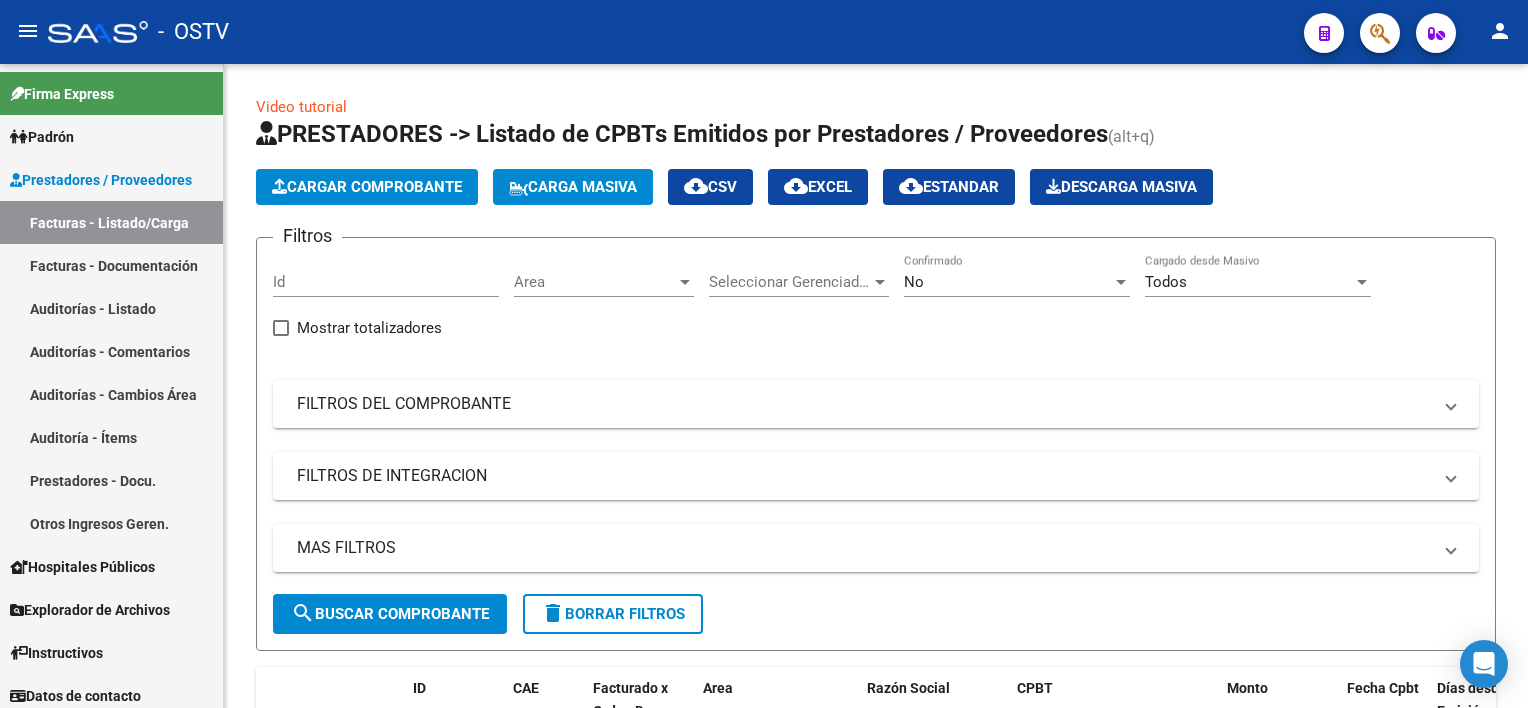 scroll, scrollTop: 0, scrollLeft: 0, axis: both 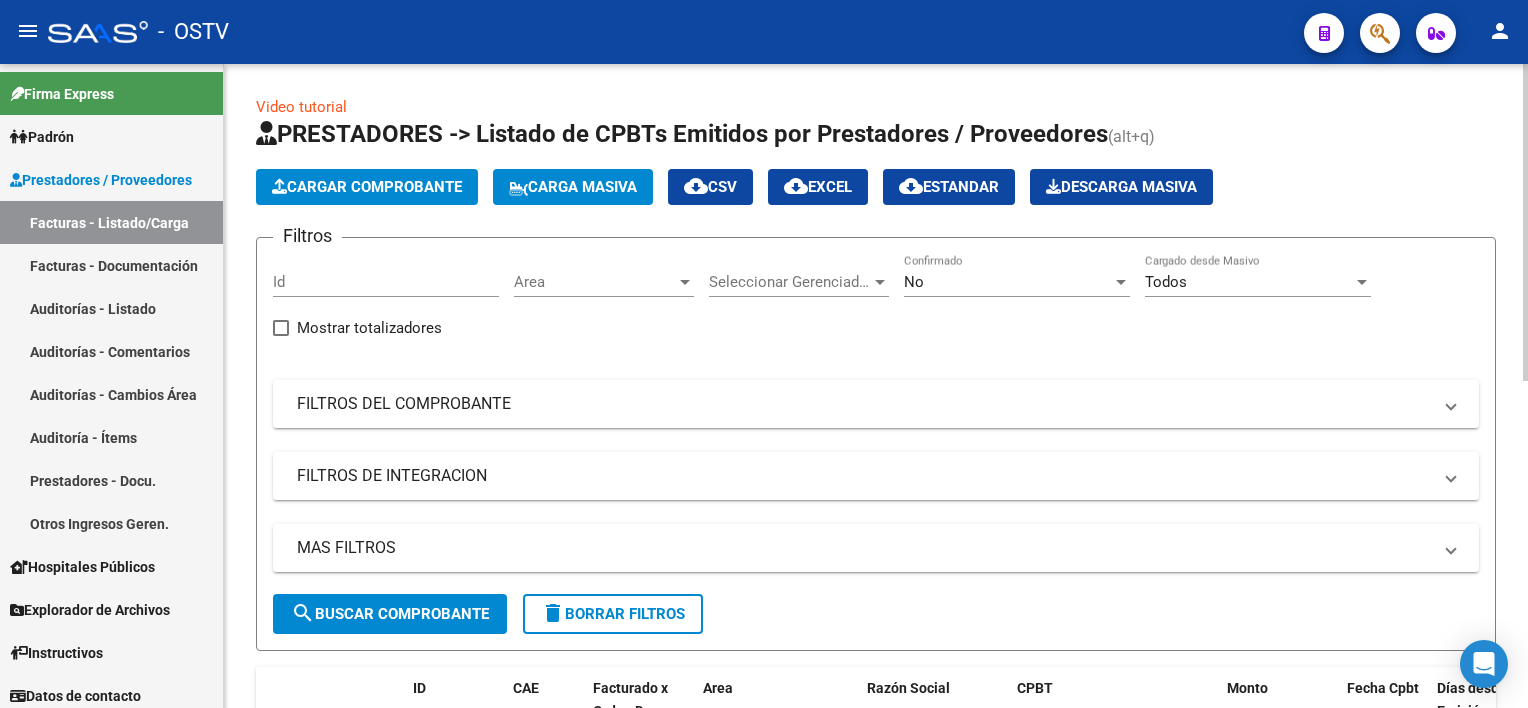 click on "delete  Borrar Filtros" 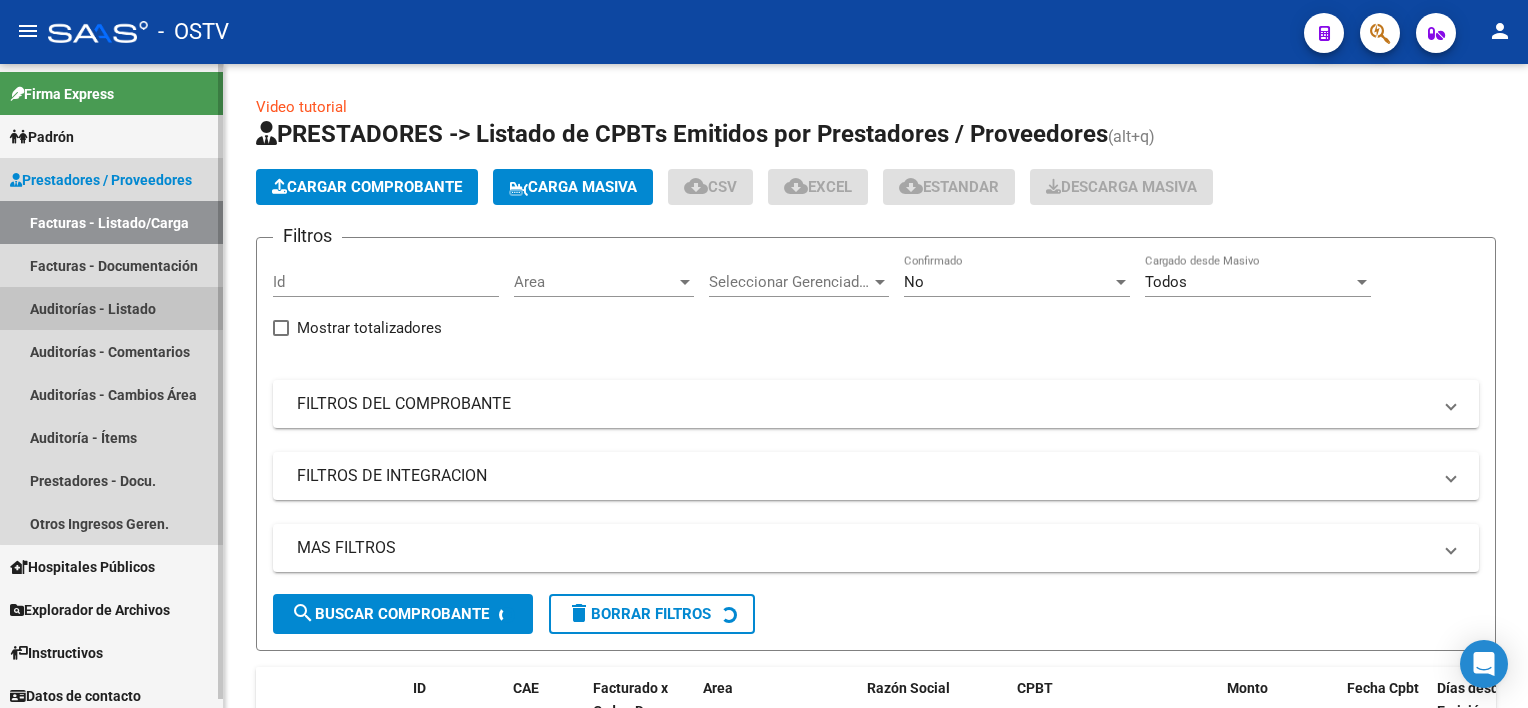 click on "Auditorías - Listado" at bounding box center [111, 308] 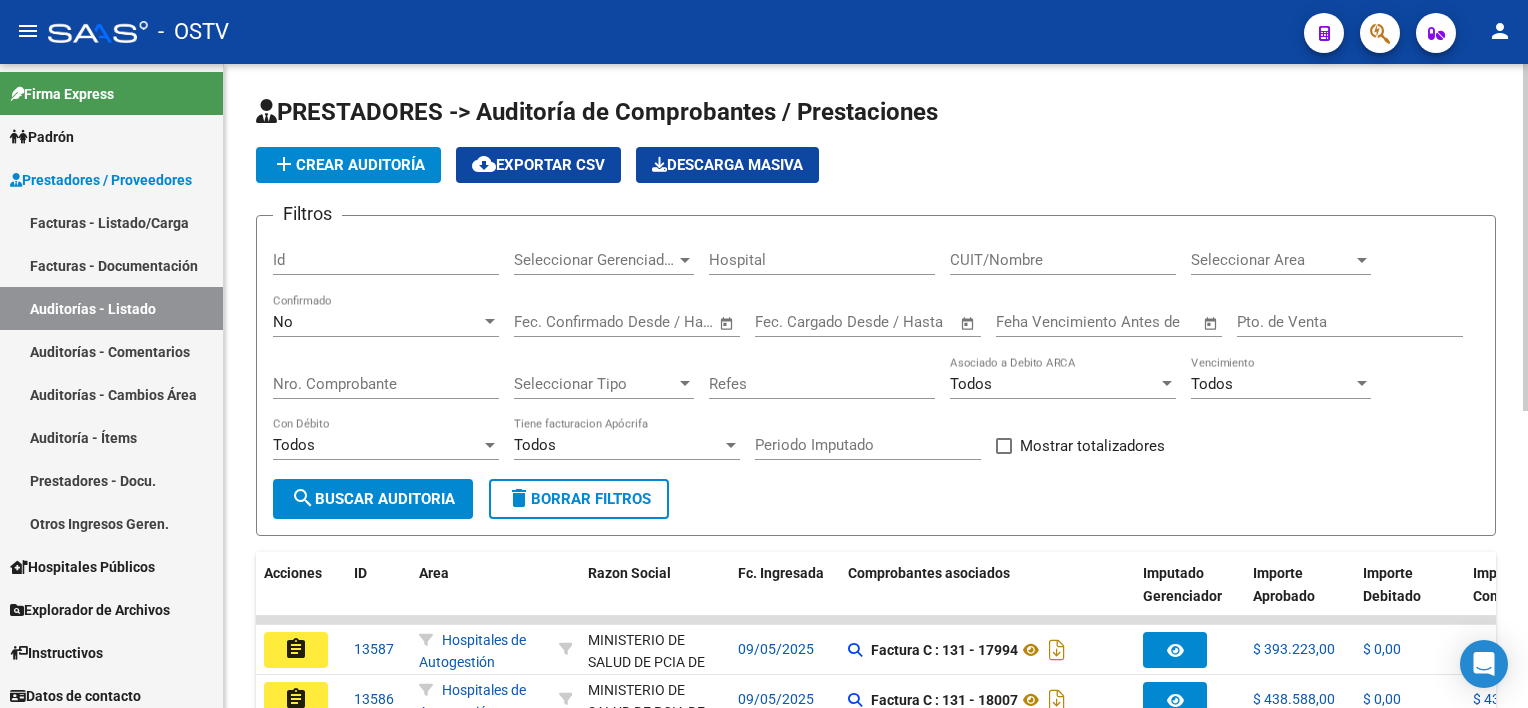 click on "No" at bounding box center (377, 322) 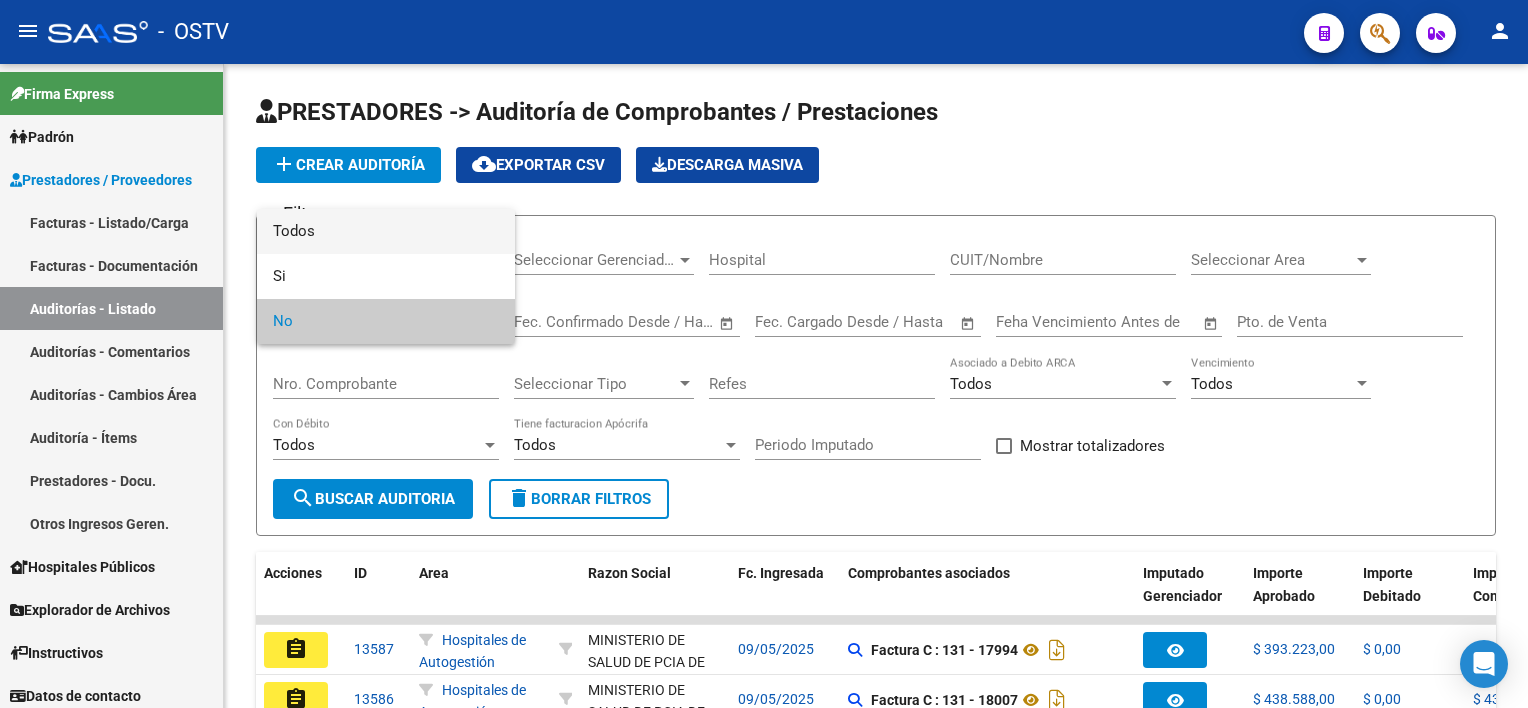 click on "Todos" at bounding box center [386, 231] 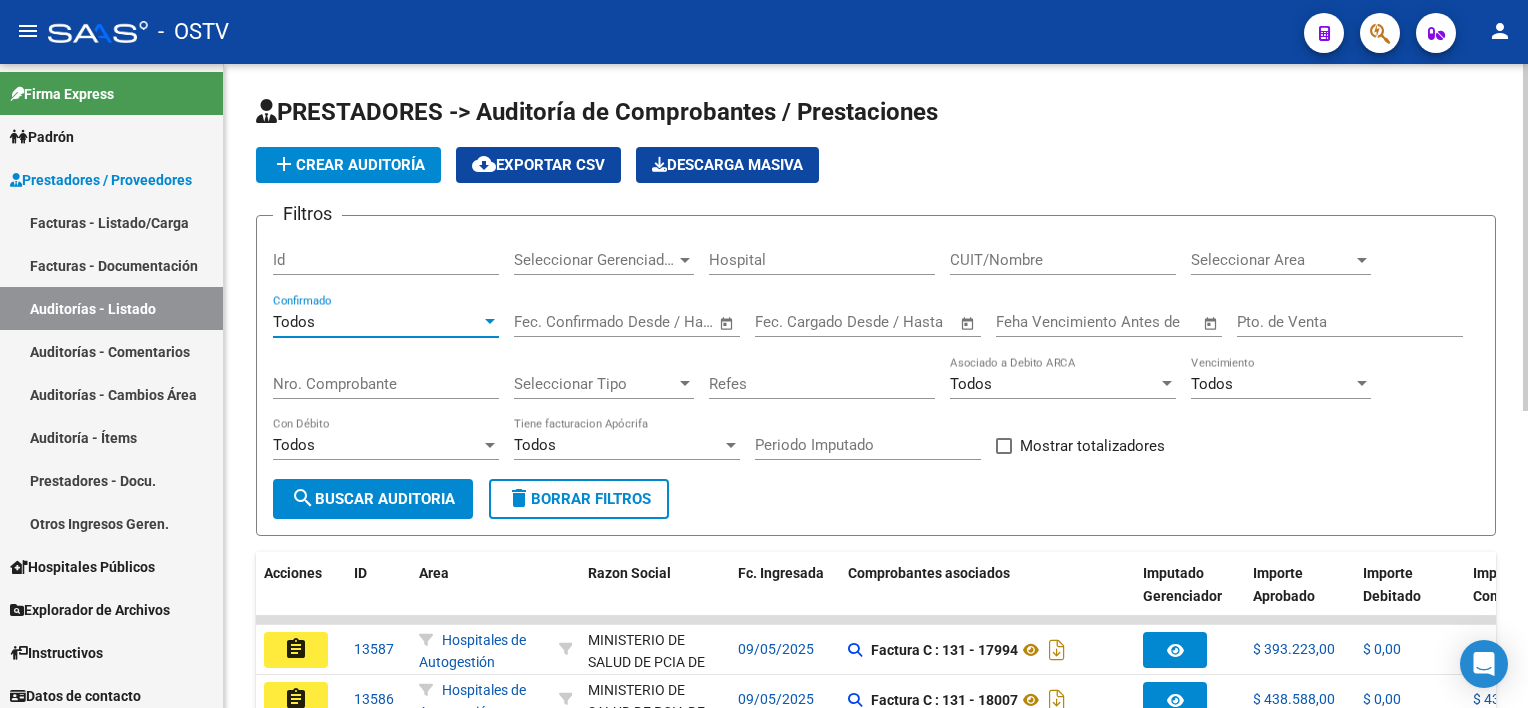 click on "Nro. Comprobante" at bounding box center (386, 384) 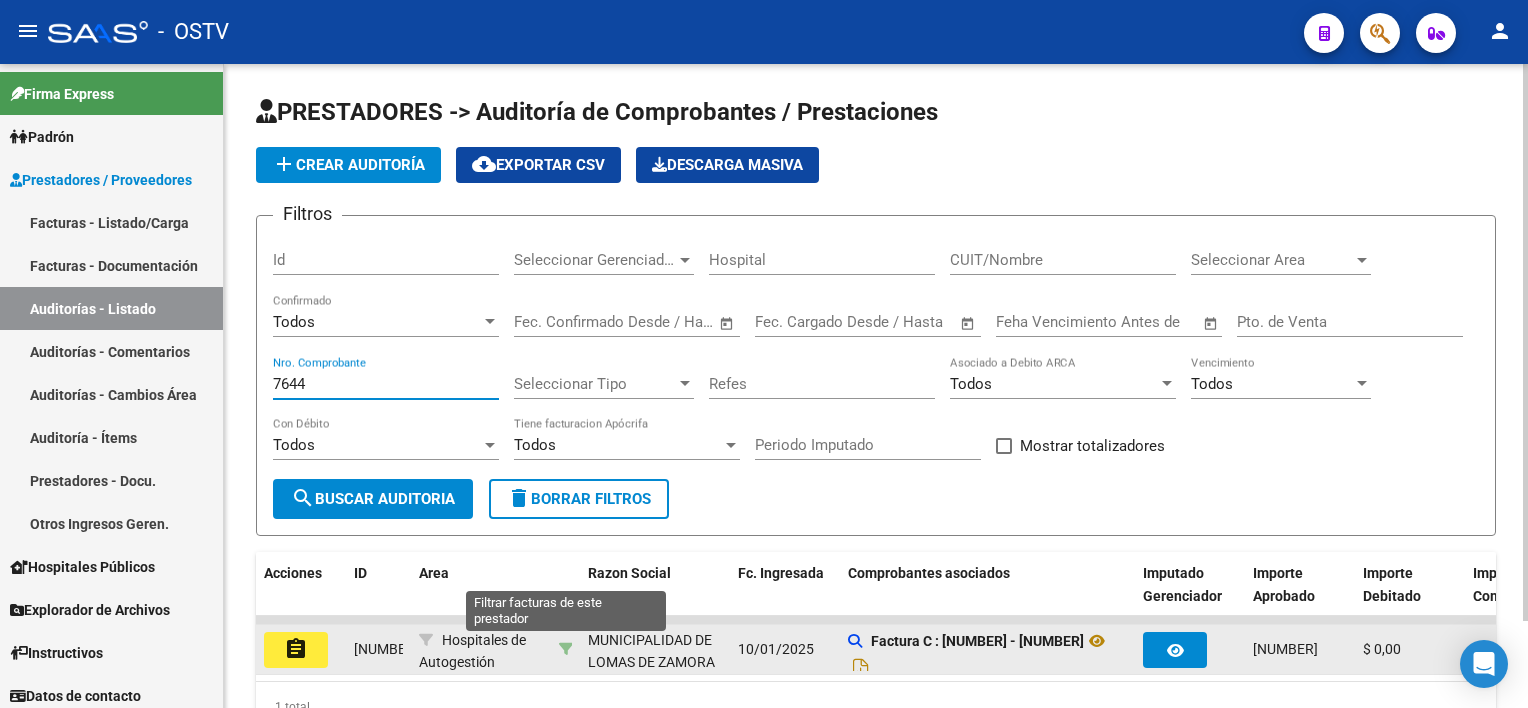 type on "7644" 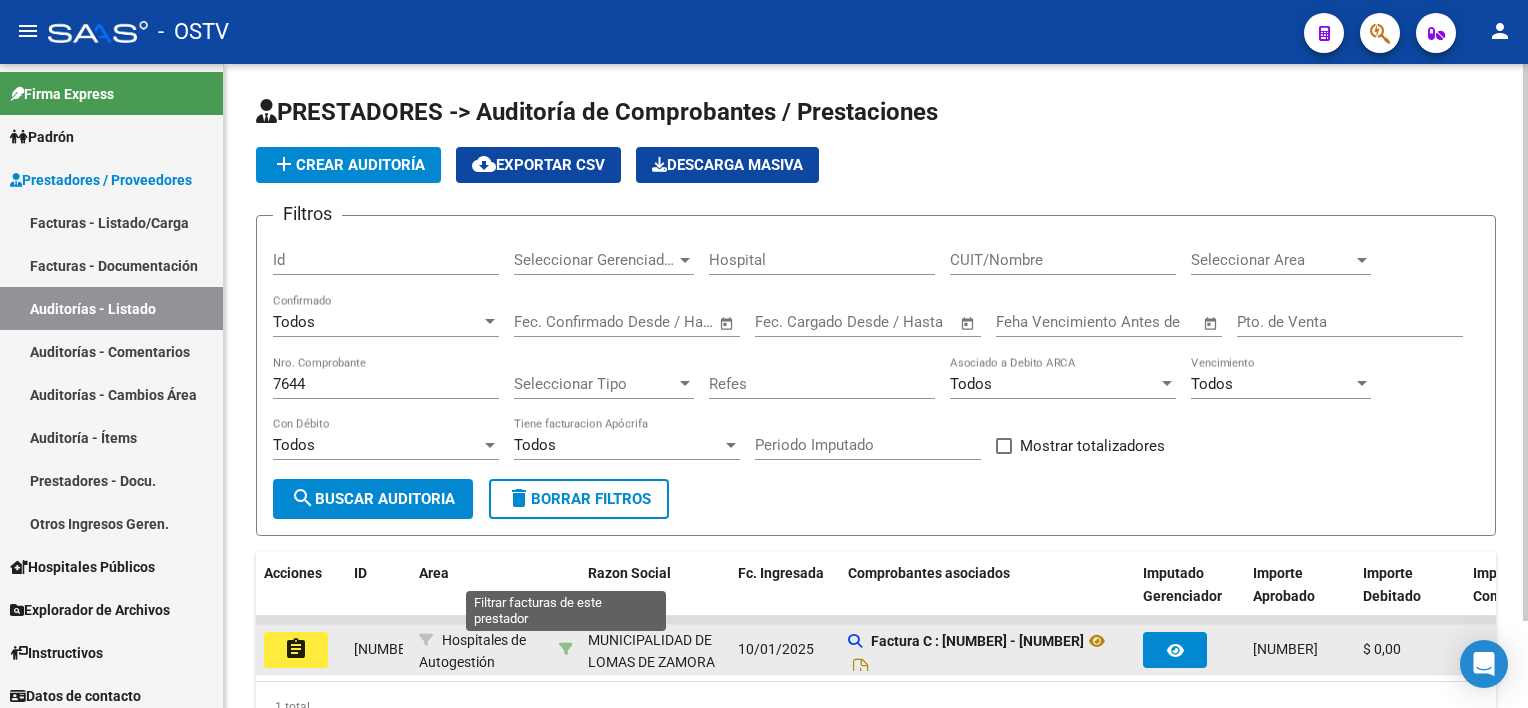 click 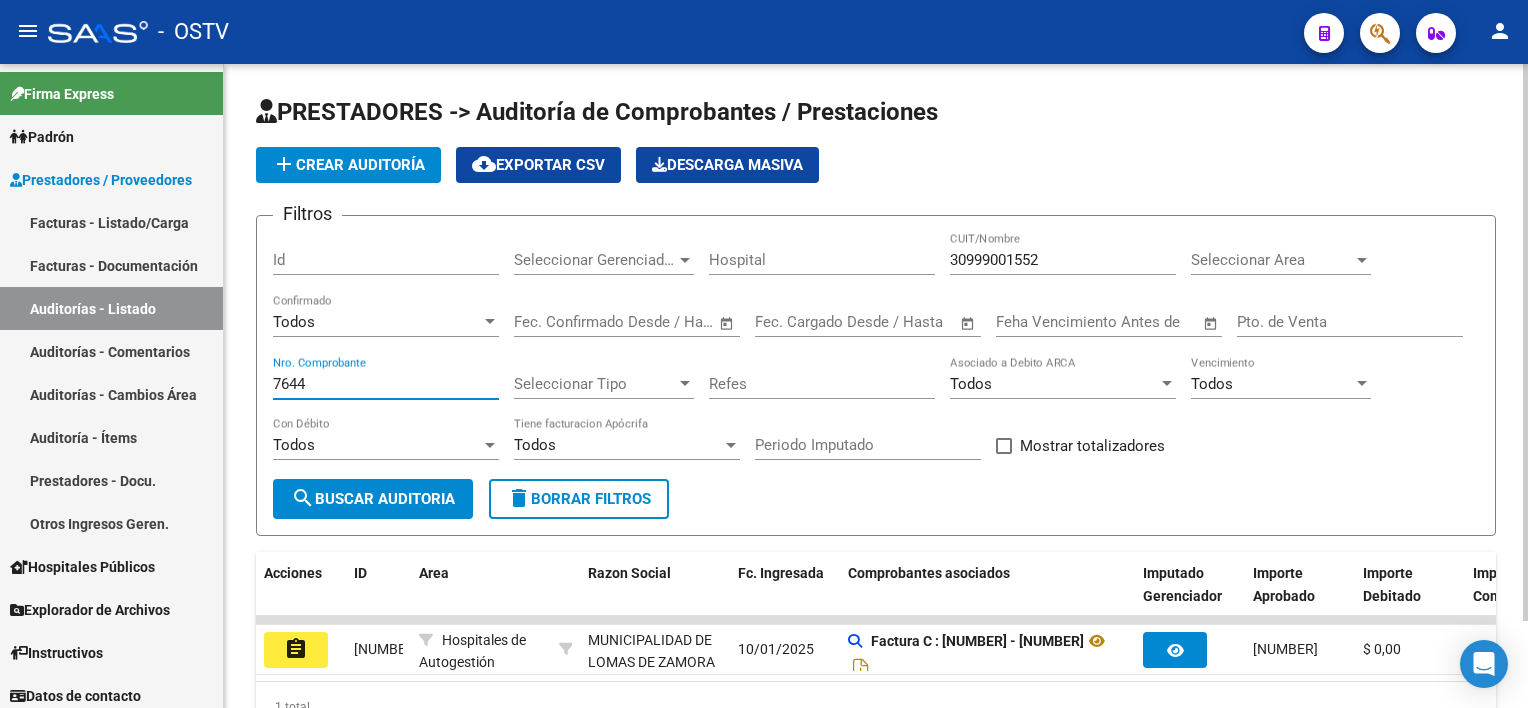 drag, startPoint x: 323, startPoint y: 378, endPoint x: 244, endPoint y: 370, distance: 79.40403 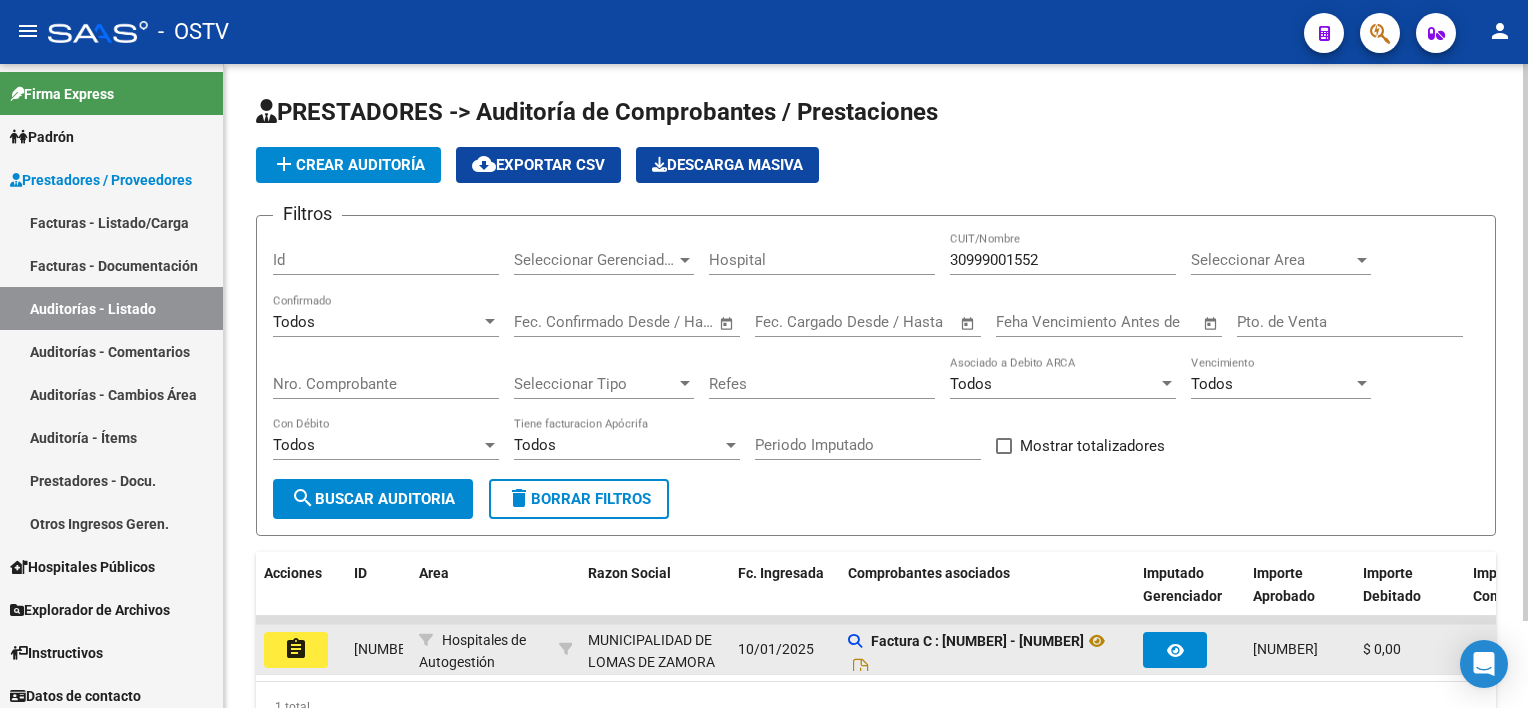 click 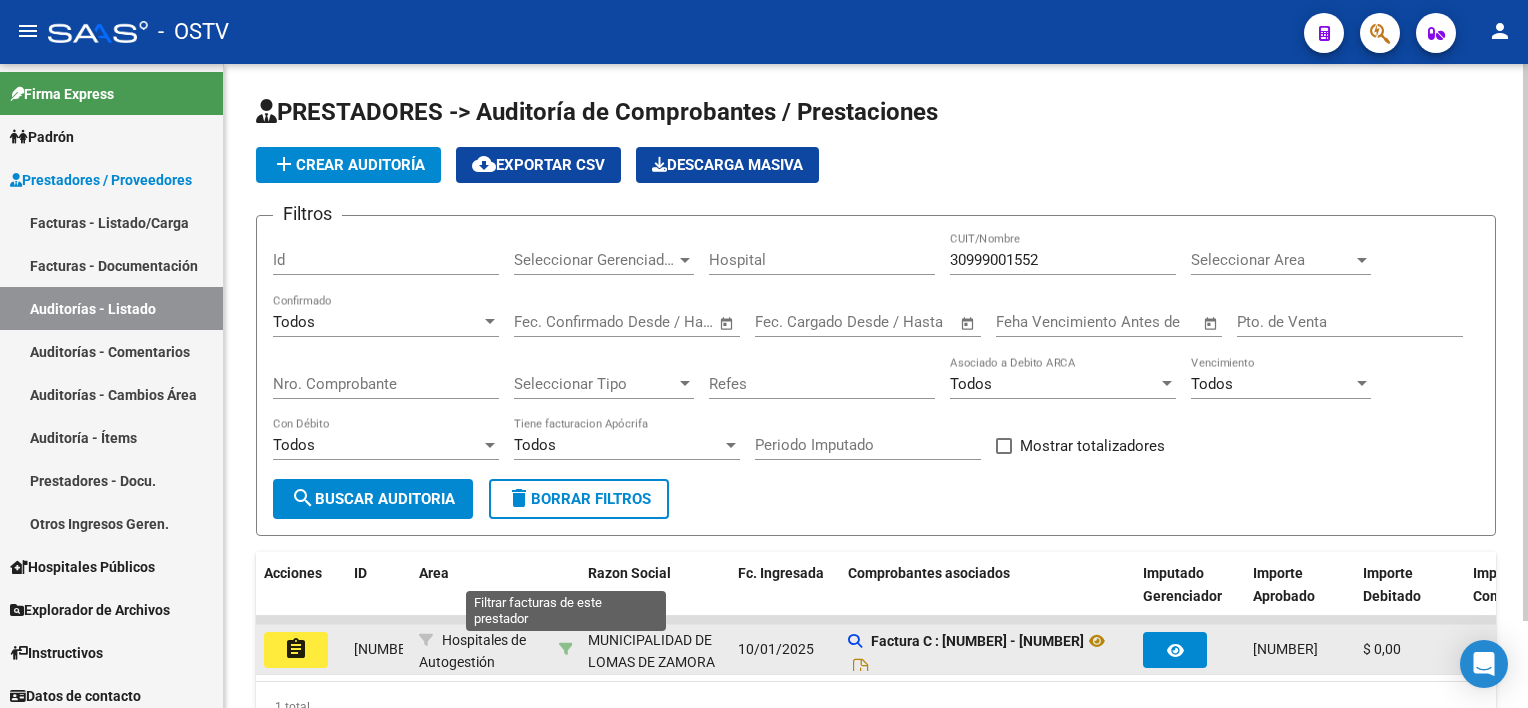 click 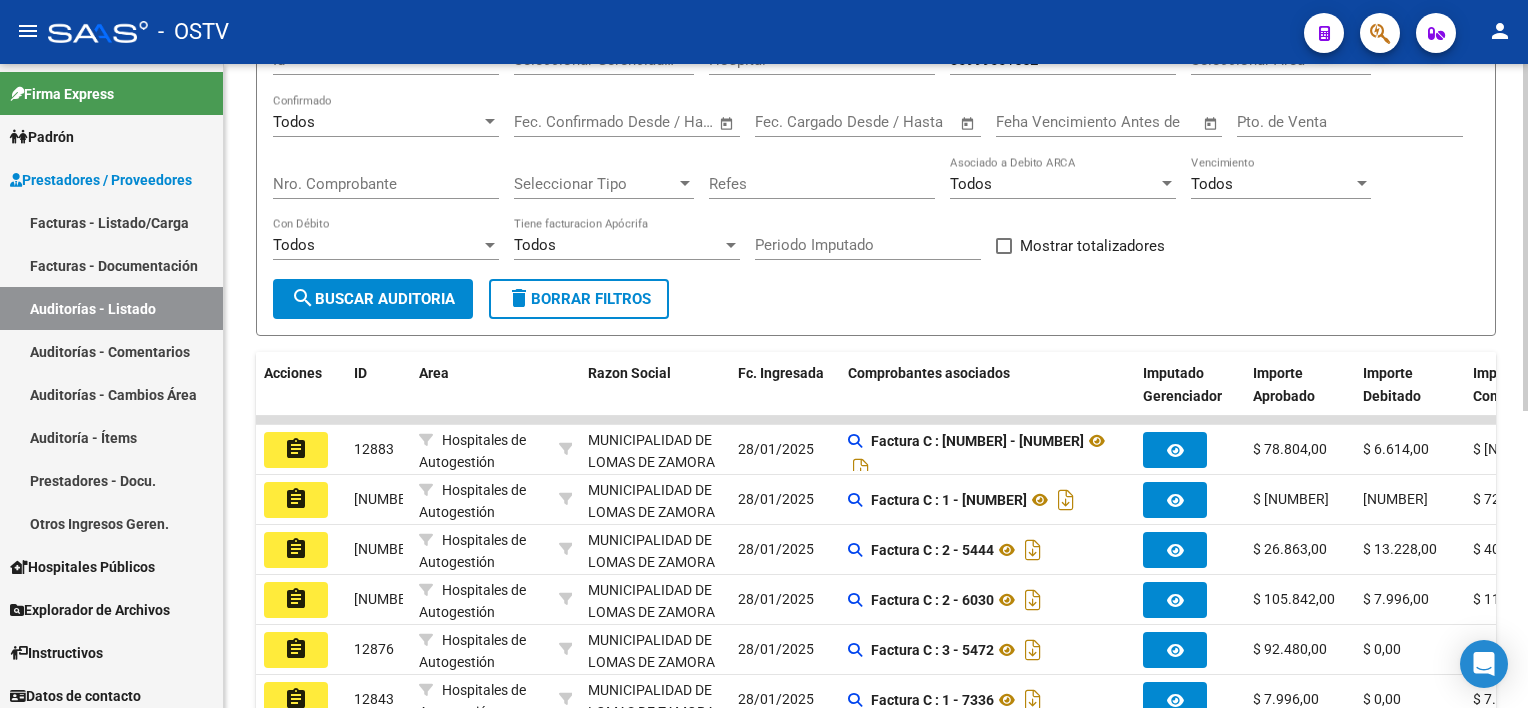 scroll, scrollTop: 300, scrollLeft: 0, axis: vertical 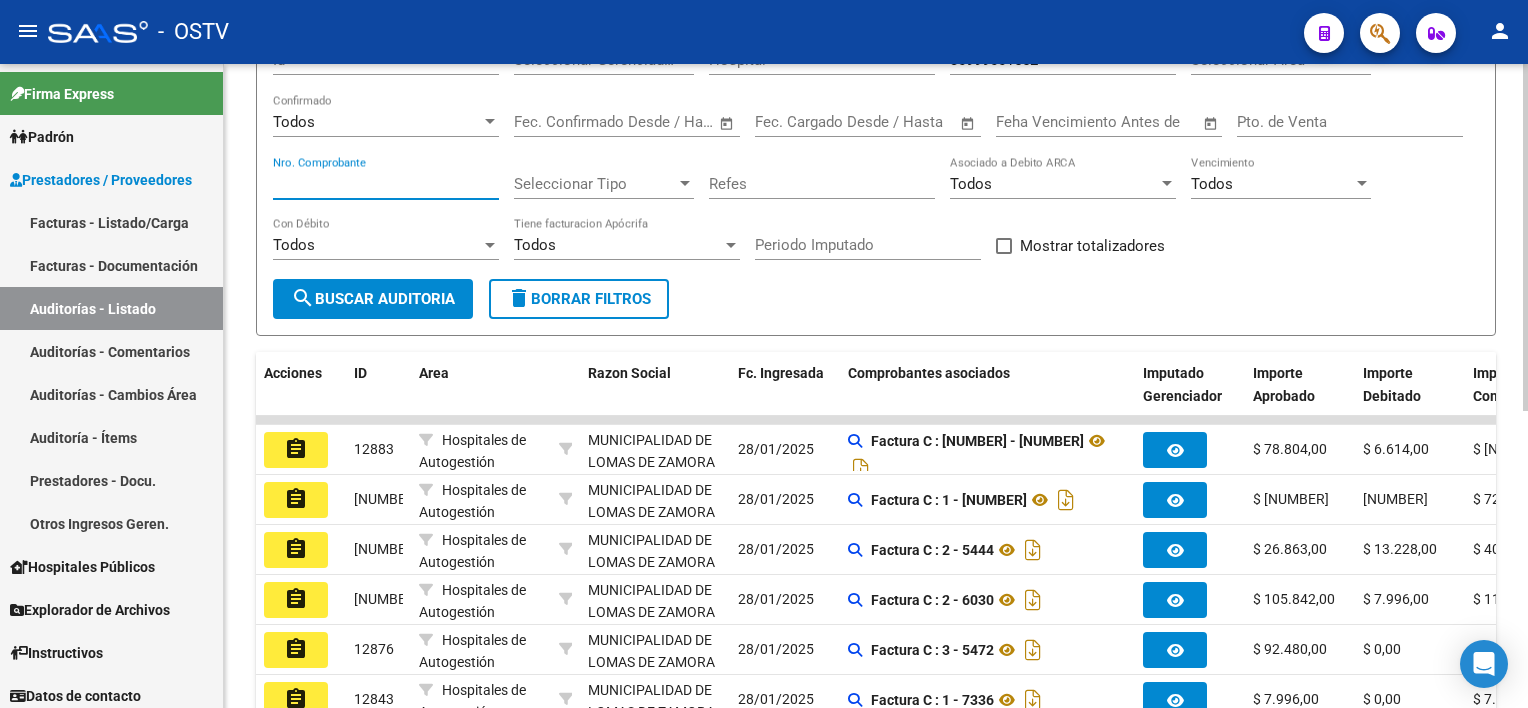 click on "Nro. Comprobante" at bounding box center [386, 184] 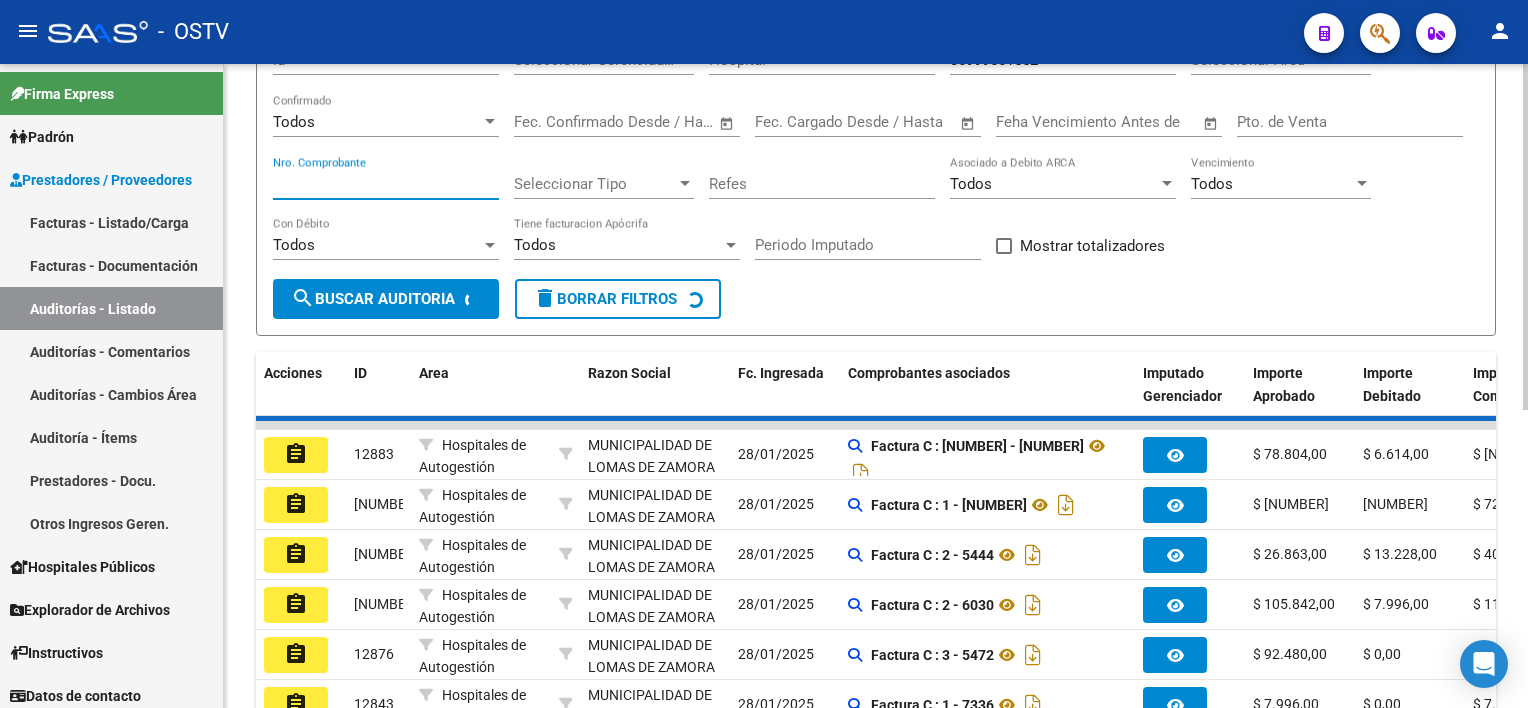 scroll, scrollTop: 100, scrollLeft: 0, axis: vertical 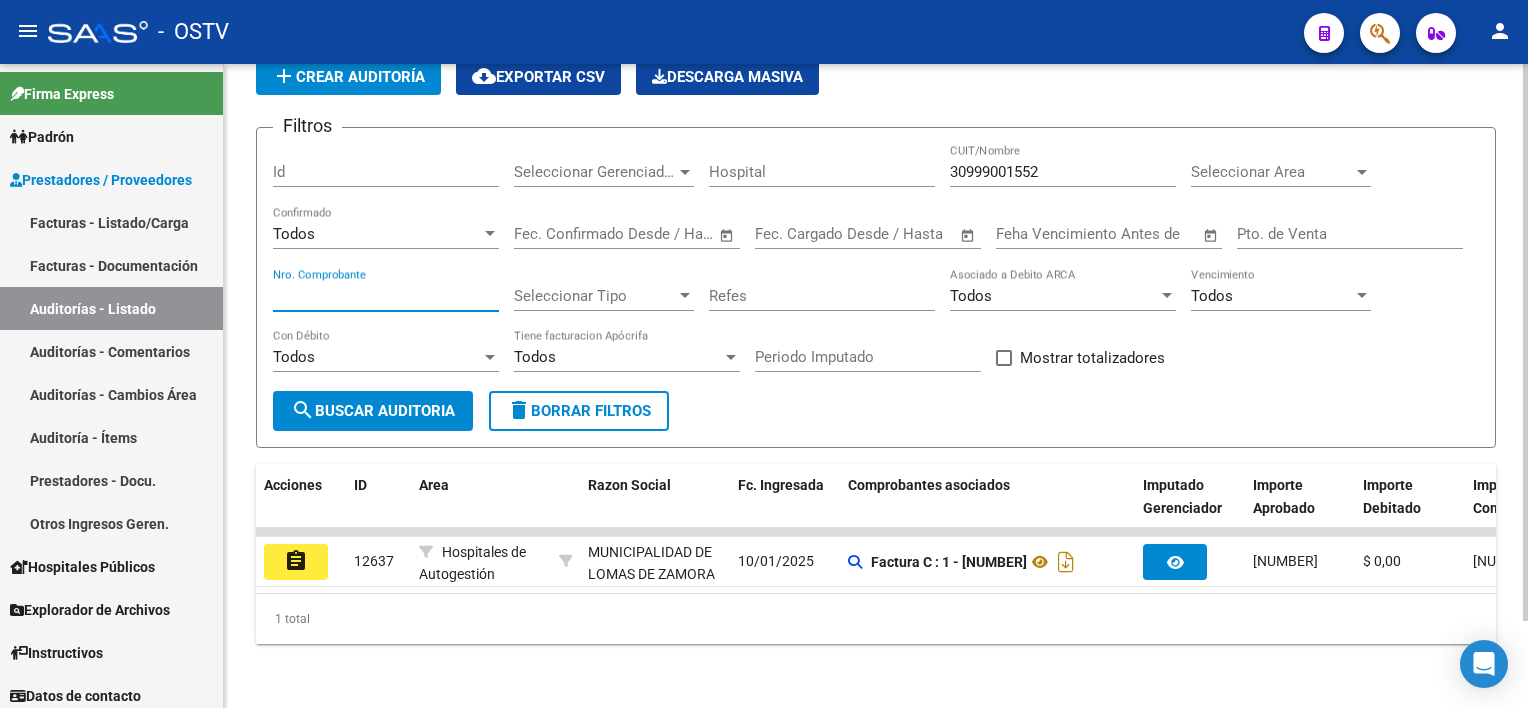 drag, startPoint x: 346, startPoint y: 282, endPoint x: 233, endPoint y: 276, distance: 113.15918 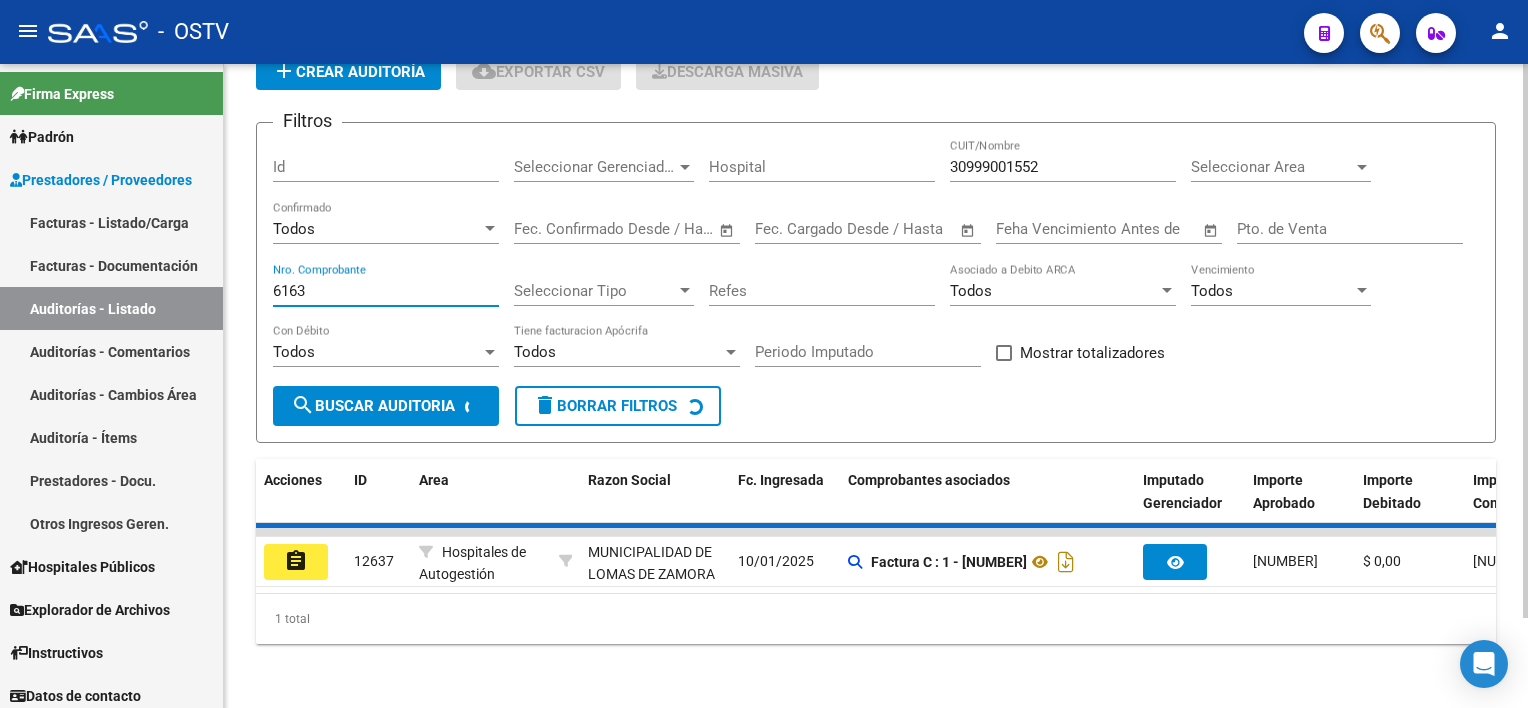 scroll, scrollTop: 70, scrollLeft: 0, axis: vertical 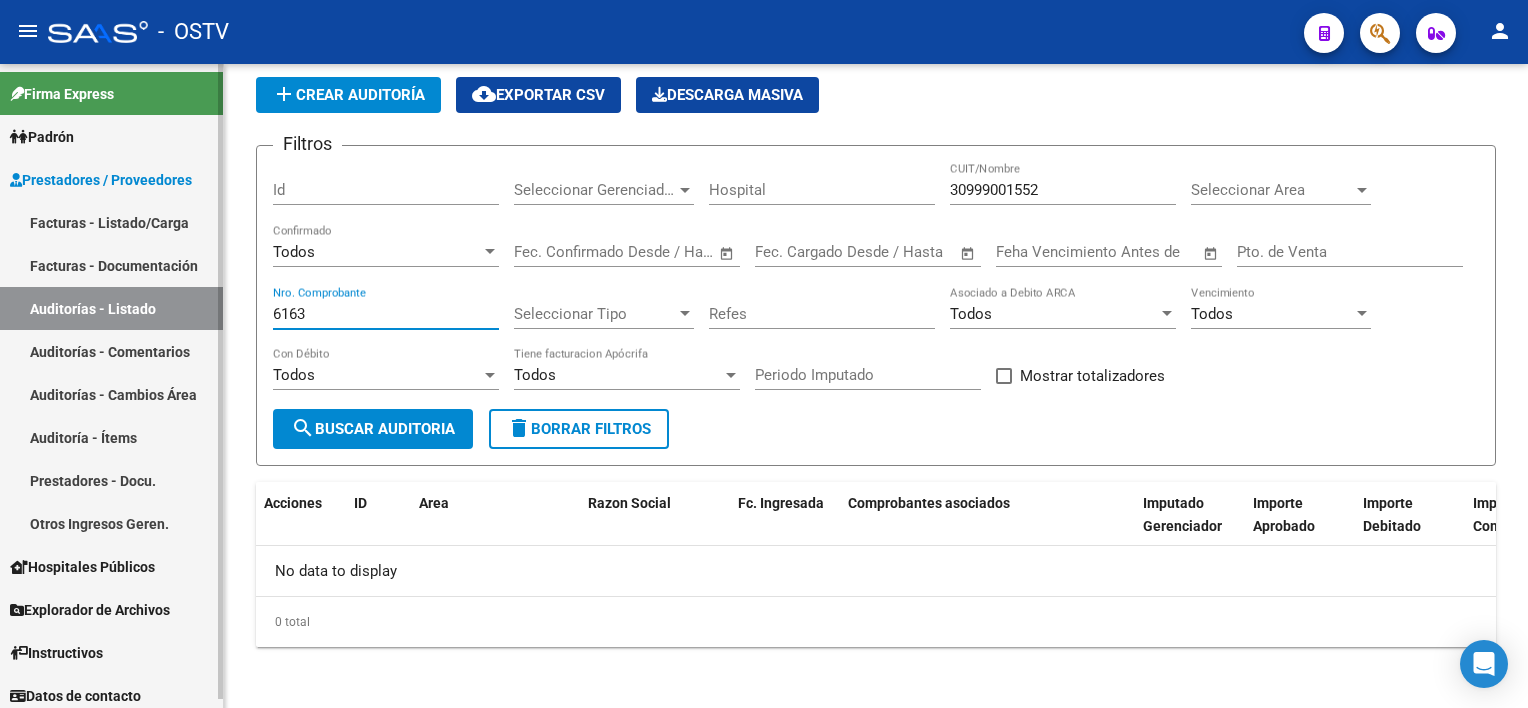 drag, startPoint x: 300, startPoint y: 309, endPoint x: 202, endPoint y: 295, distance: 98.99495 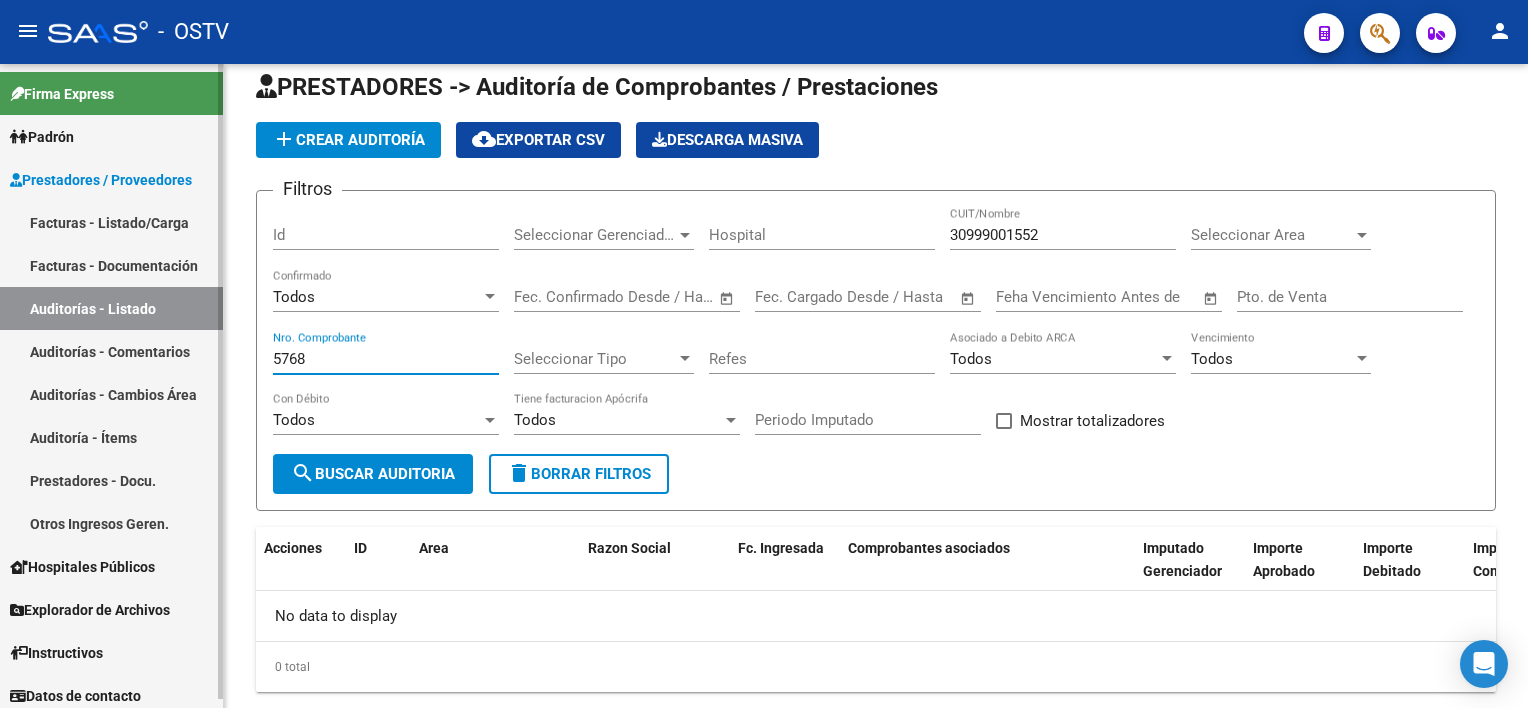 scroll, scrollTop: 70, scrollLeft: 0, axis: vertical 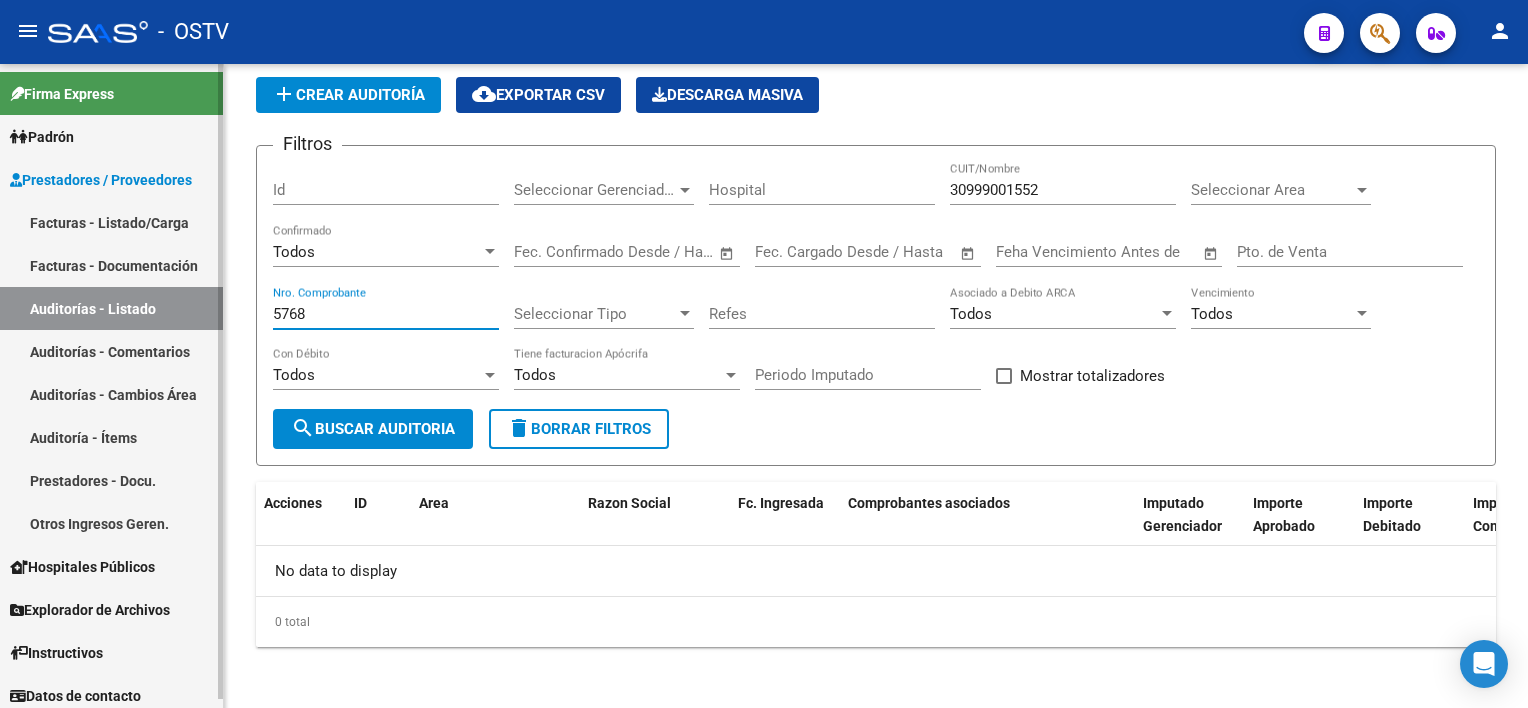 drag, startPoint x: 323, startPoint y: 307, endPoint x: 217, endPoint y: 288, distance: 107.68937 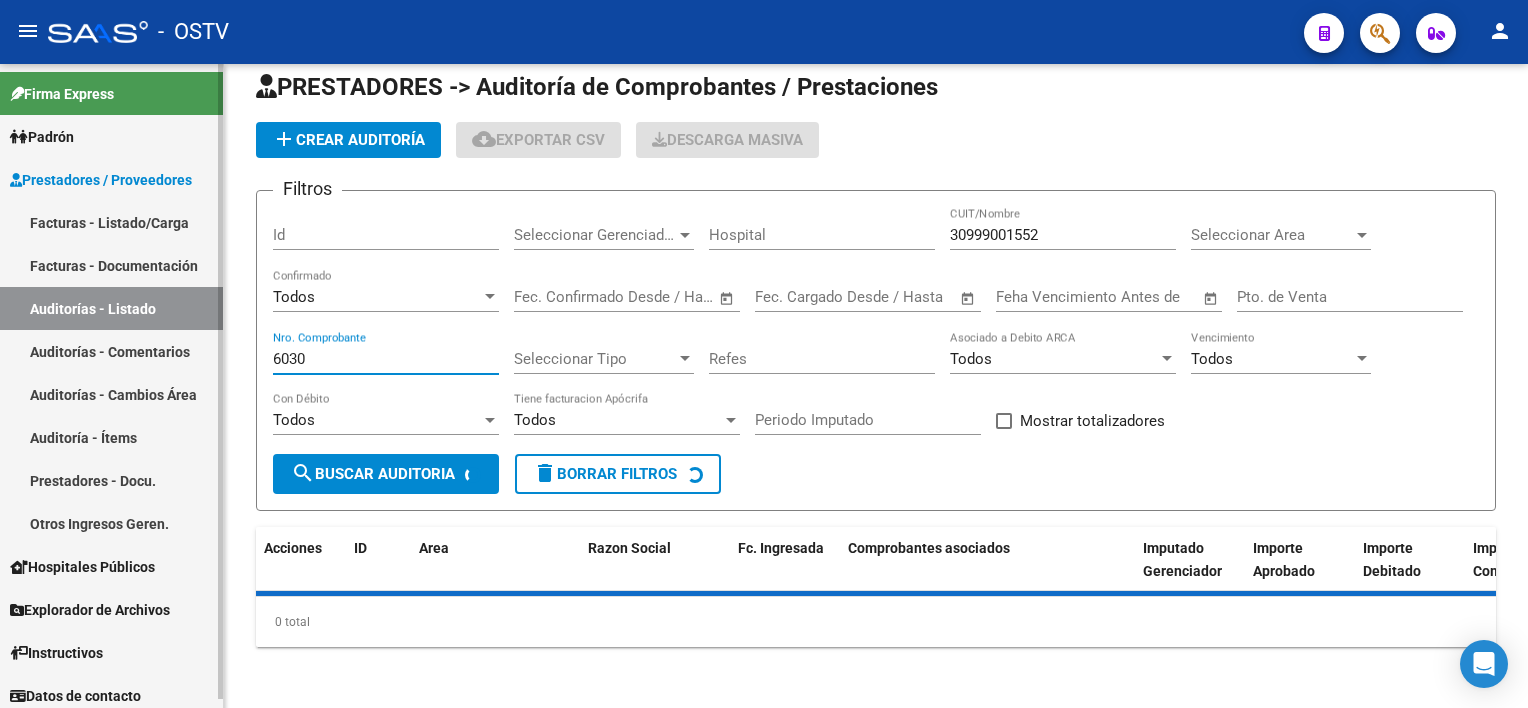 scroll, scrollTop: 100, scrollLeft: 0, axis: vertical 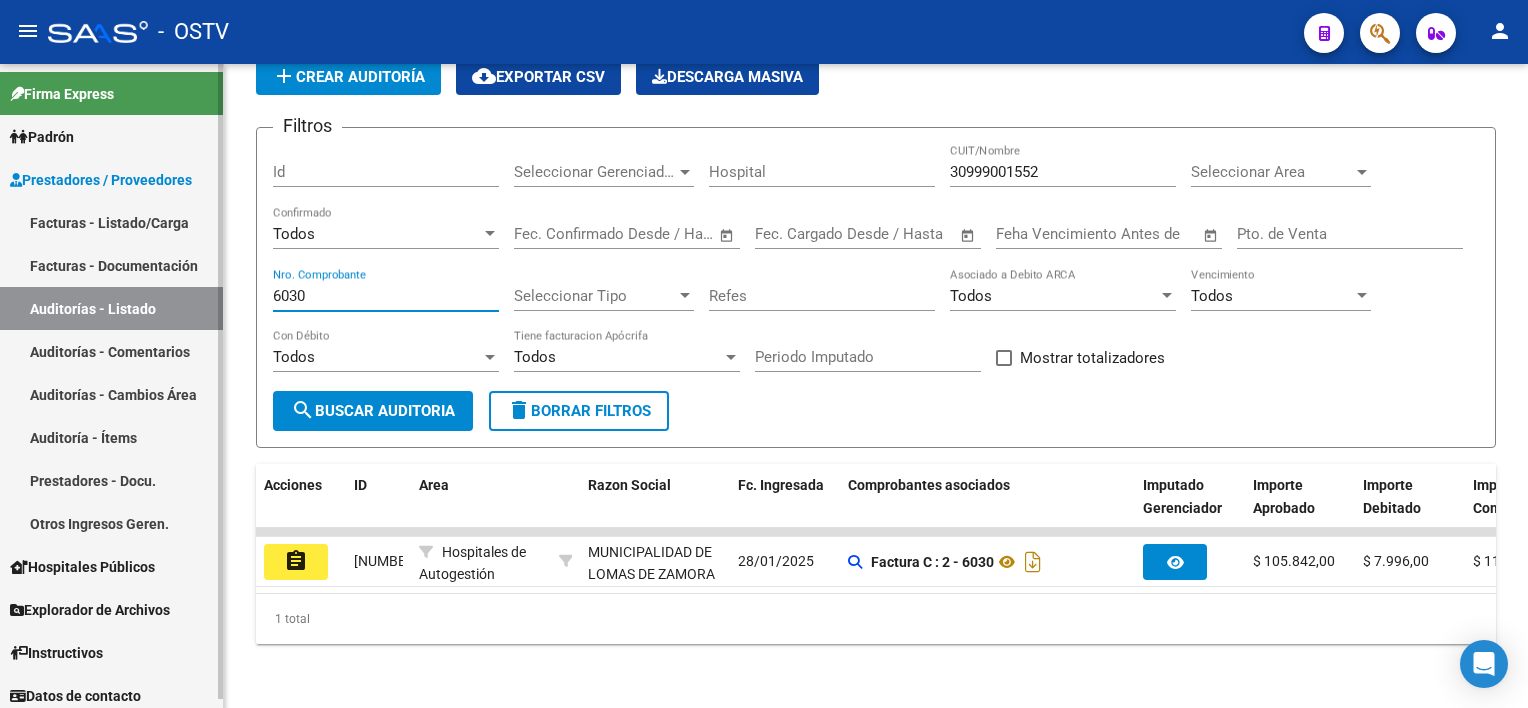type on "6030" 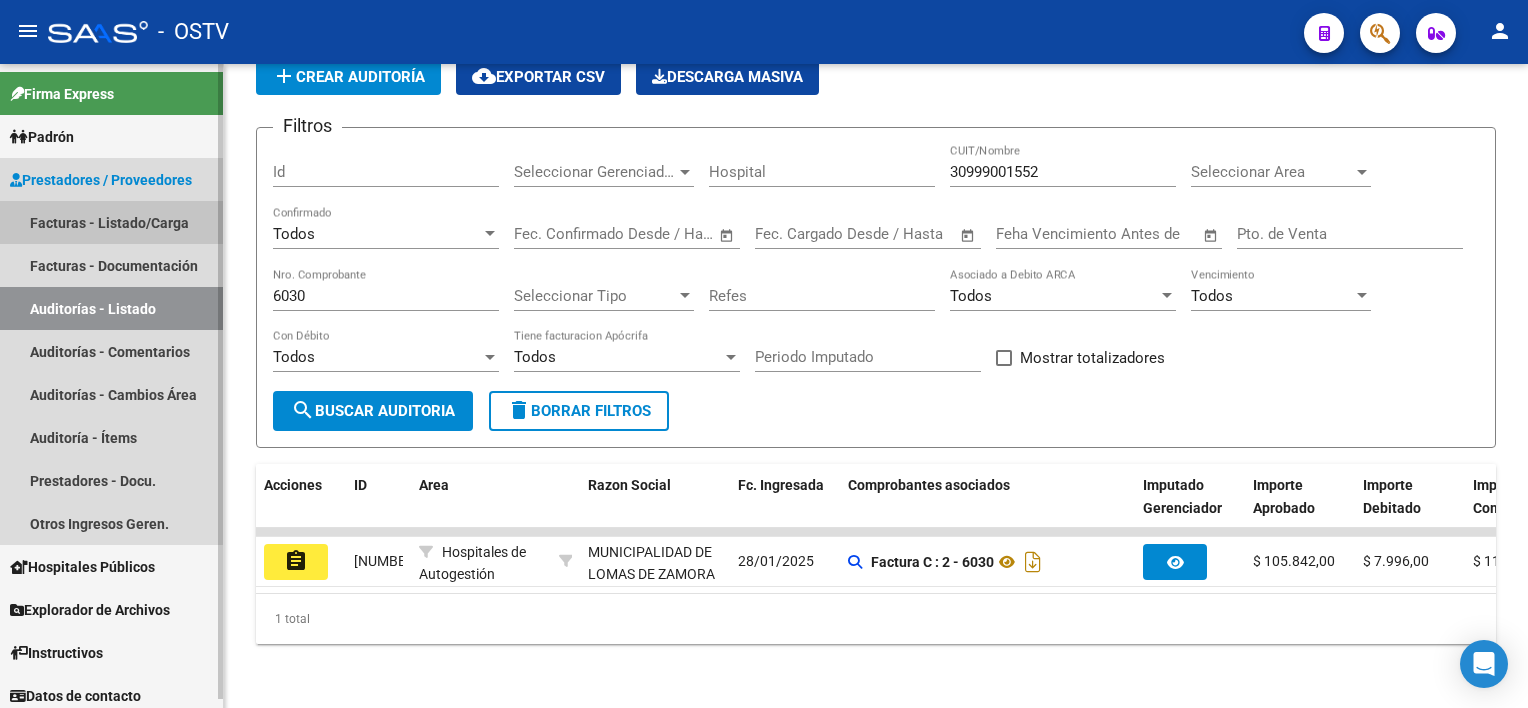 click on "Facturas - Listado/Carga" at bounding box center (111, 222) 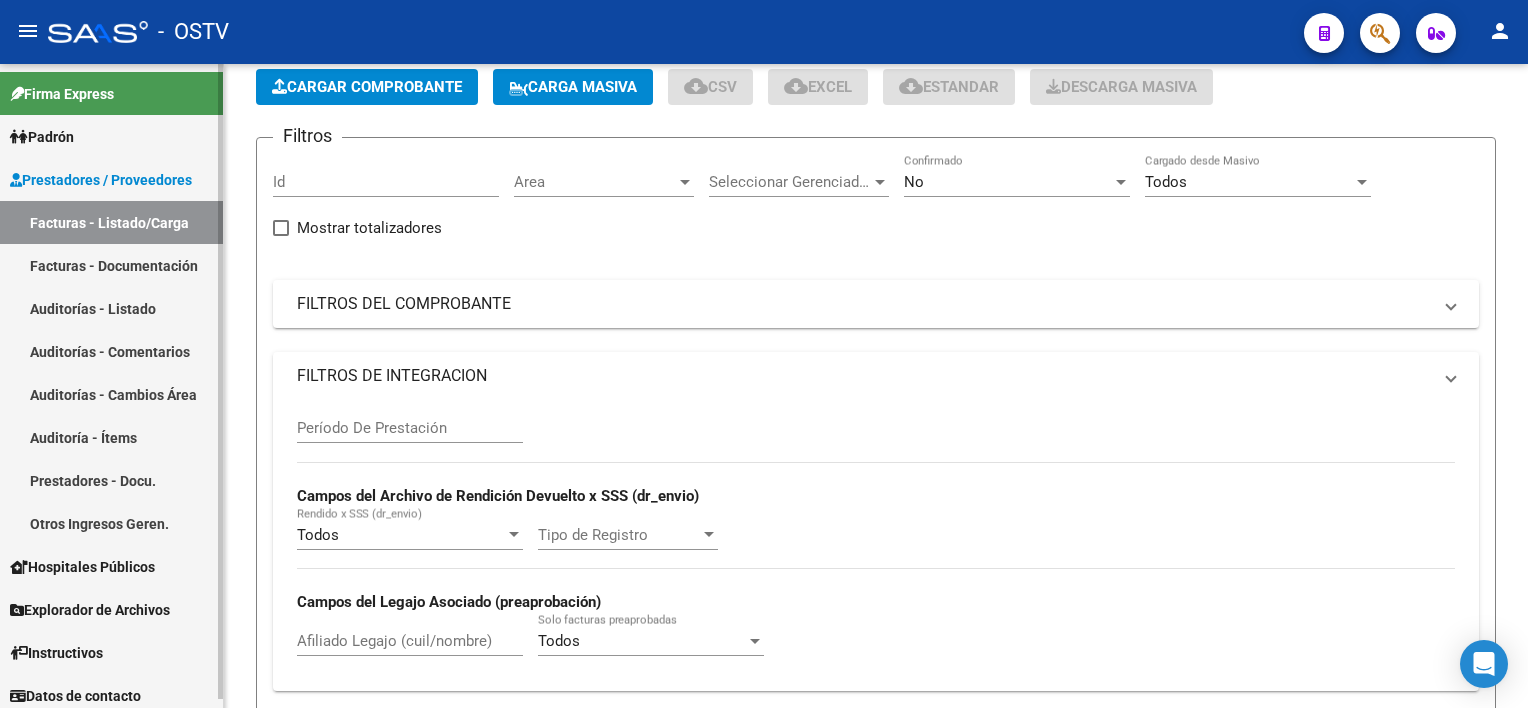 scroll, scrollTop: 0, scrollLeft: 0, axis: both 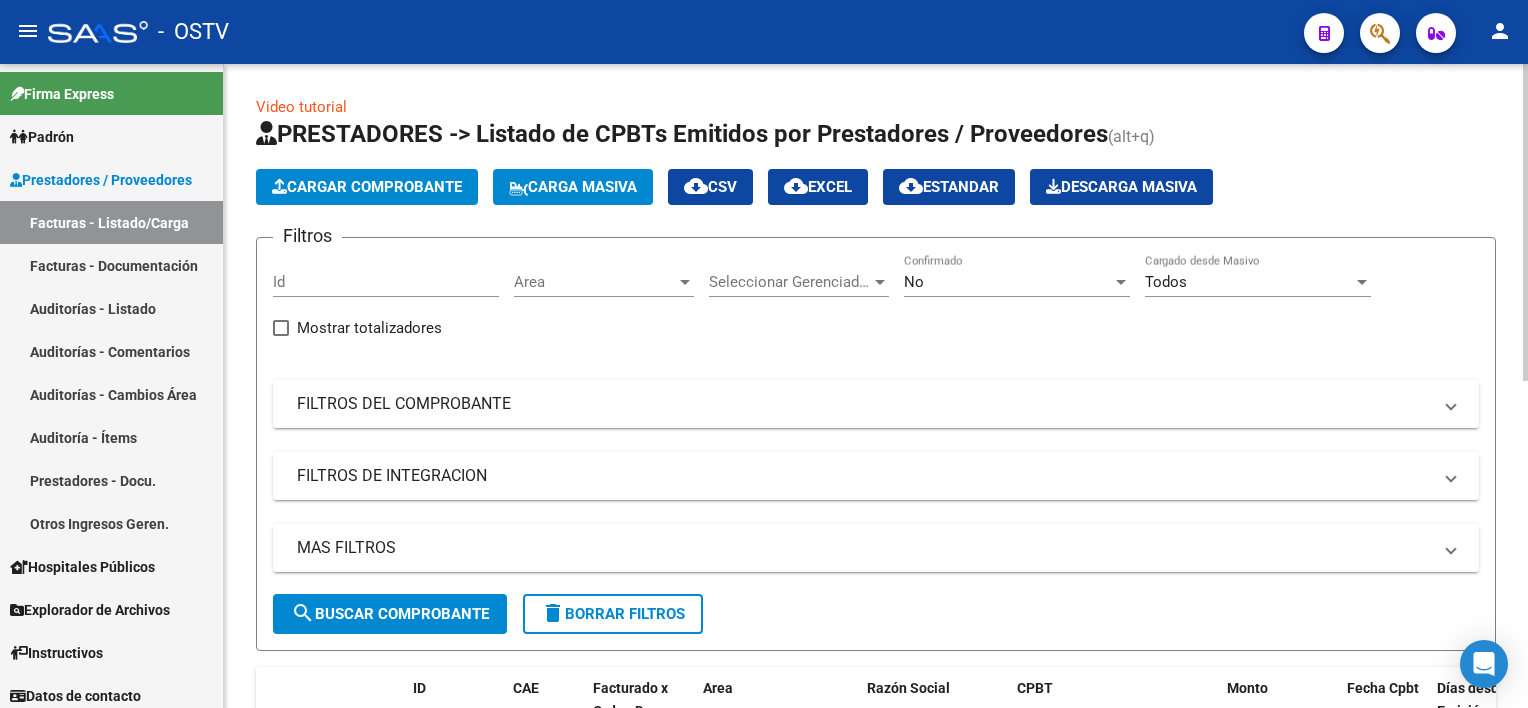 click on "No" at bounding box center (1008, 282) 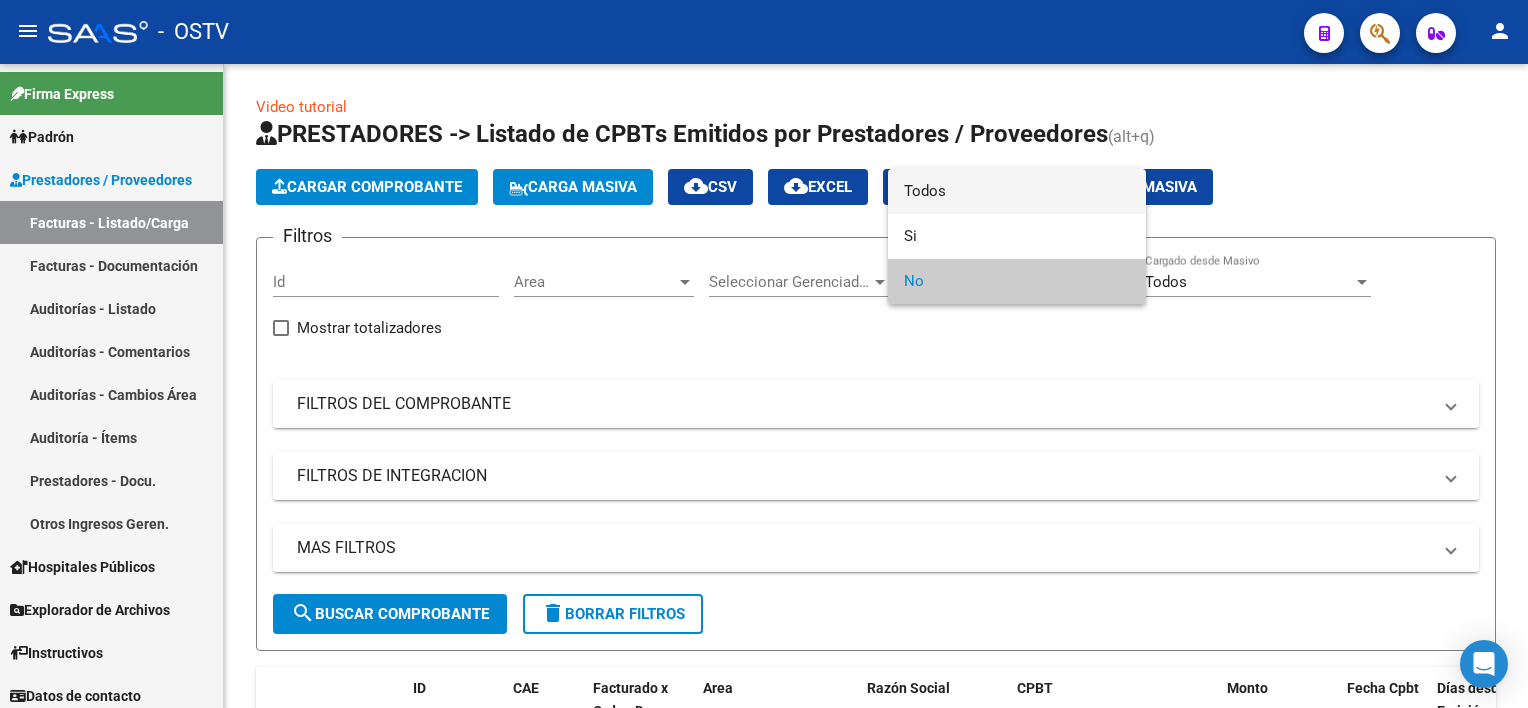 click on "Todos" at bounding box center (1017, 191) 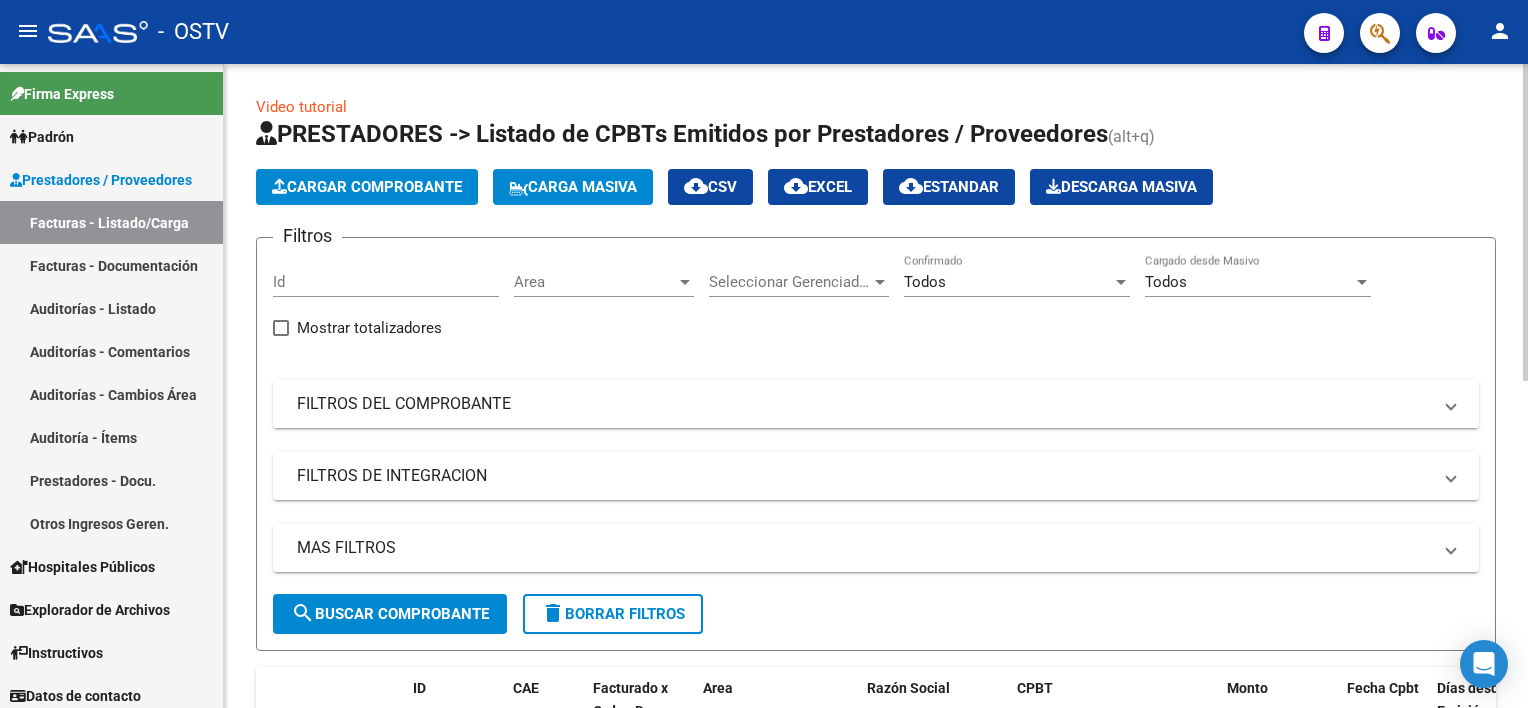 click on "FILTROS DEL COMPROBANTE" at bounding box center (864, 404) 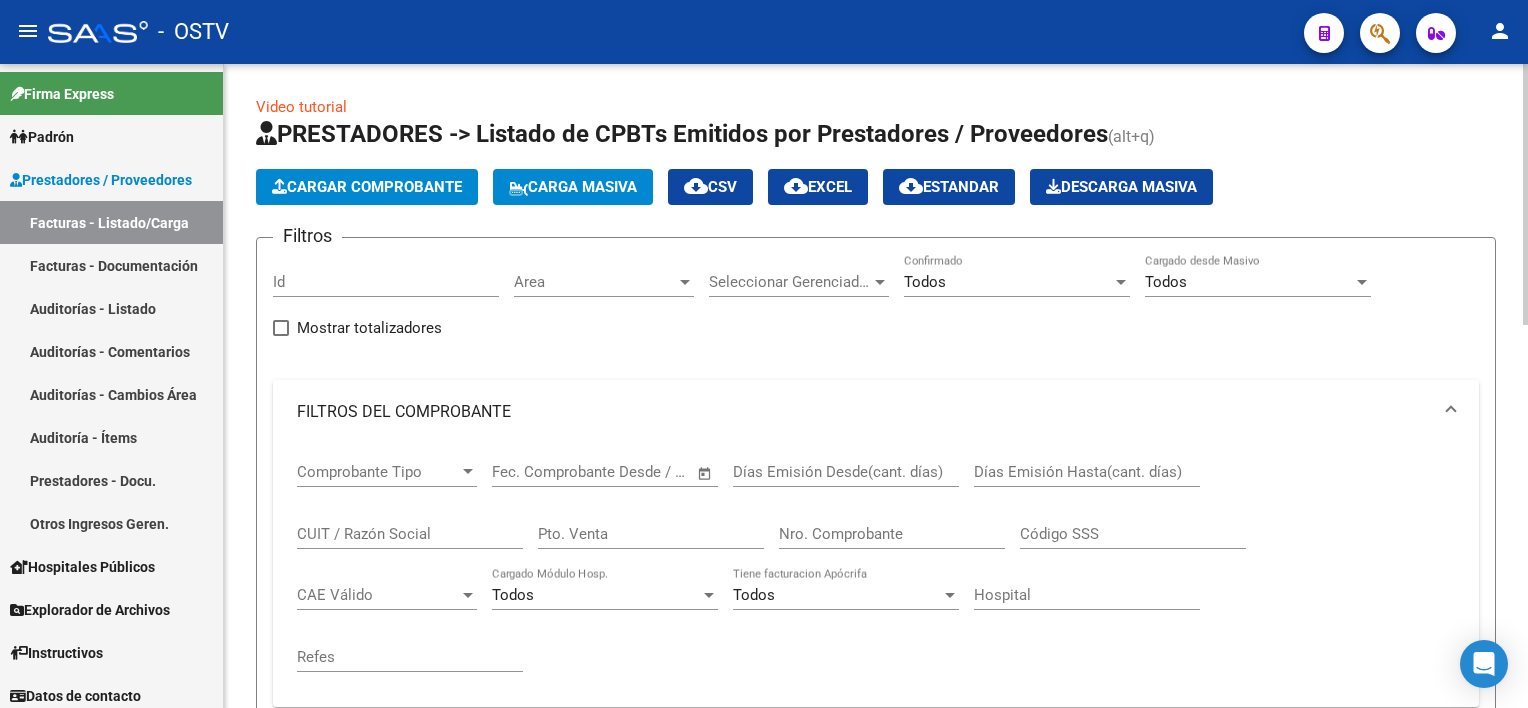 click on "Nro. Comprobante" at bounding box center (892, 534) 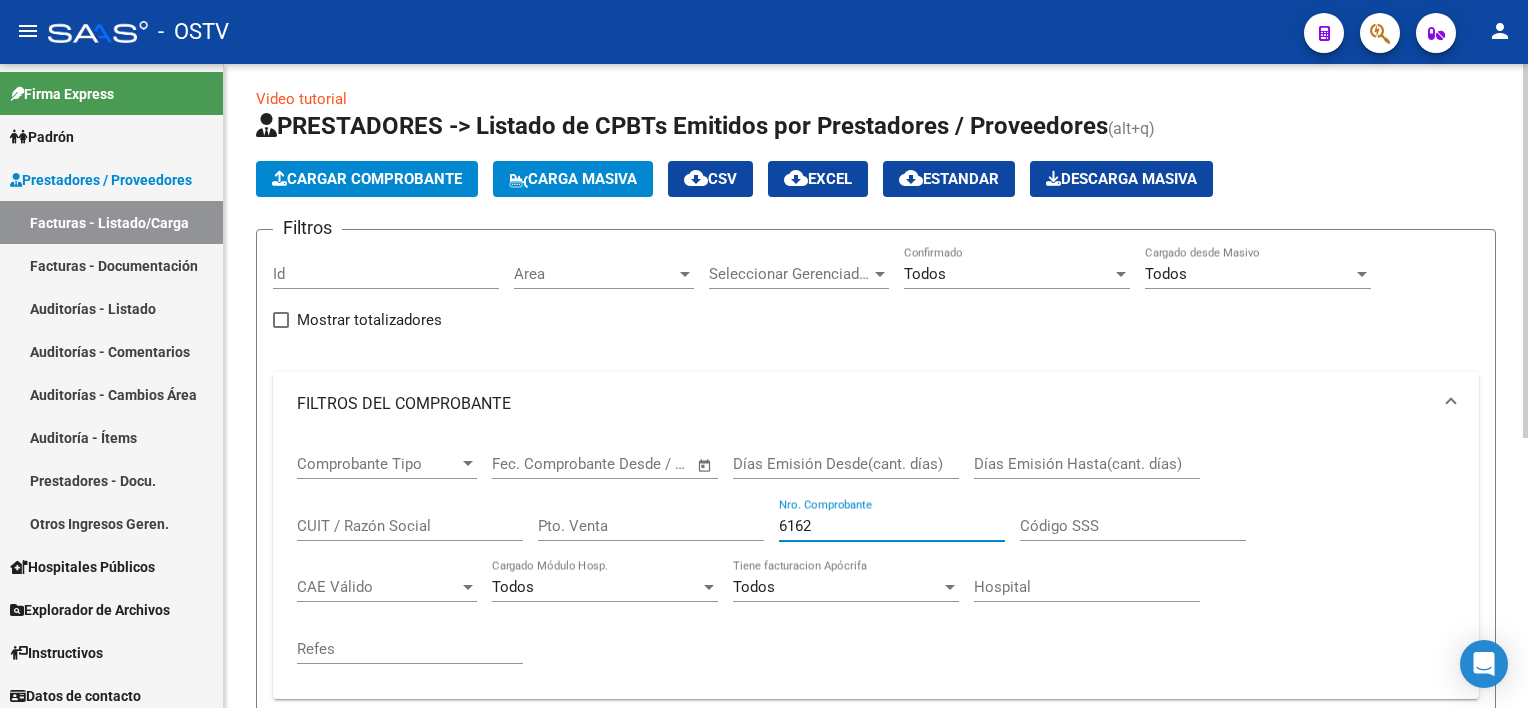 scroll, scrollTop: 0, scrollLeft: 0, axis: both 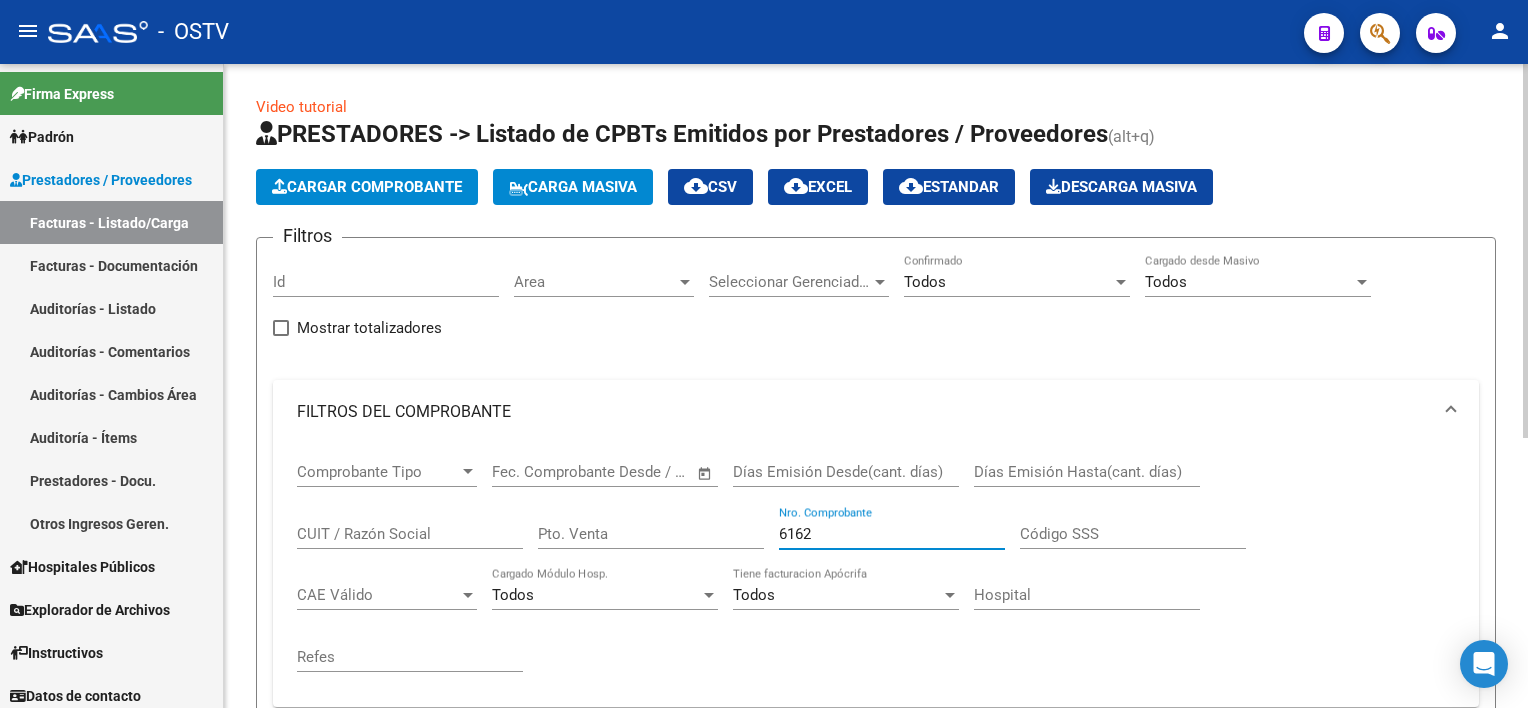 drag, startPoint x: 844, startPoint y: 531, endPoint x: 646, endPoint y: 510, distance: 199.11052 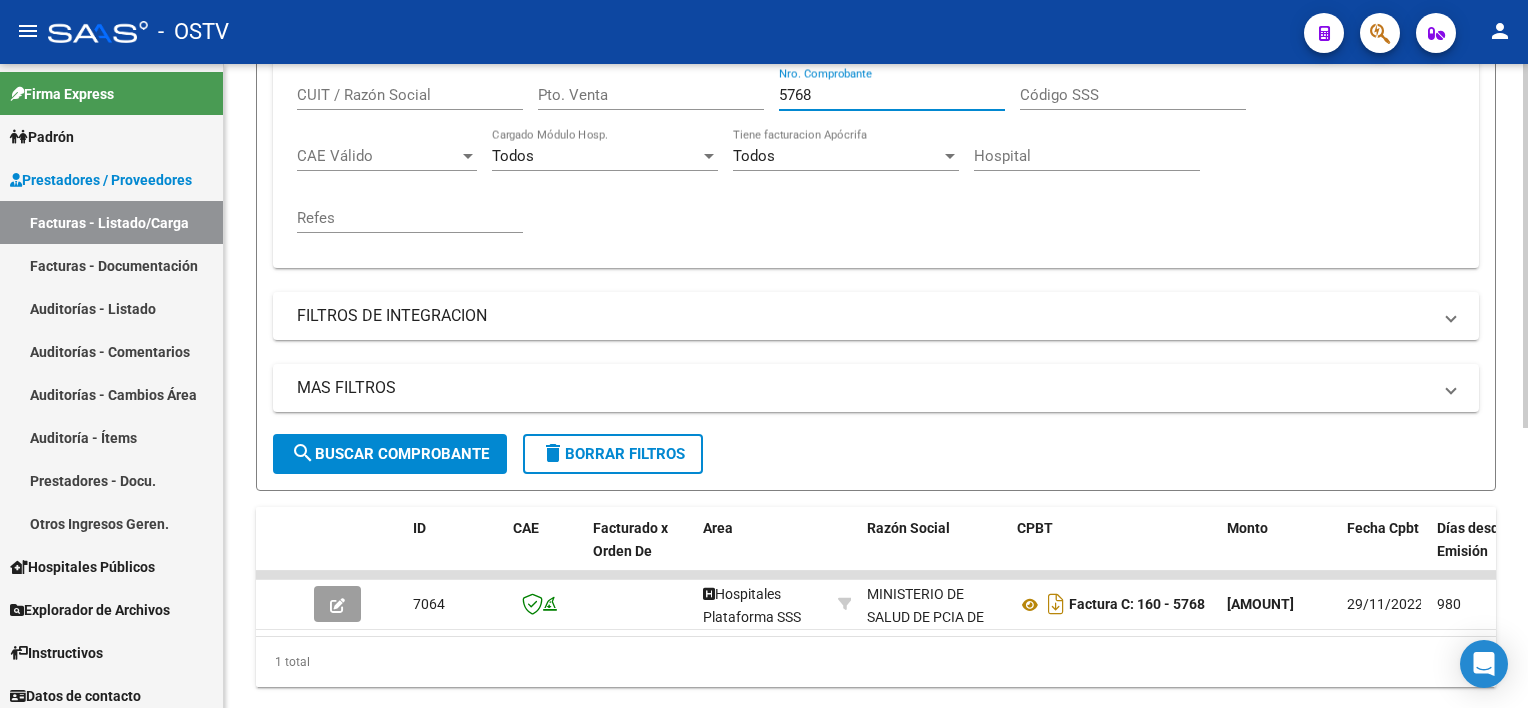 scroll, scrollTop: 493, scrollLeft: 0, axis: vertical 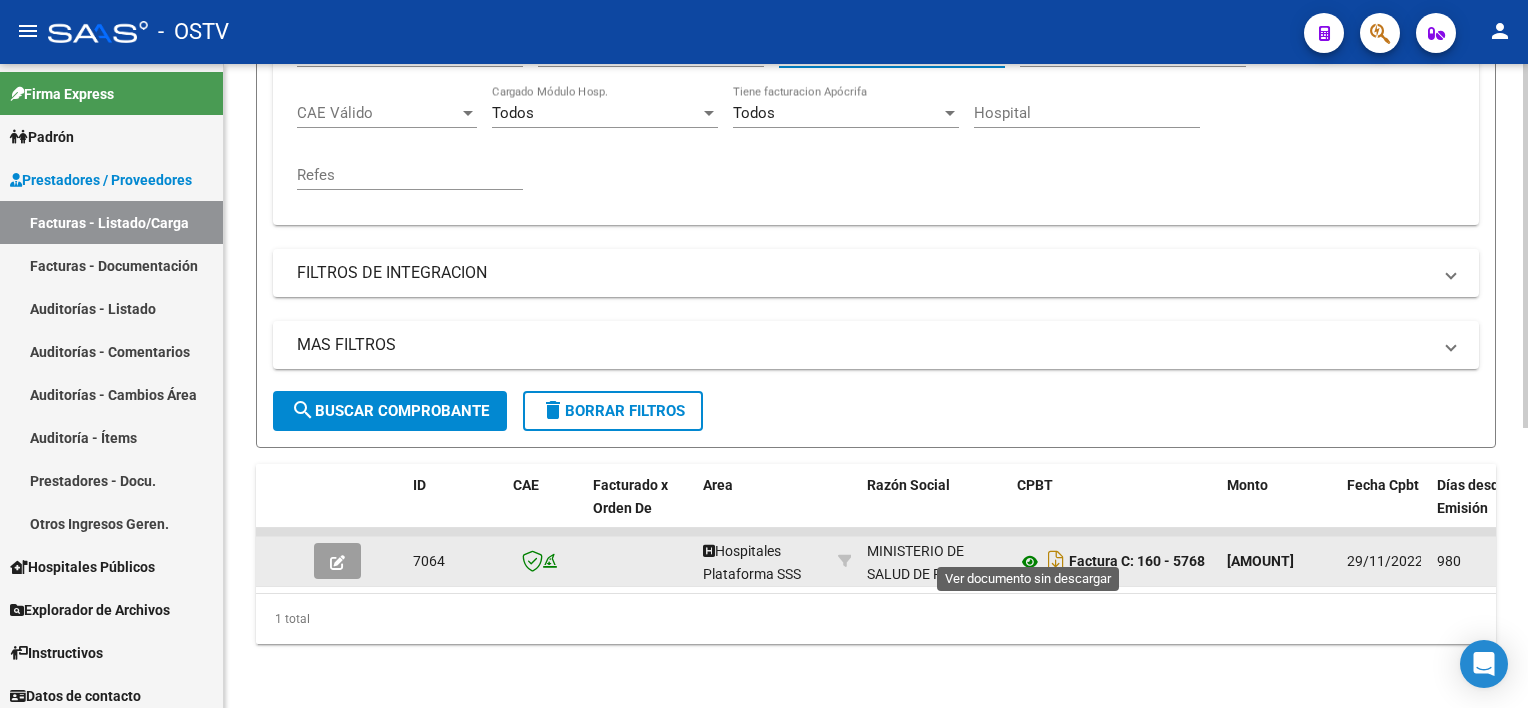 click 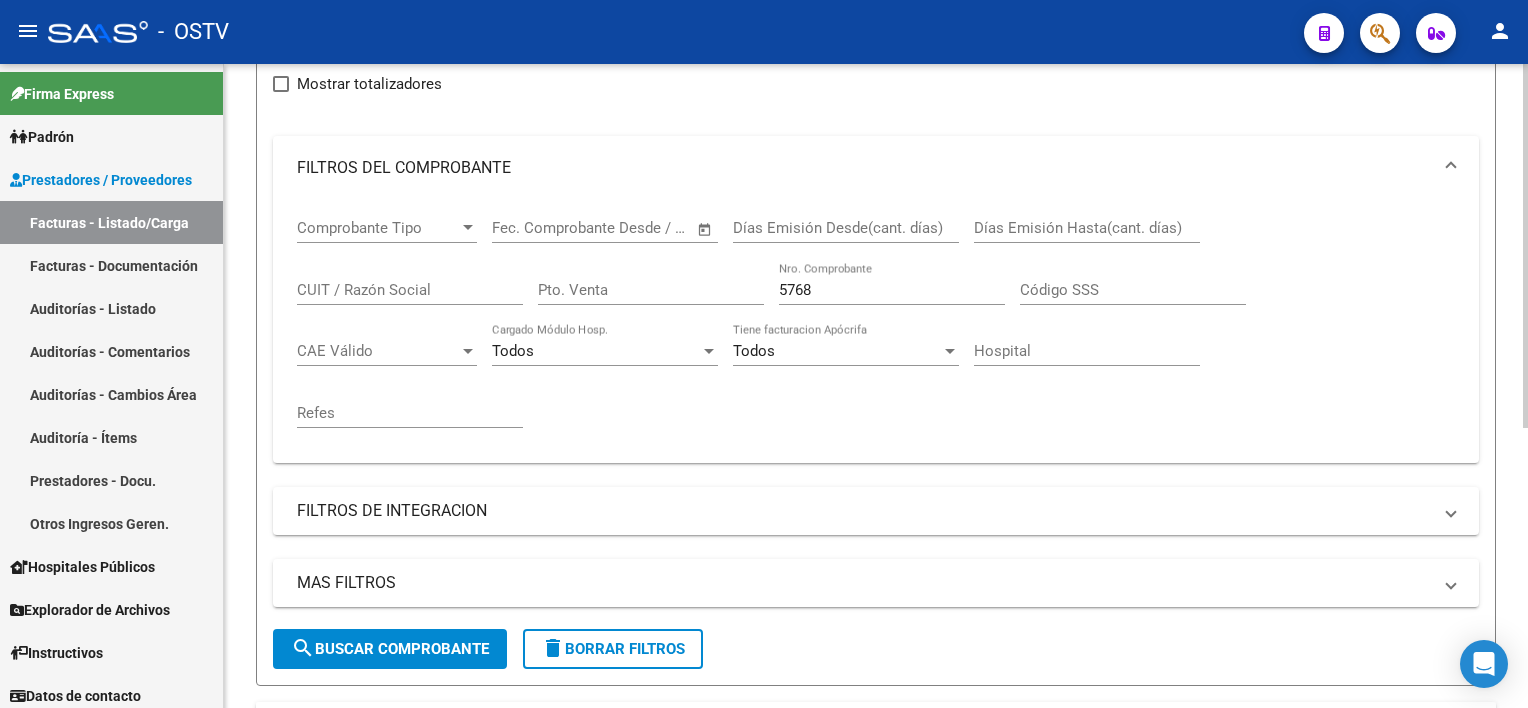 scroll, scrollTop: 193, scrollLeft: 0, axis: vertical 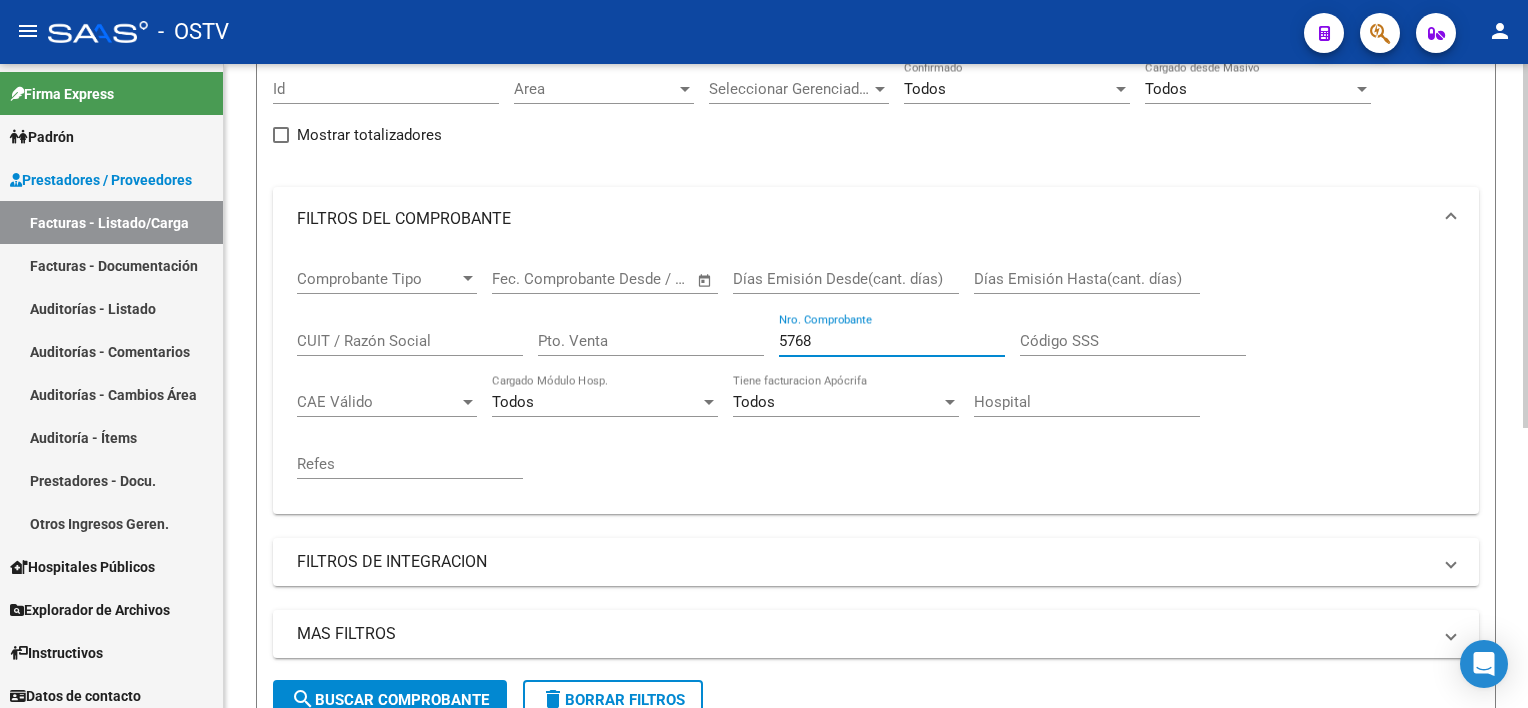 drag, startPoint x: 836, startPoint y: 333, endPoint x: 656, endPoint y: 304, distance: 182.32115 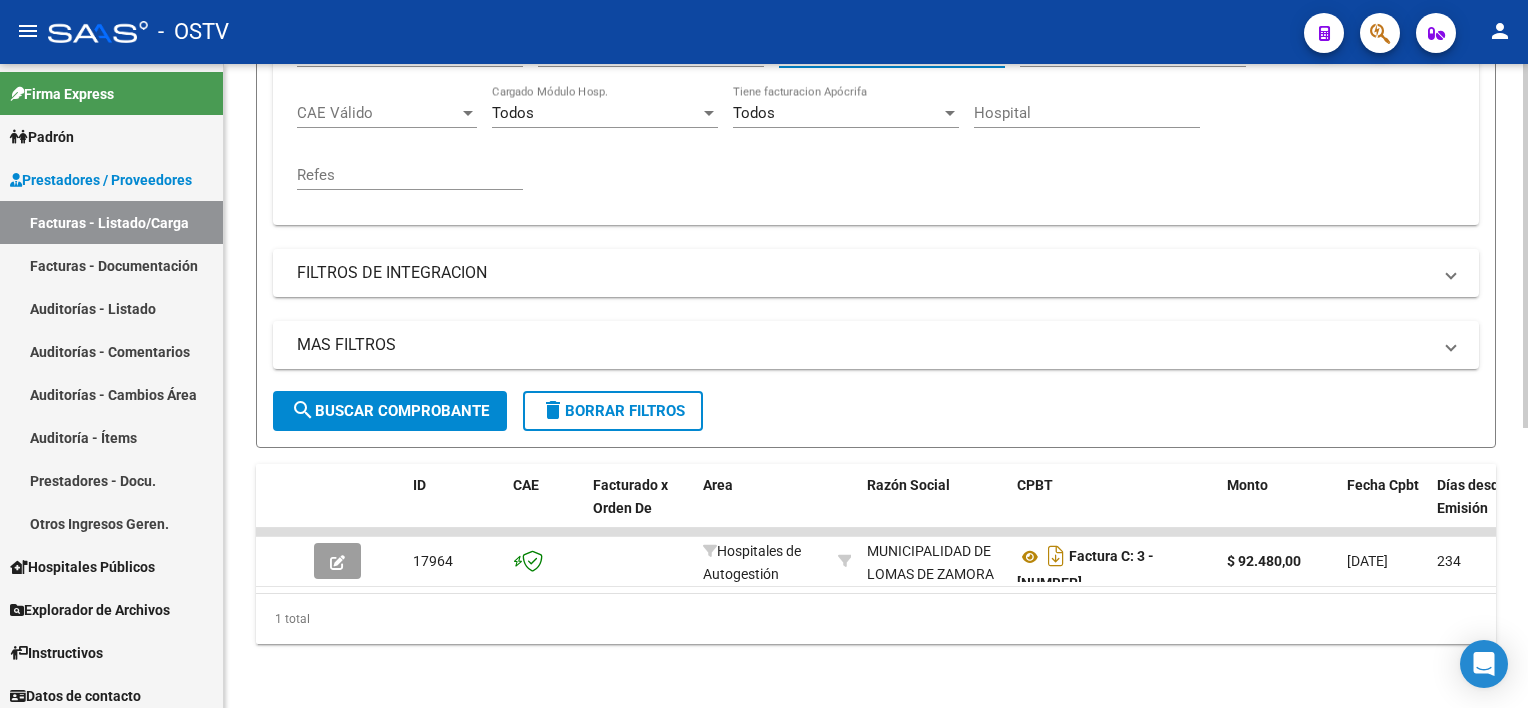 scroll, scrollTop: 493, scrollLeft: 0, axis: vertical 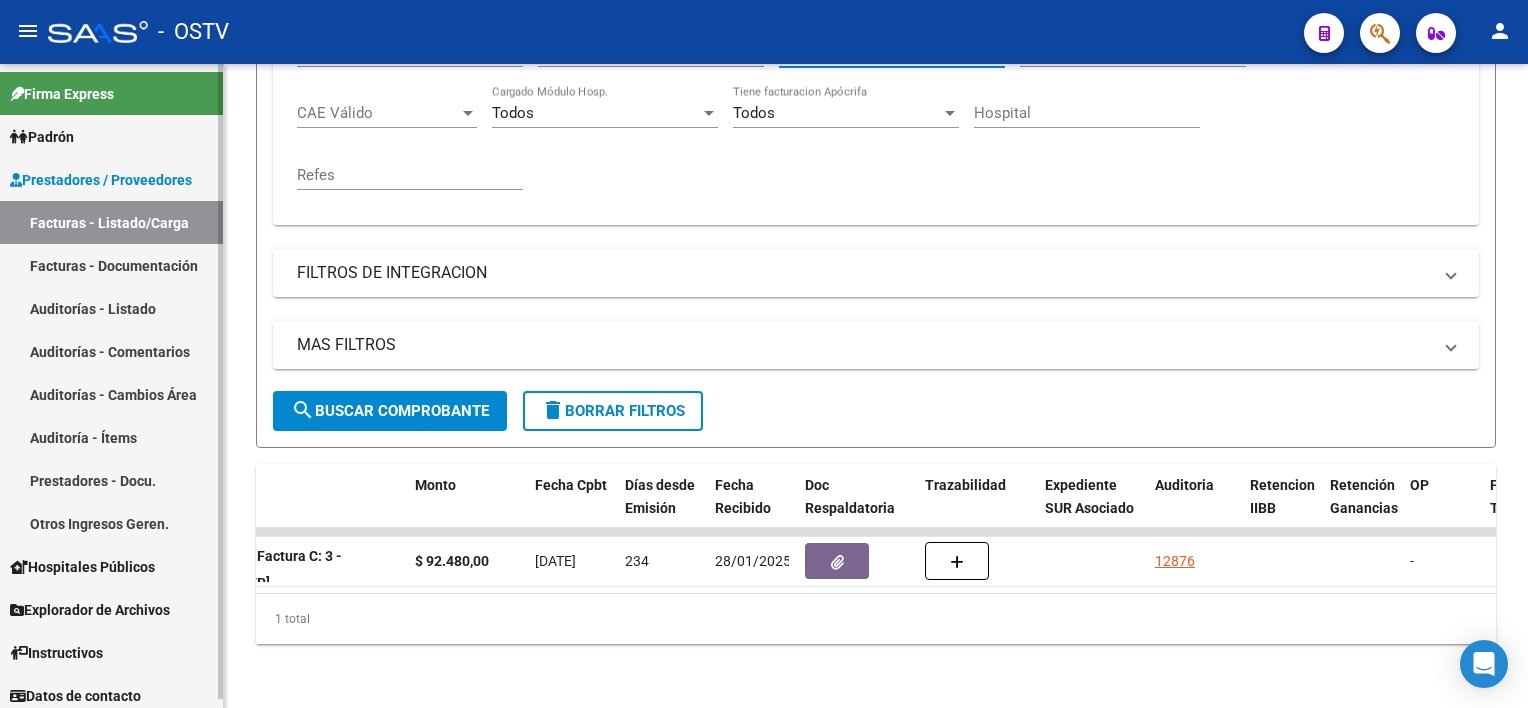 type on "5472" 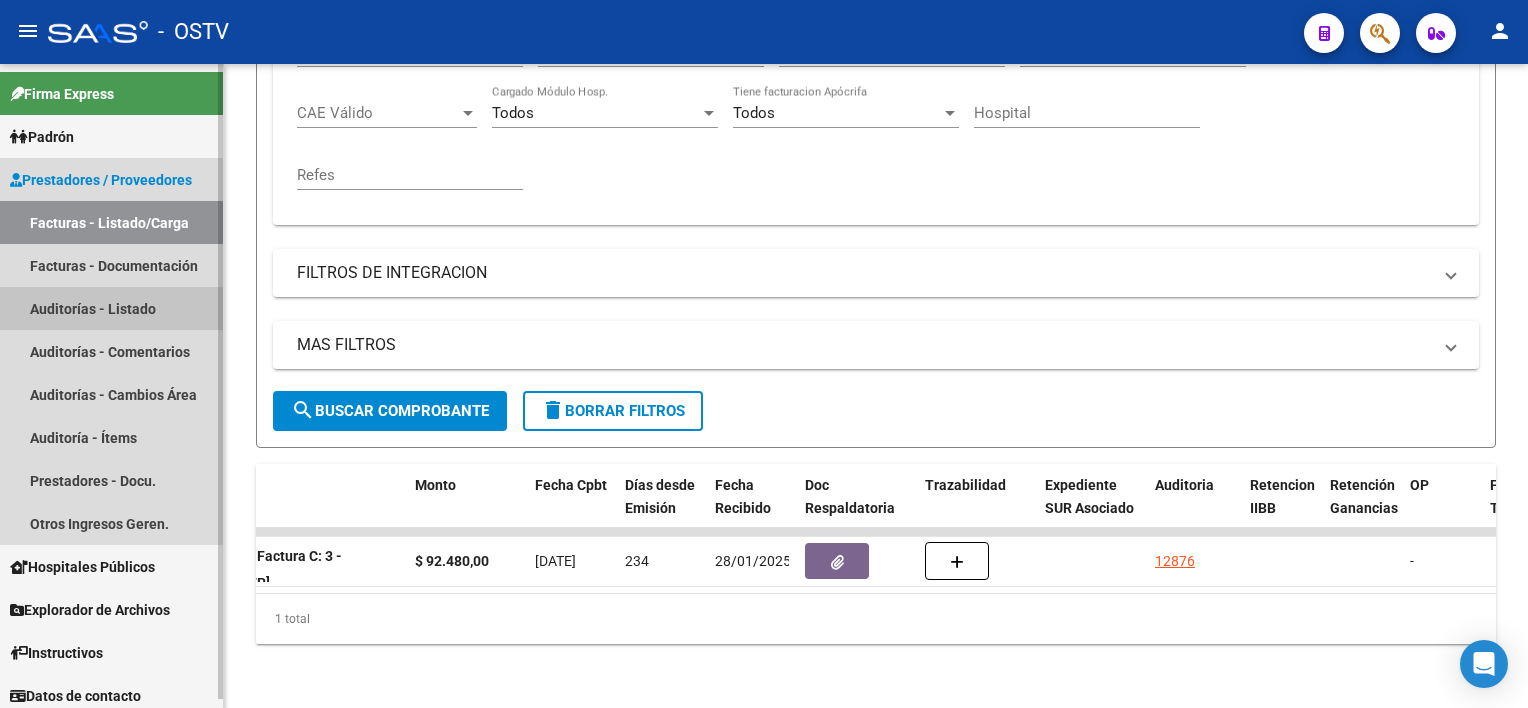 click on "Auditorías - Listado" at bounding box center (111, 308) 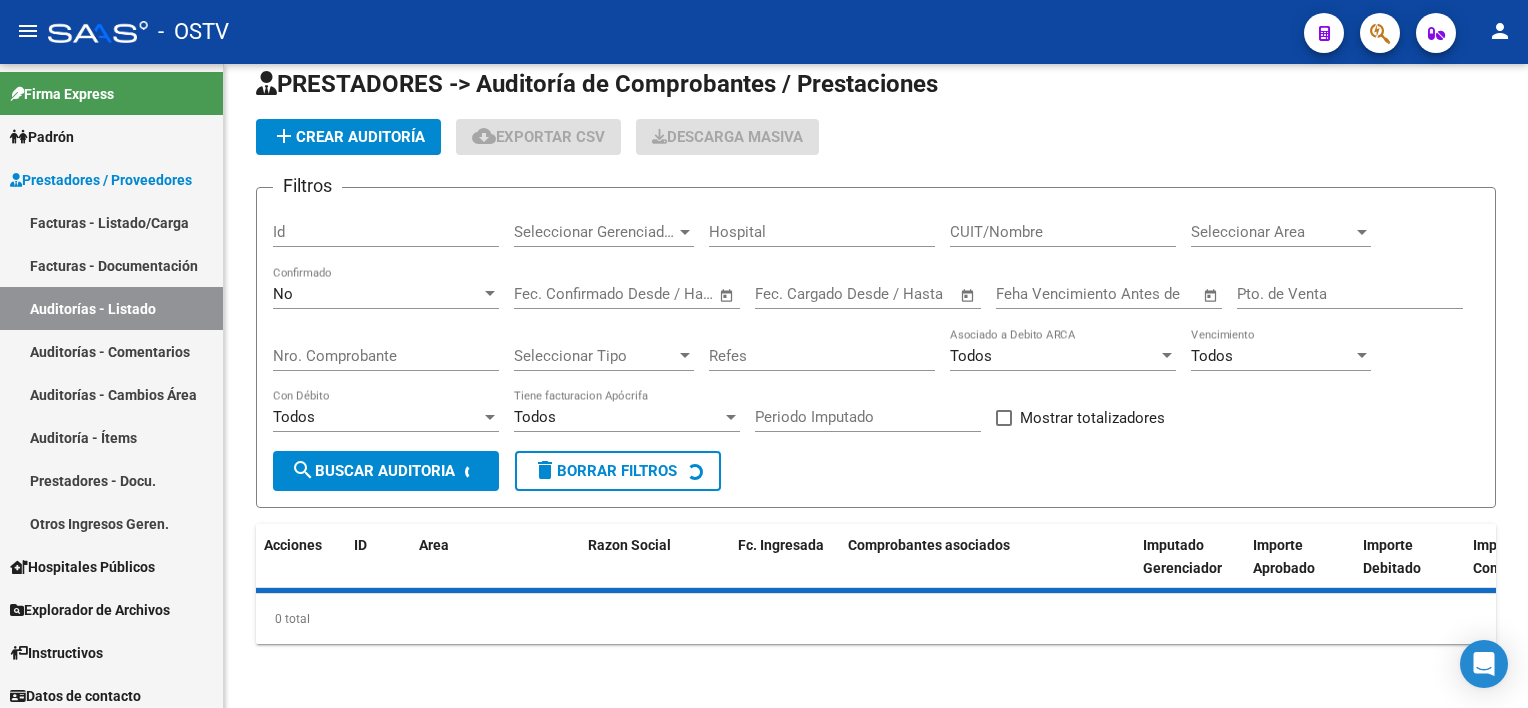 scroll, scrollTop: 0, scrollLeft: 0, axis: both 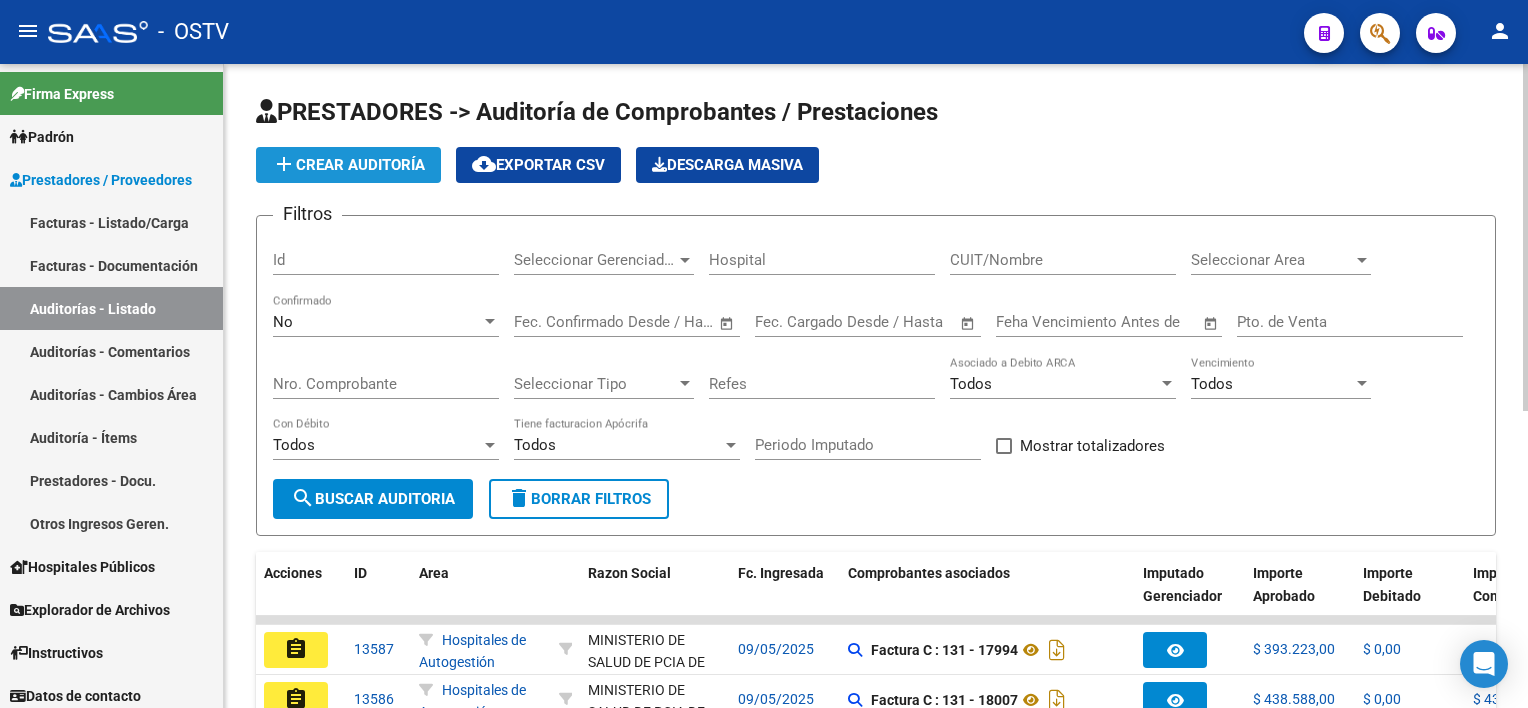 click on "add  Crear Auditoría" 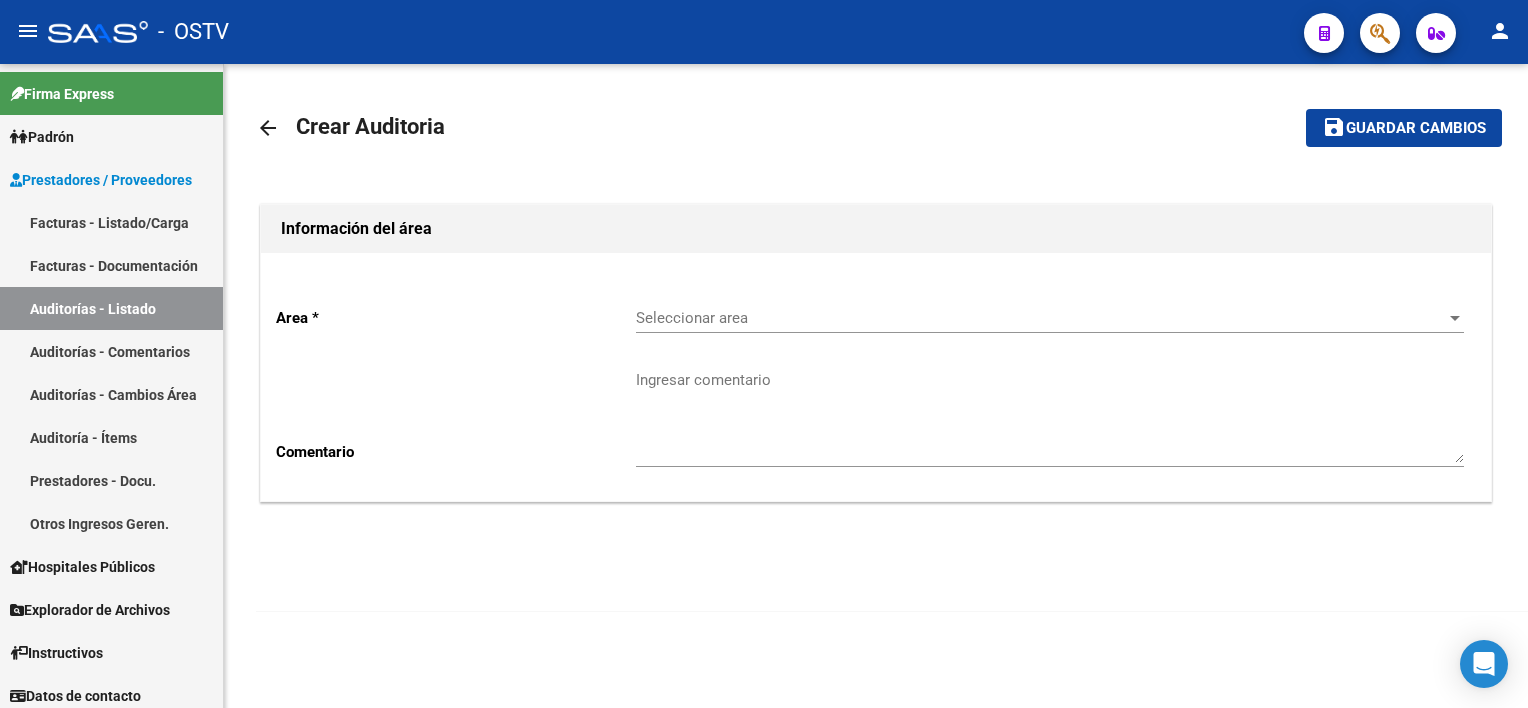 click on "Seleccionar area" at bounding box center (1041, 318) 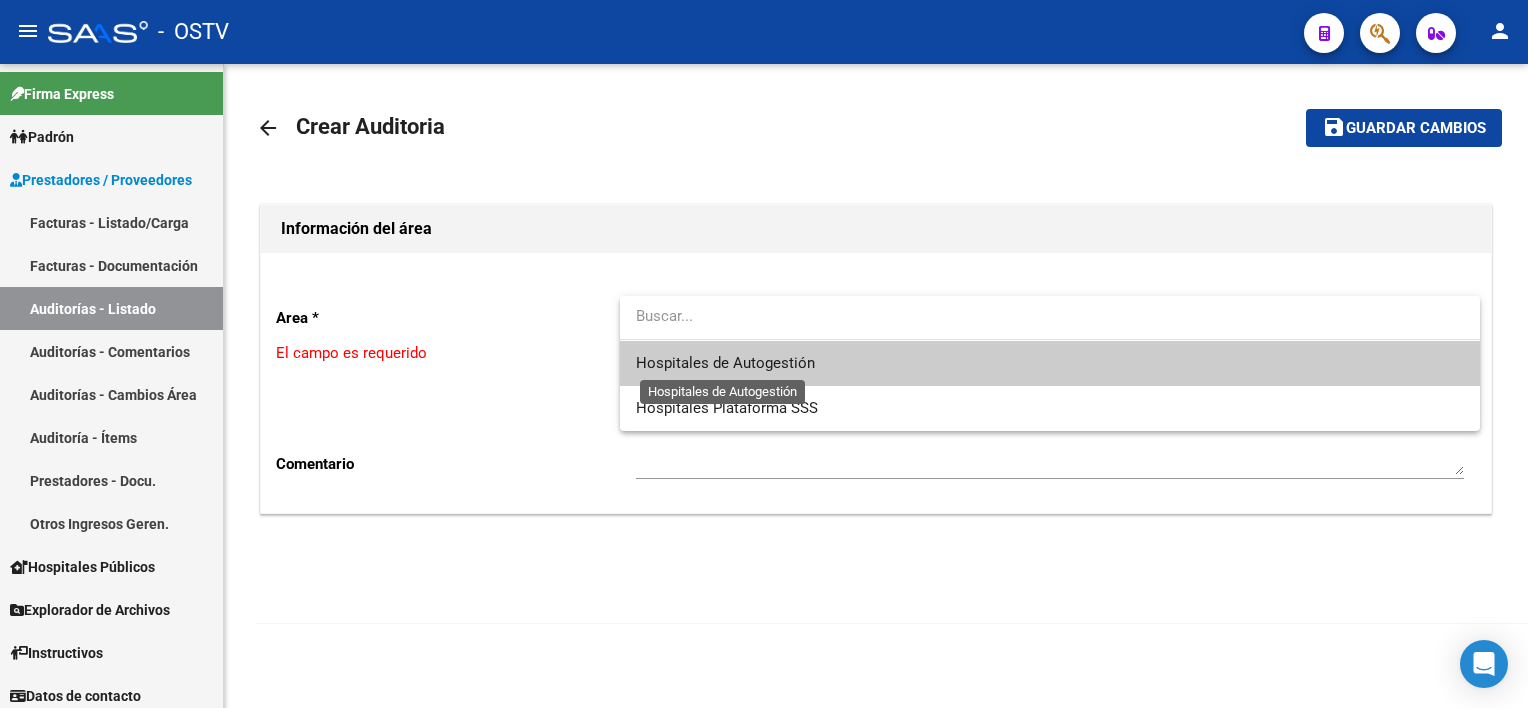 click on "Hospitales de Autogestión" at bounding box center [725, 363] 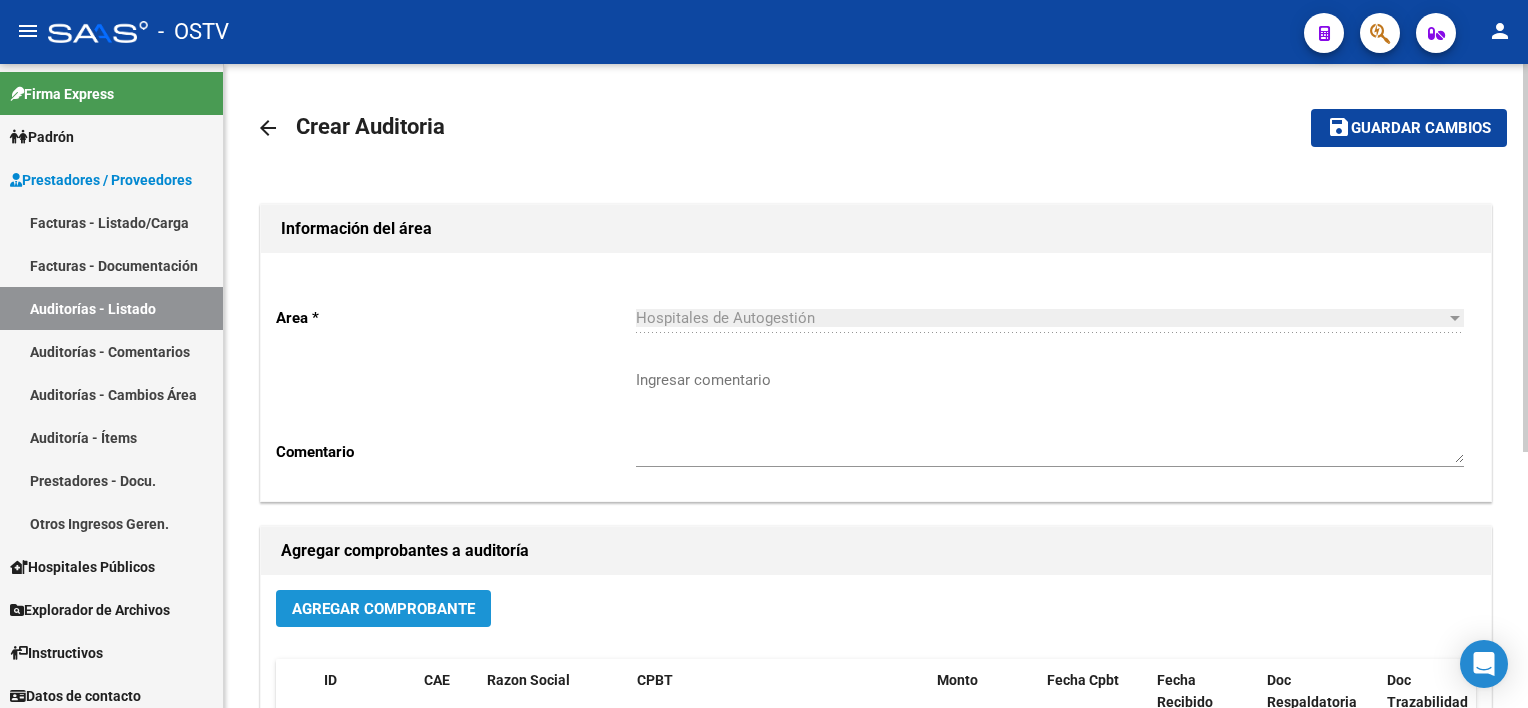 click on "Agregar Comprobante" 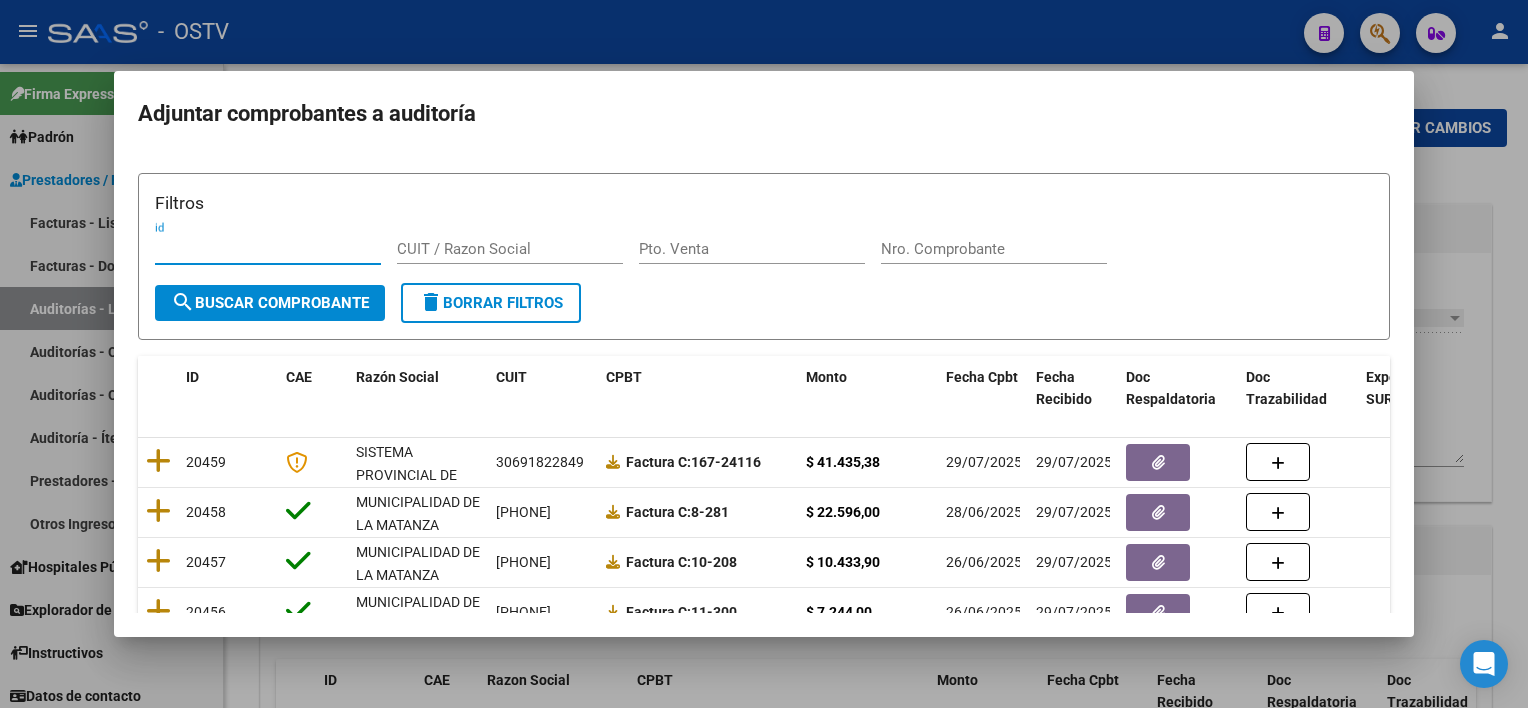 click on "Nro. Comprobante" at bounding box center (994, 249) 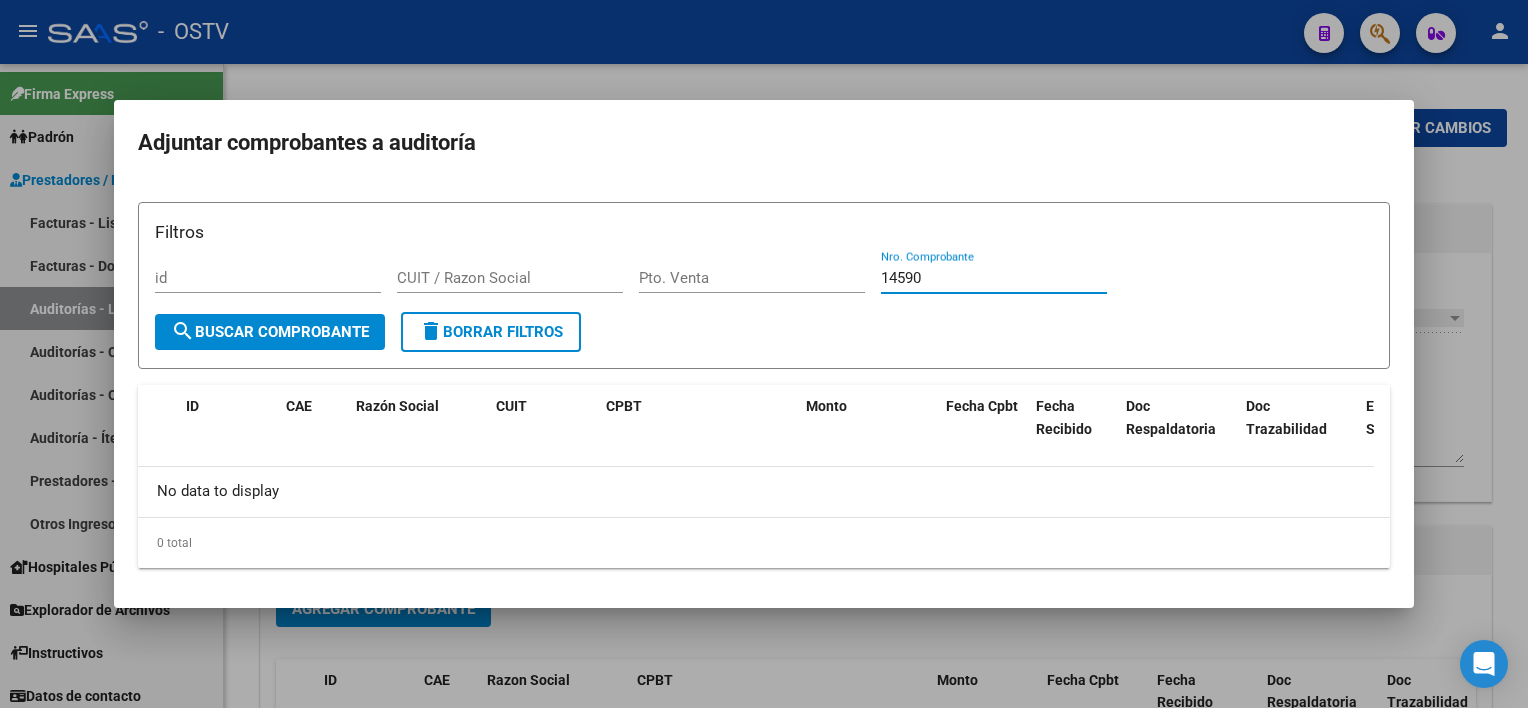 type on "14590" 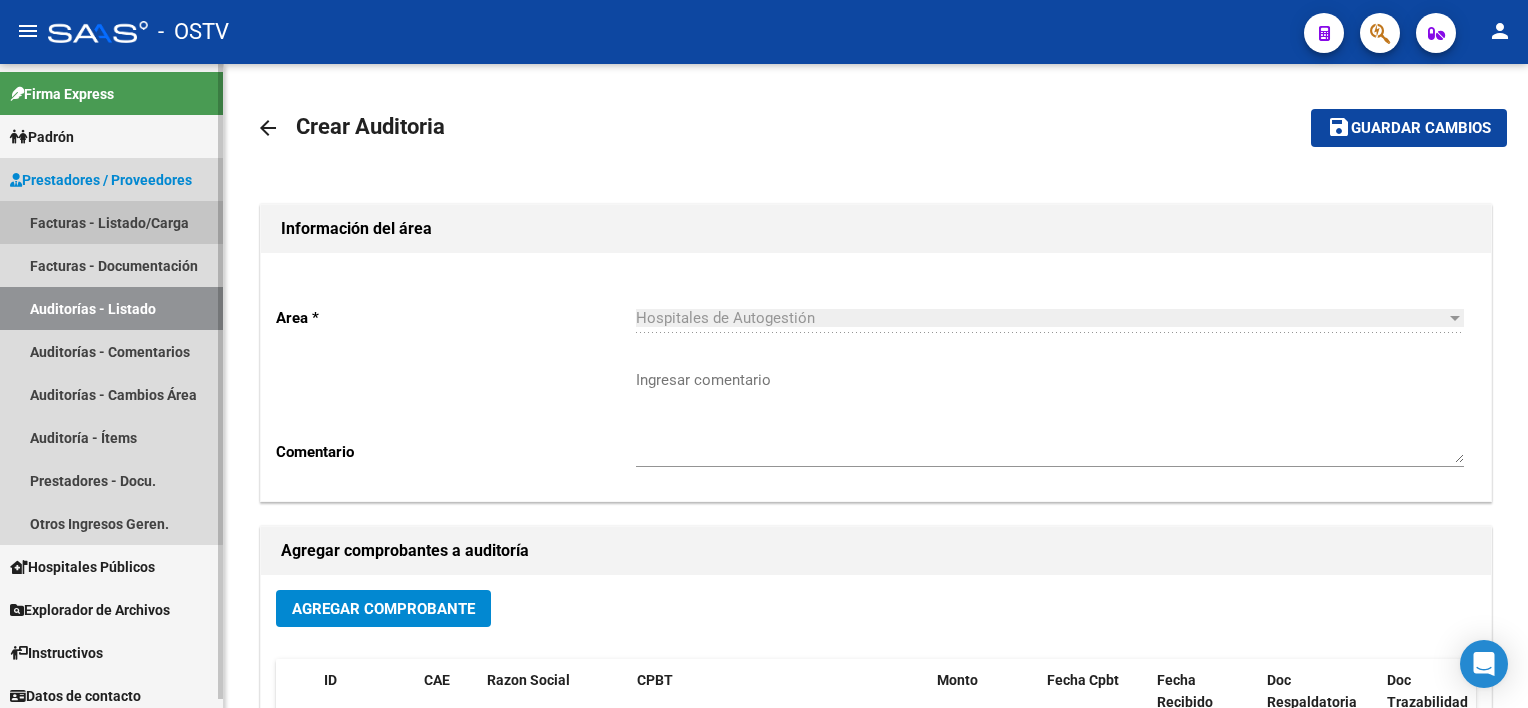 click on "Facturas - Listado/Carga" at bounding box center (111, 222) 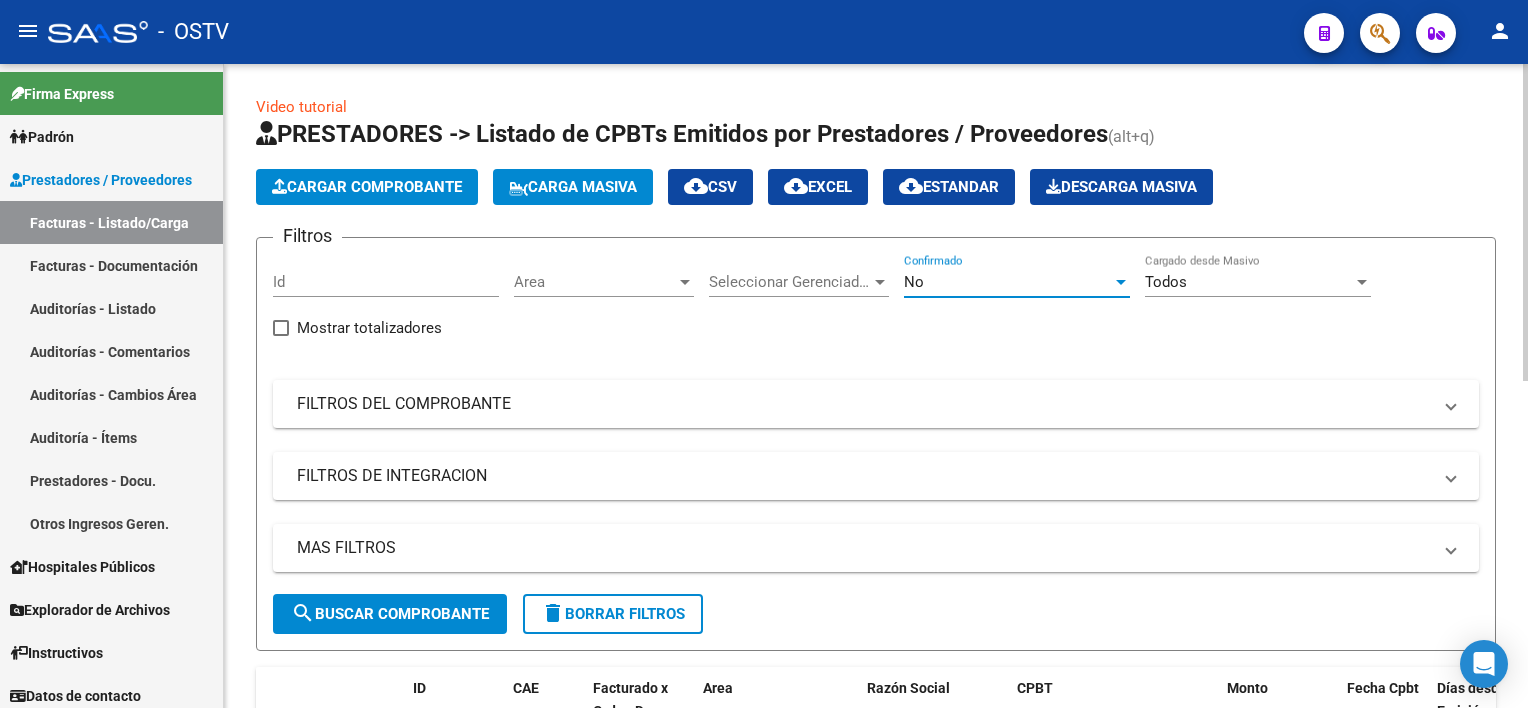 click on "No" at bounding box center [1008, 282] 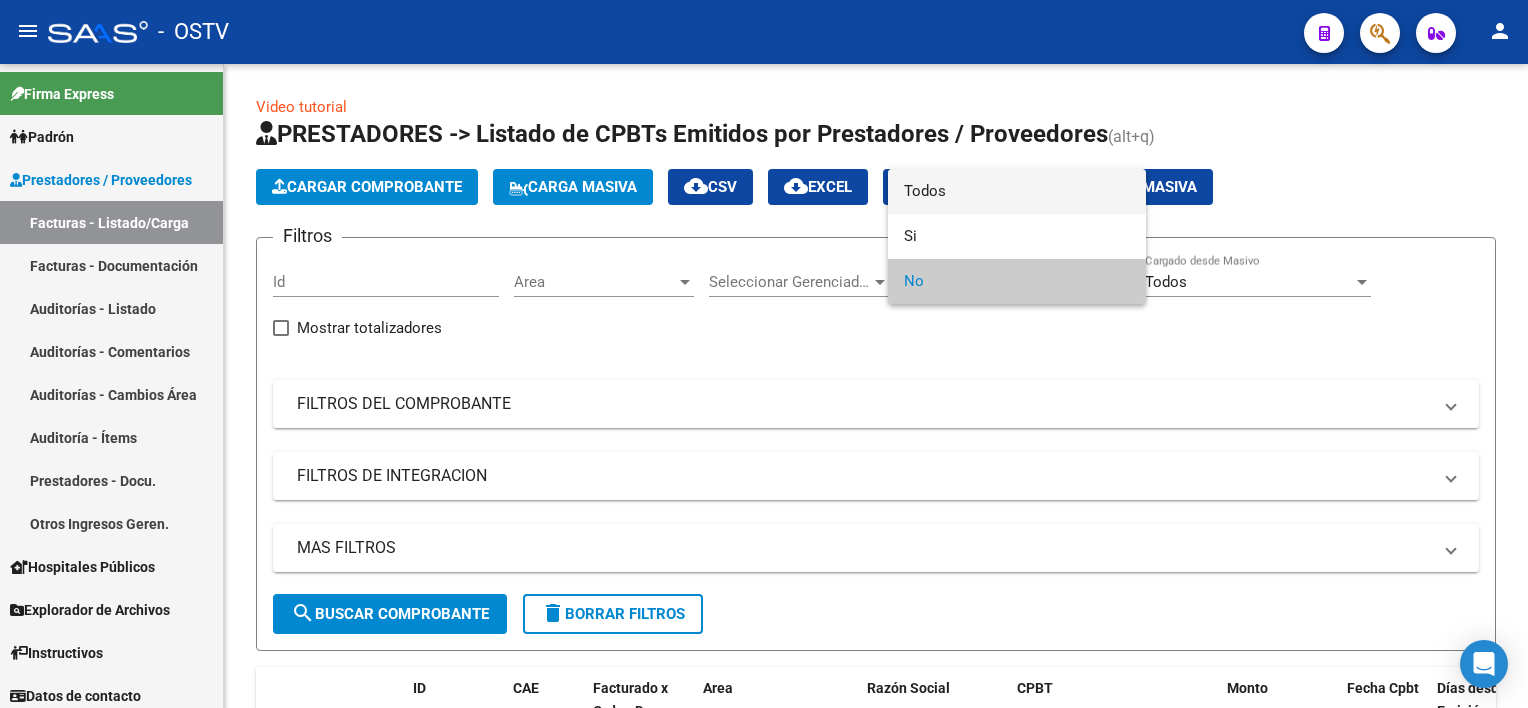 click on "Todos" at bounding box center [1017, 191] 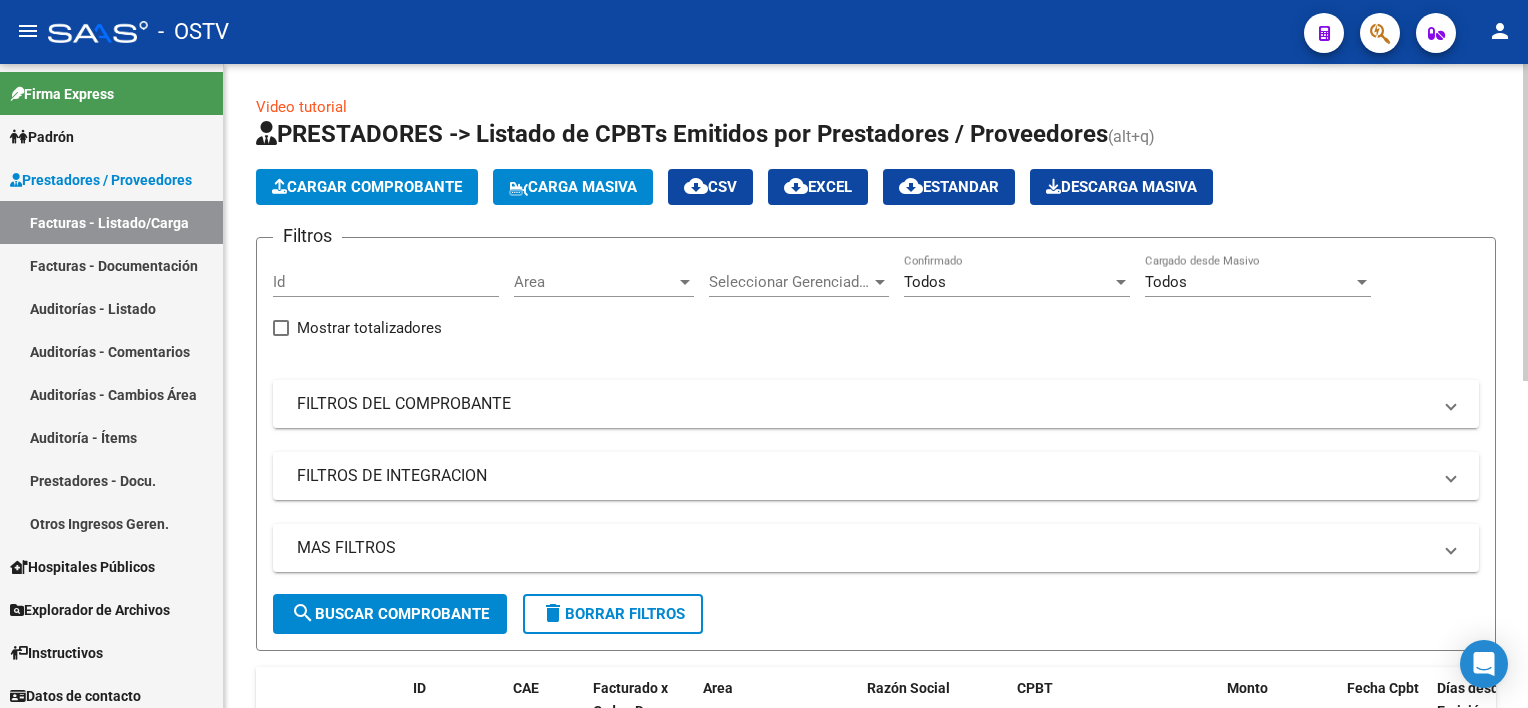 click on "FILTROS DEL COMPROBANTE" at bounding box center [864, 404] 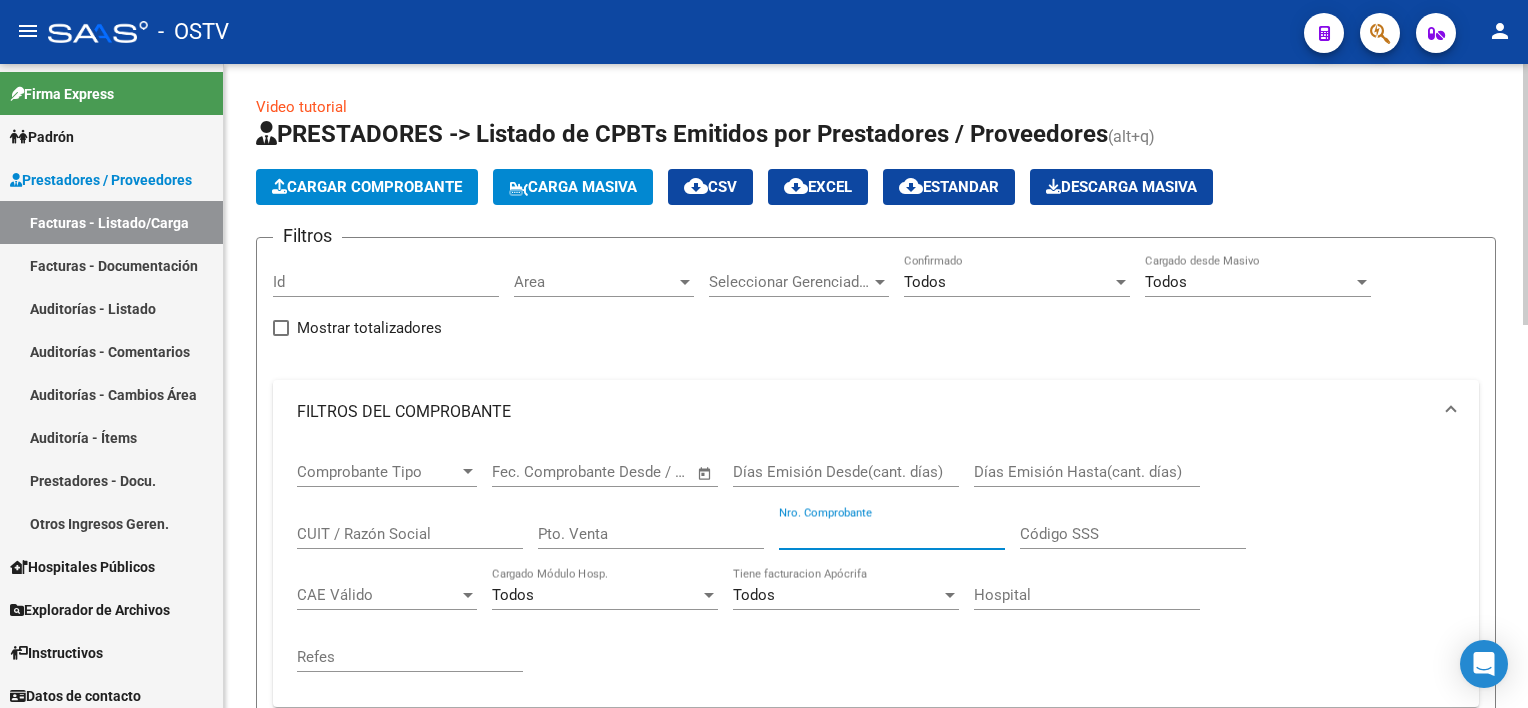 click on "Nro. Comprobante" at bounding box center [892, 534] 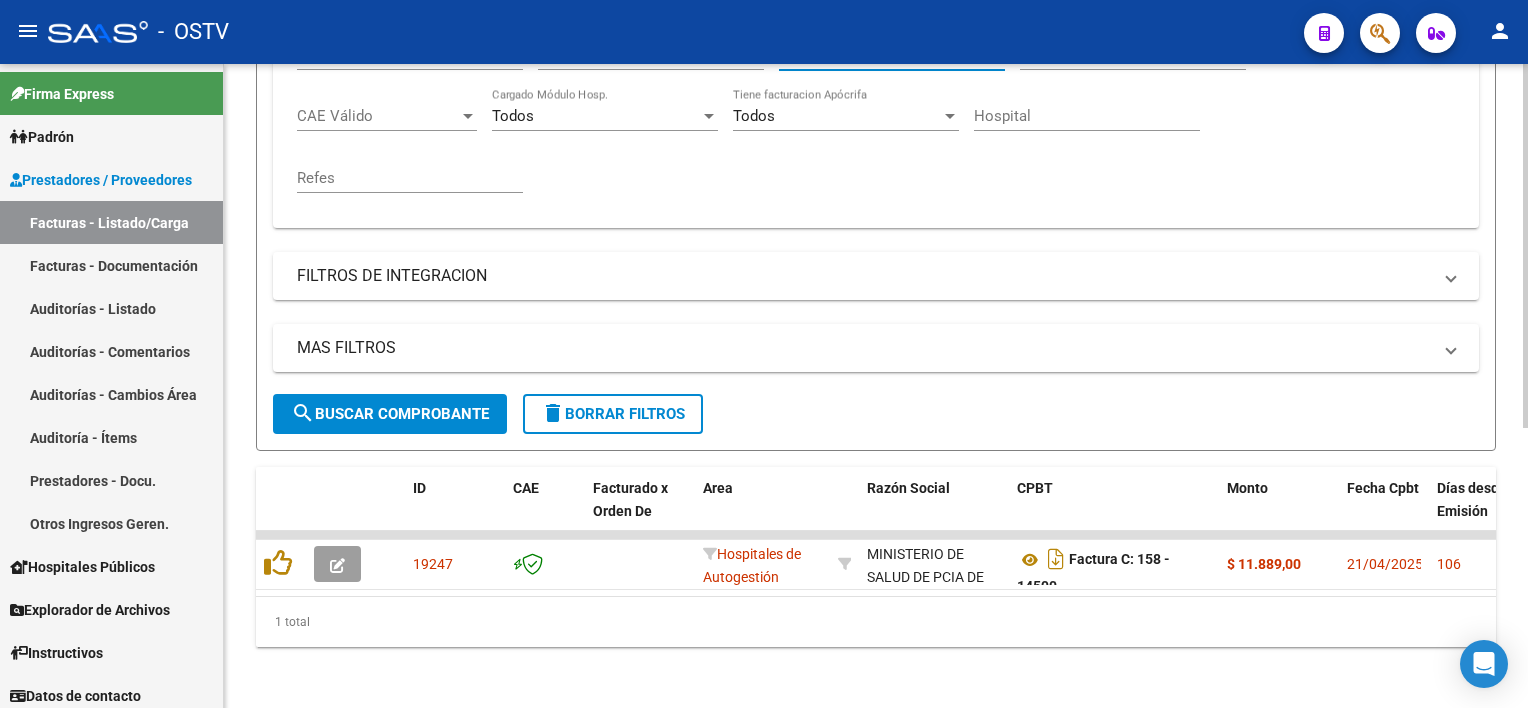 scroll, scrollTop: 493, scrollLeft: 0, axis: vertical 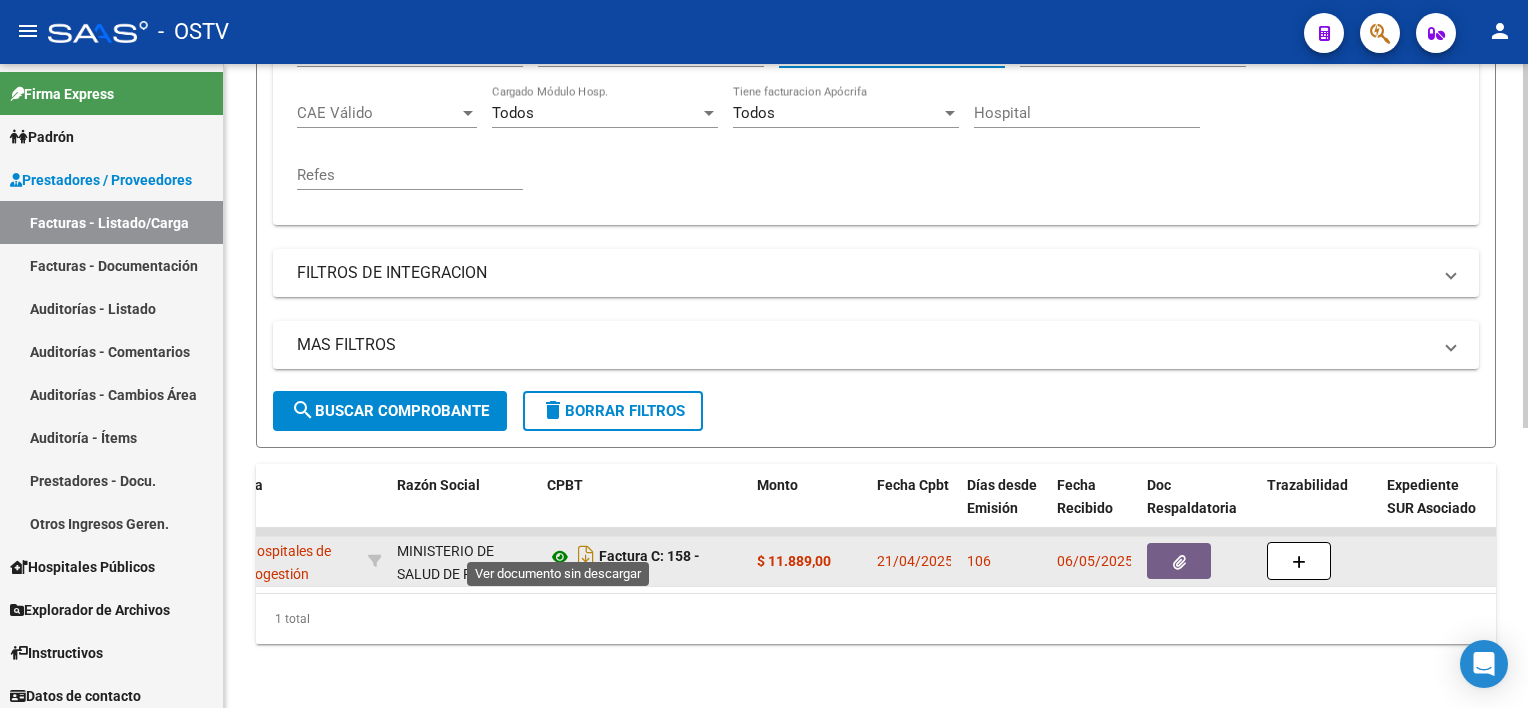 type on "14590" 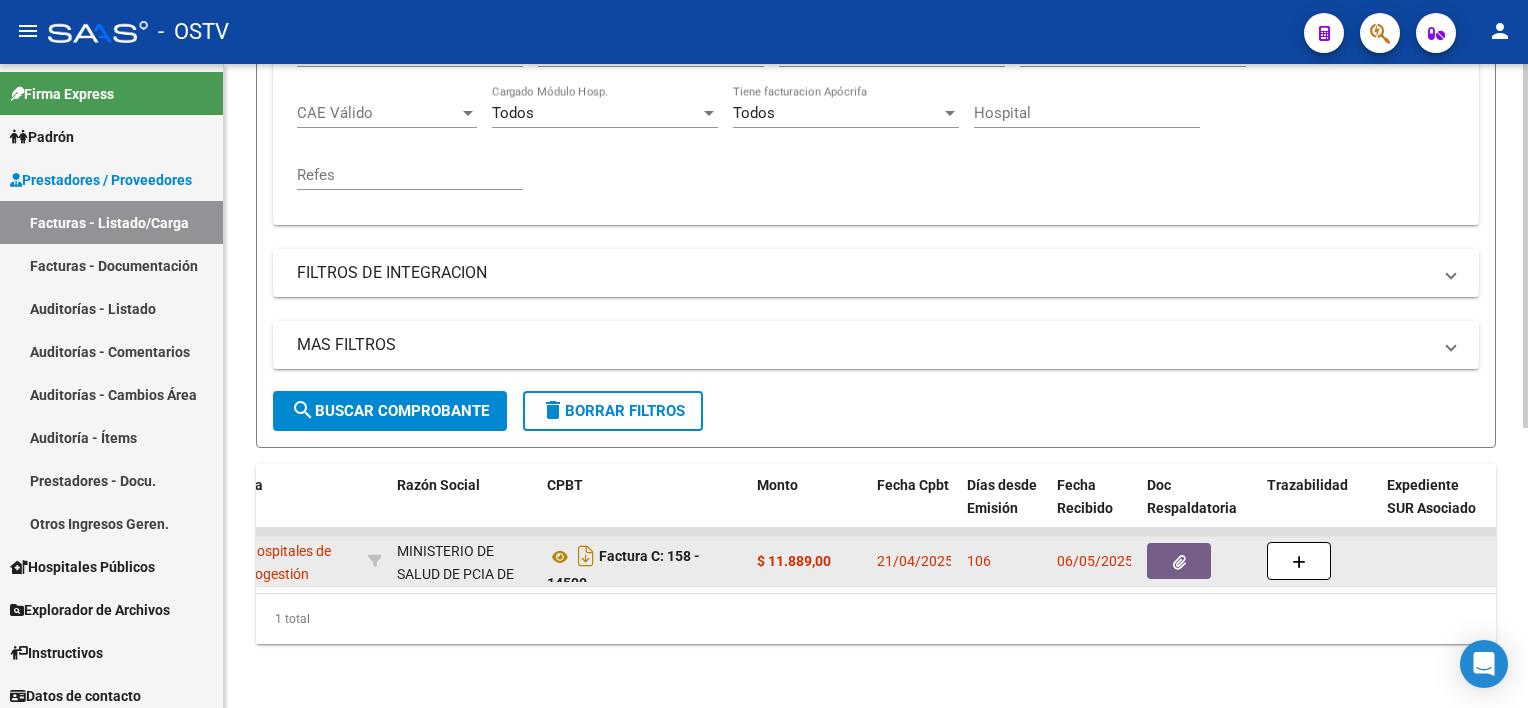 click 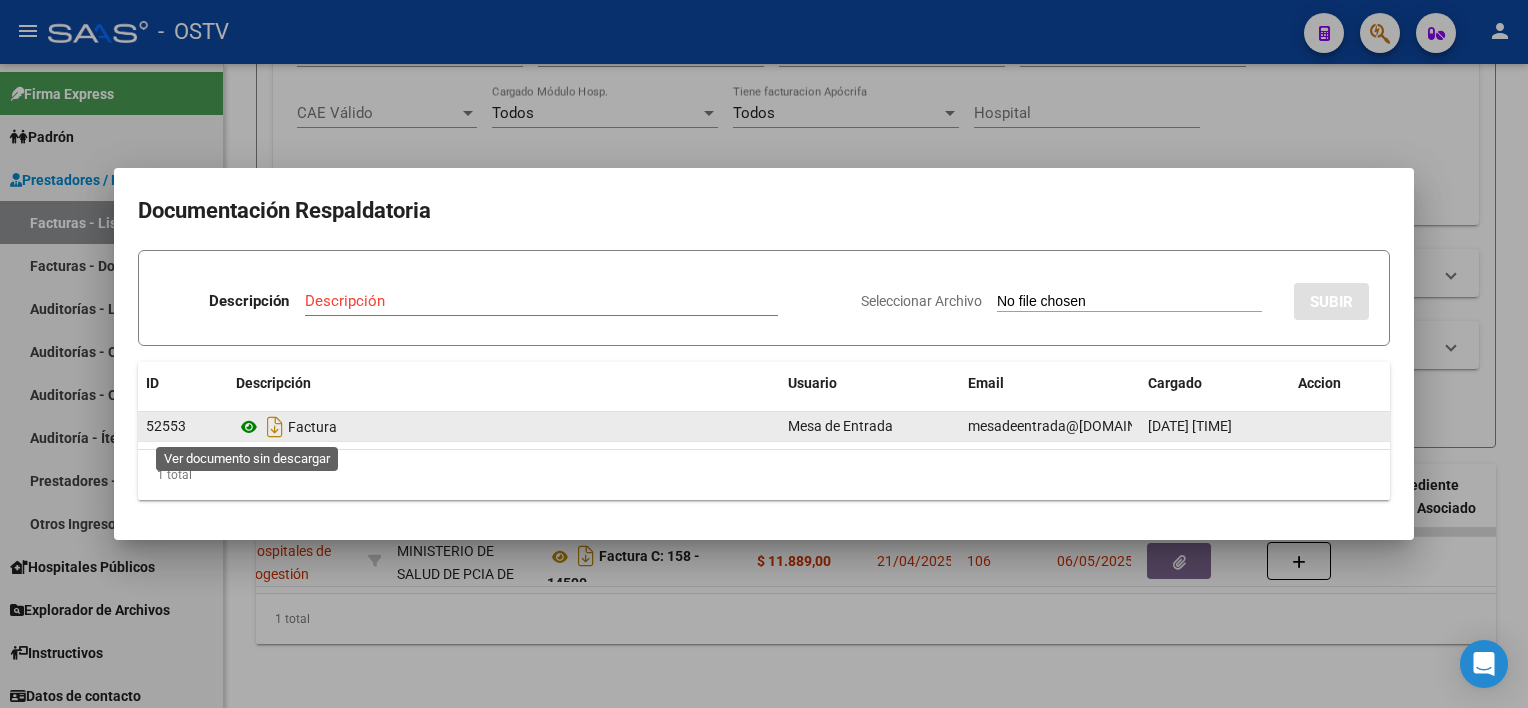 click 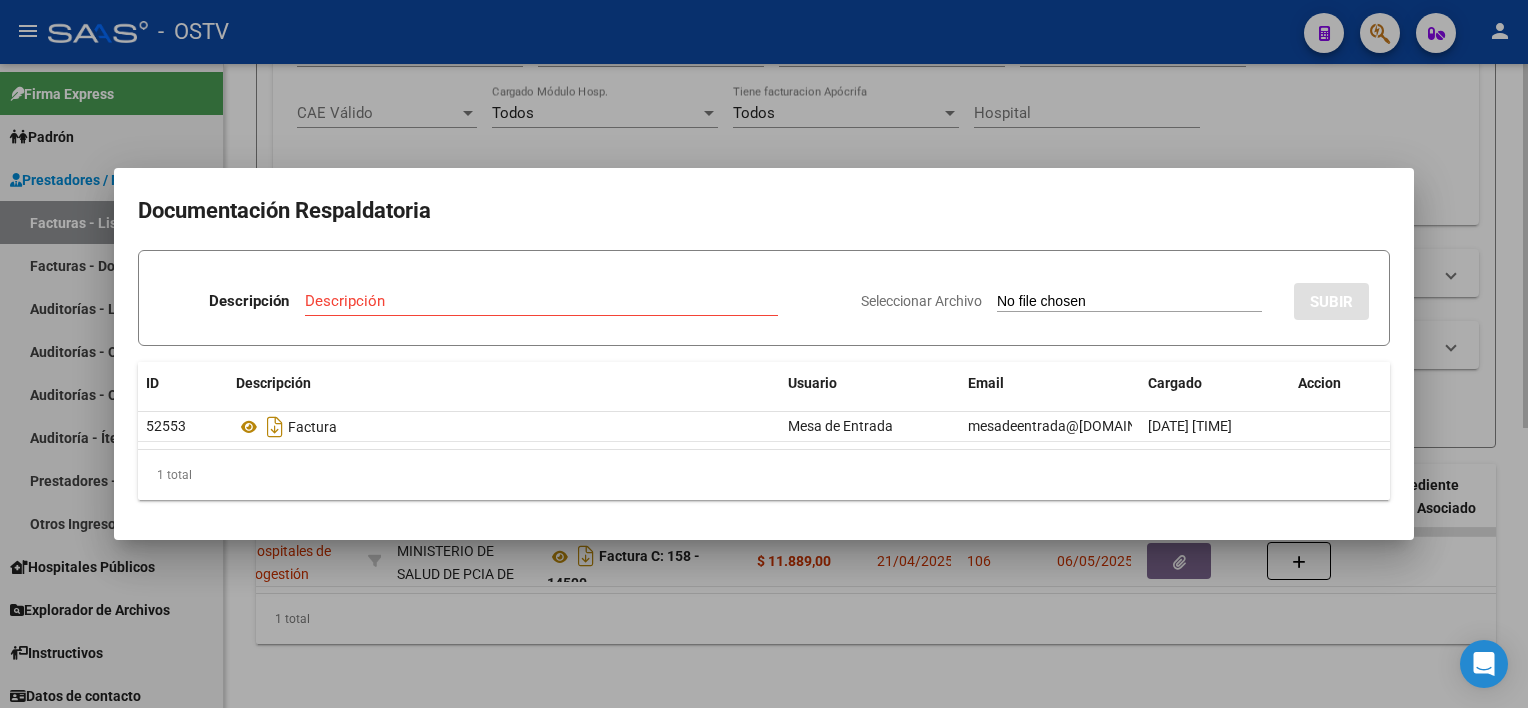 click at bounding box center (764, 354) 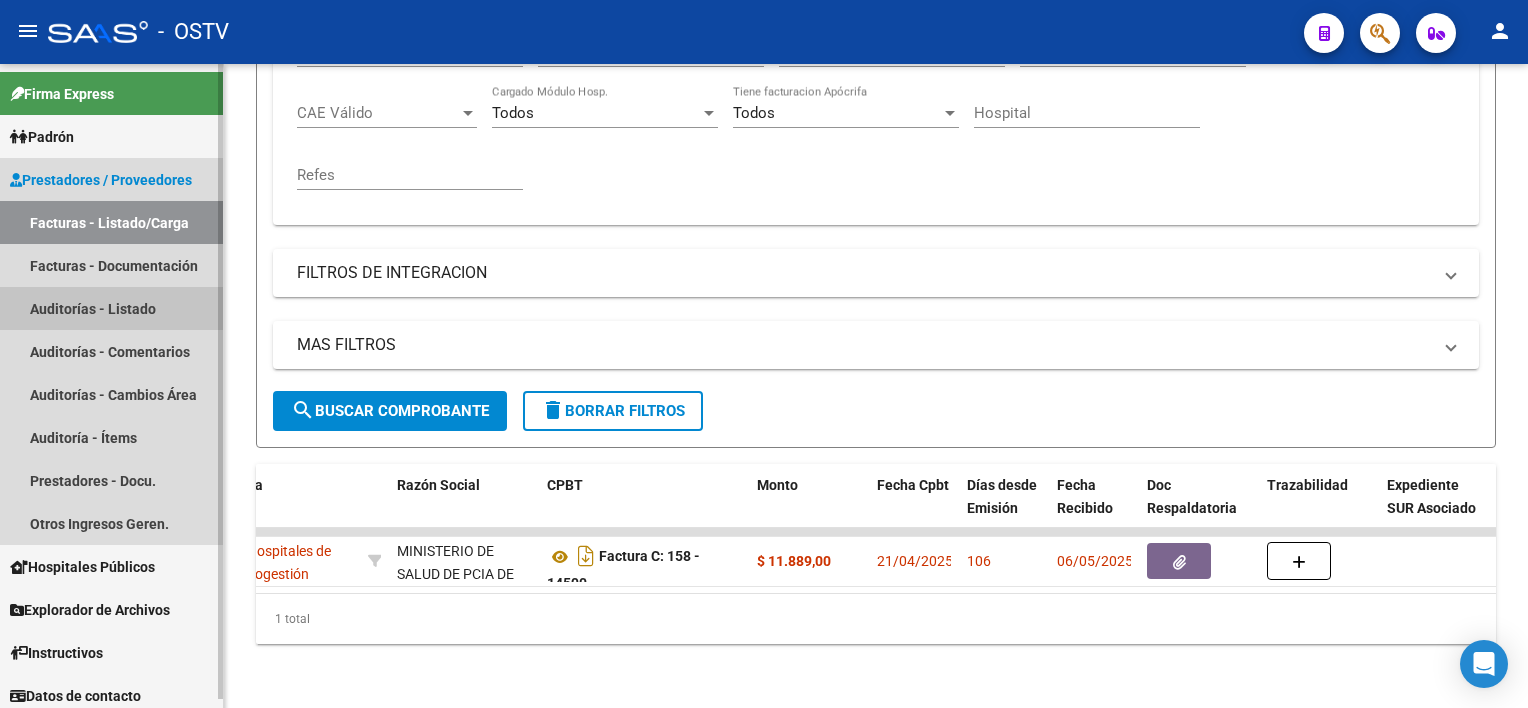 click on "Auditorías - Listado" at bounding box center (111, 308) 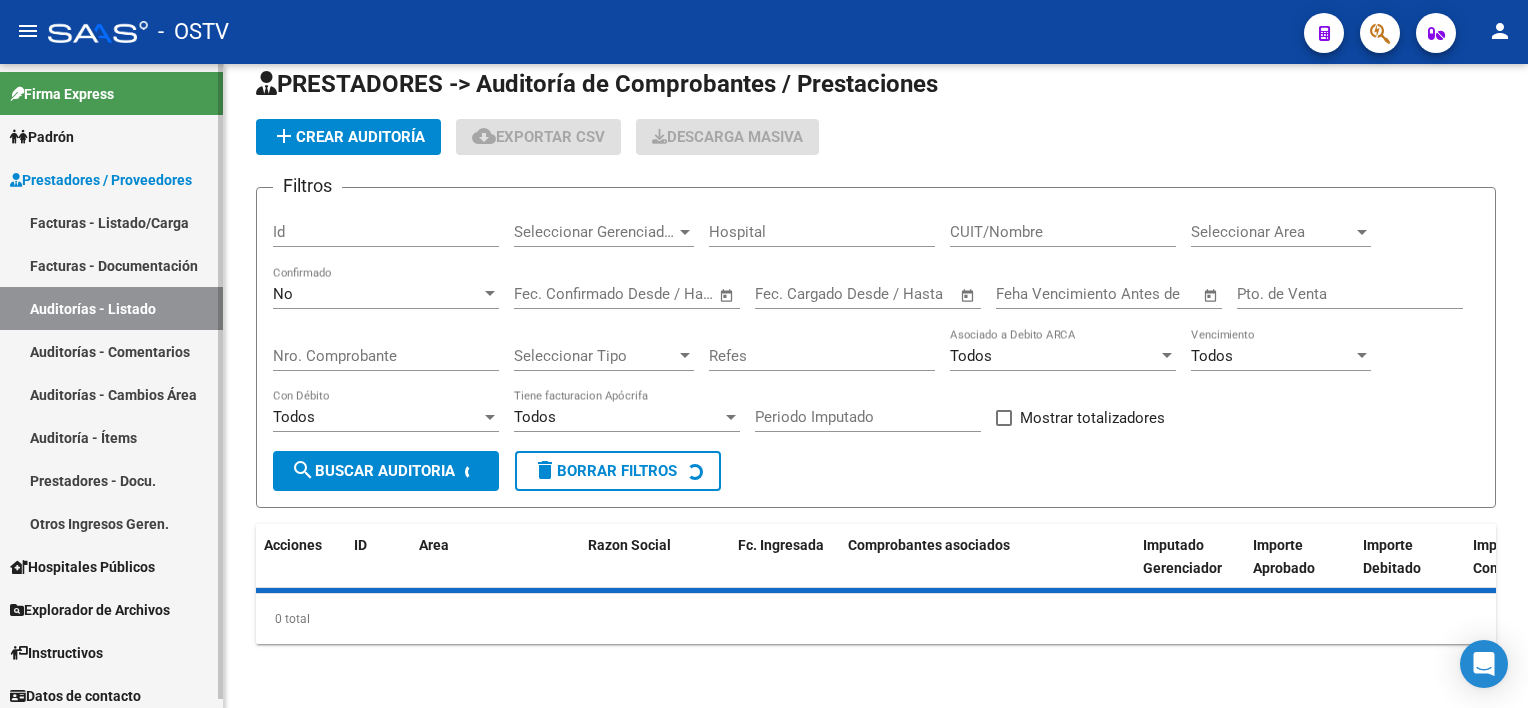 scroll, scrollTop: 0, scrollLeft: 0, axis: both 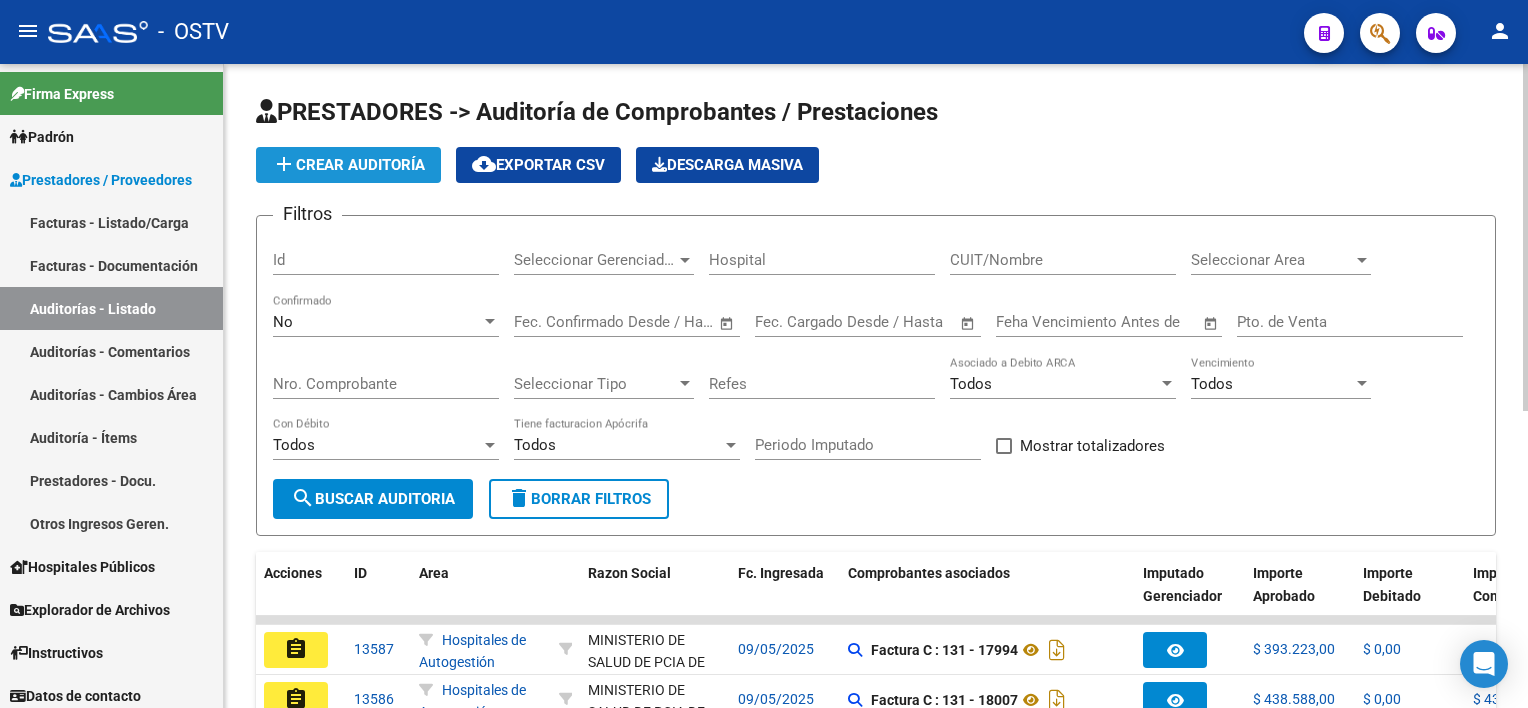 click on "add  Crear Auditoría" 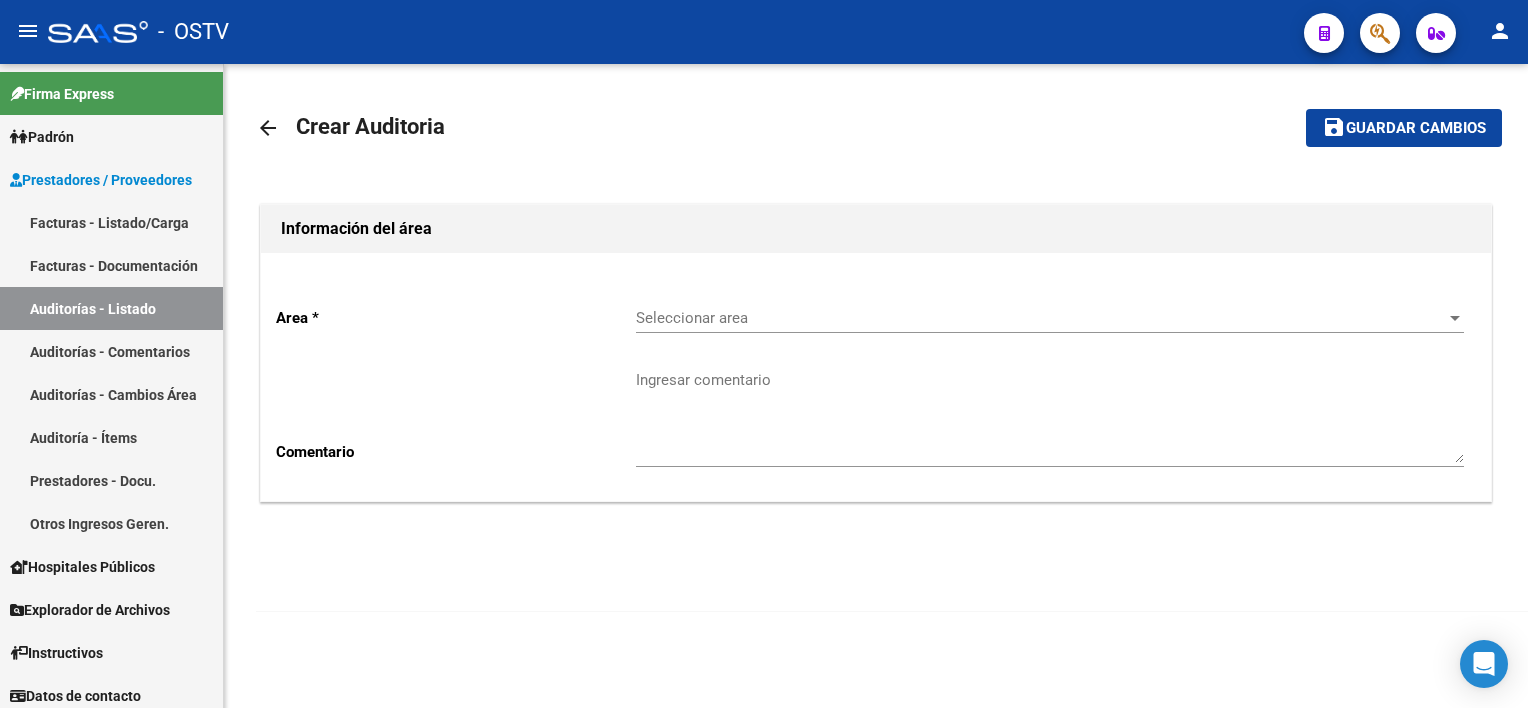 click on "Seleccionar area Seleccionar area" 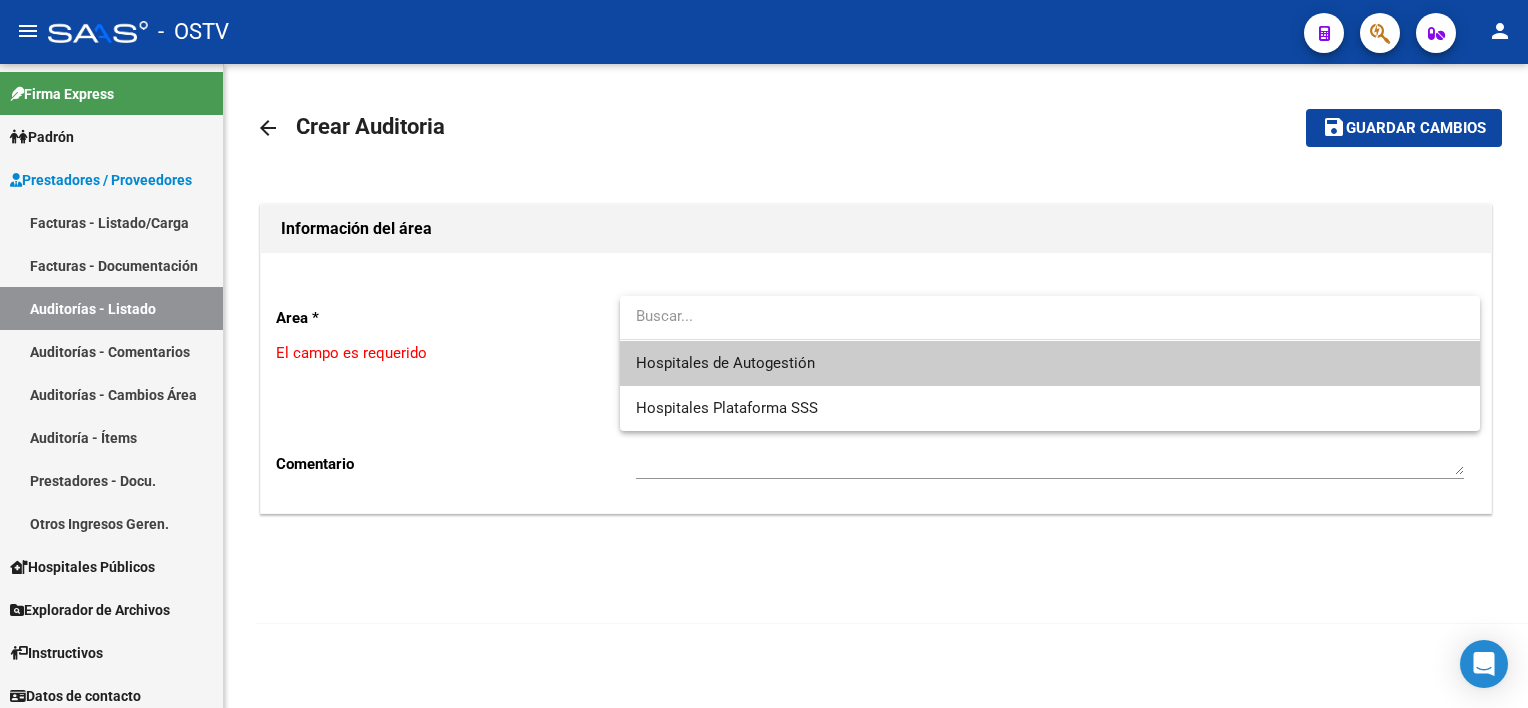 drag, startPoint x: 693, startPoint y: 354, endPoint x: 667, endPoint y: 440, distance: 89.84431 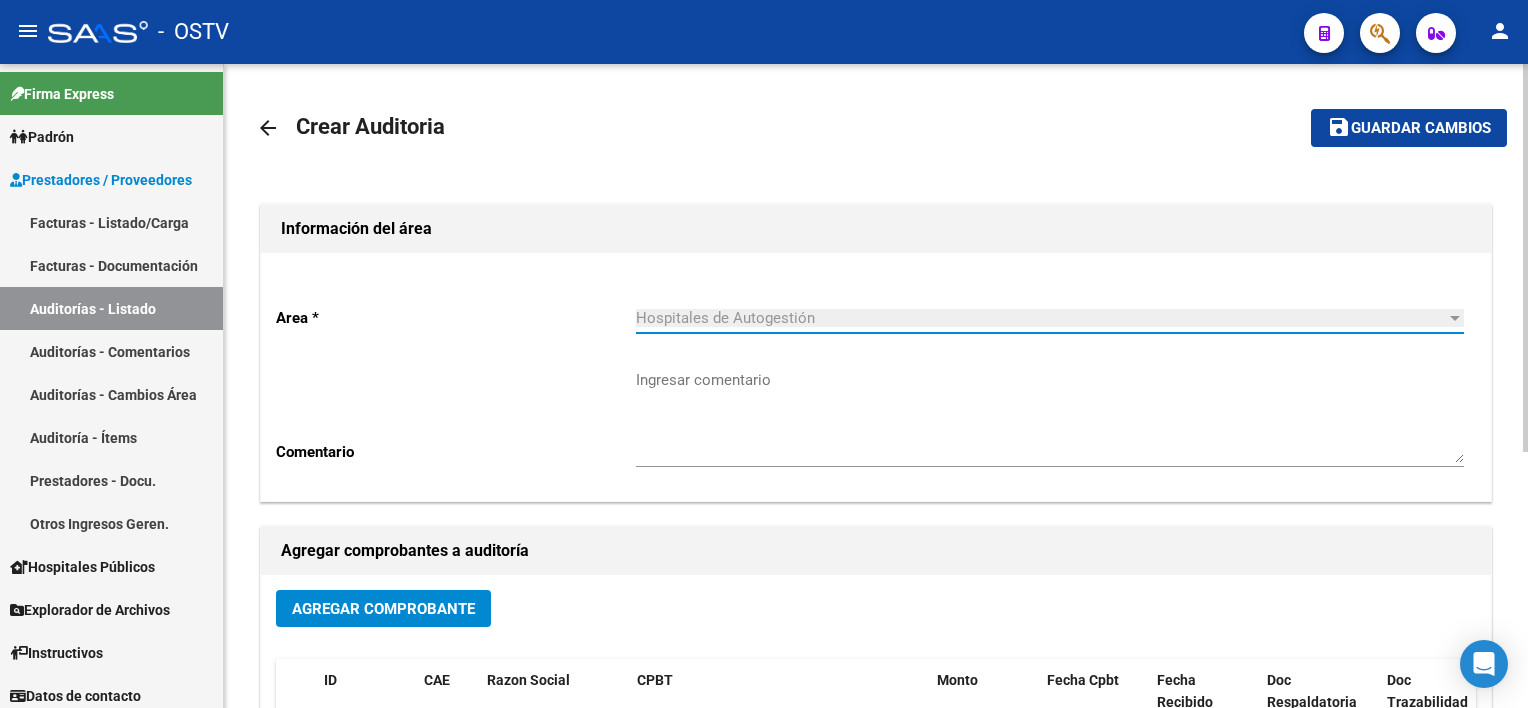 click on "Agregar Comprobante" 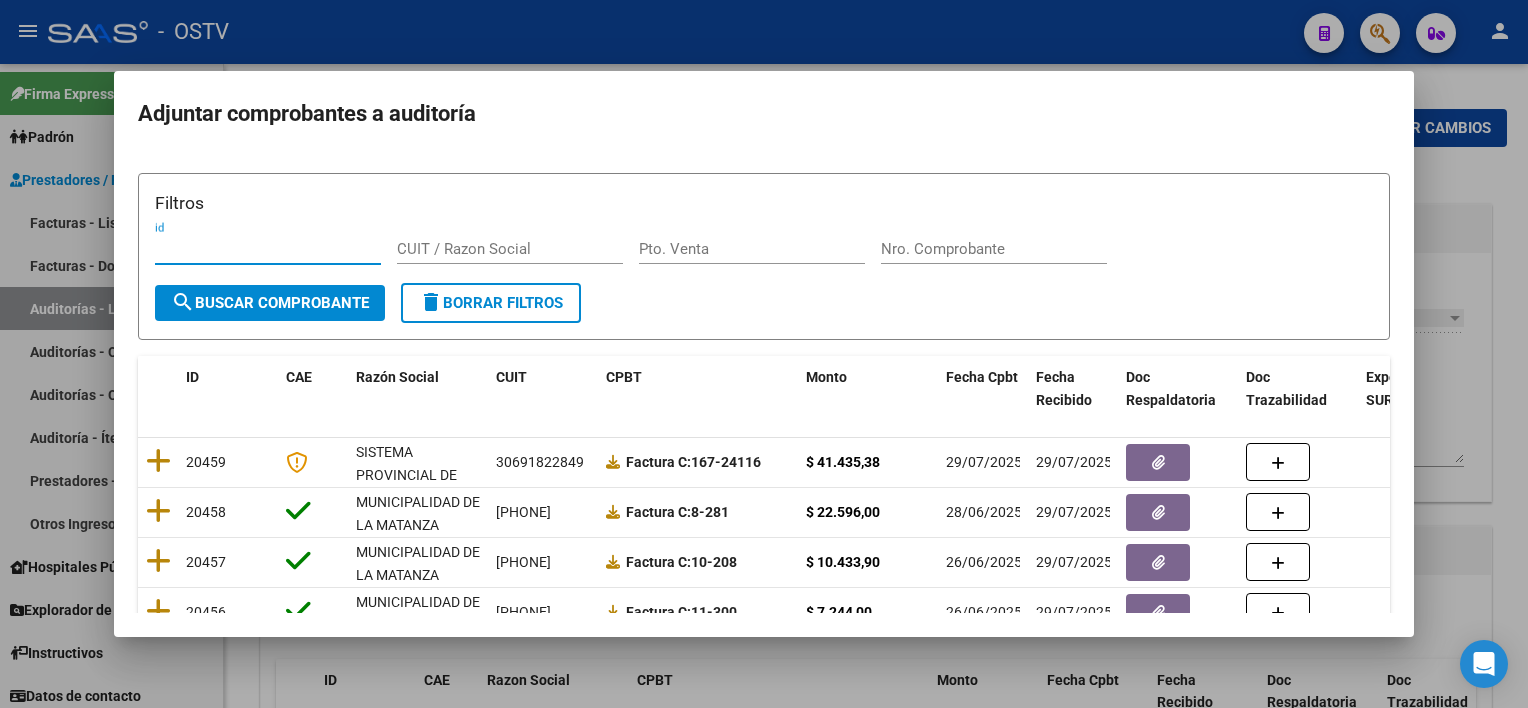 click on "Nro. Comprobante" at bounding box center (994, 249) 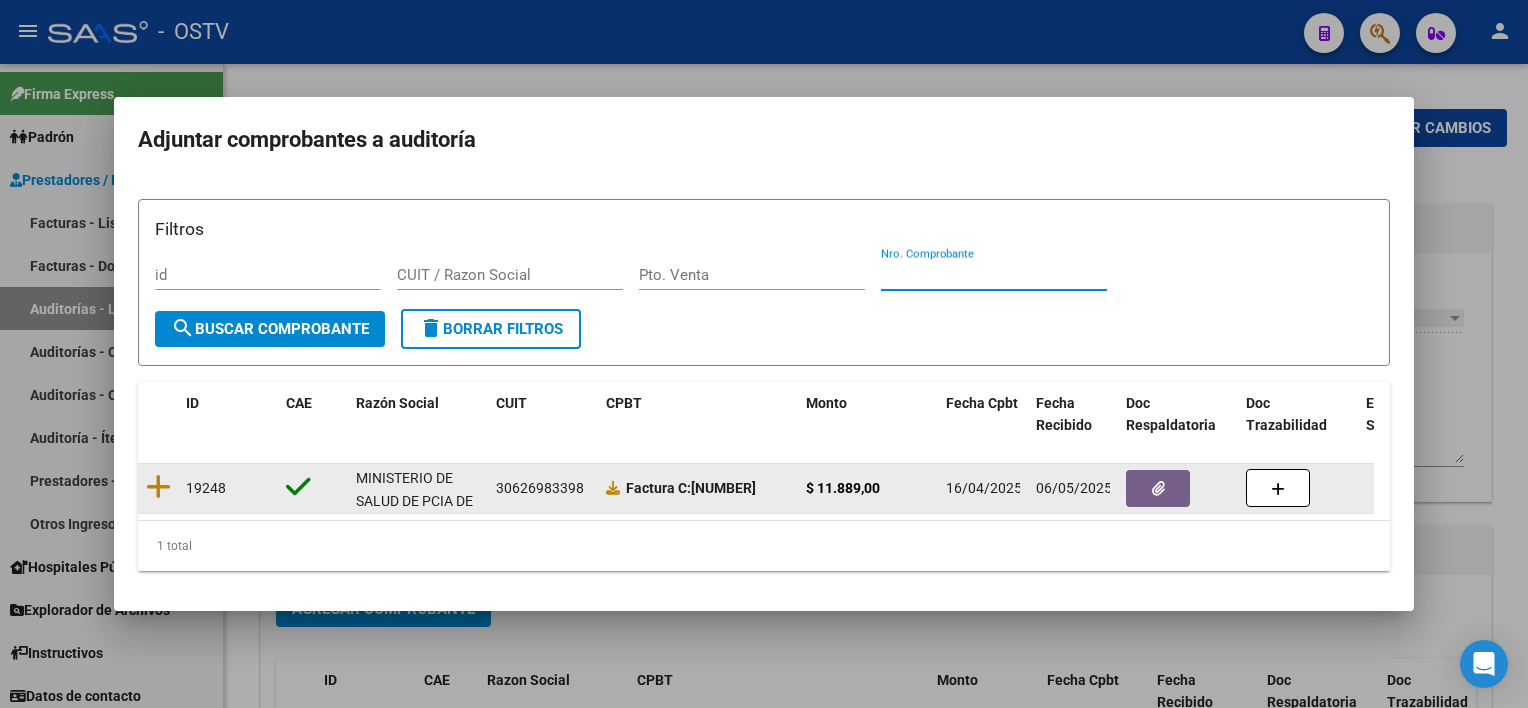 type on "[NUMBER]" 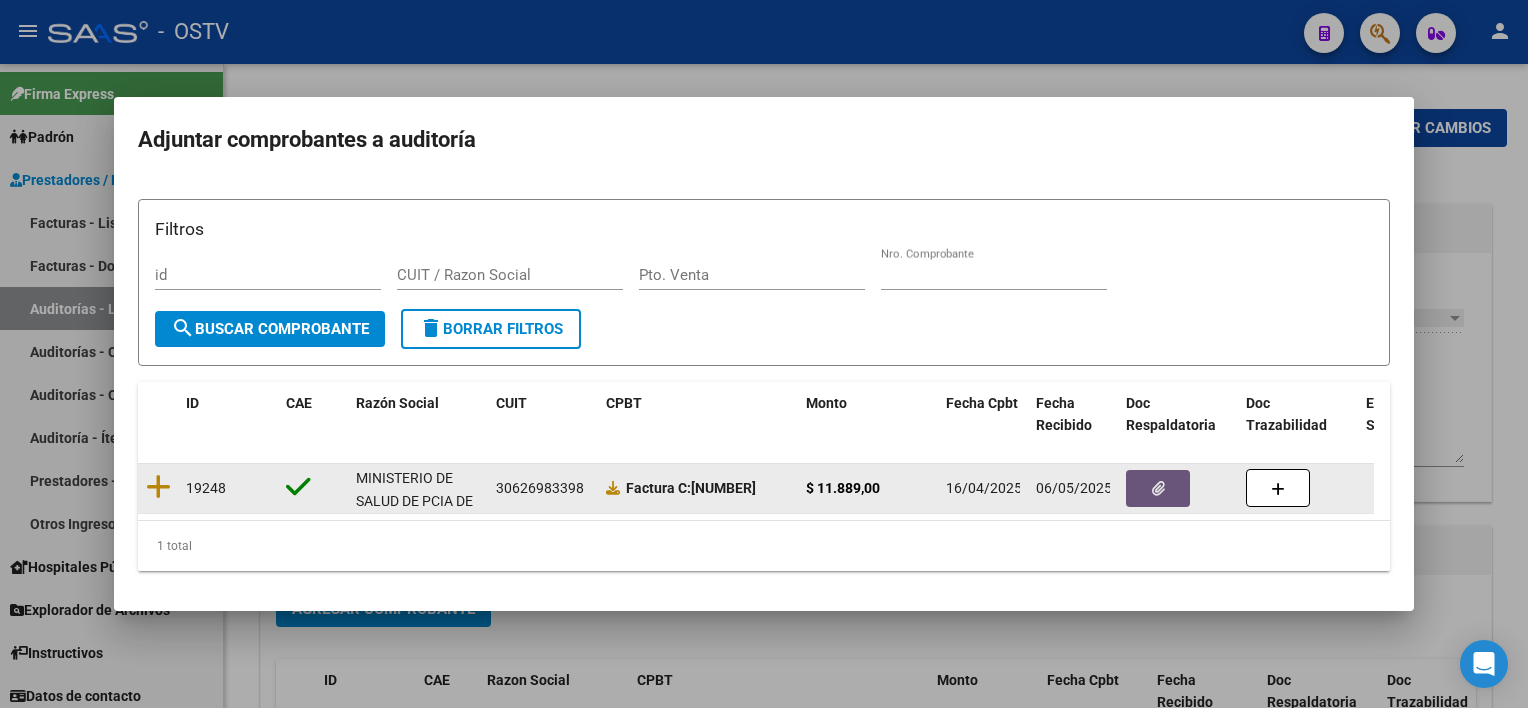 click 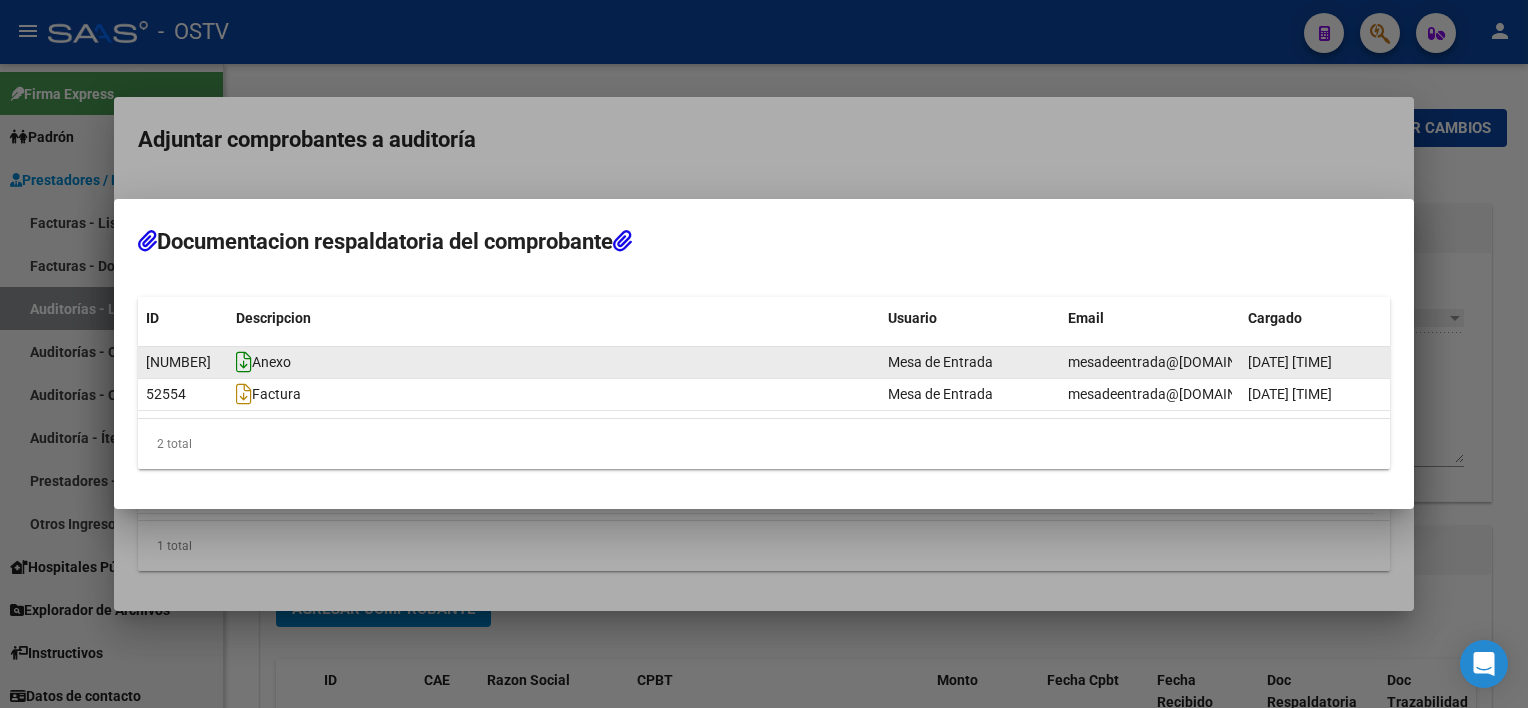 click 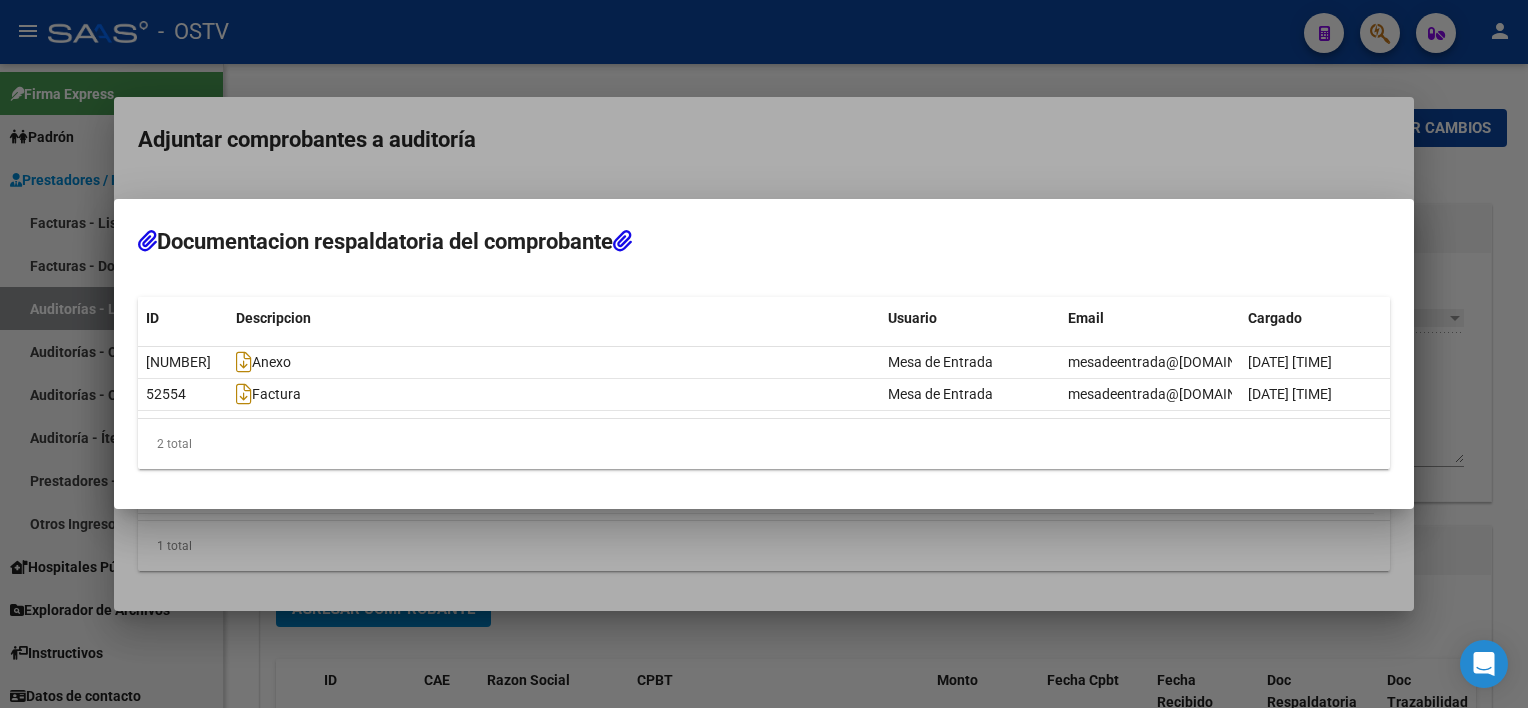 click at bounding box center [764, 354] 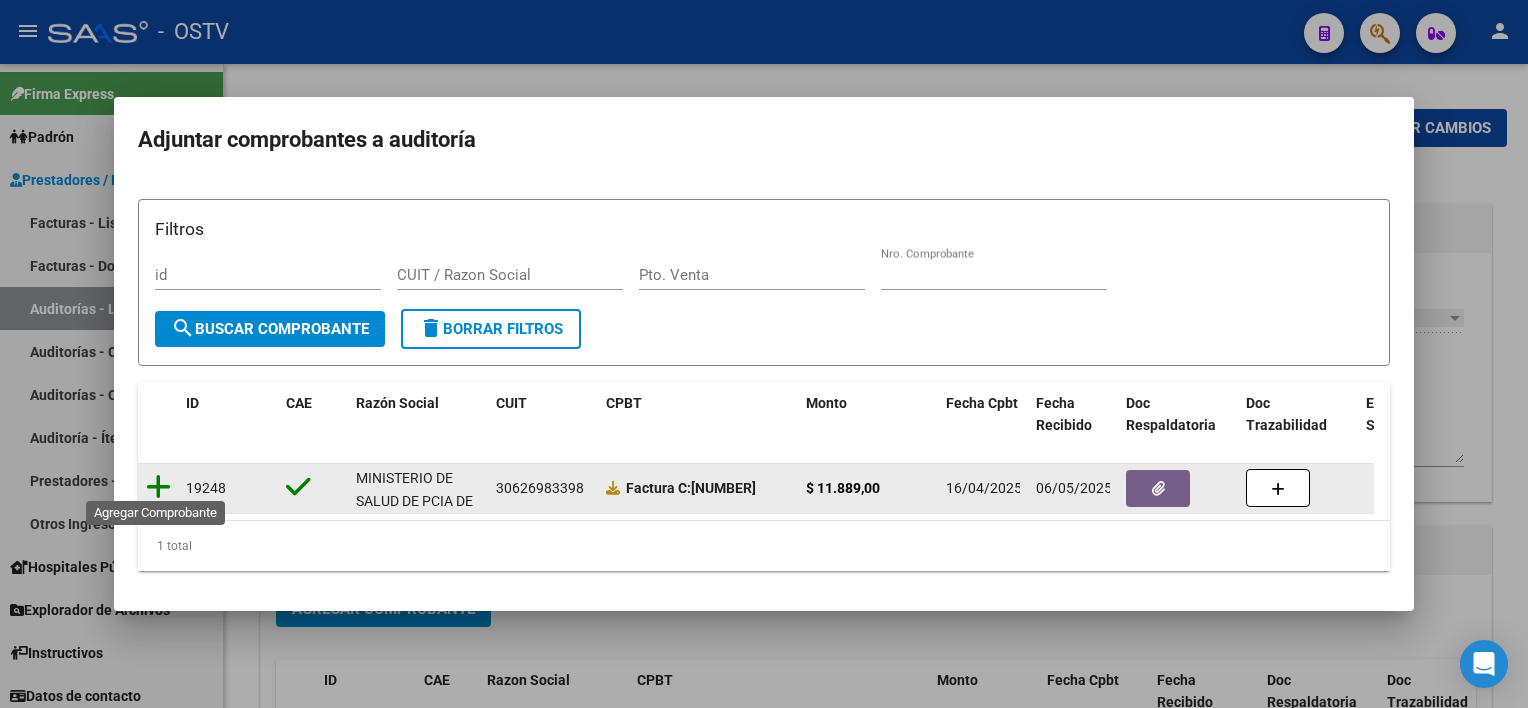 click 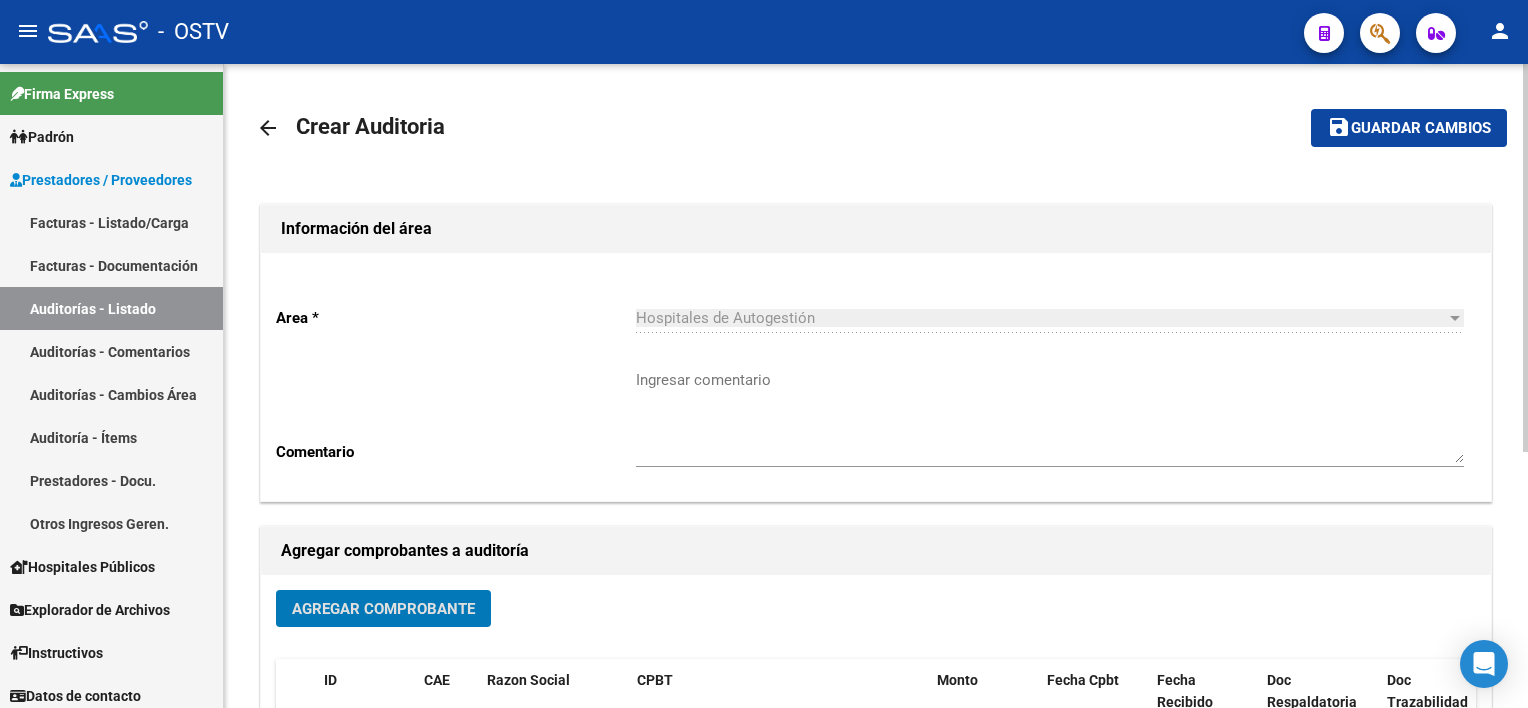 click on "Guardar cambios" 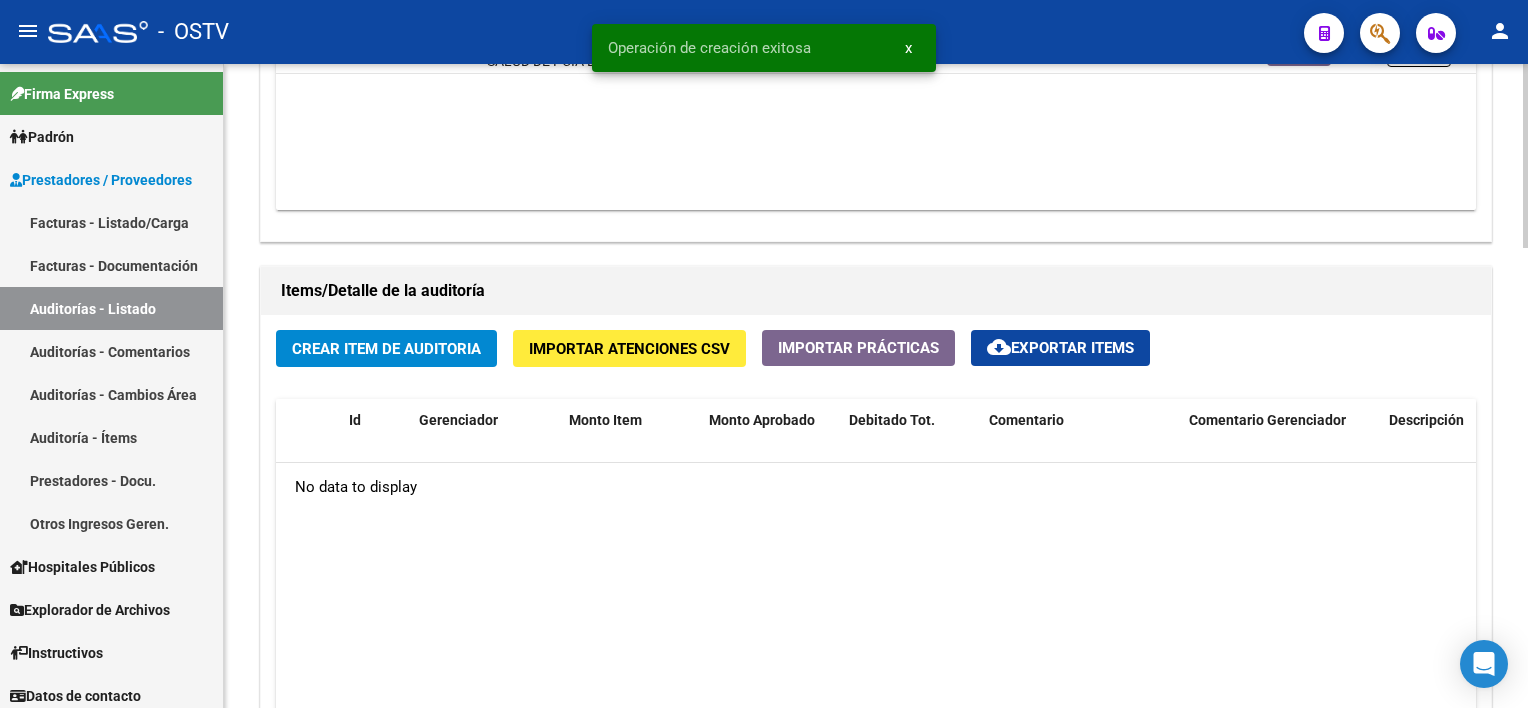 scroll, scrollTop: 1300, scrollLeft: 0, axis: vertical 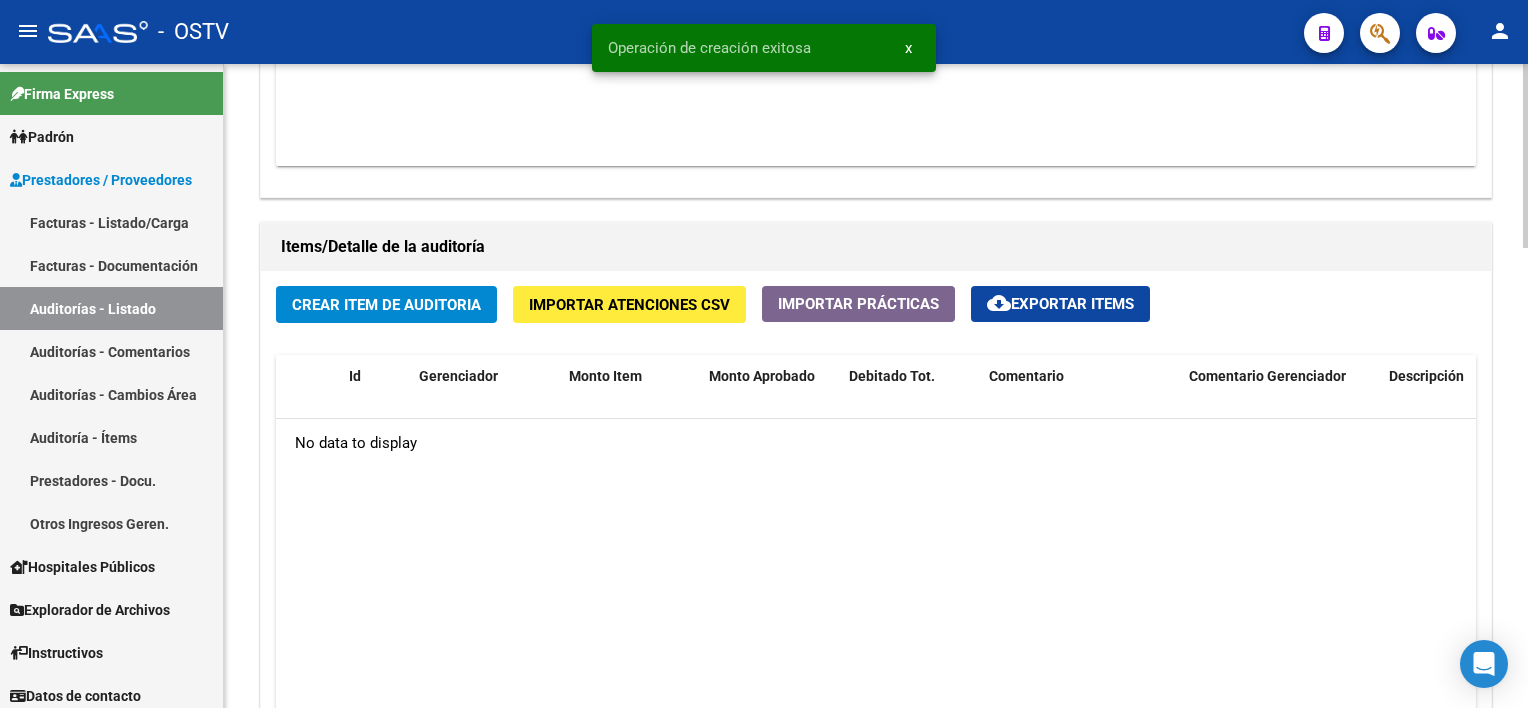 click on "Crear Item de Auditoria" 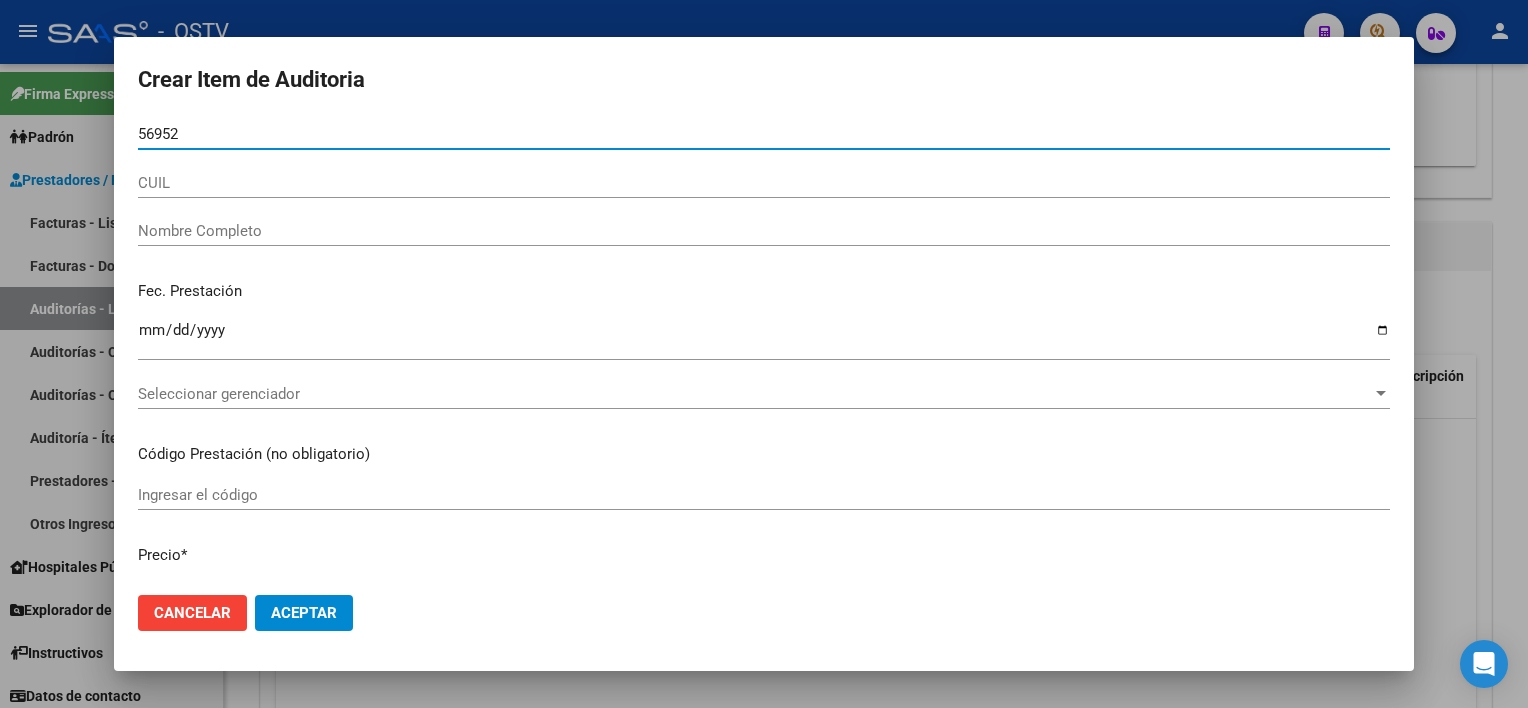 type on "[DOCUMENT_NUMBER]" 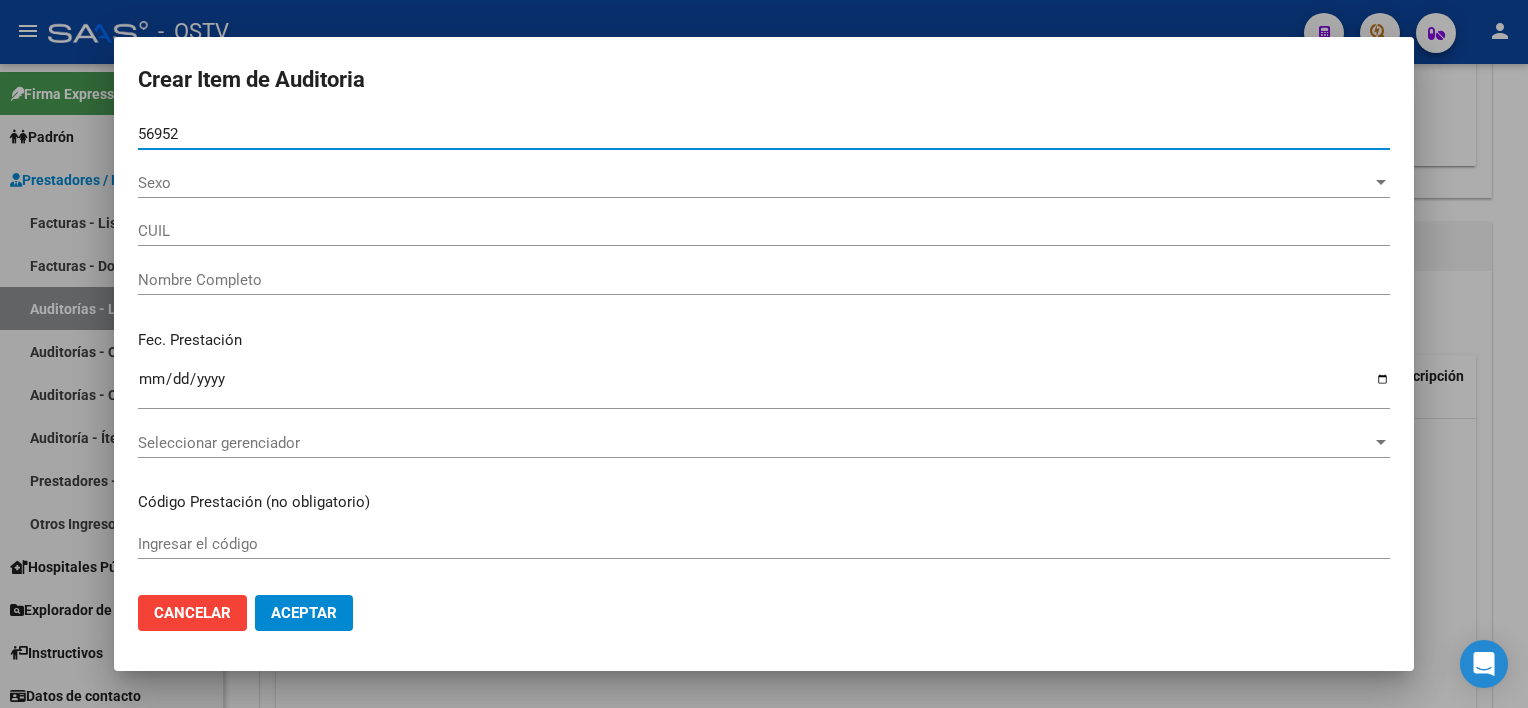 type on "[CUIL]" 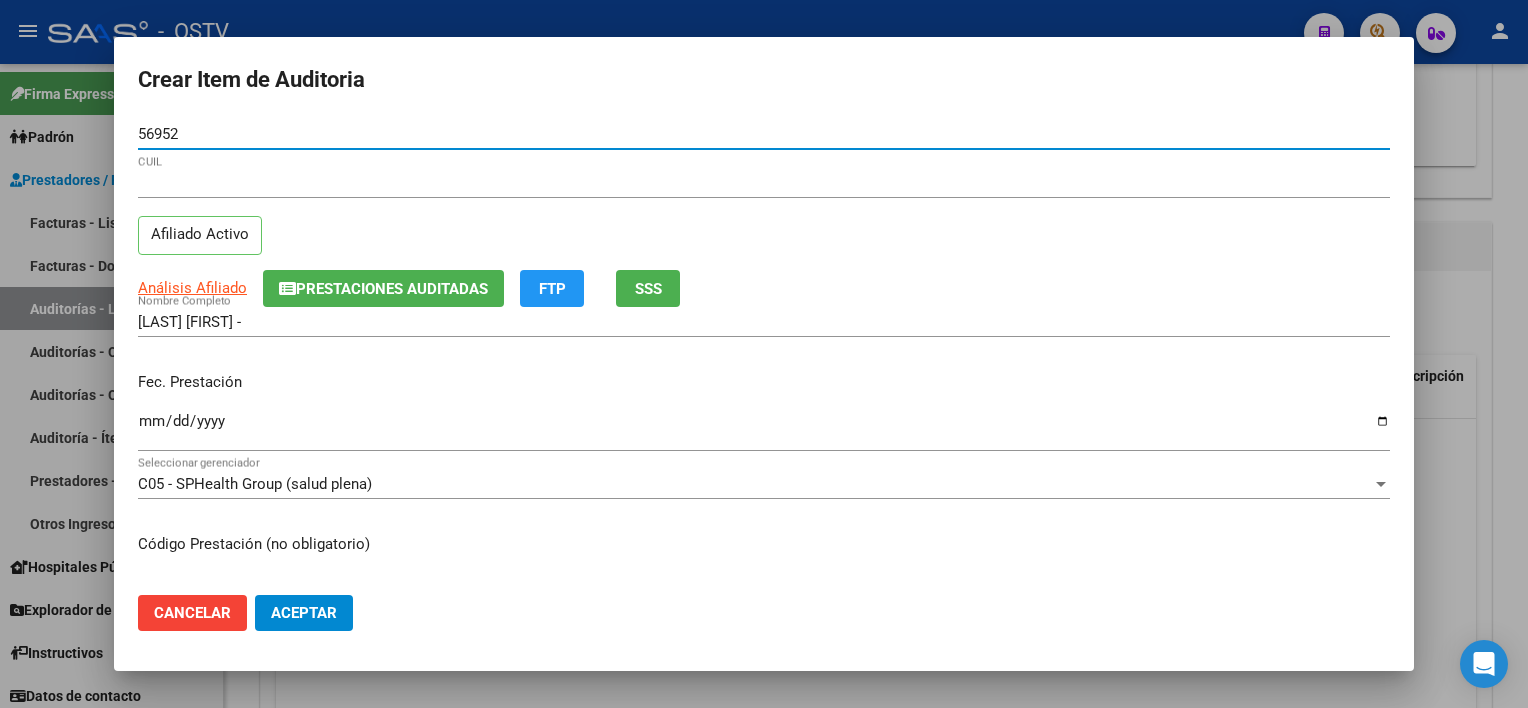 type on "[DOCUMENT_NUMBER]" 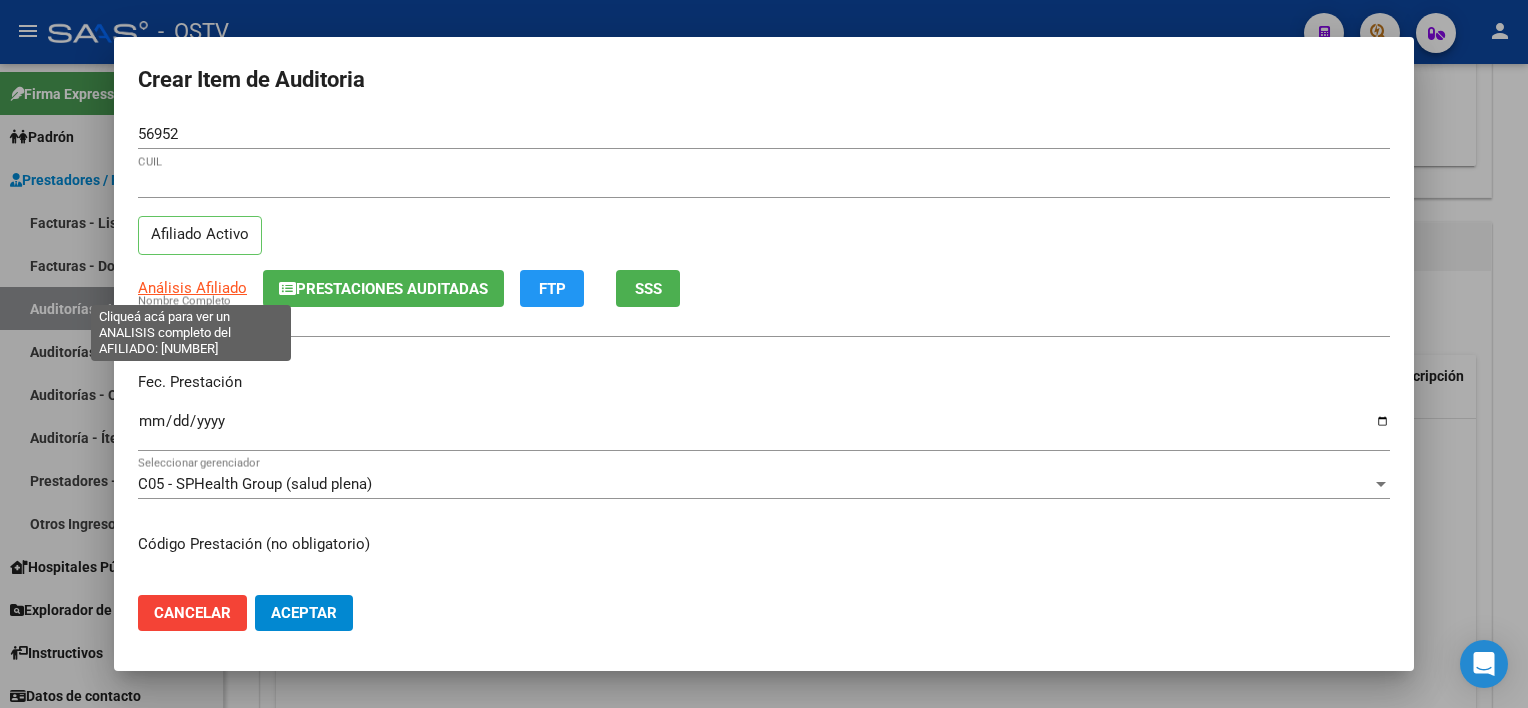 click on "Análisis Afiliado" at bounding box center [192, 288] 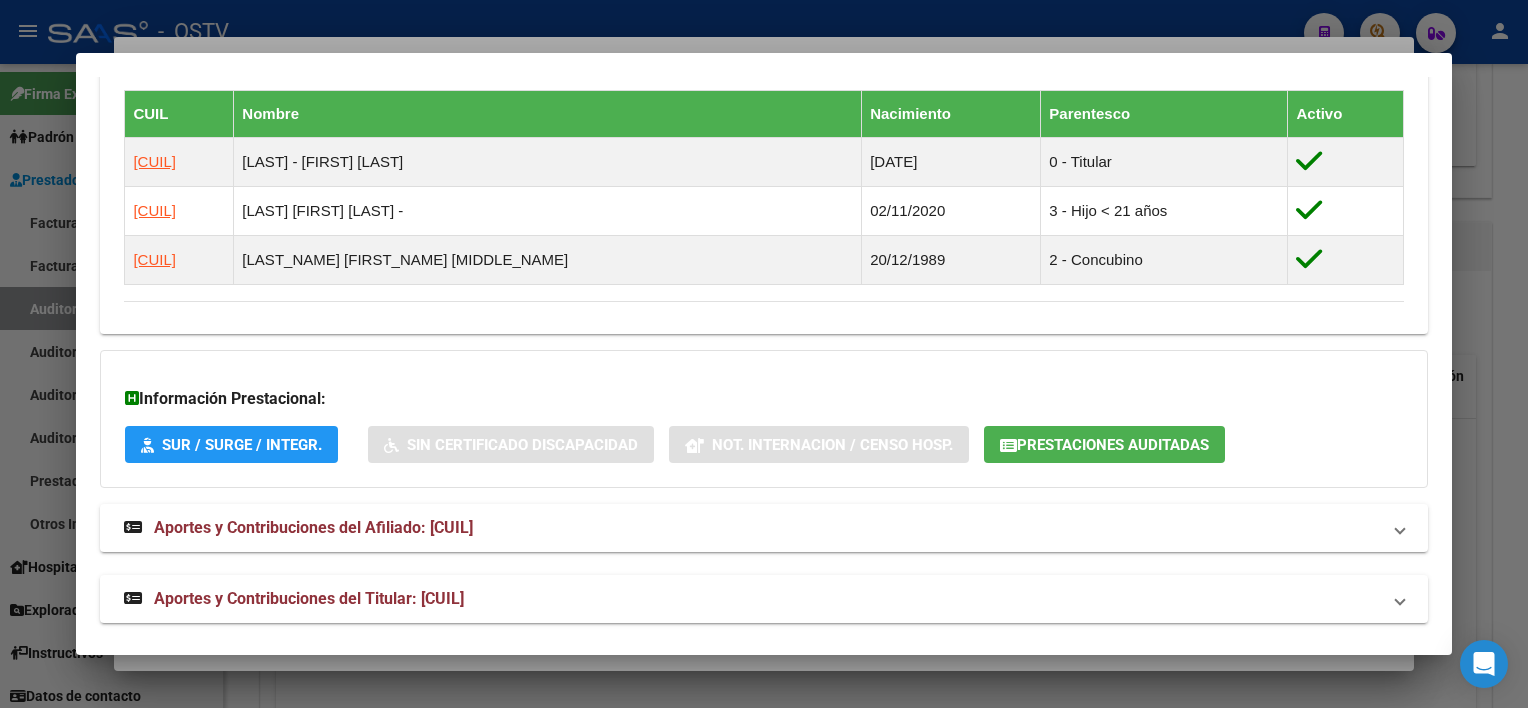 scroll, scrollTop: 1141, scrollLeft: 0, axis: vertical 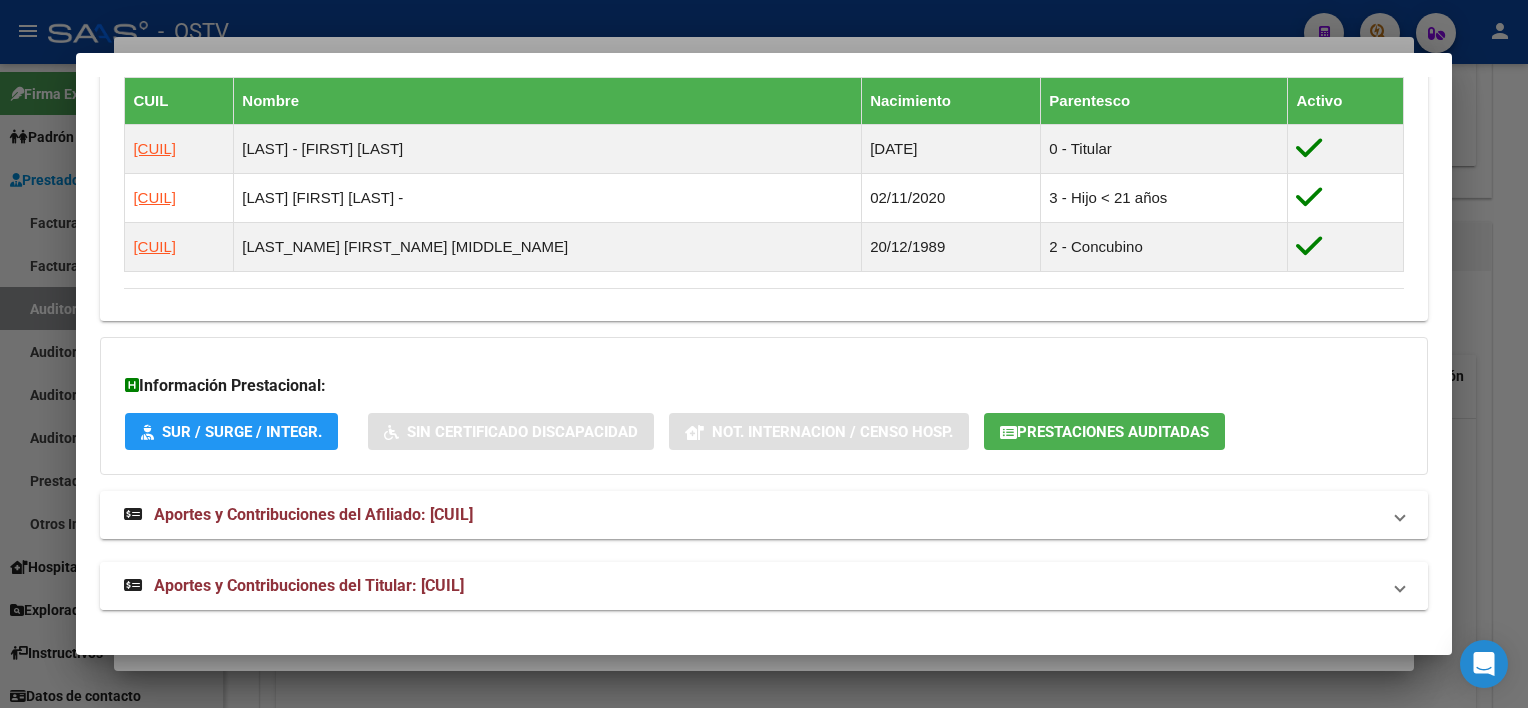 click on "Aportes y Contribuciones del Titular: [CUIL]" at bounding box center [751, 586] 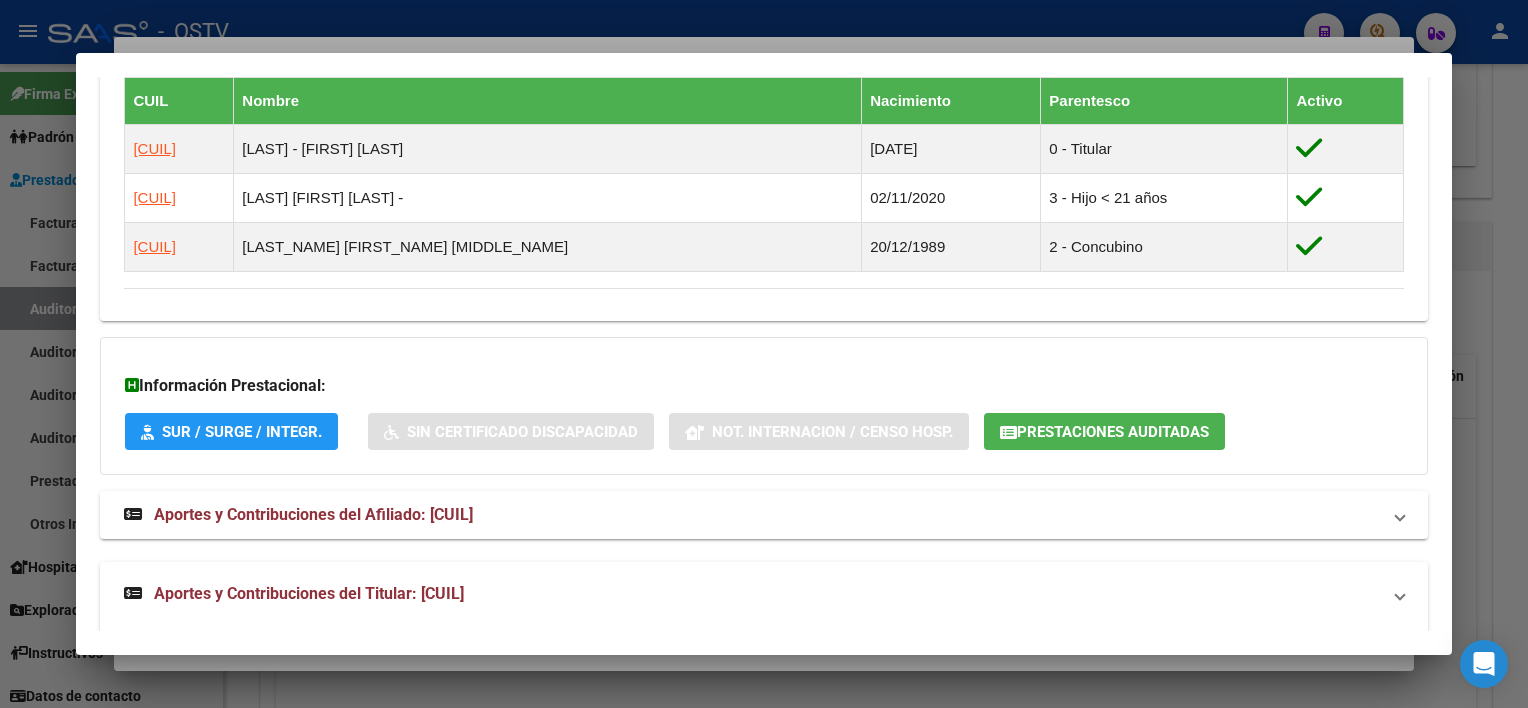 click on "Prestaciones Auditadas" 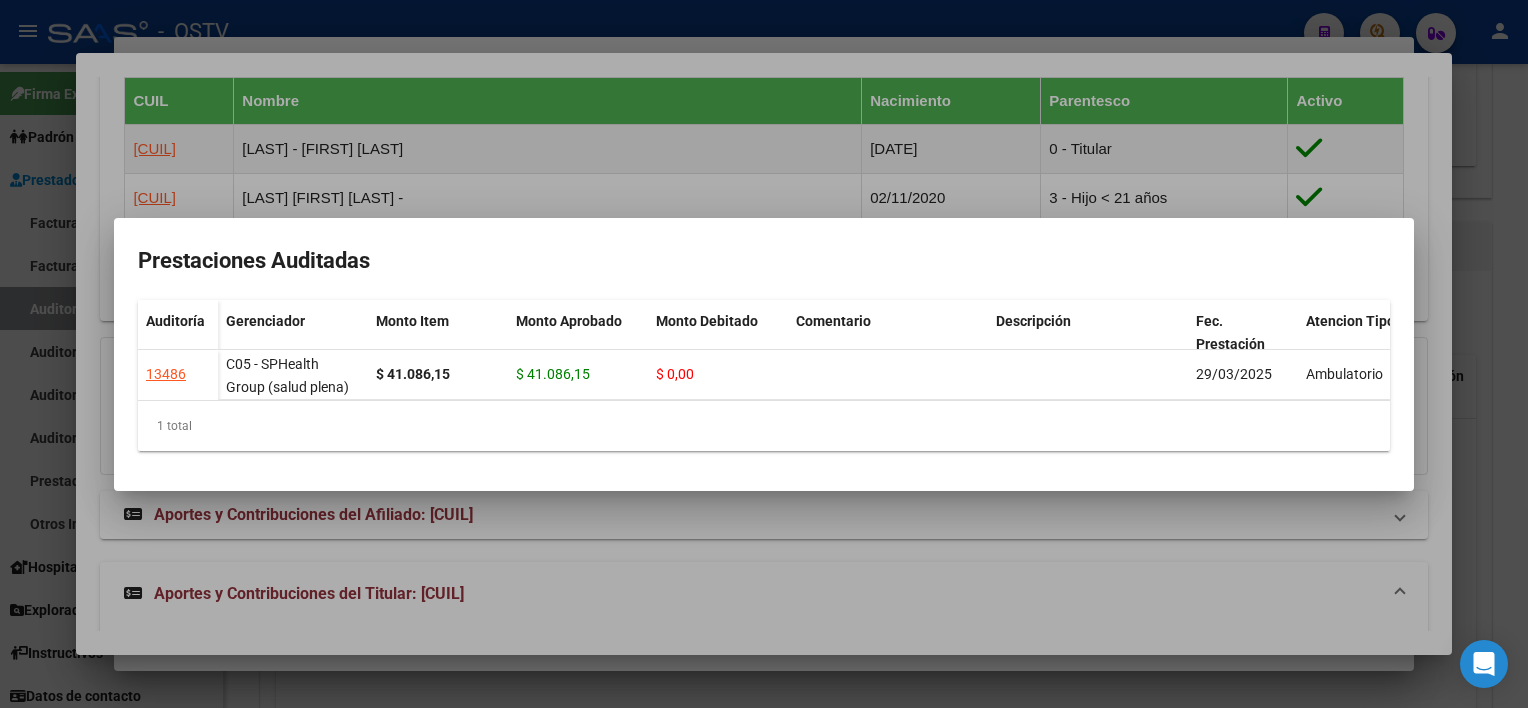 click at bounding box center (764, 354) 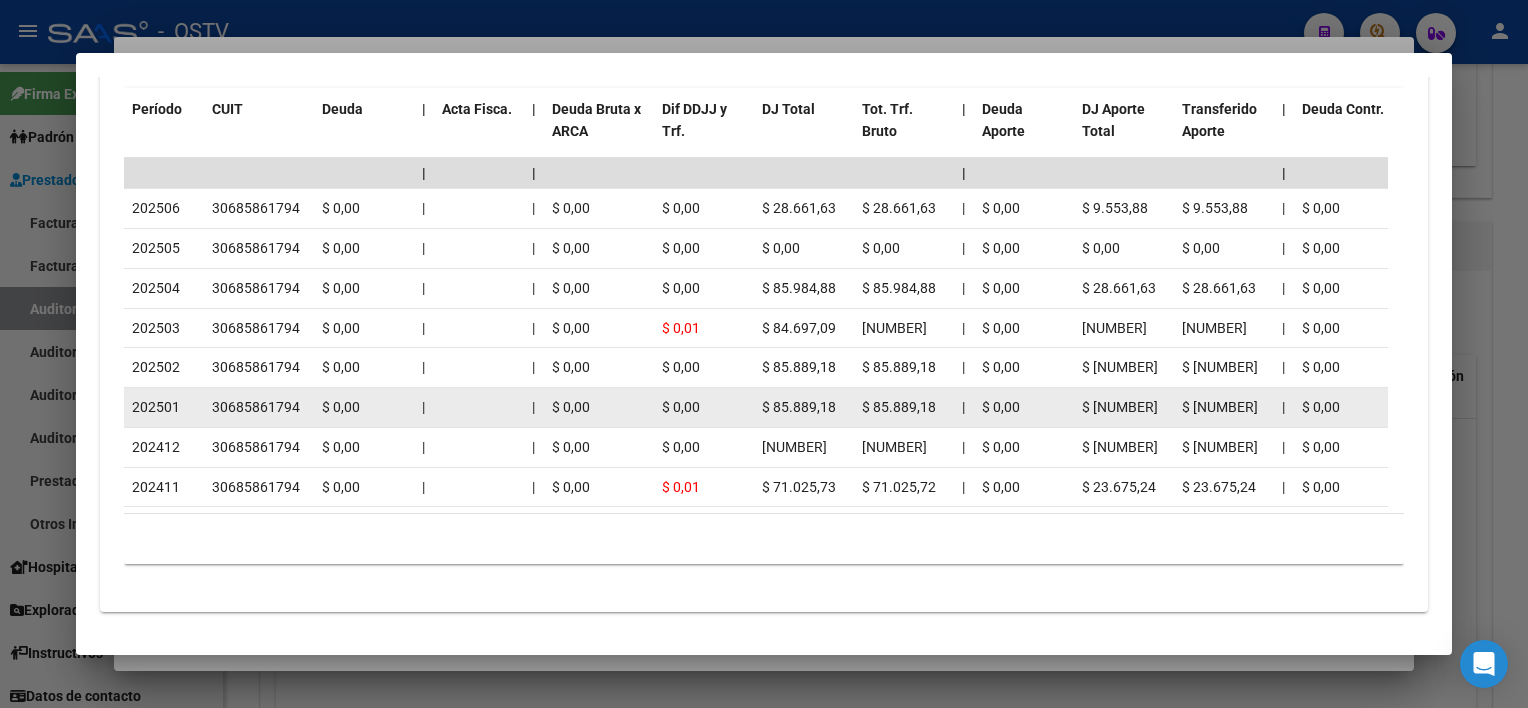 scroll, scrollTop: 2038, scrollLeft: 0, axis: vertical 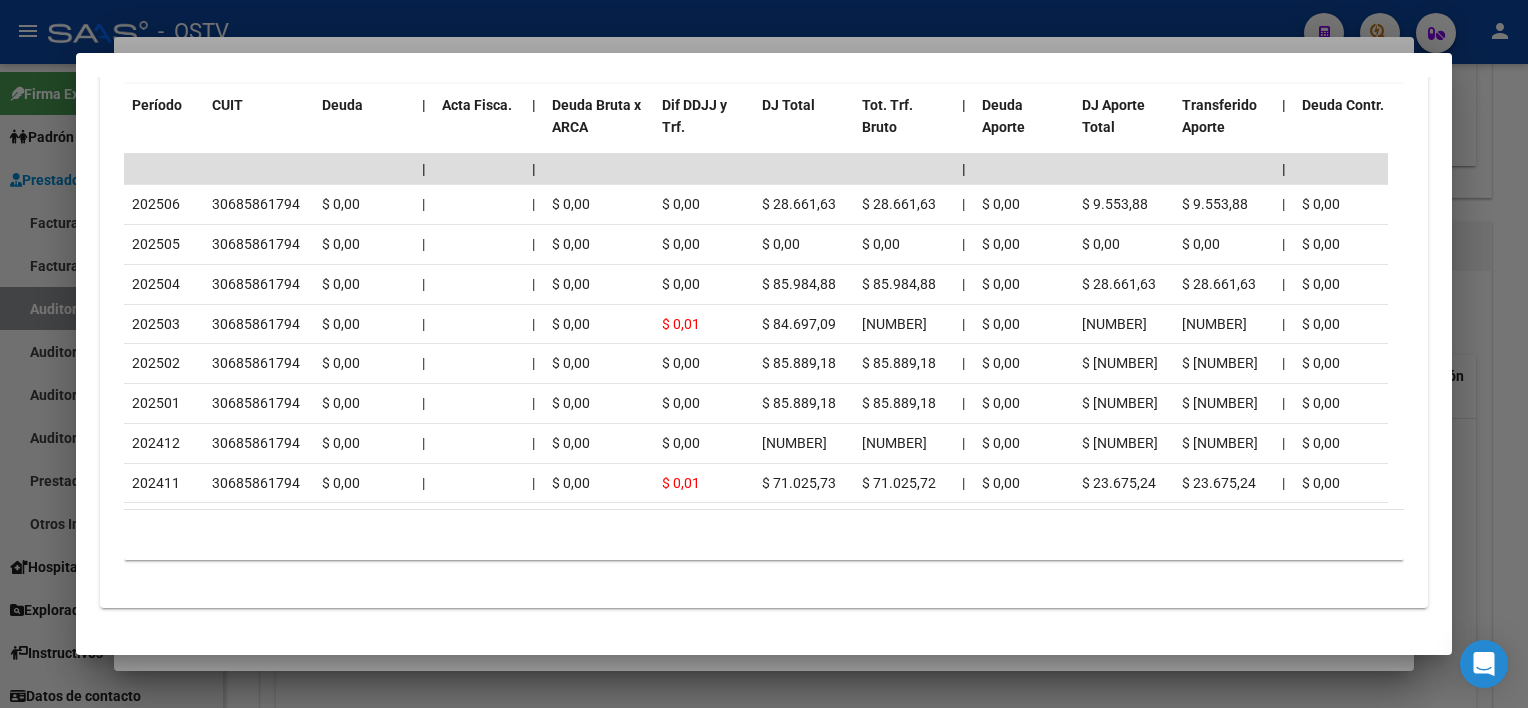 click at bounding box center (764, 354) 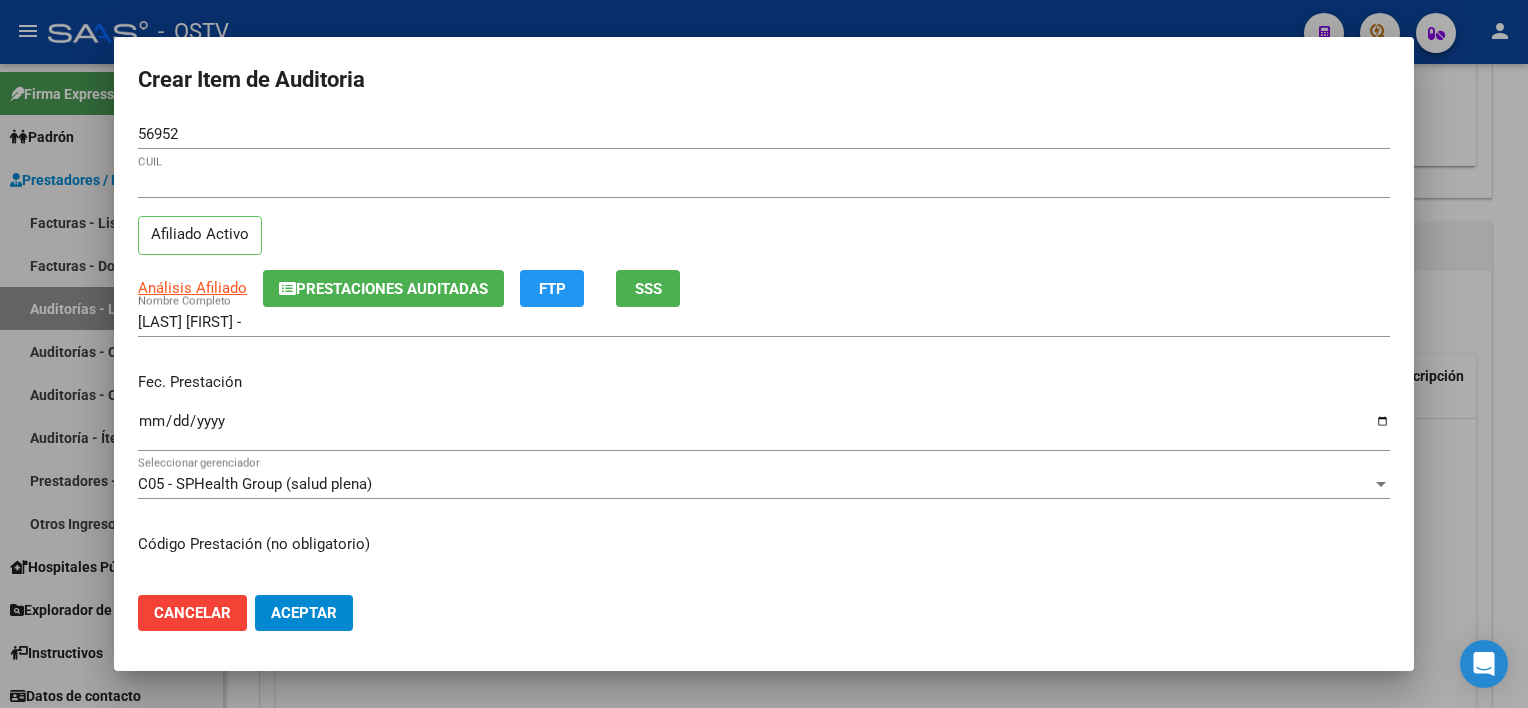click on "PRELIS [LAST] [LAST] - Nombre Completo" at bounding box center (764, 322) 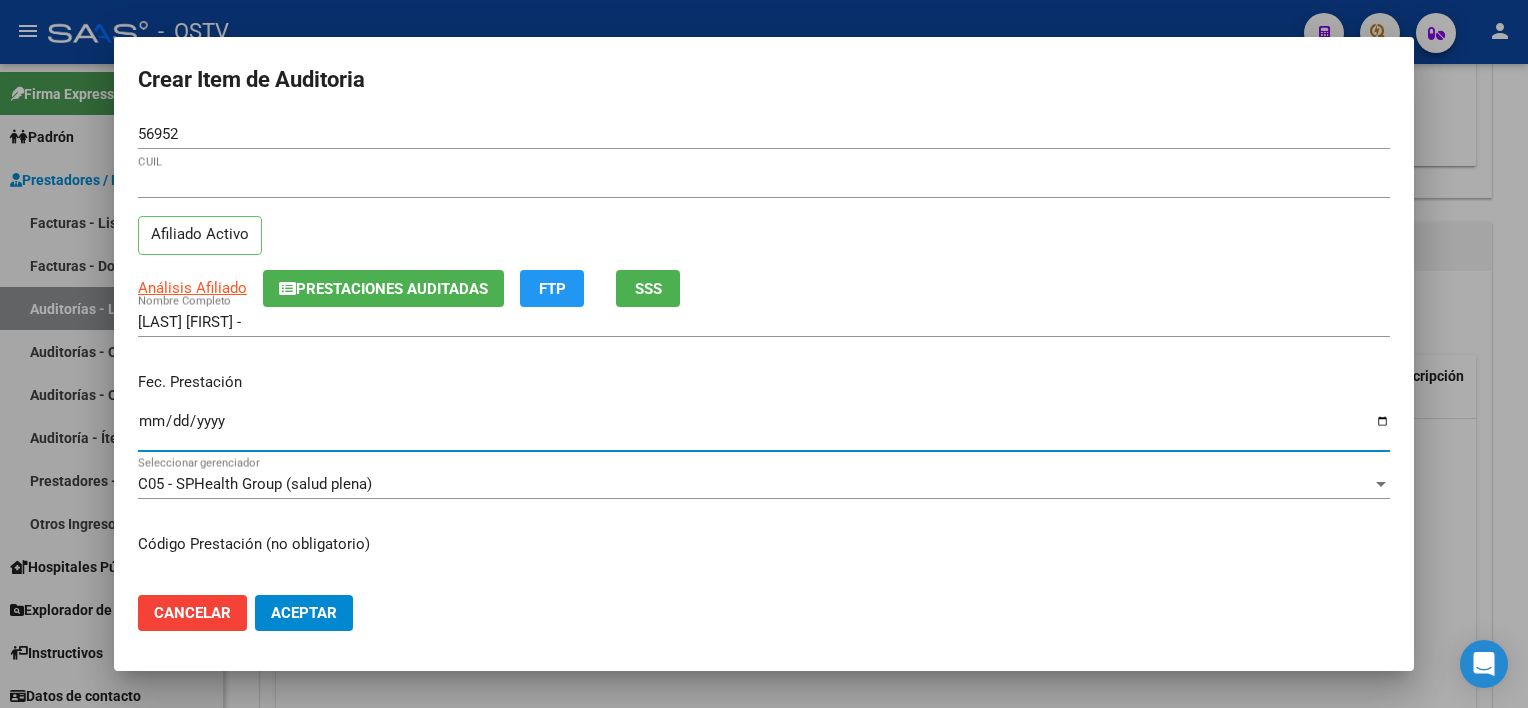 type on "2024-11-15" 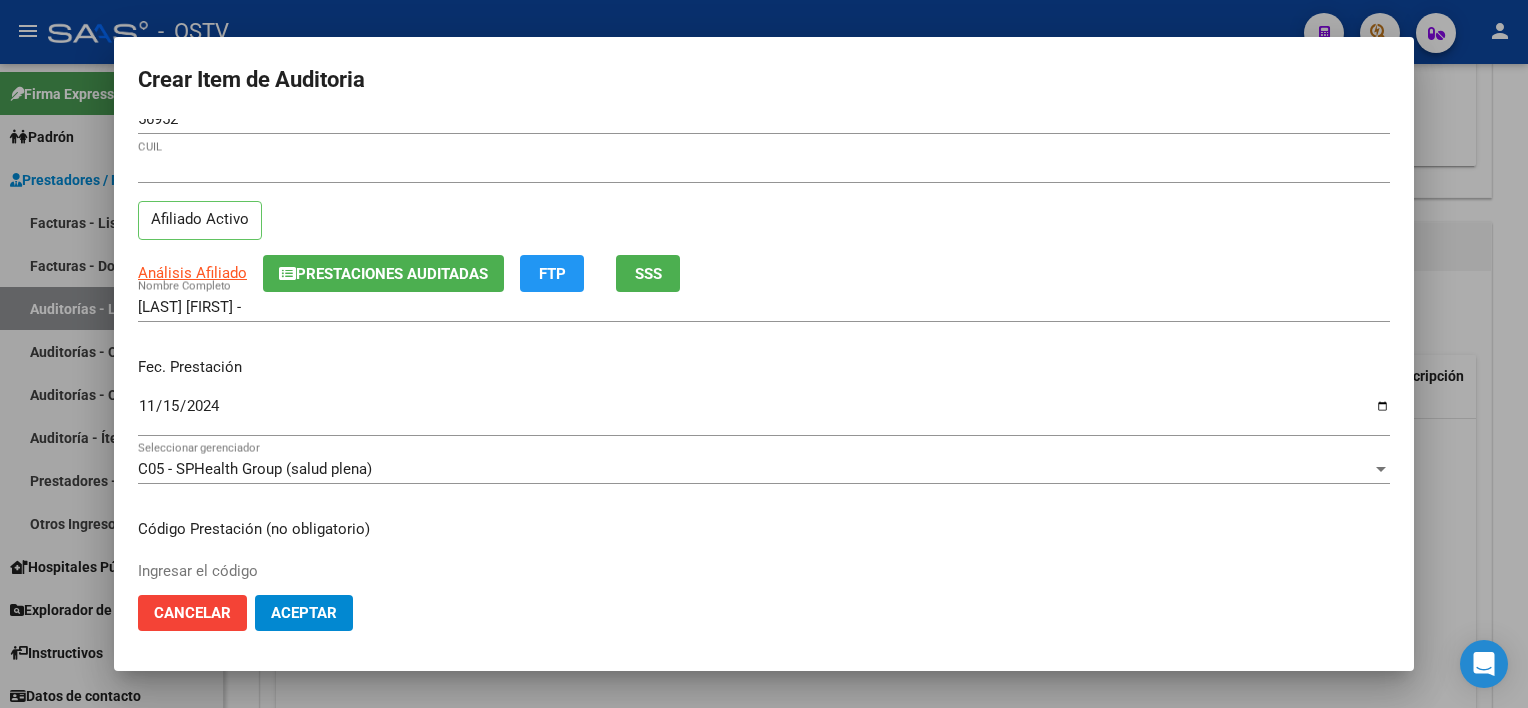 scroll, scrollTop: 337, scrollLeft: 0, axis: vertical 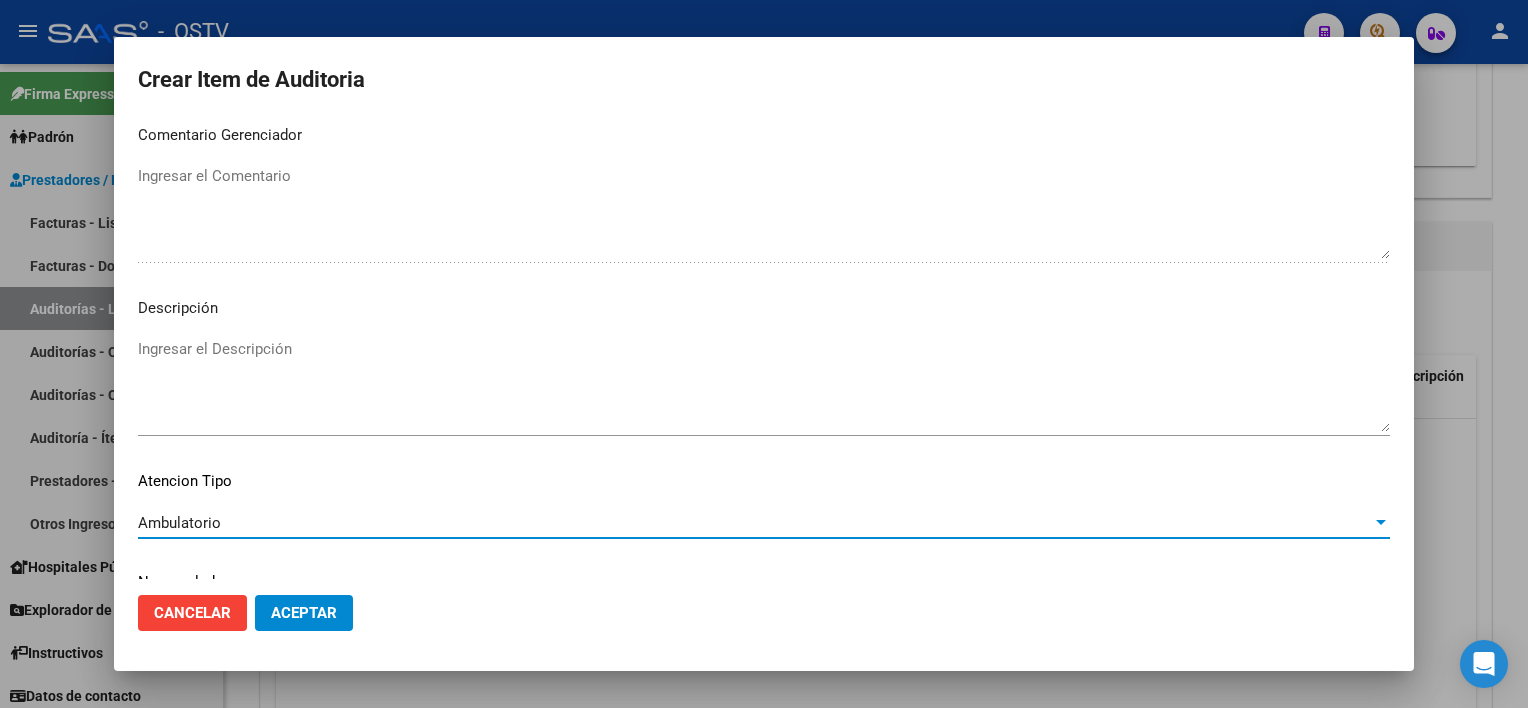click on "Aceptar" 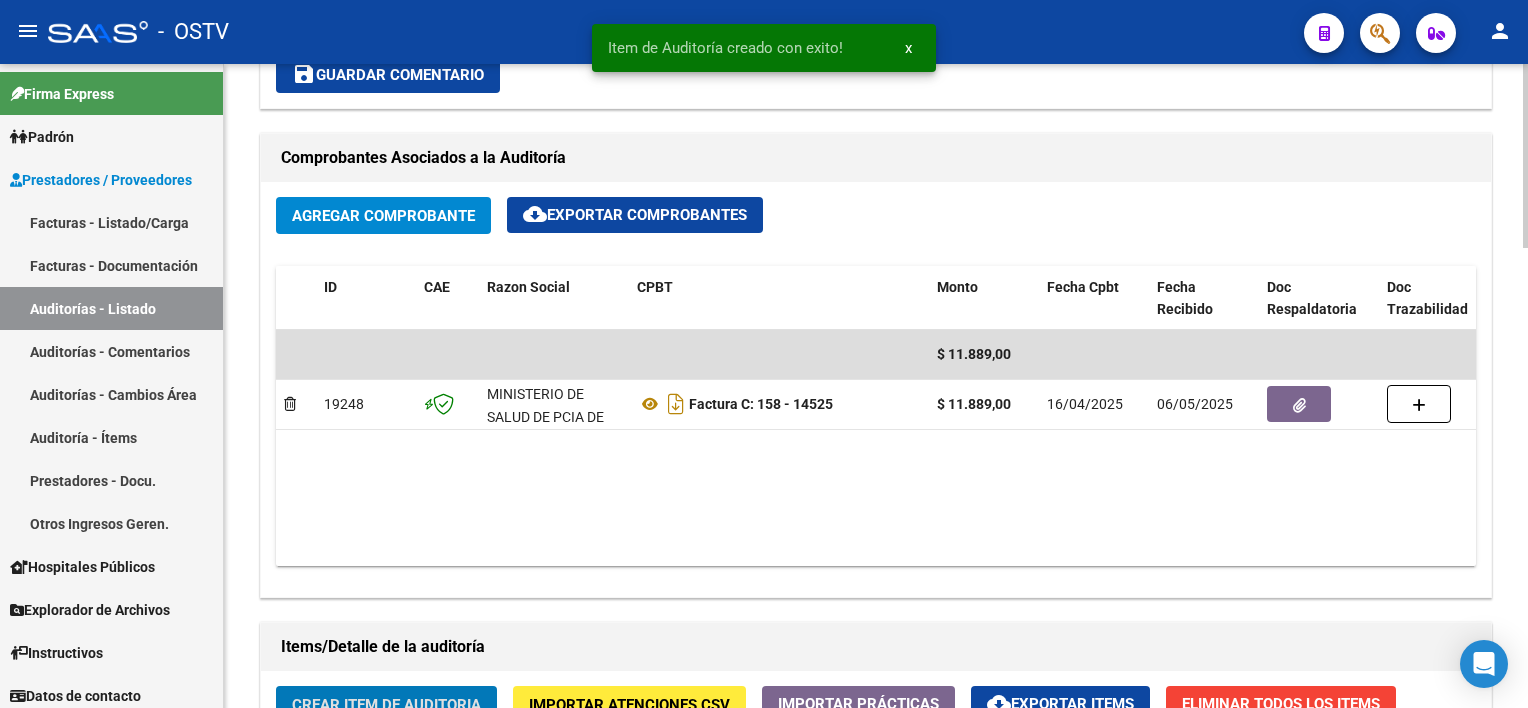 scroll, scrollTop: 601, scrollLeft: 0, axis: vertical 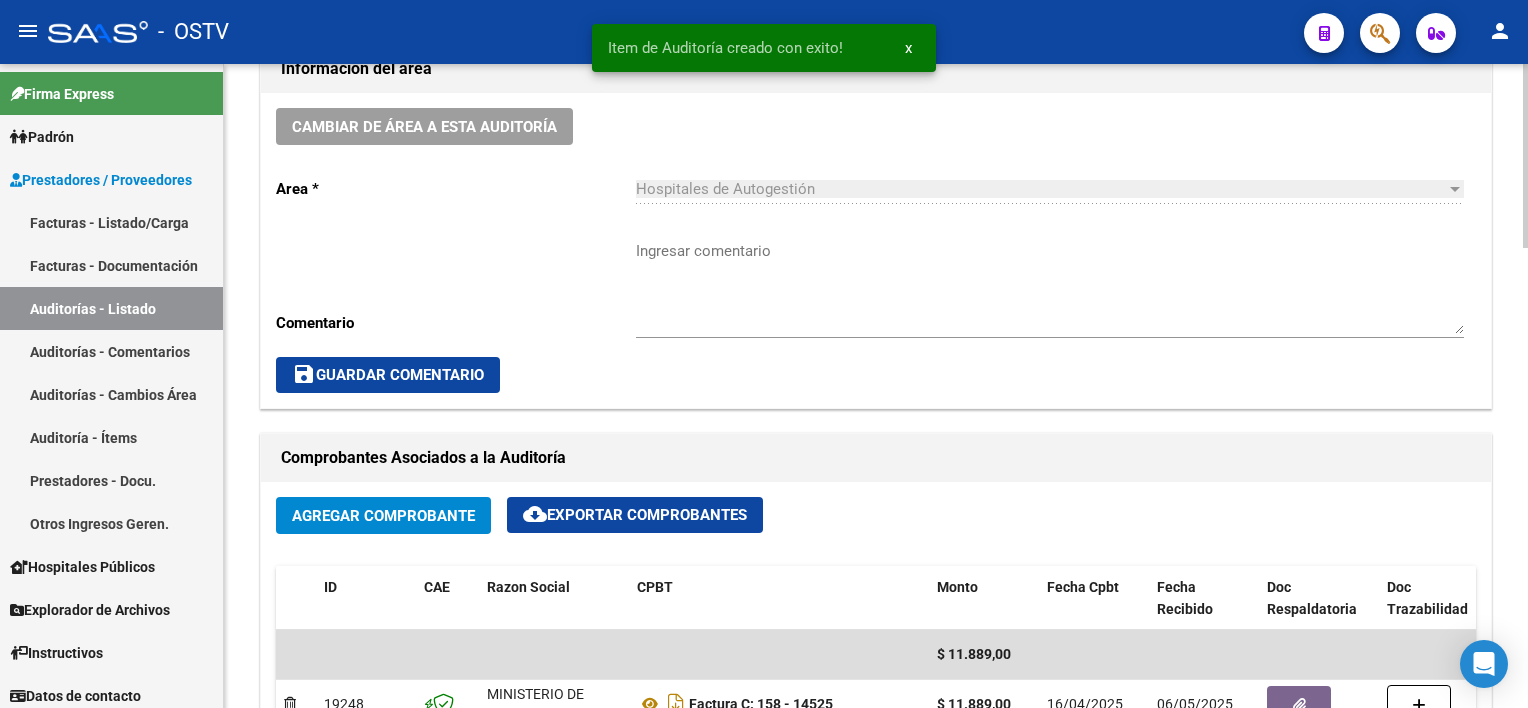 click on "Ingresar comentario" at bounding box center [1050, 287] 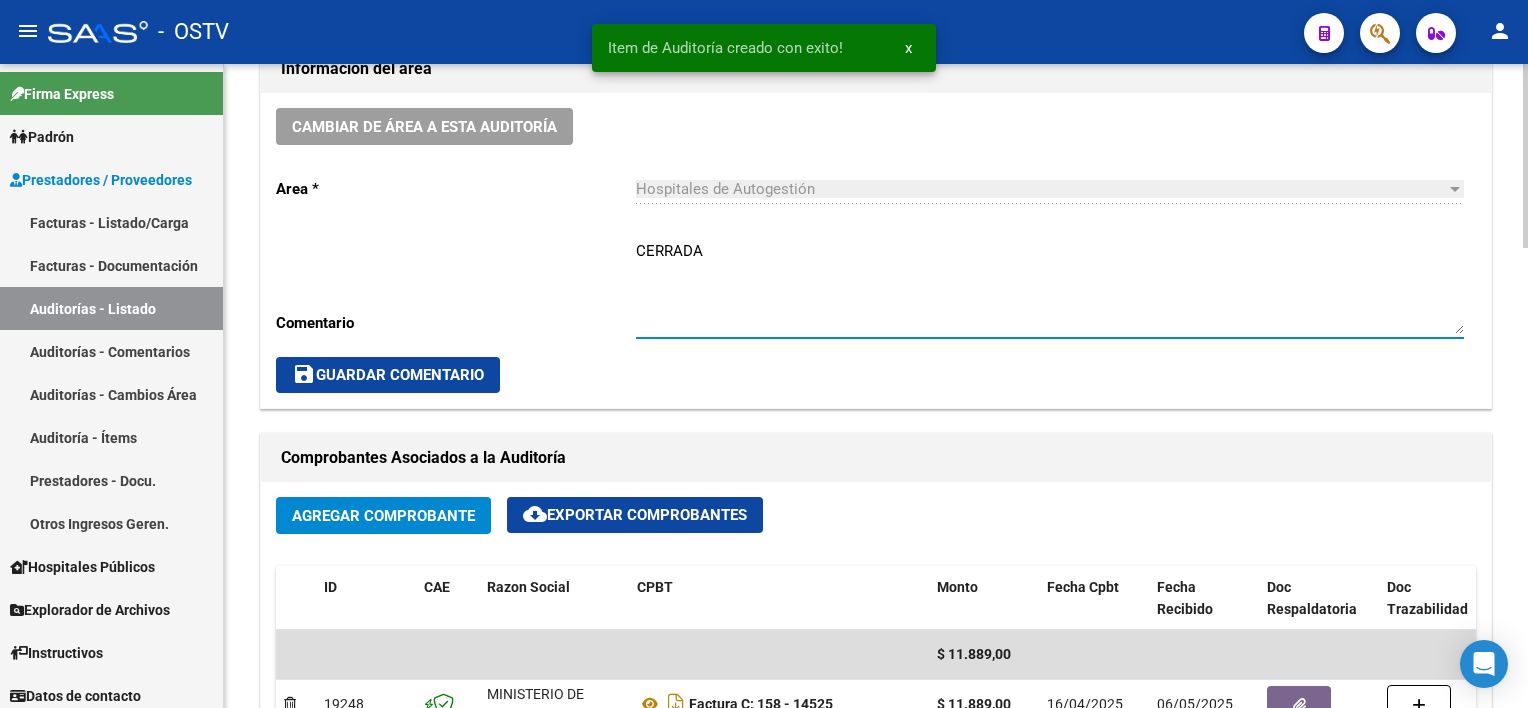 type on "CERRADA" 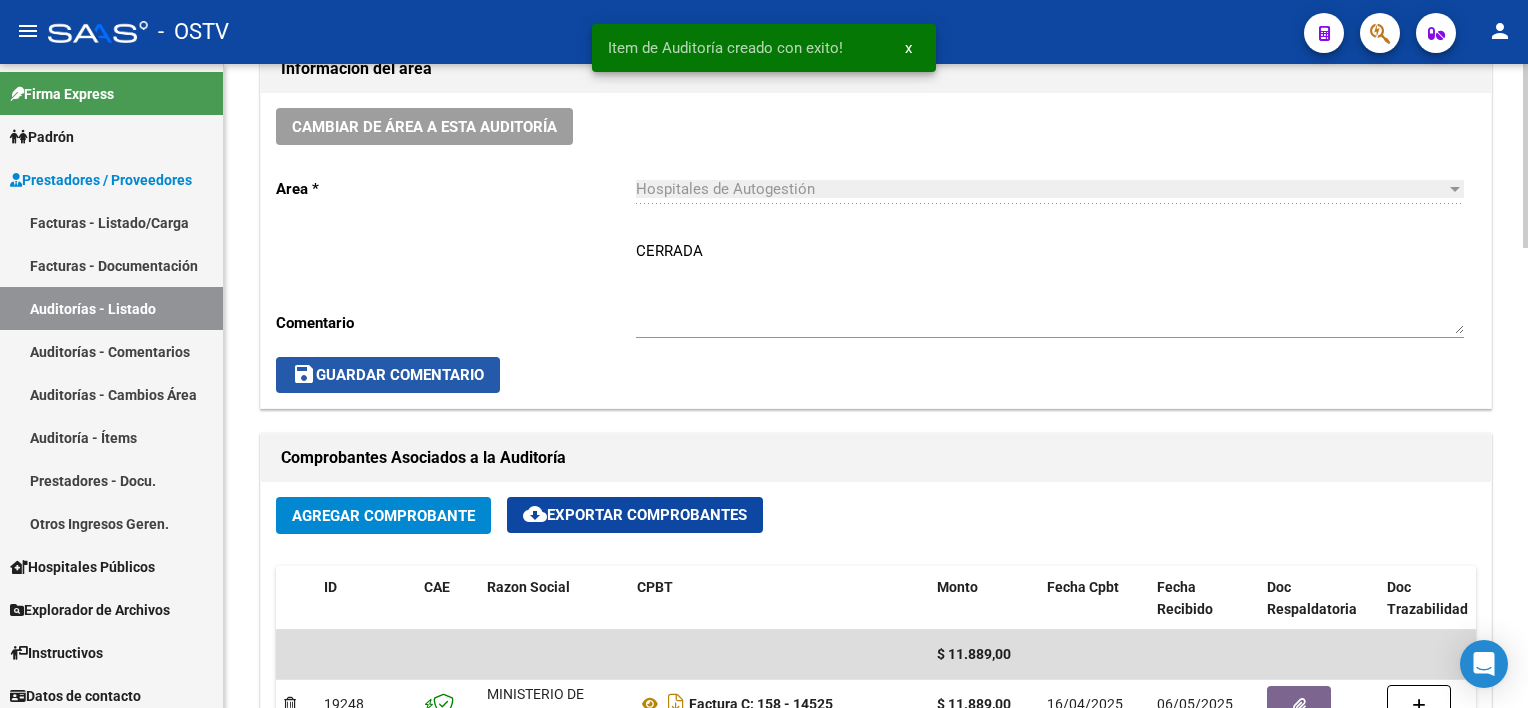 click on "save  Guardar Comentario" 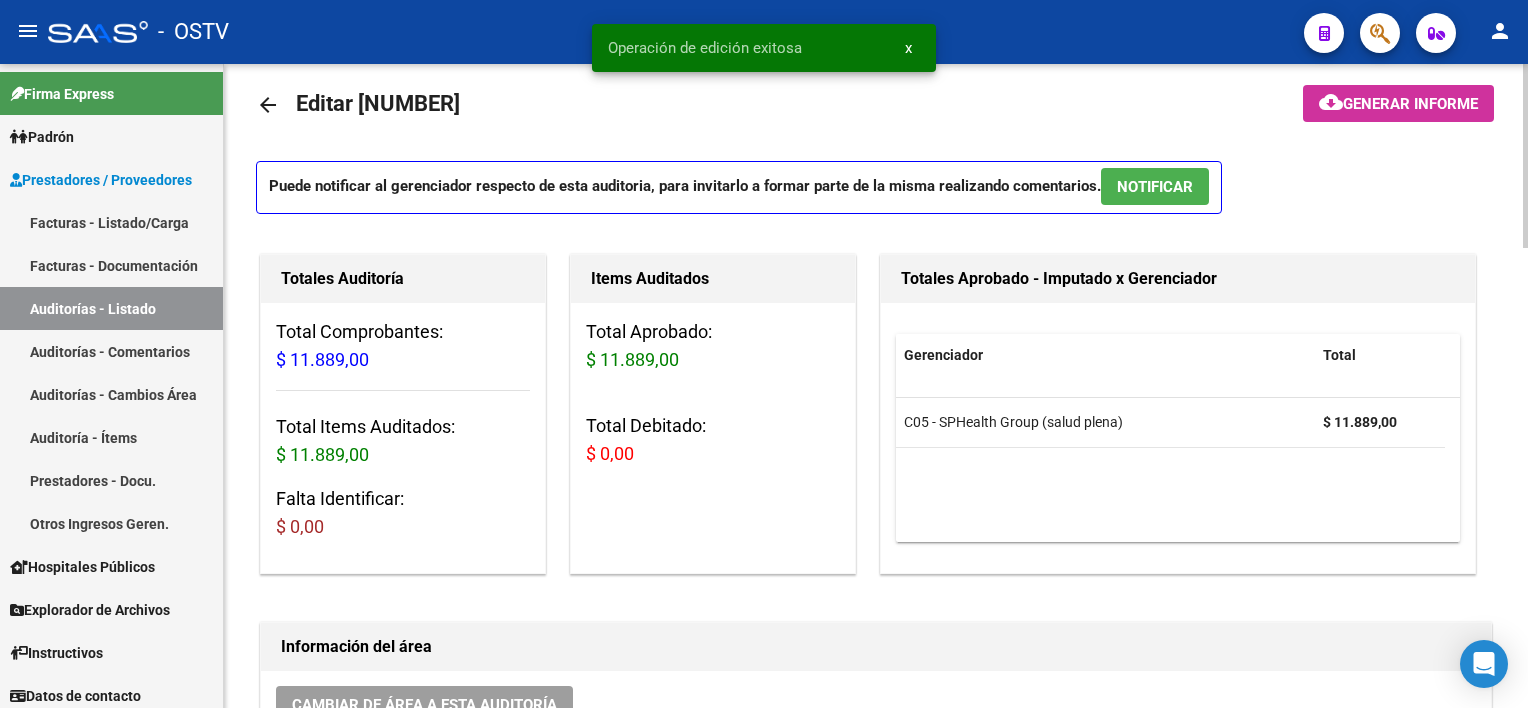 scroll, scrollTop: 0, scrollLeft: 0, axis: both 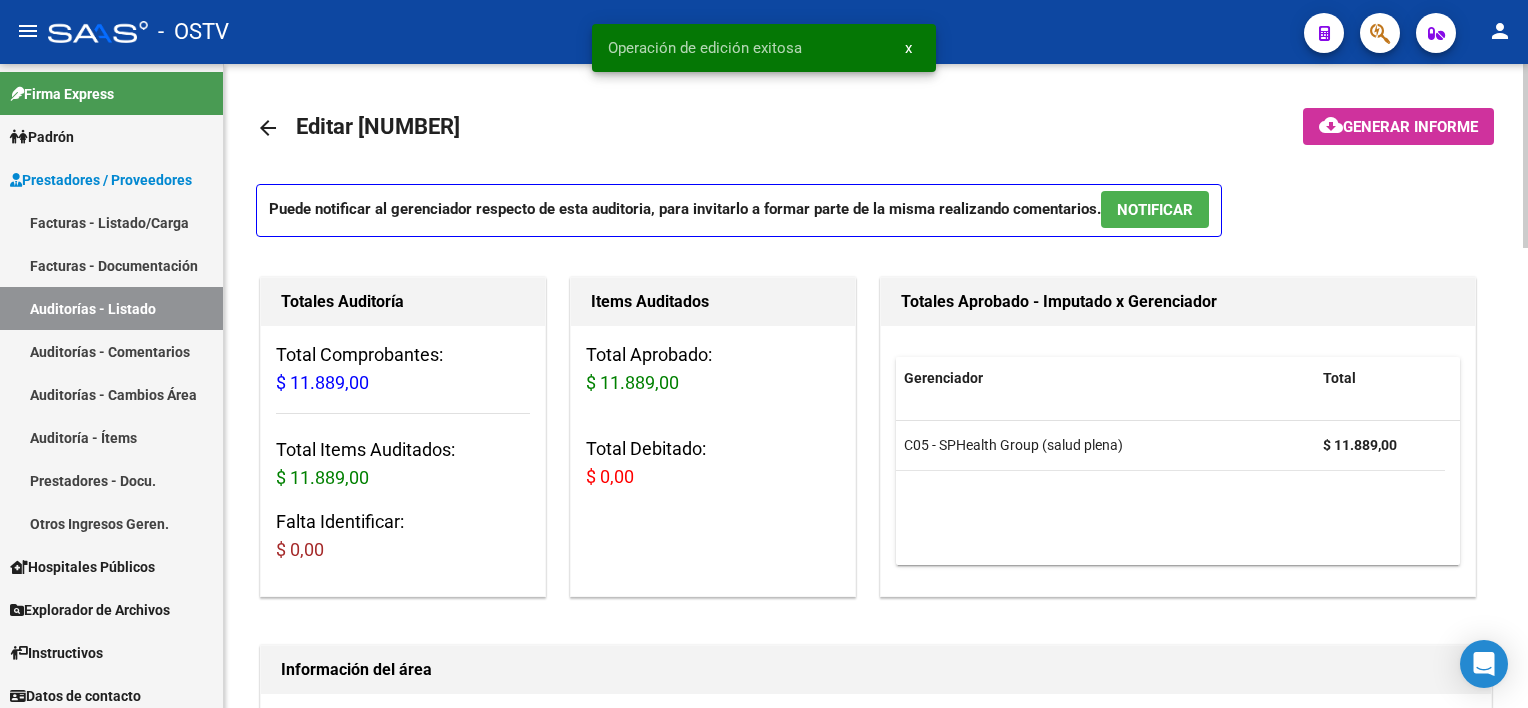 click on "arrow_back" 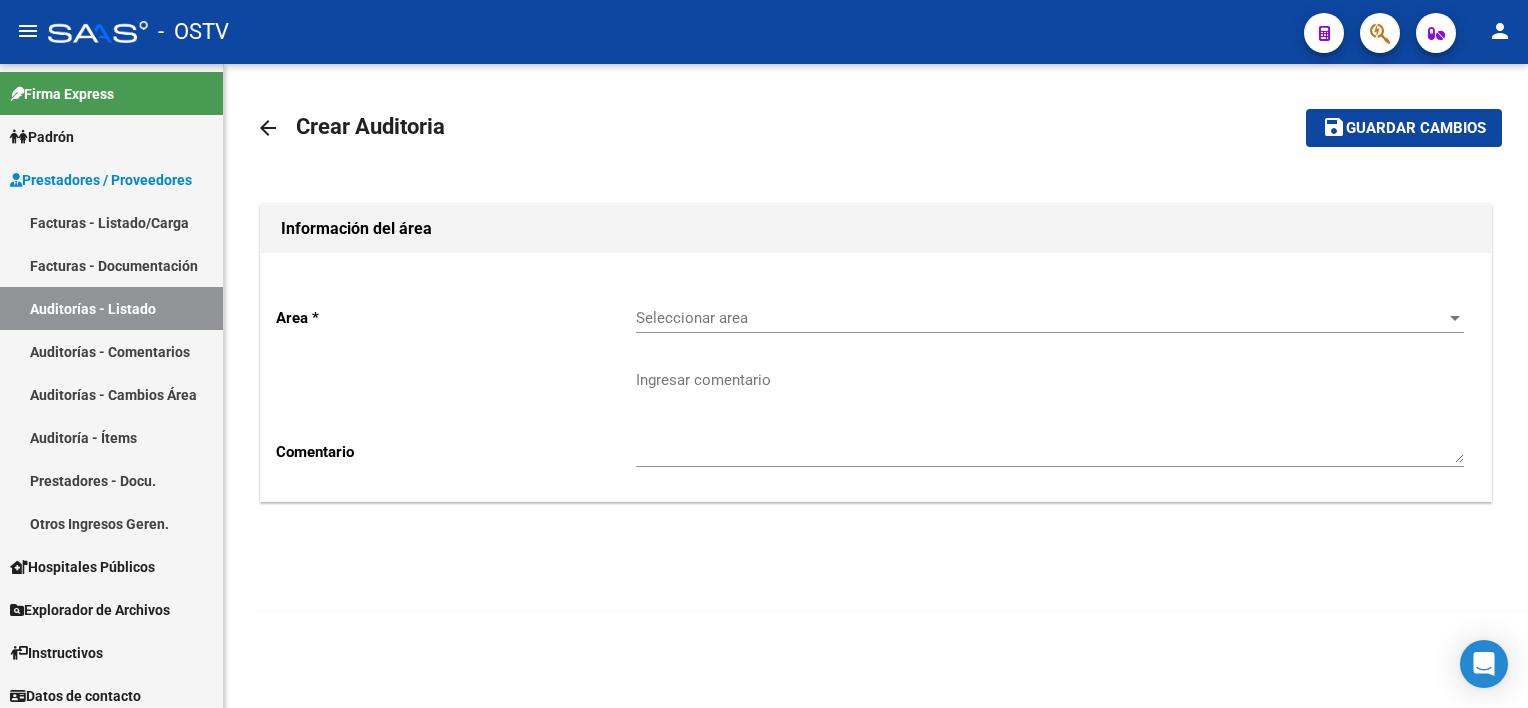 click on "Seleccionar area" at bounding box center [1041, 318] 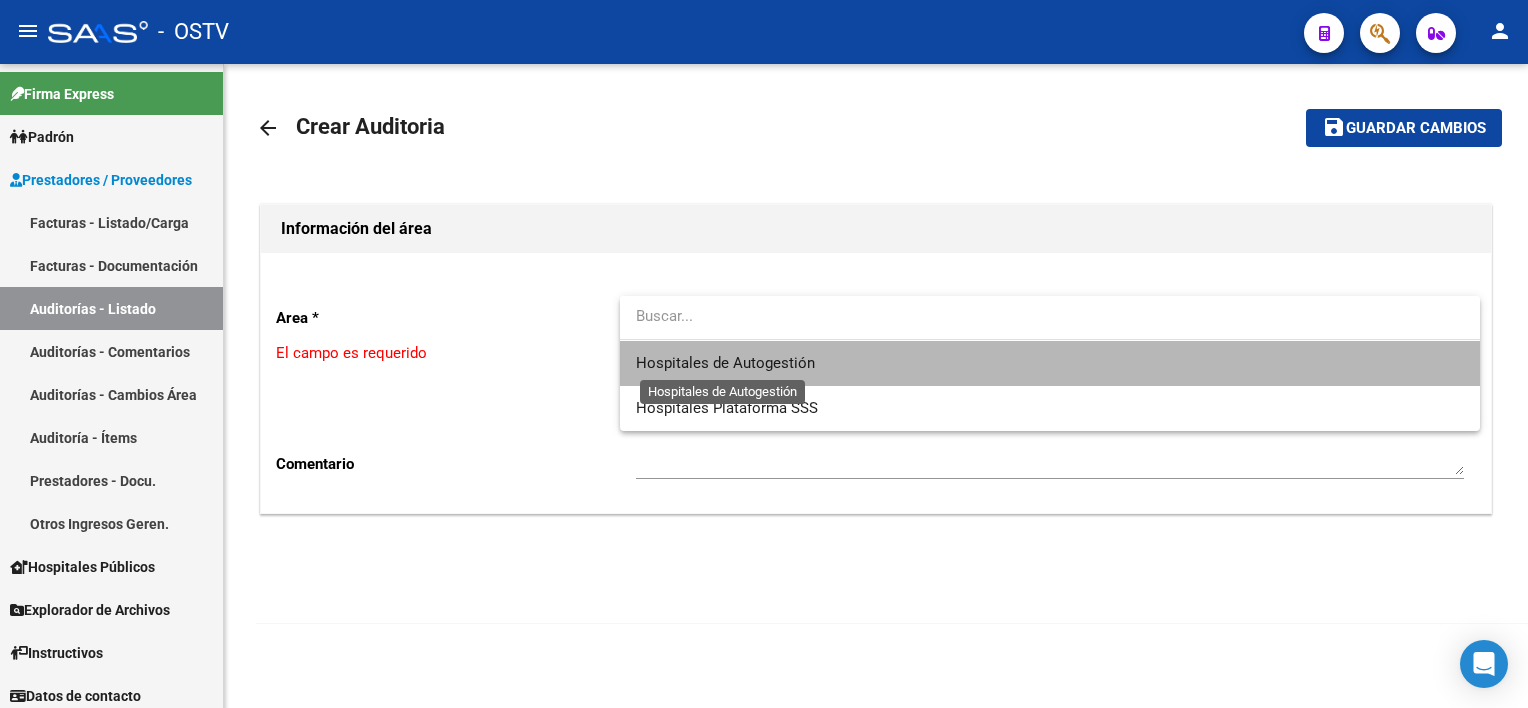 click on "Hospitales de Autogestión" at bounding box center (725, 363) 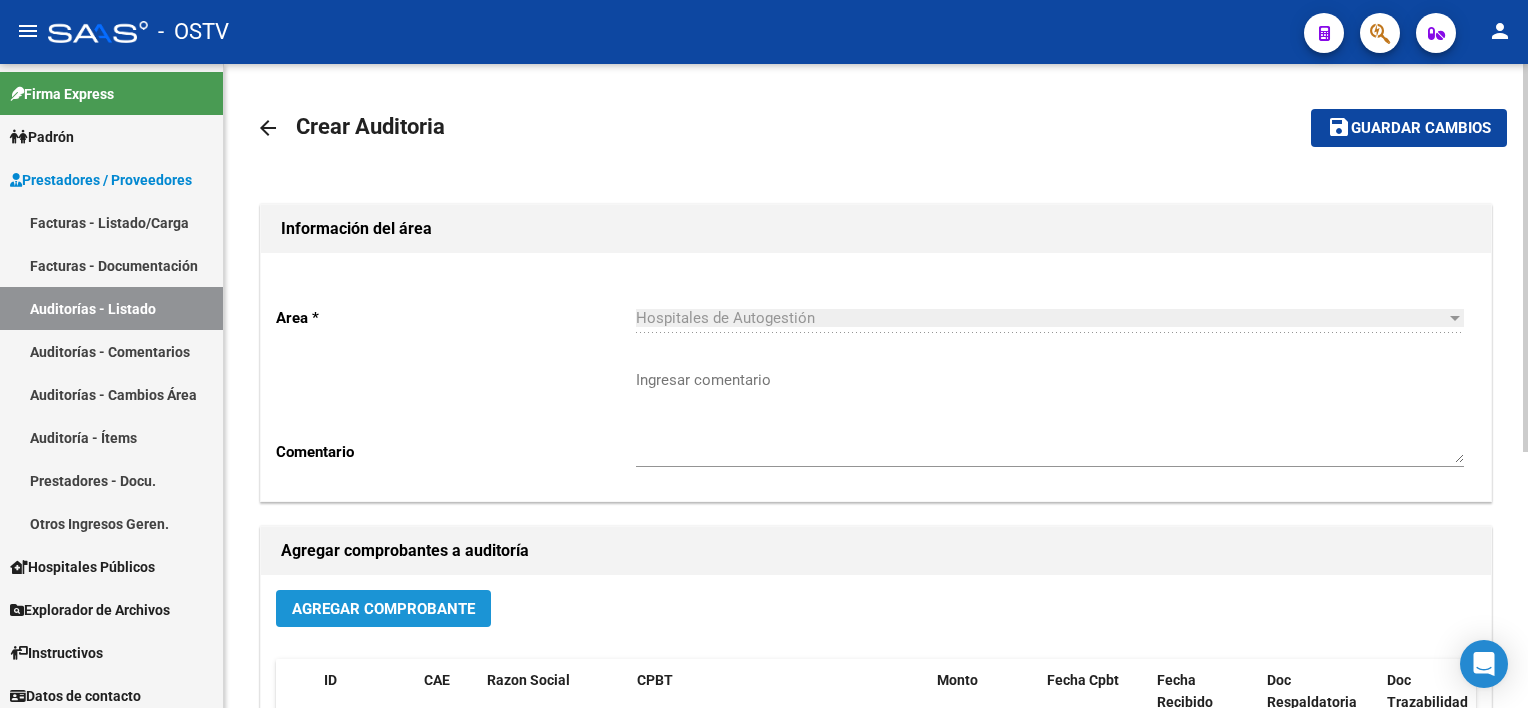 click on "Agregar Comprobante" 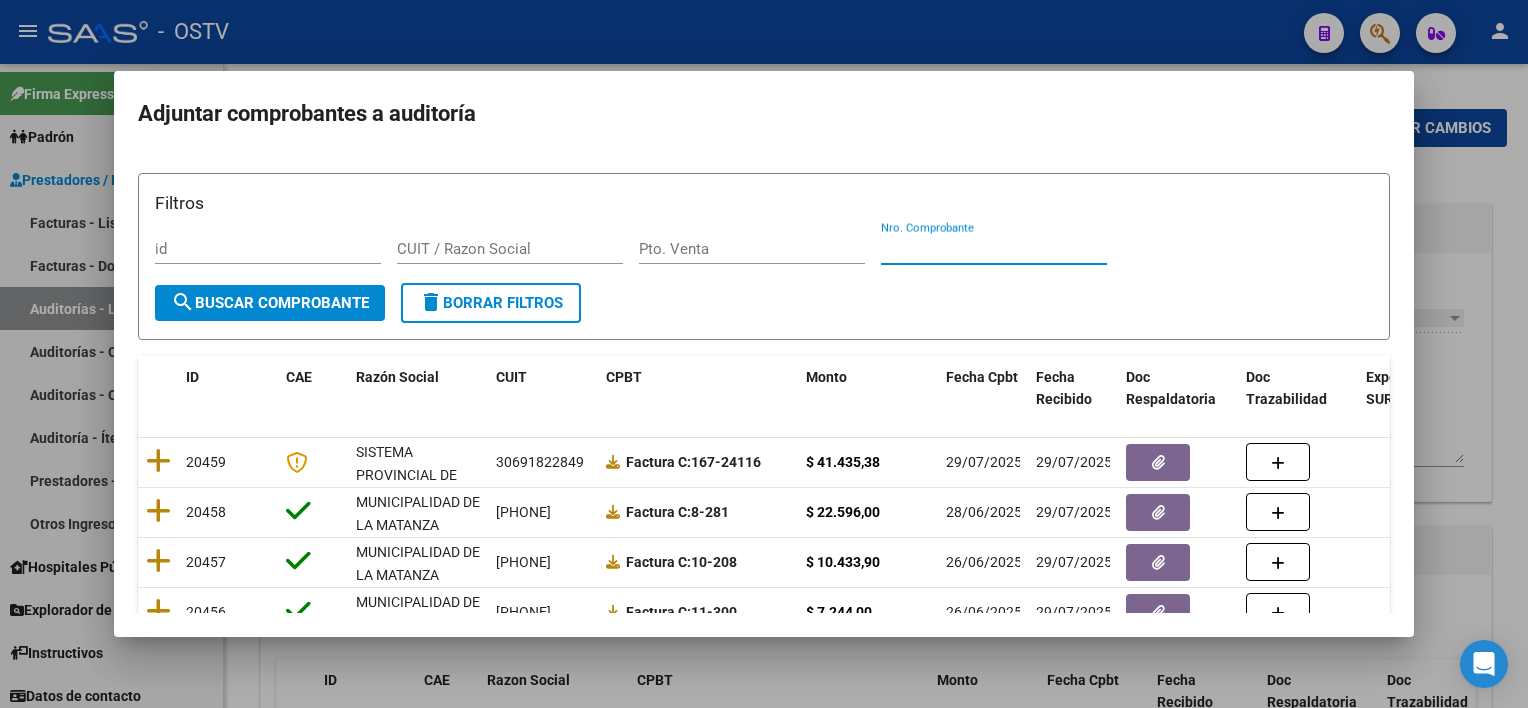 click on "Nro. Comprobante" at bounding box center (994, 249) 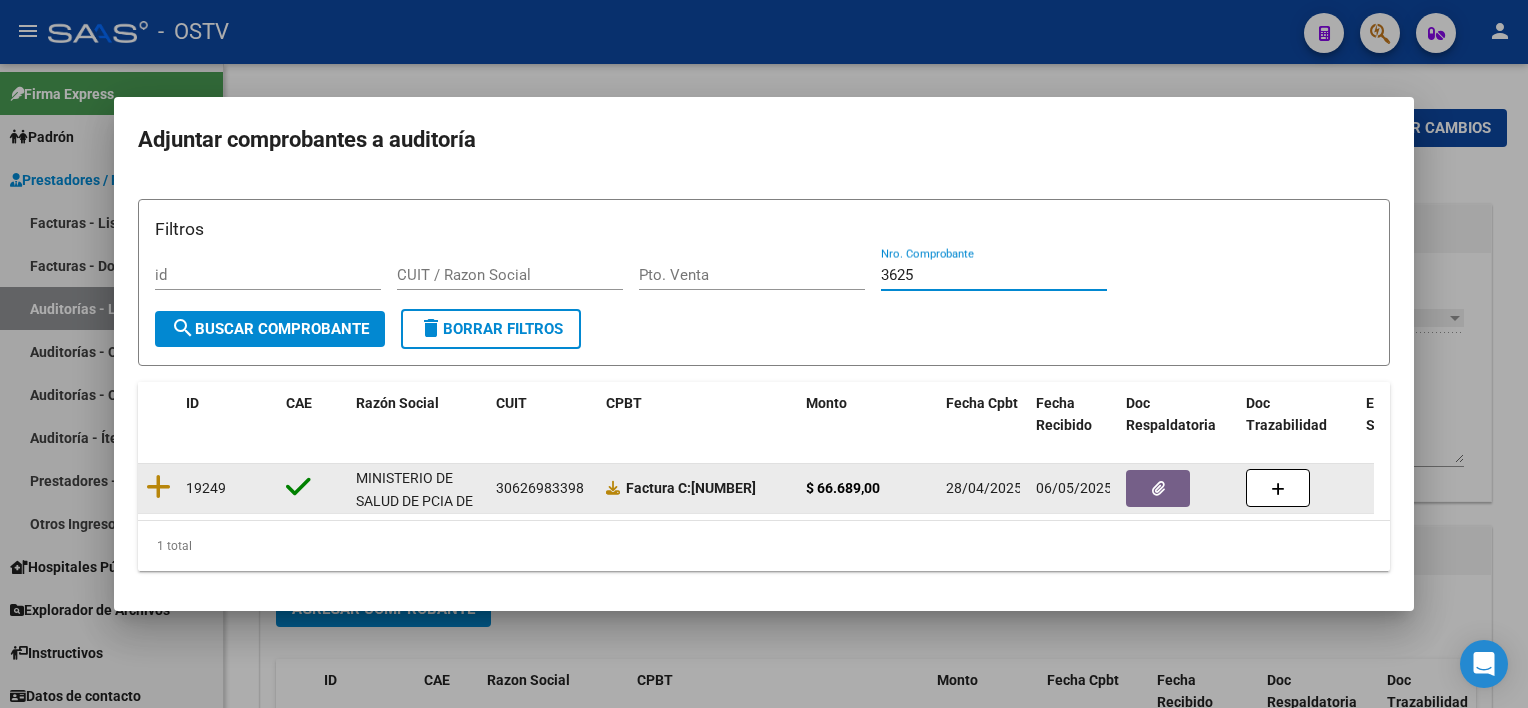 type on "3625" 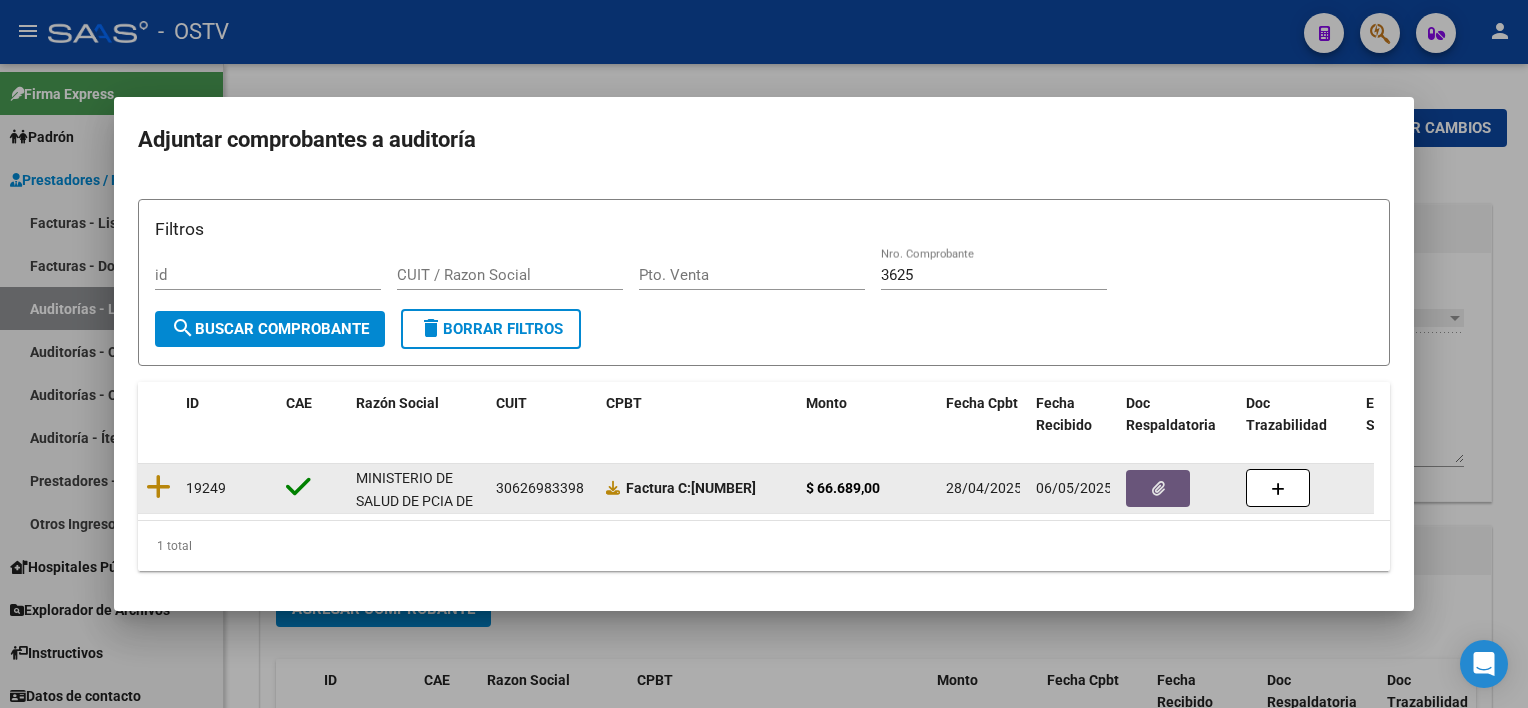 click 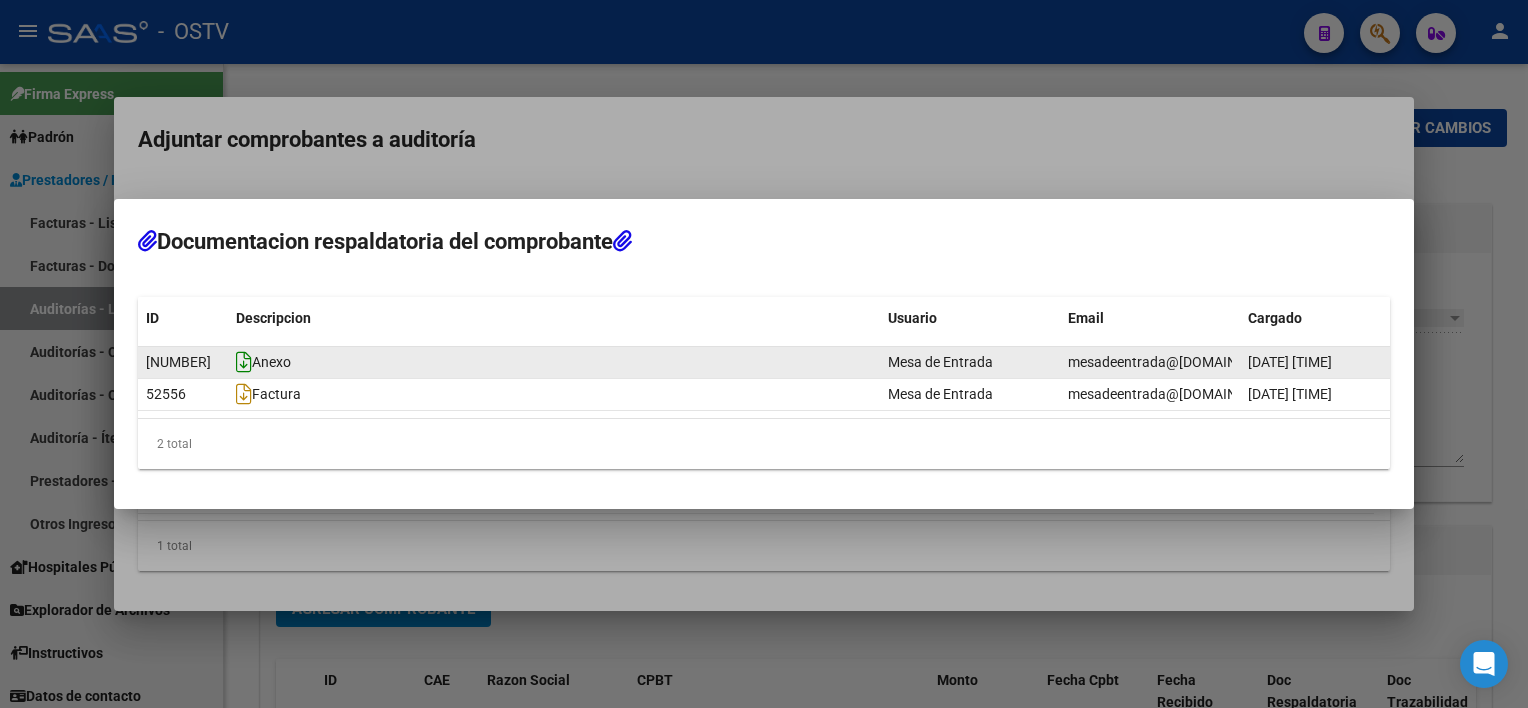 click 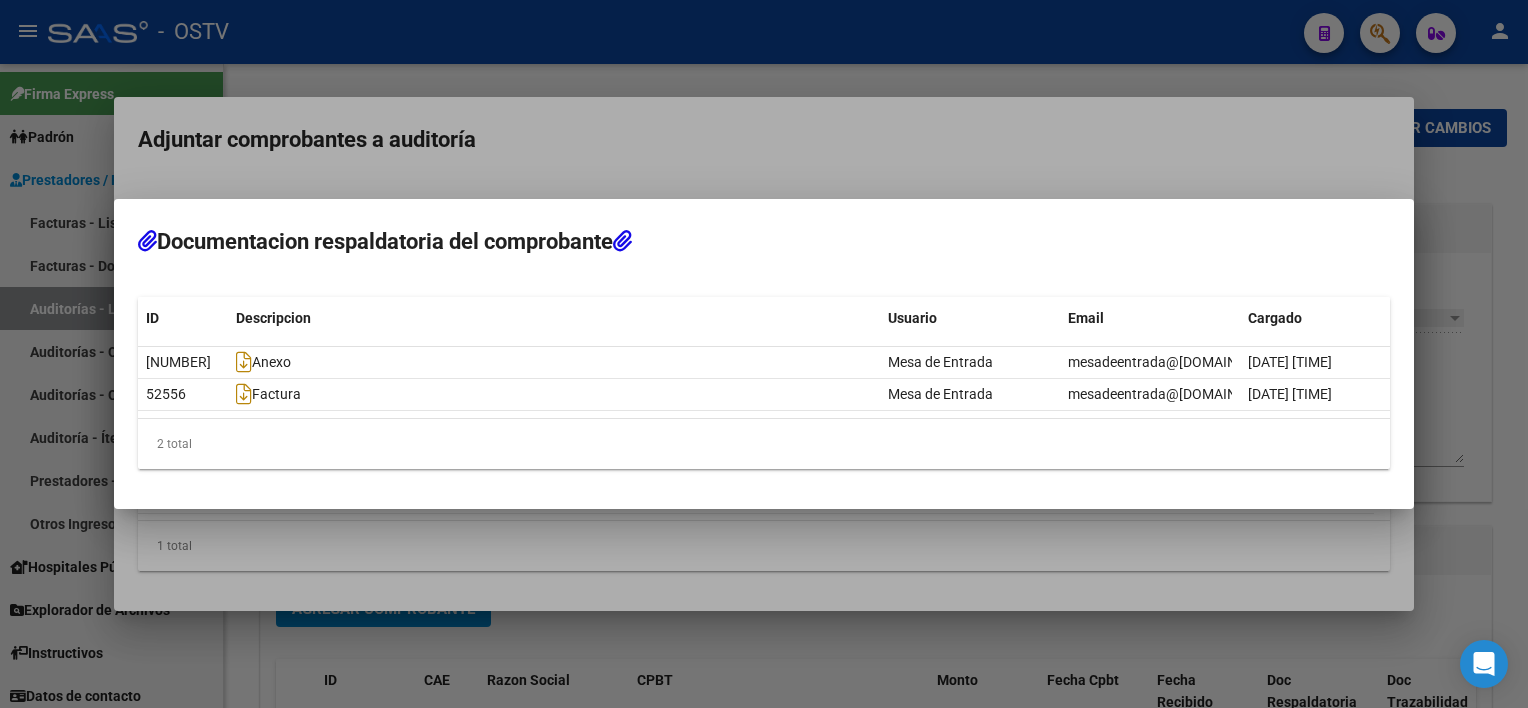 click at bounding box center (764, 354) 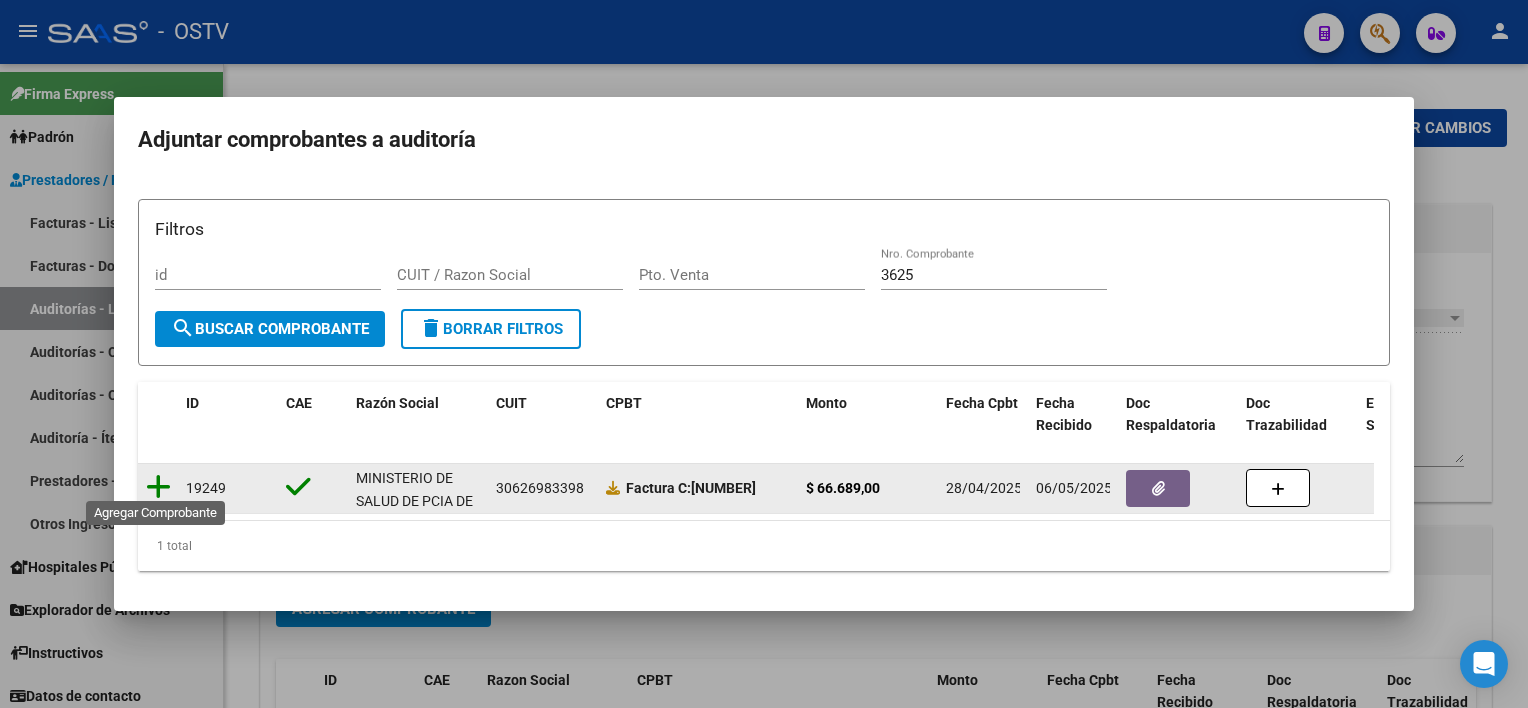 click 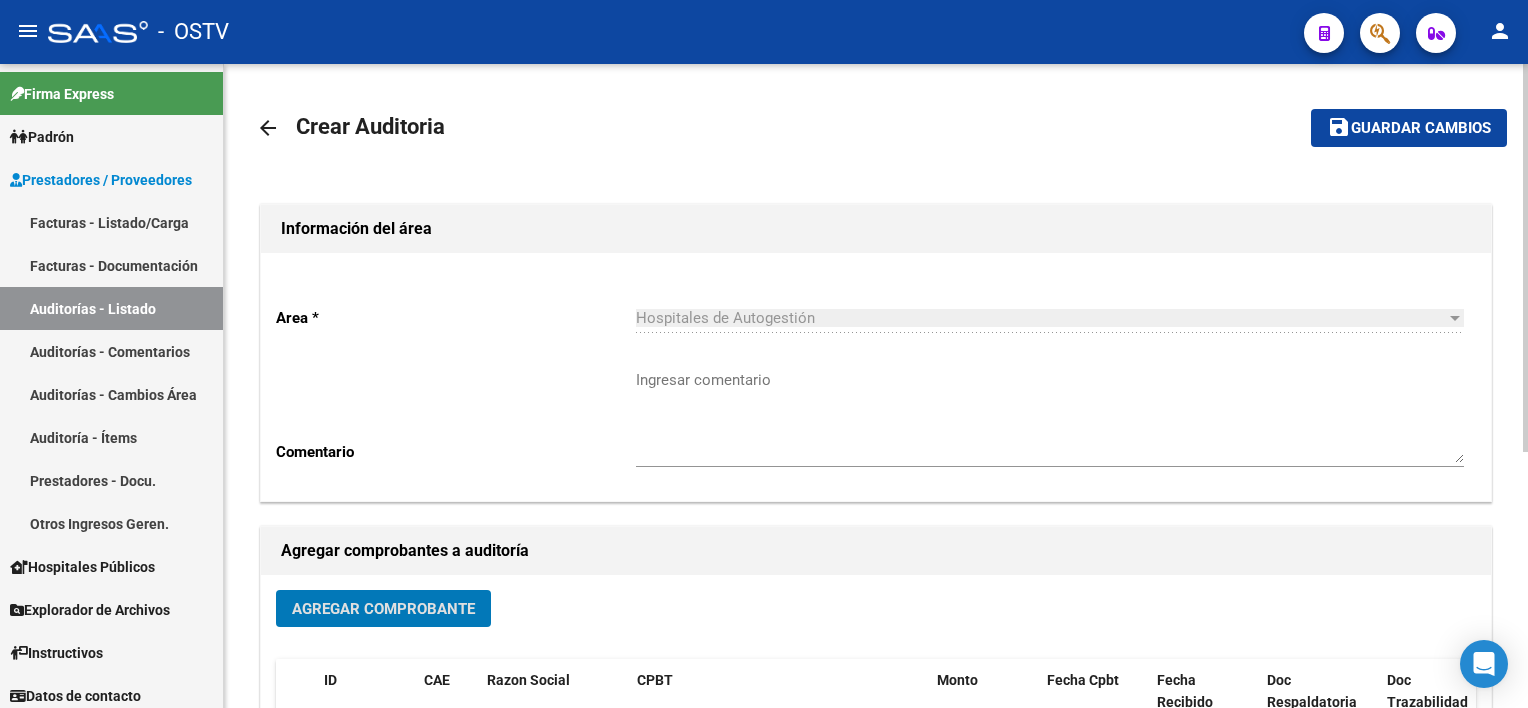 click on "Guardar cambios" 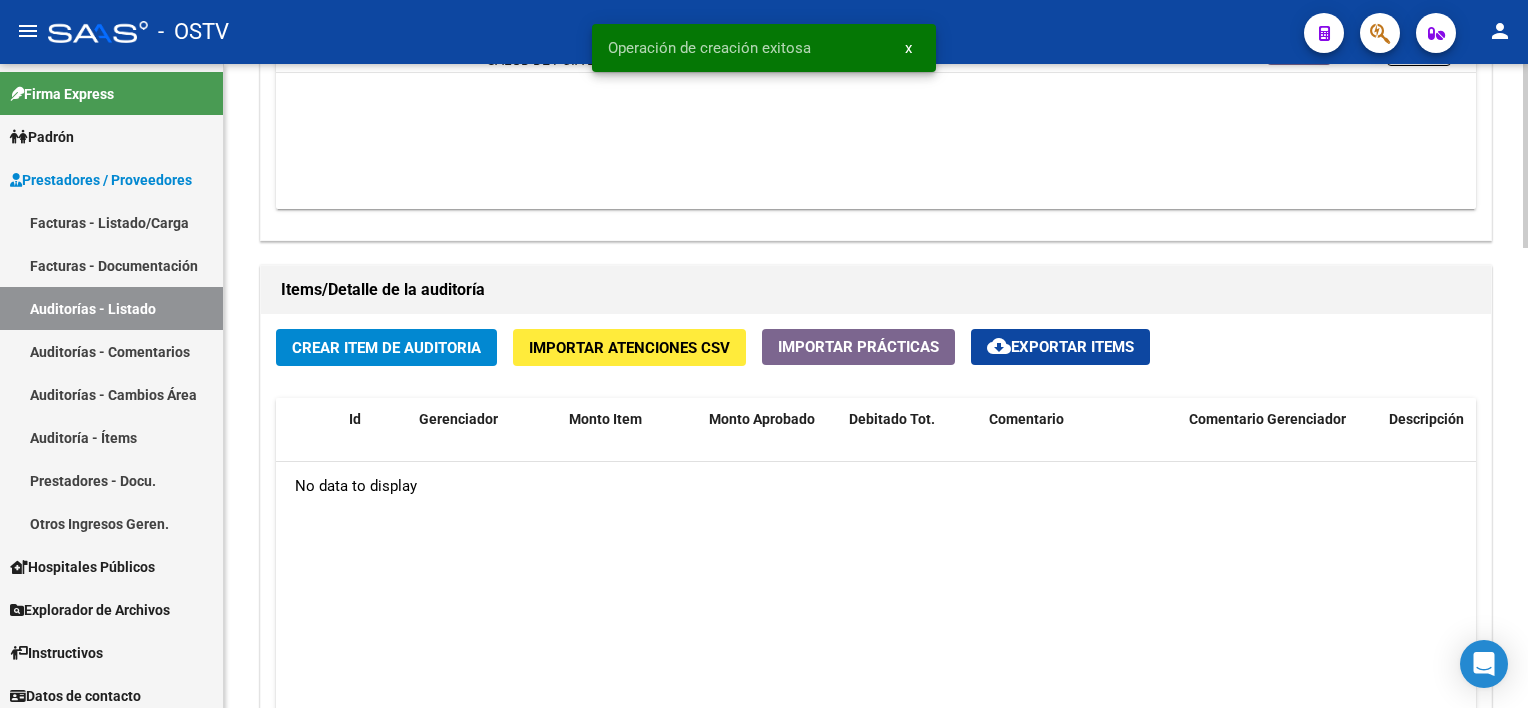 scroll, scrollTop: 1400, scrollLeft: 0, axis: vertical 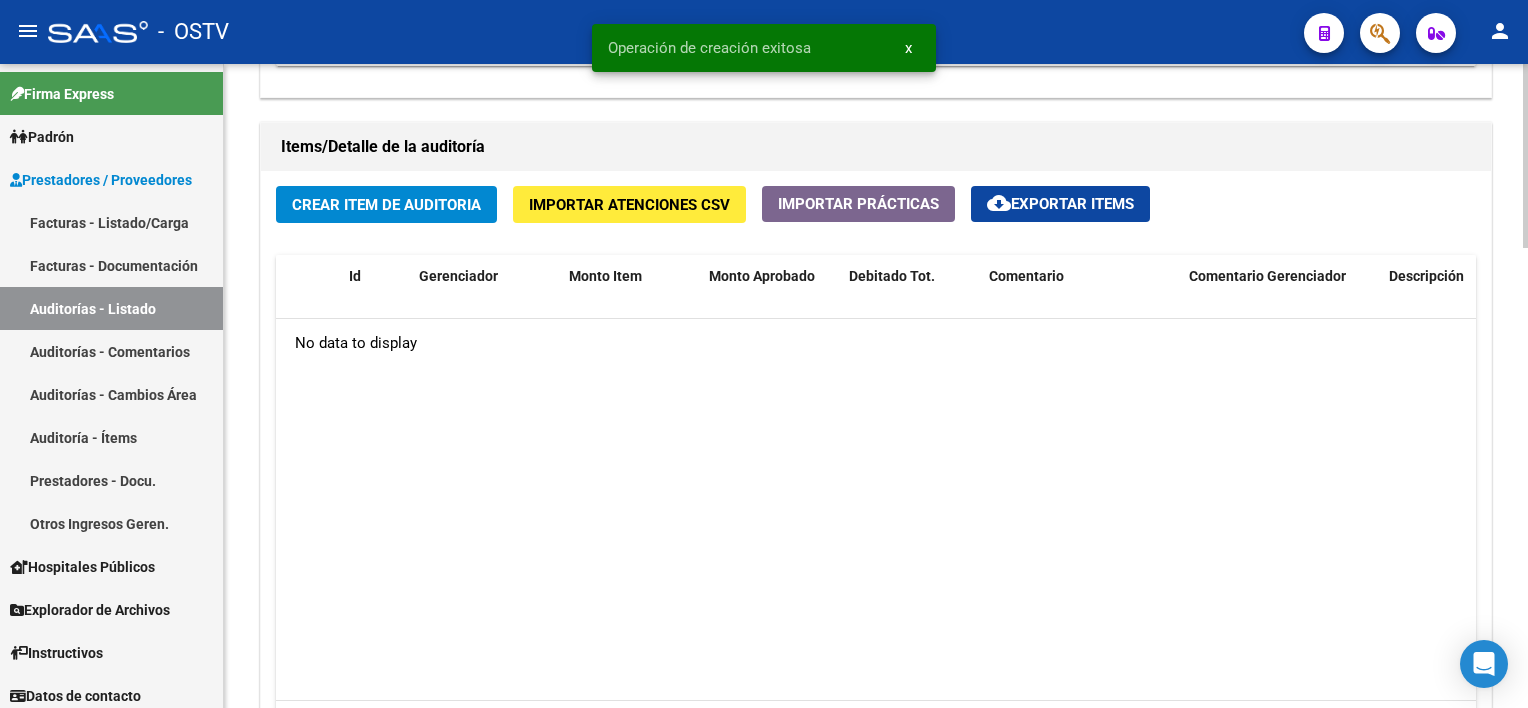 click on "Crear Item de Auditoria" 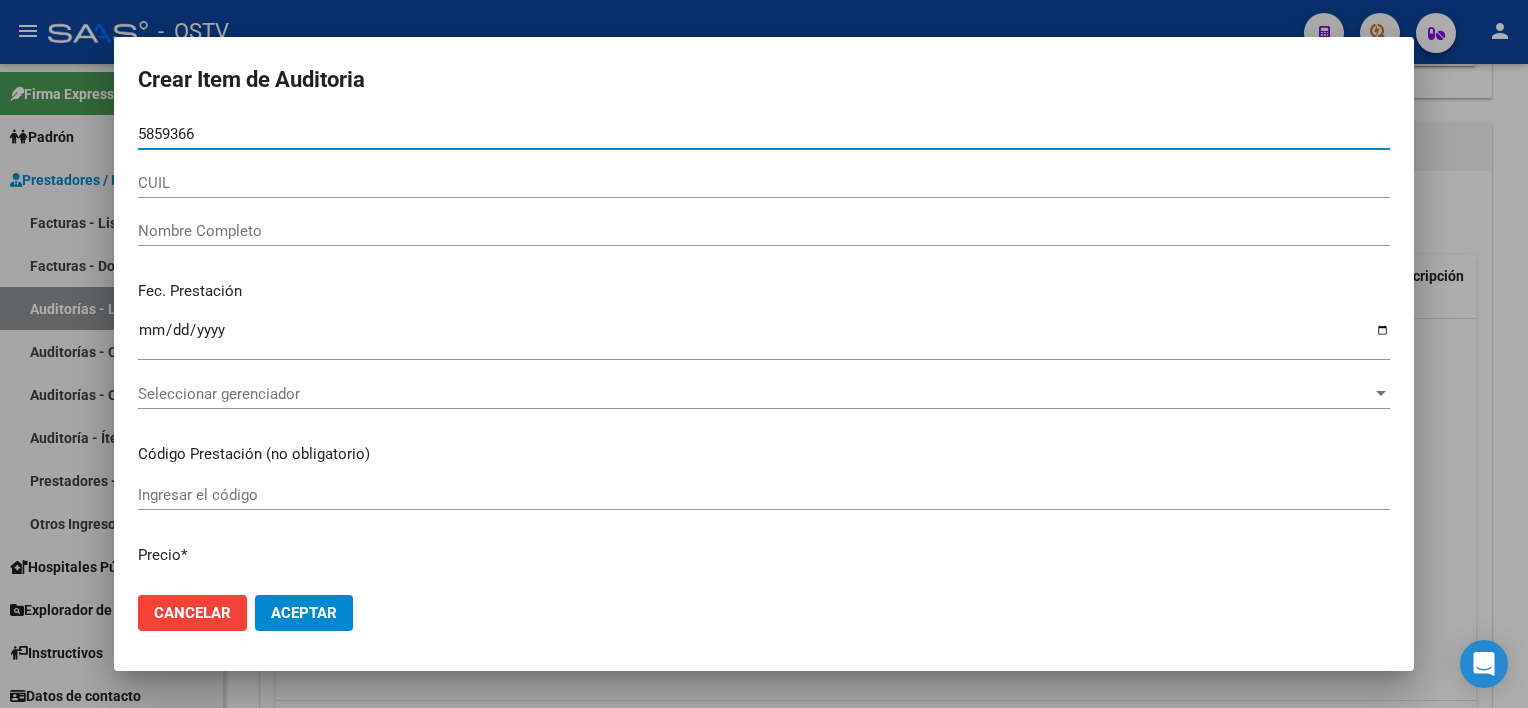 type on "[NUMBER]" 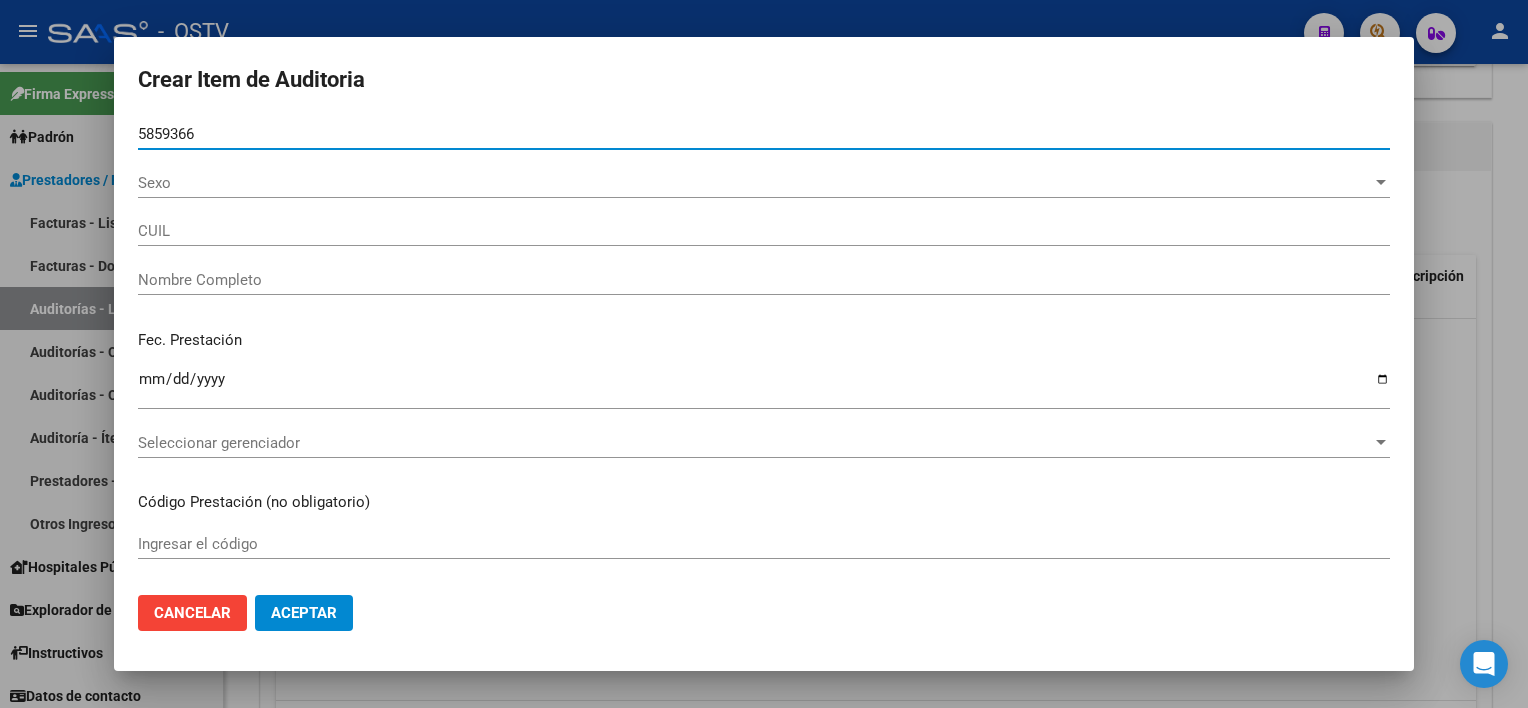 type on "[CUIT]" 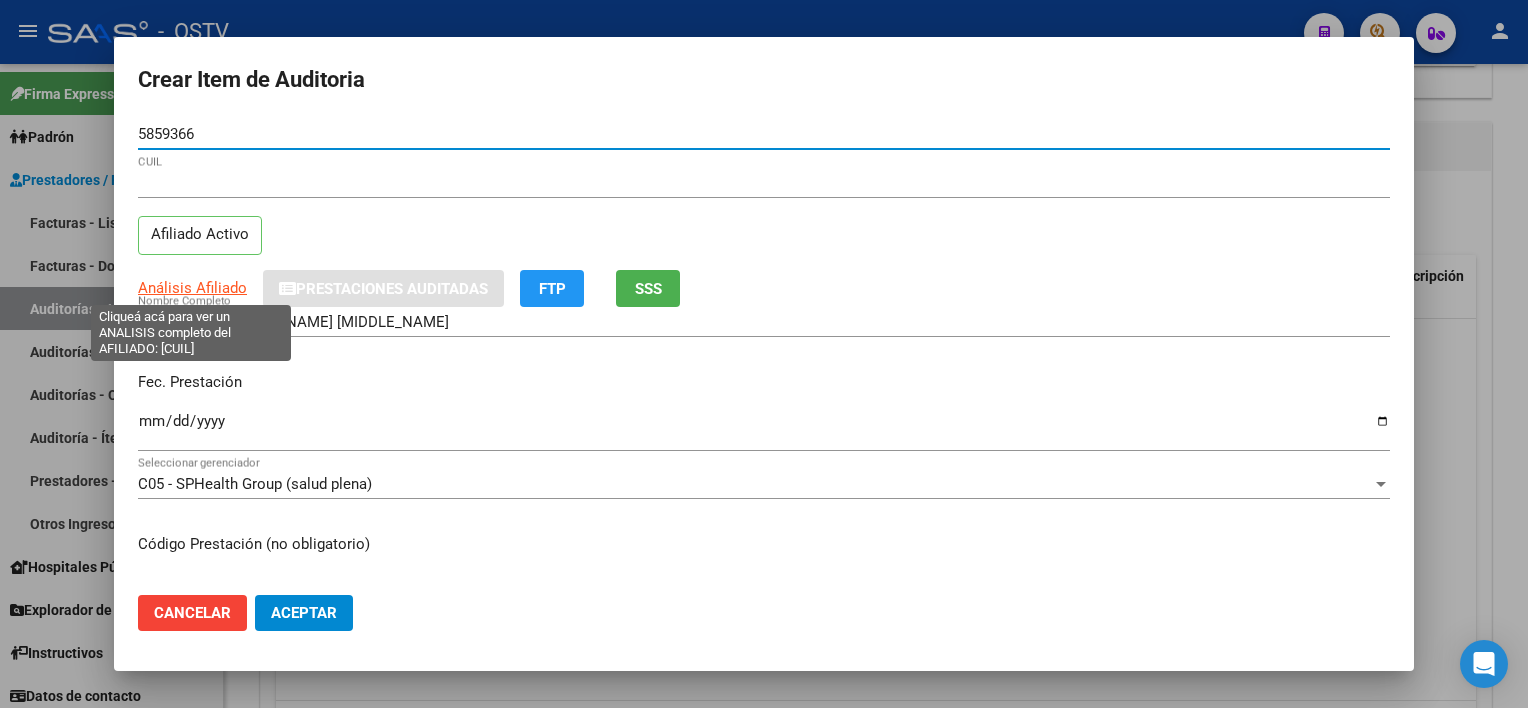 type on "[NUMBER]" 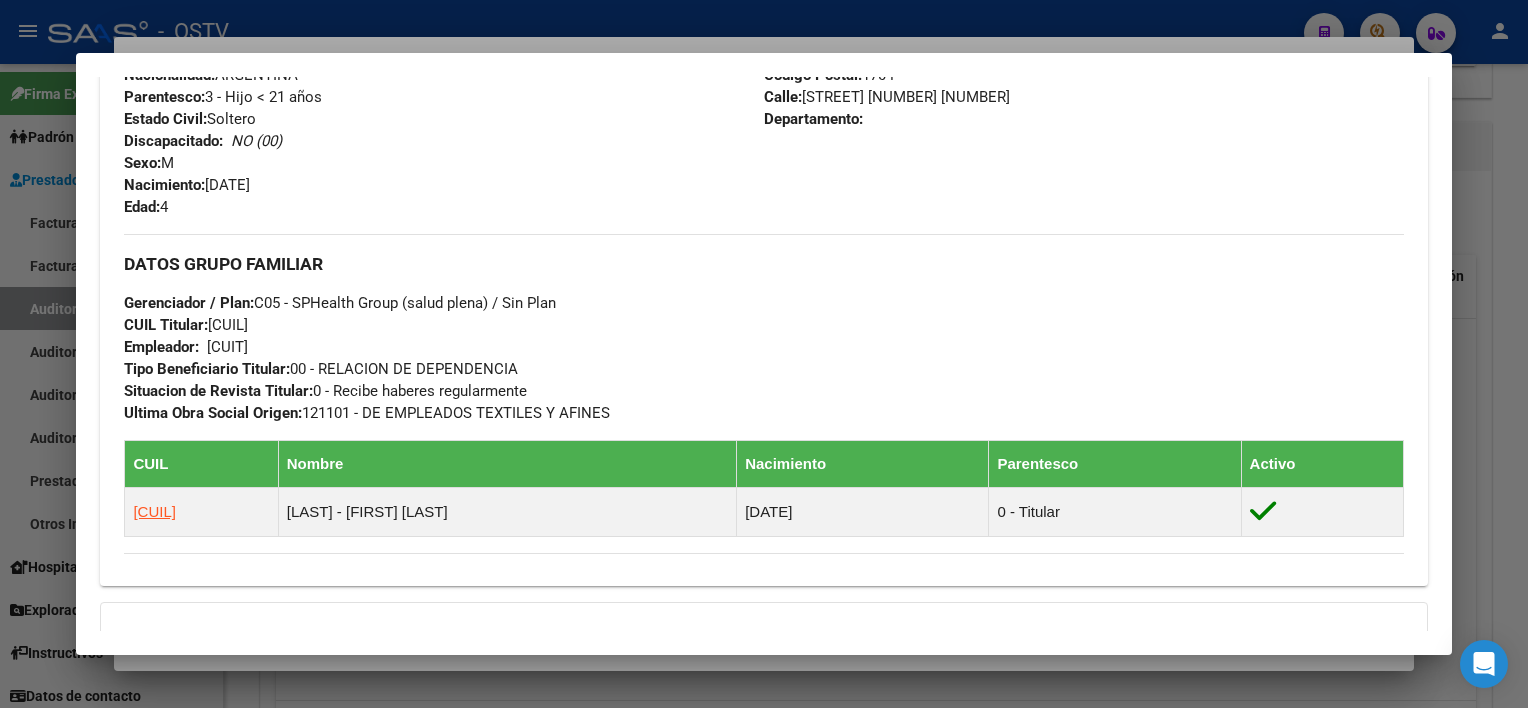 scroll, scrollTop: 1065, scrollLeft: 0, axis: vertical 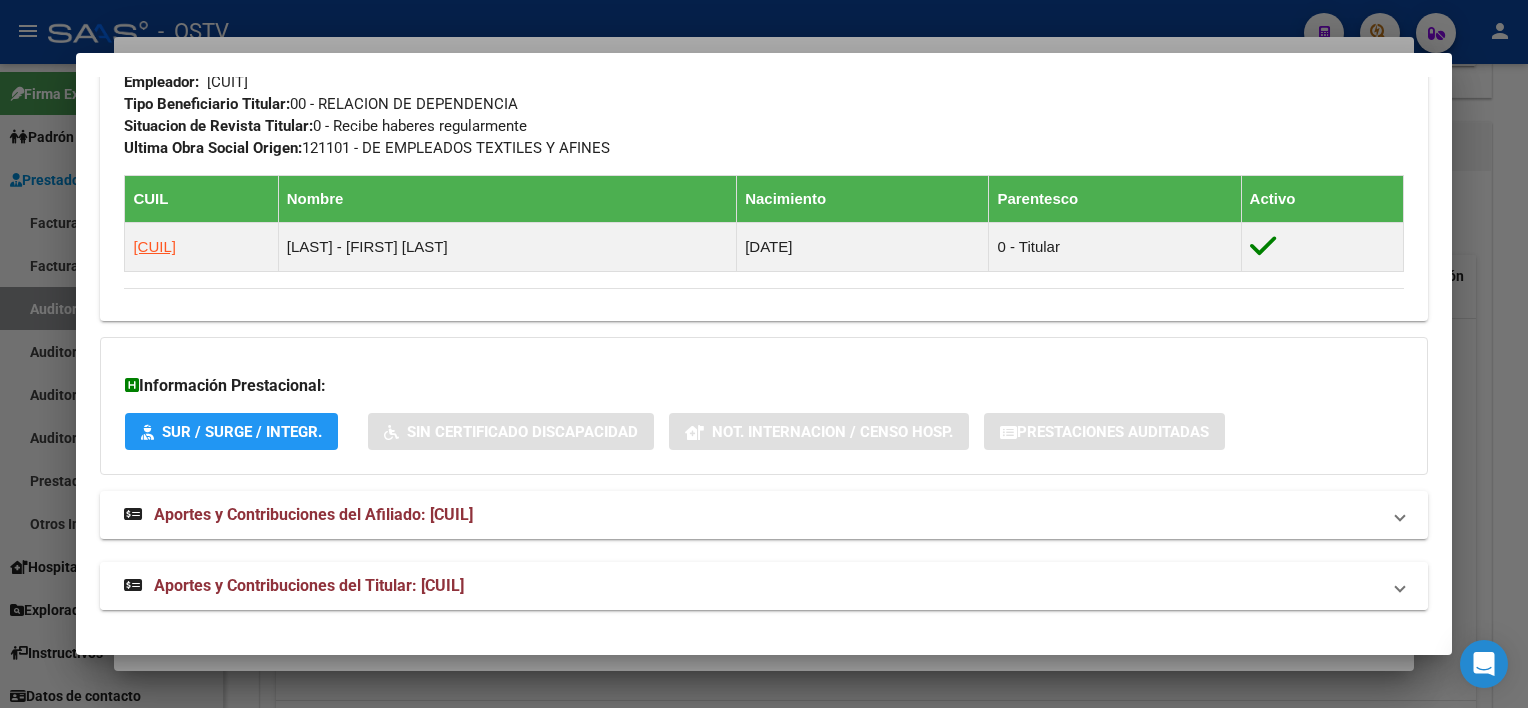 click on "Aportes y Contribuciones del Titular: [CUIL]" at bounding box center [309, 585] 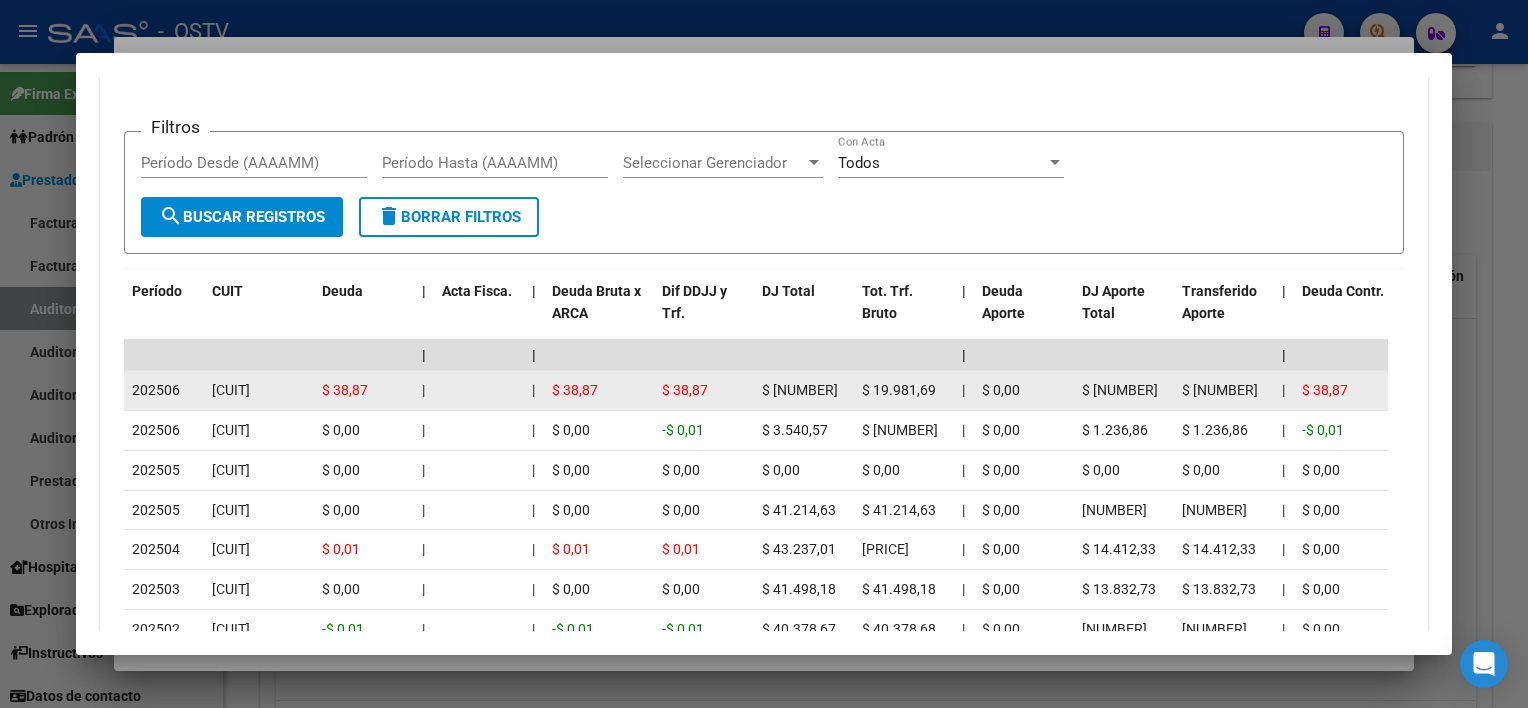 scroll, scrollTop: 2040, scrollLeft: 0, axis: vertical 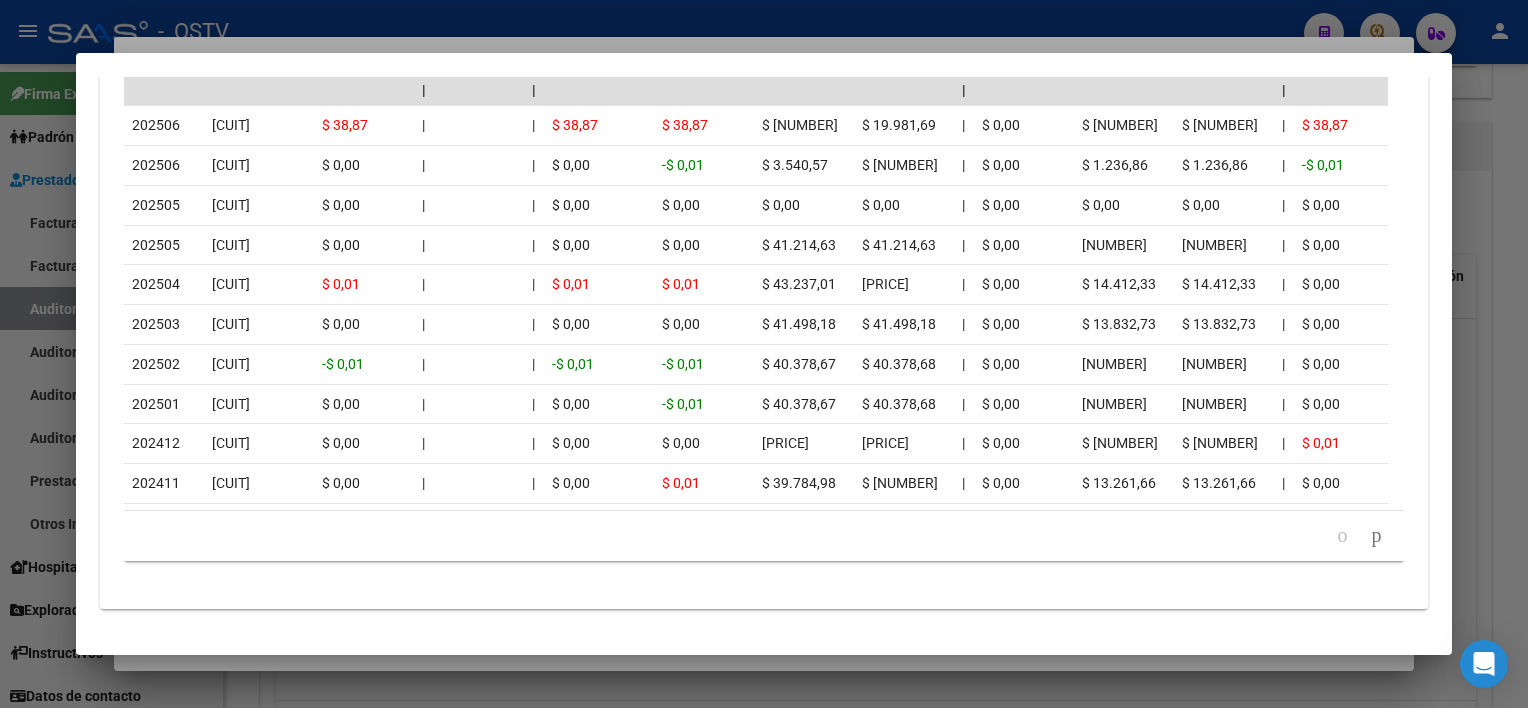 click at bounding box center [764, 354] 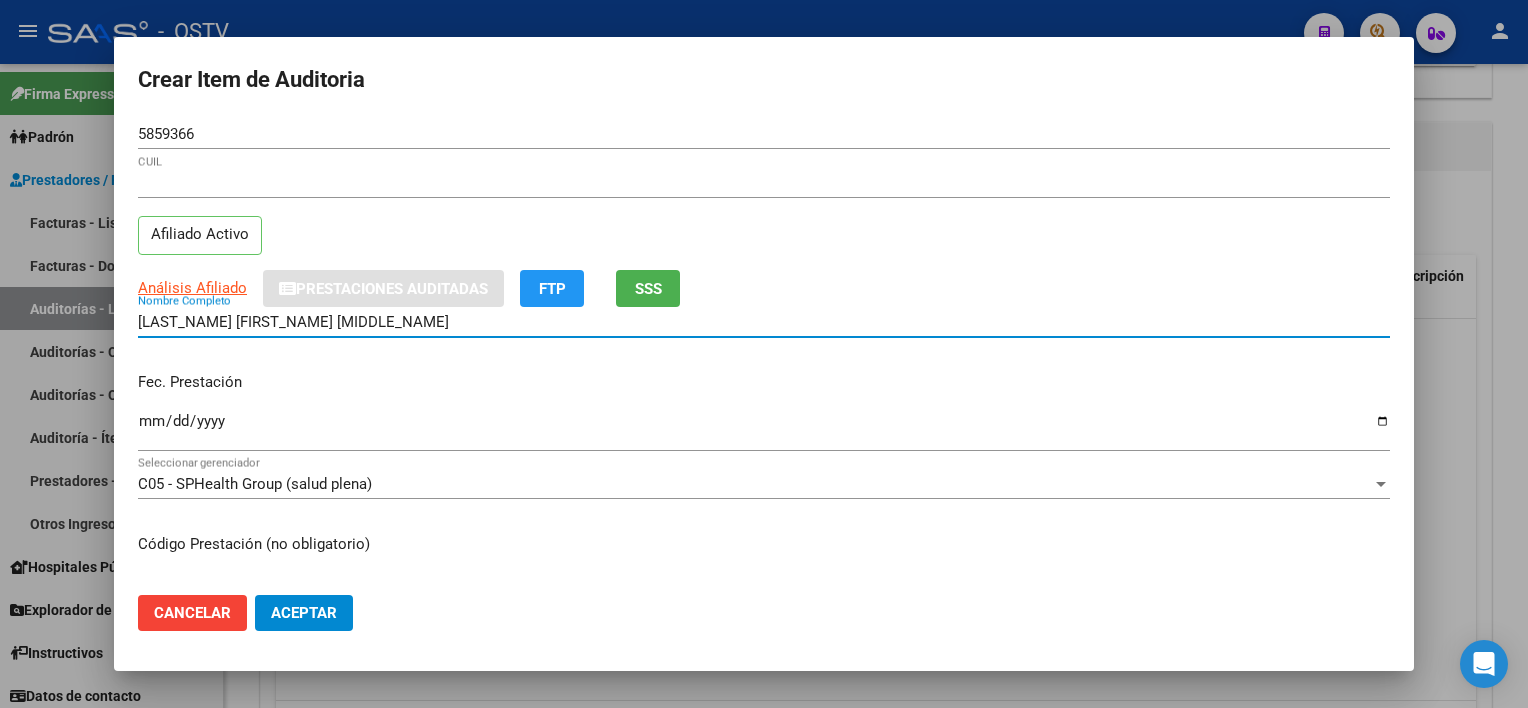 click on "[LAST_NAME] [FIRST_NAME] [MIDDLE_NAME]" at bounding box center [764, 322] 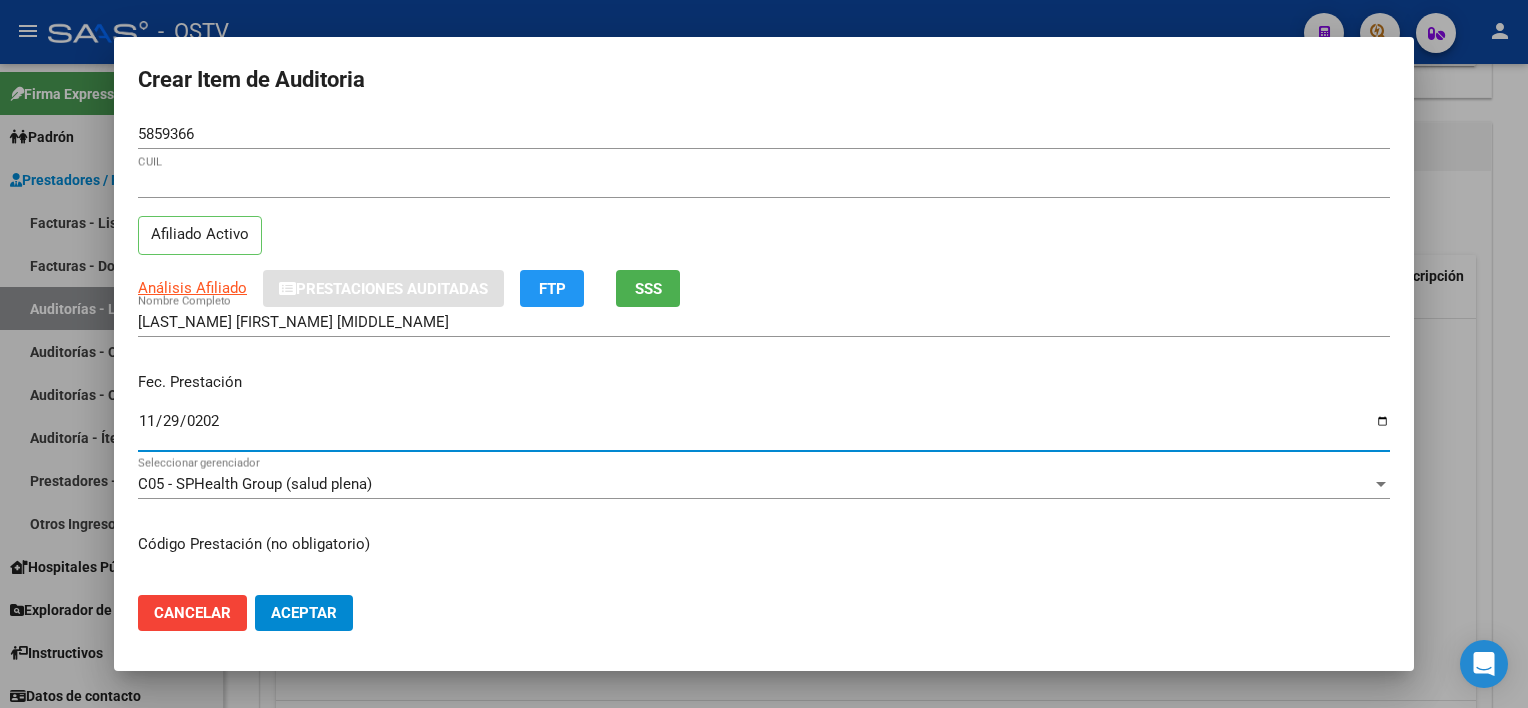 type on "[DATE]" 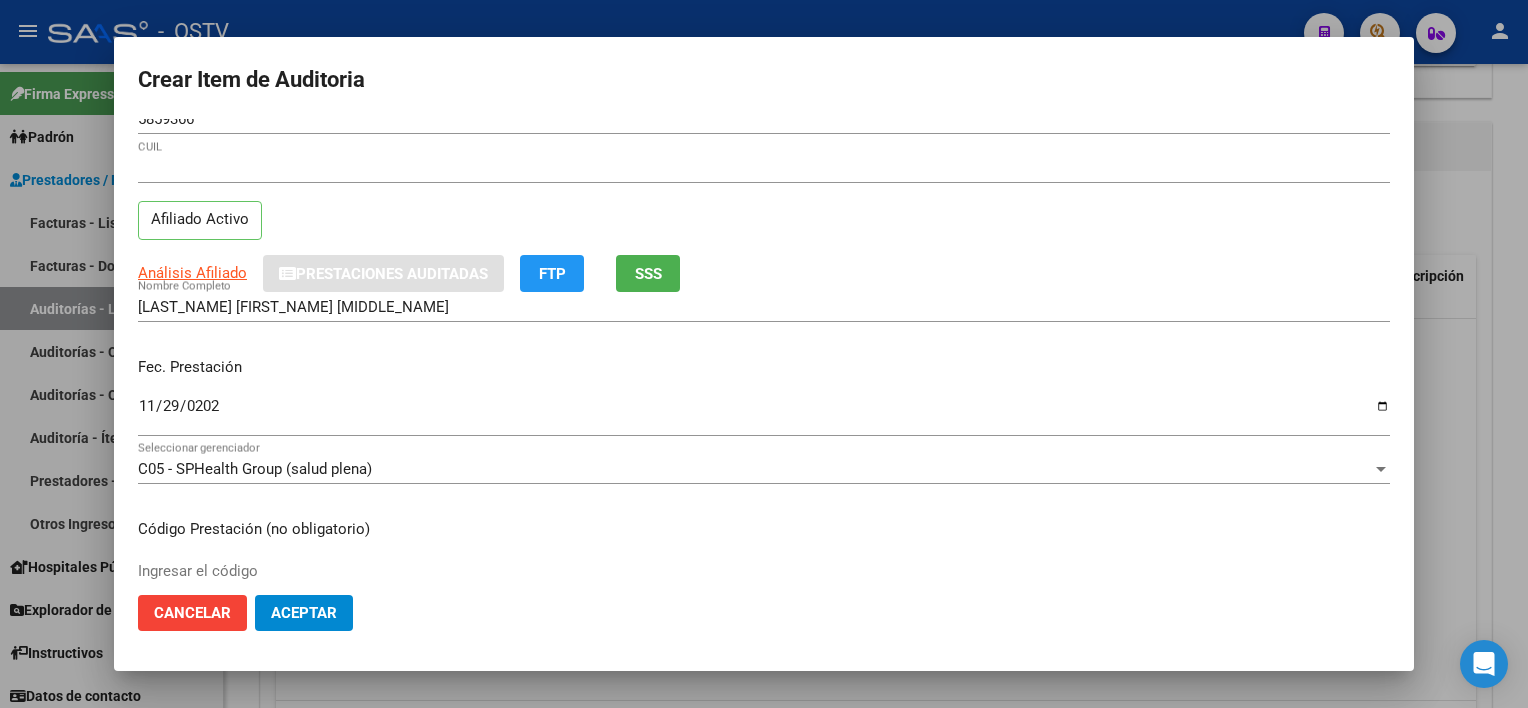 scroll, scrollTop: 337, scrollLeft: 0, axis: vertical 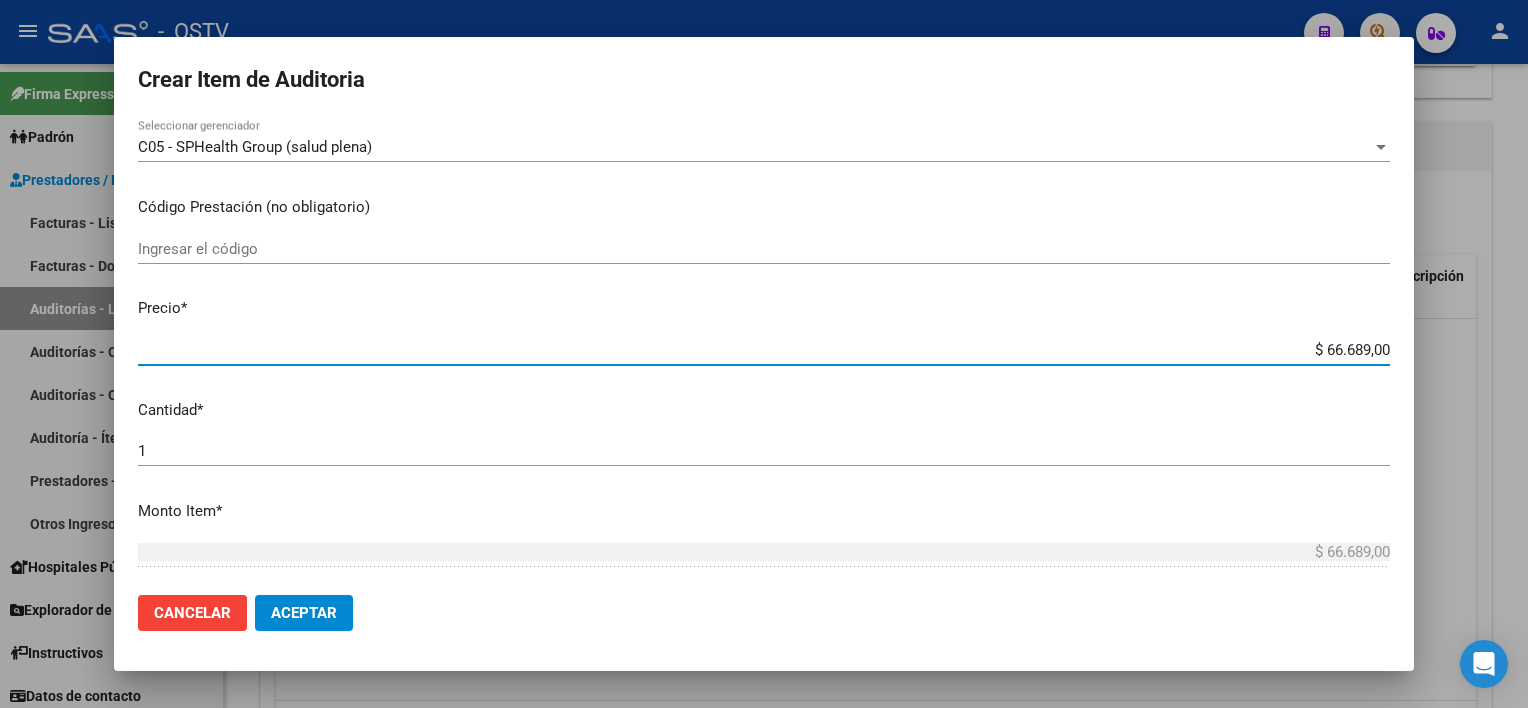 type on "$ 0,01" 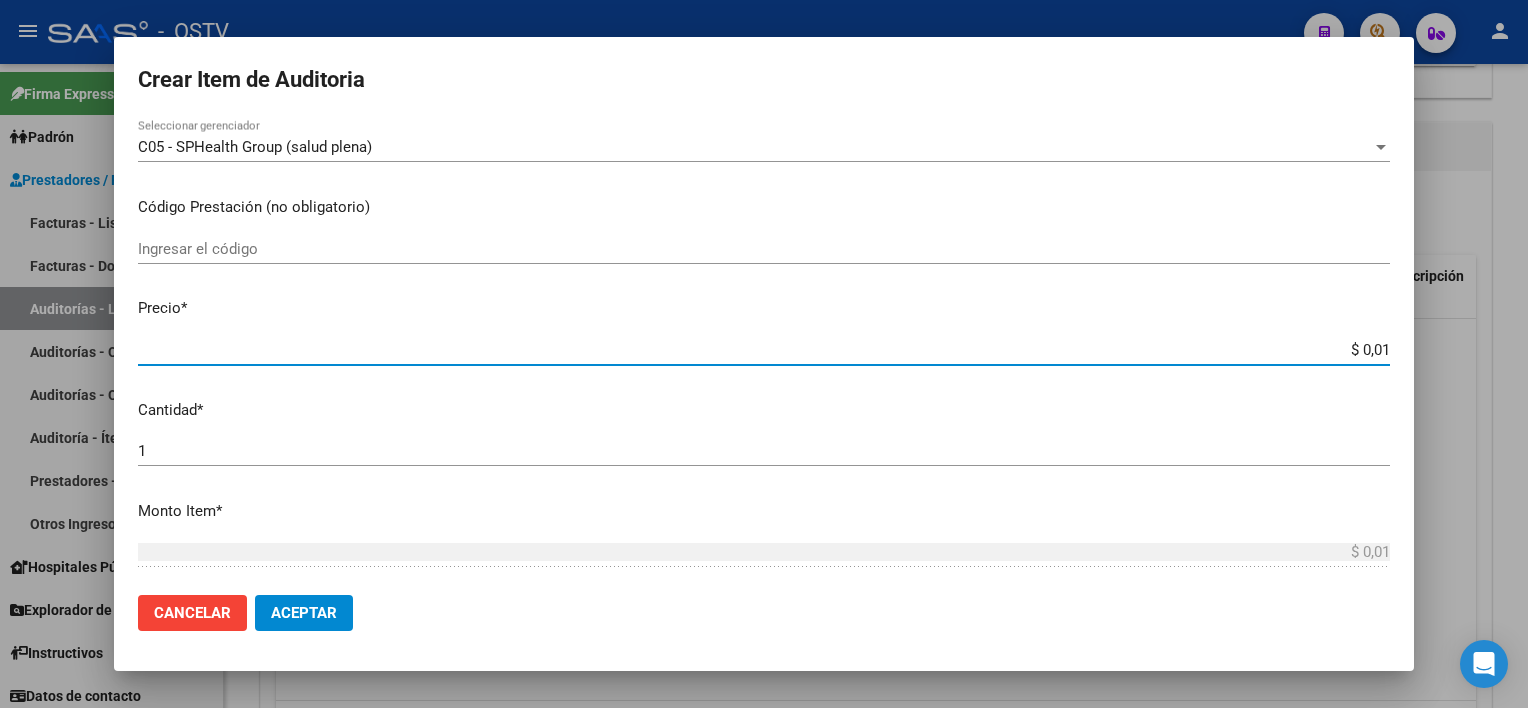 type on "$ 0,11" 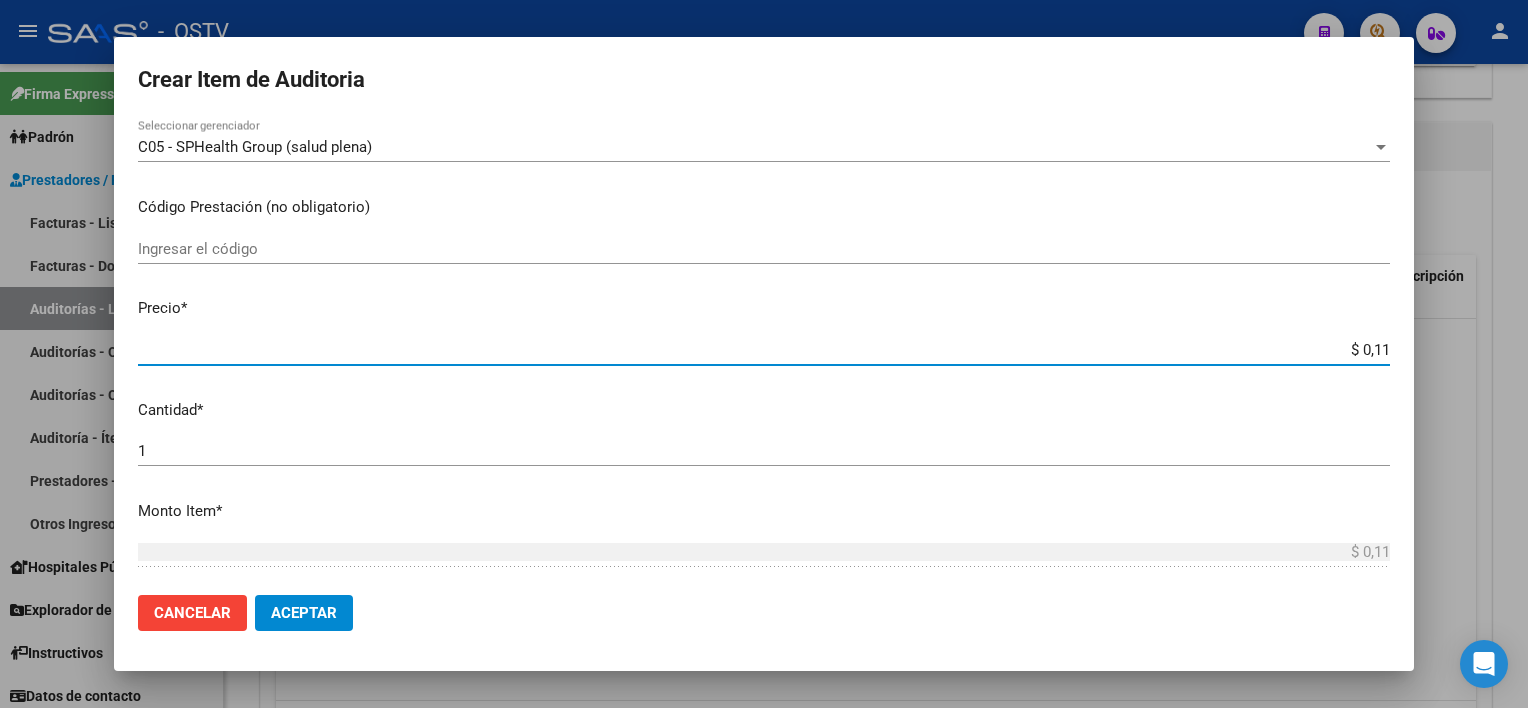 type on "$ 1,18" 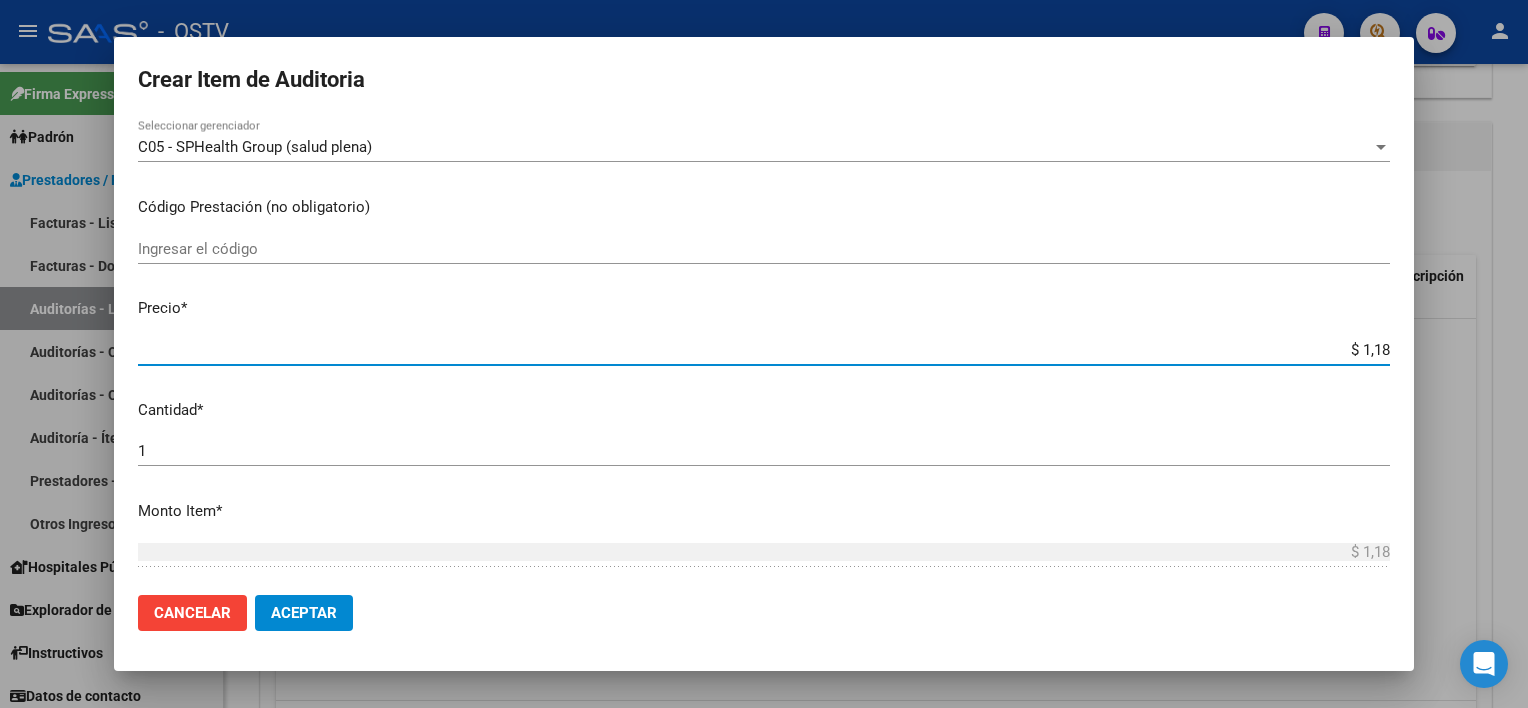 type on "$ 11,88" 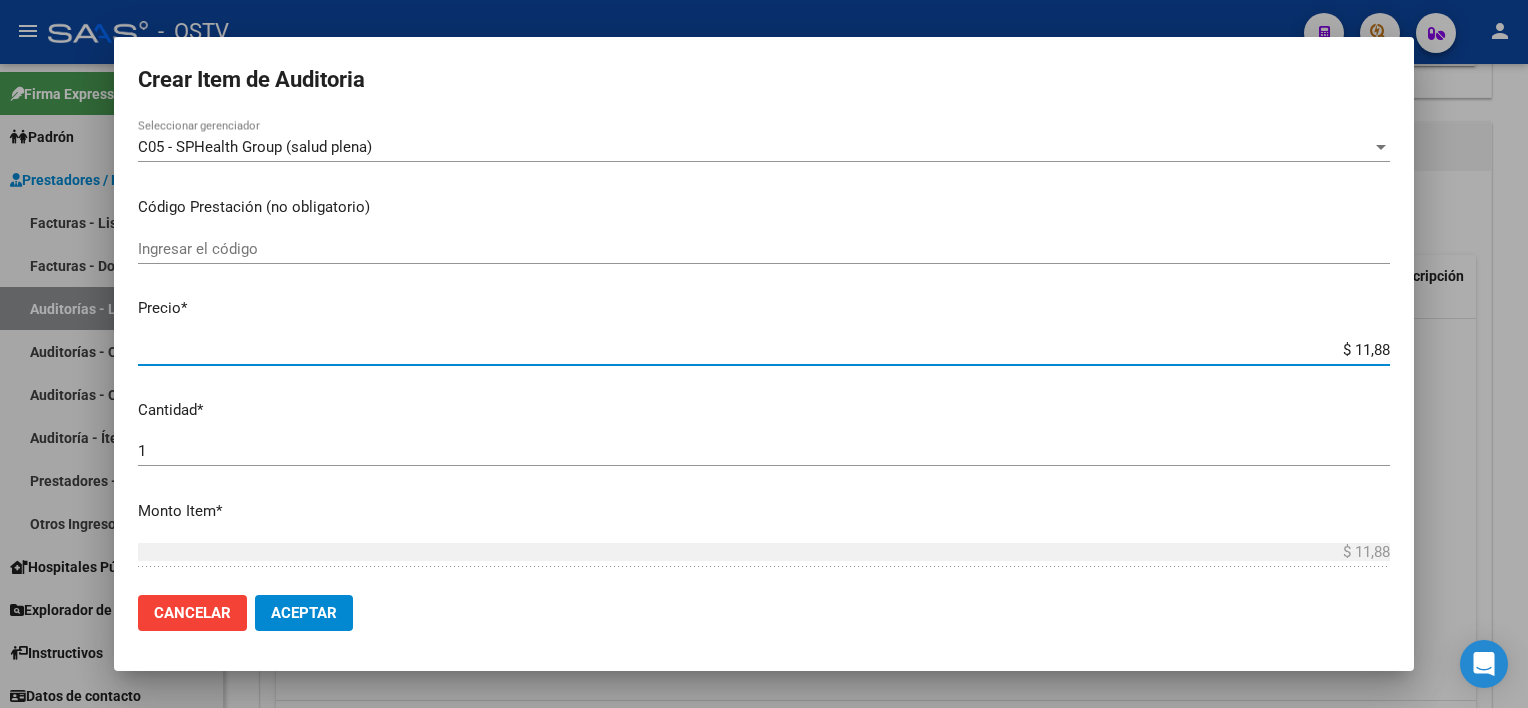 type on "$ 118,89" 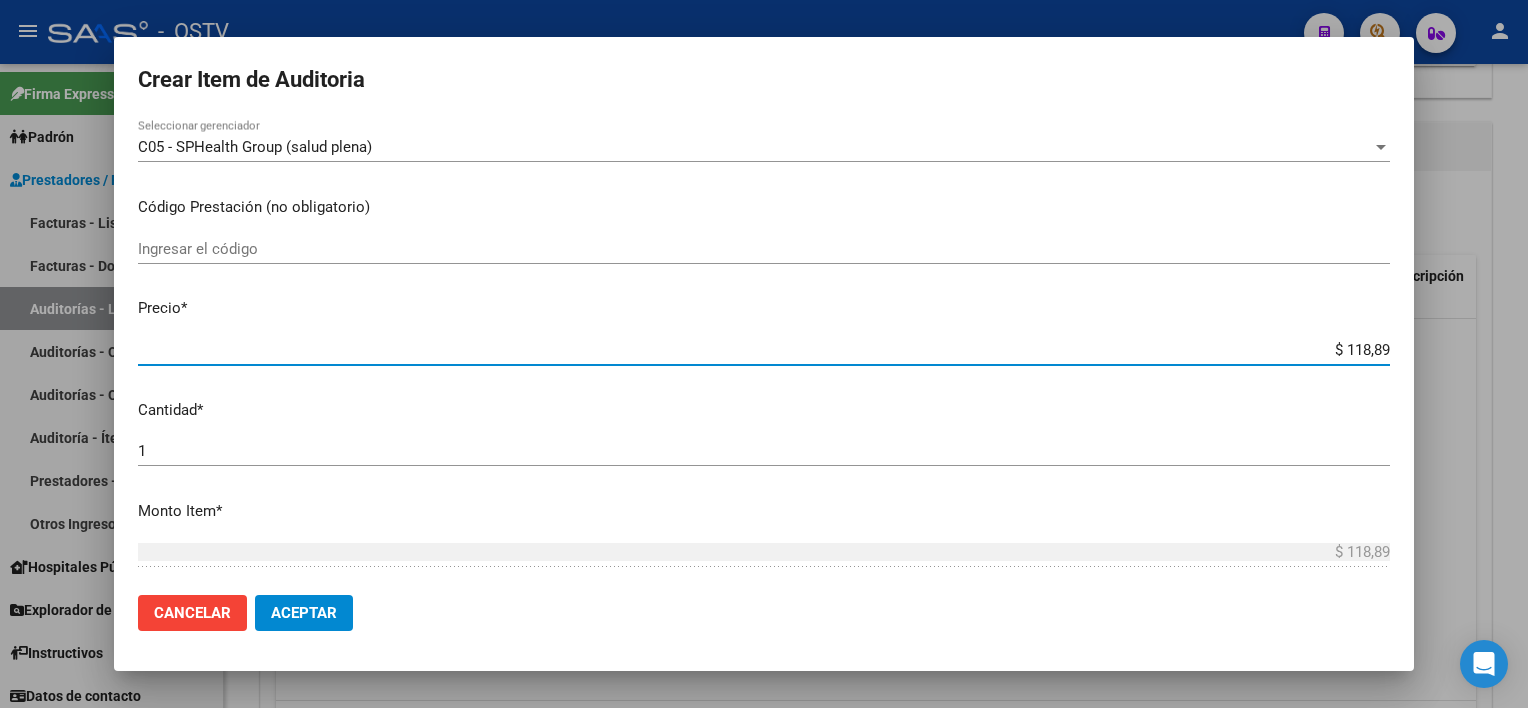 type on "$ 1.188,90" 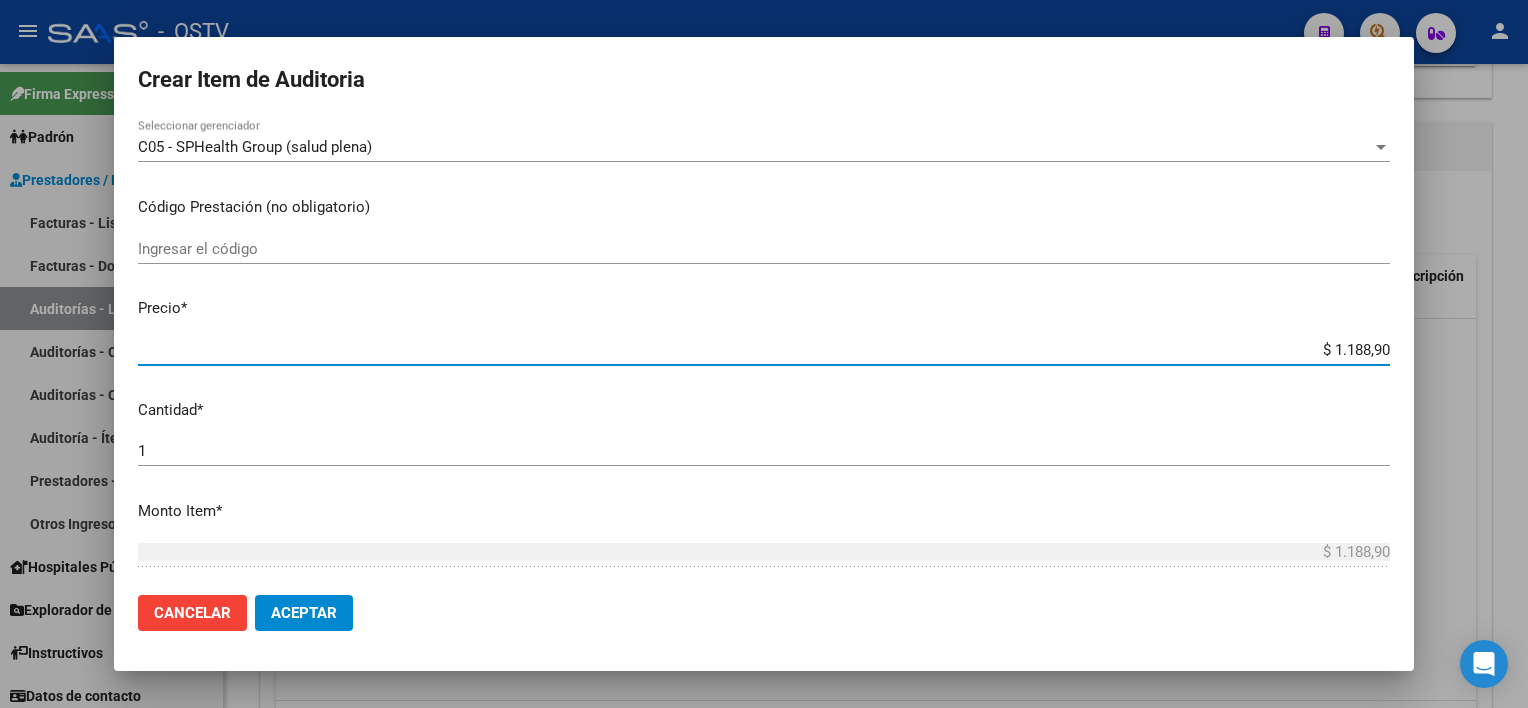 type on "$ 11.889,00" 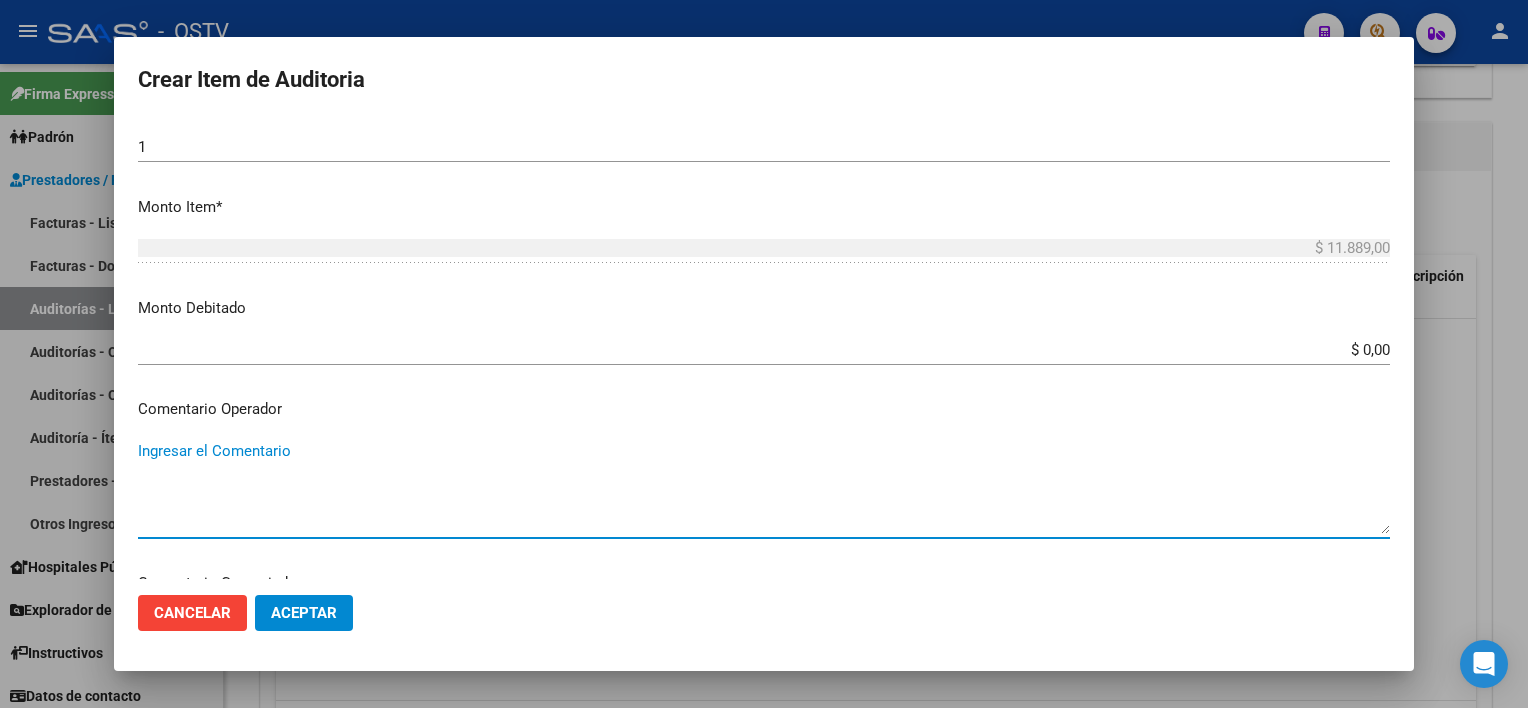 scroll, scrollTop: 1089, scrollLeft: 0, axis: vertical 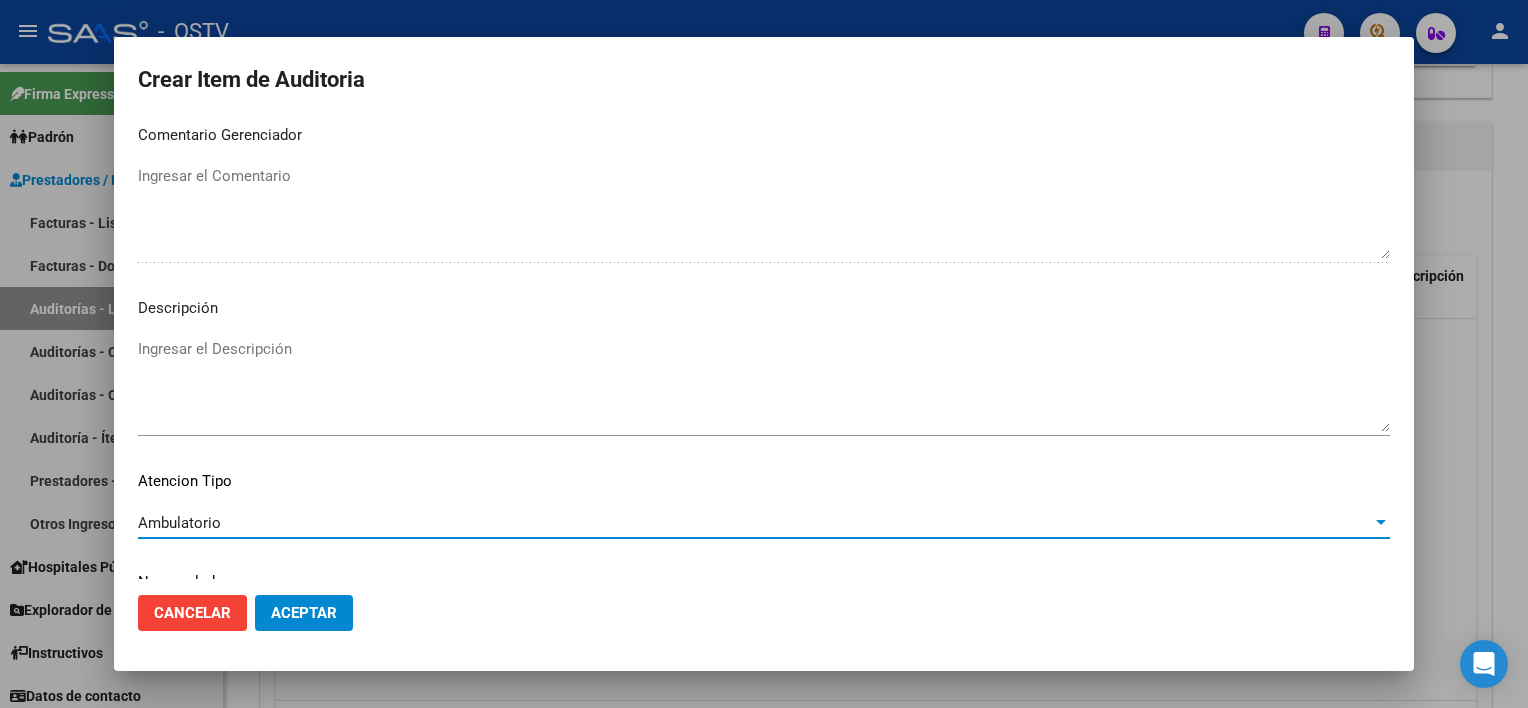 click on "Aceptar" 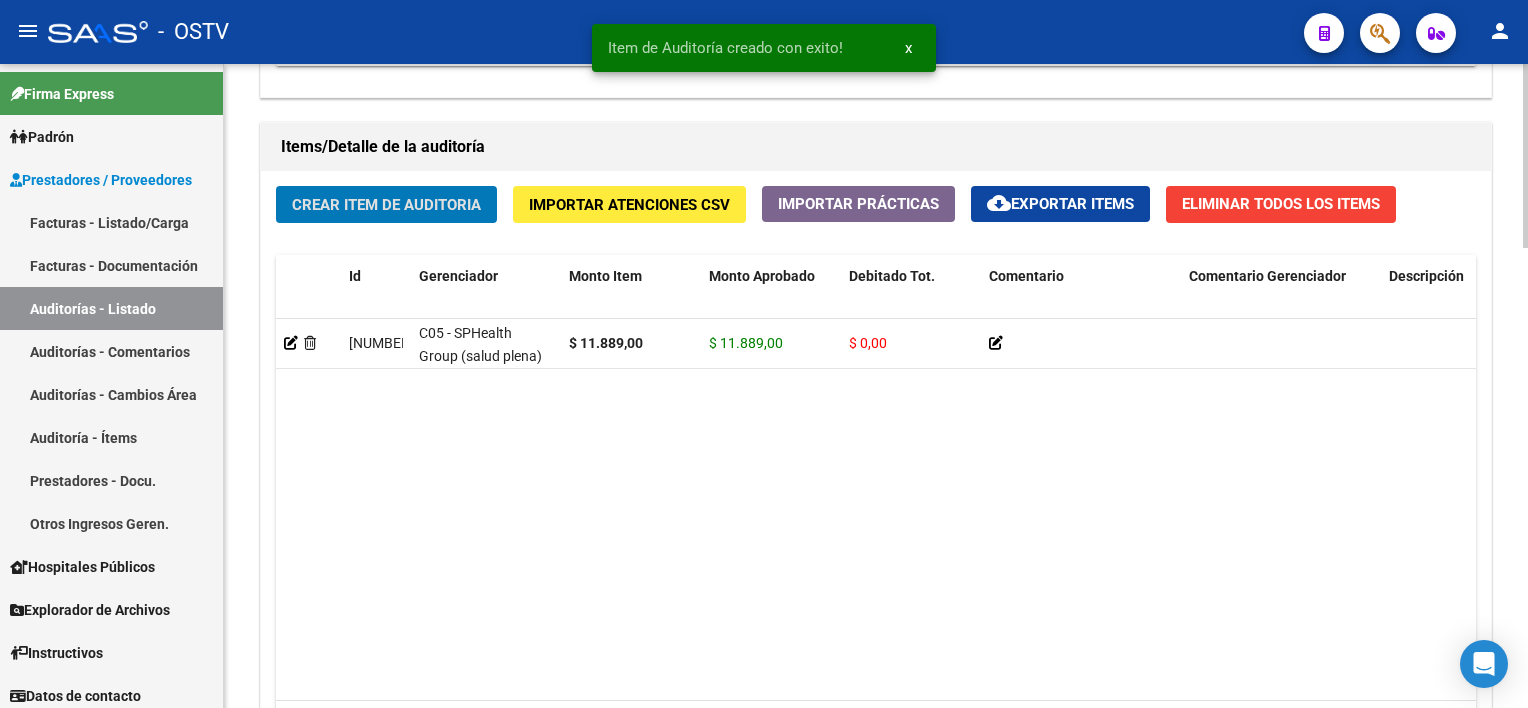 scroll, scrollTop: 1401, scrollLeft: 0, axis: vertical 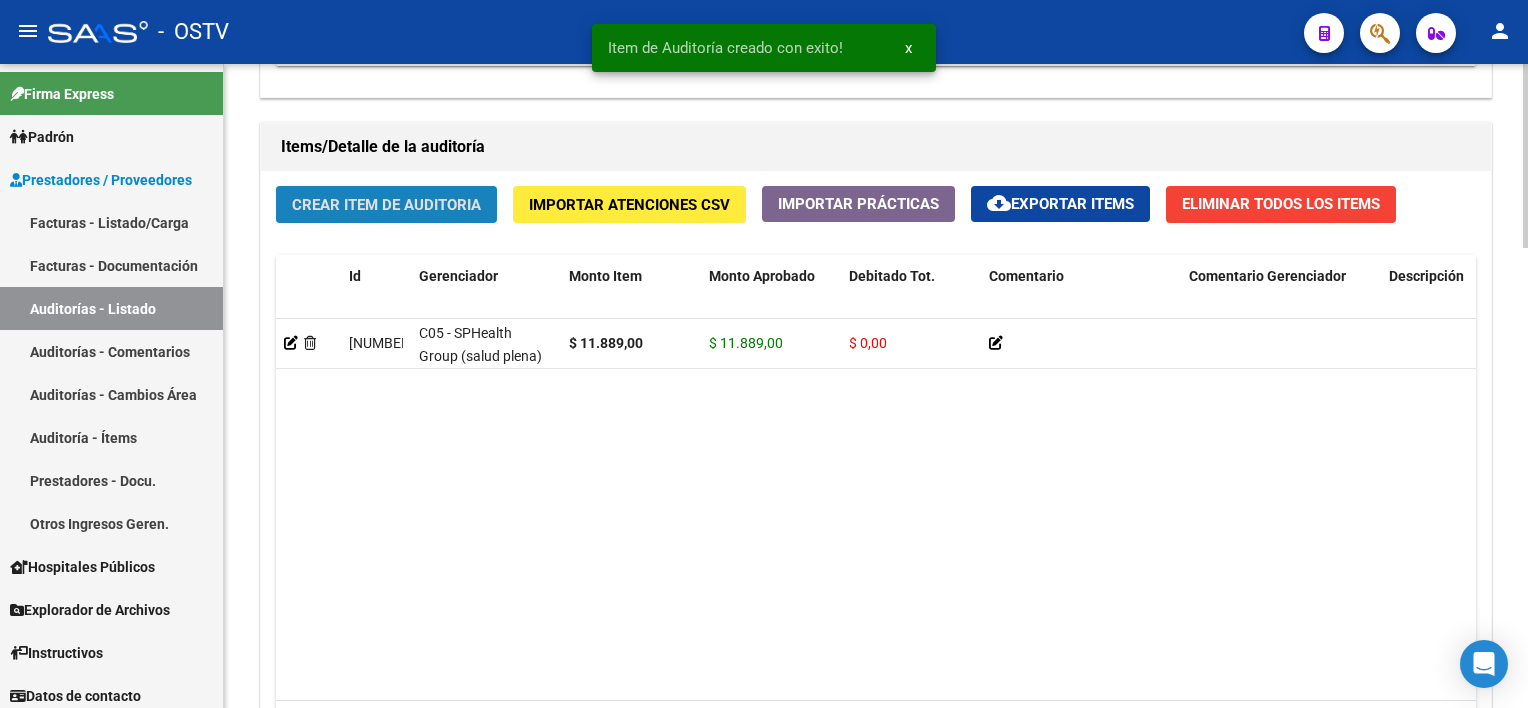 click on "Crear Item de Auditoria" 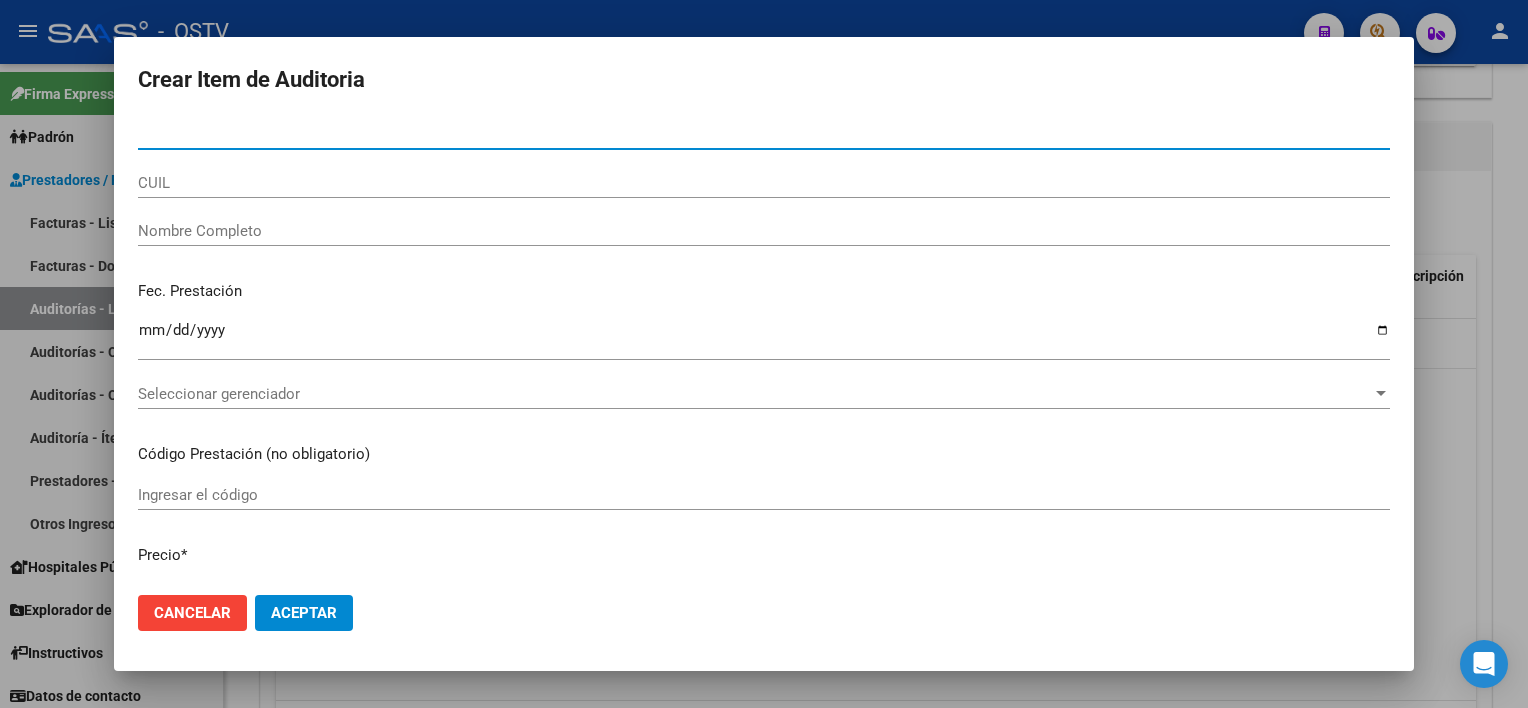 type on "[NUMBER]" 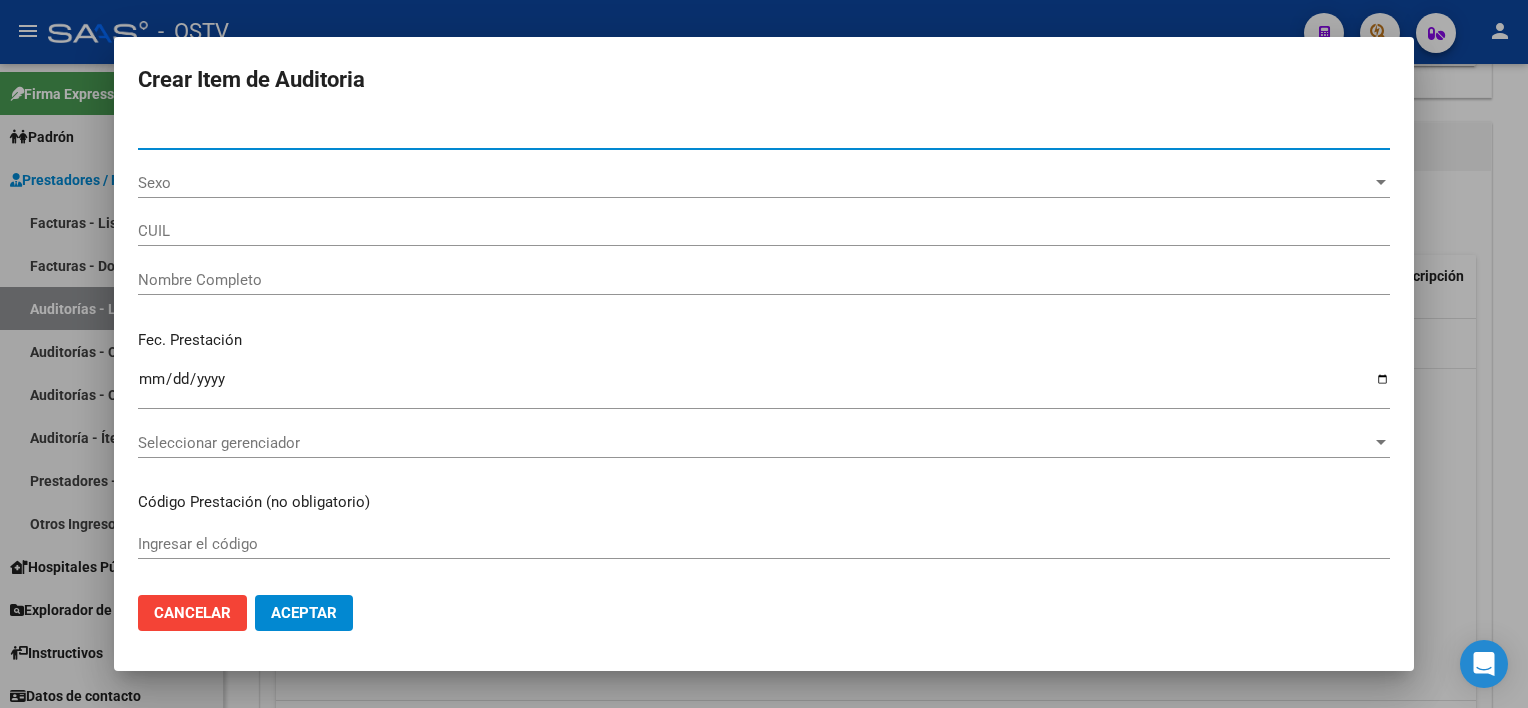 type on "[CUIL]" 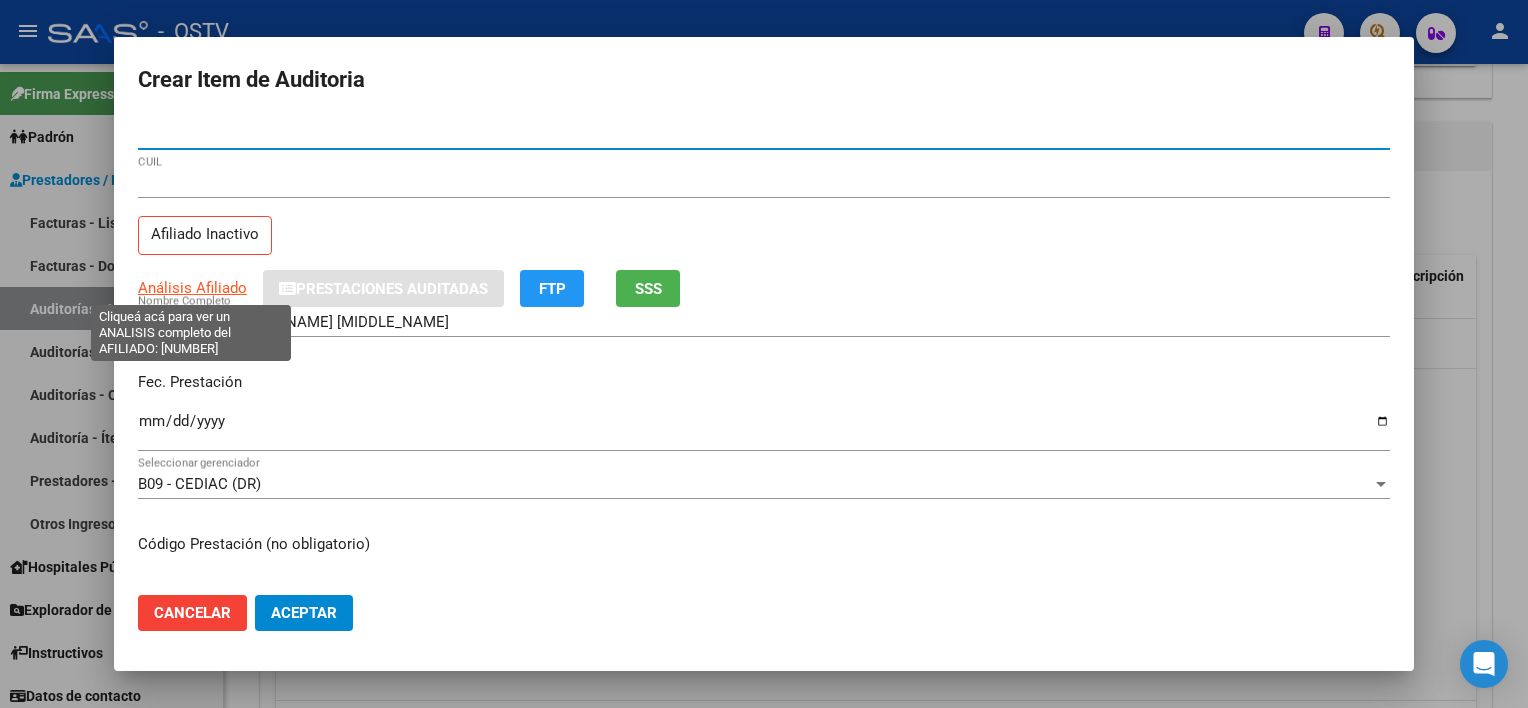 type on "[NUMBER]" 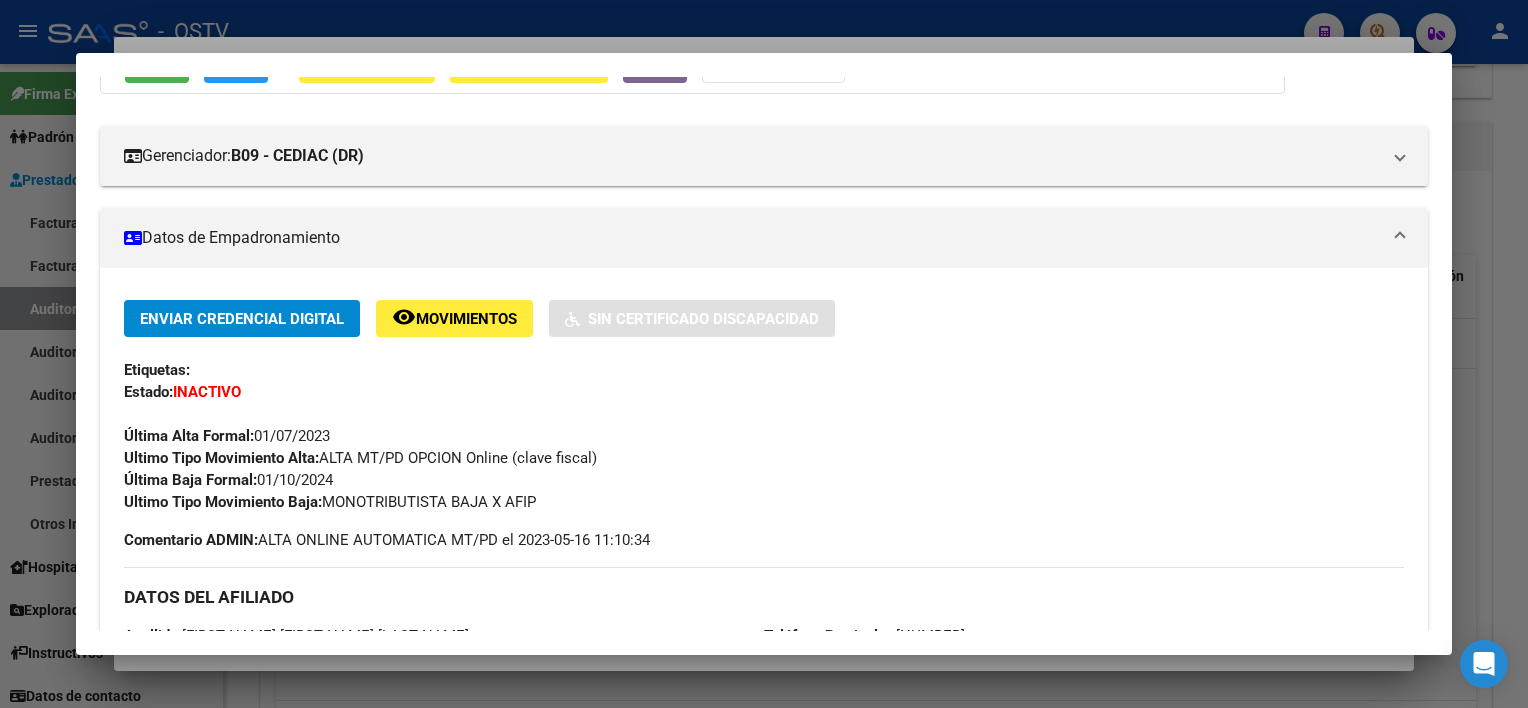scroll, scrollTop: 0, scrollLeft: 0, axis: both 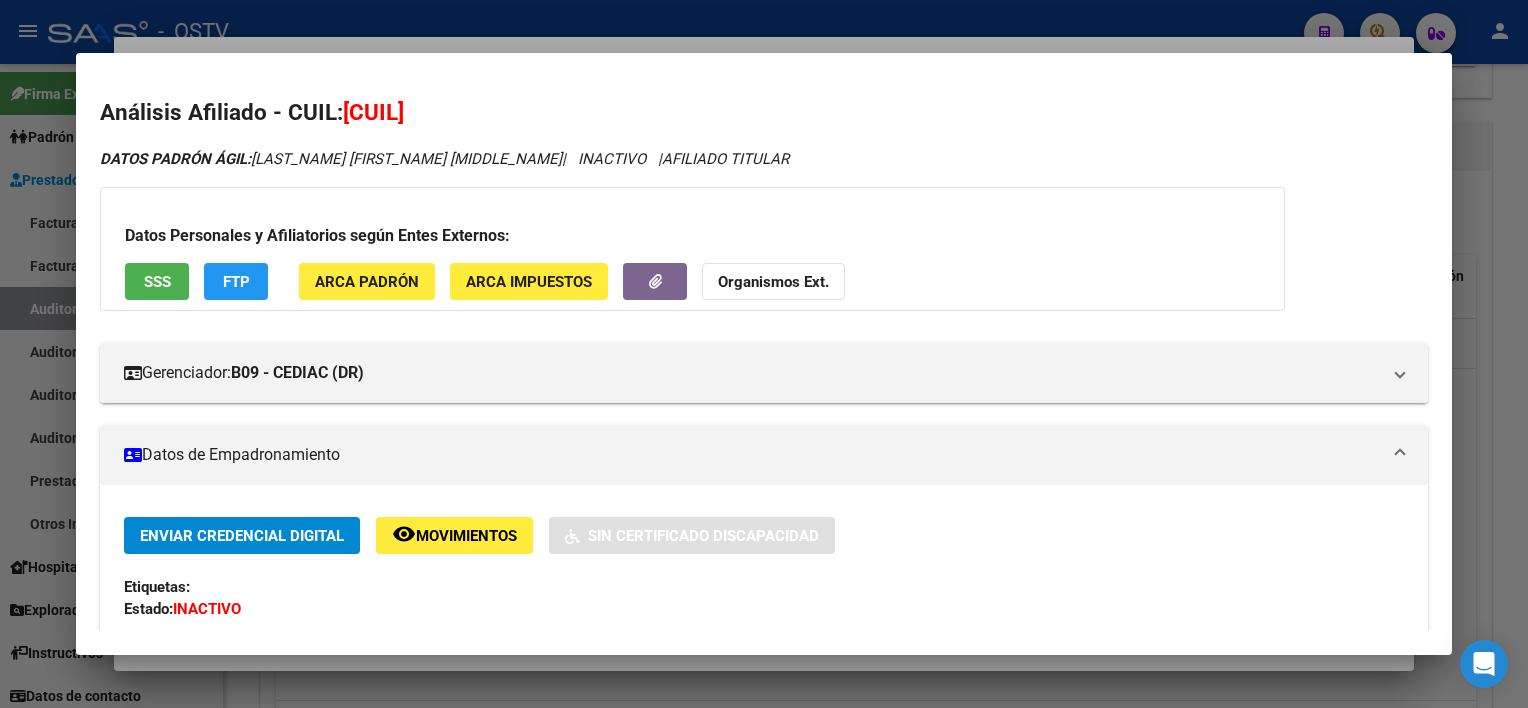 drag, startPoint x: 348, startPoint y: 108, endPoint x: 524, endPoint y: 92, distance: 176.72577 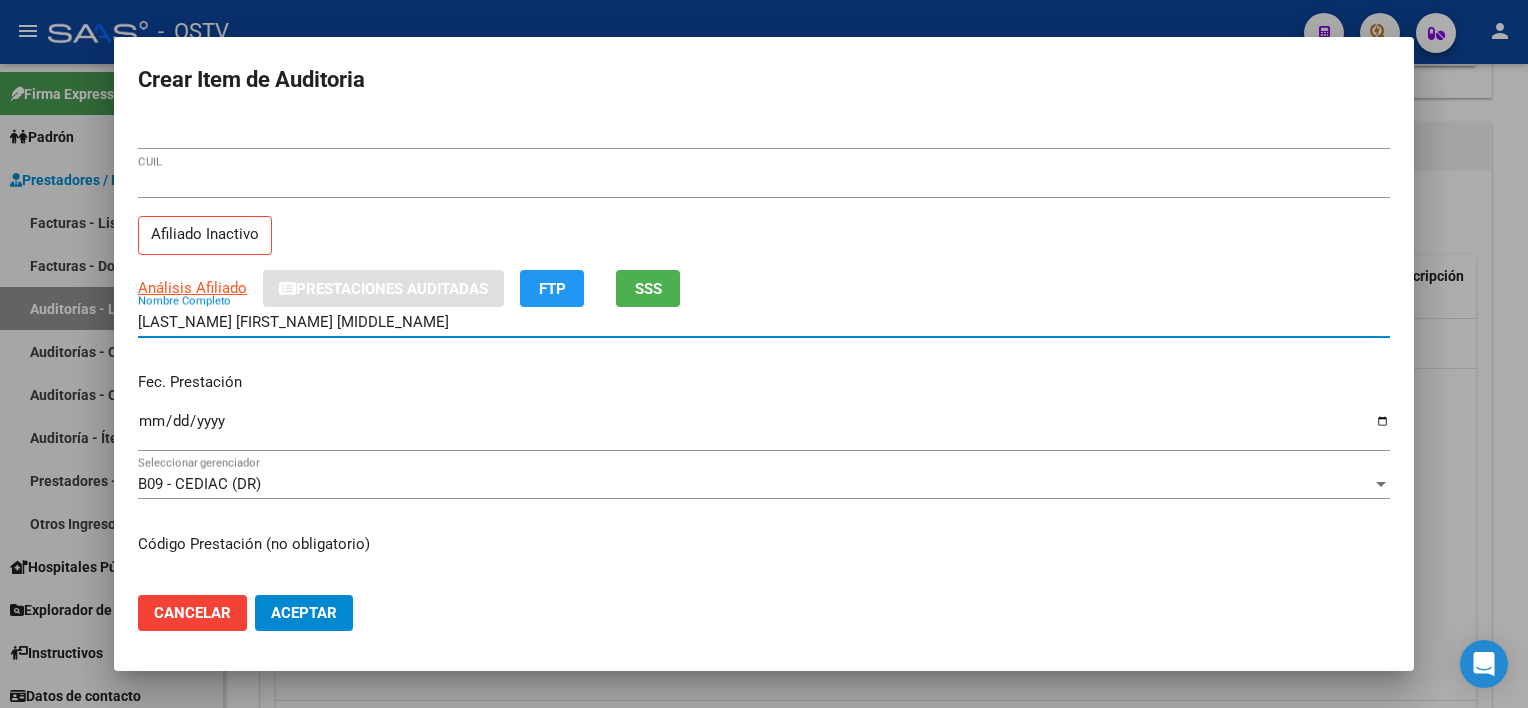 click on "[LAST_NAME] [FIRST_NAME] [MIDDLE_NAME]" at bounding box center (764, 322) 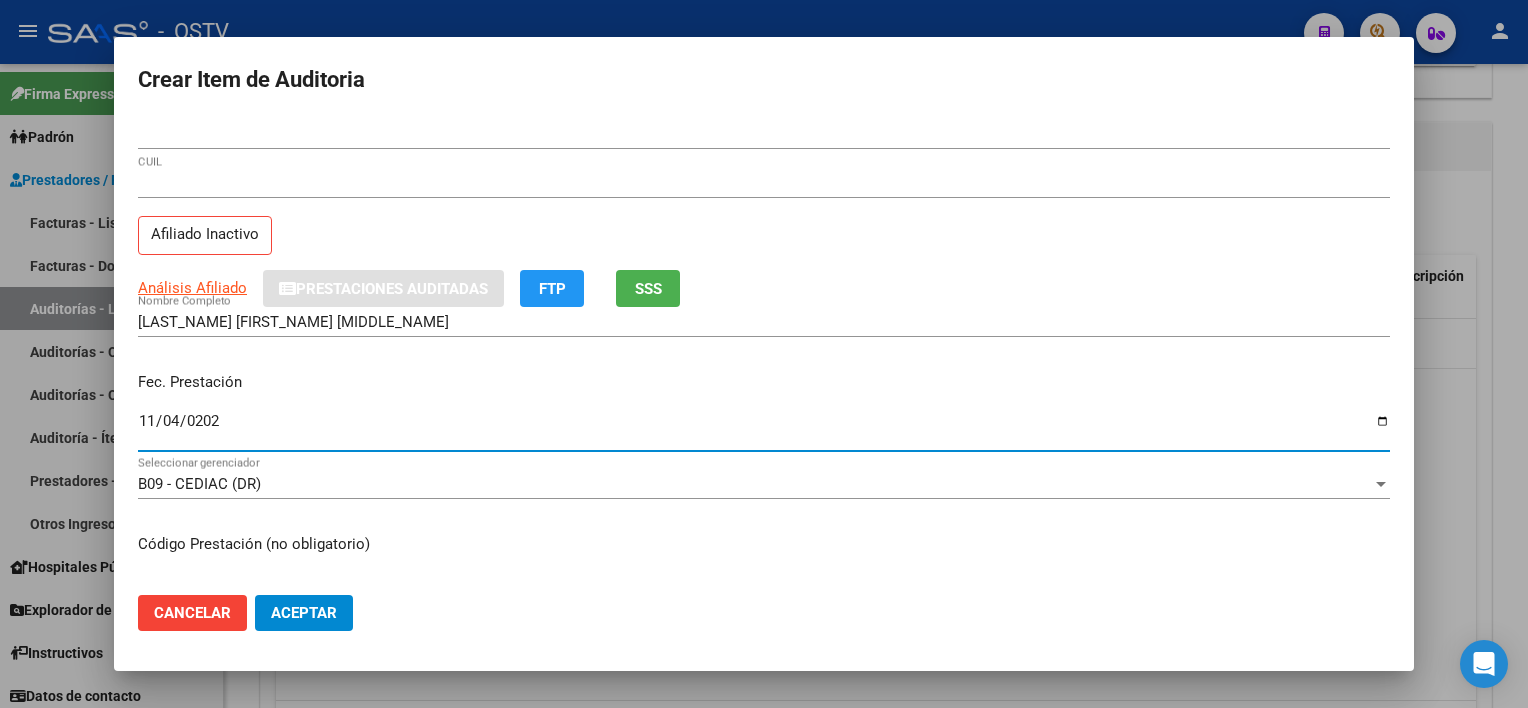 type on "2024-11-04" 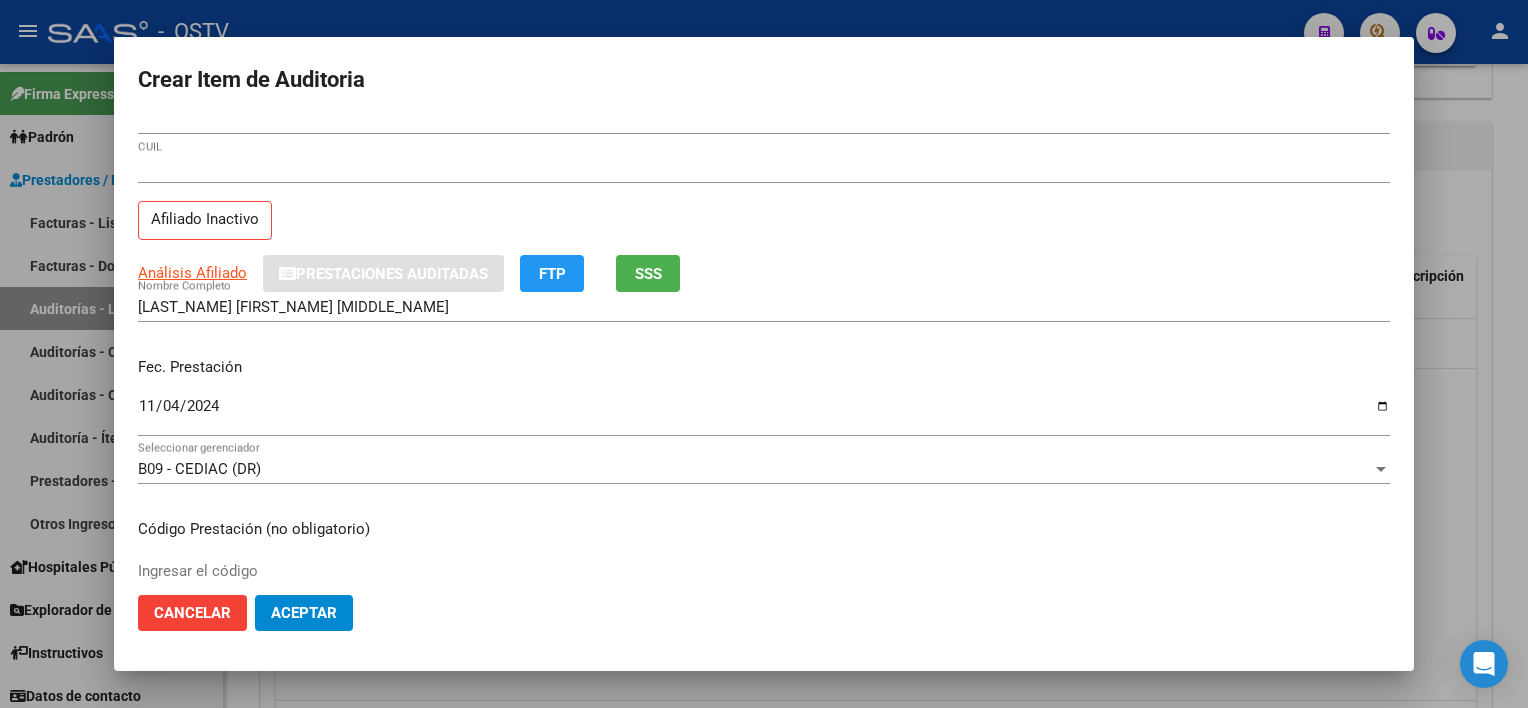 scroll, scrollTop: 337, scrollLeft: 0, axis: vertical 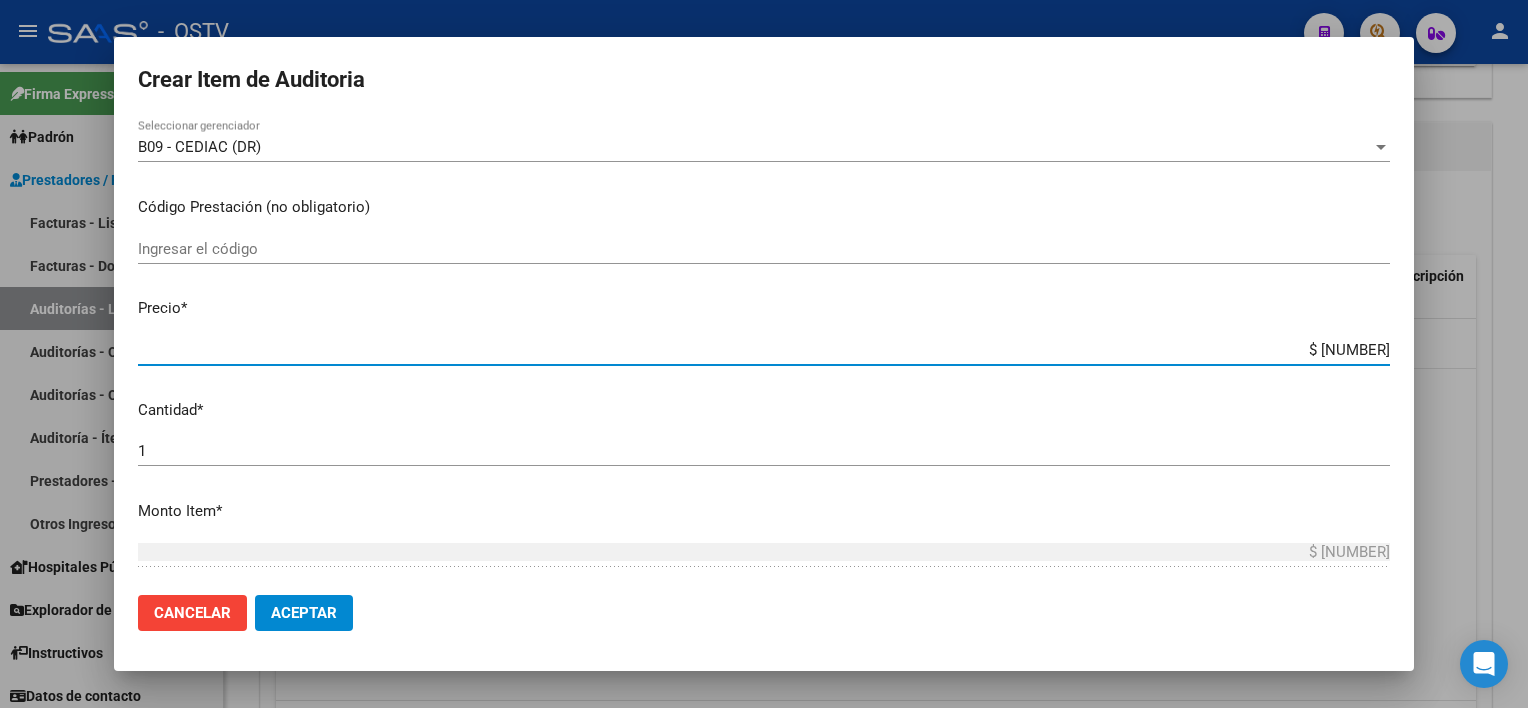 type on "$ 0,01" 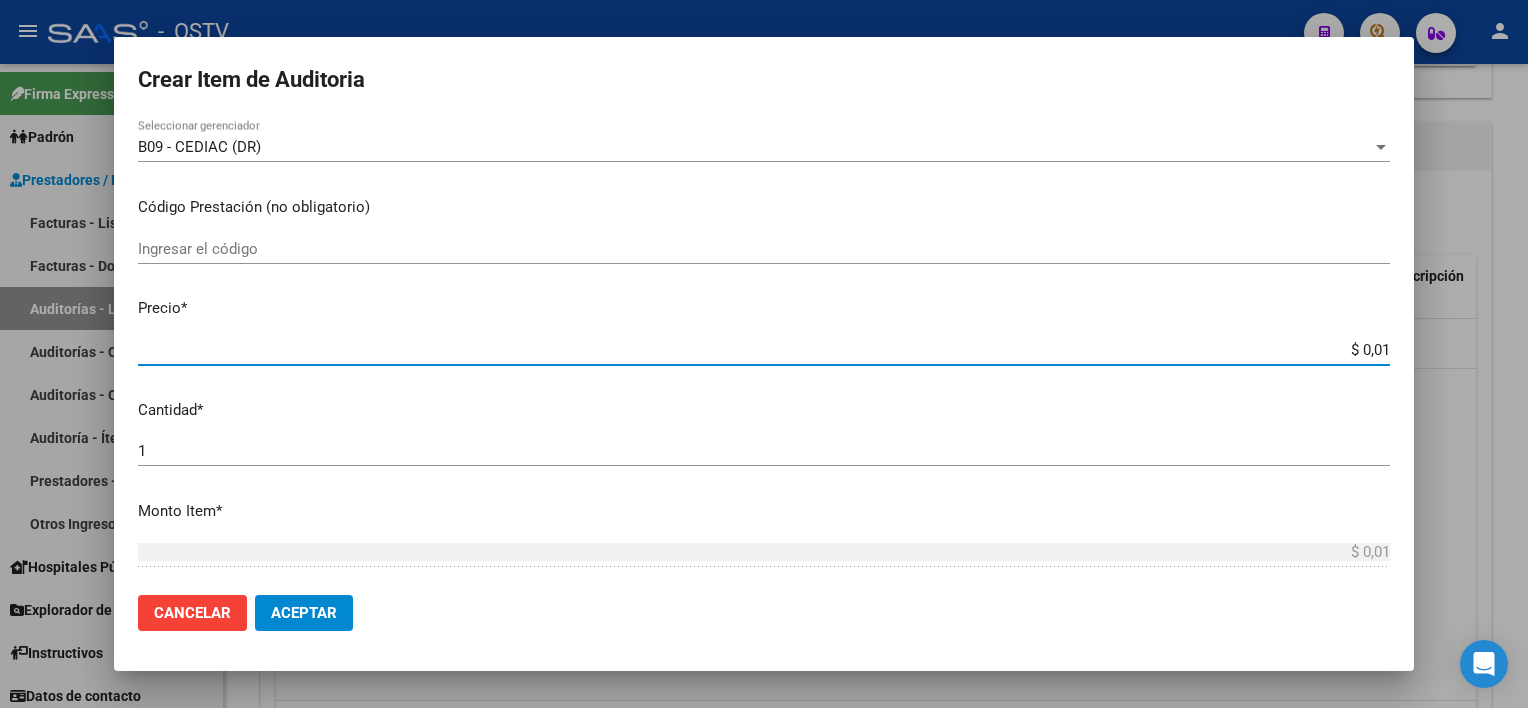 type on "$ 0,11" 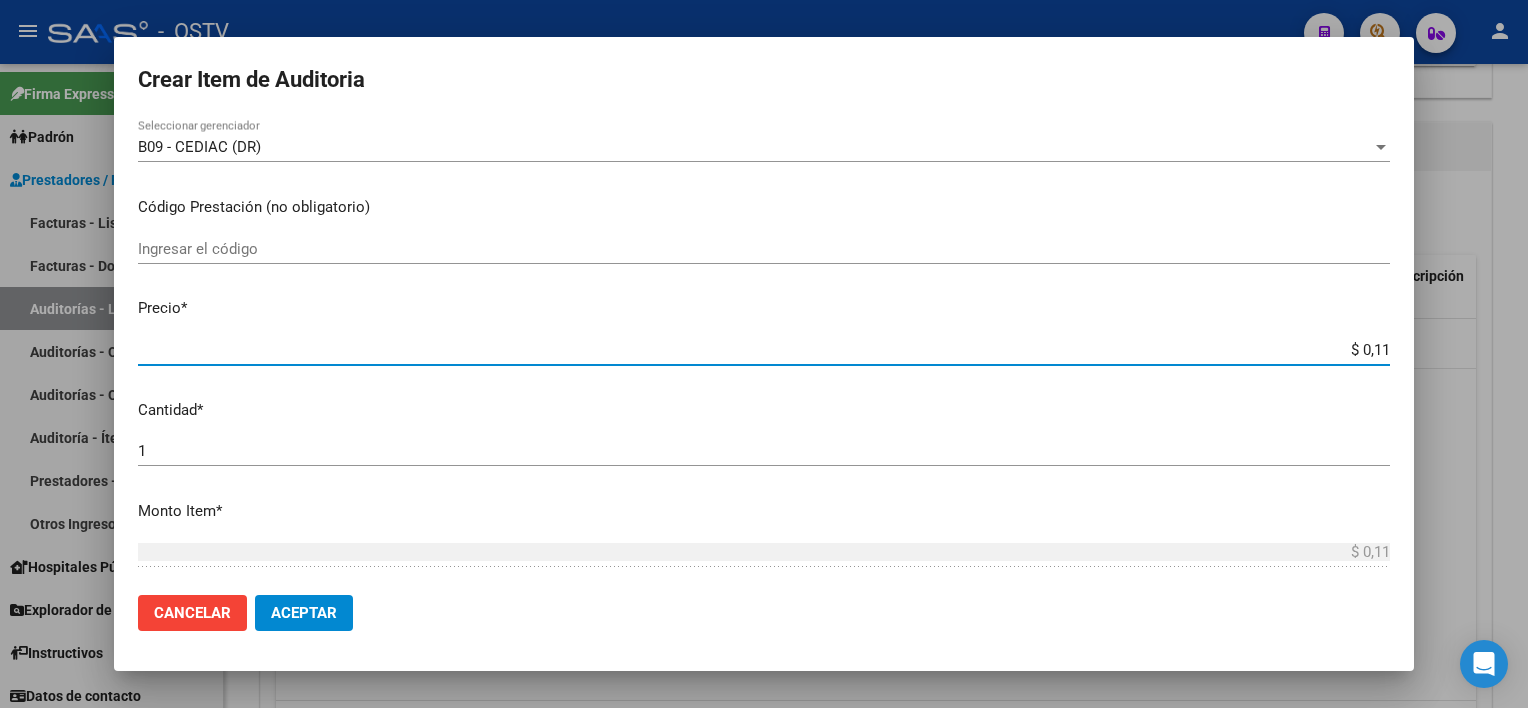 type on "$ 1,18" 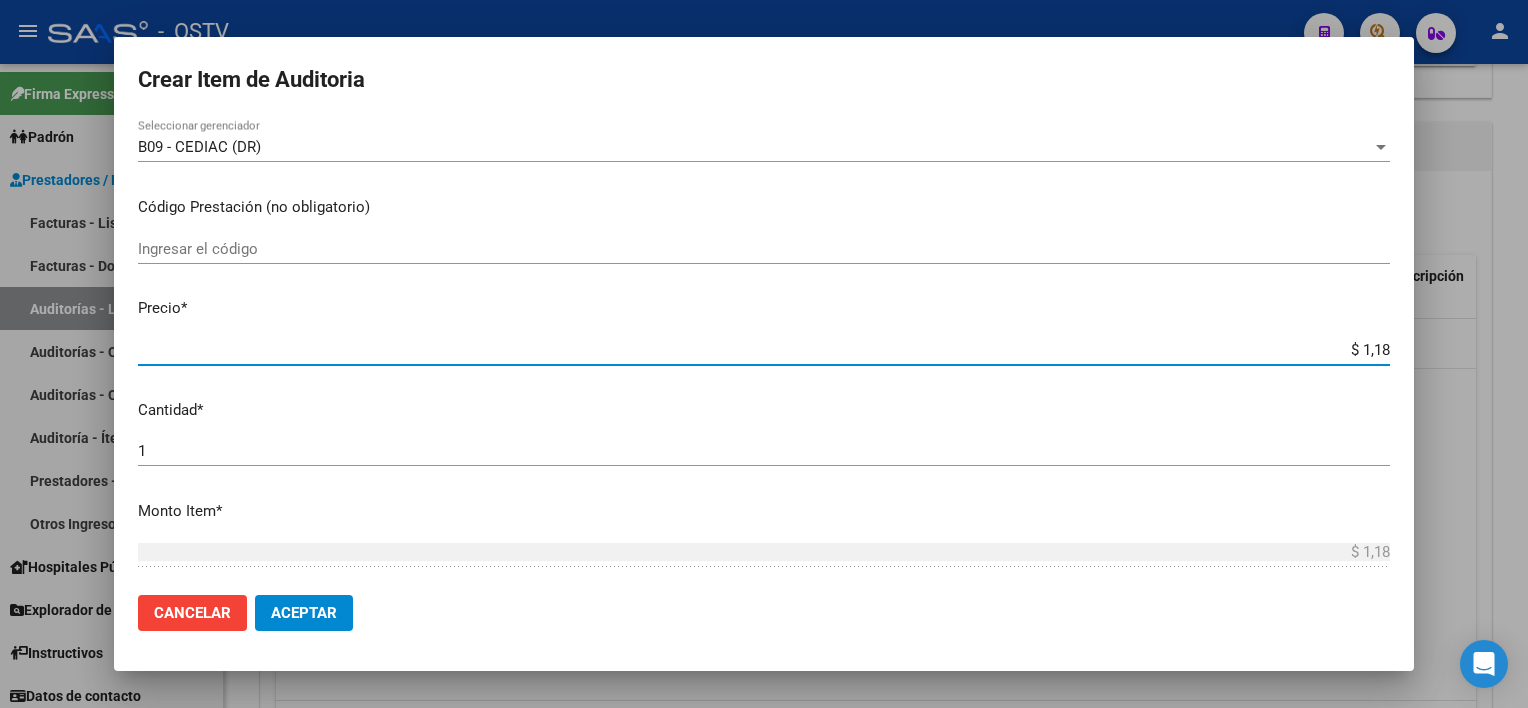 type on "$ 11,88" 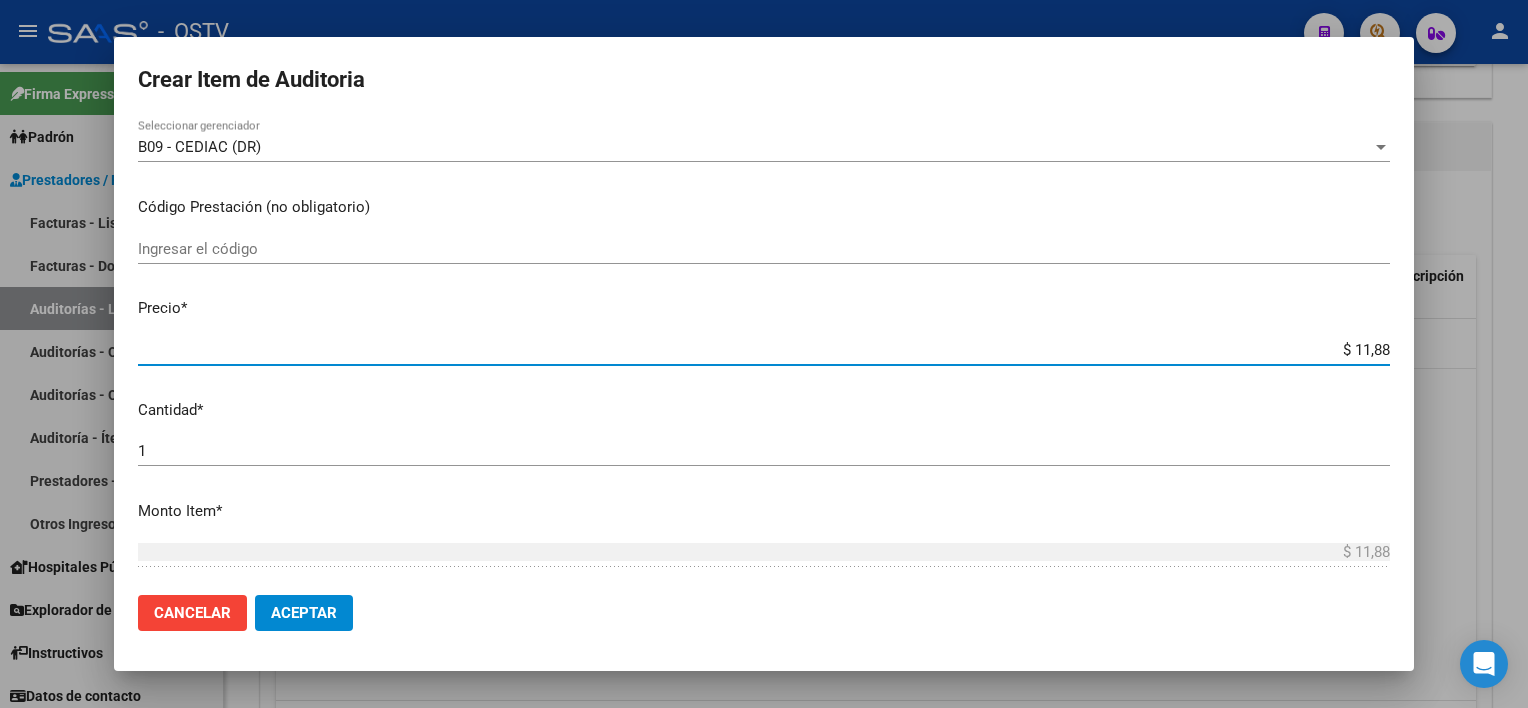 type on "$ 118,89" 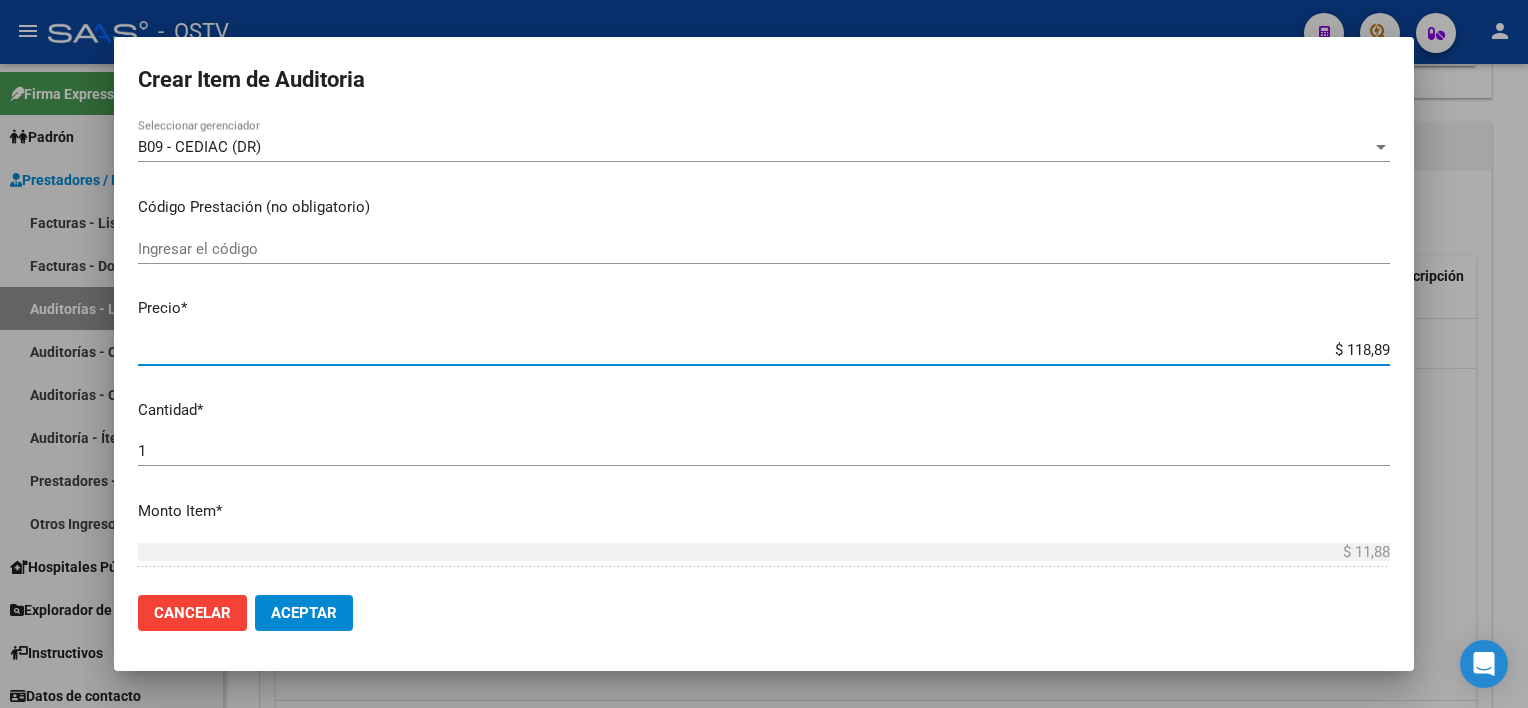 type on "$ 118,89" 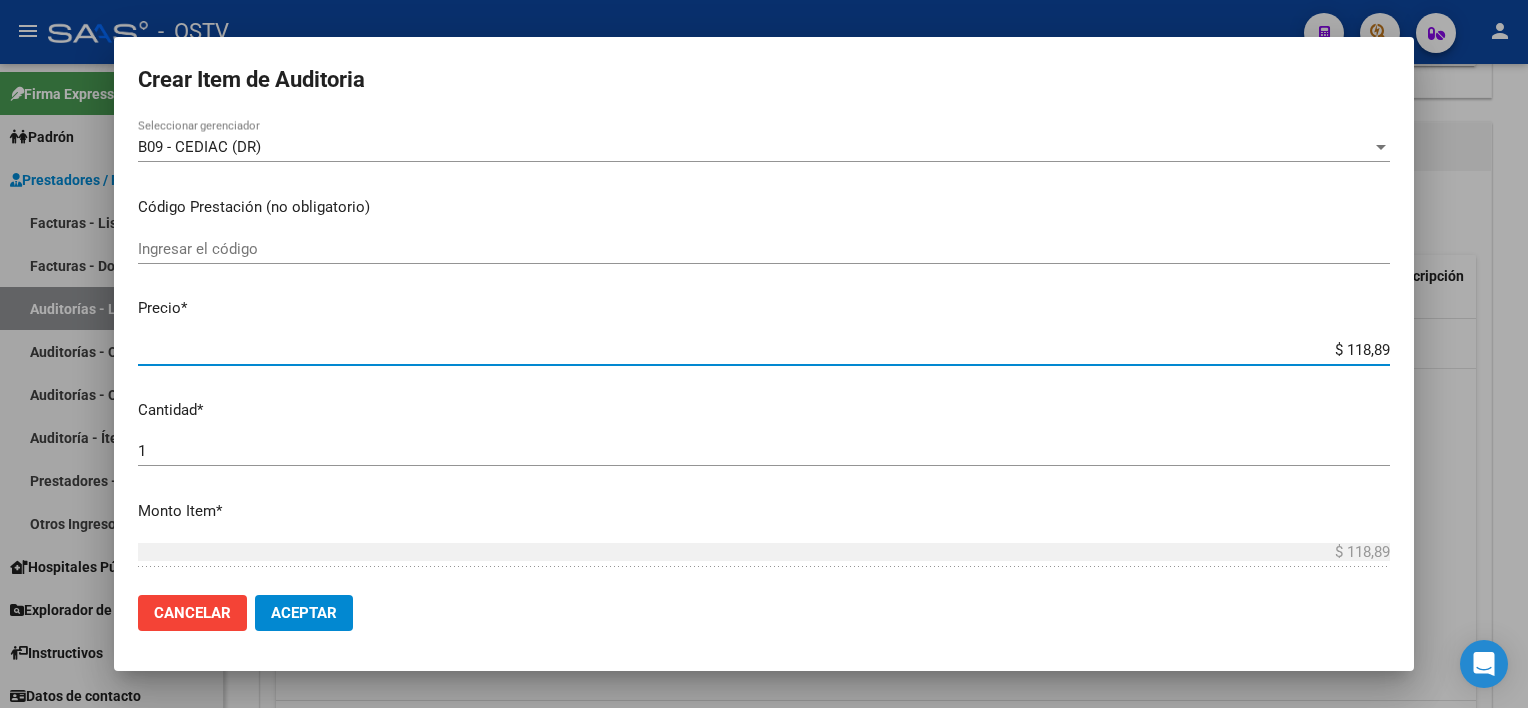 type on "$ 1.188,90" 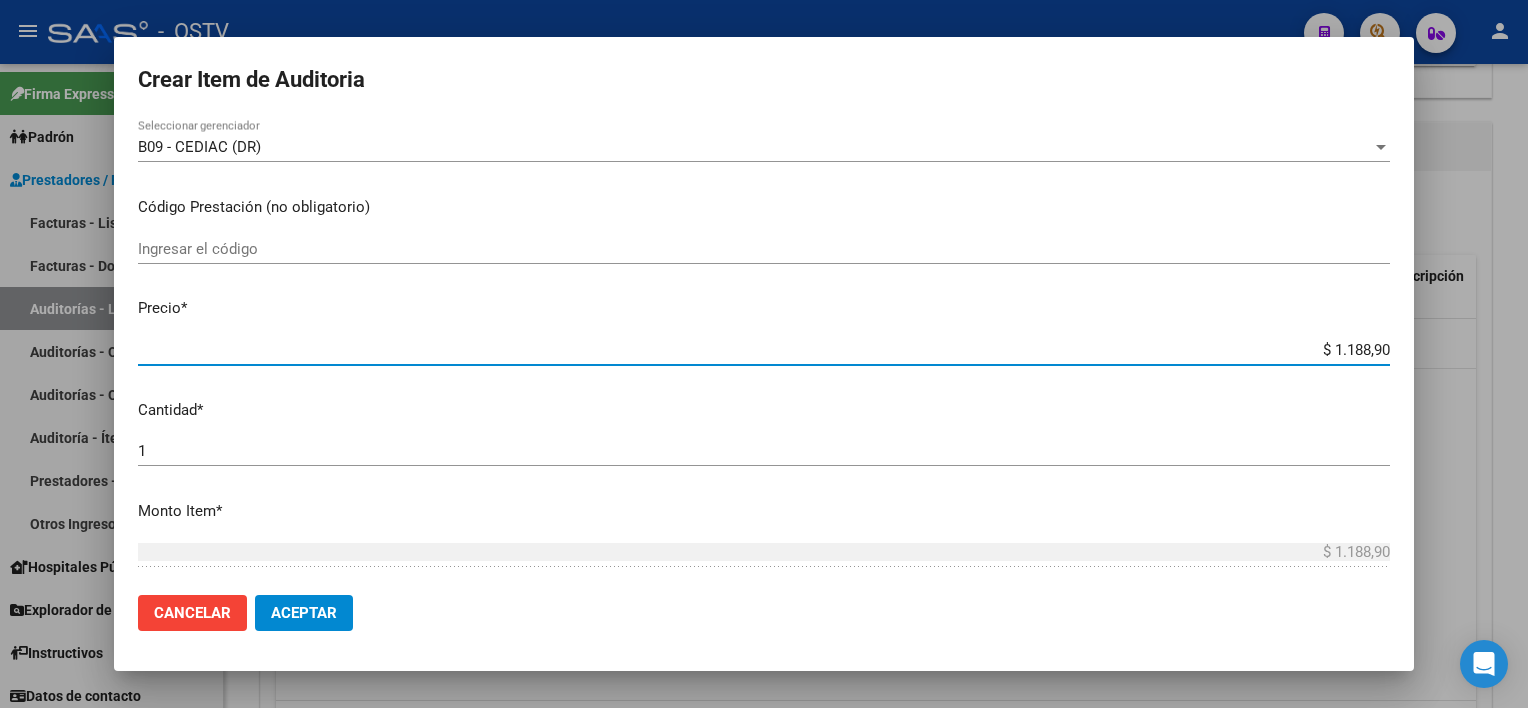 type on "$ 11.889,00" 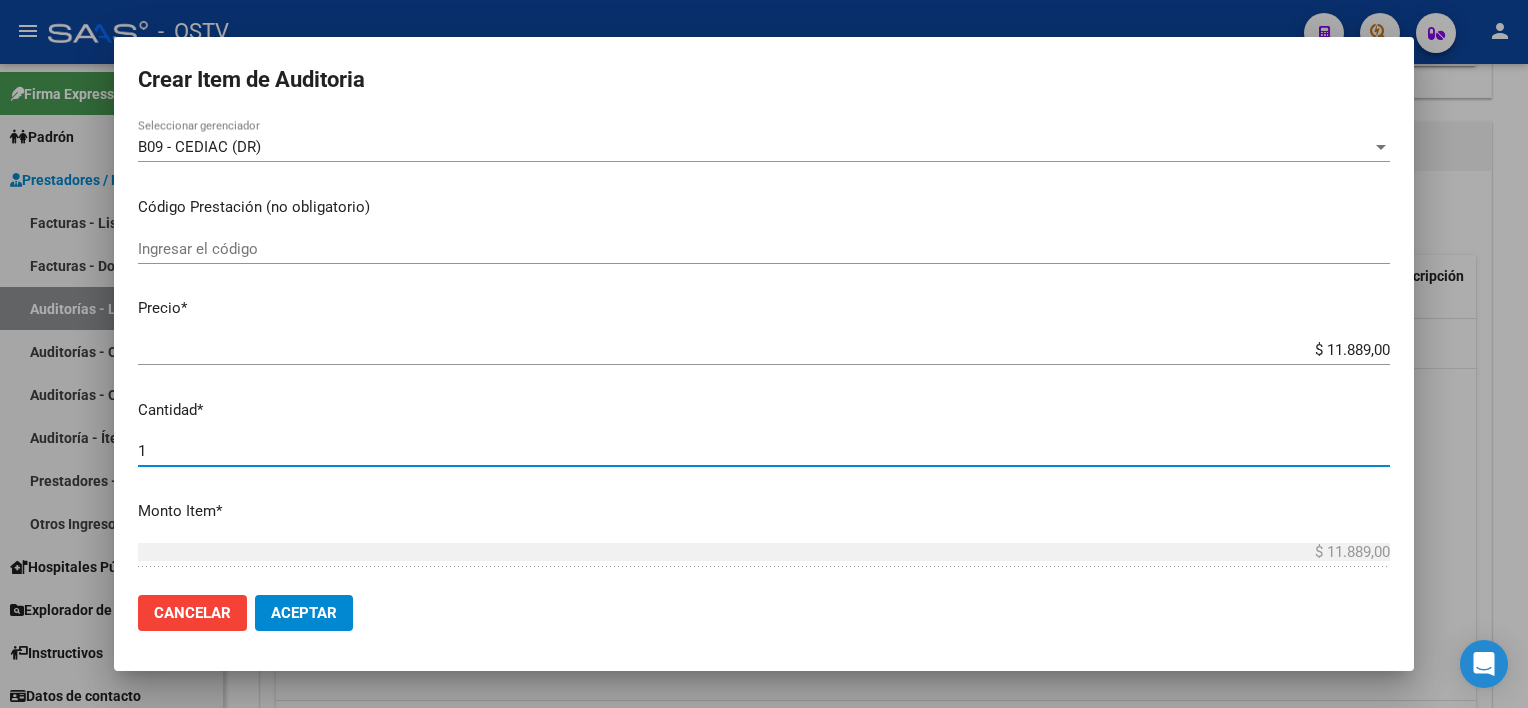 scroll, scrollTop: 641, scrollLeft: 0, axis: vertical 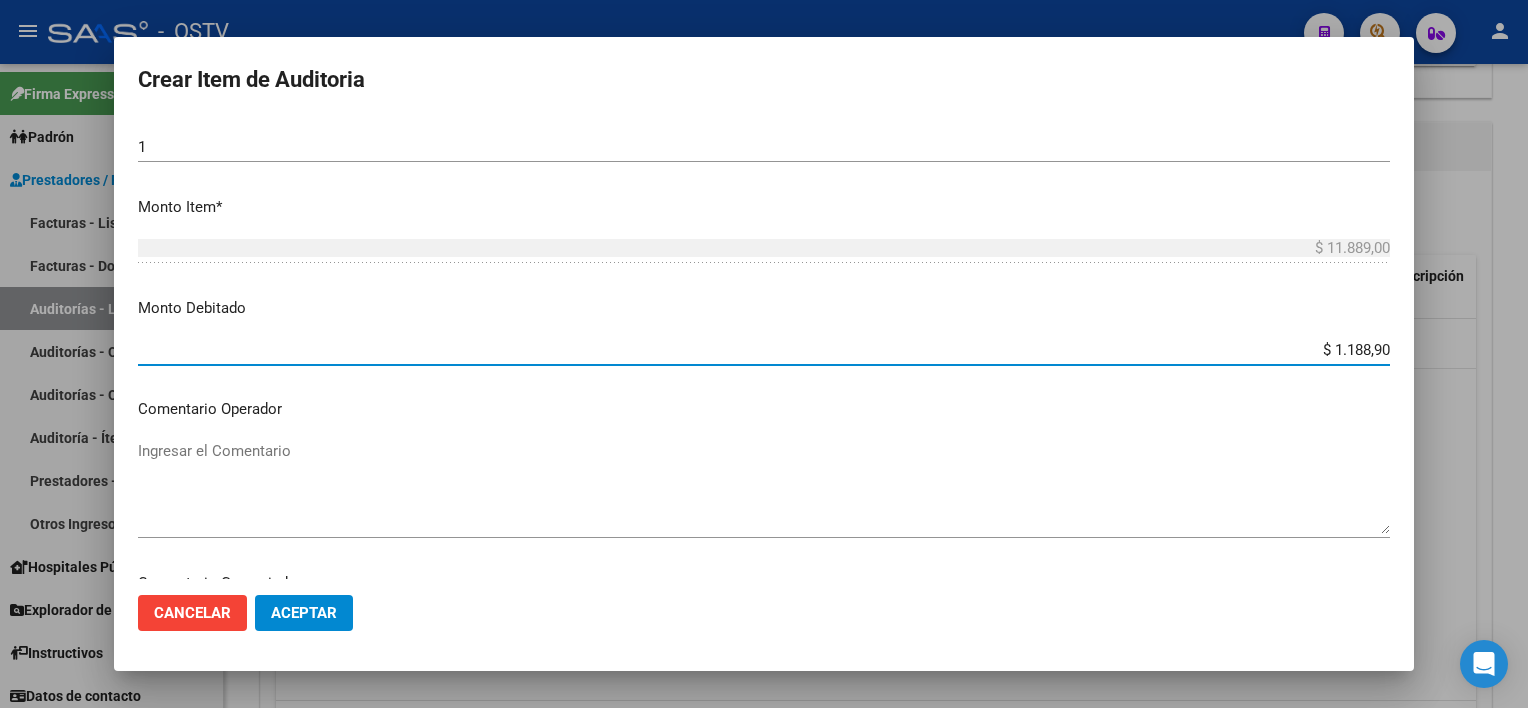 type on "$ 11.889,00" 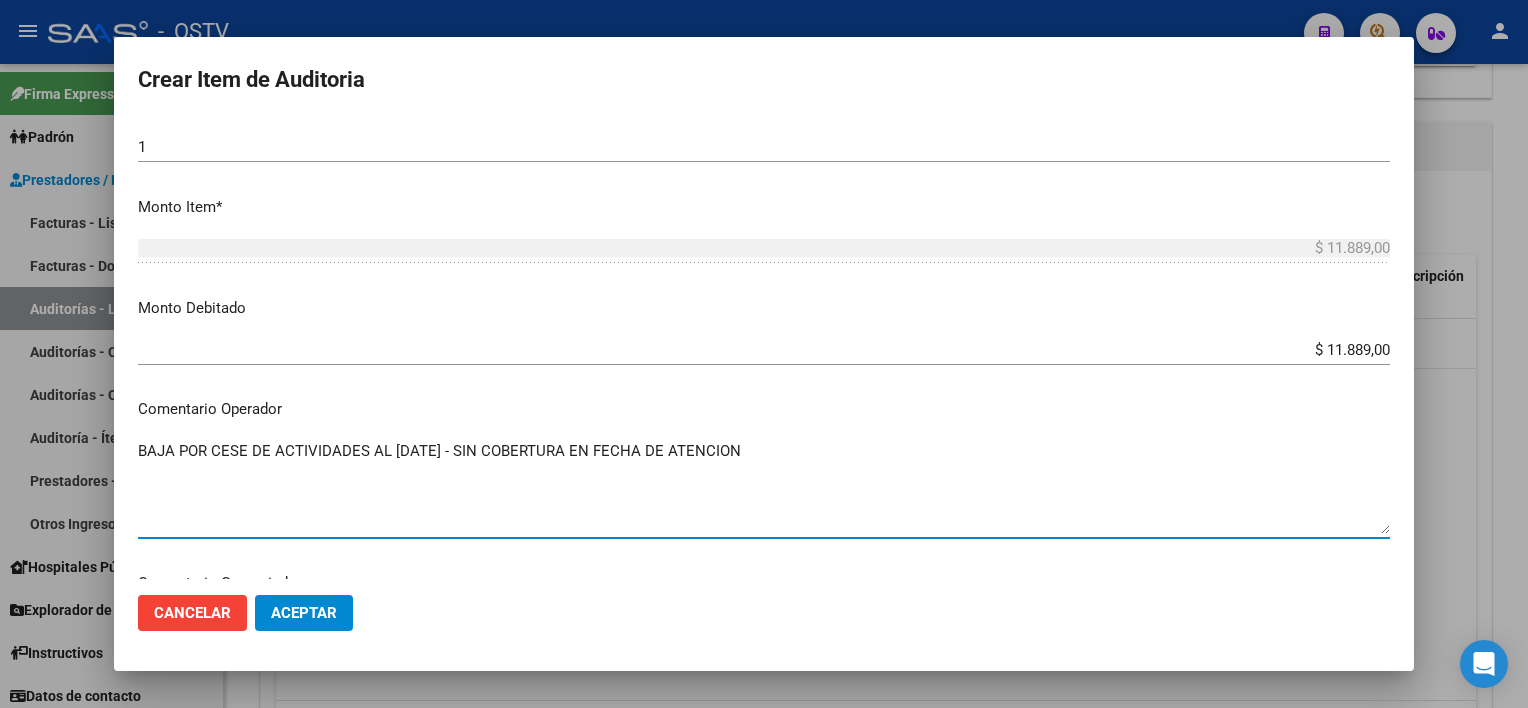 click on "BAJA POR CESE DE ACTIVIDADES AL [DATE] - SIN COBERTURA EN FECHA DE ATENCION" at bounding box center (764, 487) 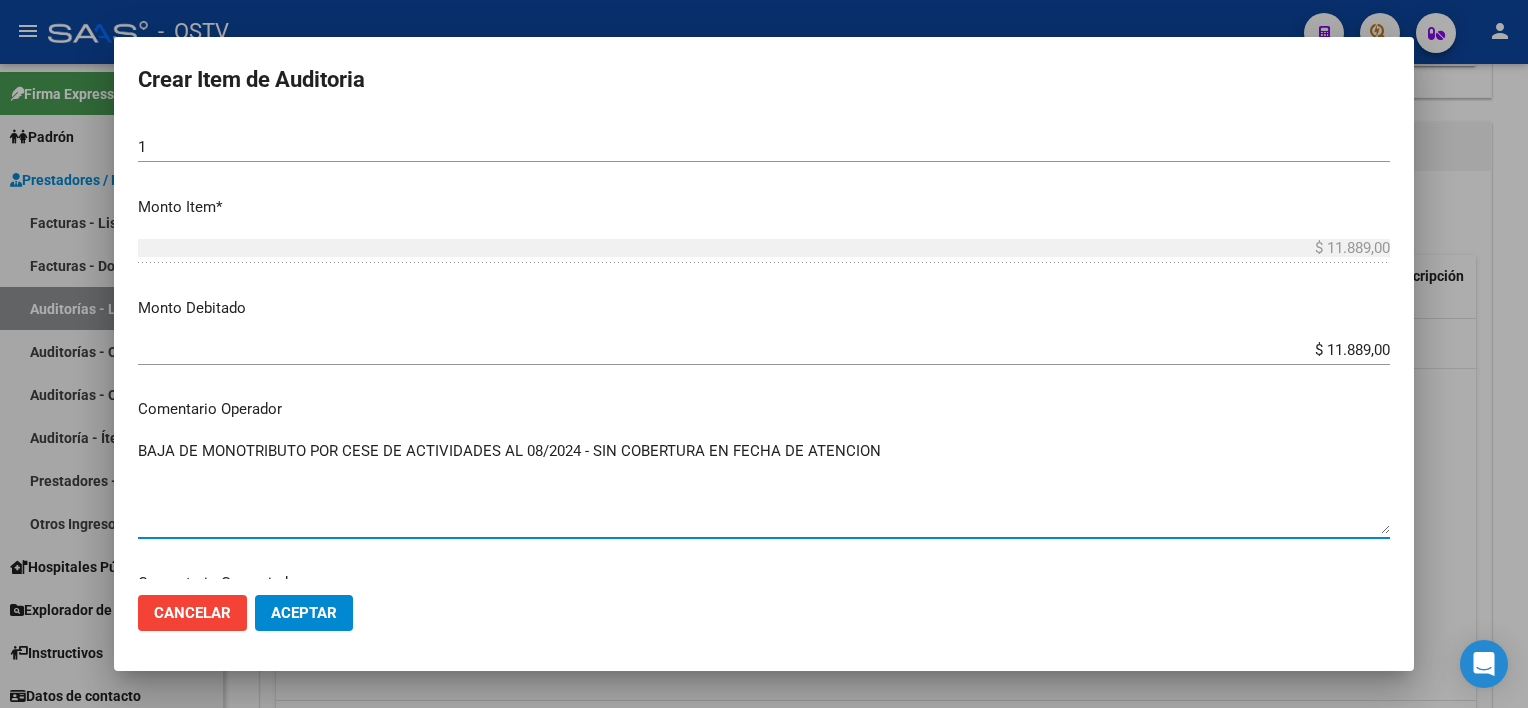 type on "BAJA DE MONOTRIBUTO POR CESE DE ACTIVIDADES AL 08/2024 - SIN COBERTURA EN FECHA DE ATENCION" 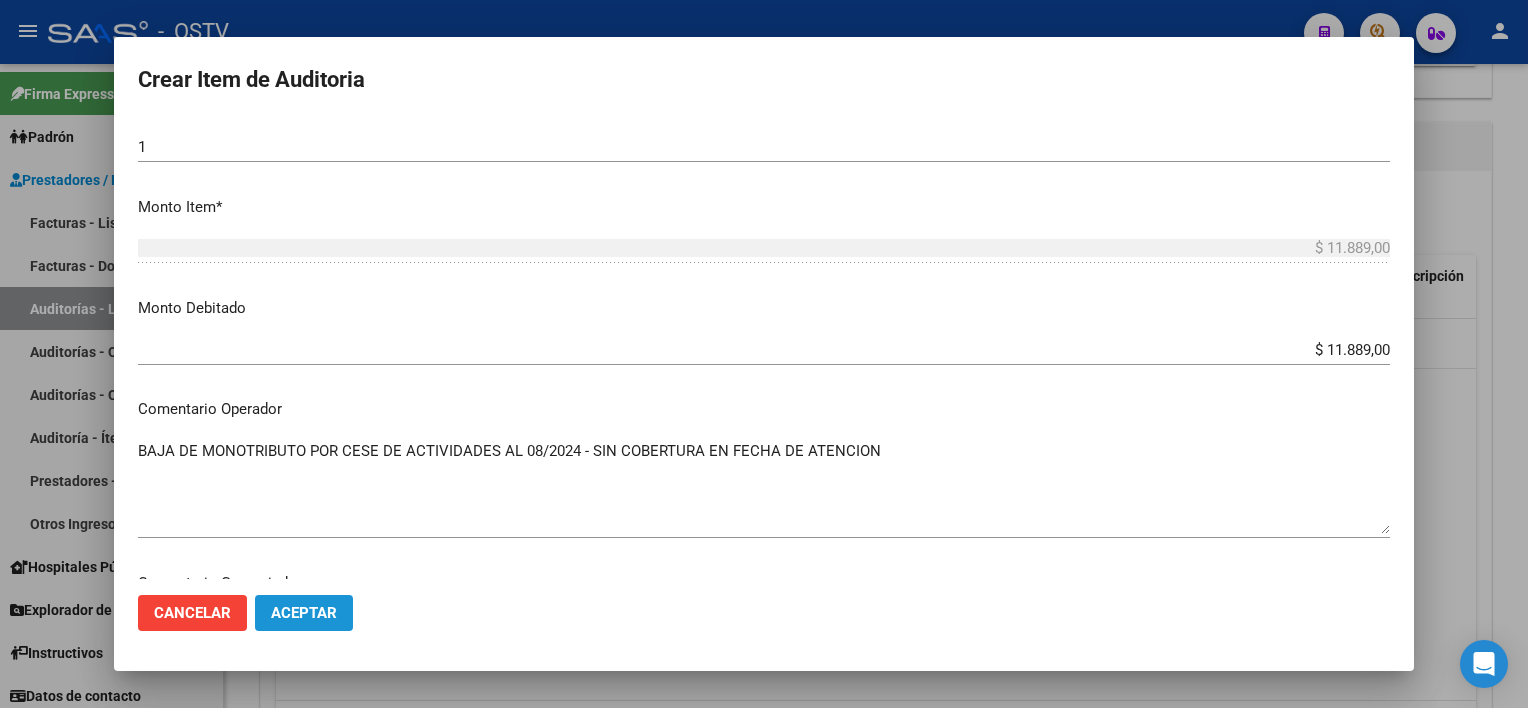 click on "Aceptar" 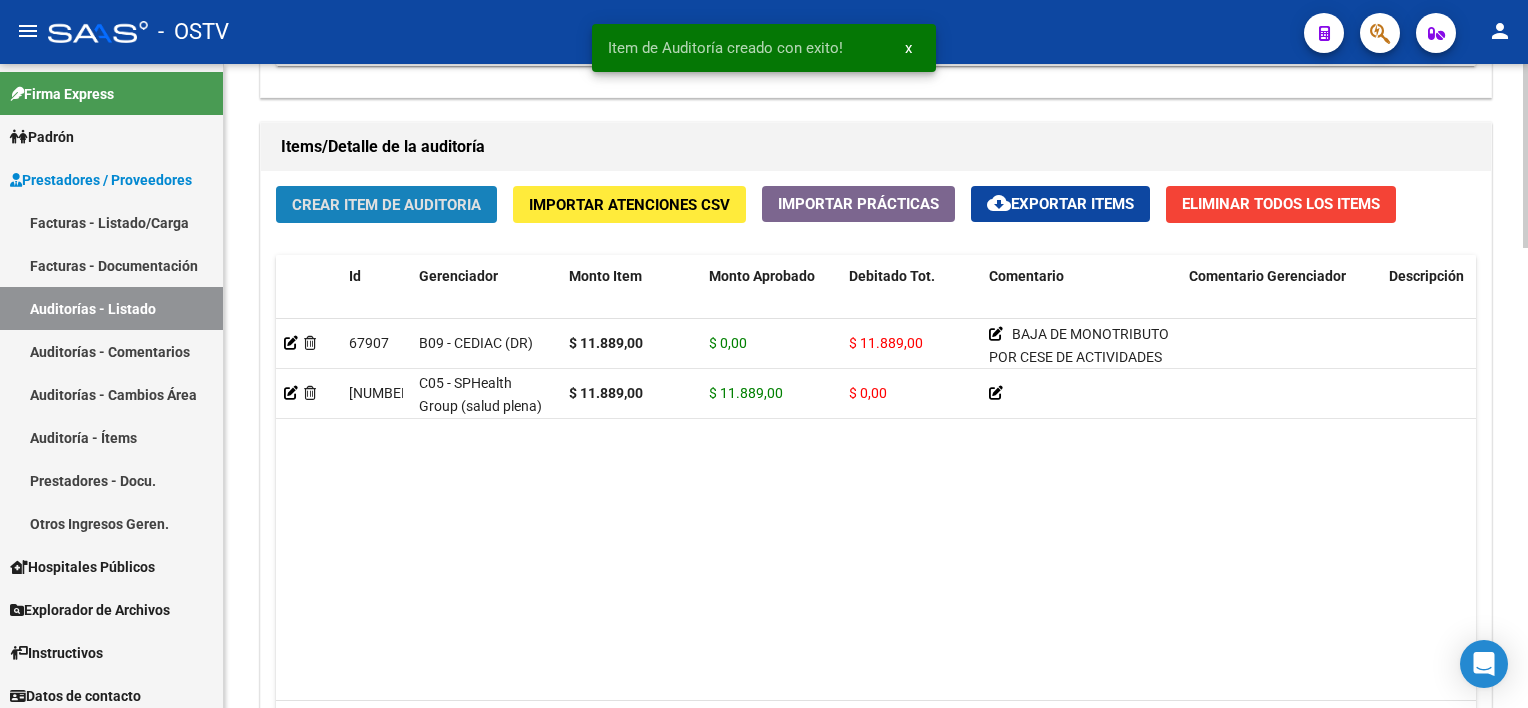 click on "Crear Item de Auditoria" 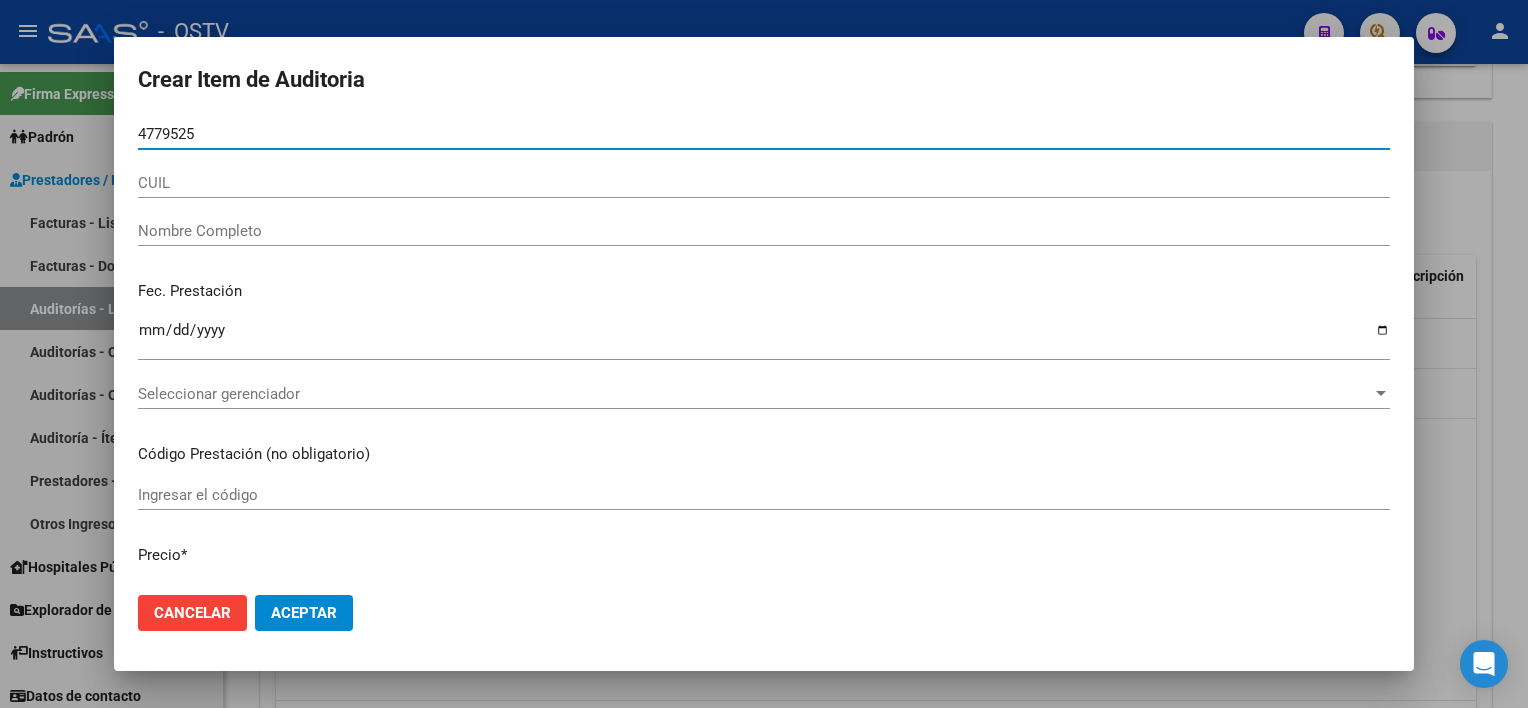 type on "[NUMBER]" 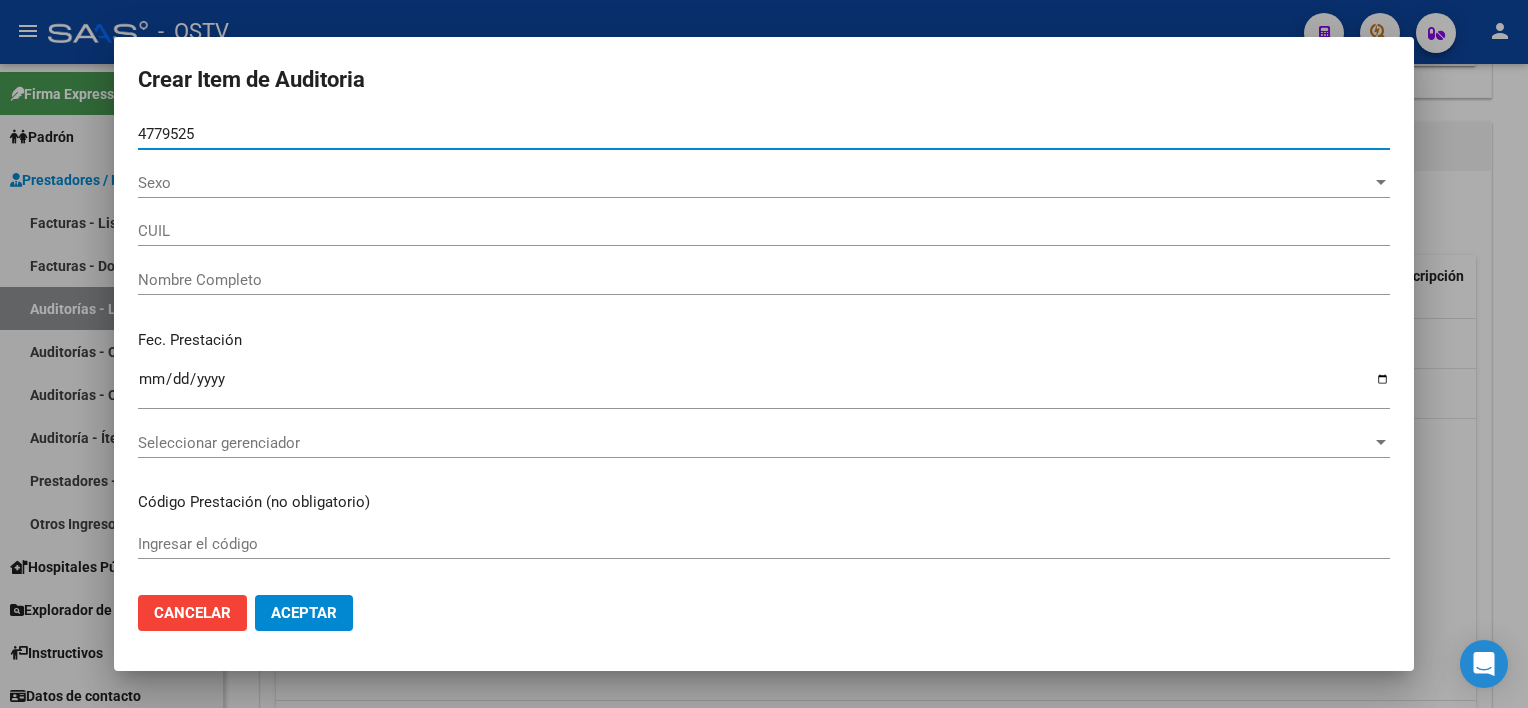 type on "[CUIT]" 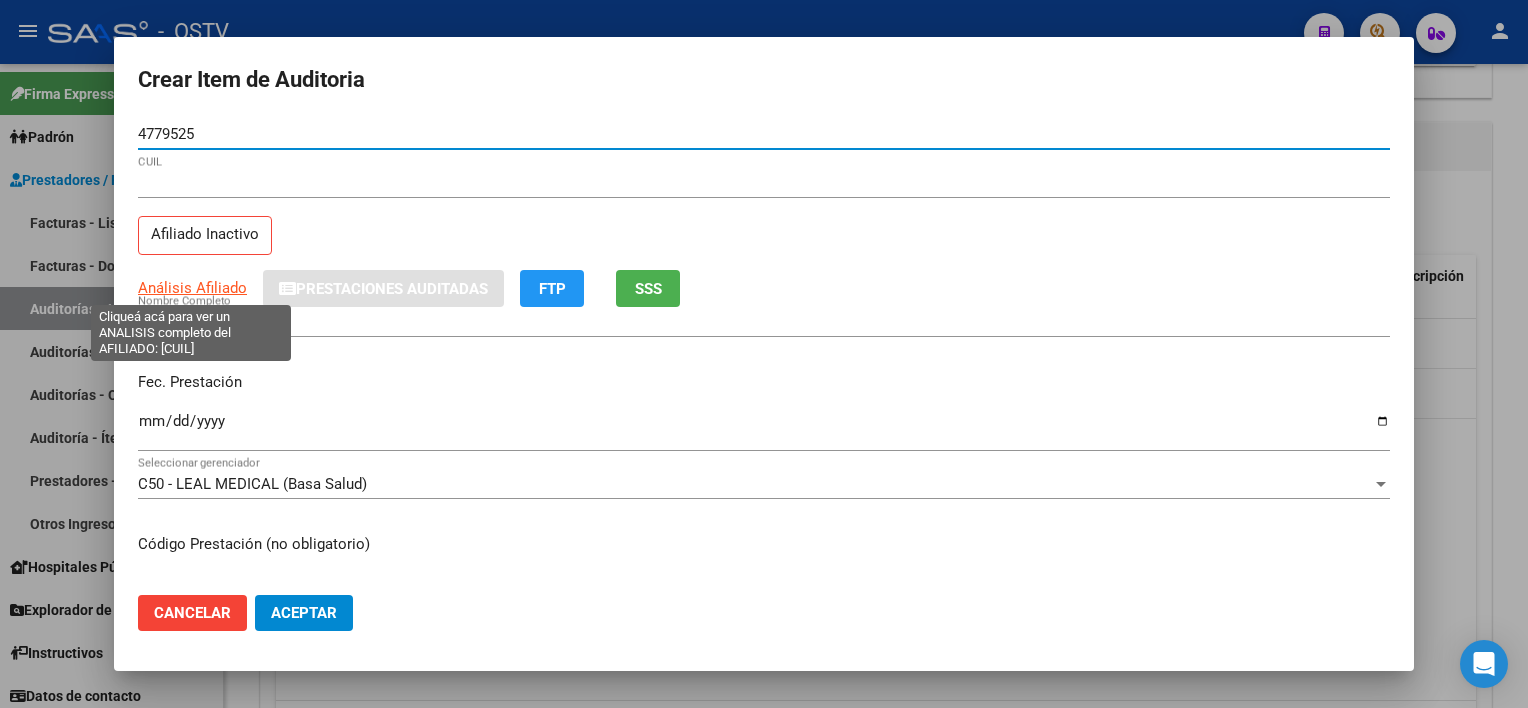 type on "[NUMBER]" 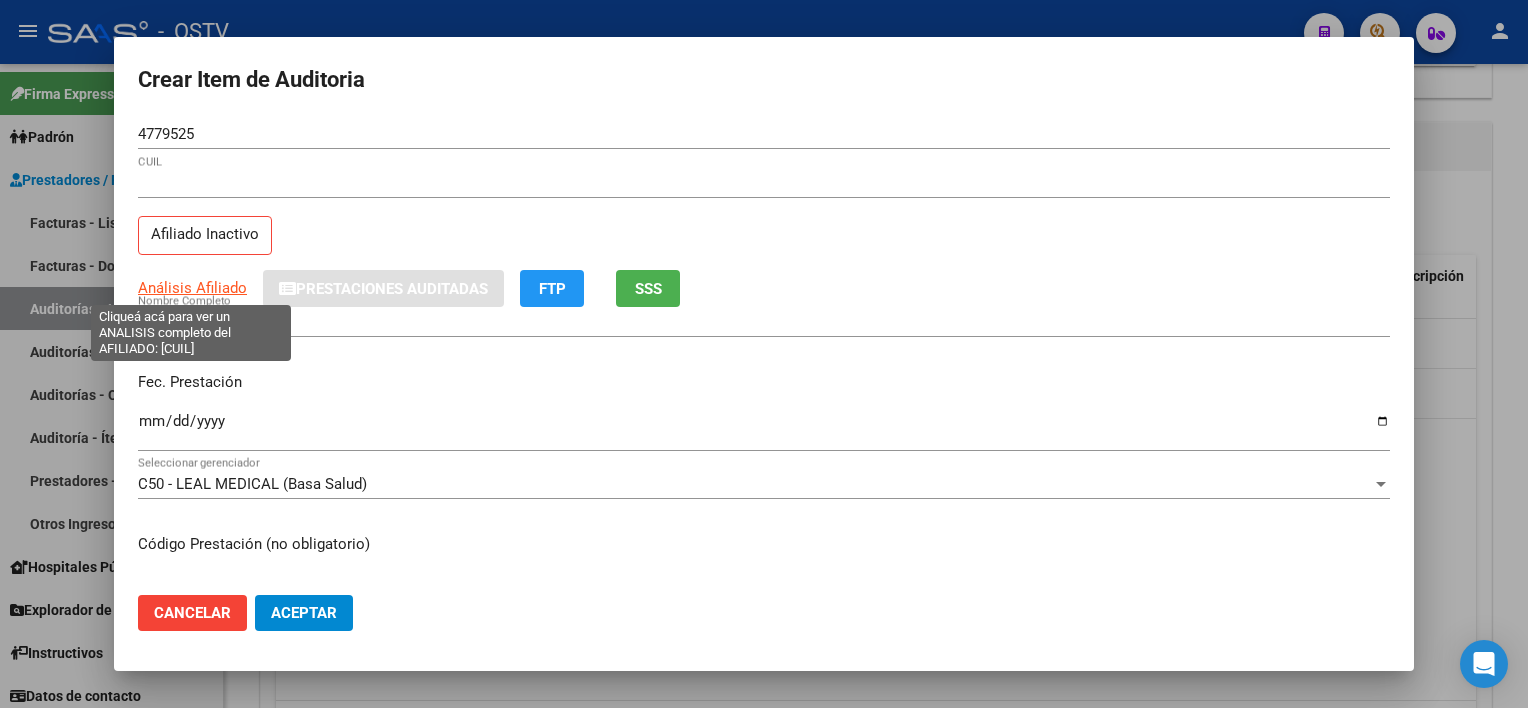 click on "Análisis Afiliado" at bounding box center (192, 288) 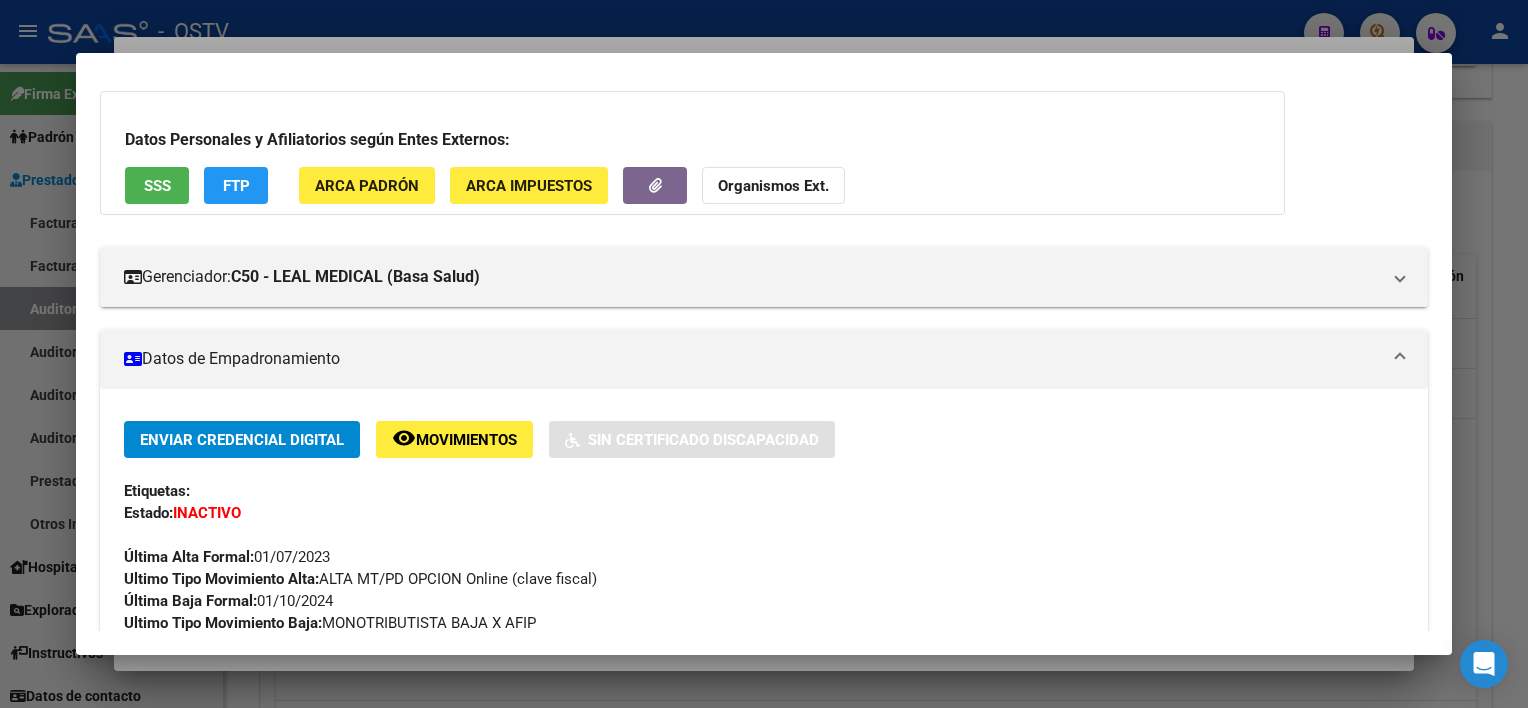 scroll, scrollTop: 0, scrollLeft: 0, axis: both 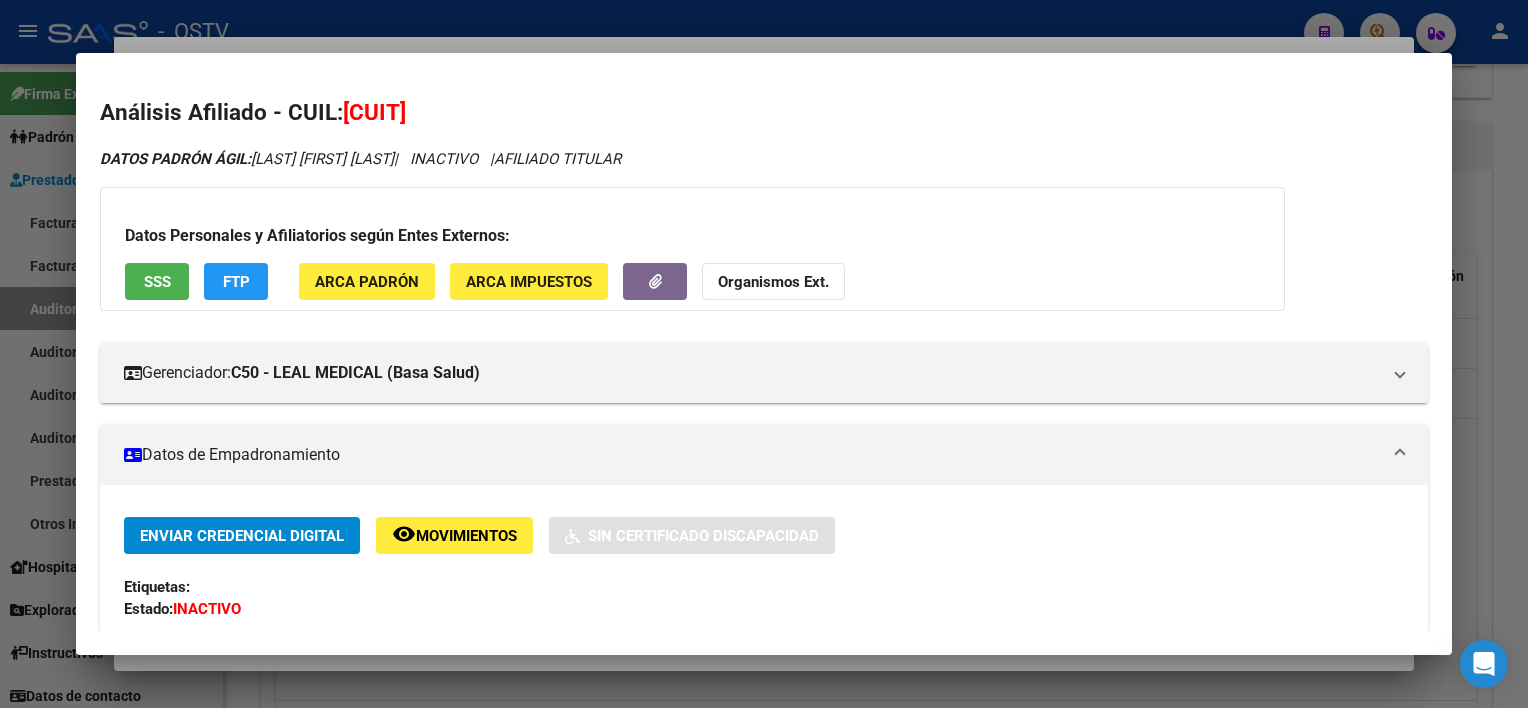 drag, startPoint x: 345, startPoint y: 105, endPoint x: 539, endPoint y: 90, distance: 194.57903 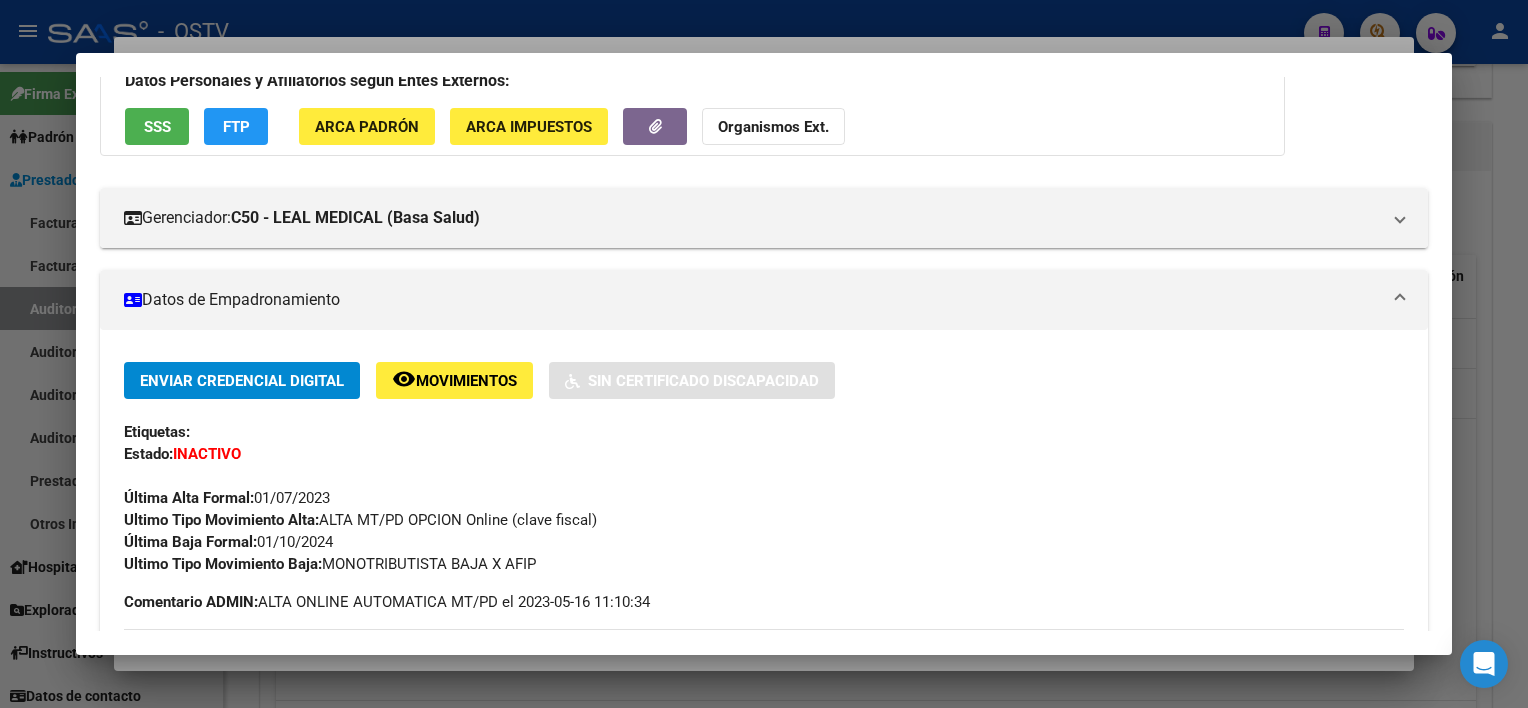 scroll, scrollTop: 400, scrollLeft: 0, axis: vertical 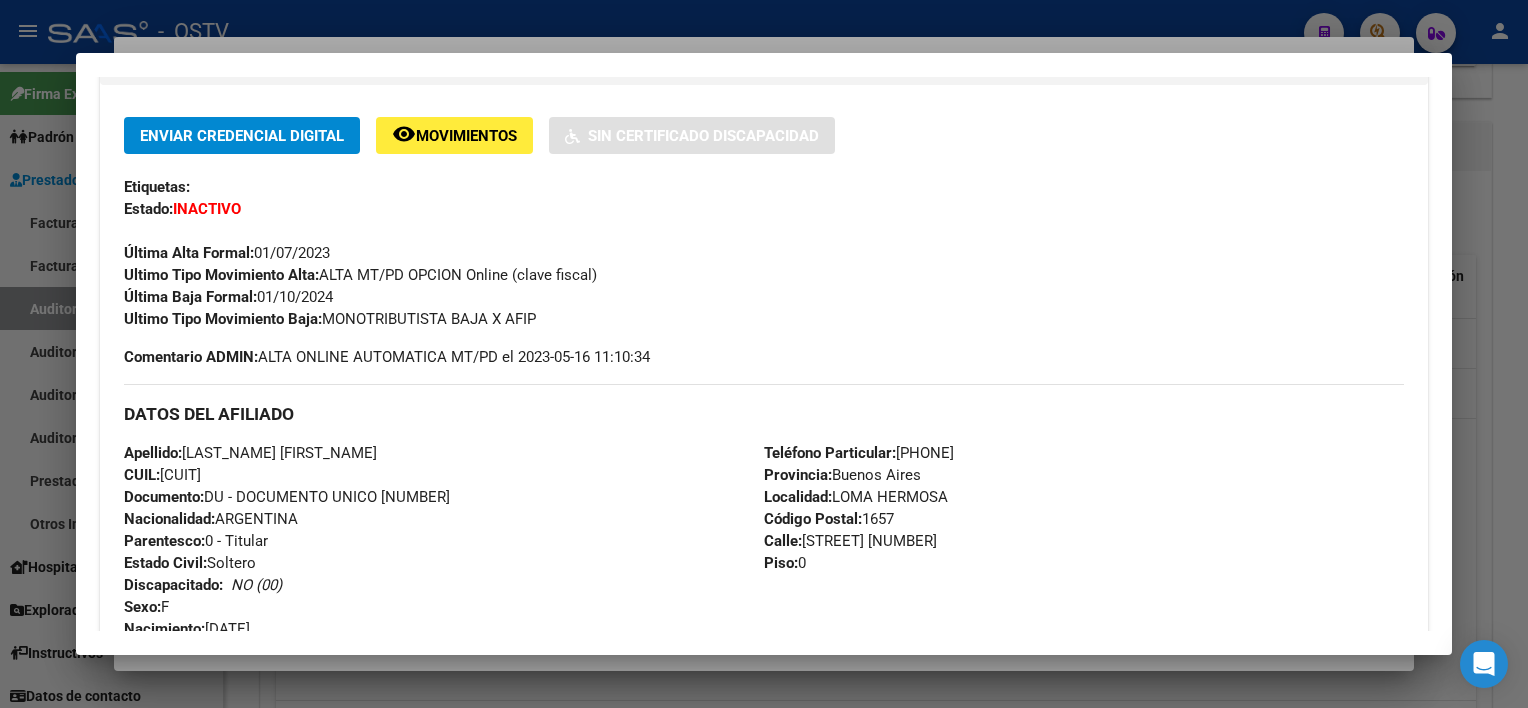 click at bounding box center [764, 354] 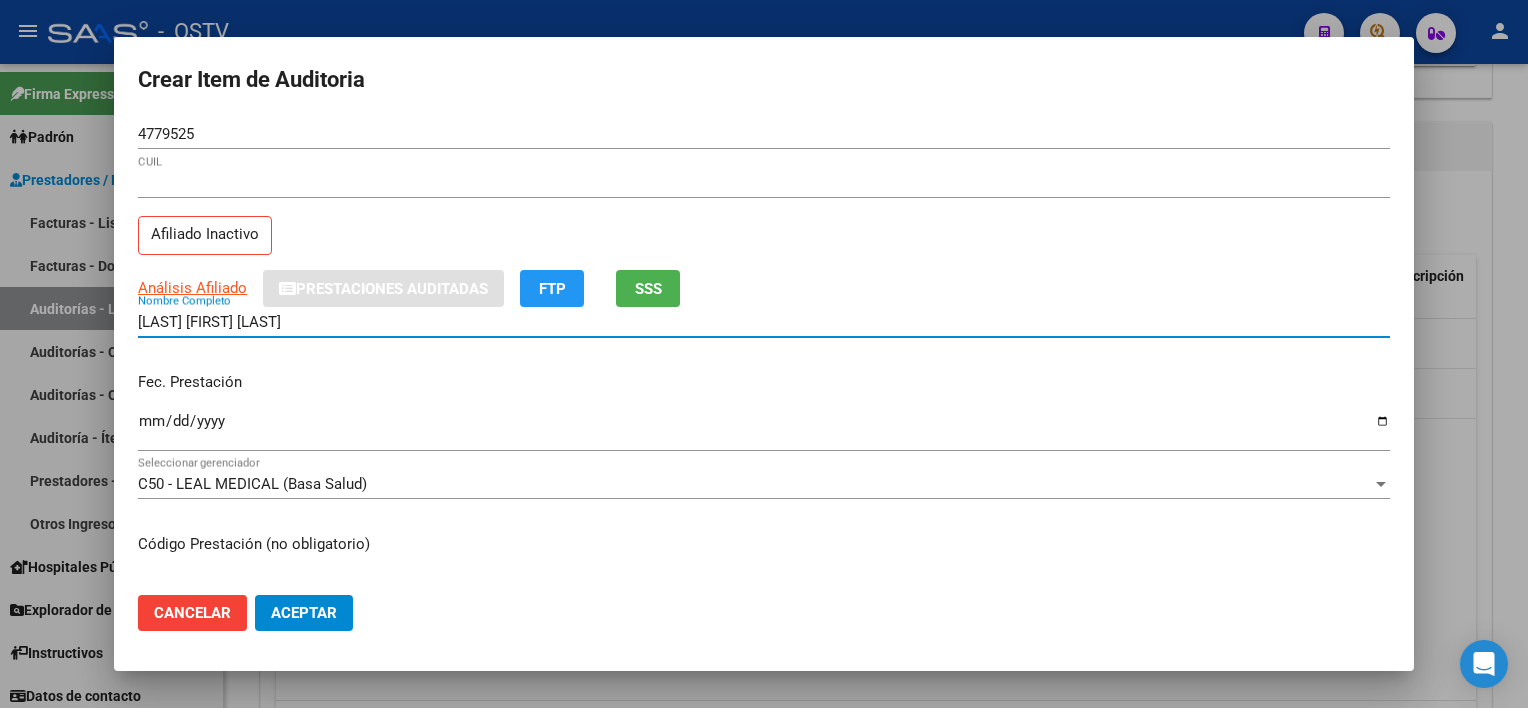 click on "[LAST] [FIRST] [LAST]" at bounding box center (764, 322) 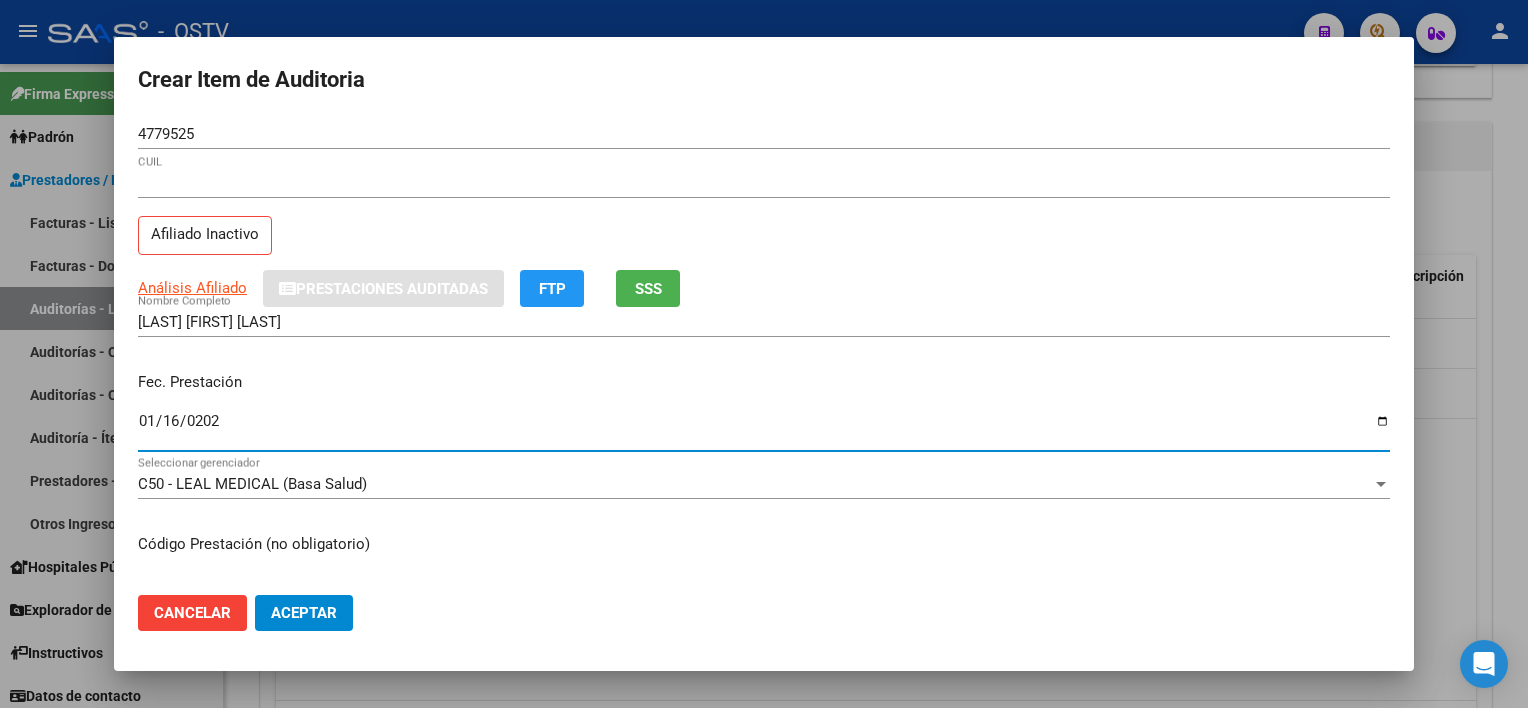 type on "2025-01-16" 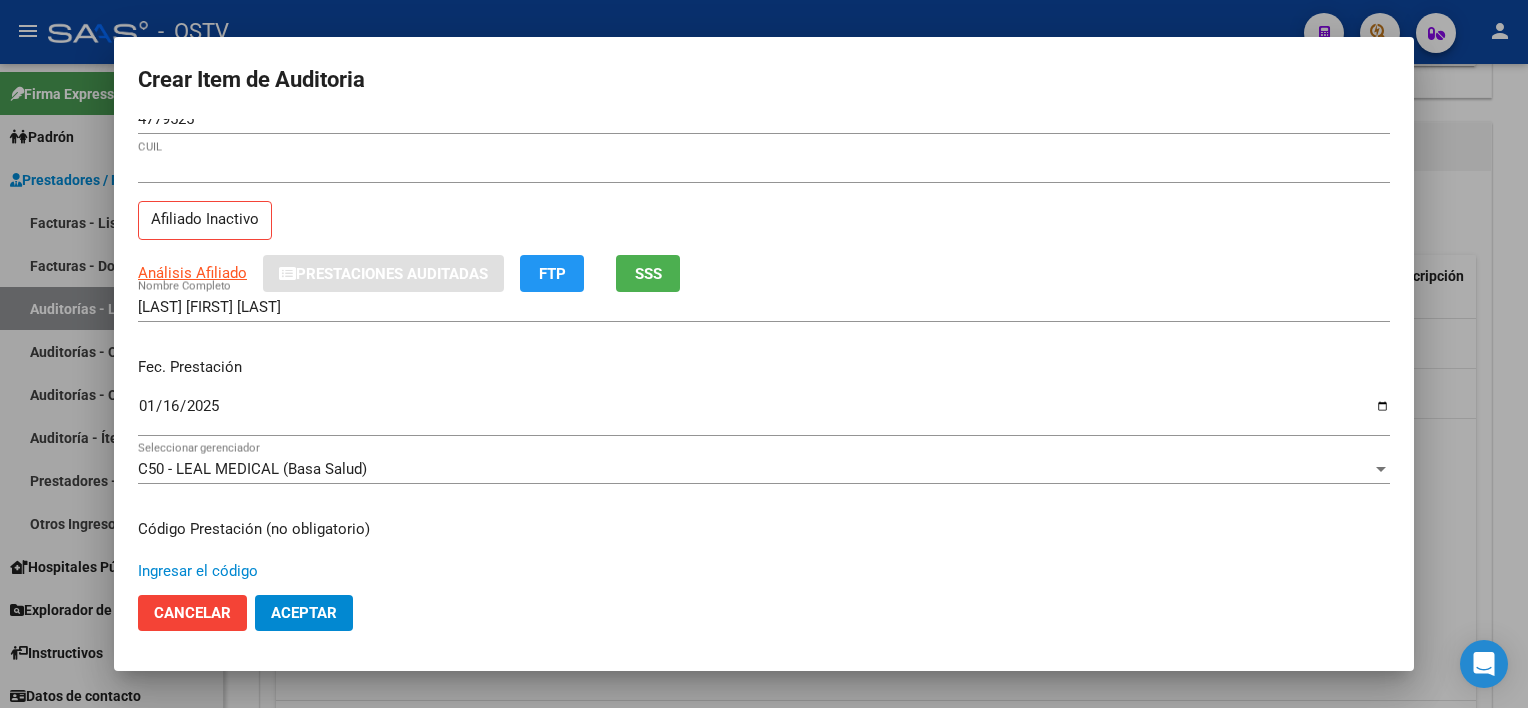 scroll, scrollTop: 337, scrollLeft: 0, axis: vertical 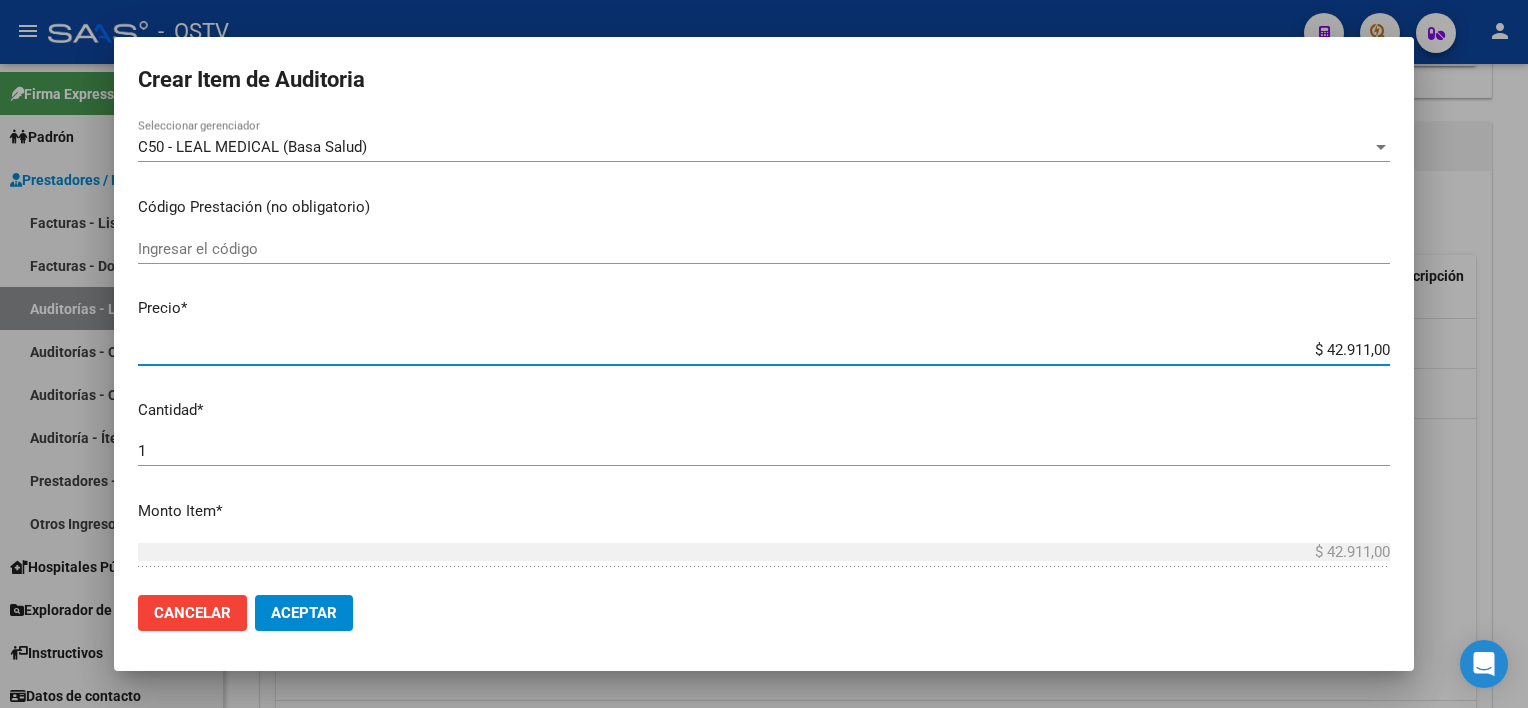type on "$ 0,07" 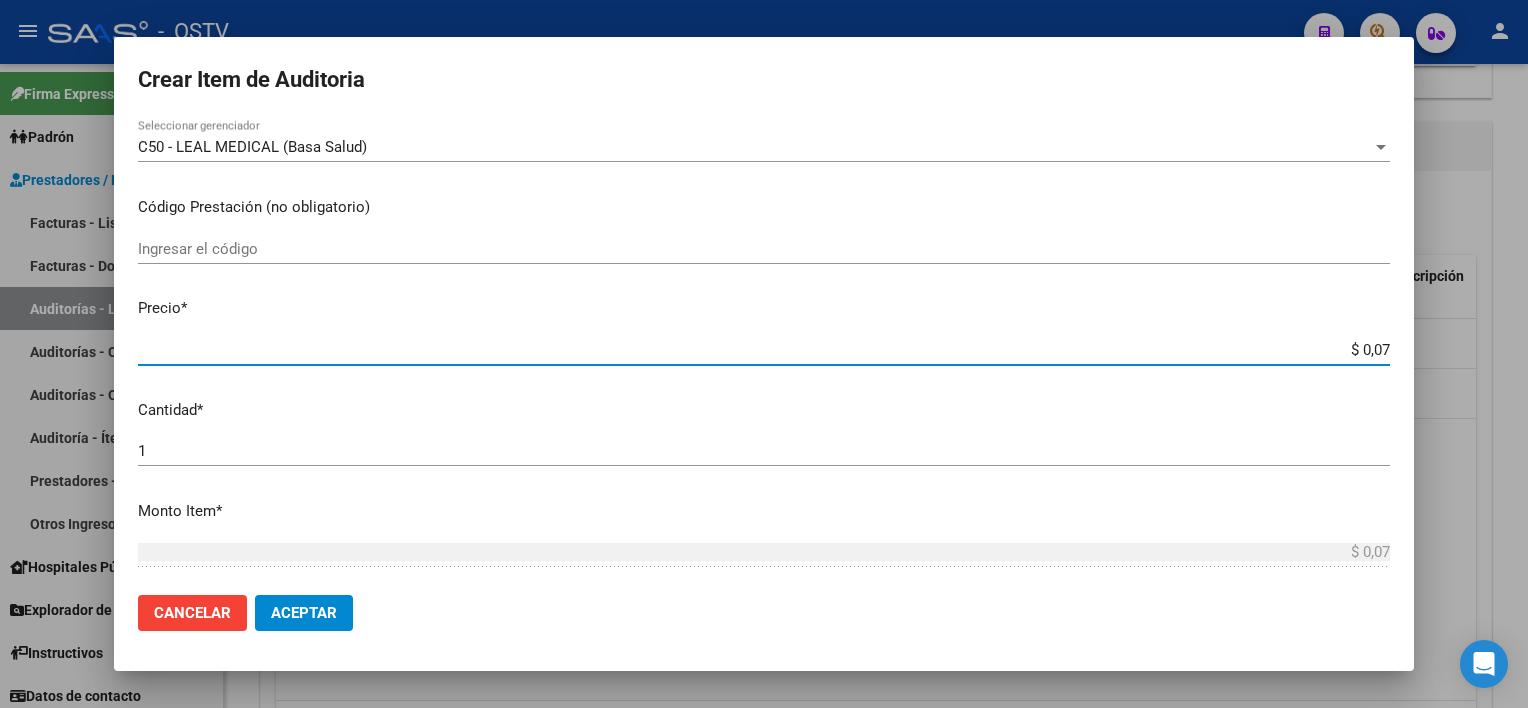 type on "$ 0,72" 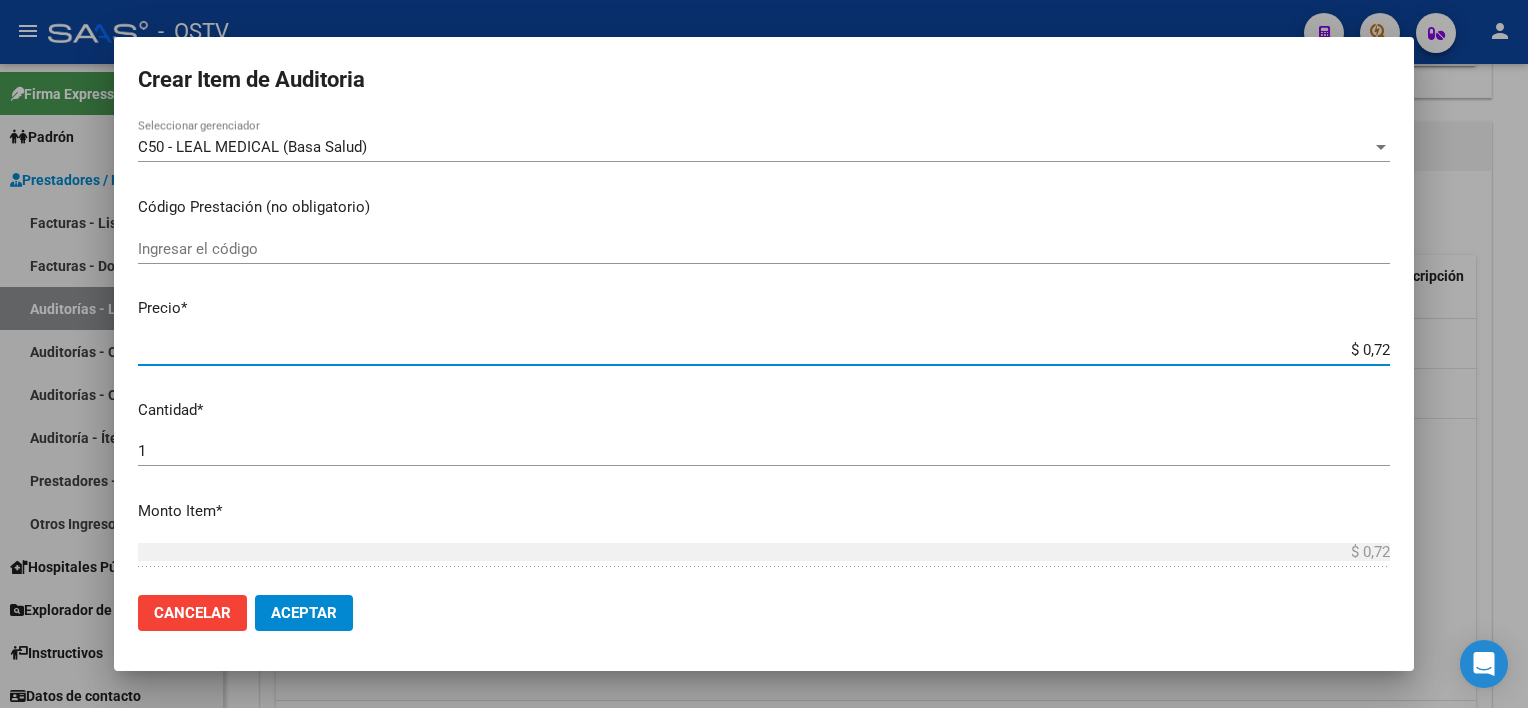 type on "$ 7,24" 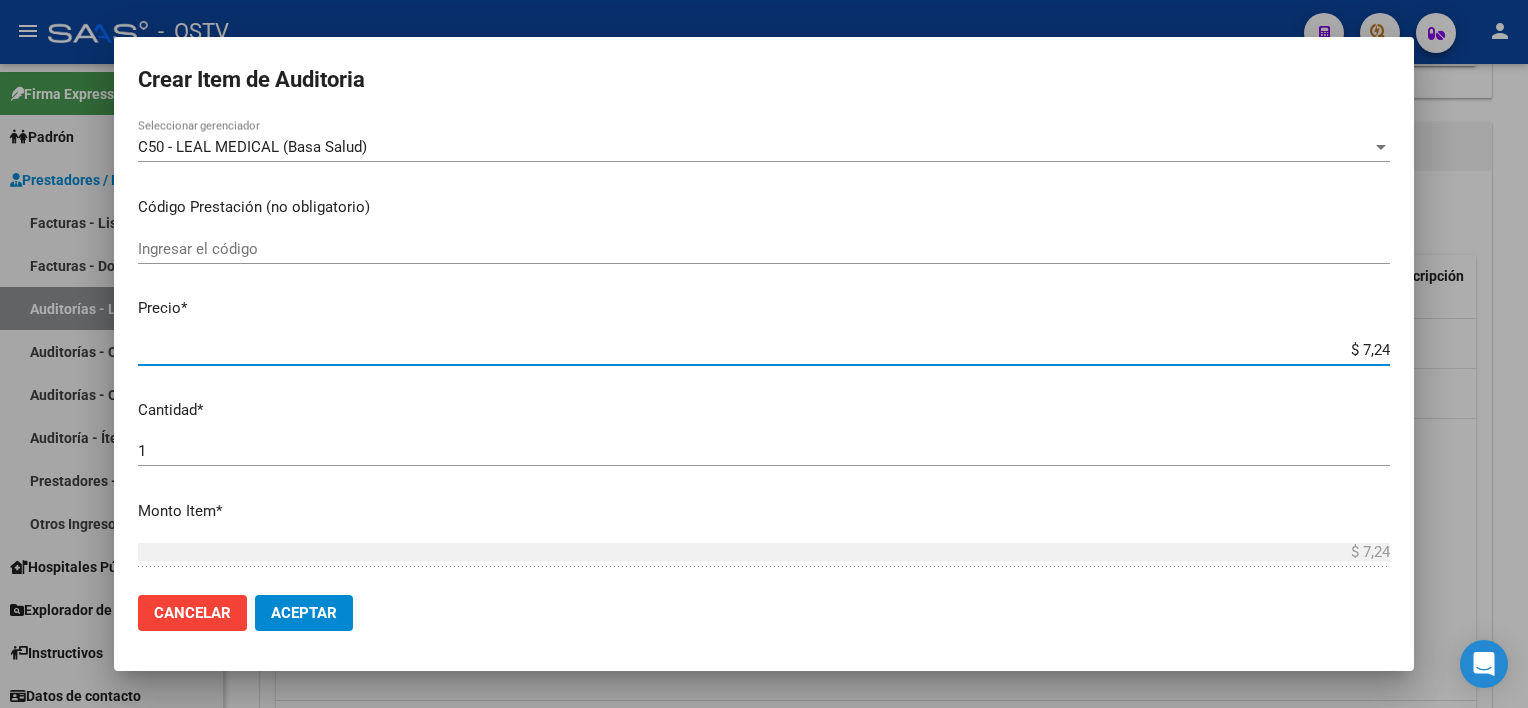 type on "$ 72,44" 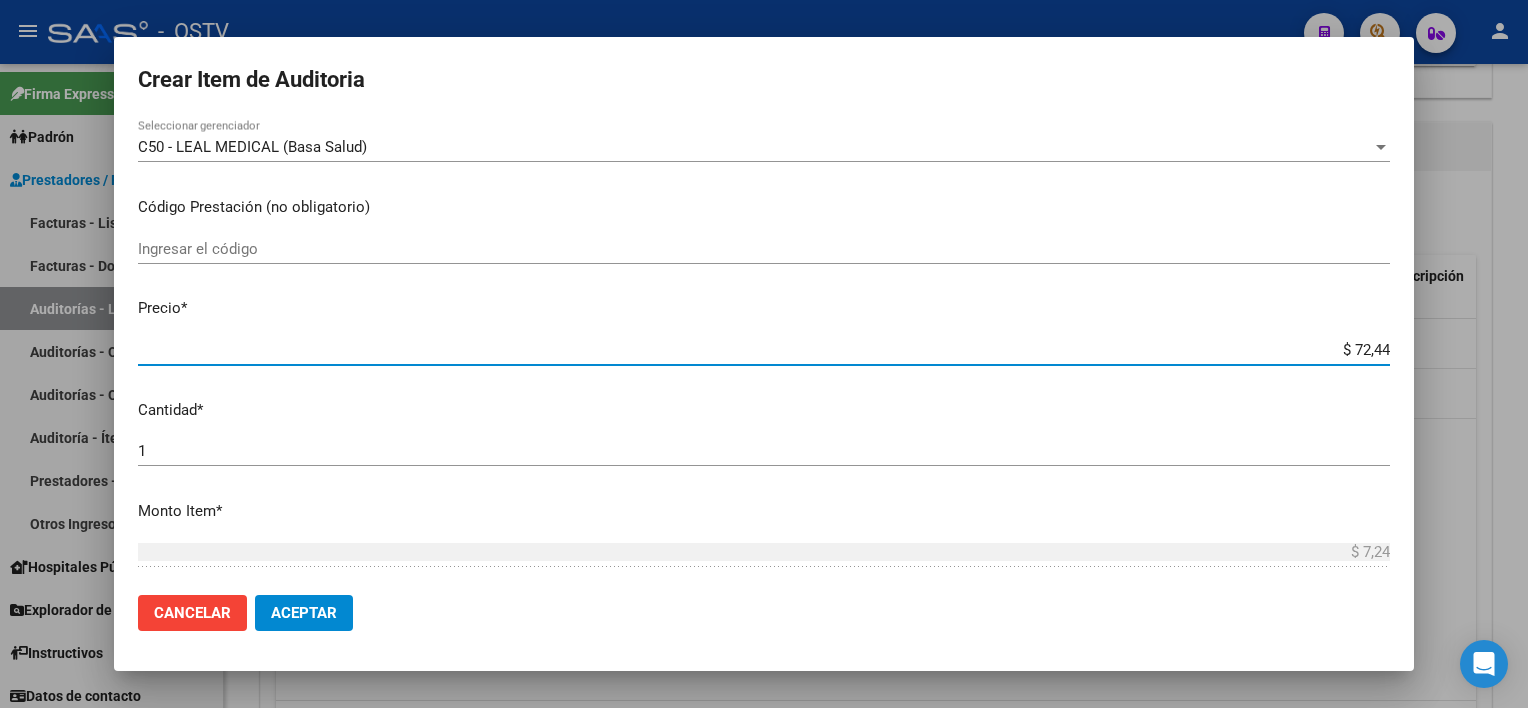 type on "$ 72,44" 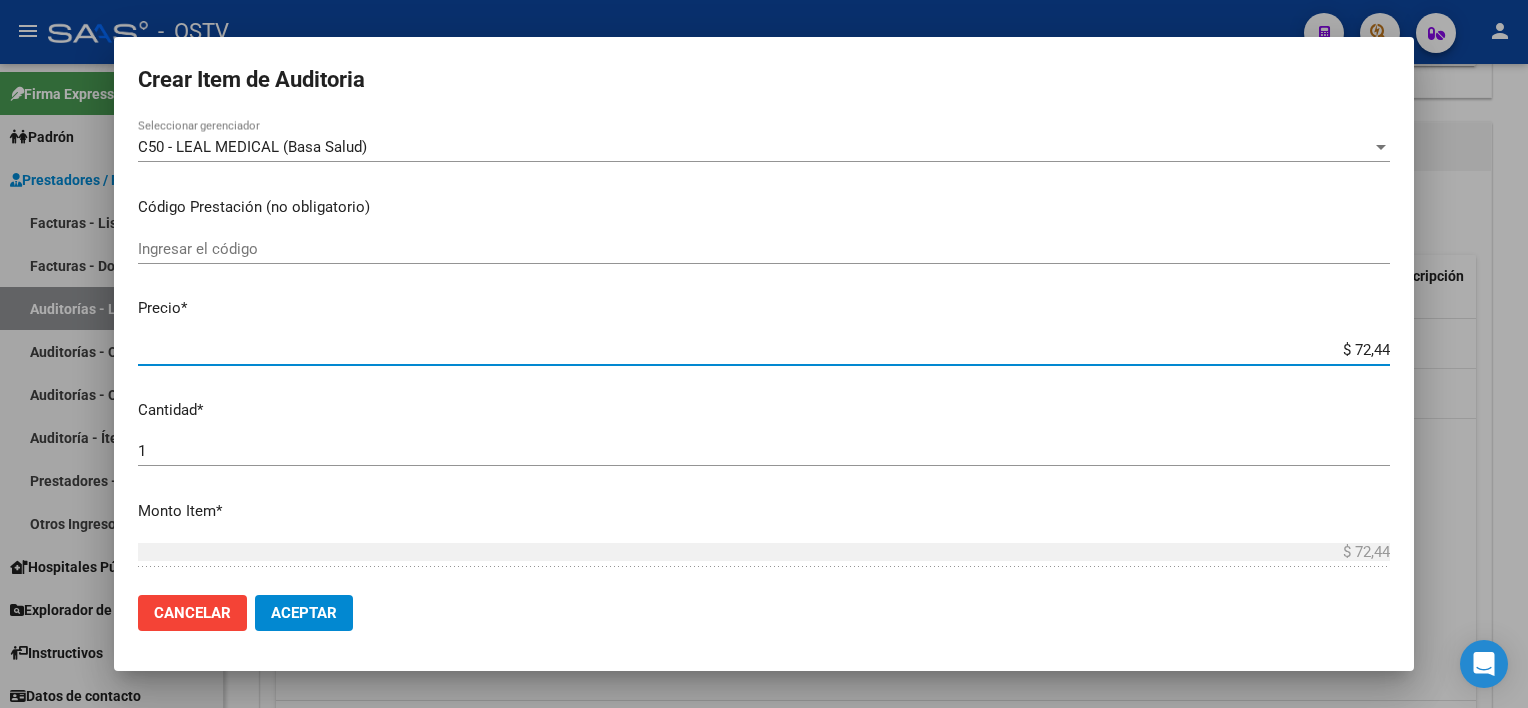 type on "$ 724,40" 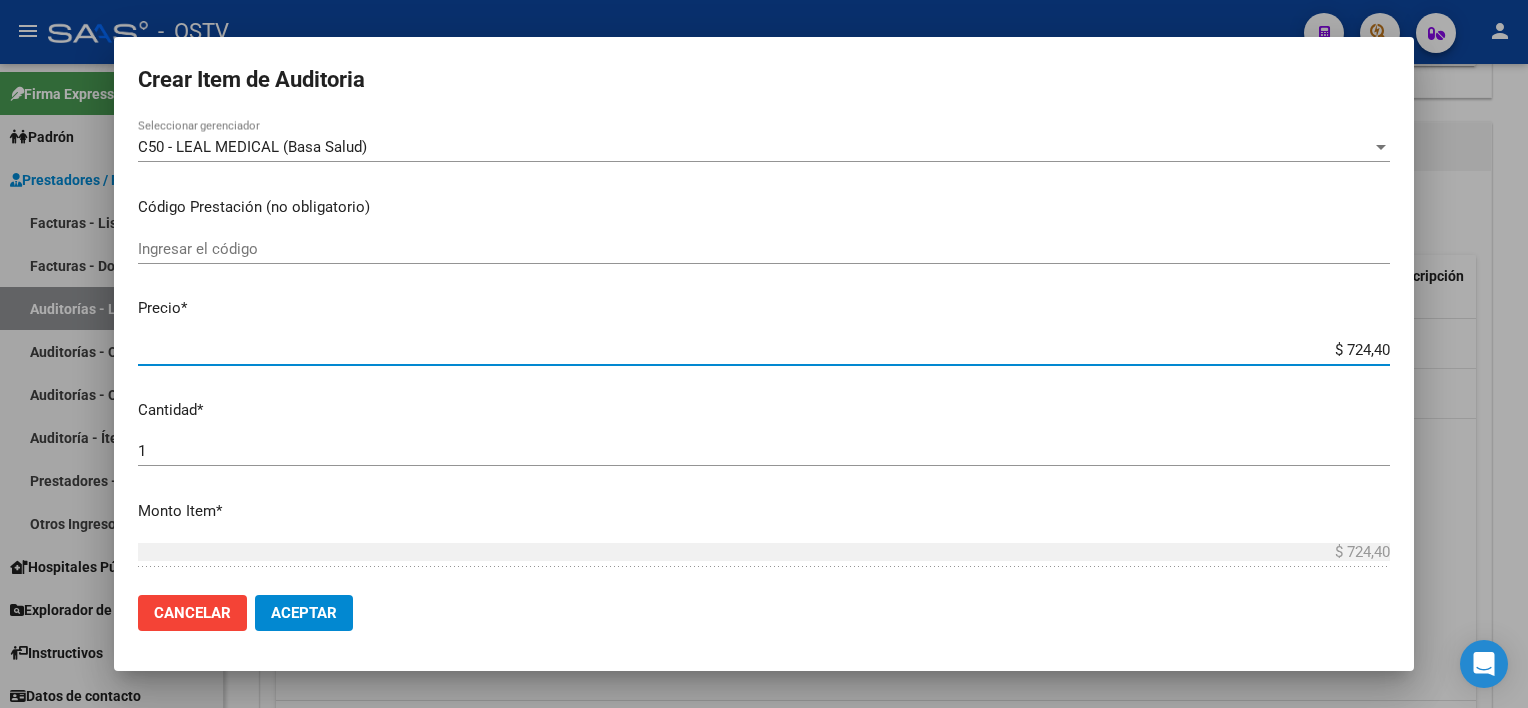 type on "$ 7.244,00" 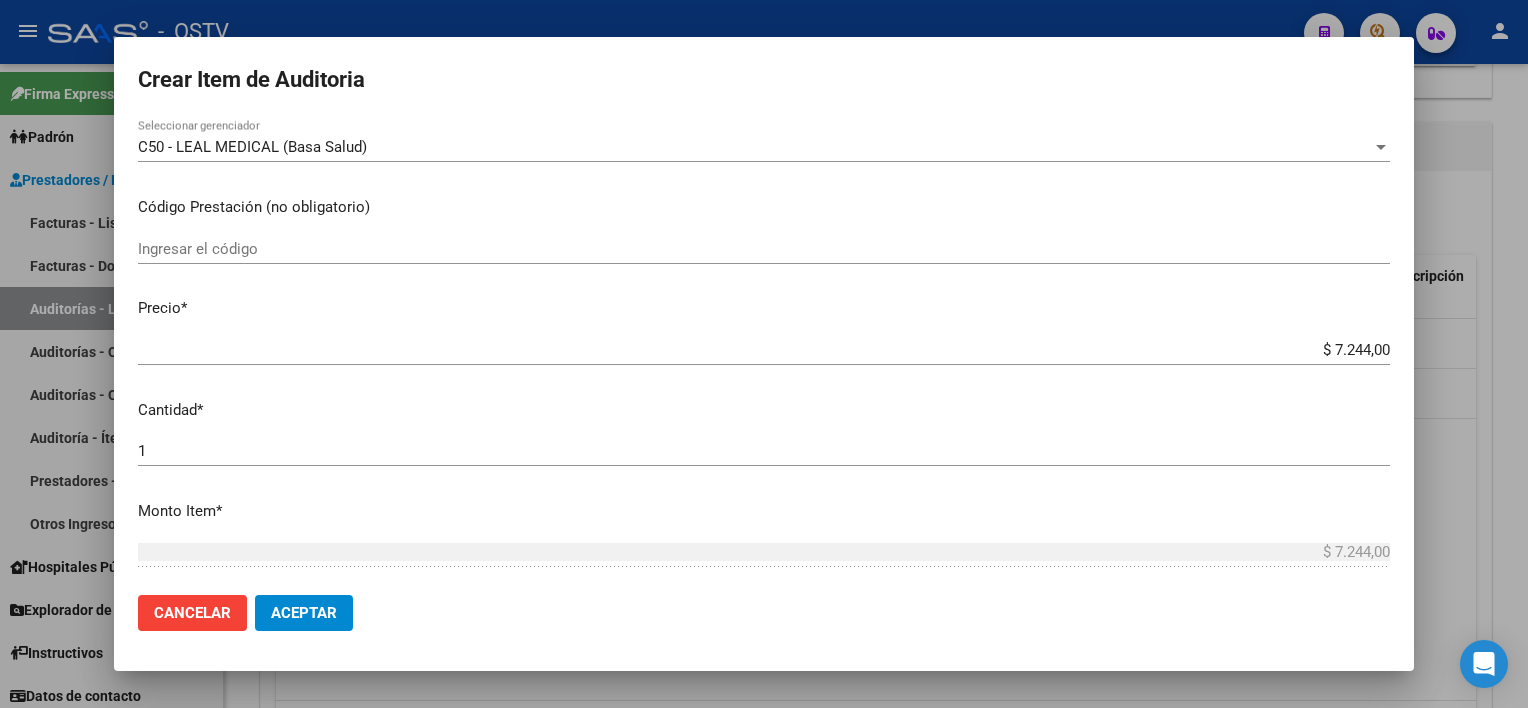 scroll, scrollTop: 641, scrollLeft: 0, axis: vertical 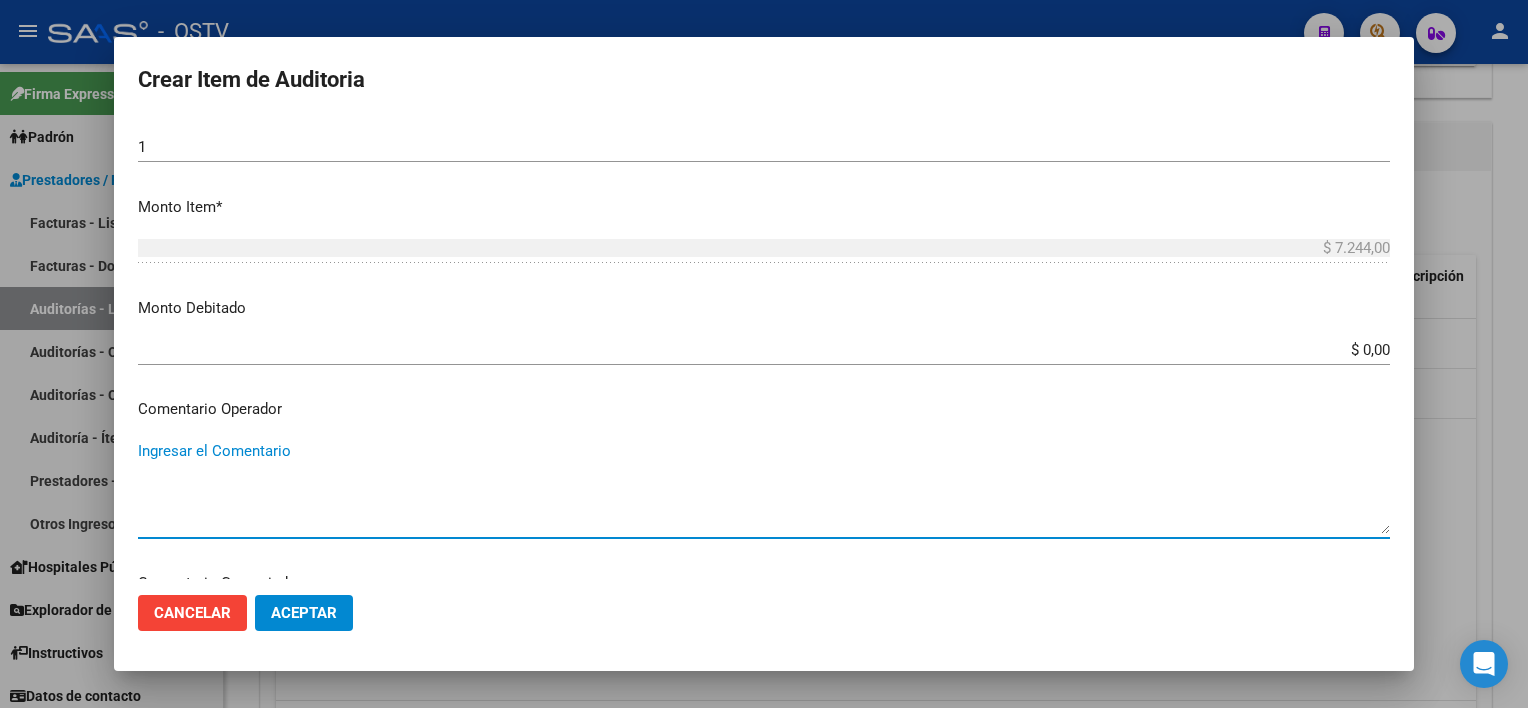 click on "$ 0,00" at bounding box center (764, 350) 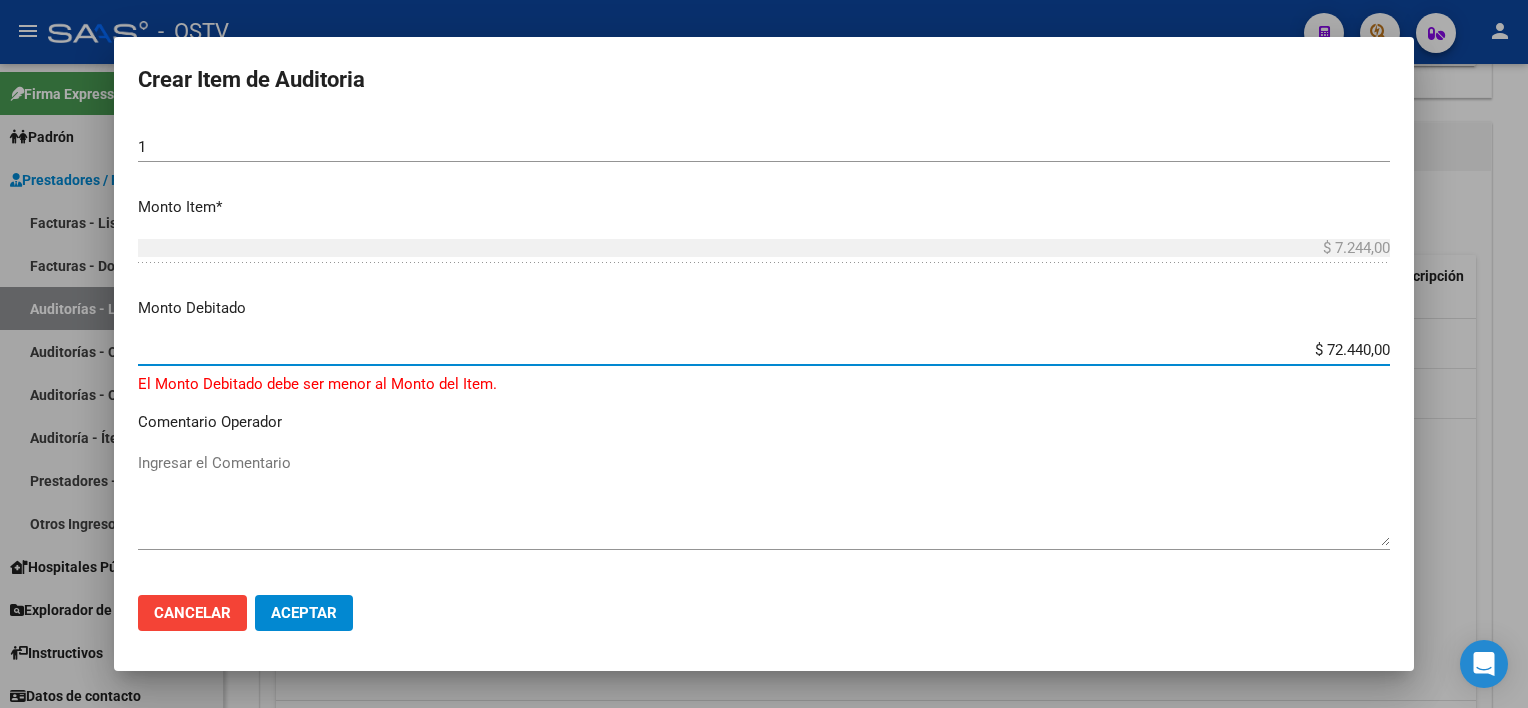 type on "$ 7.244,00" 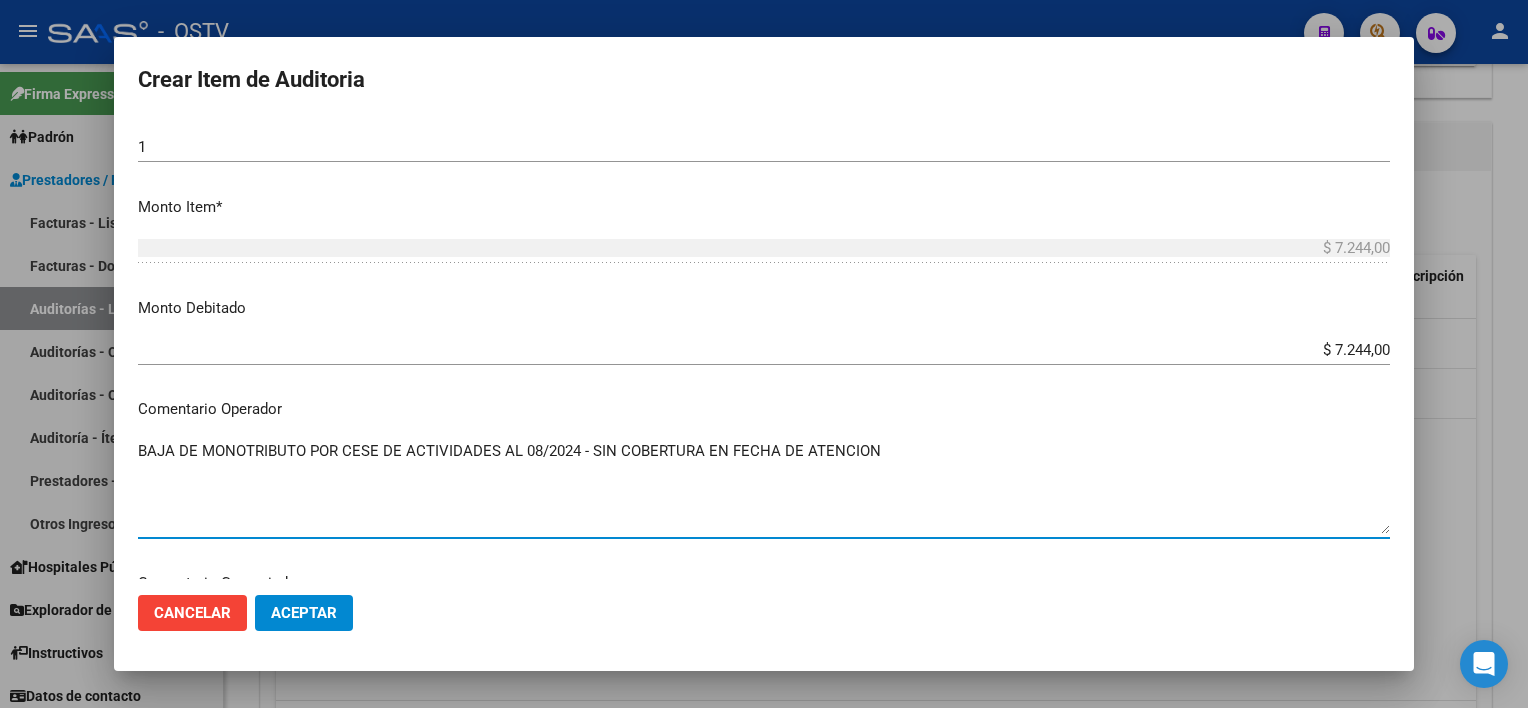 type on "BAJA DE MONOTRIBUTO POR CESE DE ACTIVIDADES AL 08/2024 - SIN COBERTURA EN FECHA DE ATENCION" 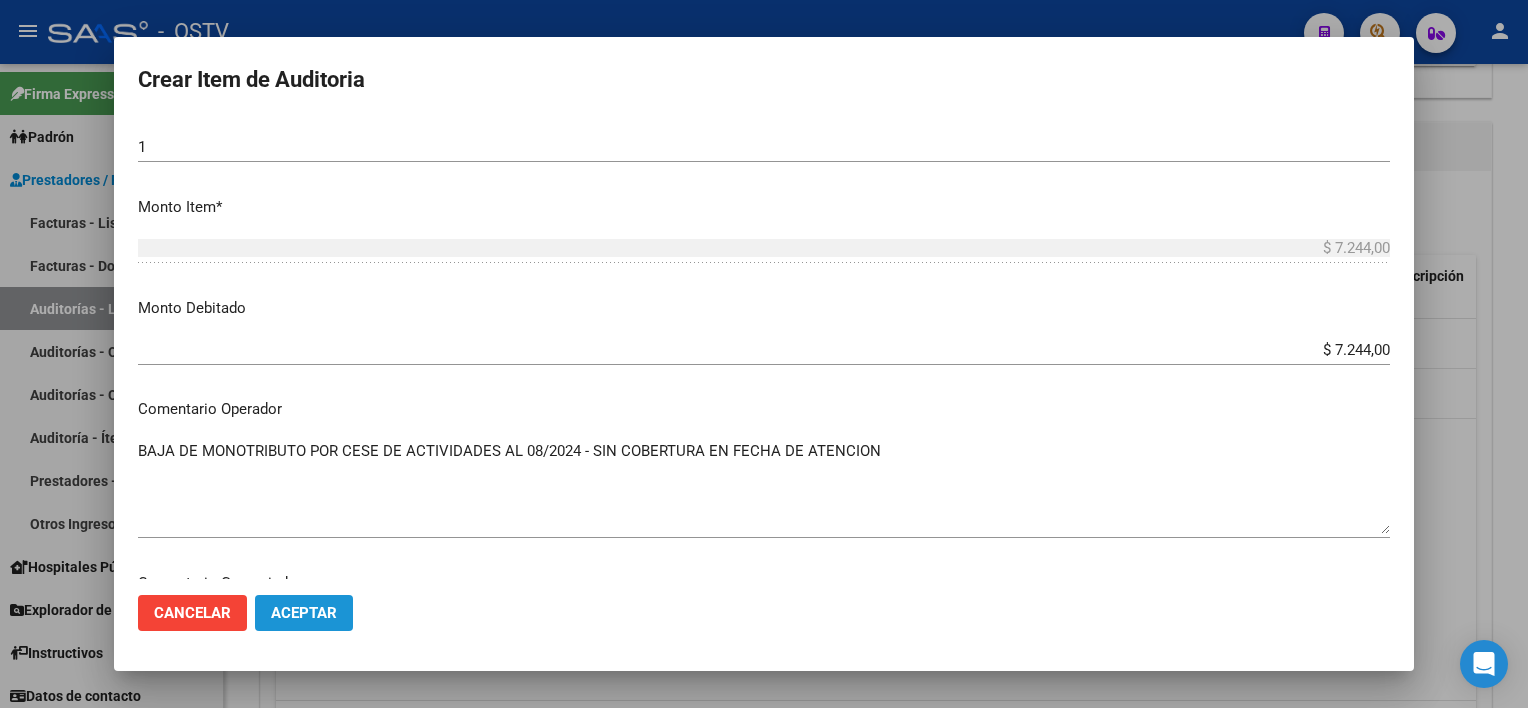 click on "Aceptar" 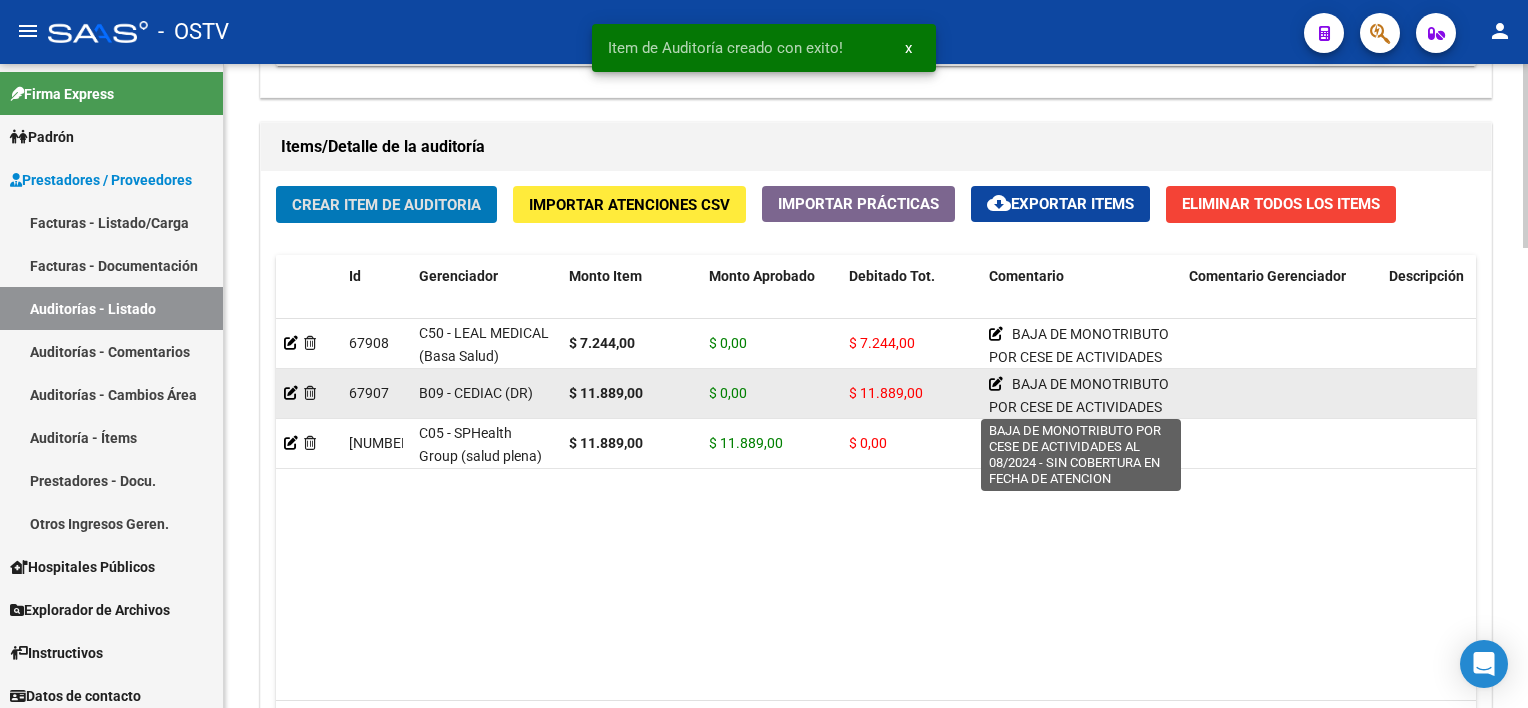 scroll, scrollTop: 73, scrollLeft: 0, axis: vertical 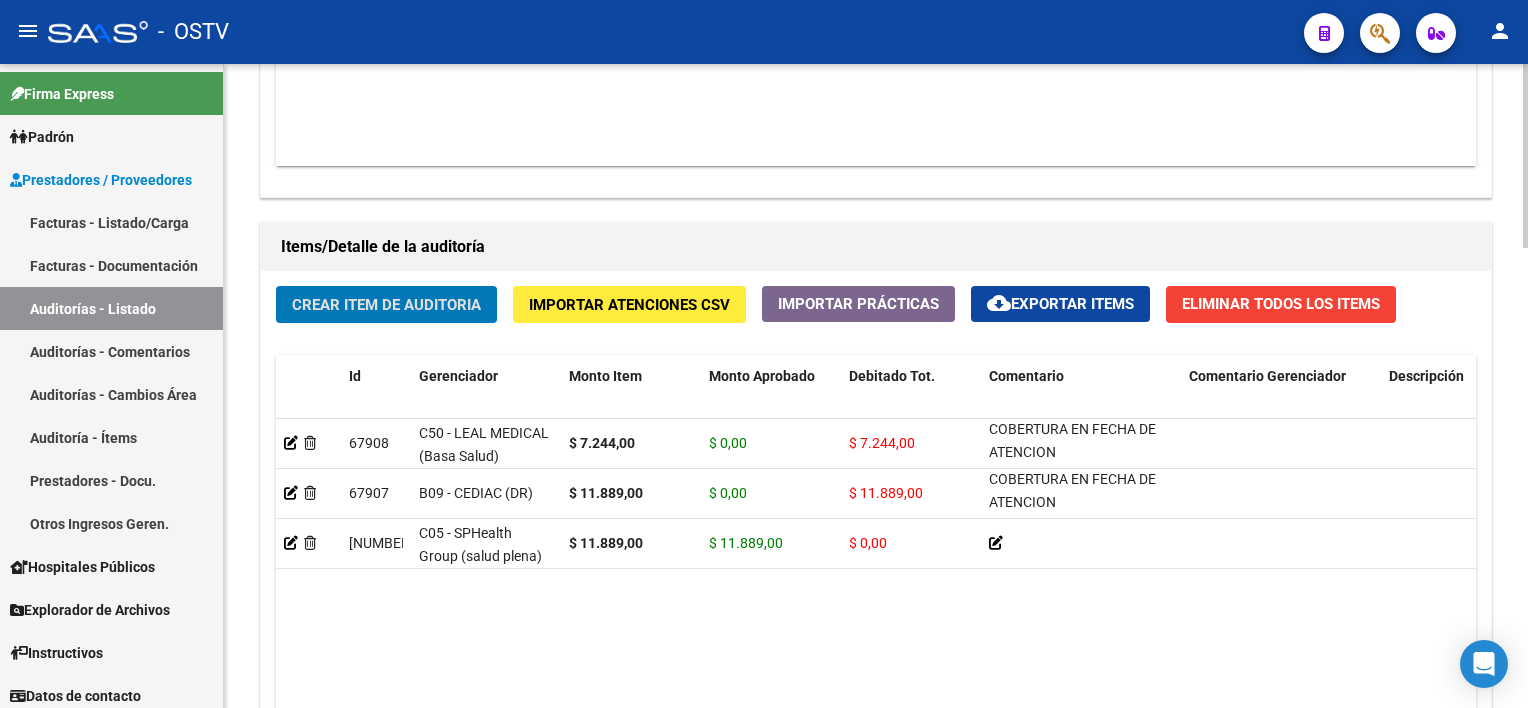 click on "Crear Item de Auditoria" 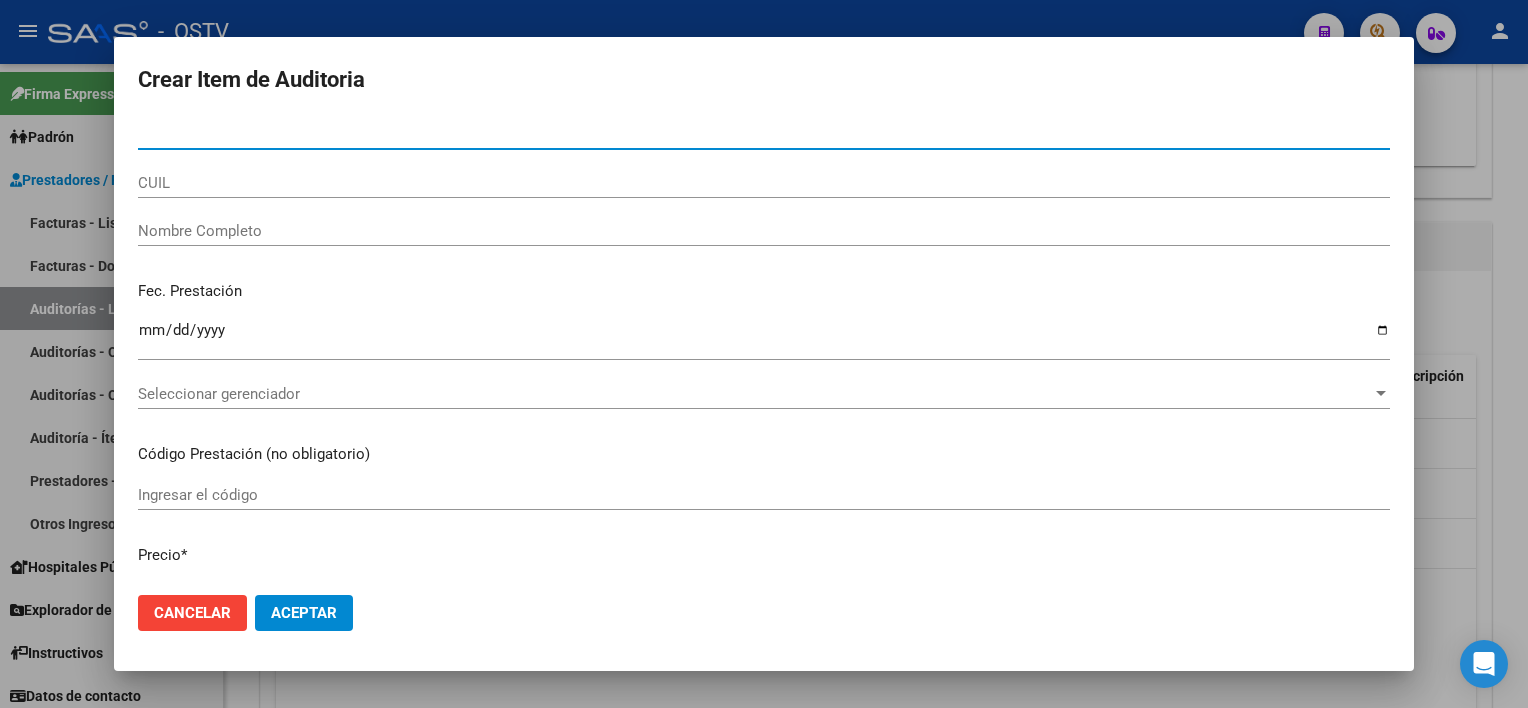 type on "[NUMBER]" 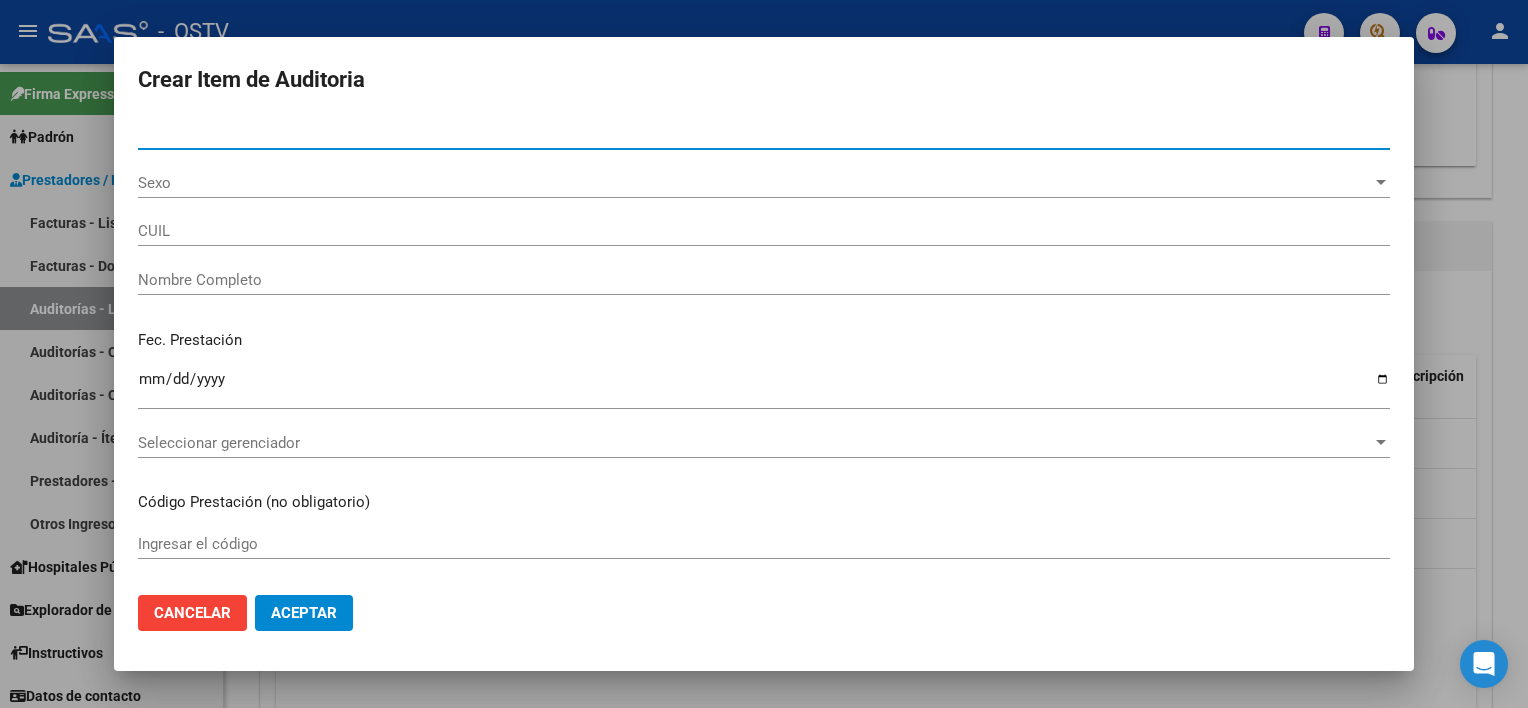 type on "[CUIT]" 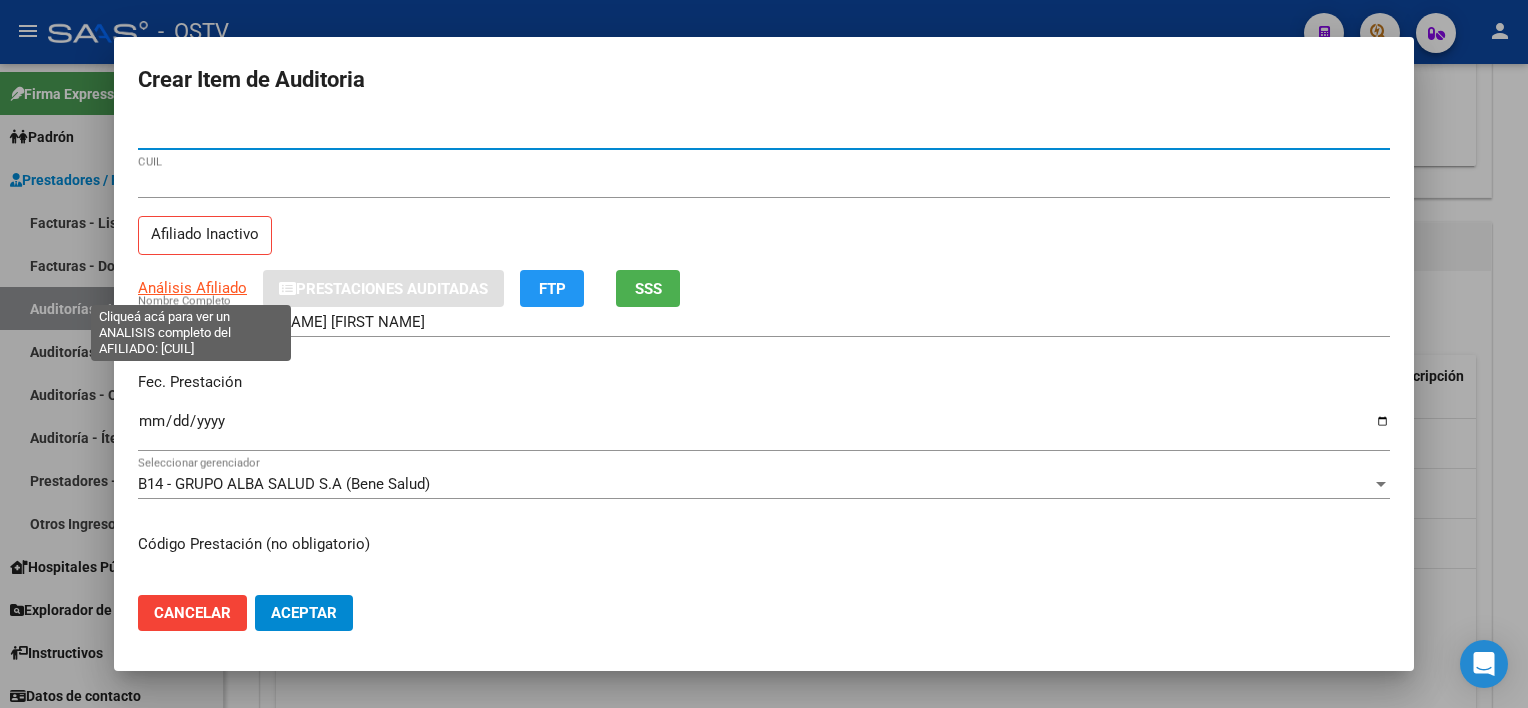 type on "[NUMBER]" 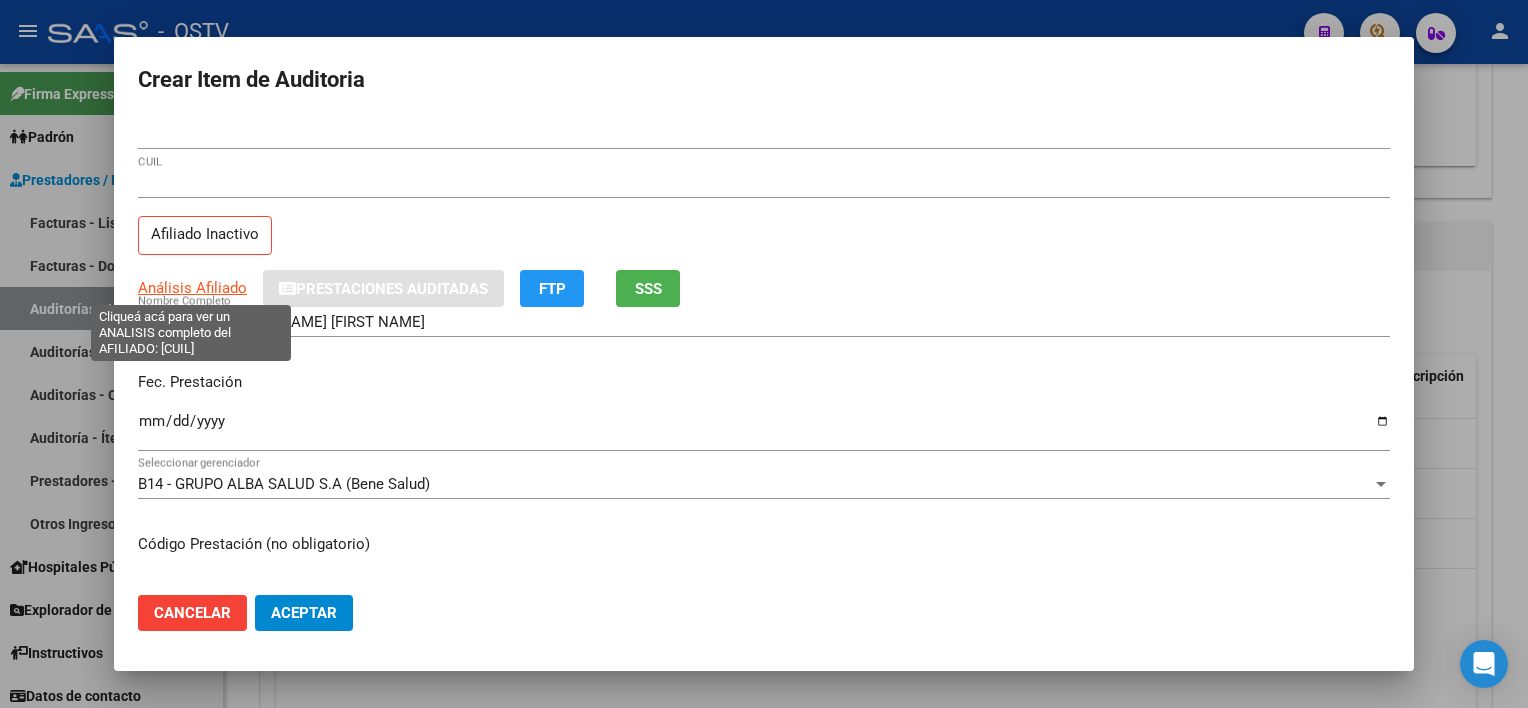 click on "Análisis Afiliado" at bounding box center [192, 288] 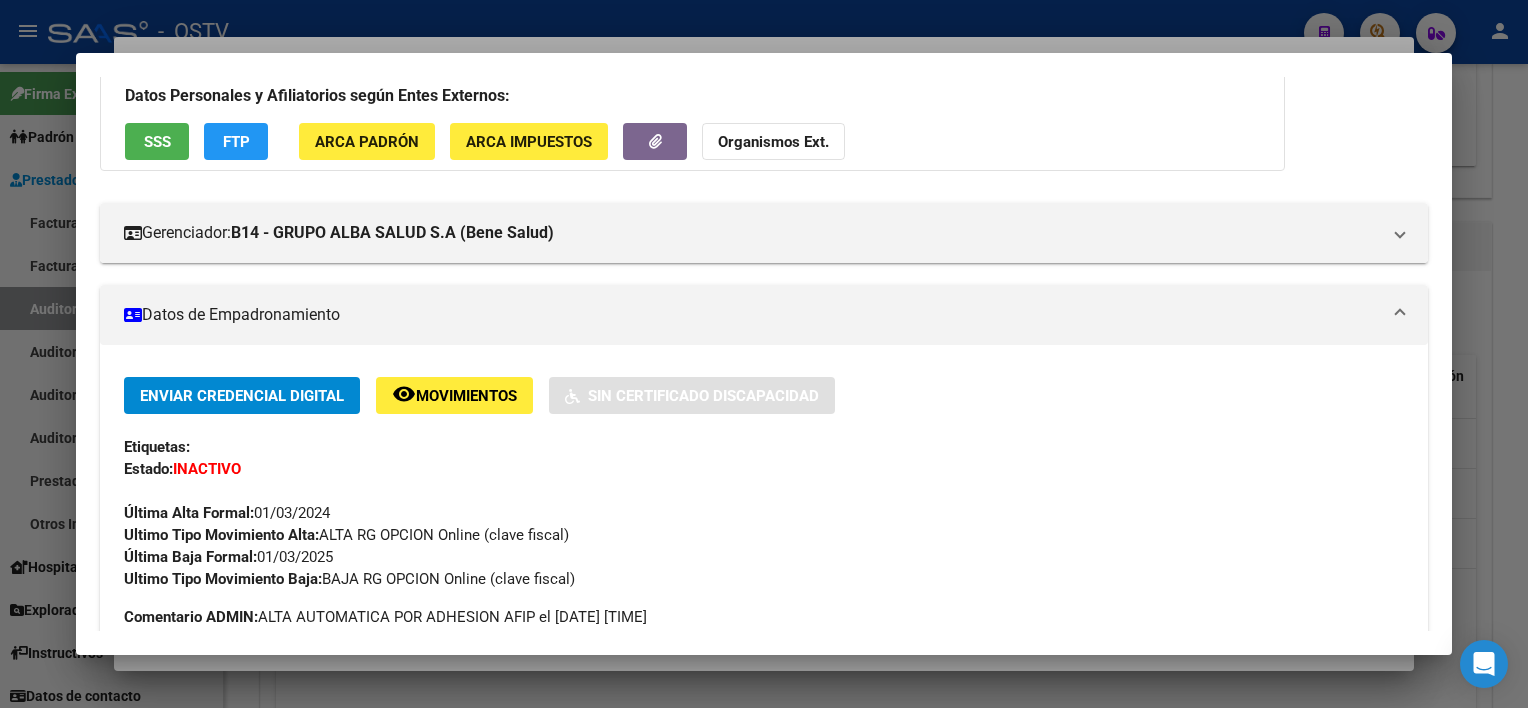 scroll, scrollTop: 0, scrollLeft: 0, axis: both 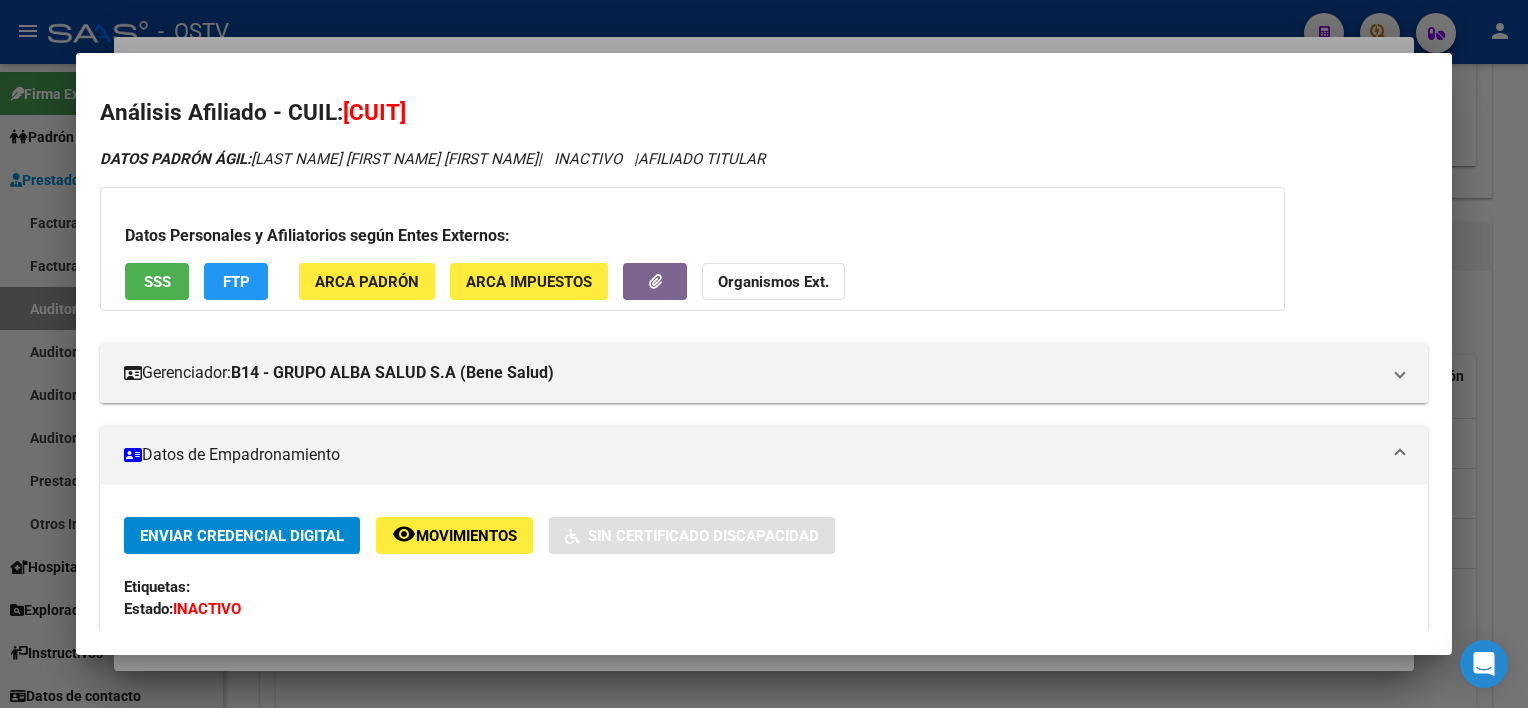 click on "Datos Personales y Afiliatorios según Entes Externos: SSS FTP ARCA Padrón ARCA Impuestos Organismos Ext." at bounding box center (692, 249) 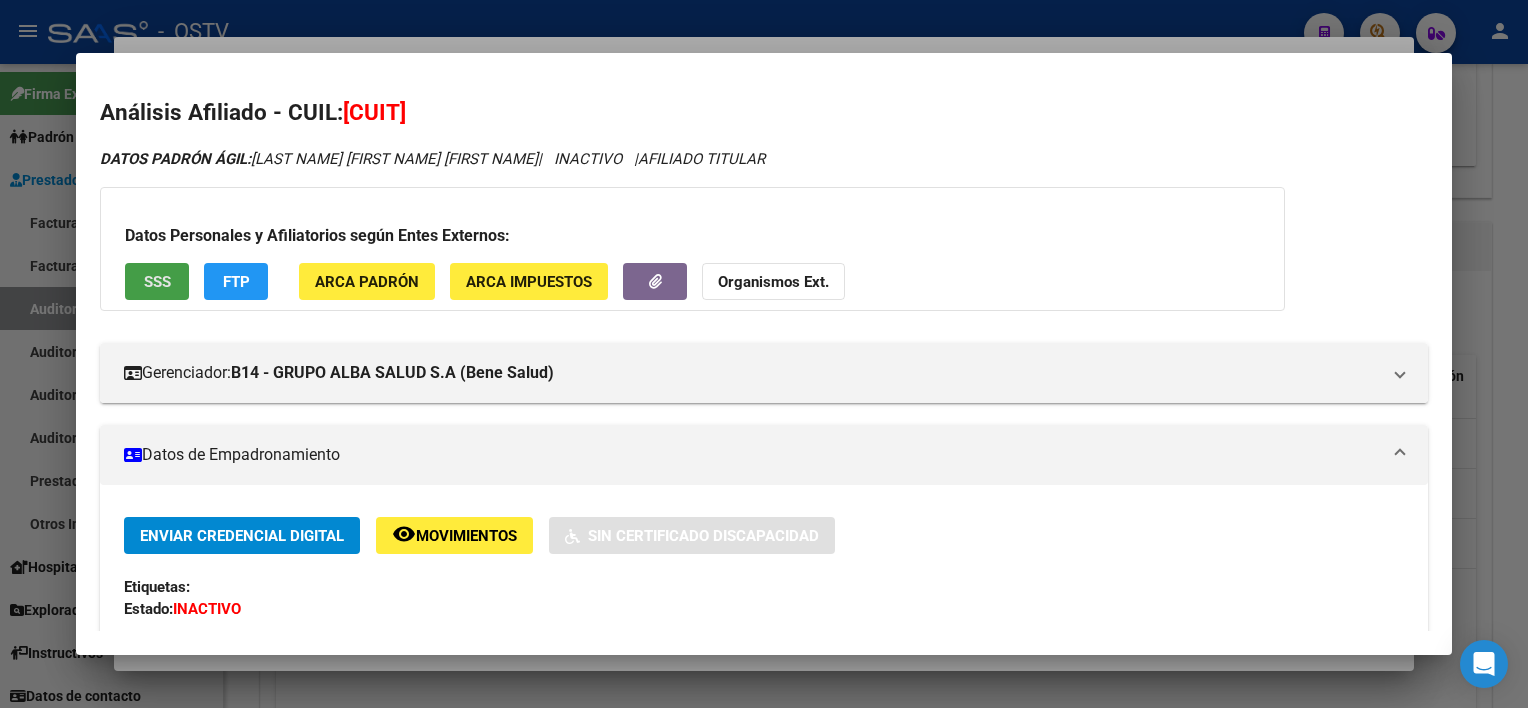 click on "SSS" at bounding box center [157, 282] 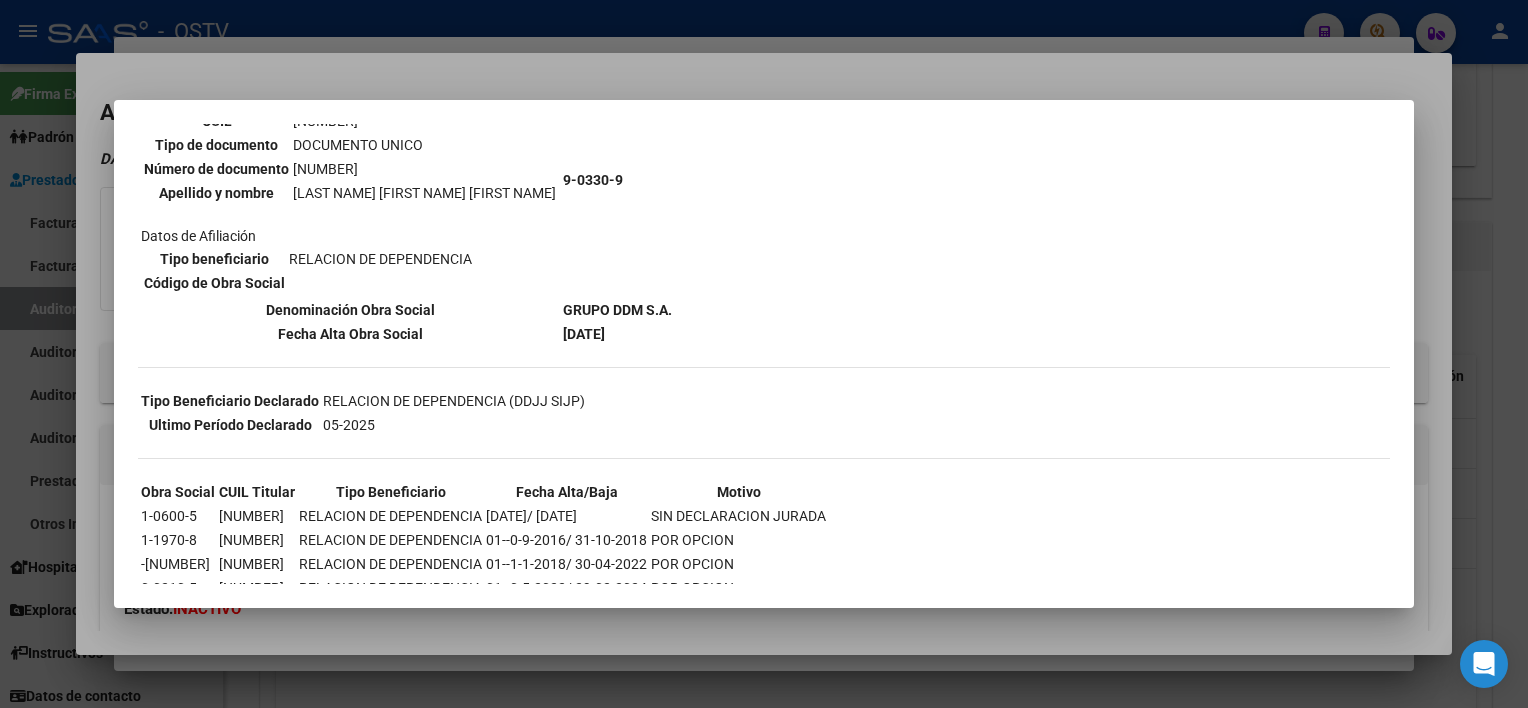scroll, scrollTop: 272, scrollLeft: 0, axis: vertical 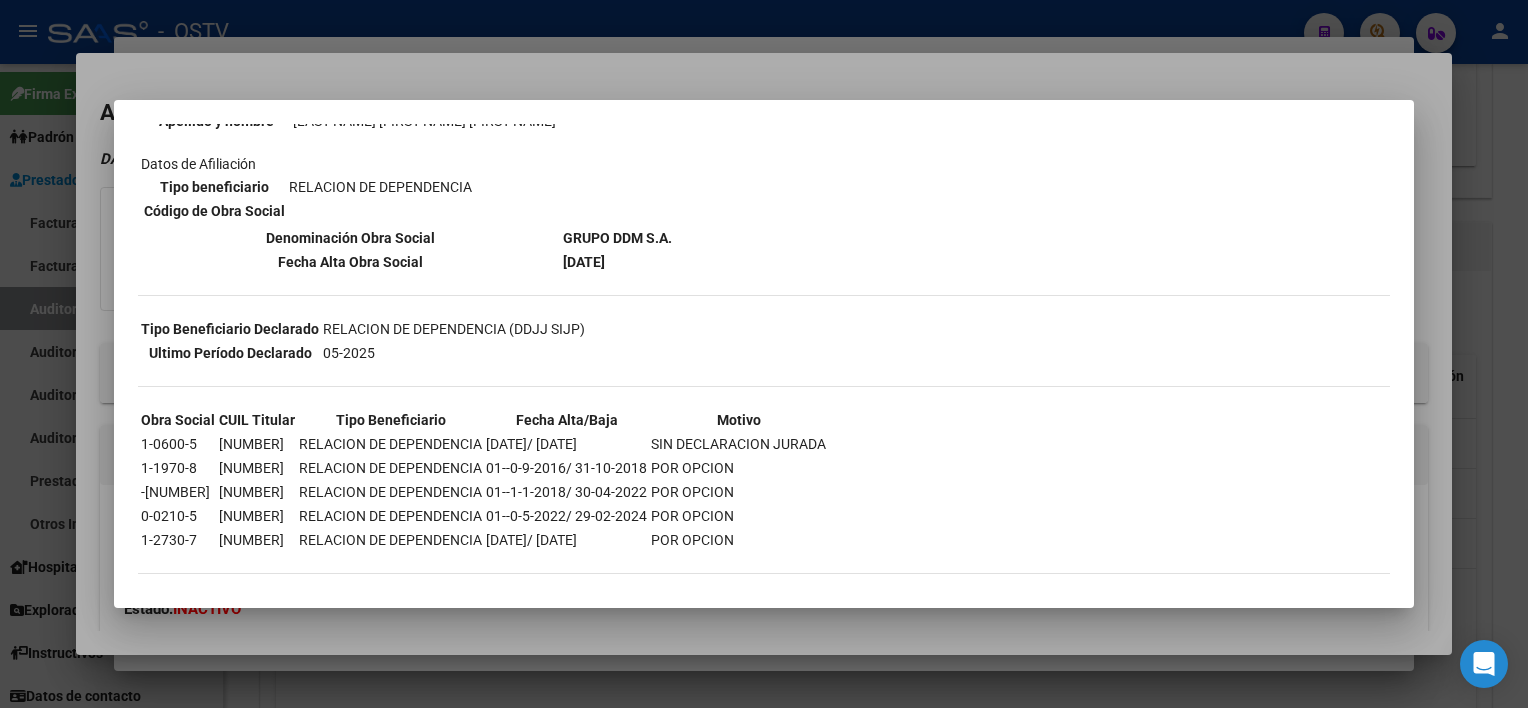 drag, startPoint x: 475, startPoint y: 532, endPoint x: 671, endPoint y: 526, distance: 196.09181 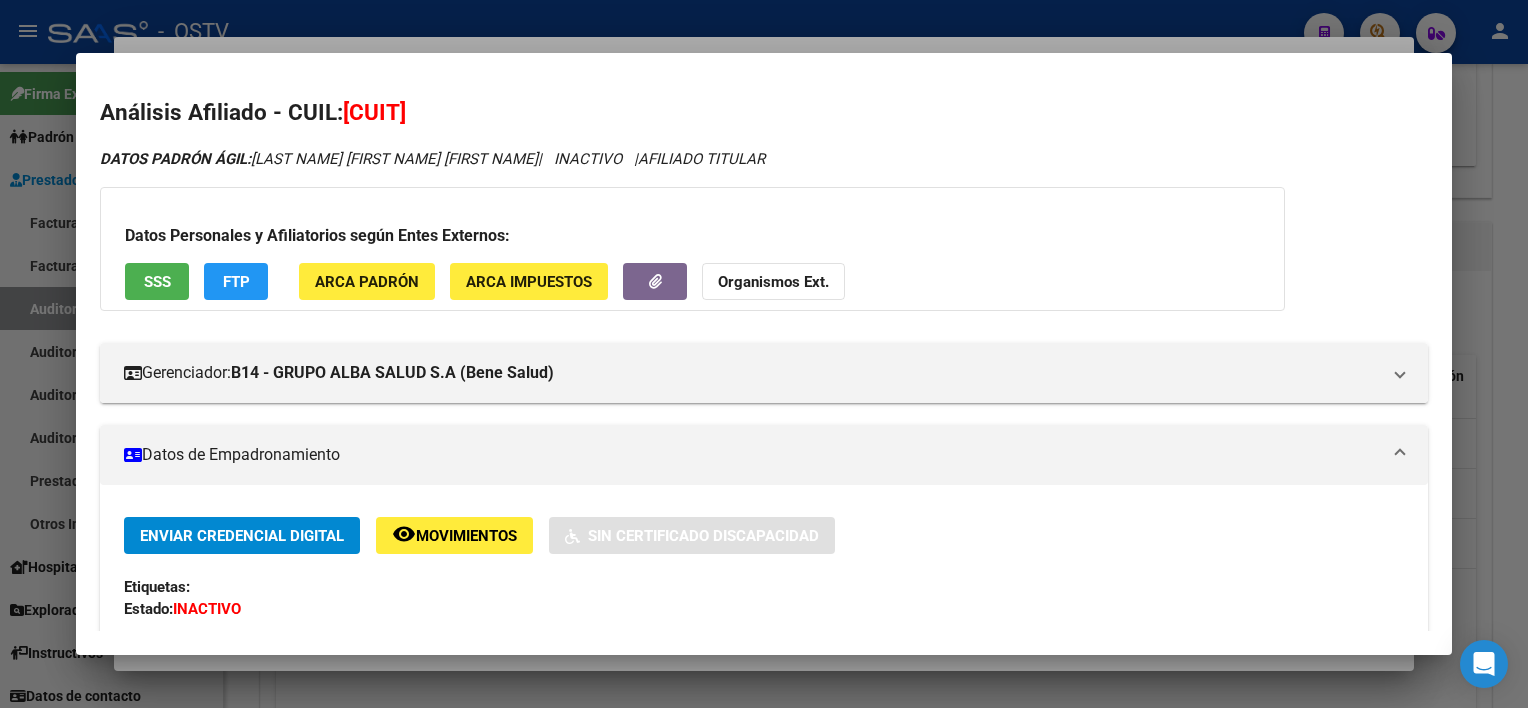 click at bounding box center (764, 354) 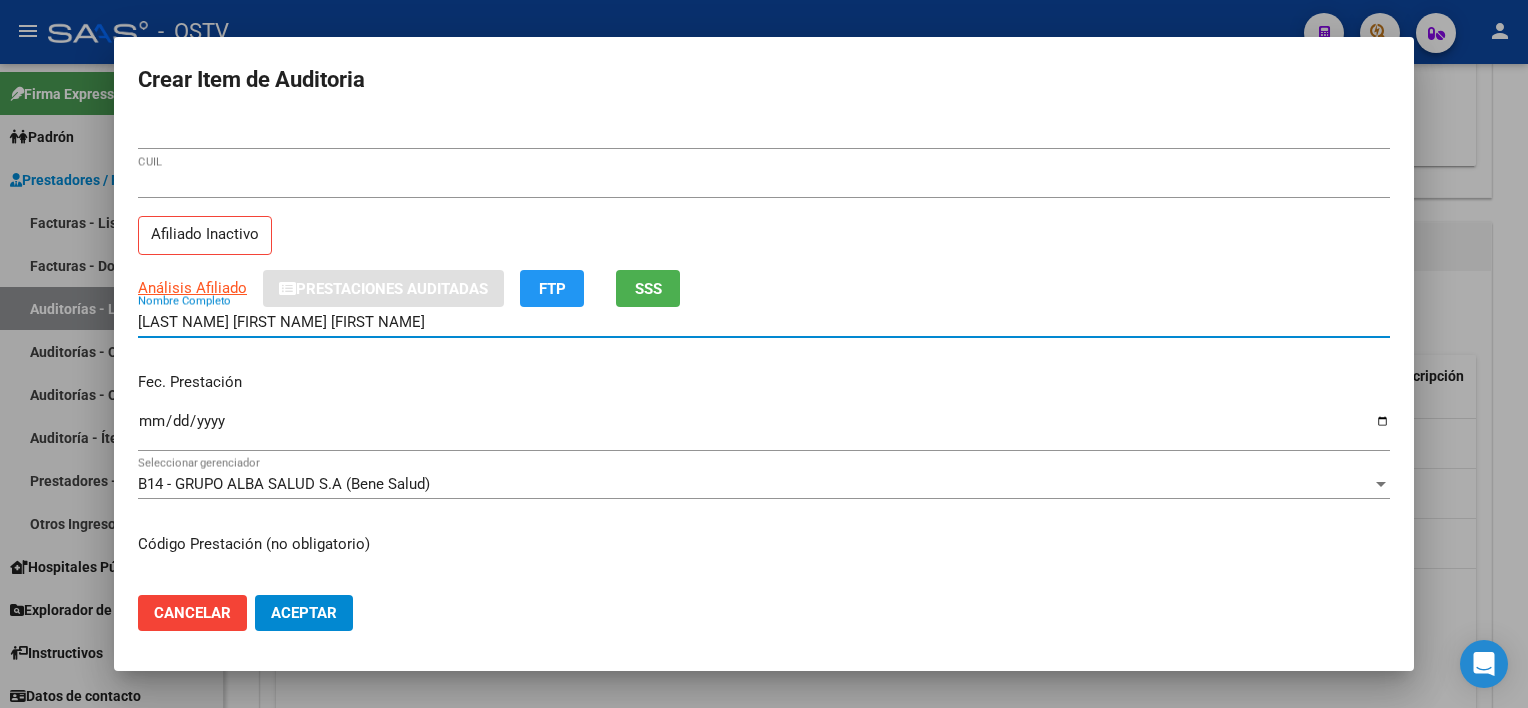 click on "[LAST NAME] [FIRST NAME] [FIRST NAME]" at bounding box center [764, 322] 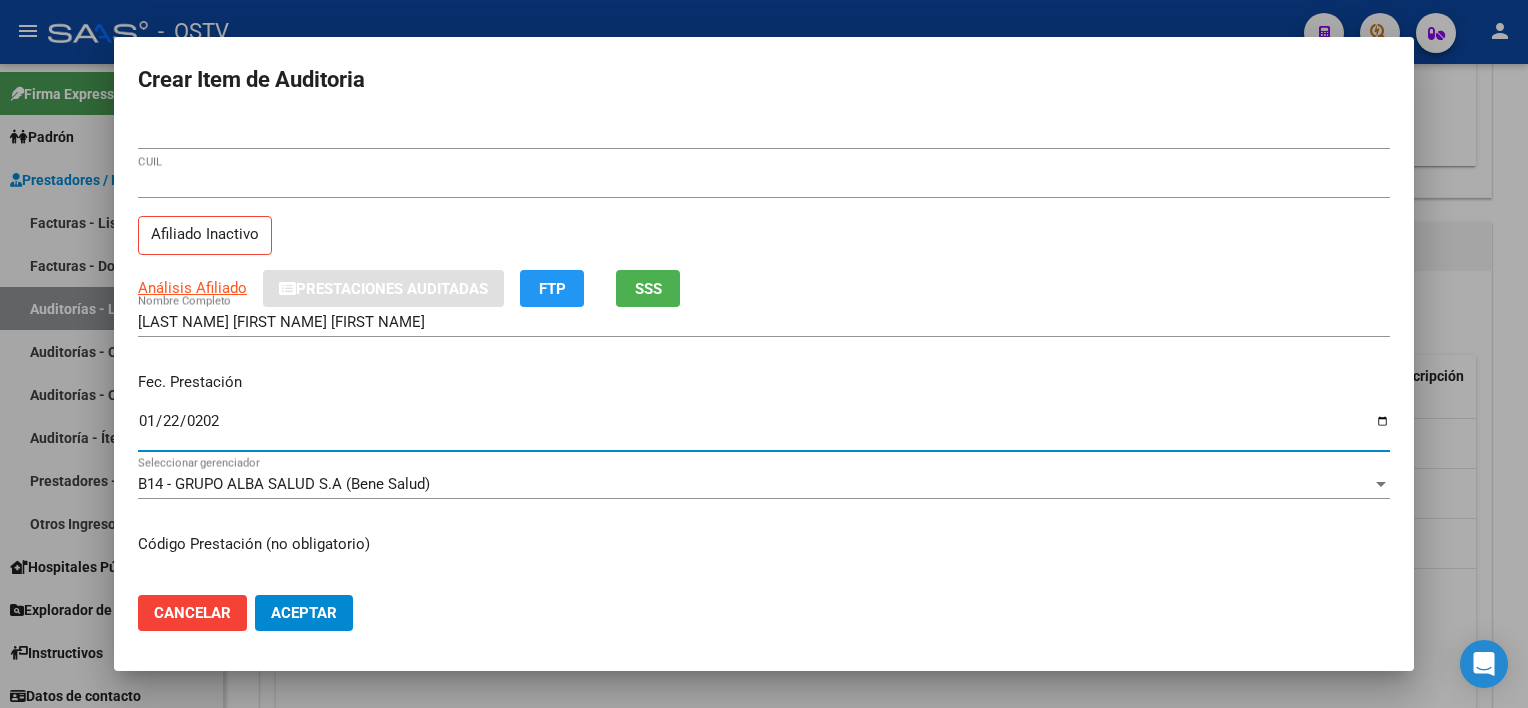 type on "2025-01-22" 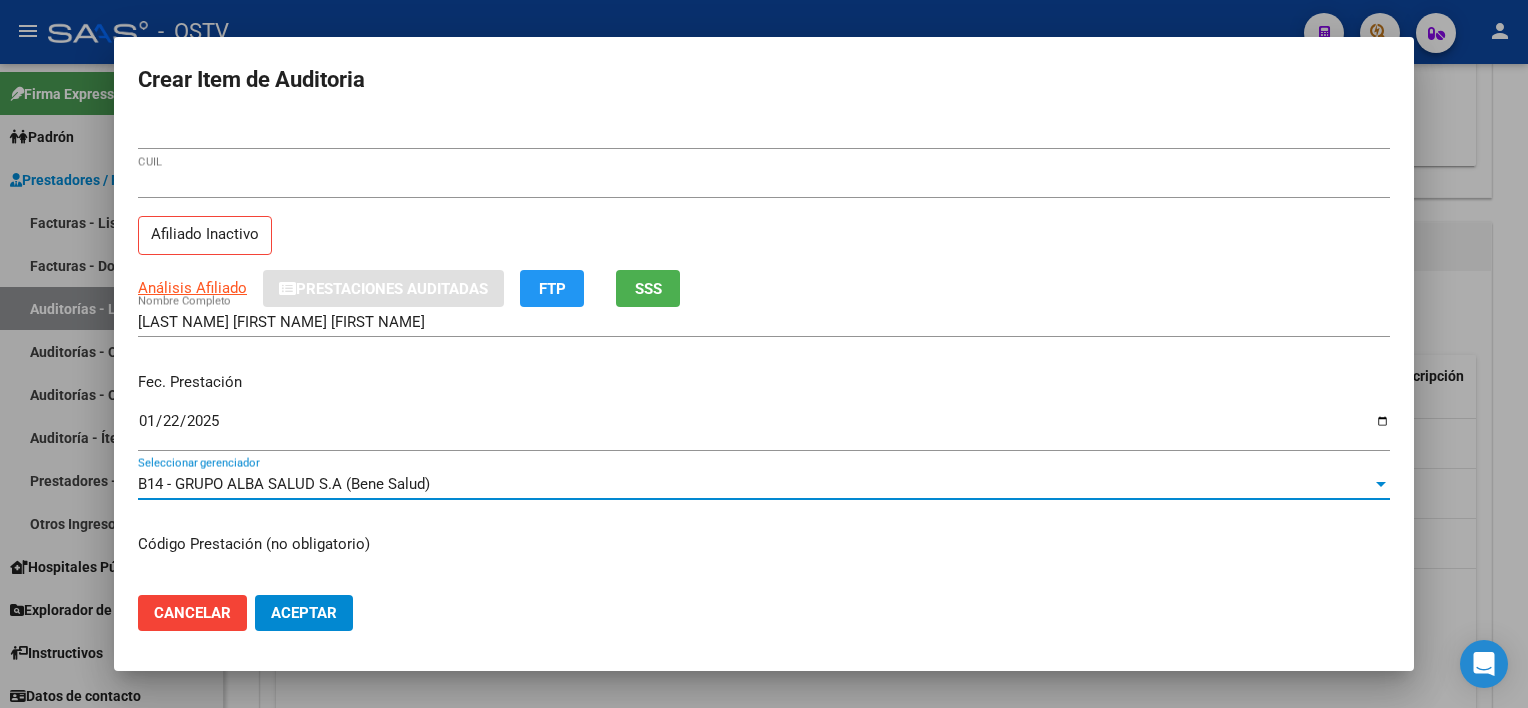 scroll, scrollTop: 15, scrollLeft: 0, axis: vertical 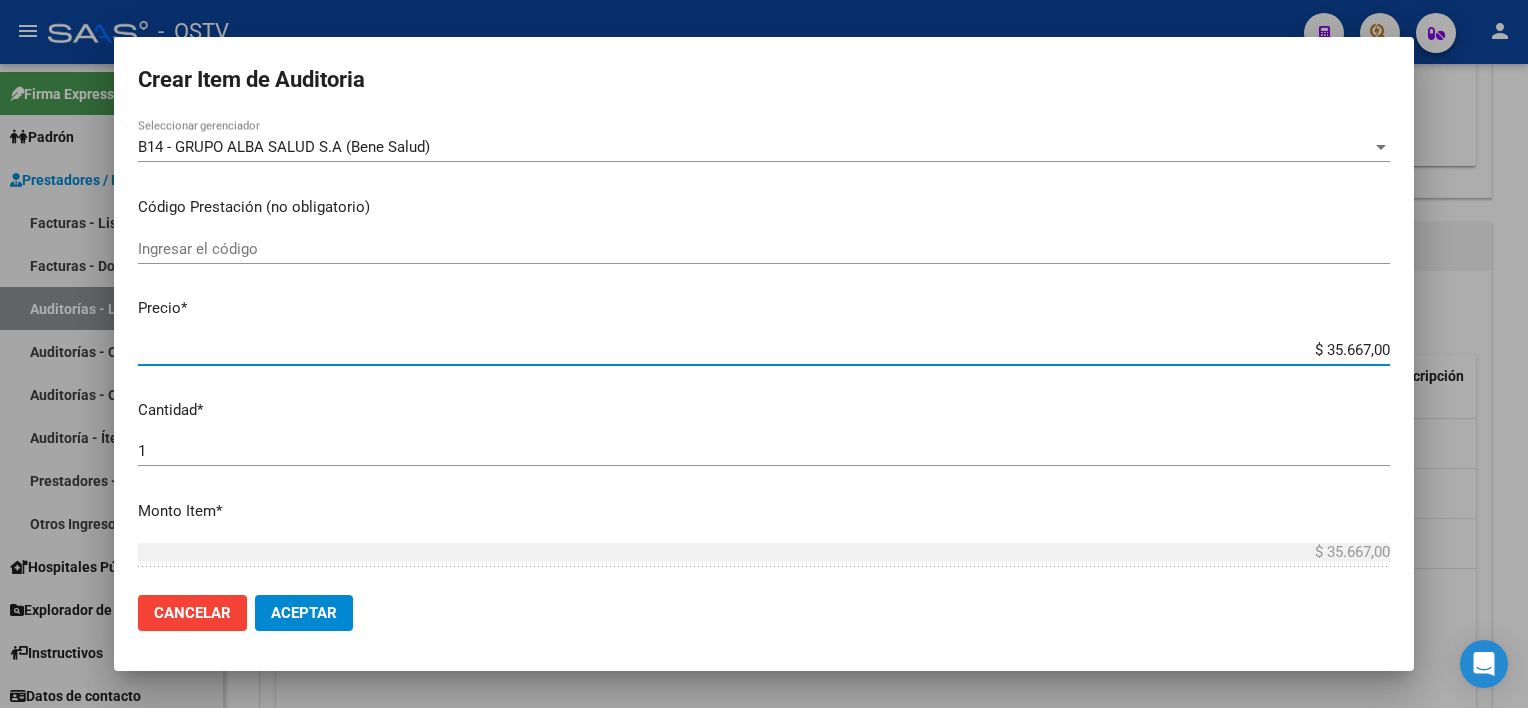 type on "$ 0,01" 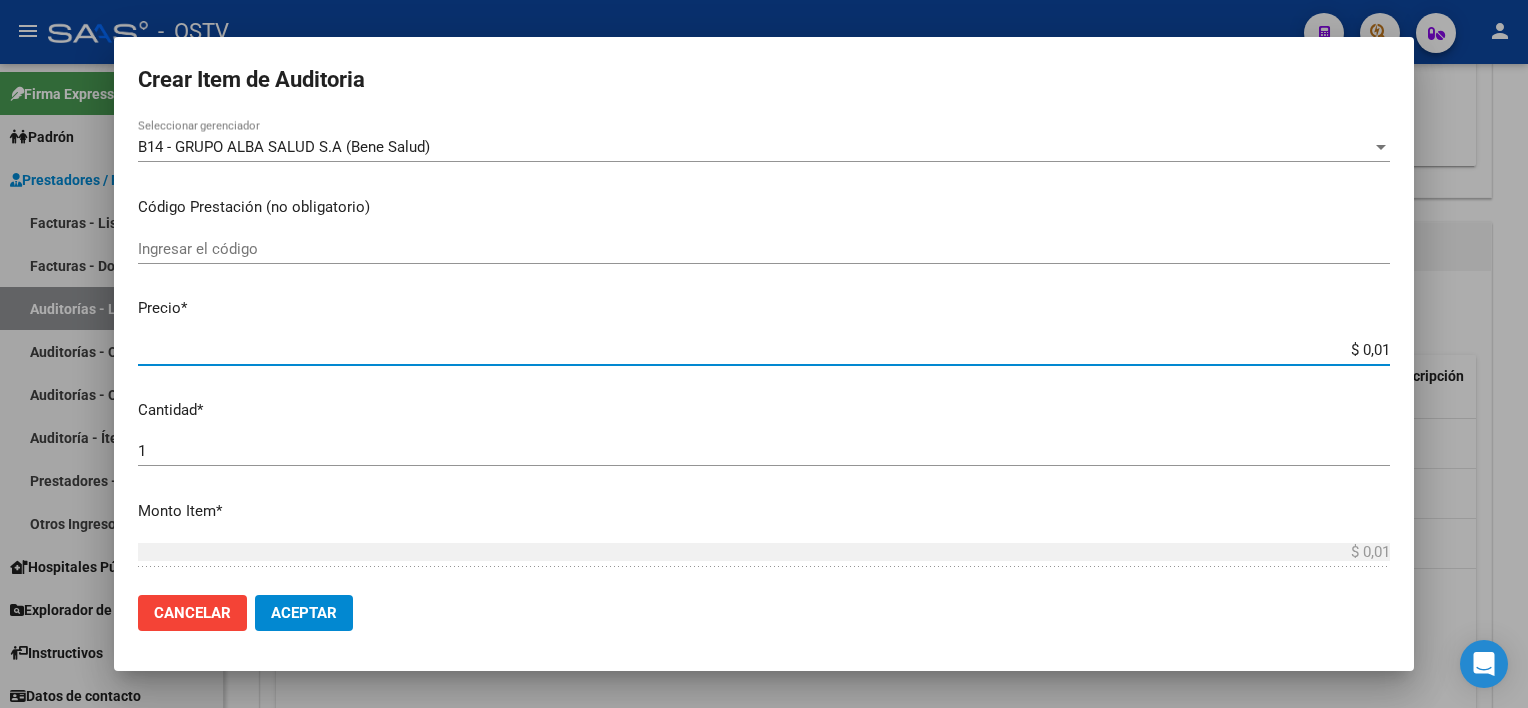 type on "$ 0,11" 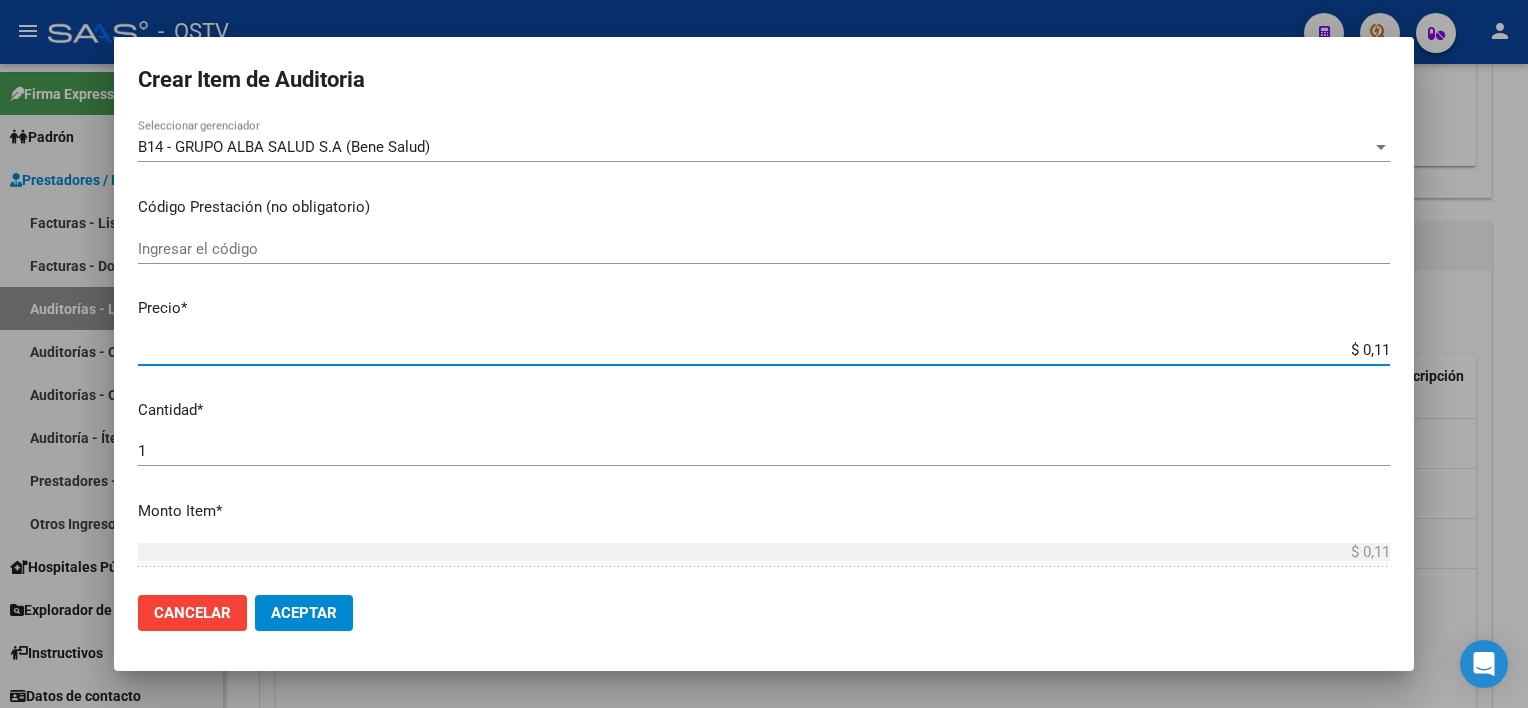 type on "$ 1,18" 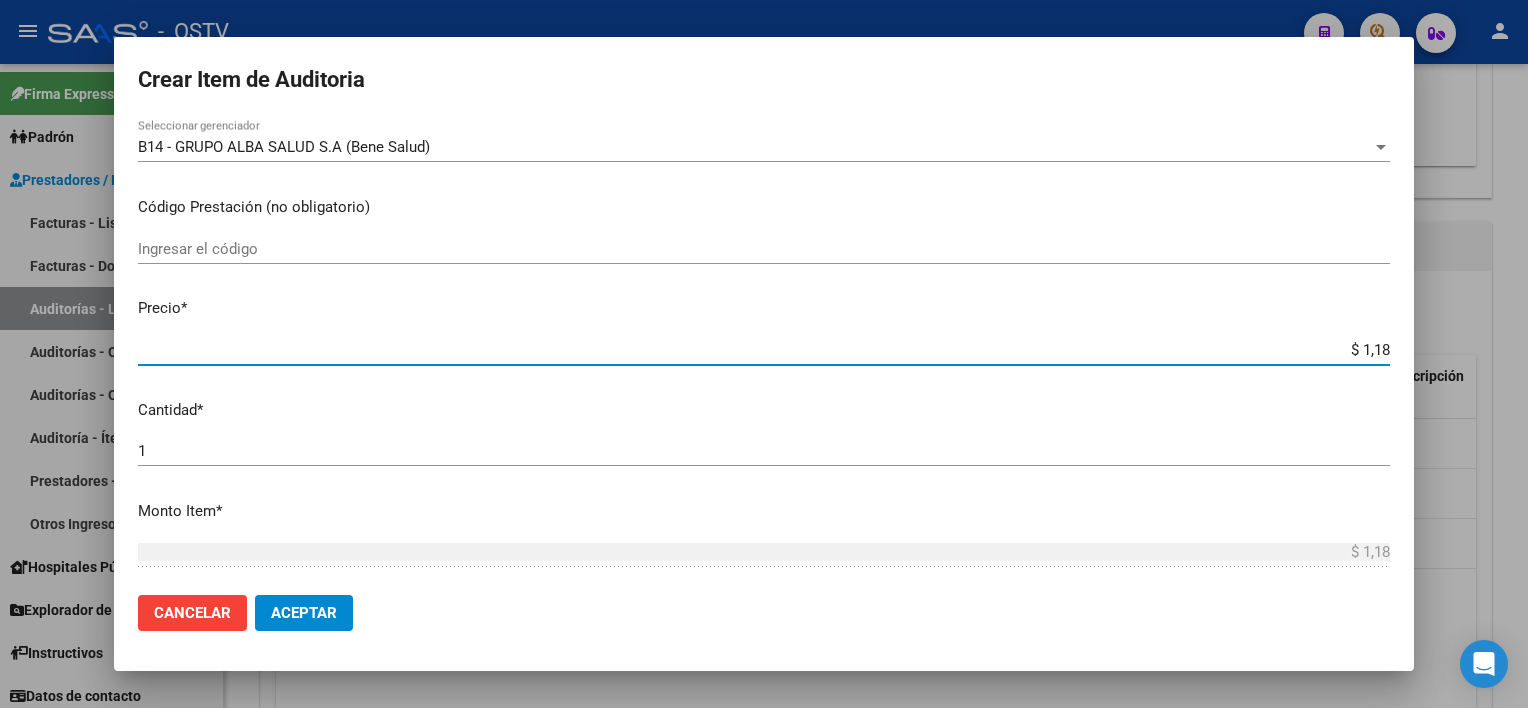 type on "$ 11,88" 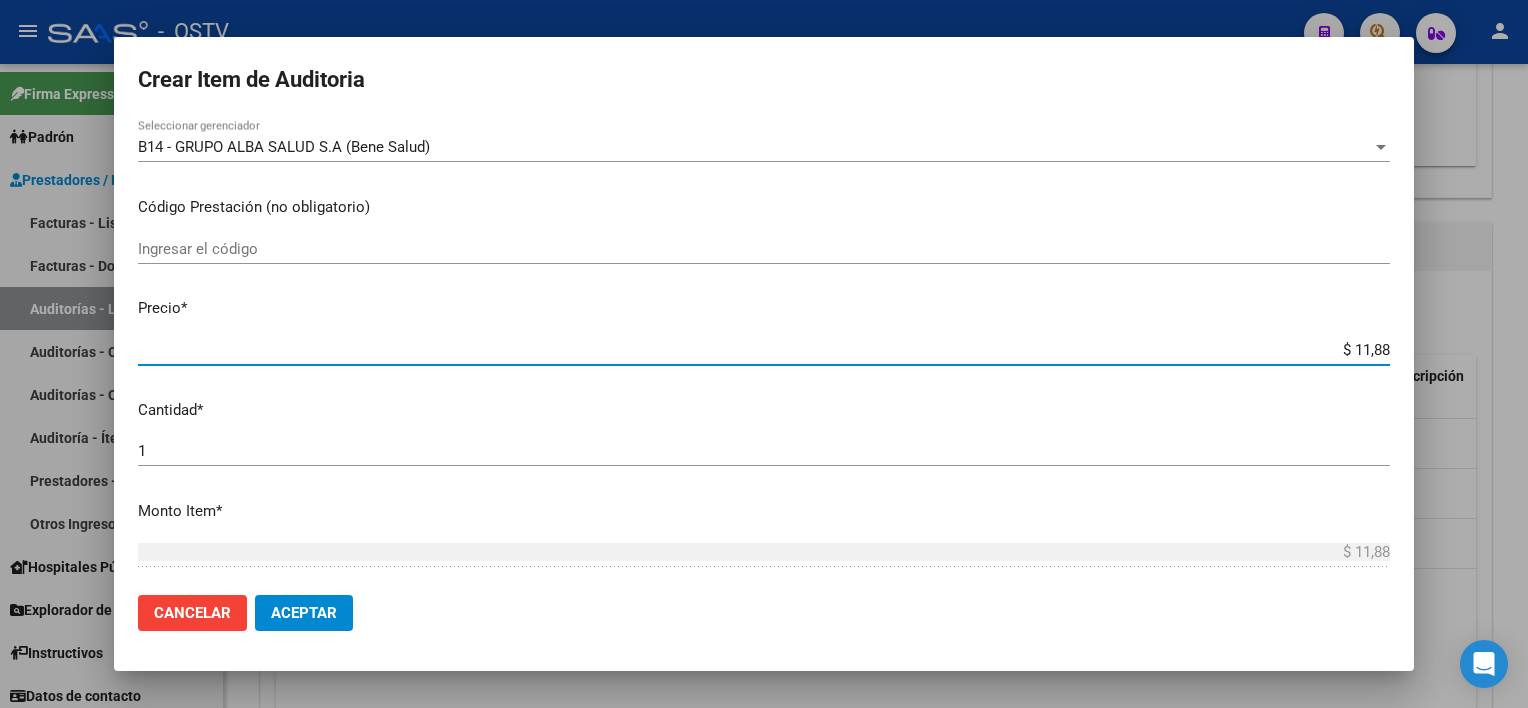 type on "$ 118,89" 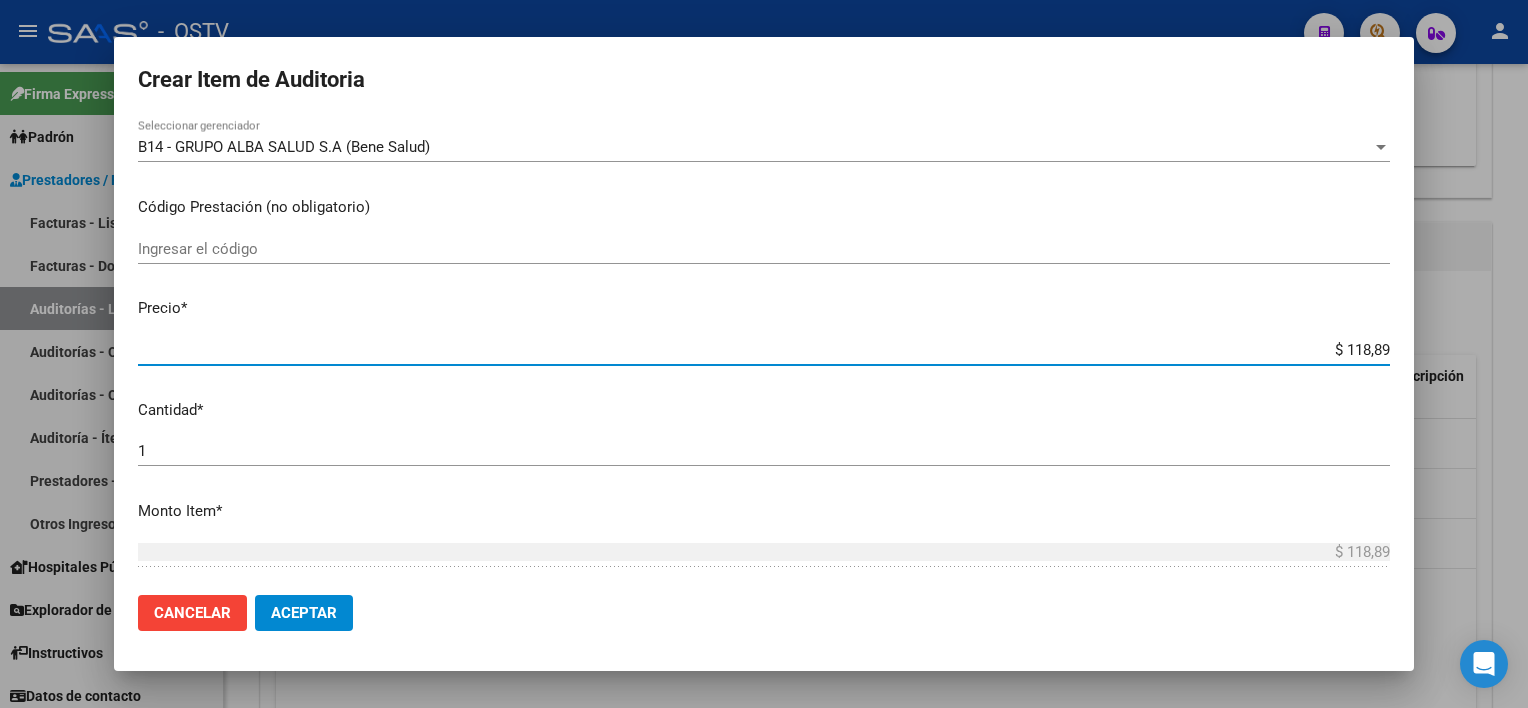 type on "$ 1.188,90" 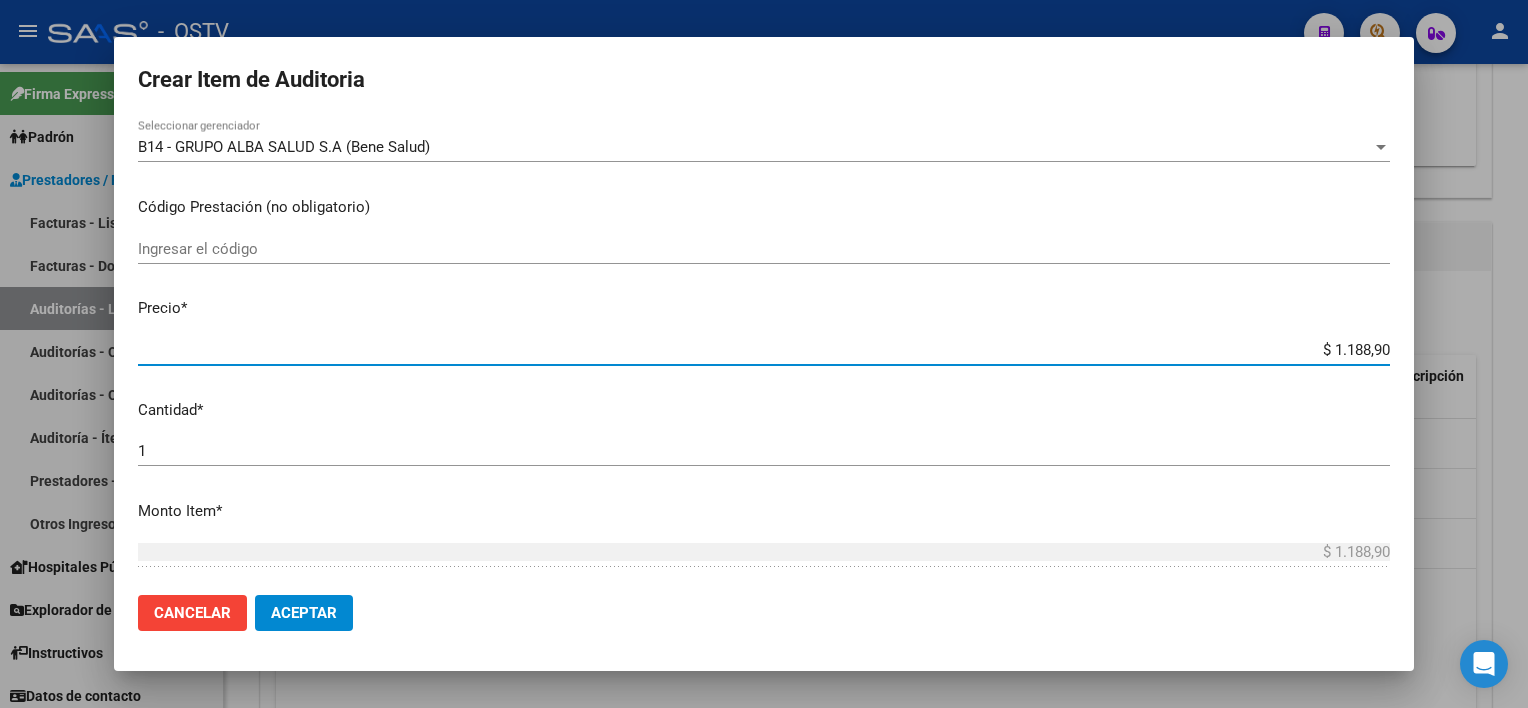 type on "$ 11.889,00" 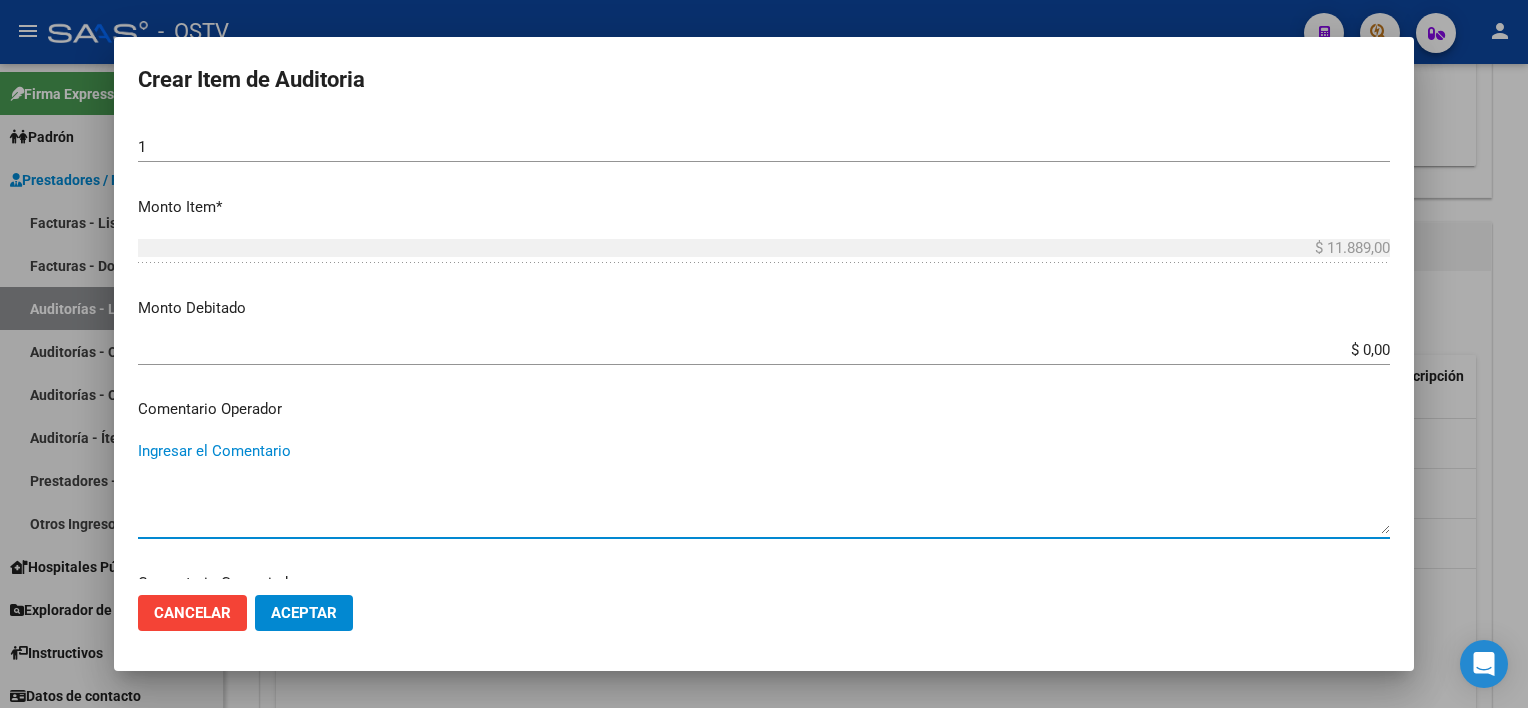 scroll, scrollTop: 1089, scrollLeft: 0, axis: vertical 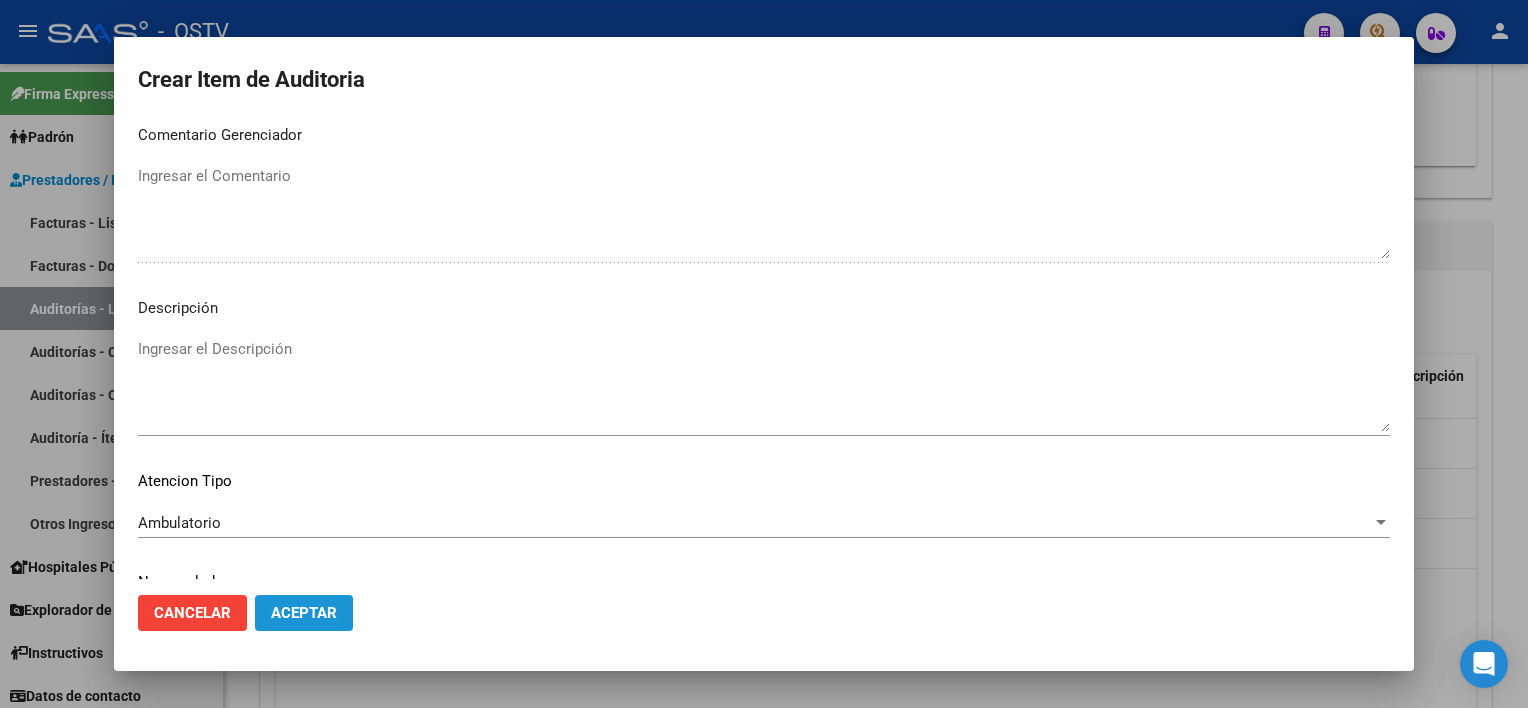 click on "Aceptar" 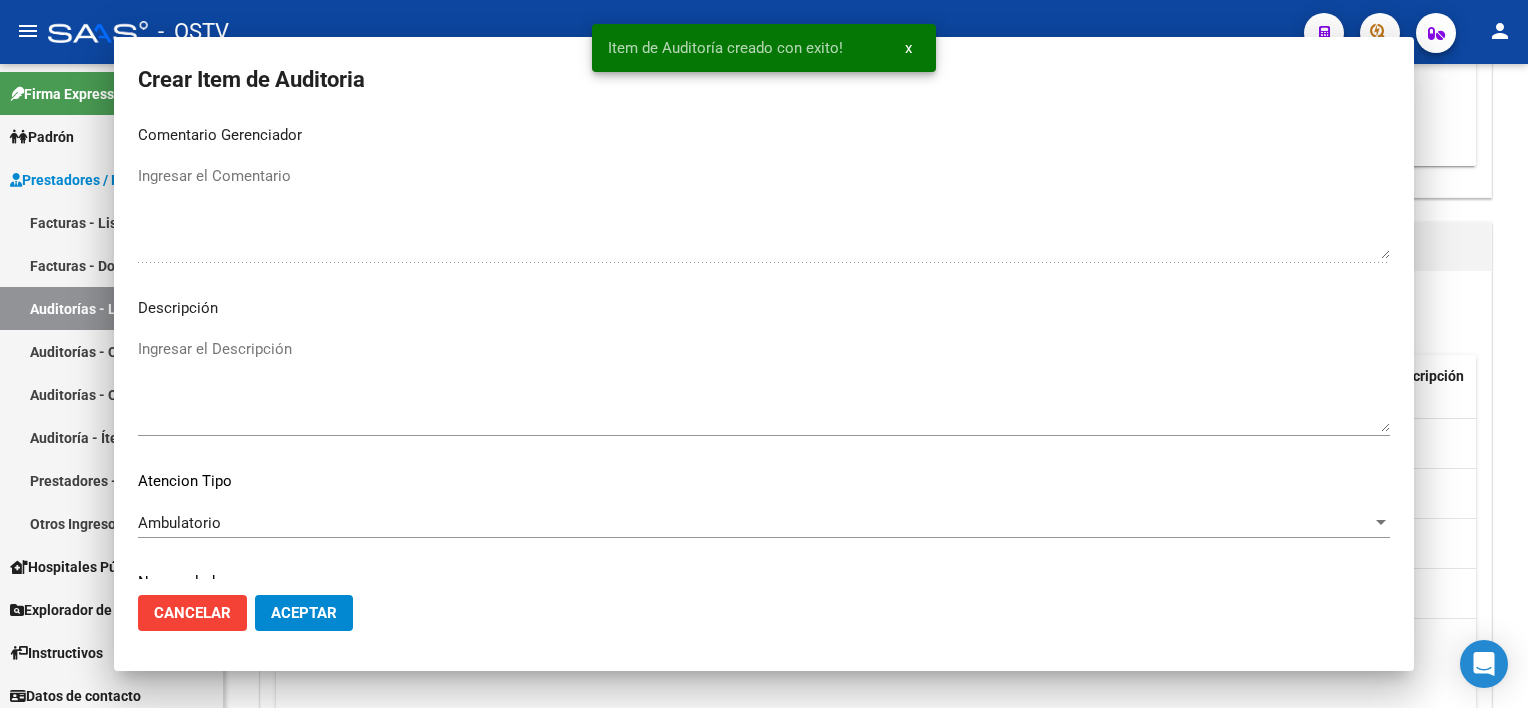 scroll, scrollTop: 0, scrollLeft: 0, axis: both 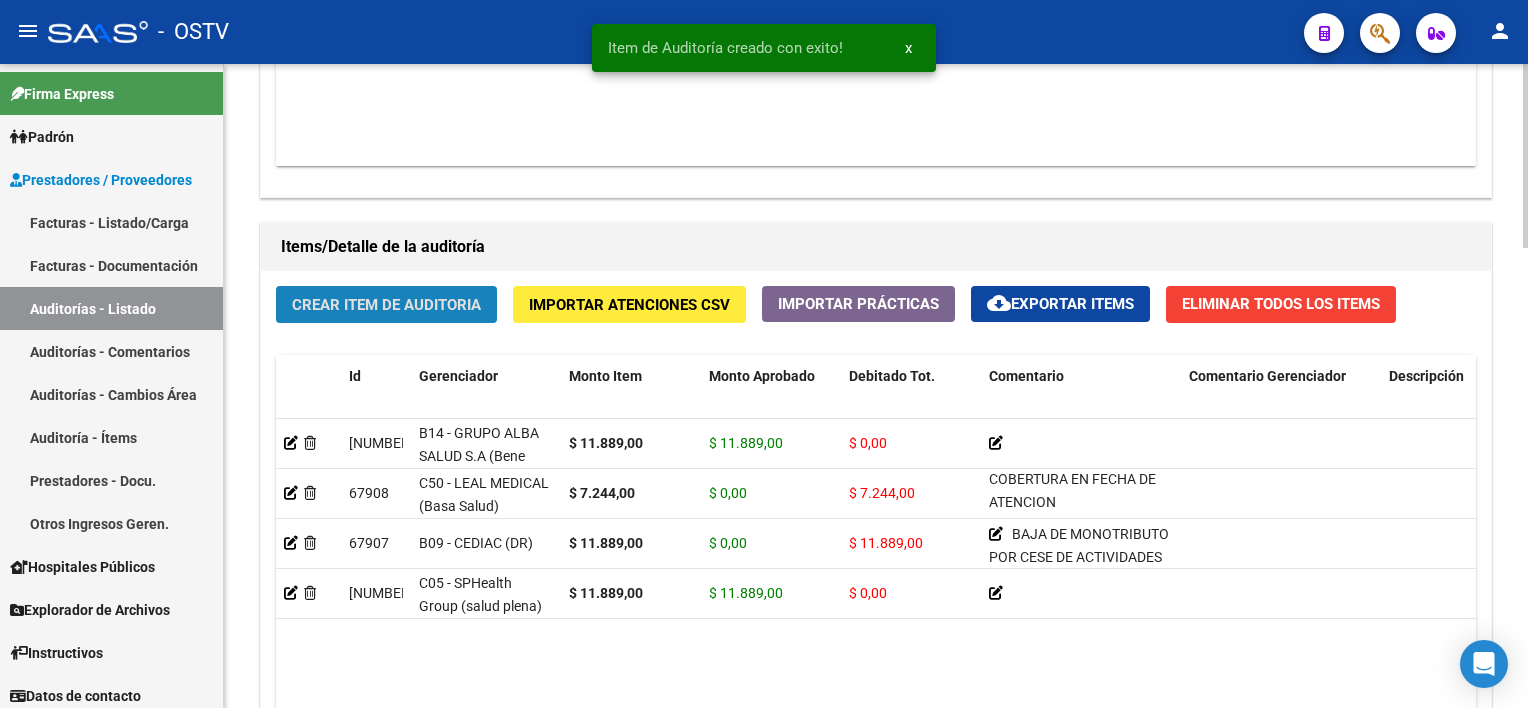 click on "Crear Item de Auditoria" 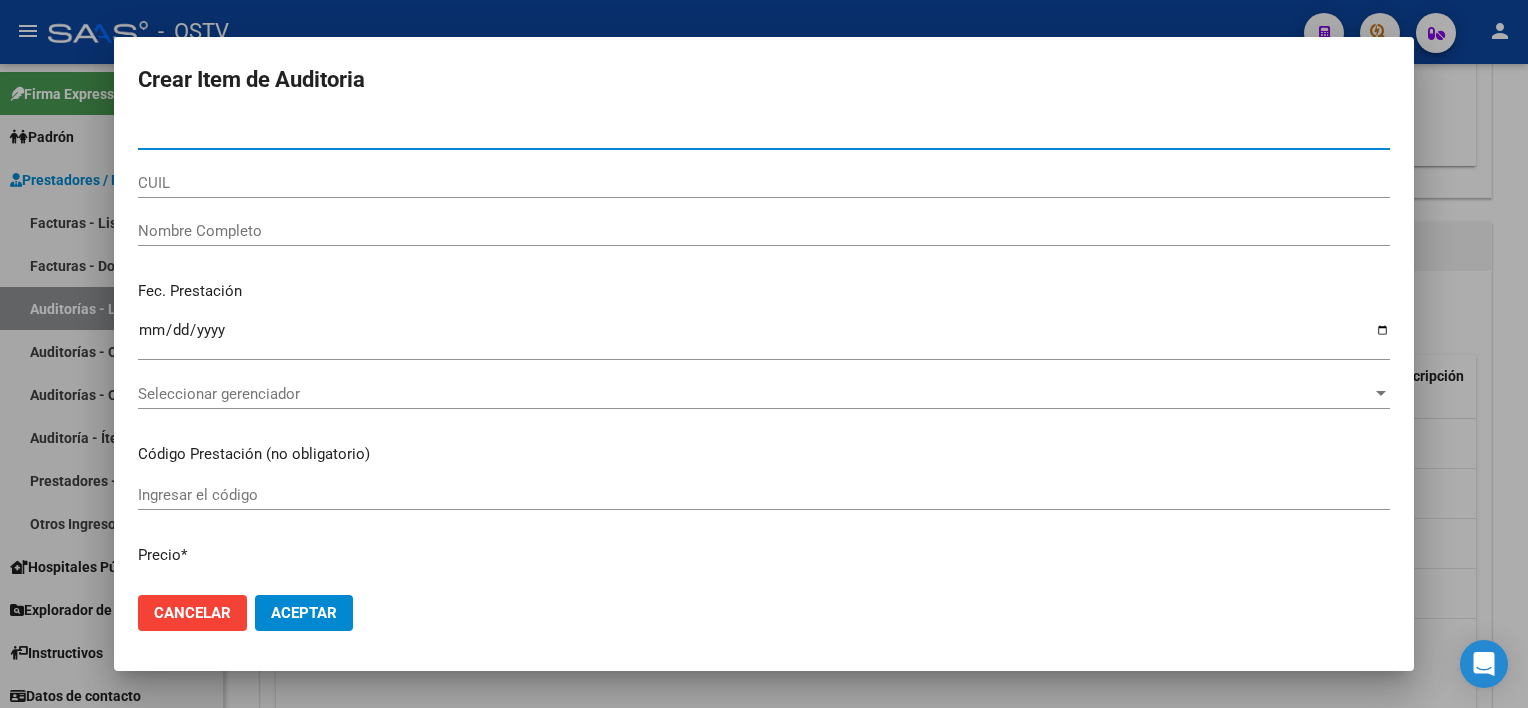 type on "[NUMBER]" 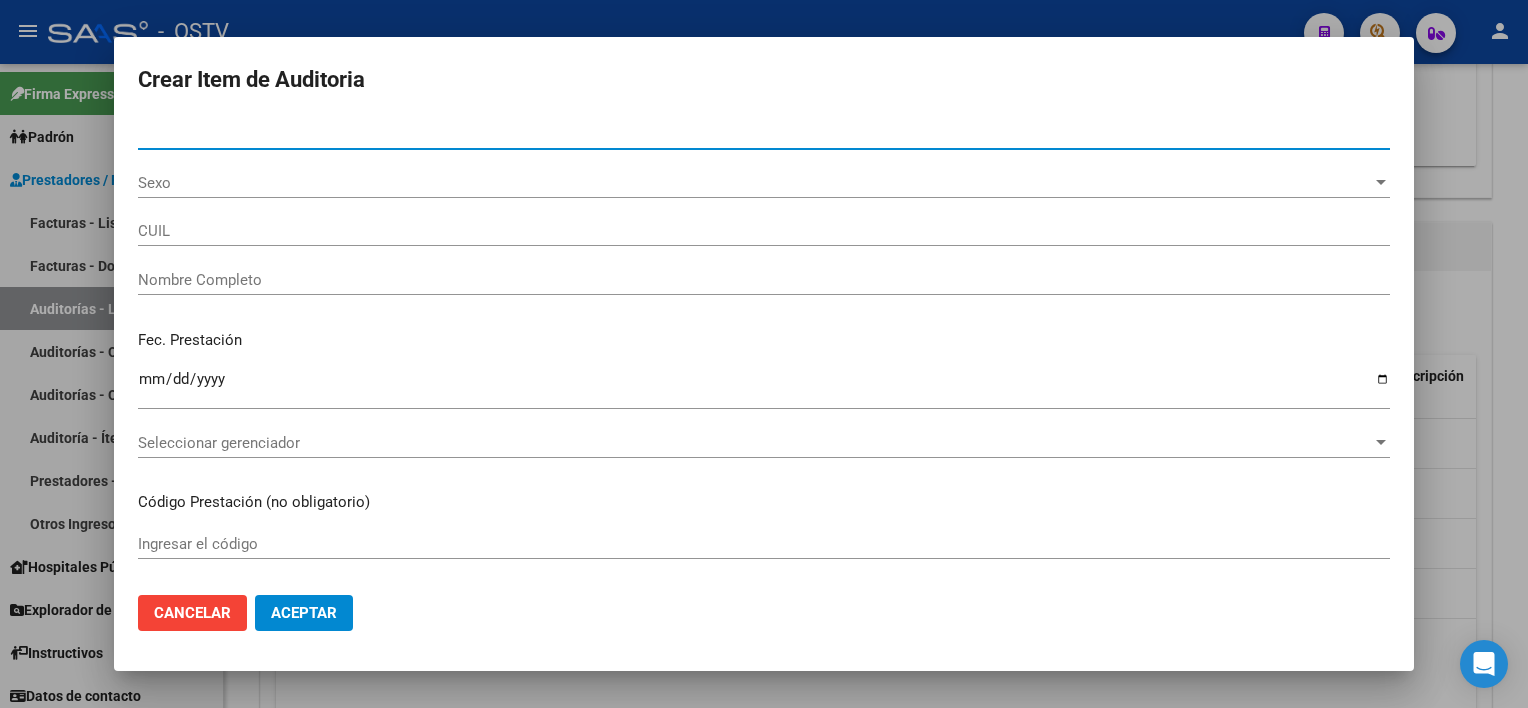 type on "[CUIL]" 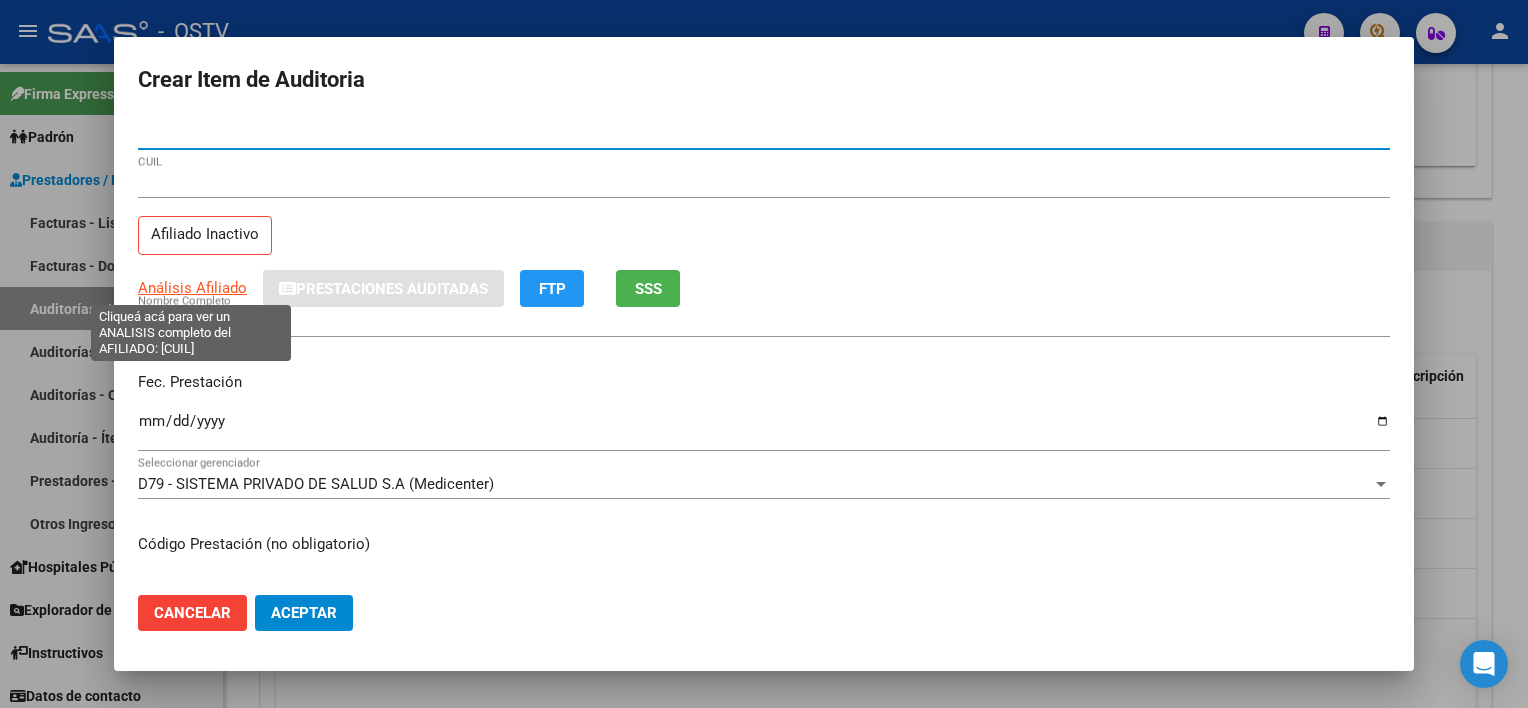 type on "[NUMBER]" 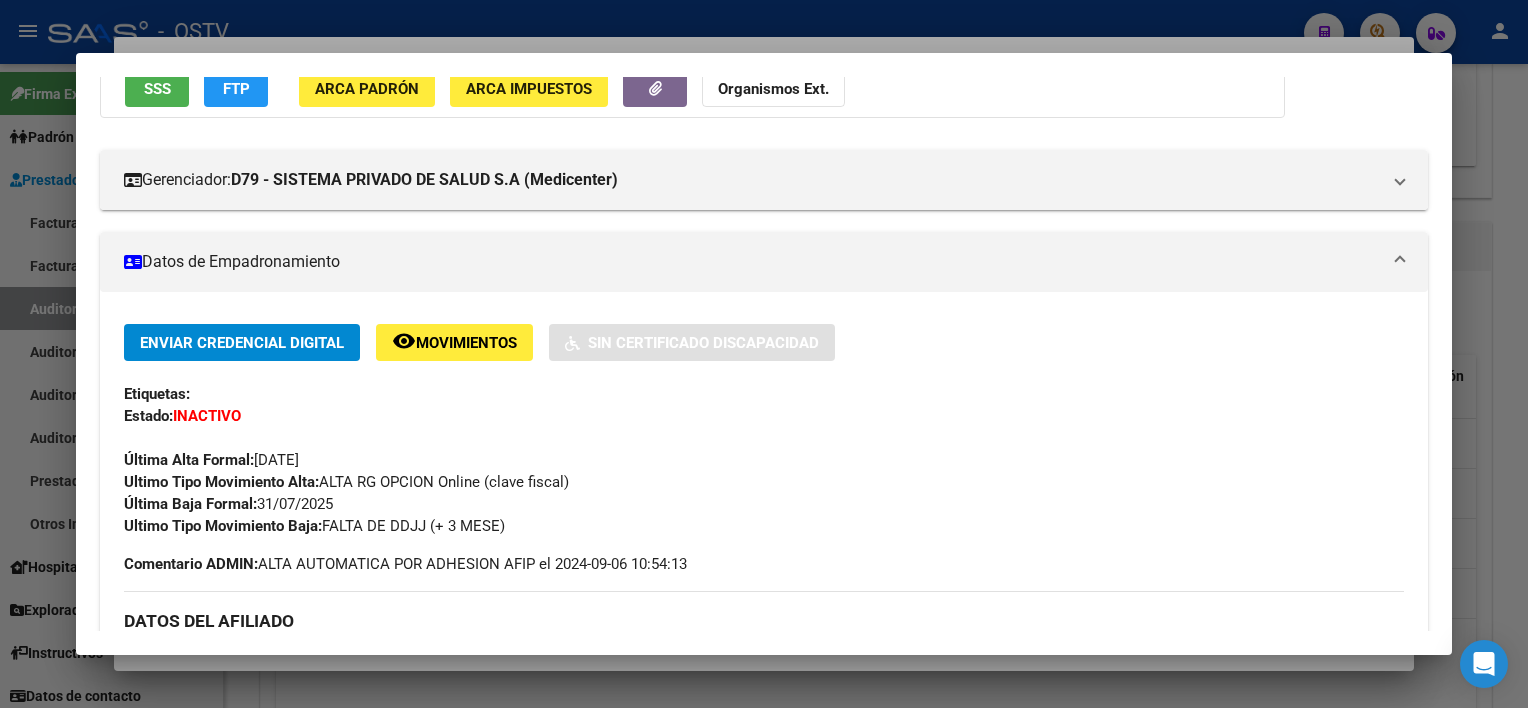 scroll, scrollTop: 0, scrollLeft: 0, axis: both 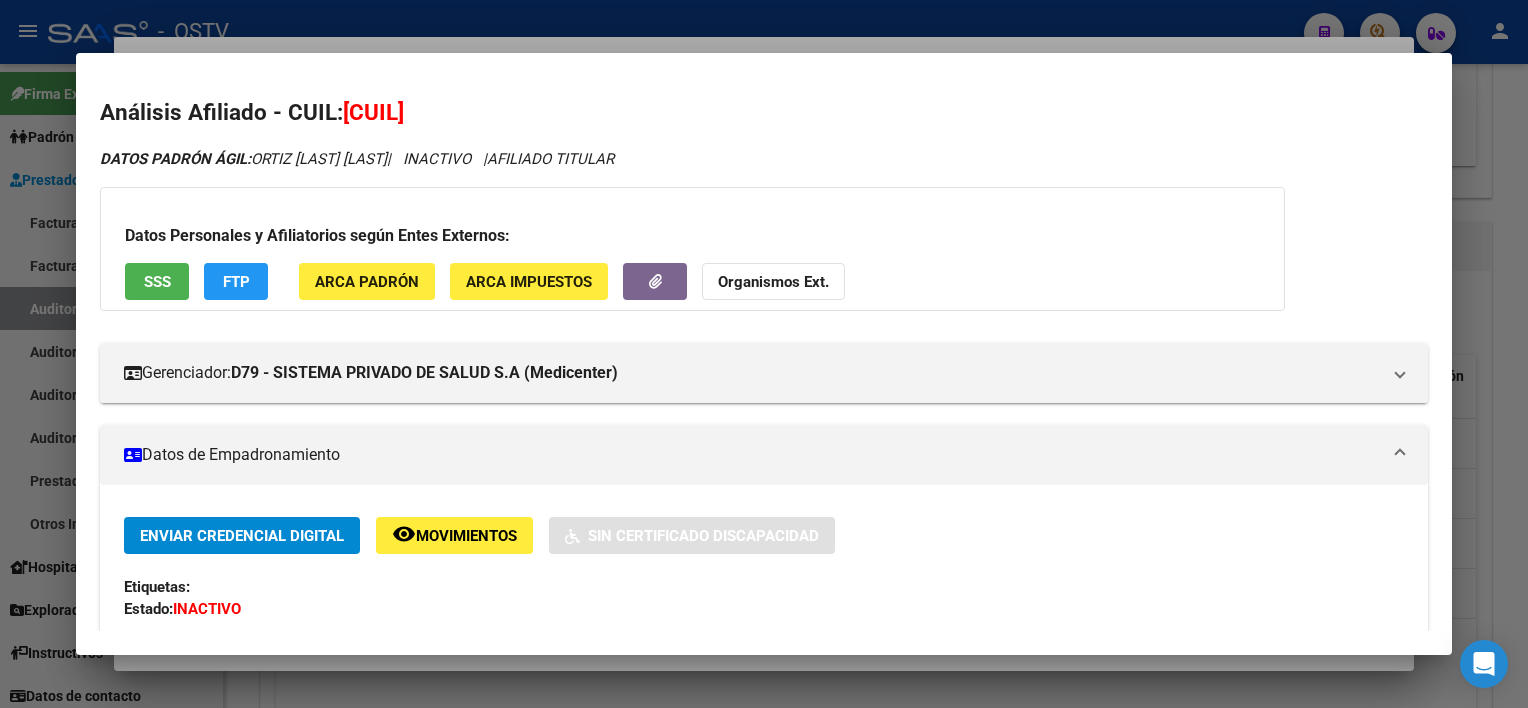 click on "SSS" at bounding box center (157, 282) 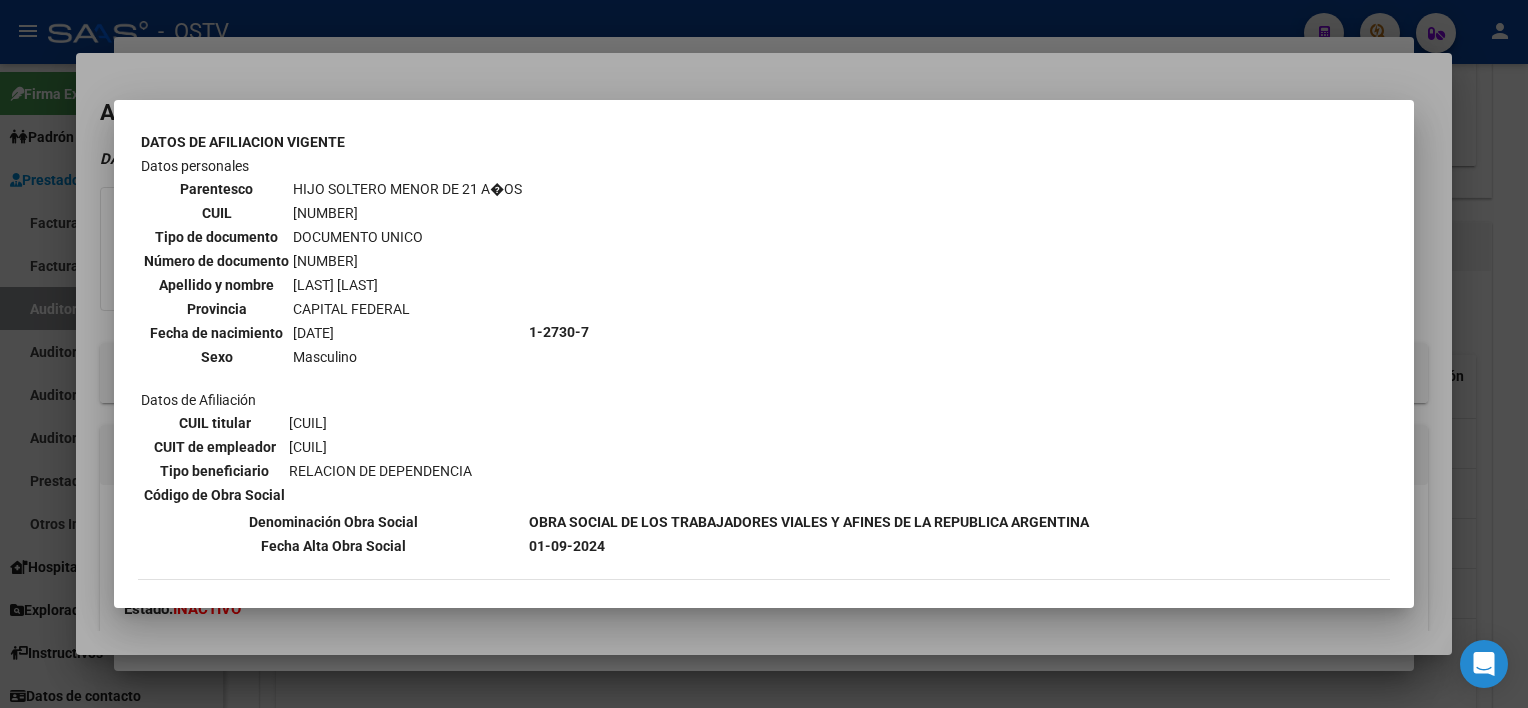 scroll, scrollTop: 700, scrollLeft: 0, axis: vertical 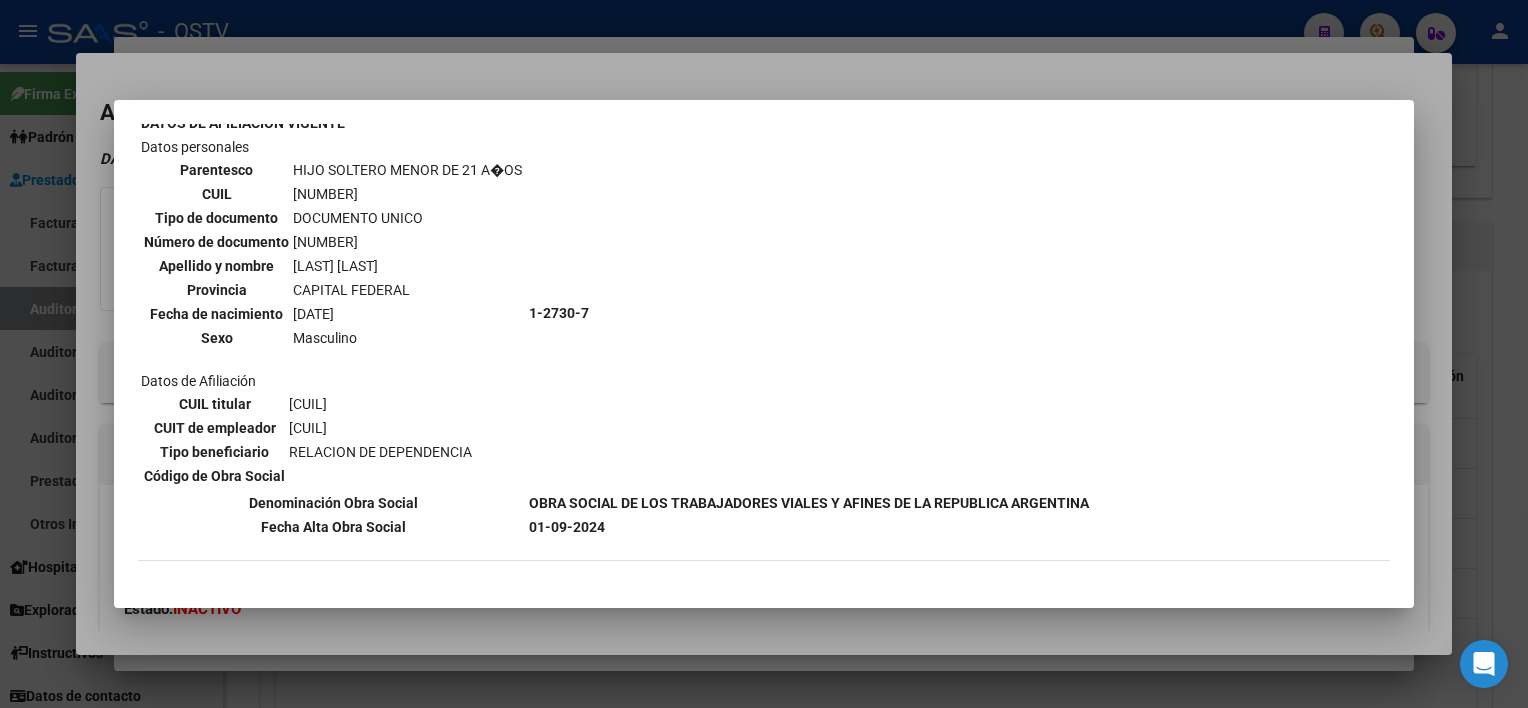click at bounding box center [764, 354] 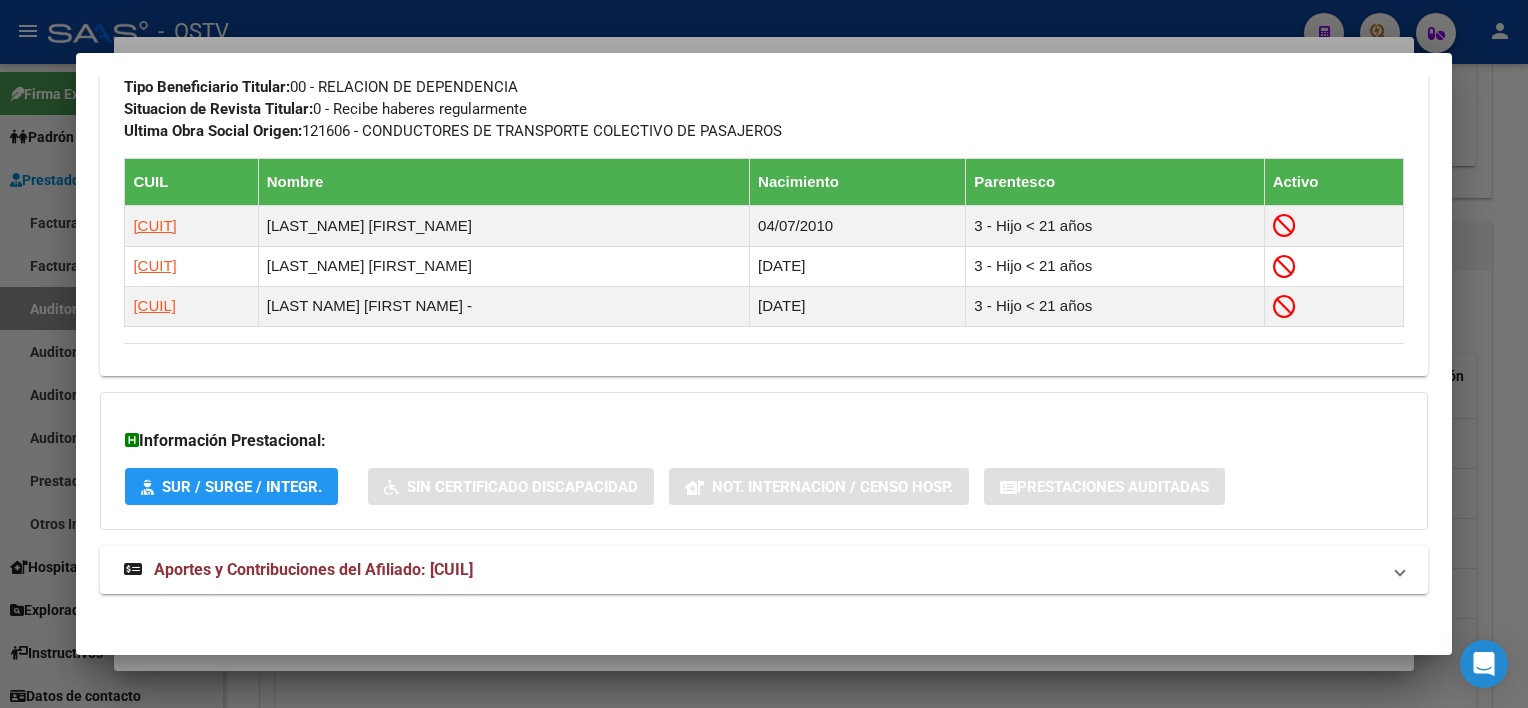scroll, scrollTop: 1110, scrollLeft: 0, axis: vertical 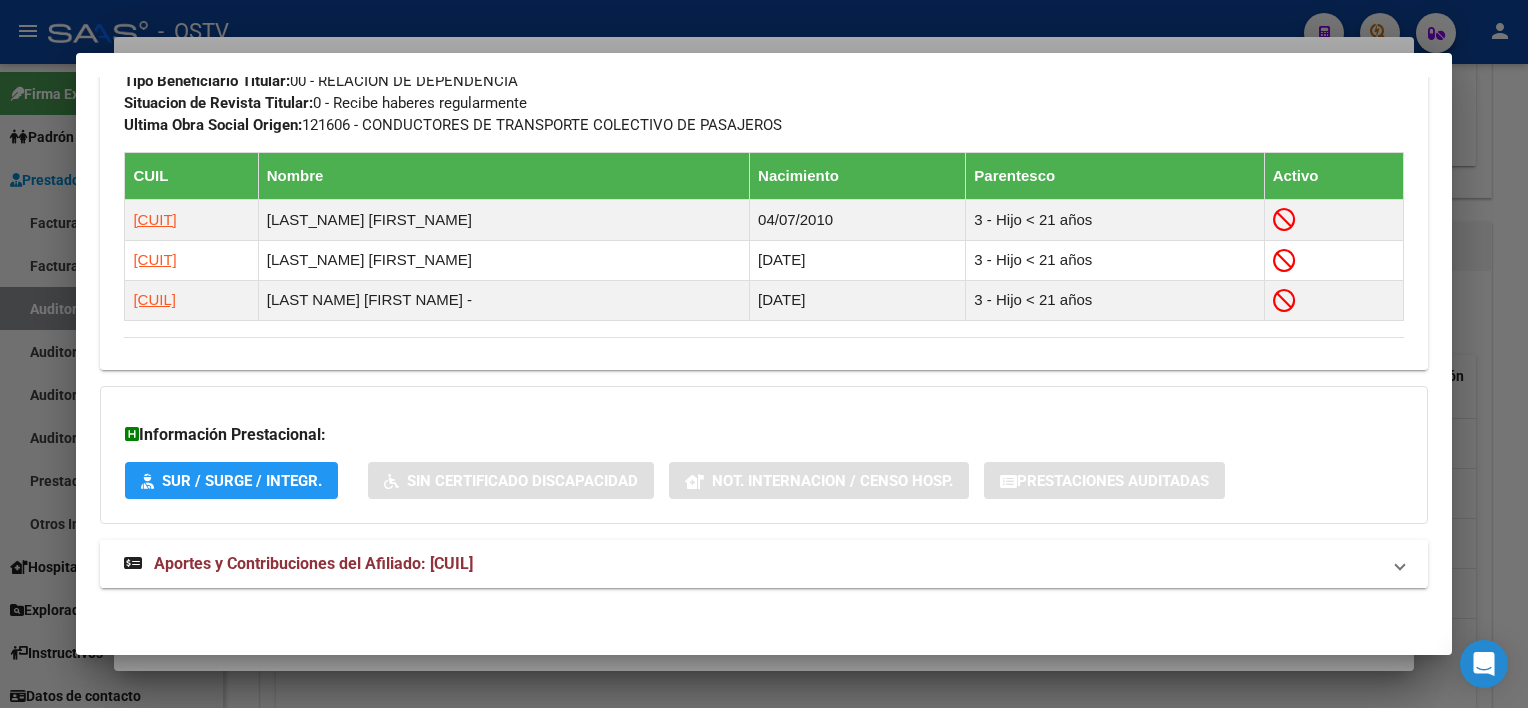 click on "Aportes y Contribuciones del Afiliado: [CUIL]" at bounding box center [763, 564] 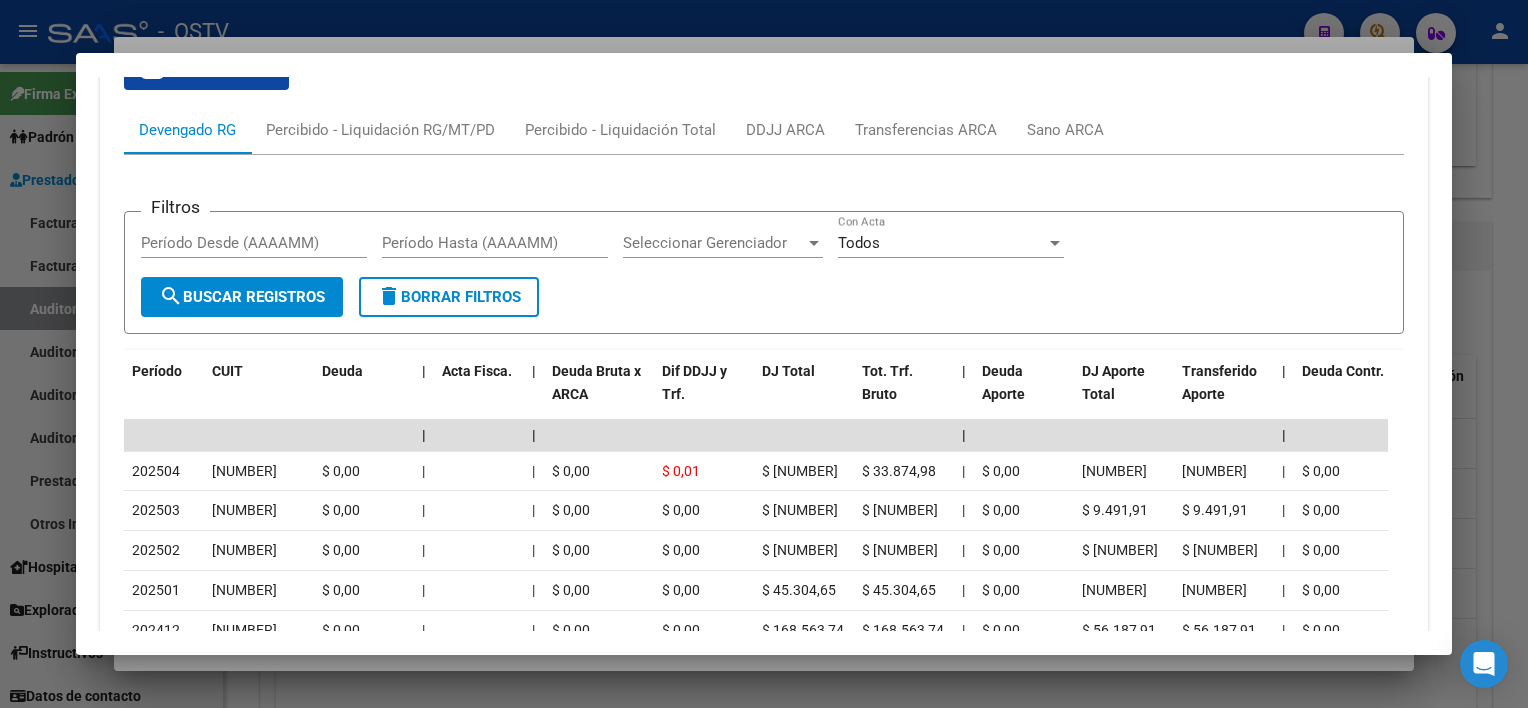 scroll, scrollTop: 1810, scrollLeft: 0, axis: vertical 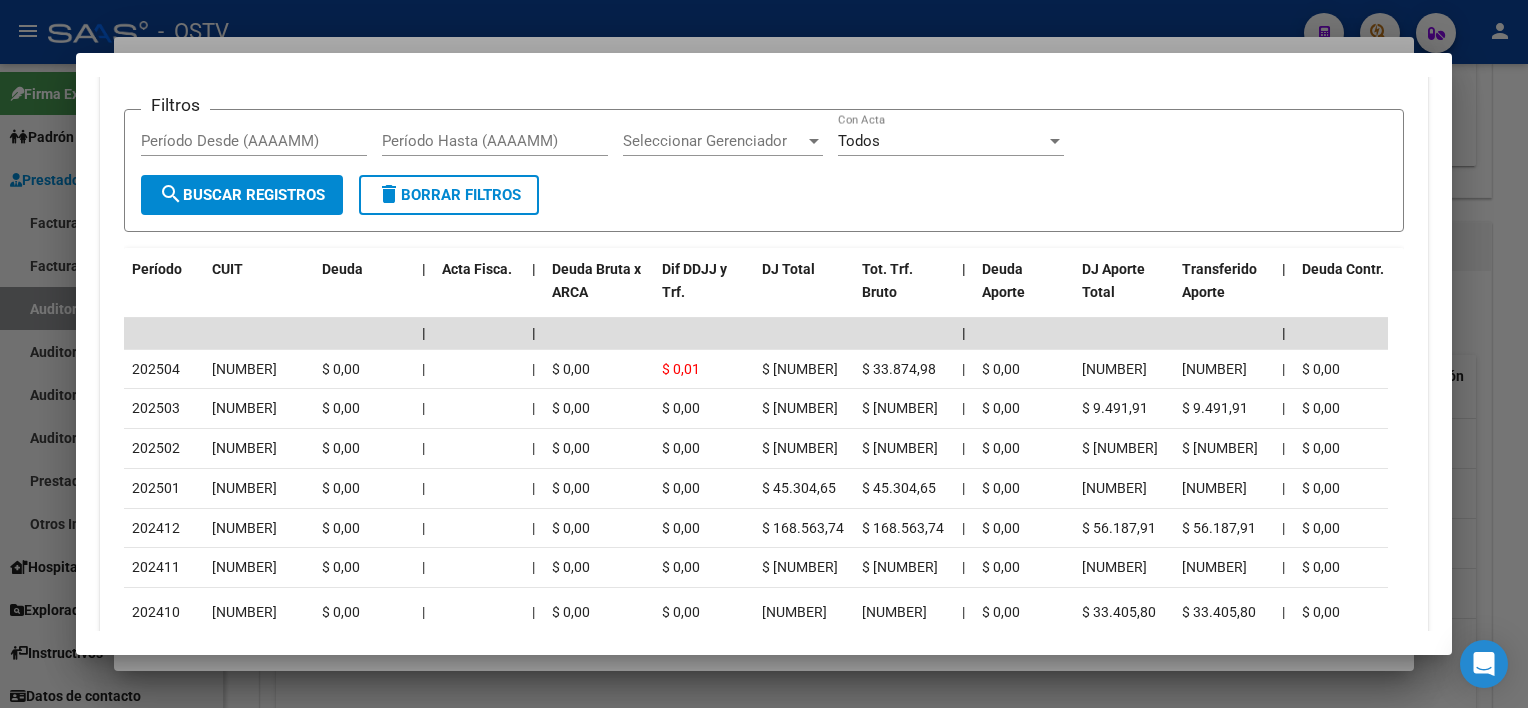click at bounding box center (764, 354) 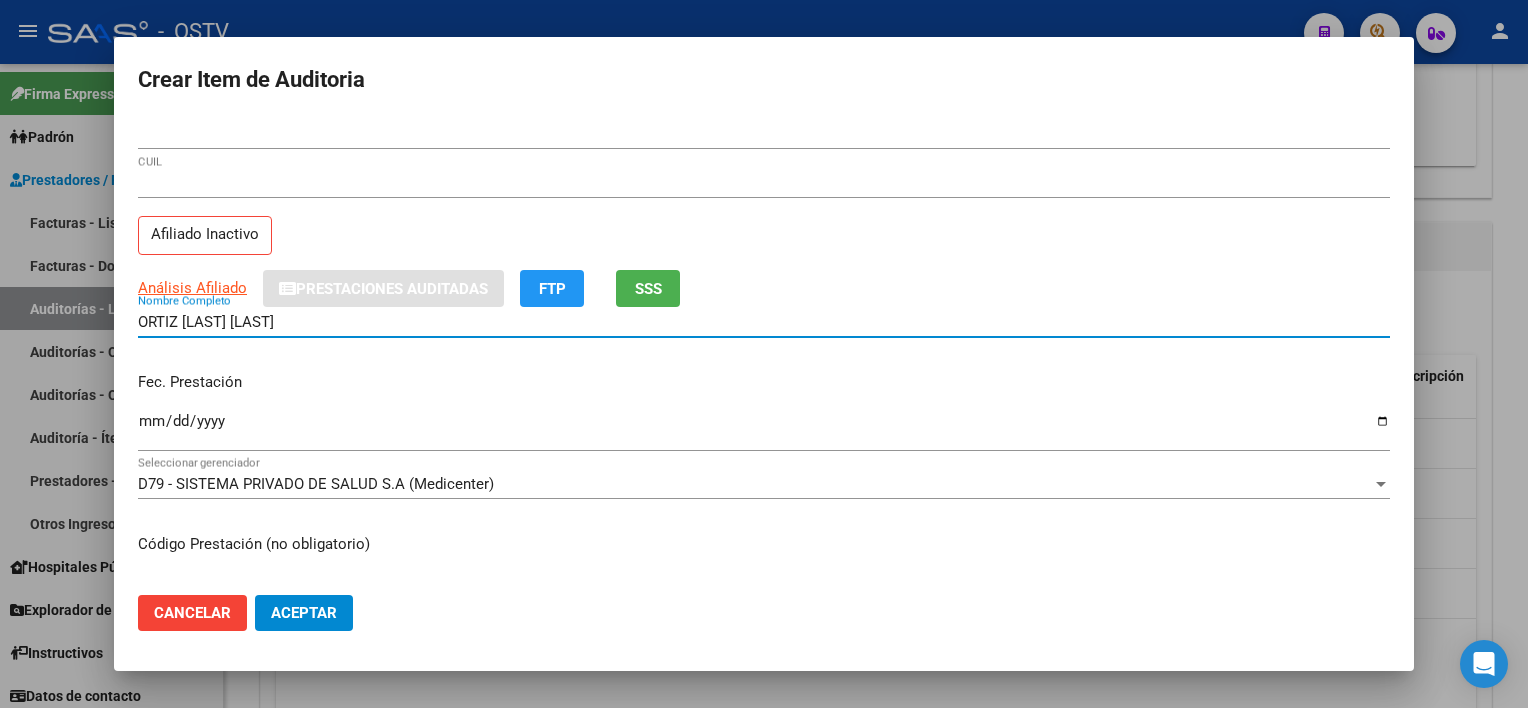 click on "ORTIZ [LAST] [LAST]" at bounding box center (764, 322) 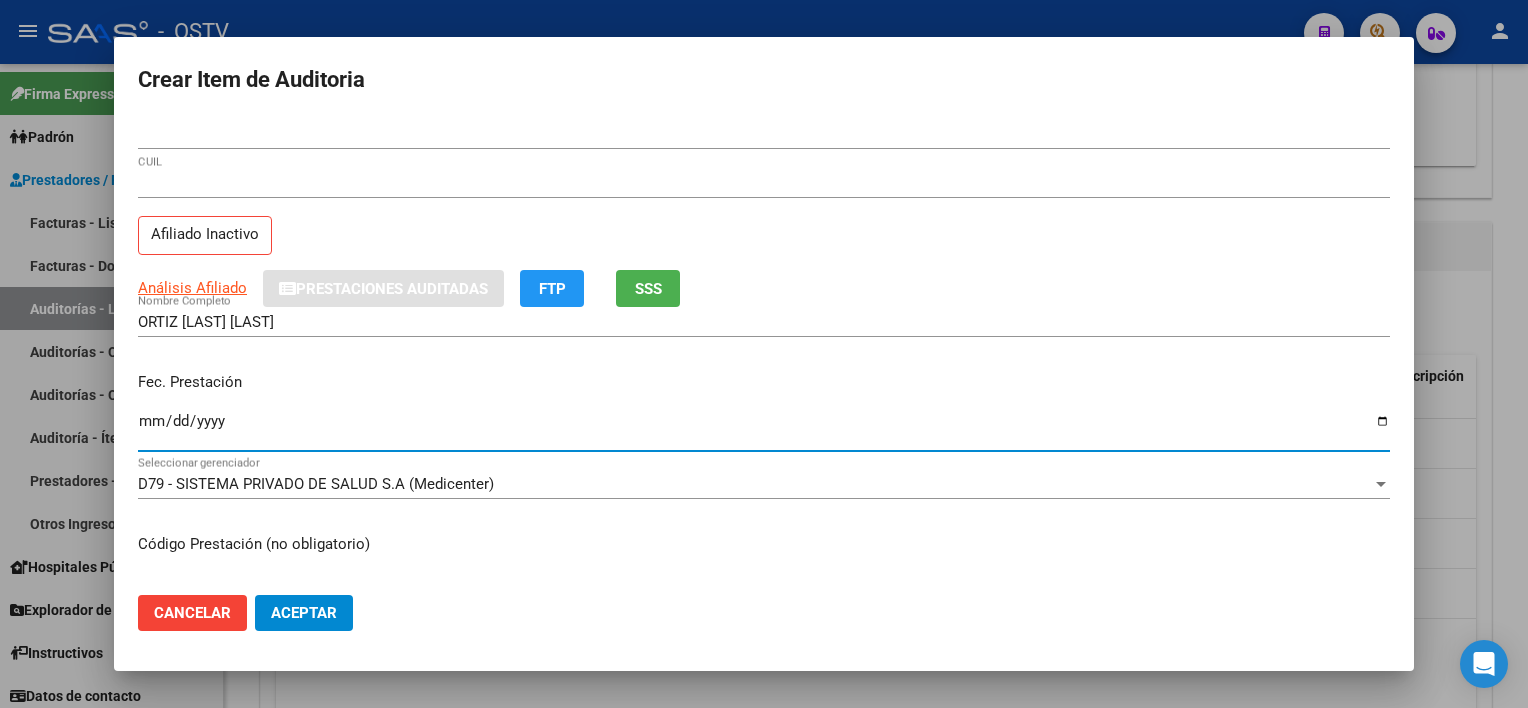 type on "[DATE]" 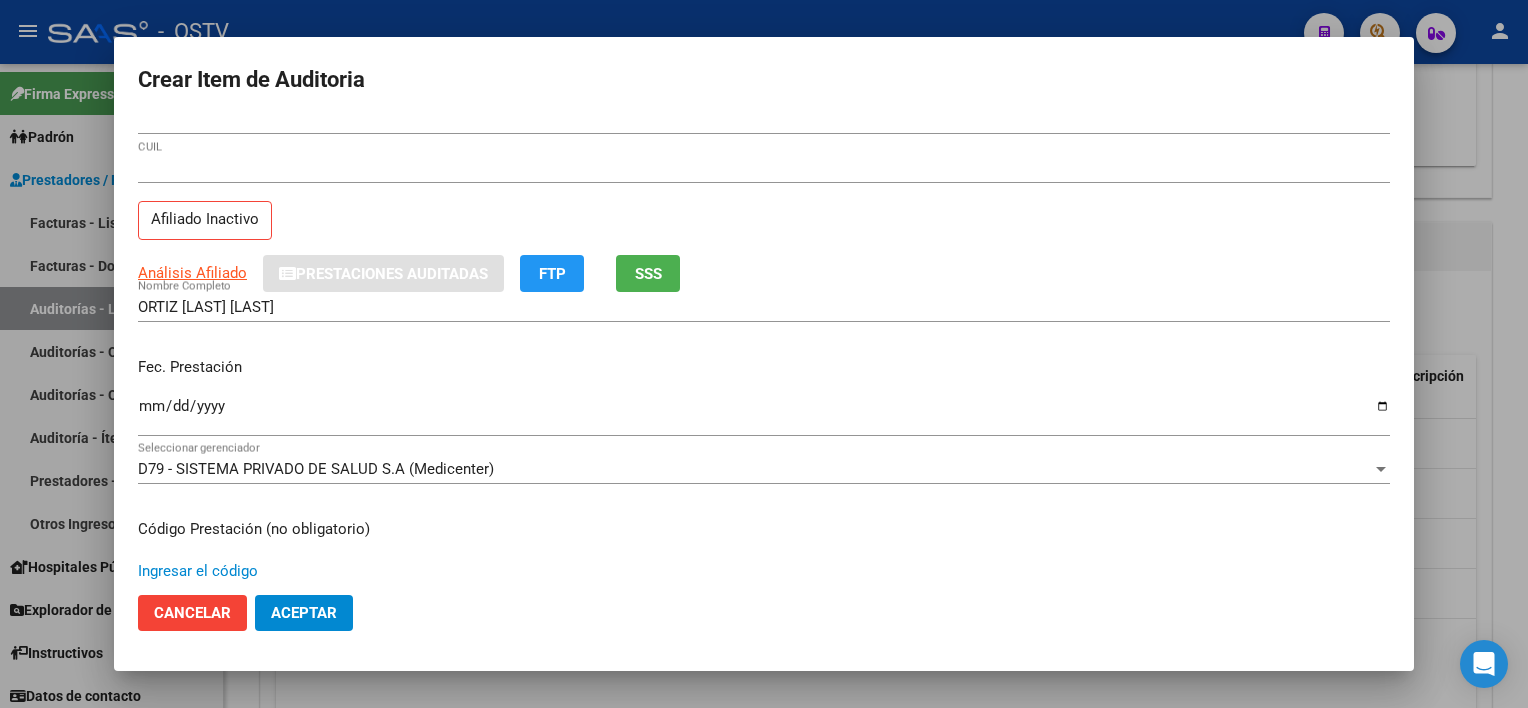 scroll, scrollTop: 337, scrollLeft: 0, axis: vertical 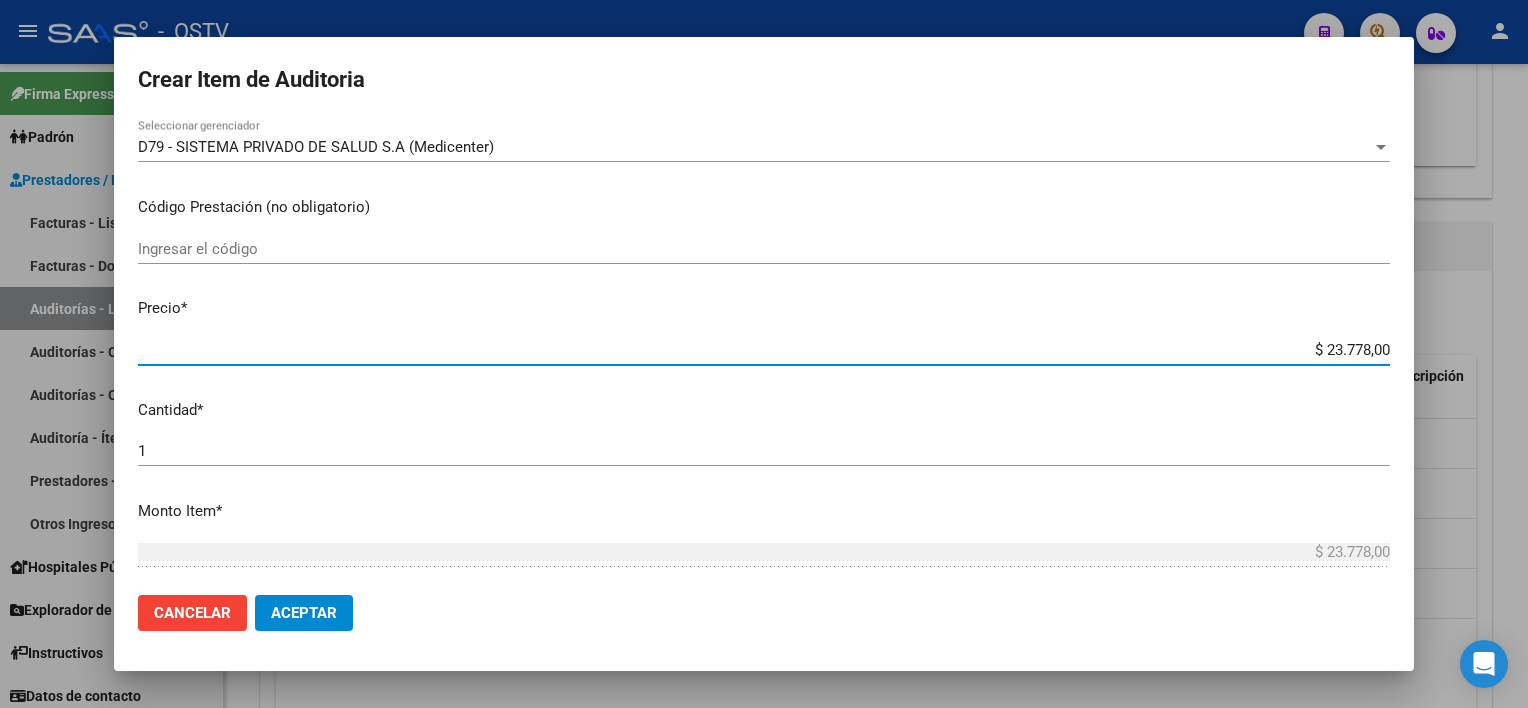 type on "$ 0,01" 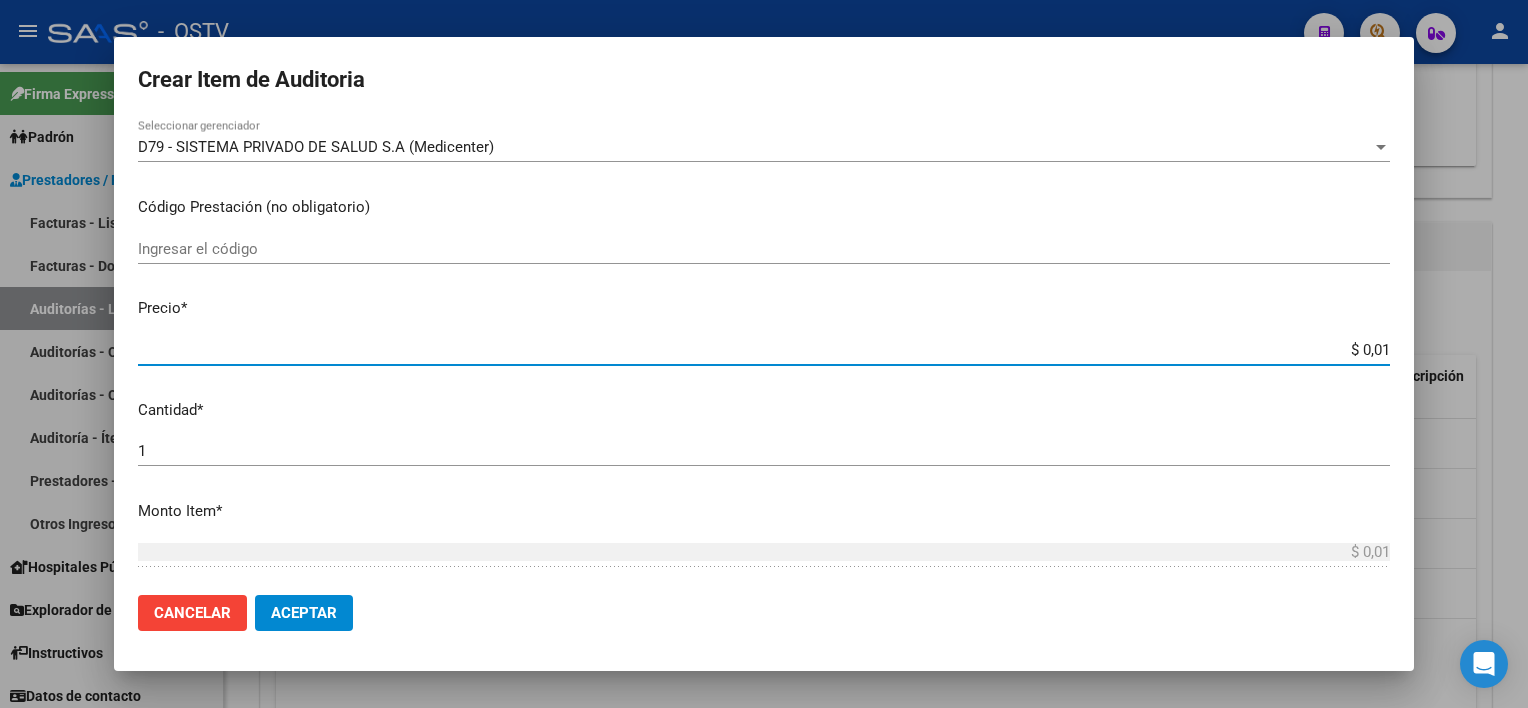 type on "$ 0,11" 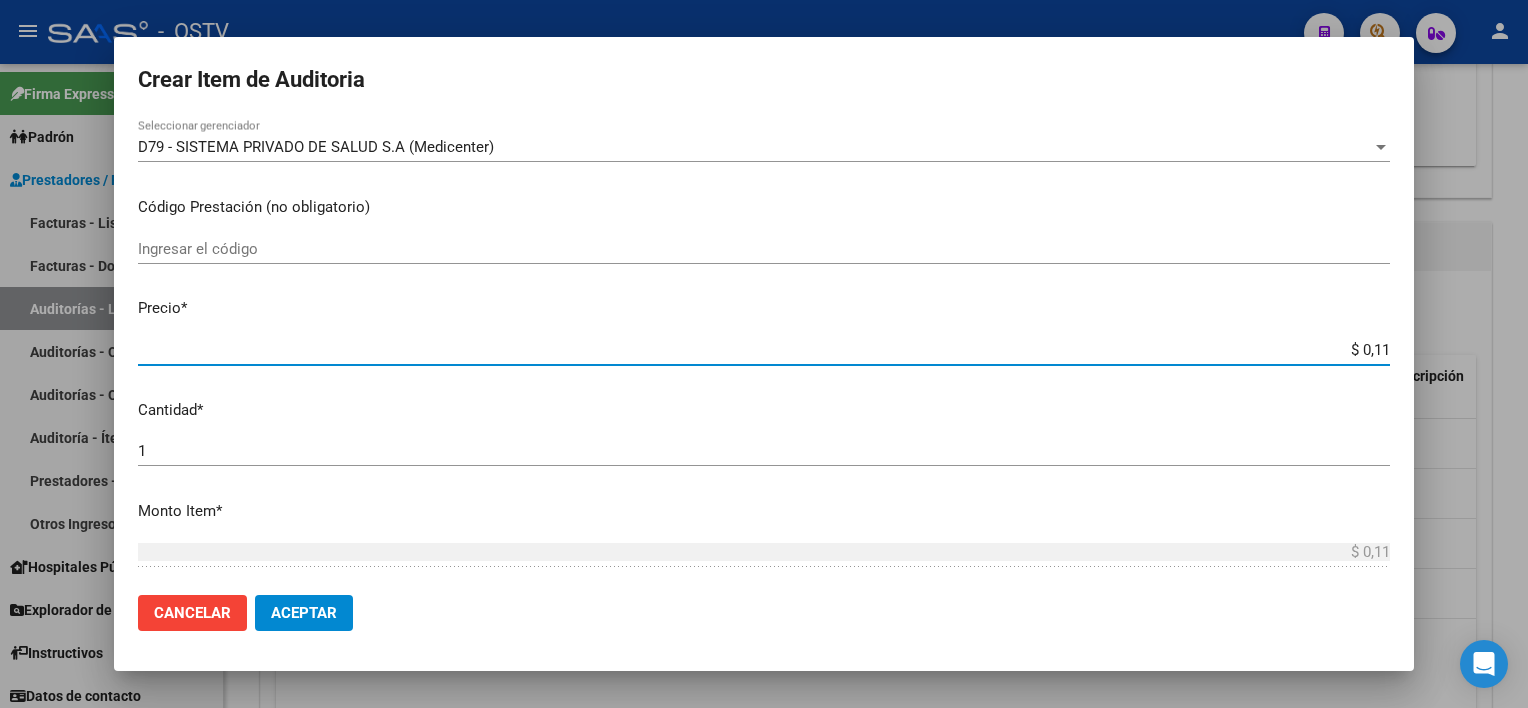 type on "$ 1,18" 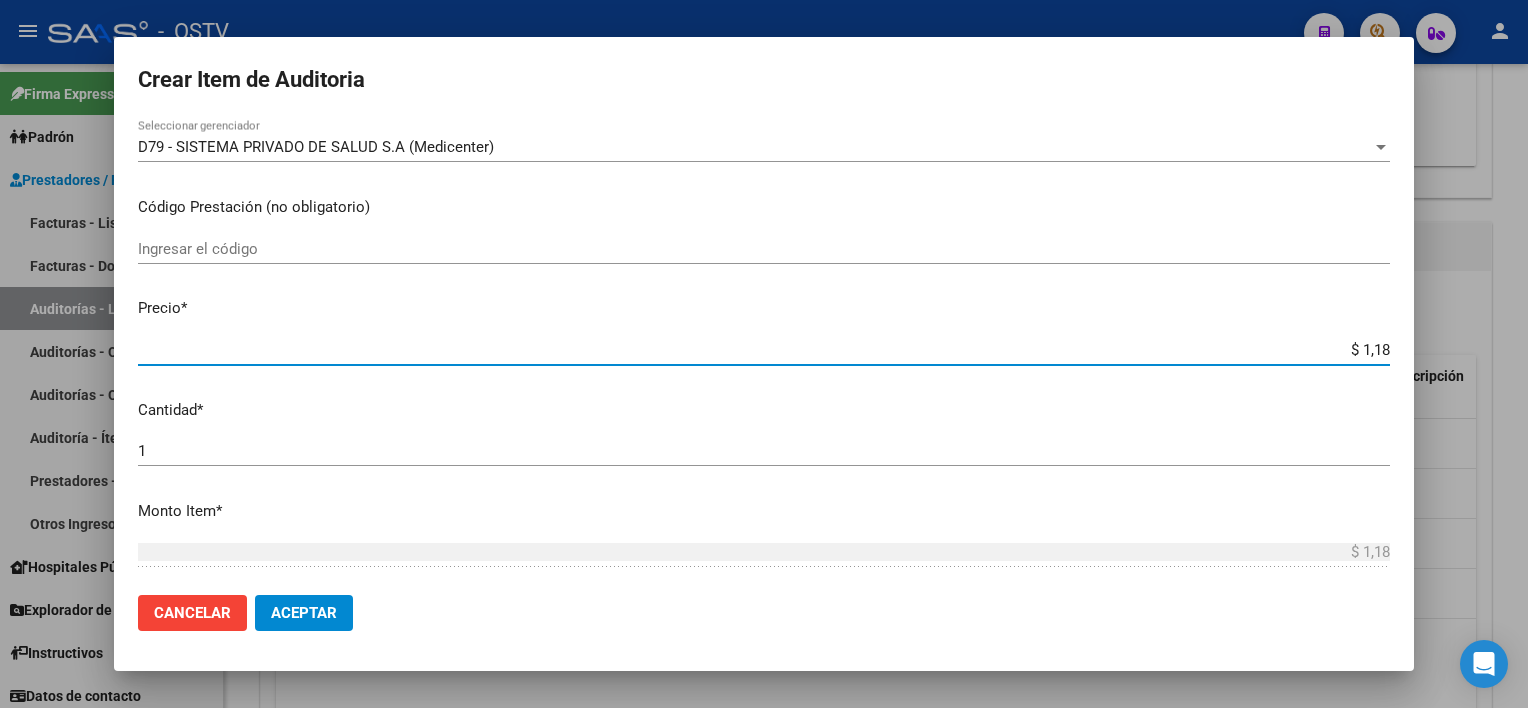 type on "$ 11,88" 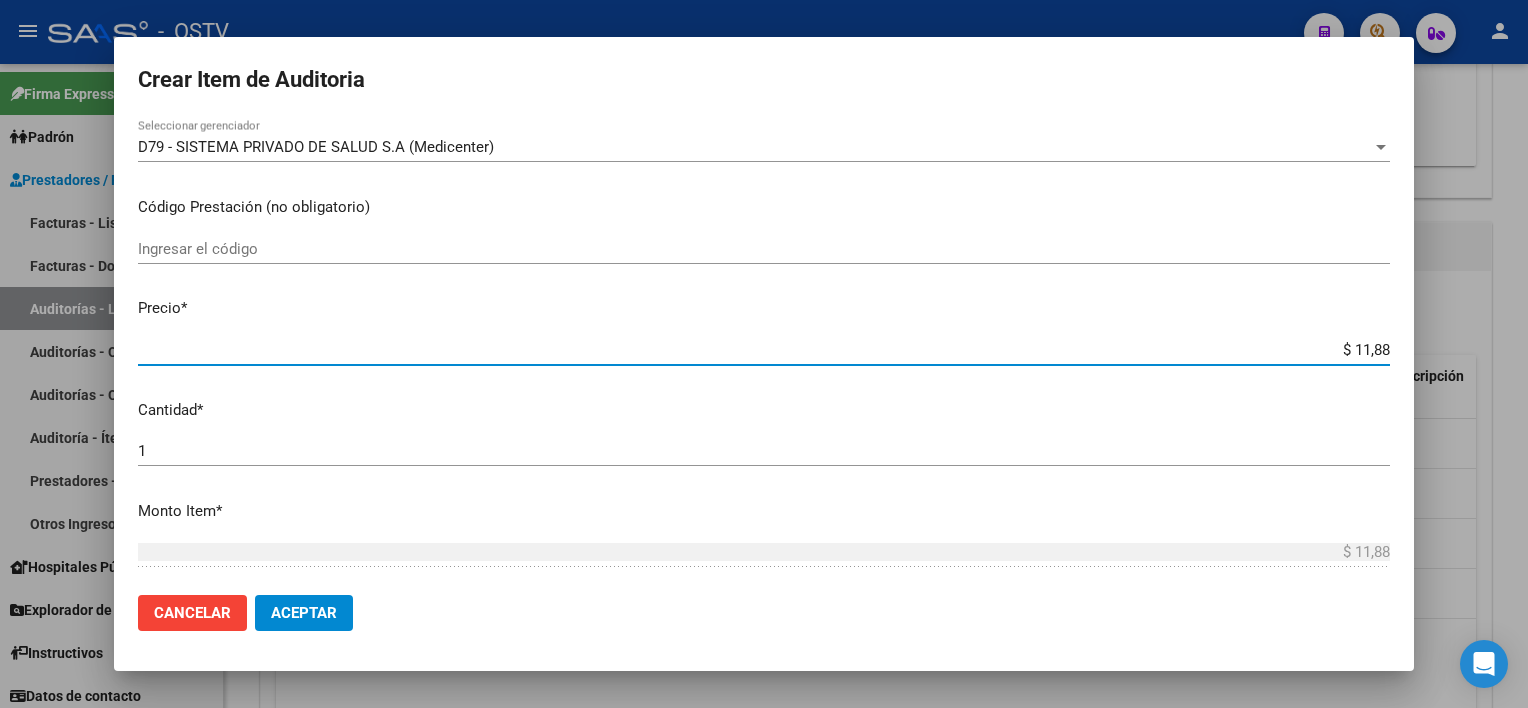 type on "$ 118,89" 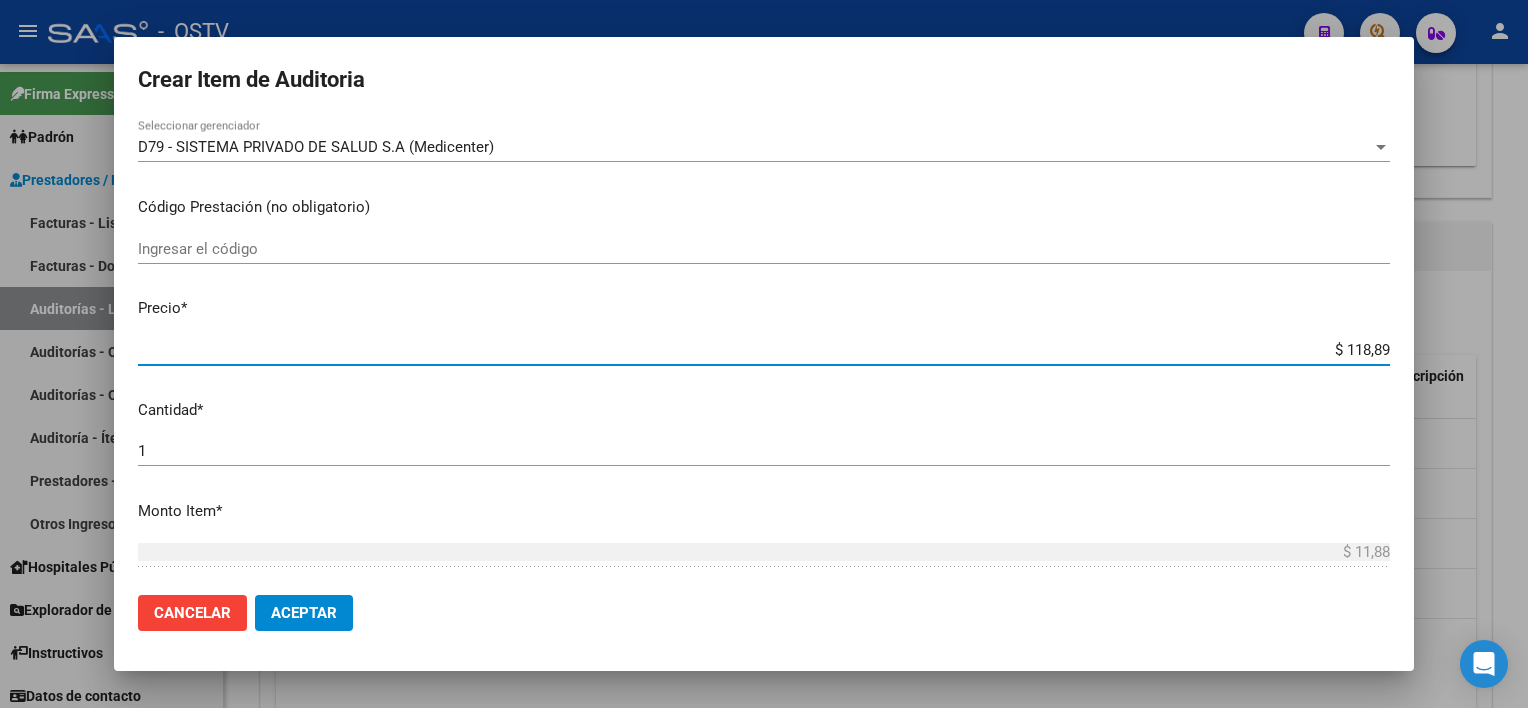 type on "$ 118,89" 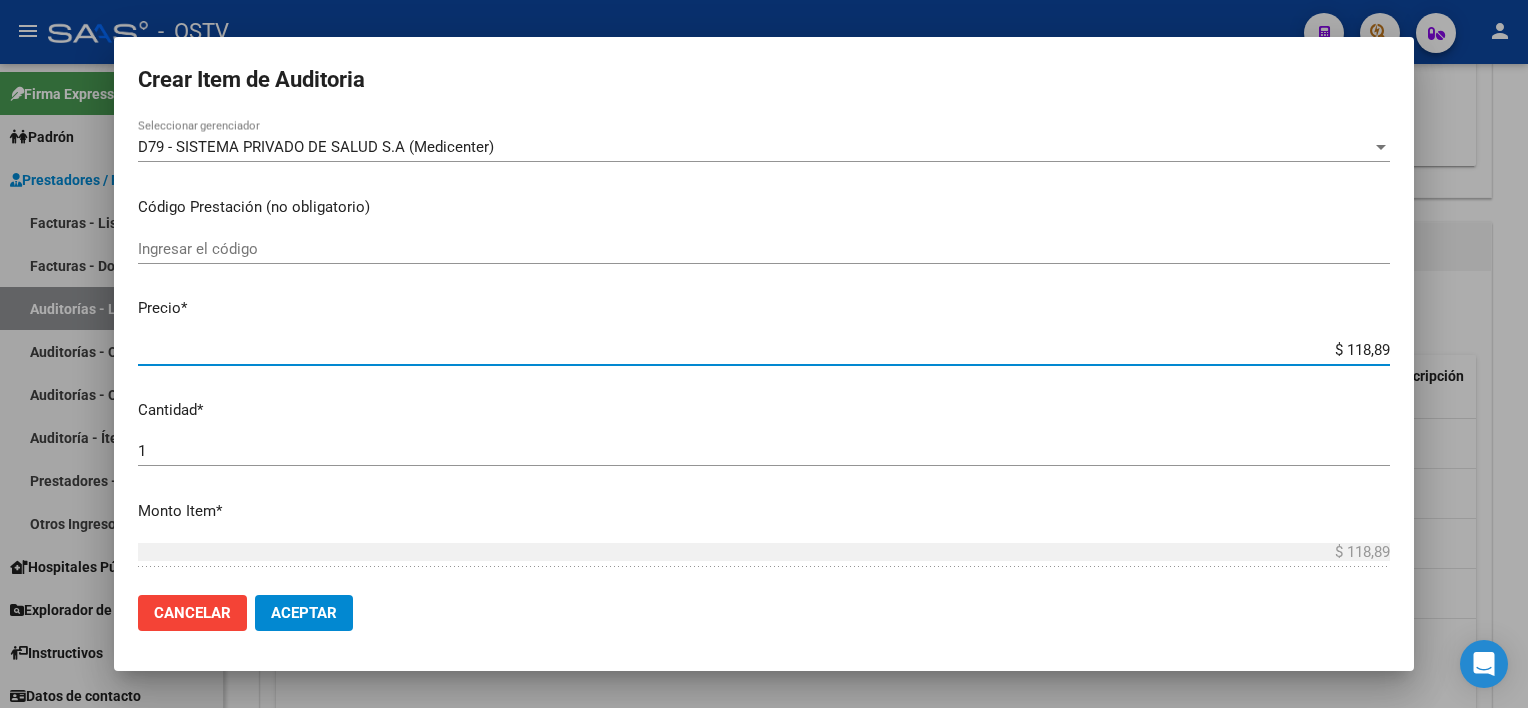 type on "$ 1.188,90" 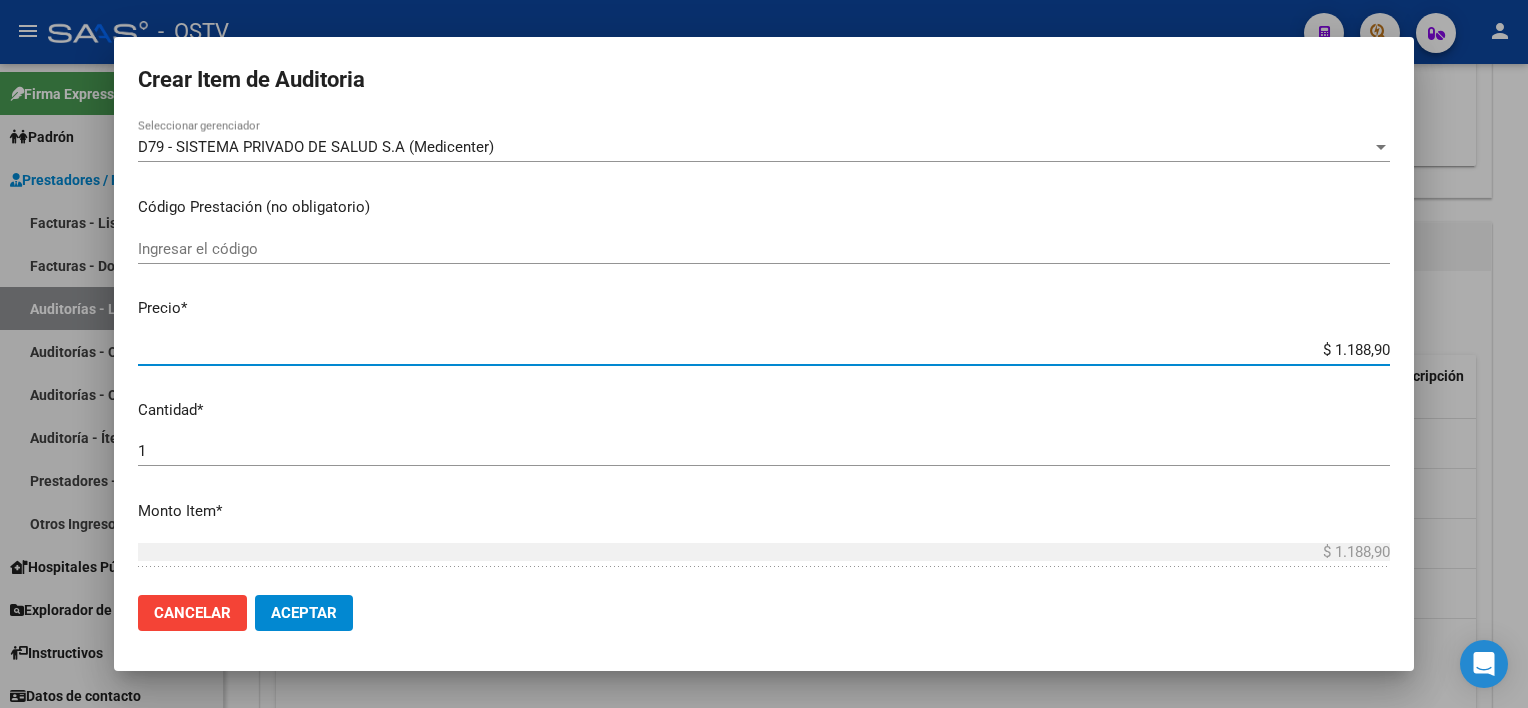 type on "$ 11.889,00" 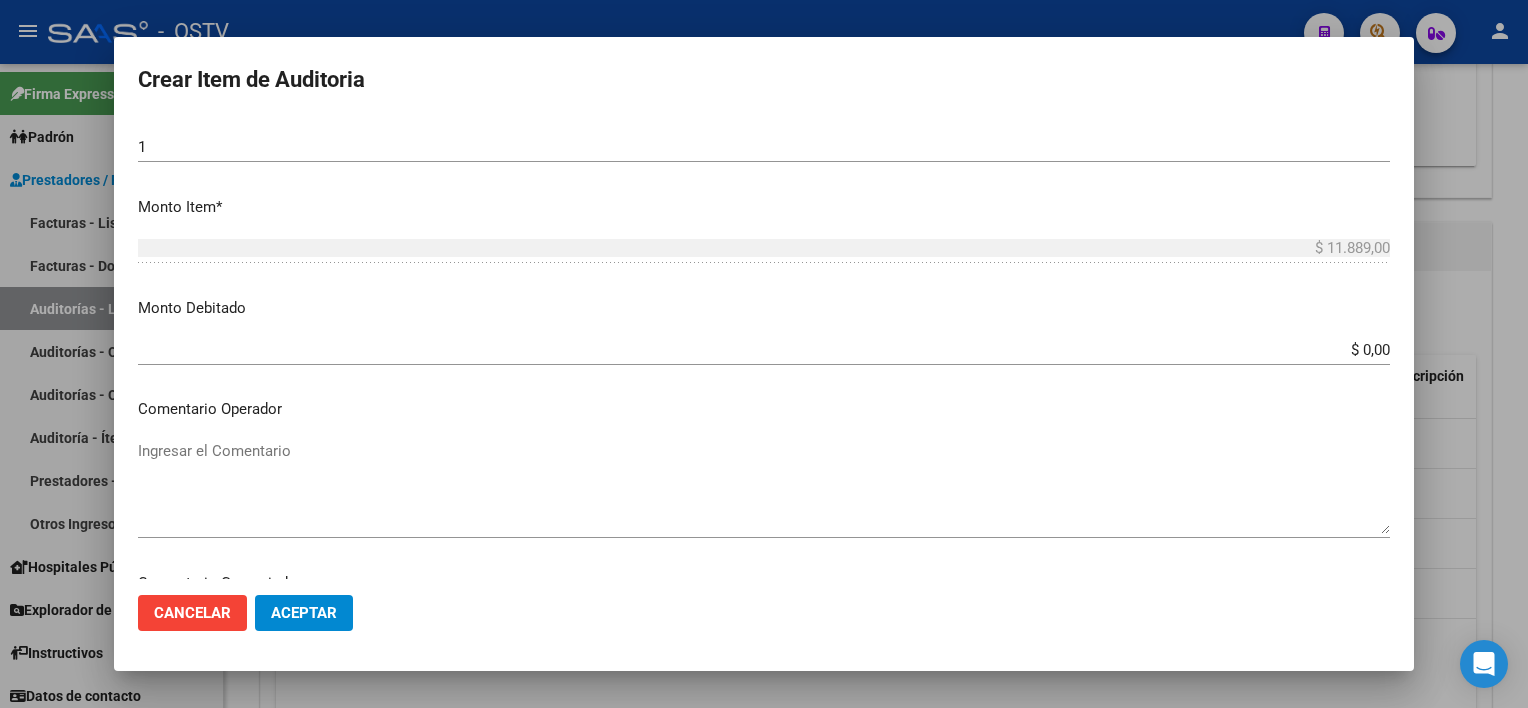 scroll, scrollTop: 1089, scrollLeft: 0, axis: vertical 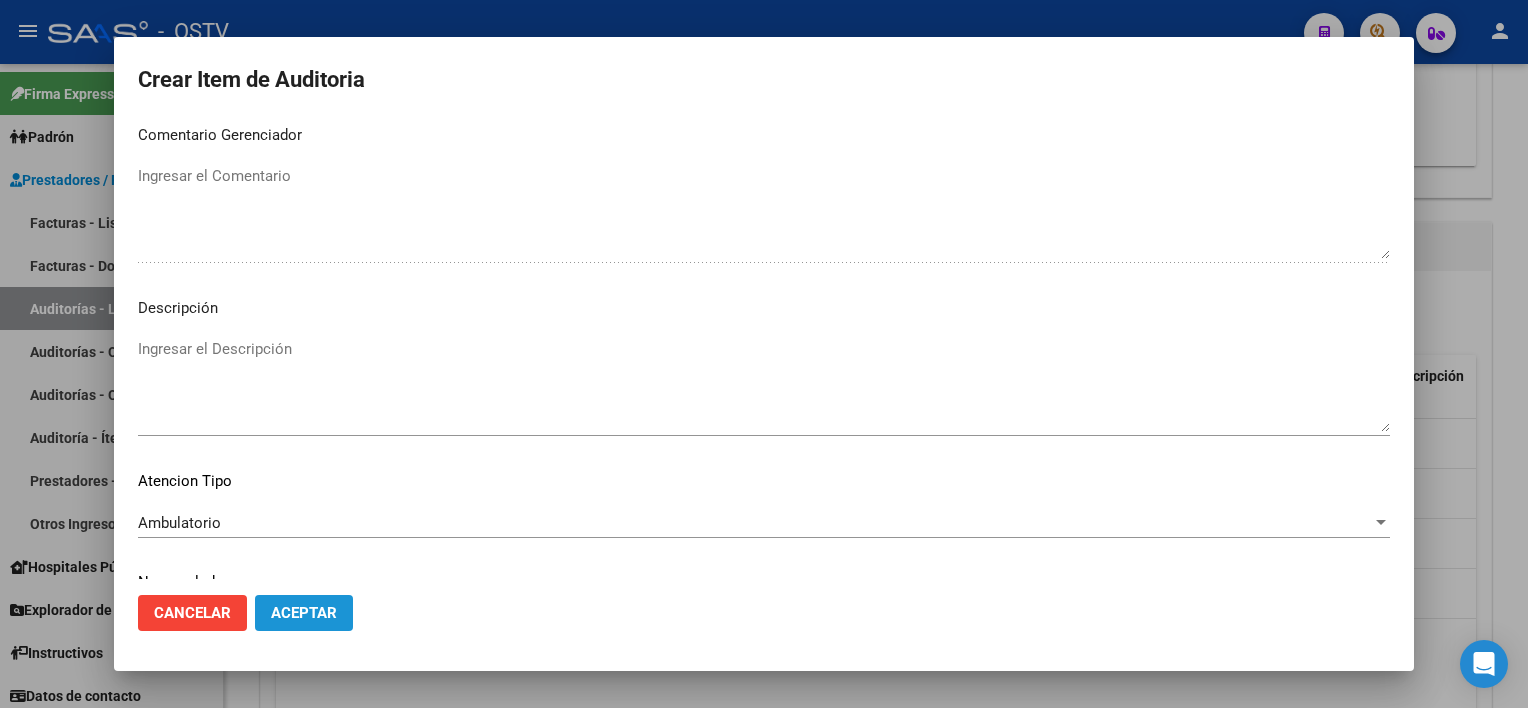 click on "Aceptar" 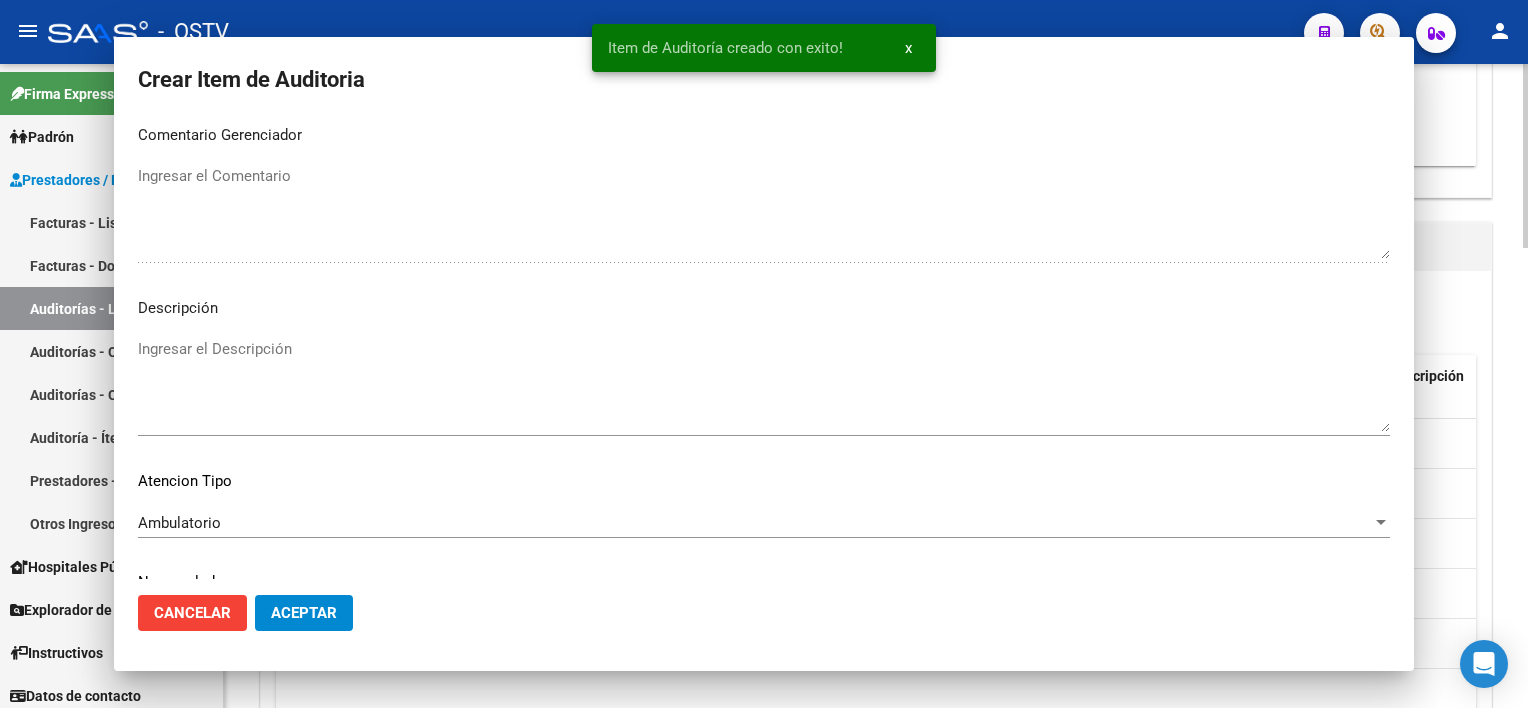 scroll, scrollTop: 0, scrollLeft: 0, axis: both 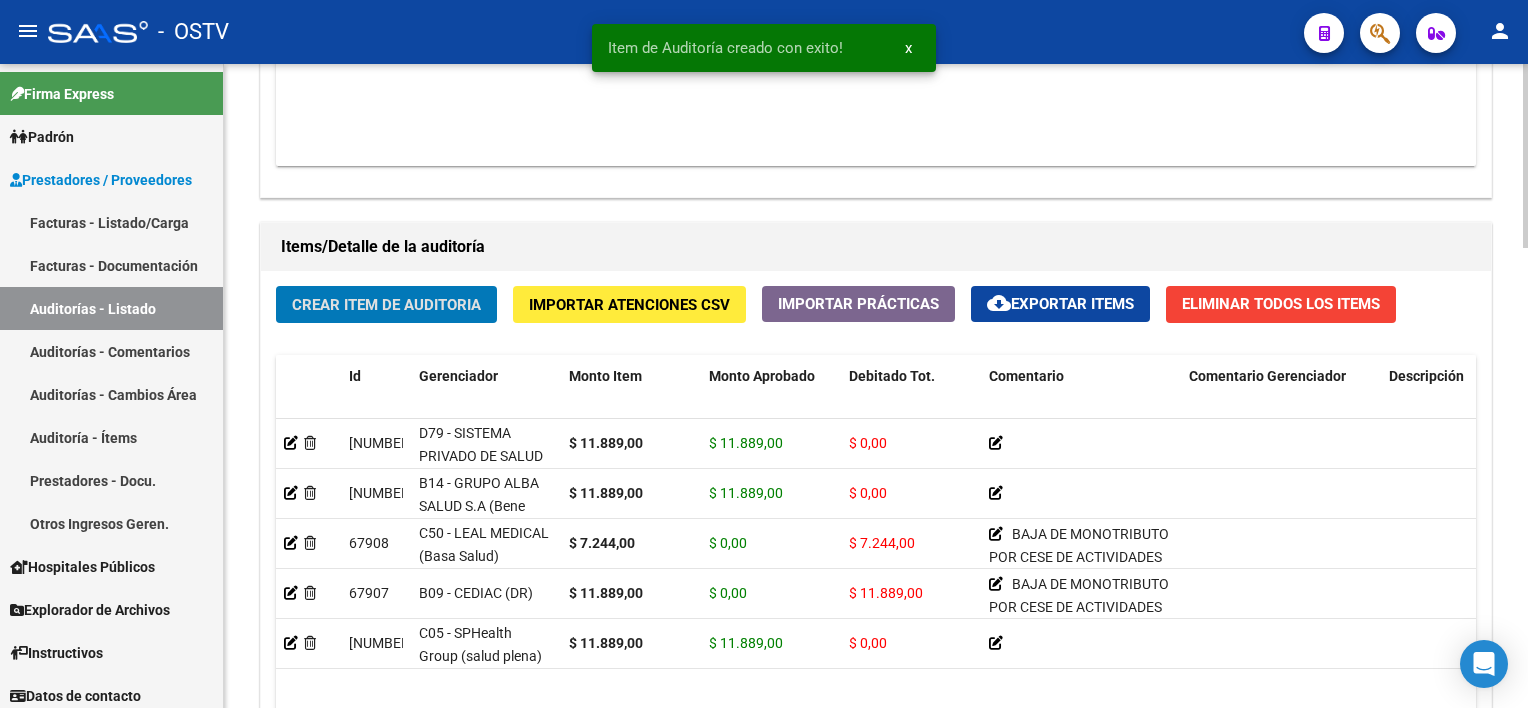 click on "Crear Item de Auditoria" 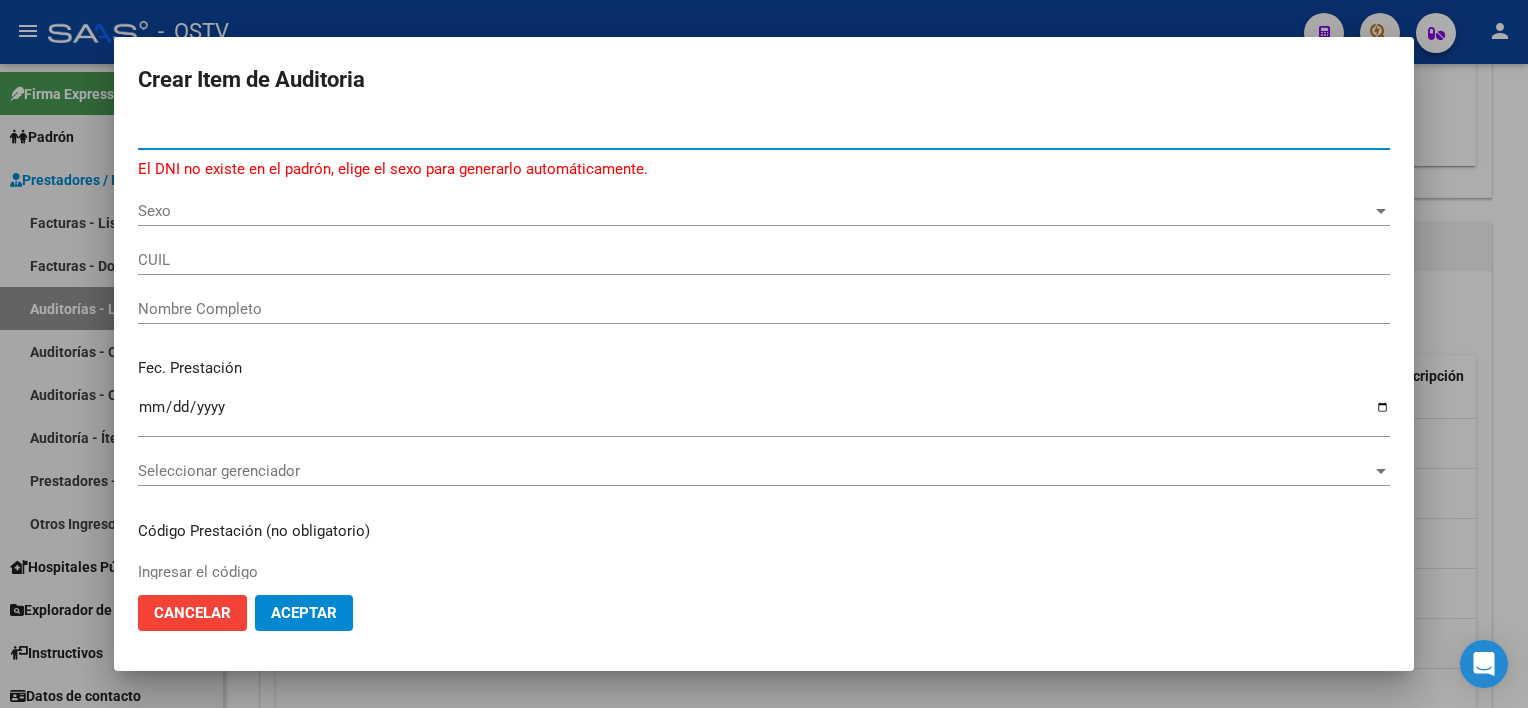 type on "[NUMBER]" 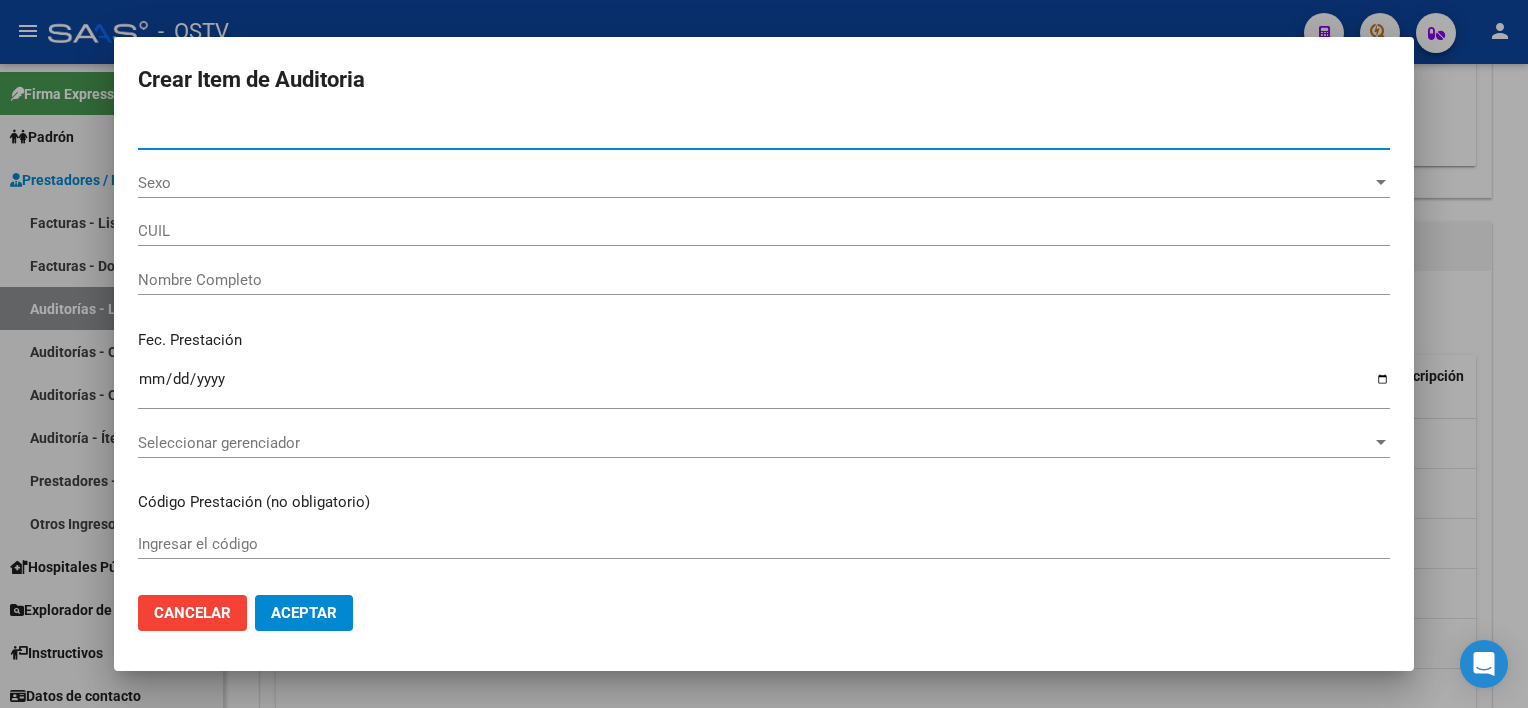 type on "[CUIL]" 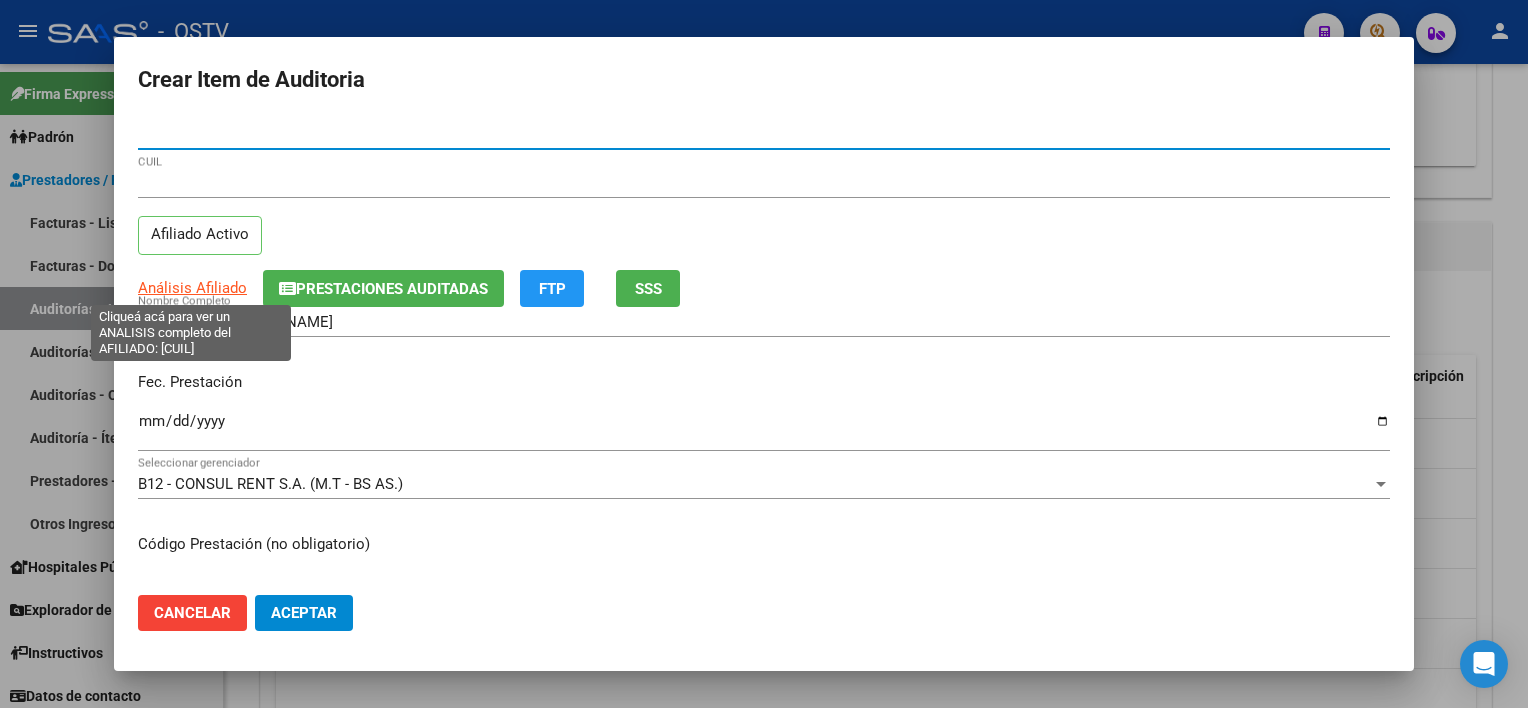 type on "[NUMBER]" 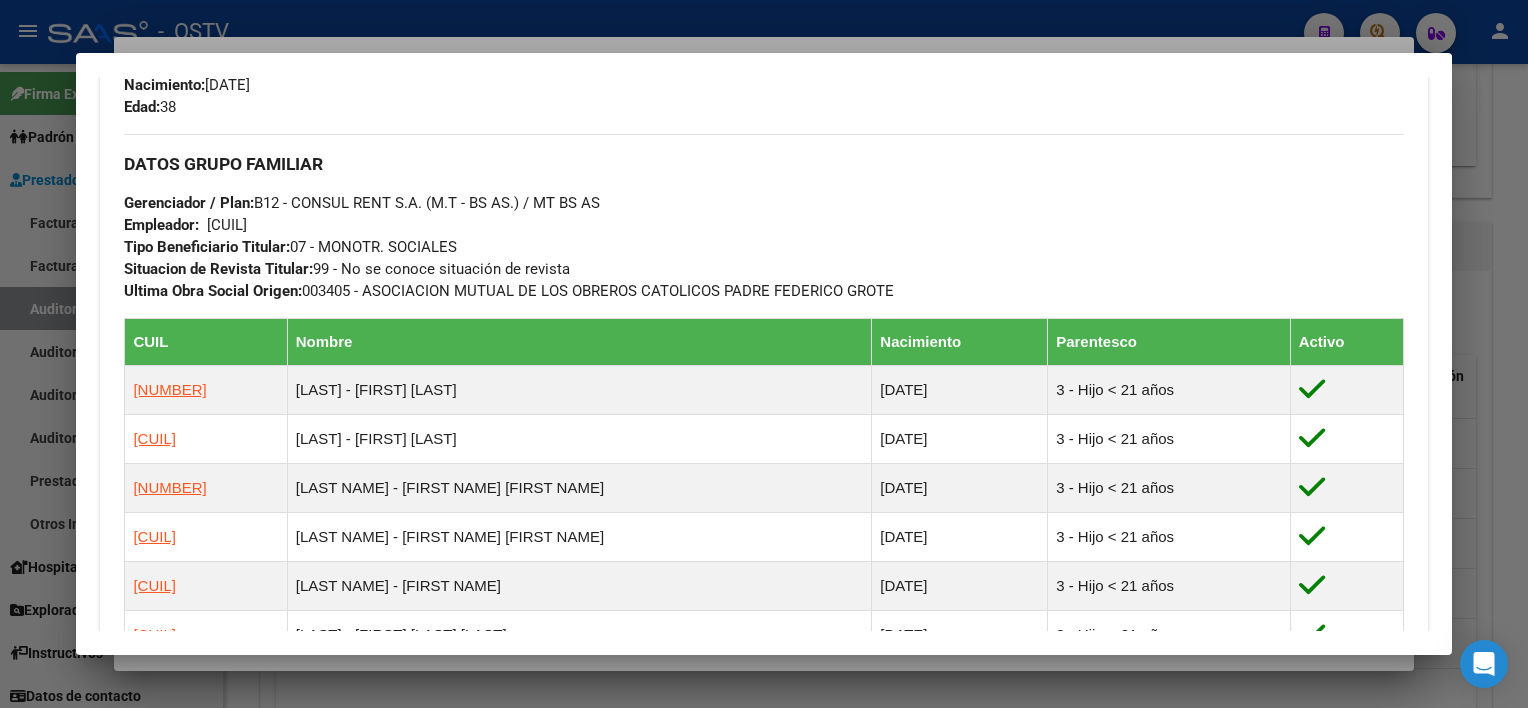 scroll, scrollTop: 1241, scrollLeft: 0, axis: vertical 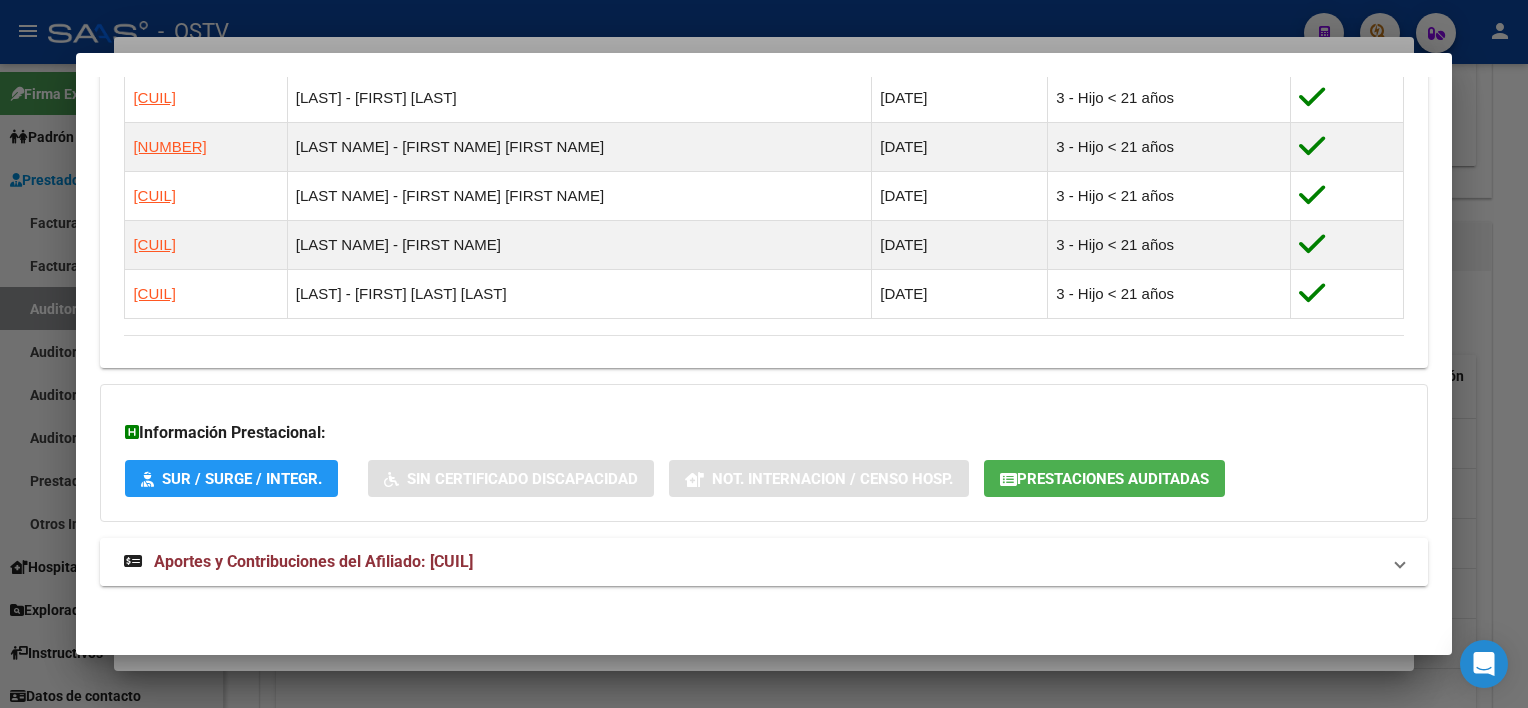 click on "Aportes y Contribuciones del Afiliado: [CUIL]" at bounding box center [313, 561] 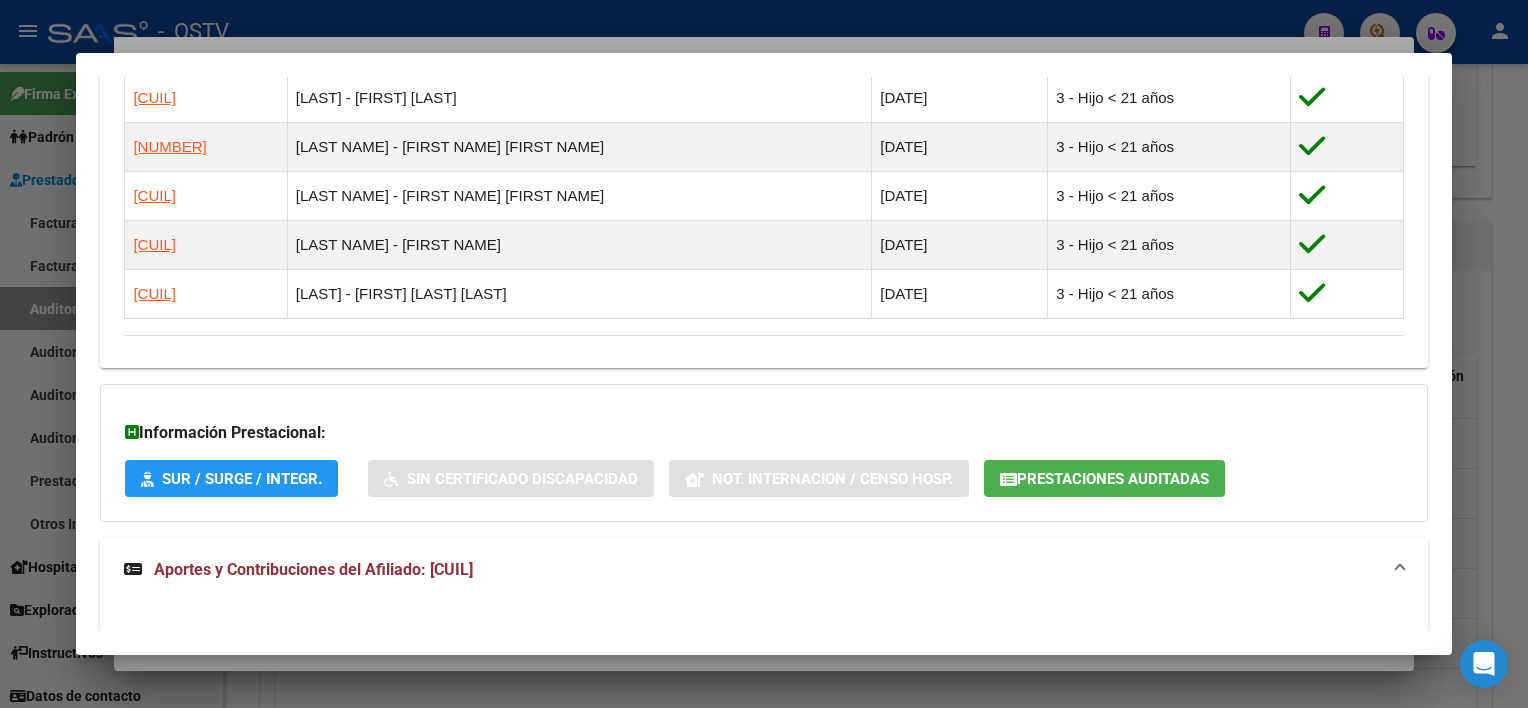 click on "Prestaciones Auditadas" 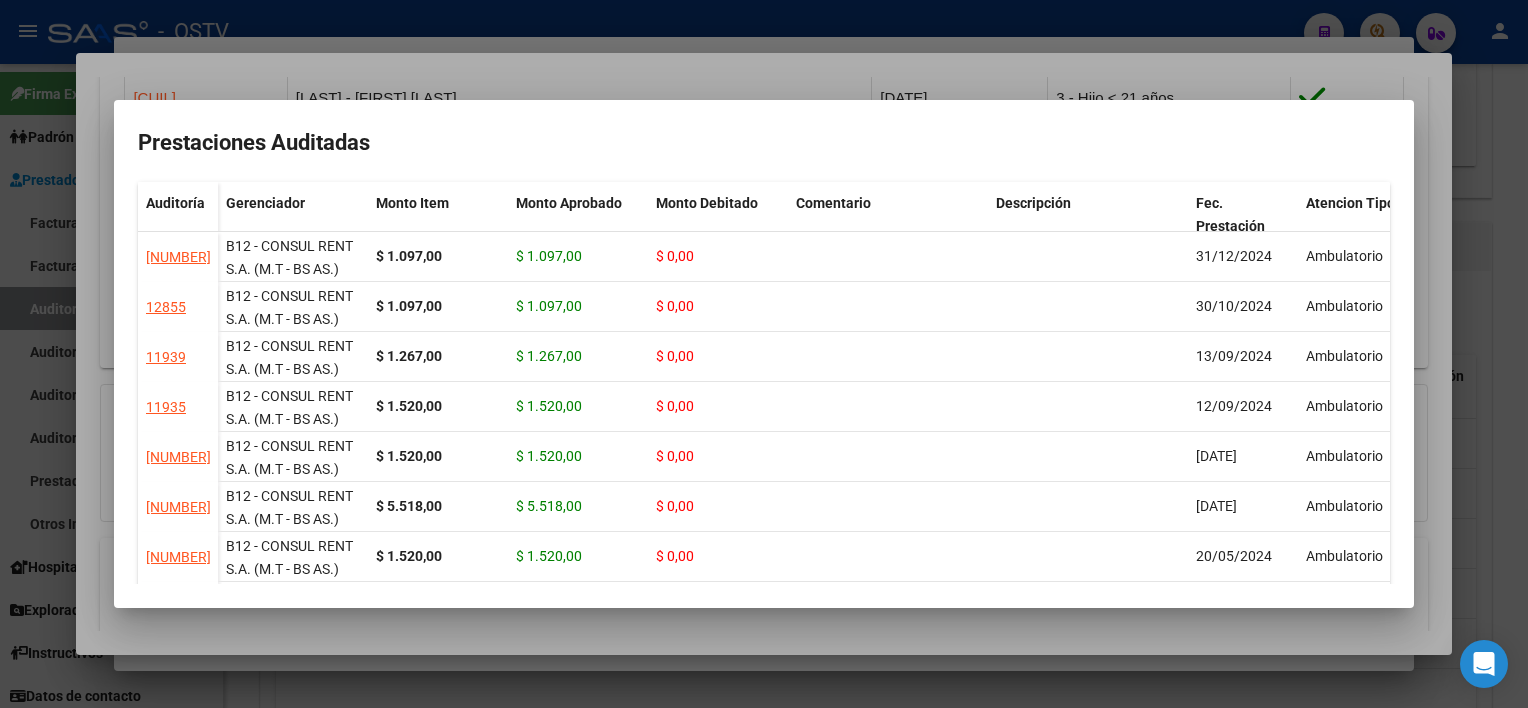 click at bounding box center [764, 354] 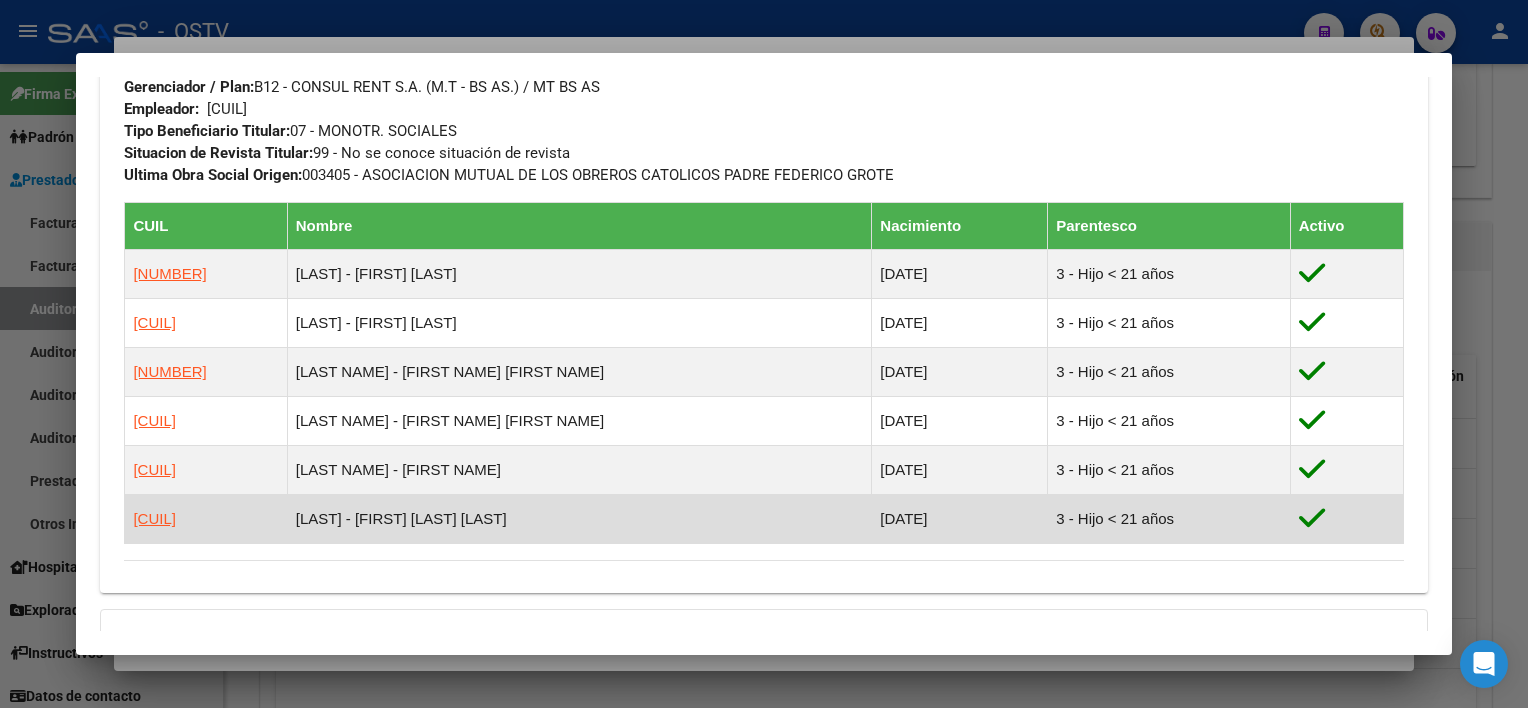 scroll, scrollTop: 1041, scrollLeft: 0, axis: vertical 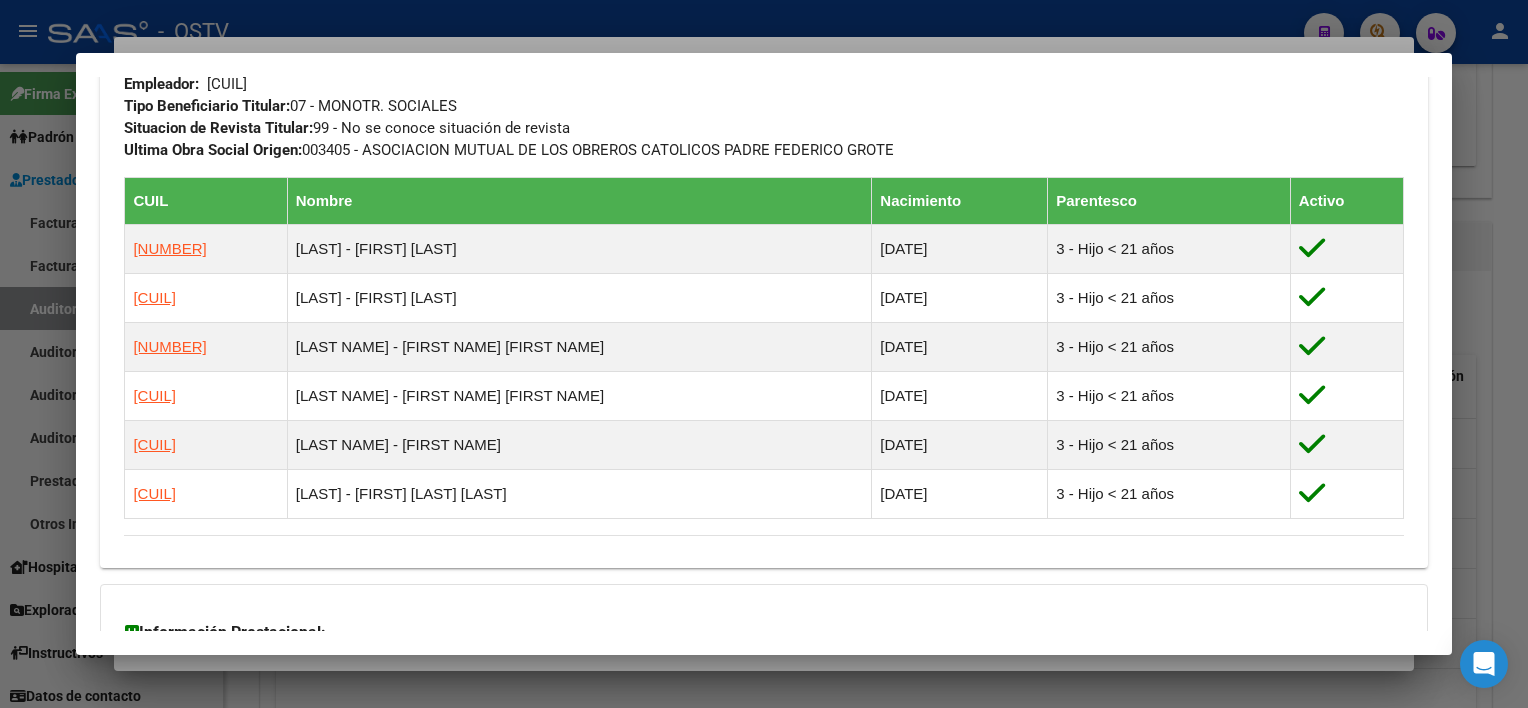 click at bounding box center [764, 354] 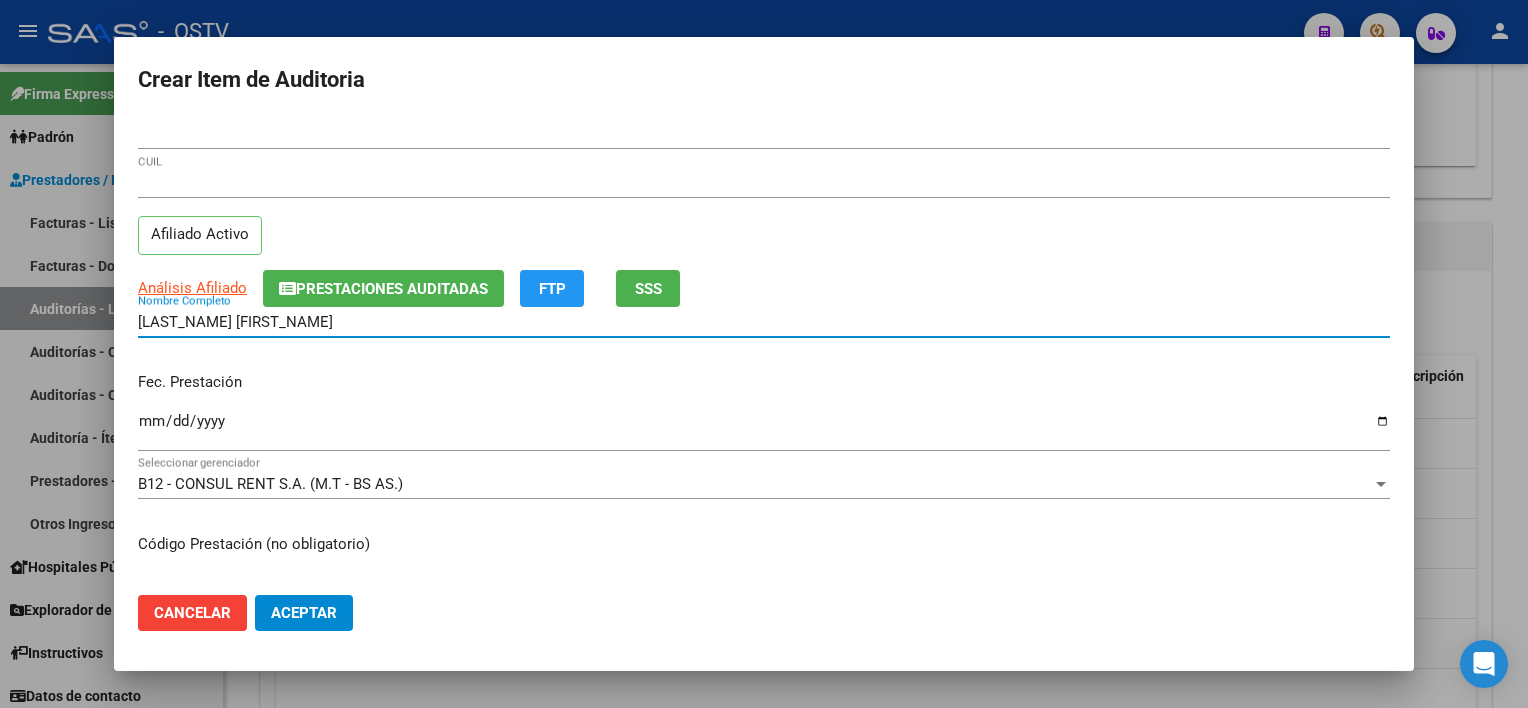 click on "[LAST_NAME] [FIRST_NAME]" at bounding box center [764, 322] 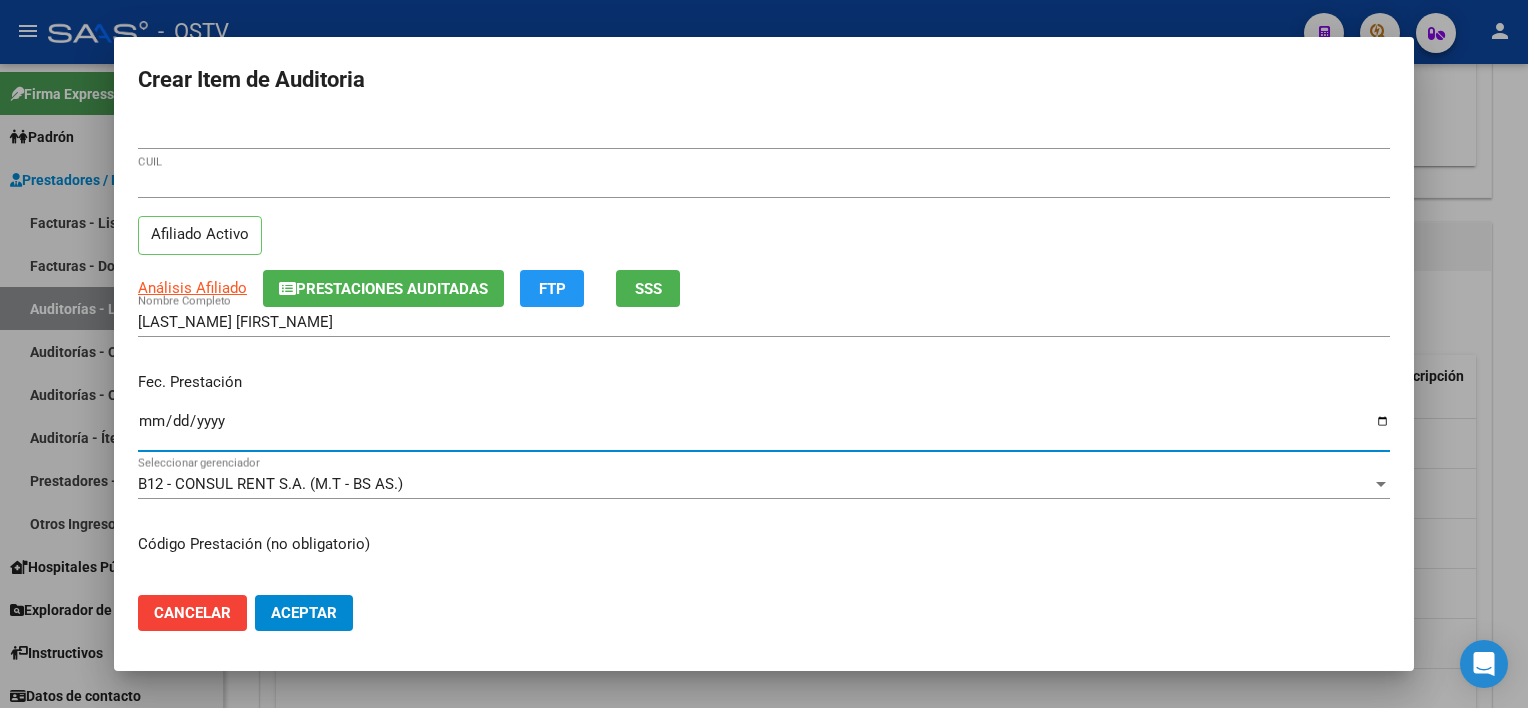 type on "[DATE]" 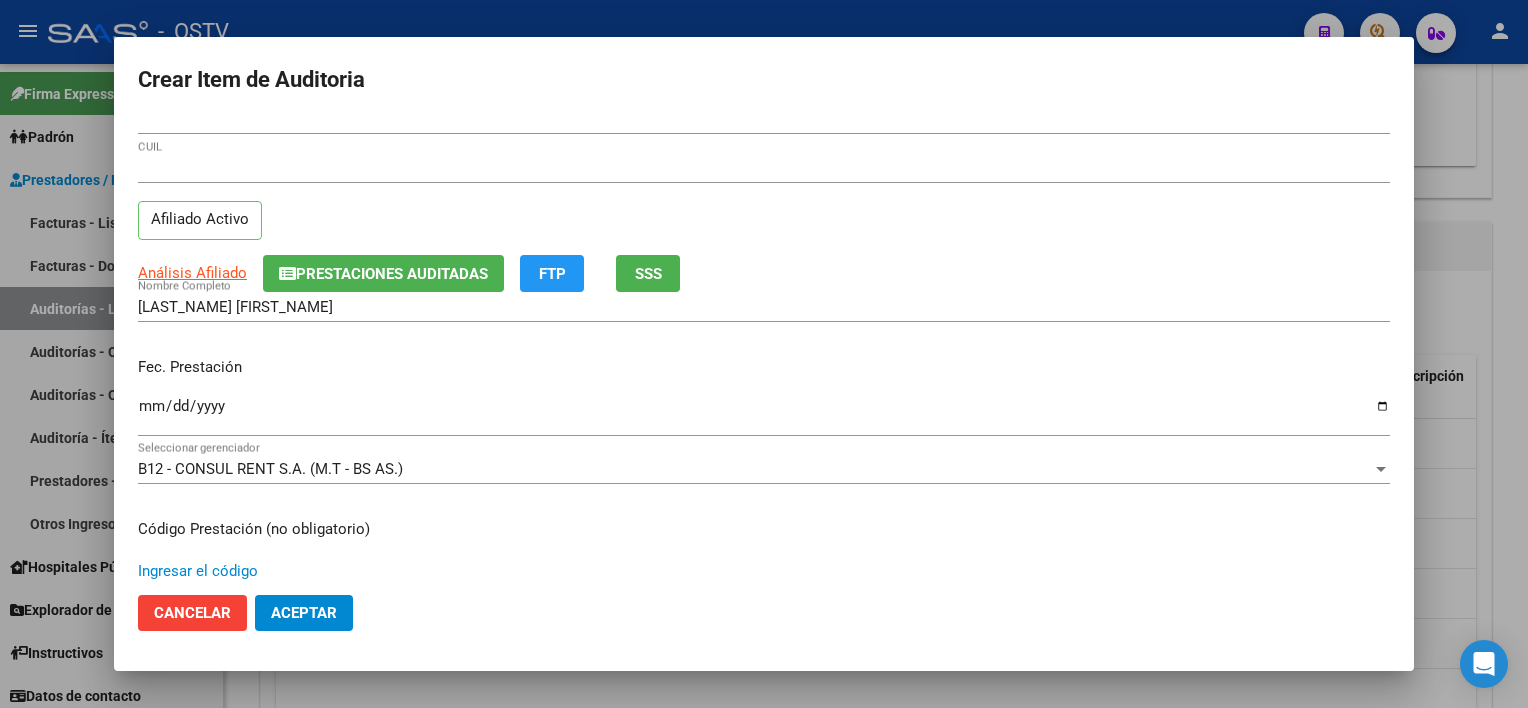scroll, scrollTop: 337, scrollLeft: 0, axis: vertical 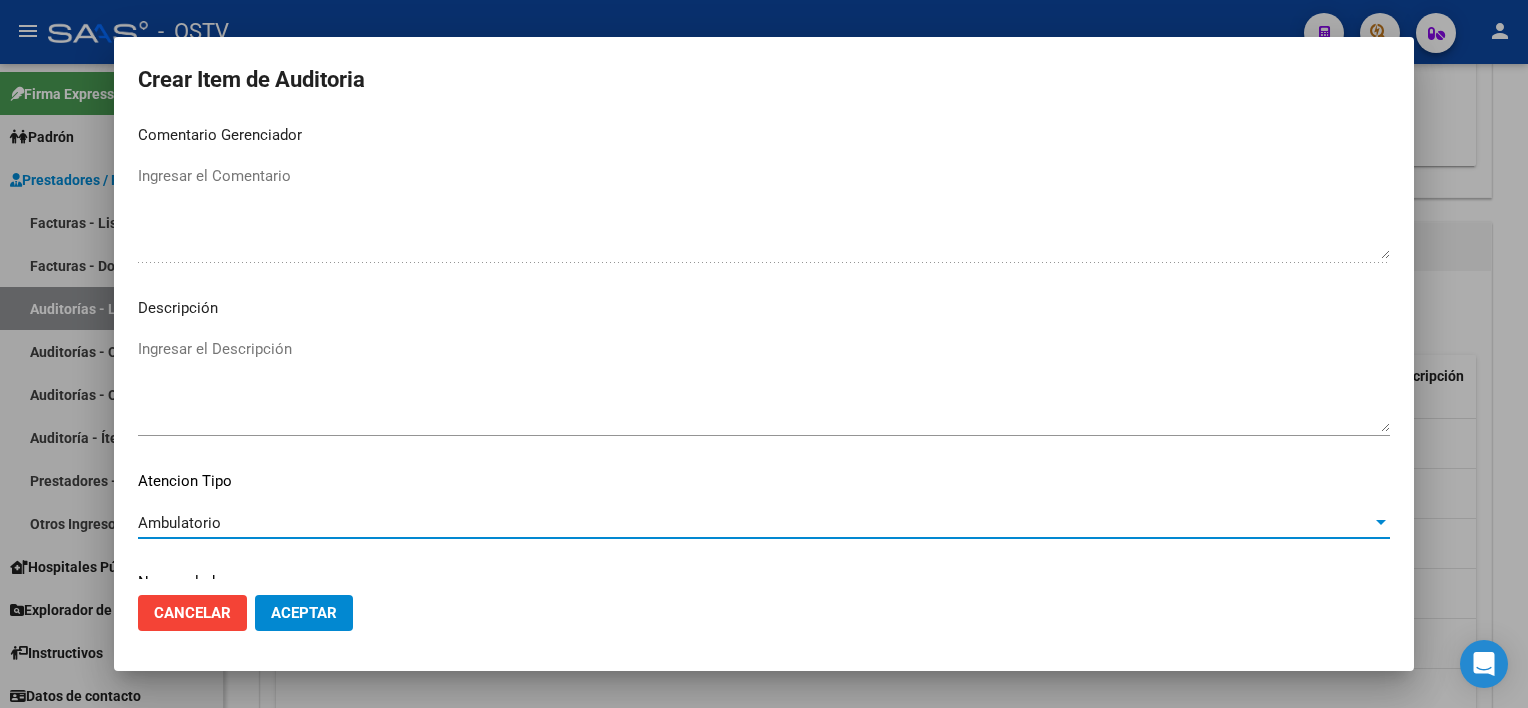 click on "Aceptar" 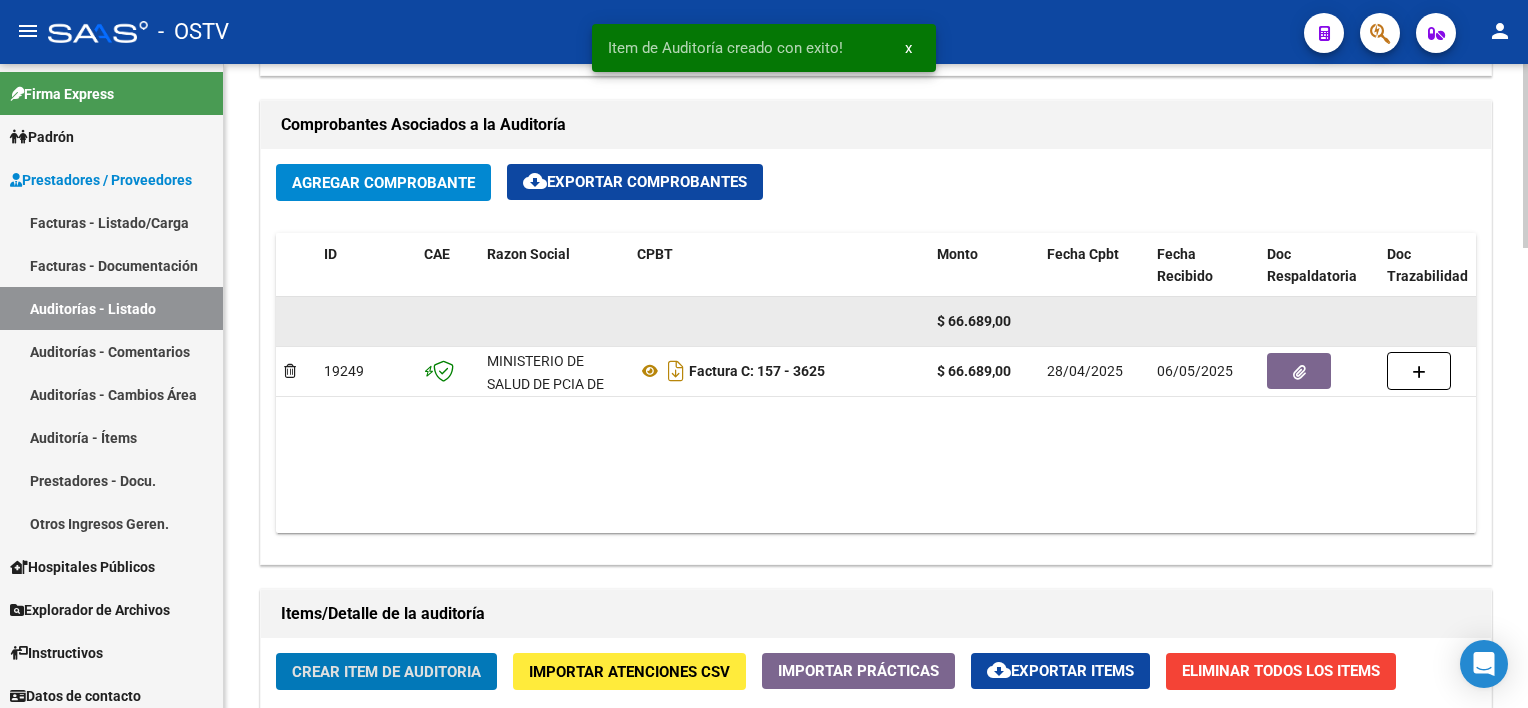 scroll, scrollTop: 901, scrollLeft: 0, axis: vertical 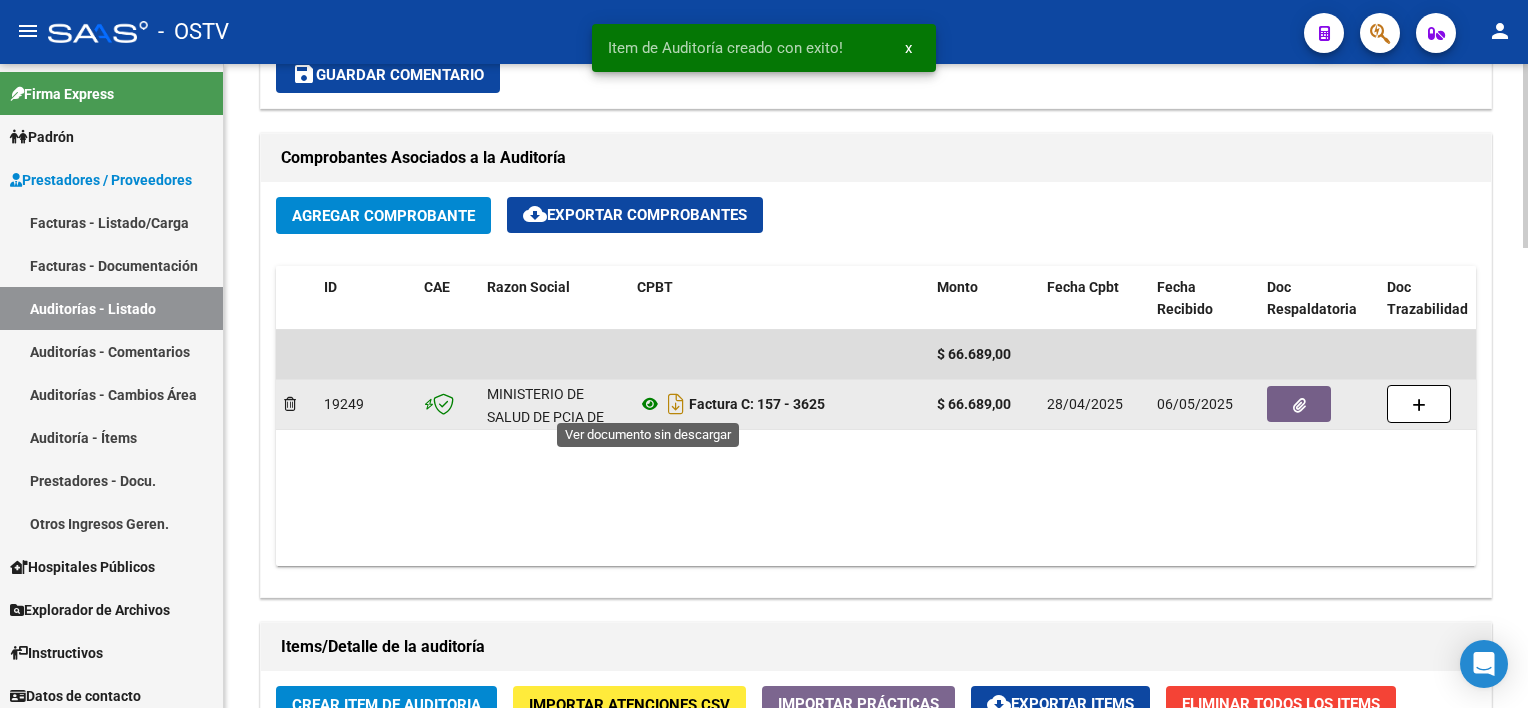 click 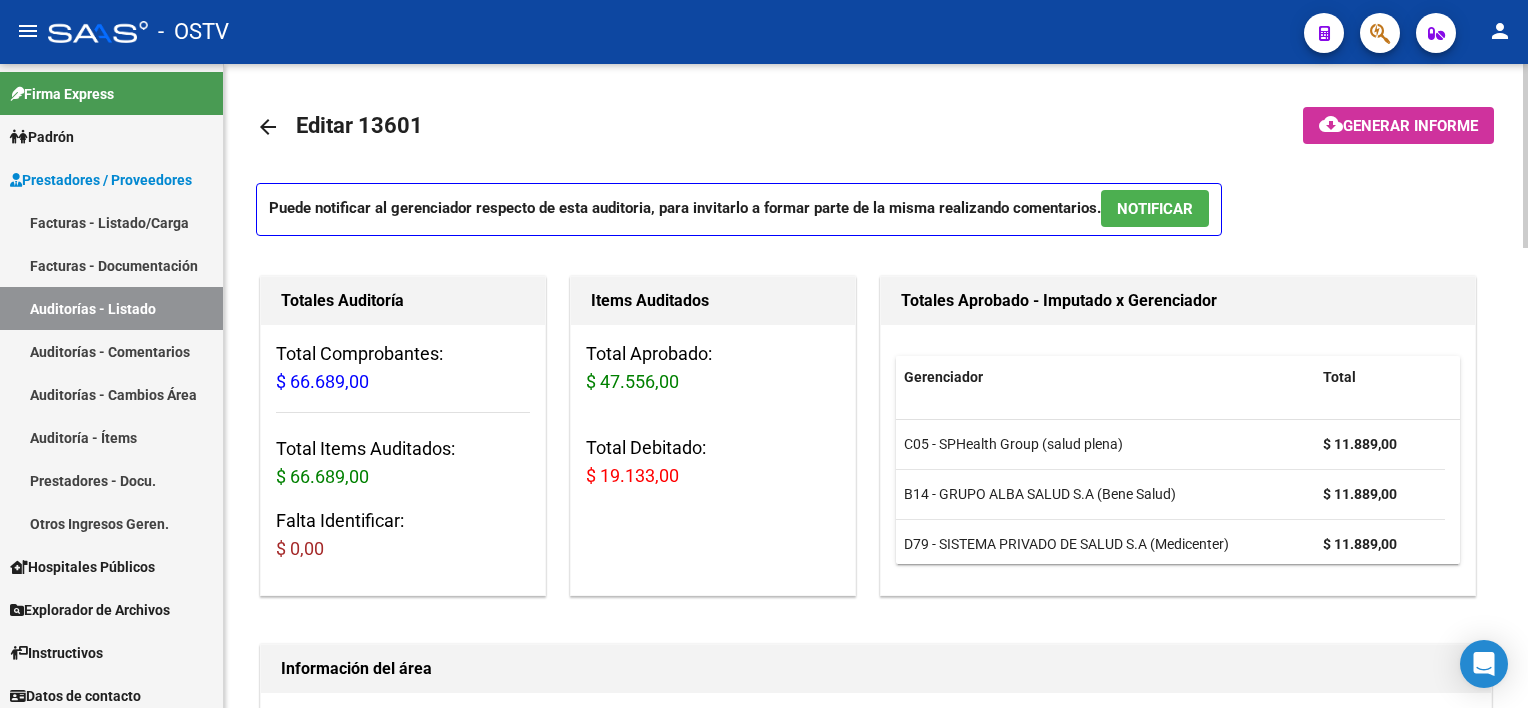 scroll, scrollTop: 0, scrollLeft: 0, axis: both 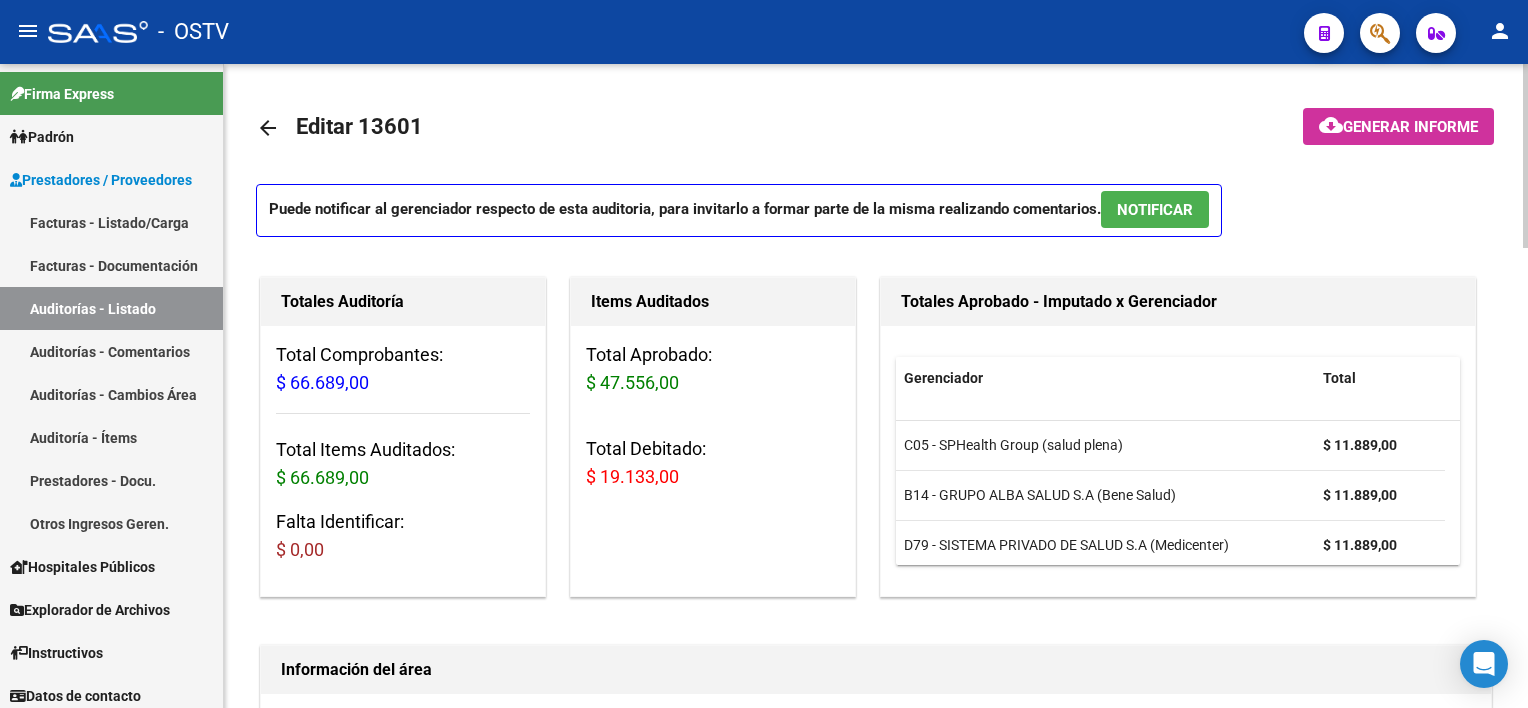 click on "Generar informe" 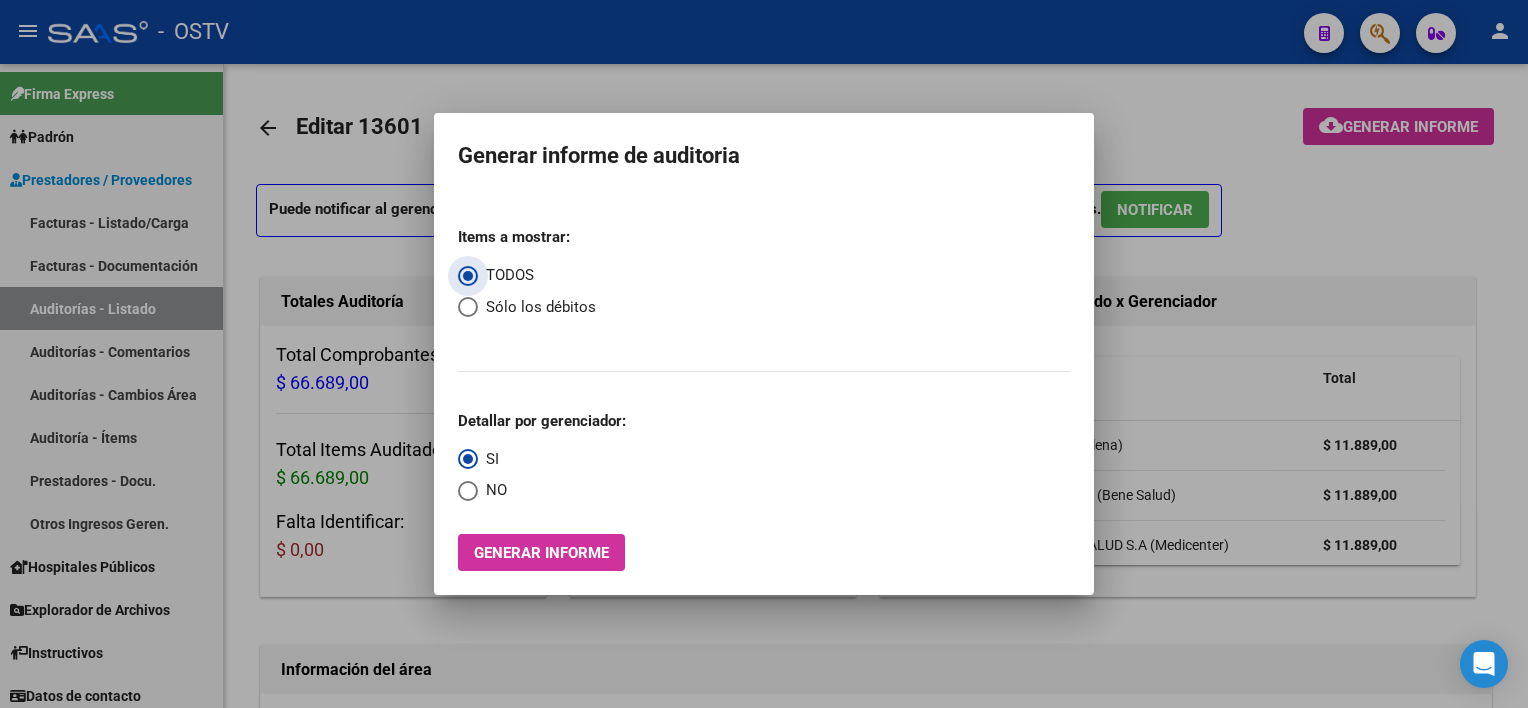 click on "Sólo los débitos" at bounding box center (537, 307) 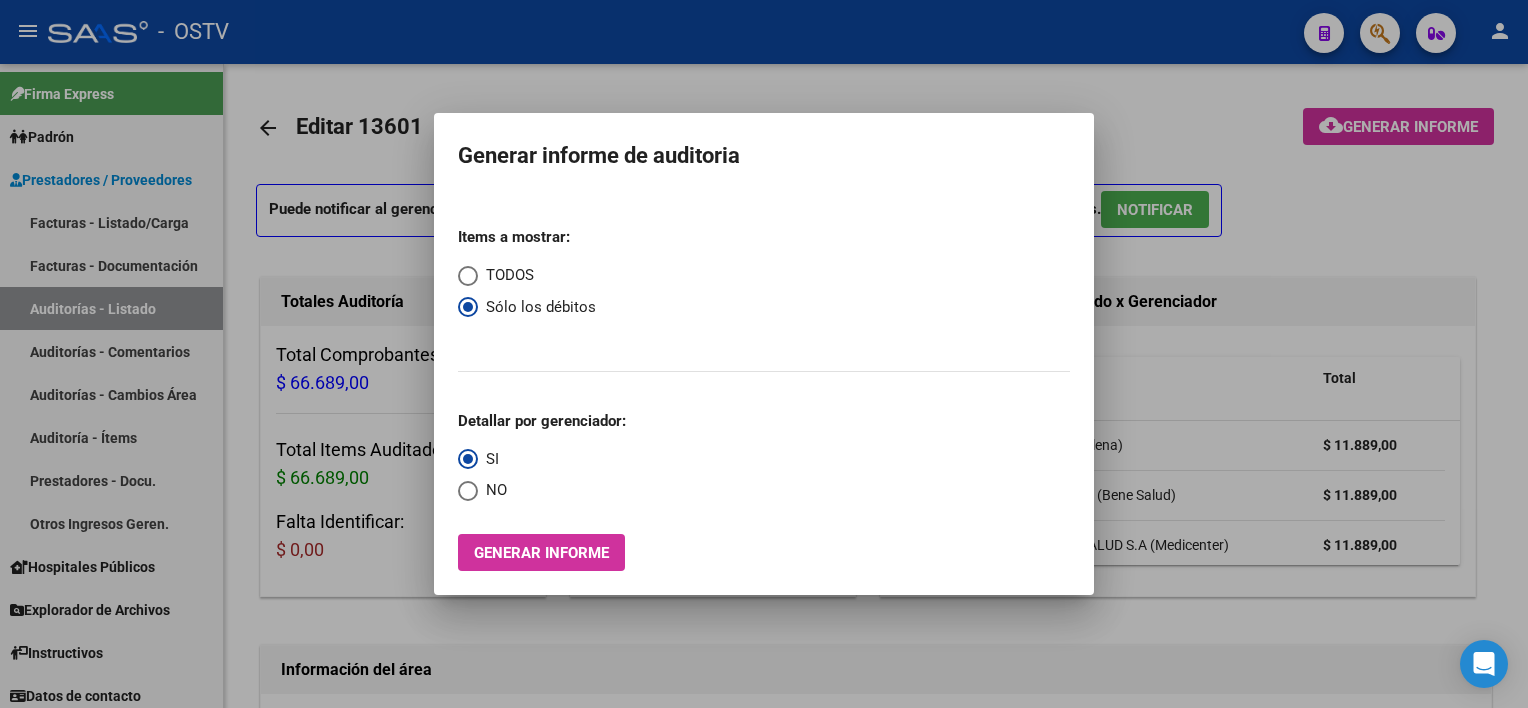 click on "NO" at bounding box center [492, 490] 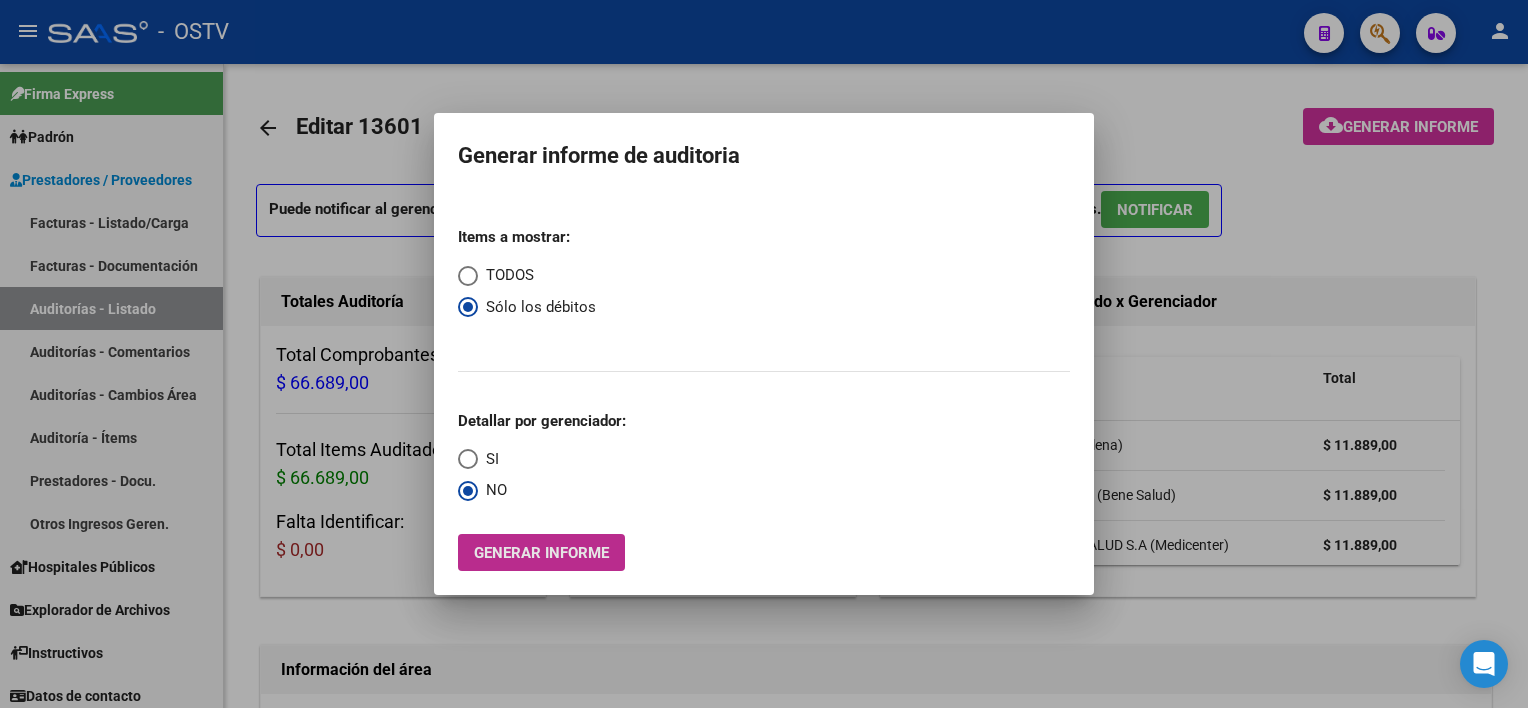 click on "Generar informe" at bounding box center [541, 553] 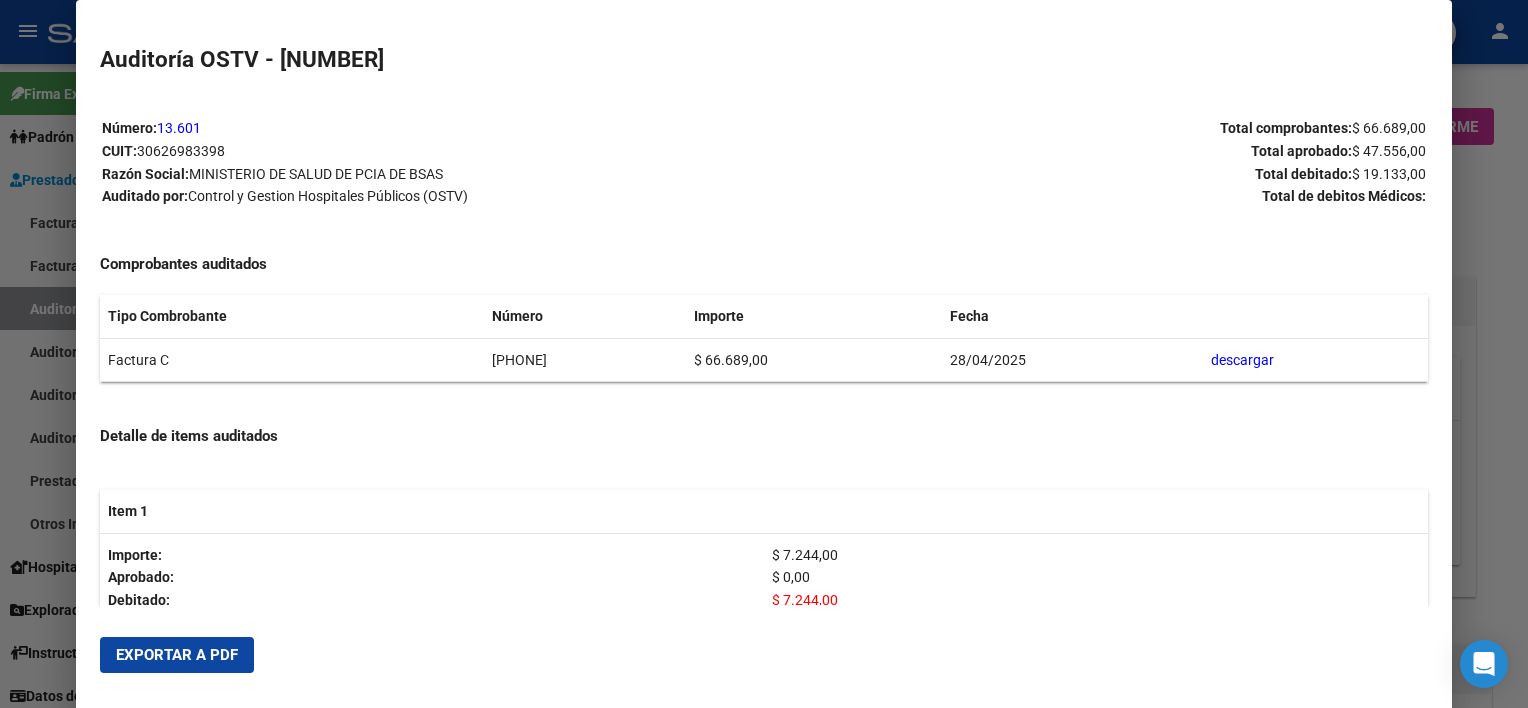 click on "Exportar a PDF" at bounding box center [177, 655] 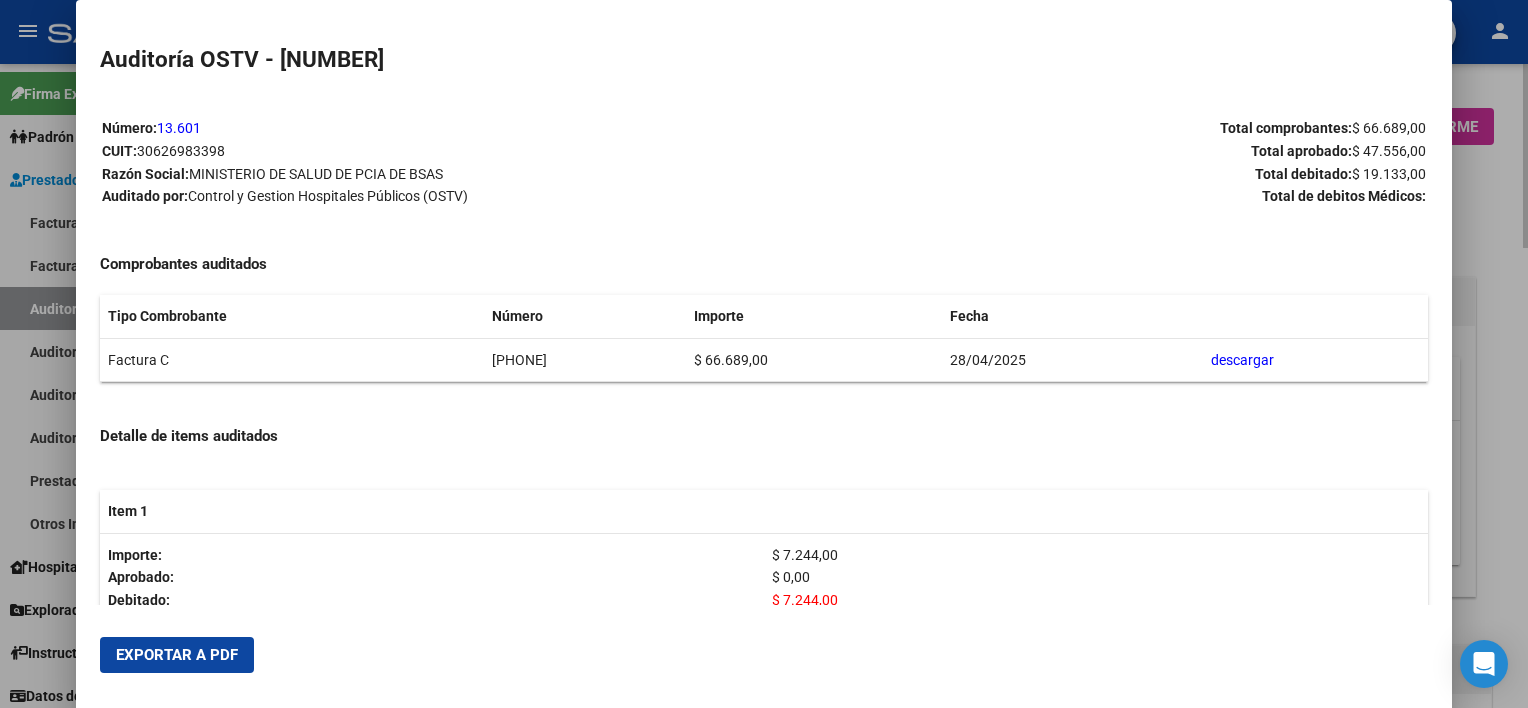 click at bounding box center (764, 354) 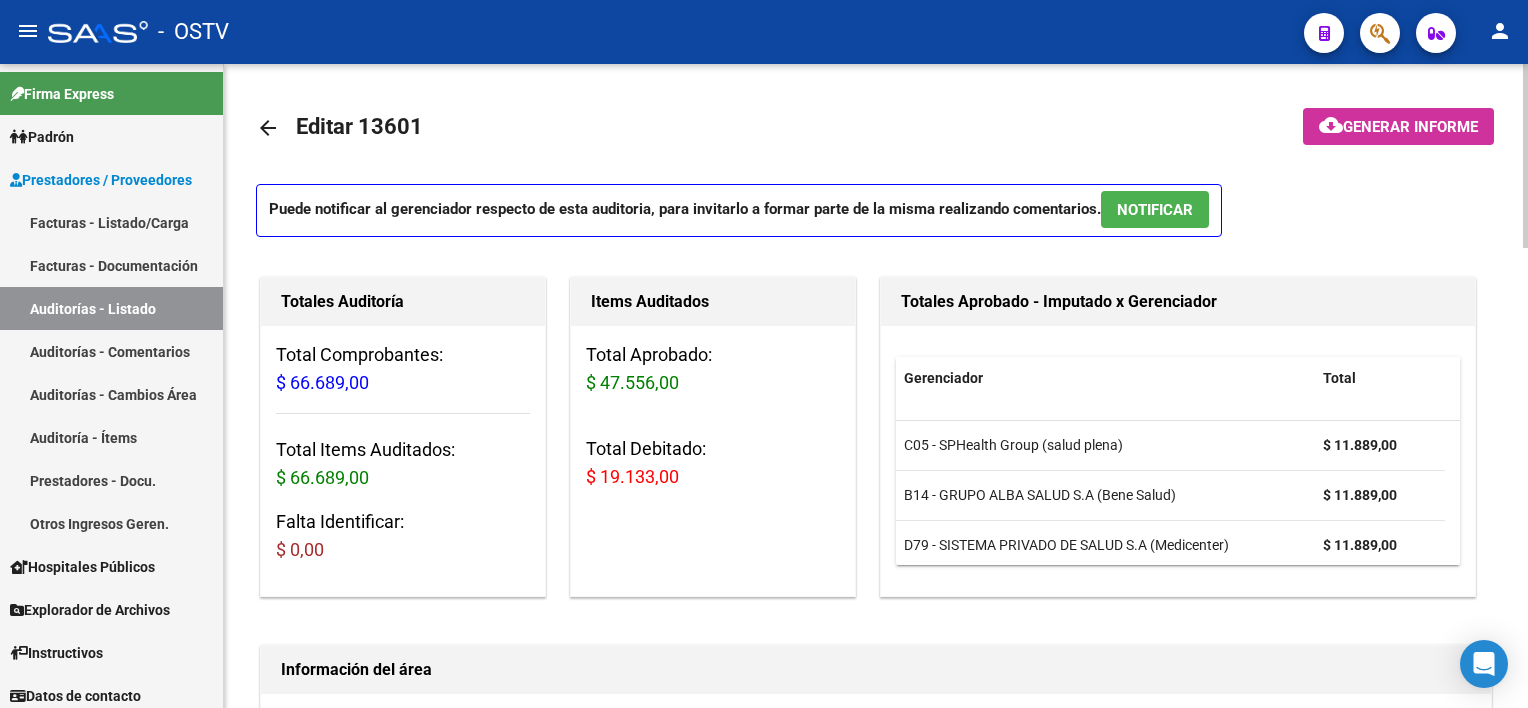 scroll, scrollTop: 400, scrollLeft: 0, axis: vertical 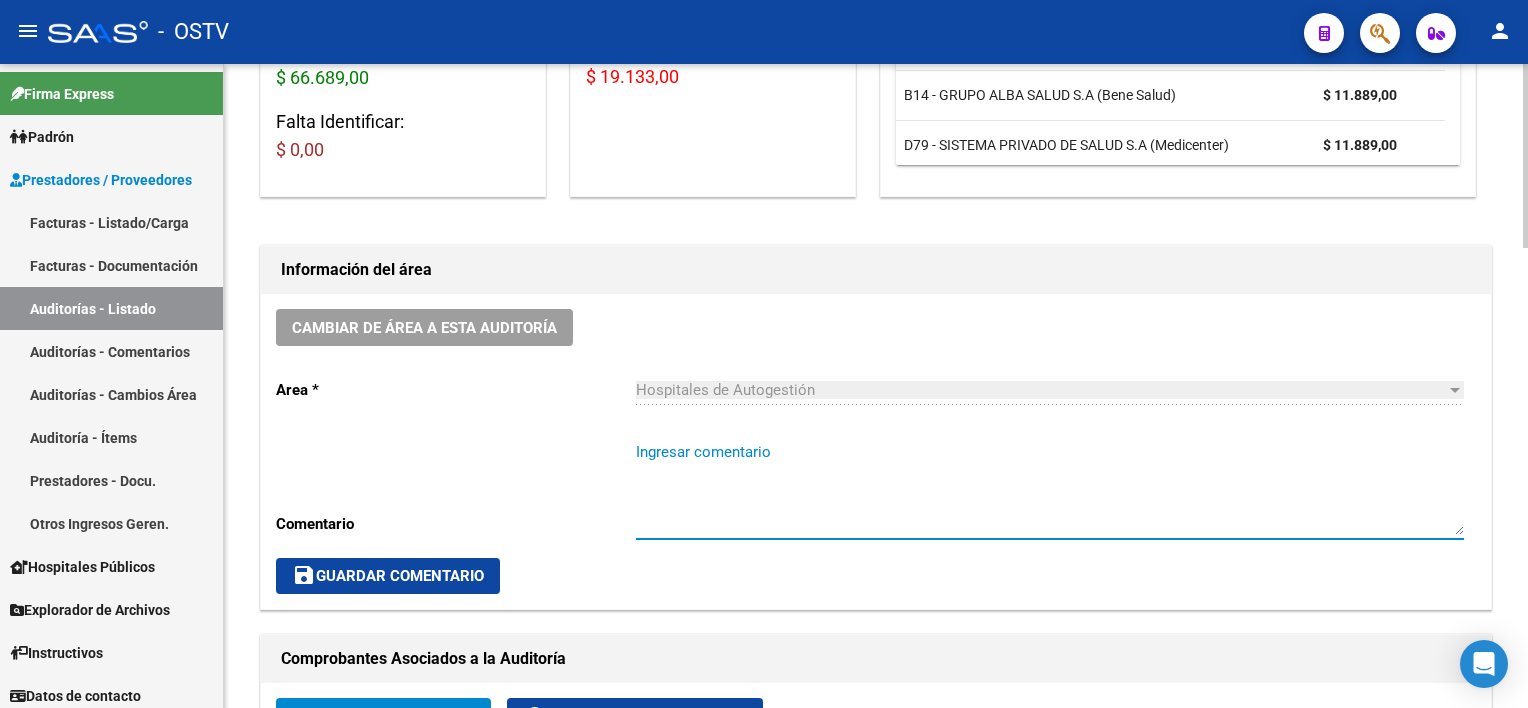 click on "Ingresar comentario" at bounding box center (1050, 488) 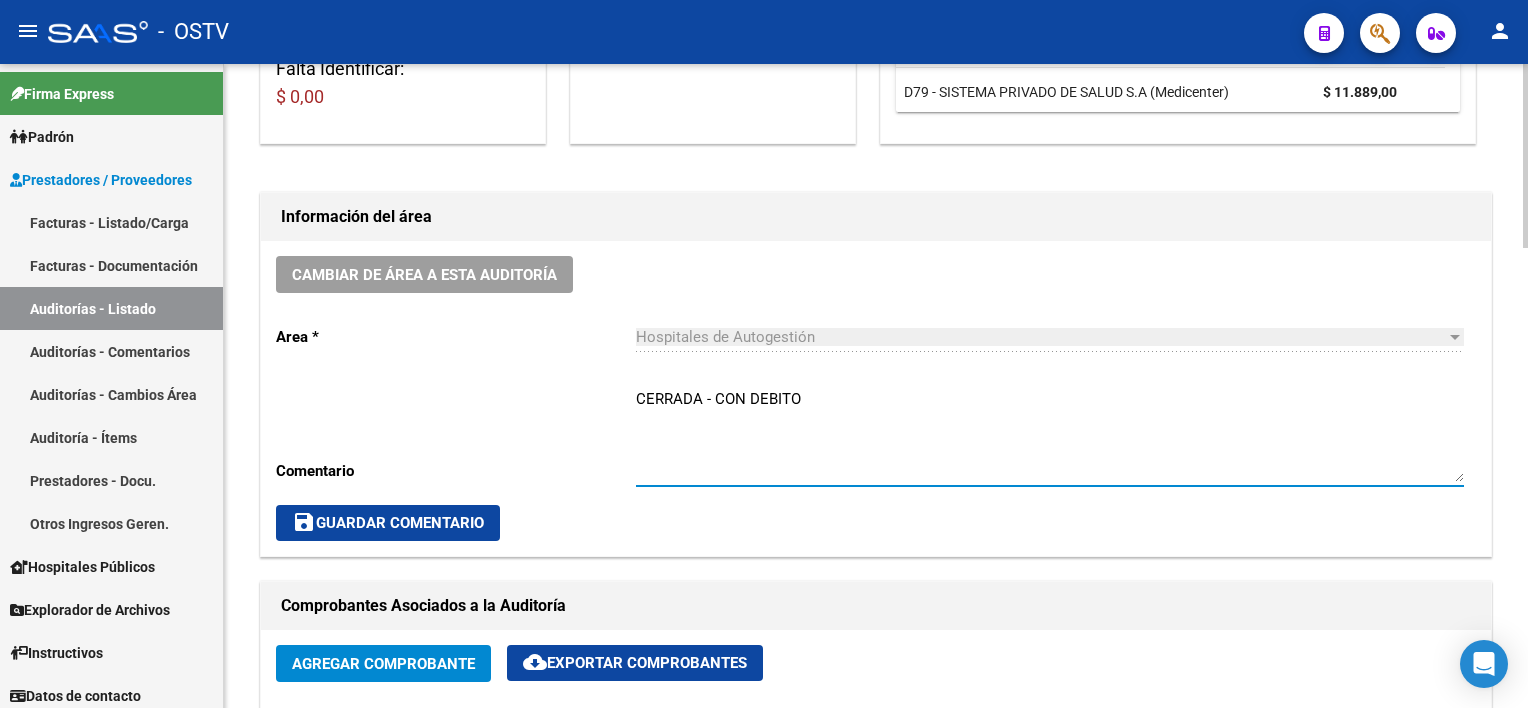 scroll, scrollTop: 500, scrollLeft: 0, axis: vertical 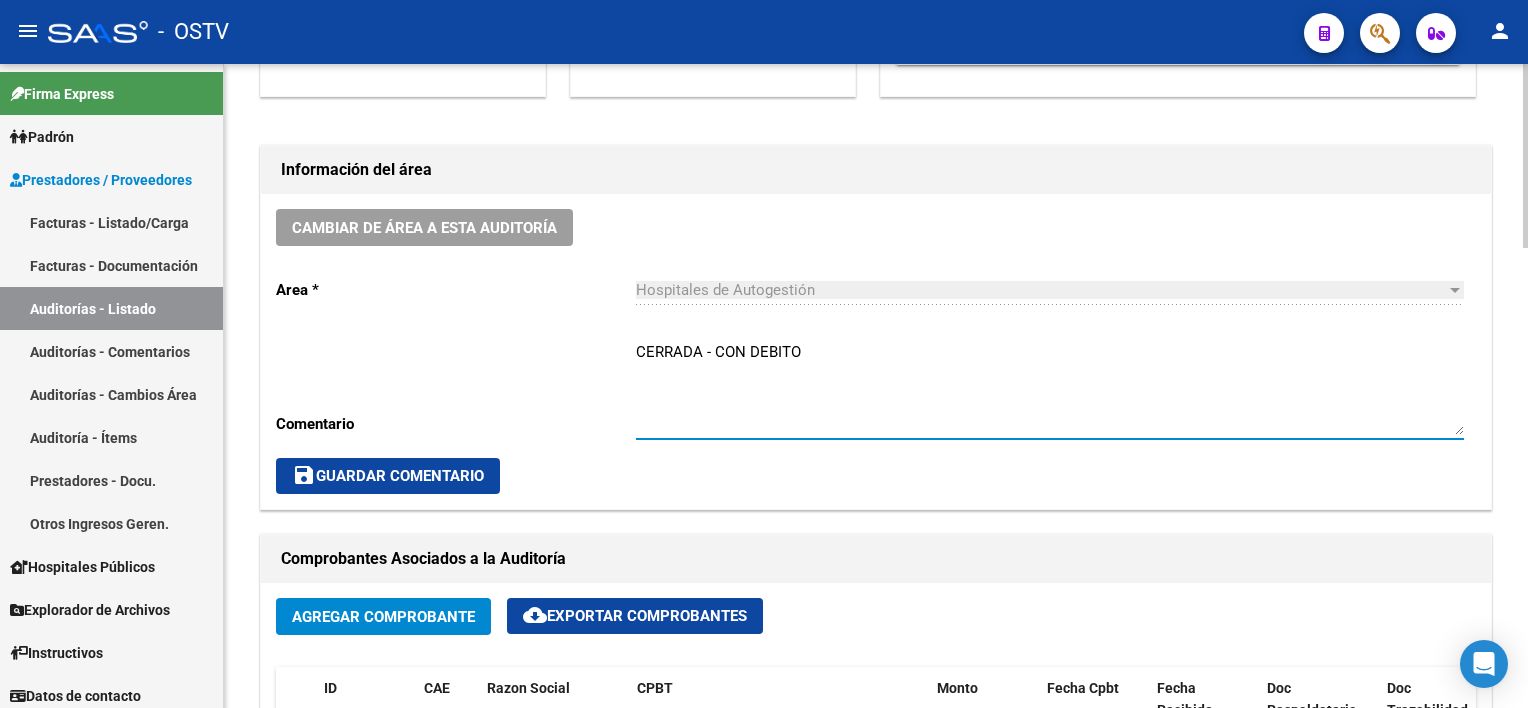 type on "CERRADA - CON DEBITO" 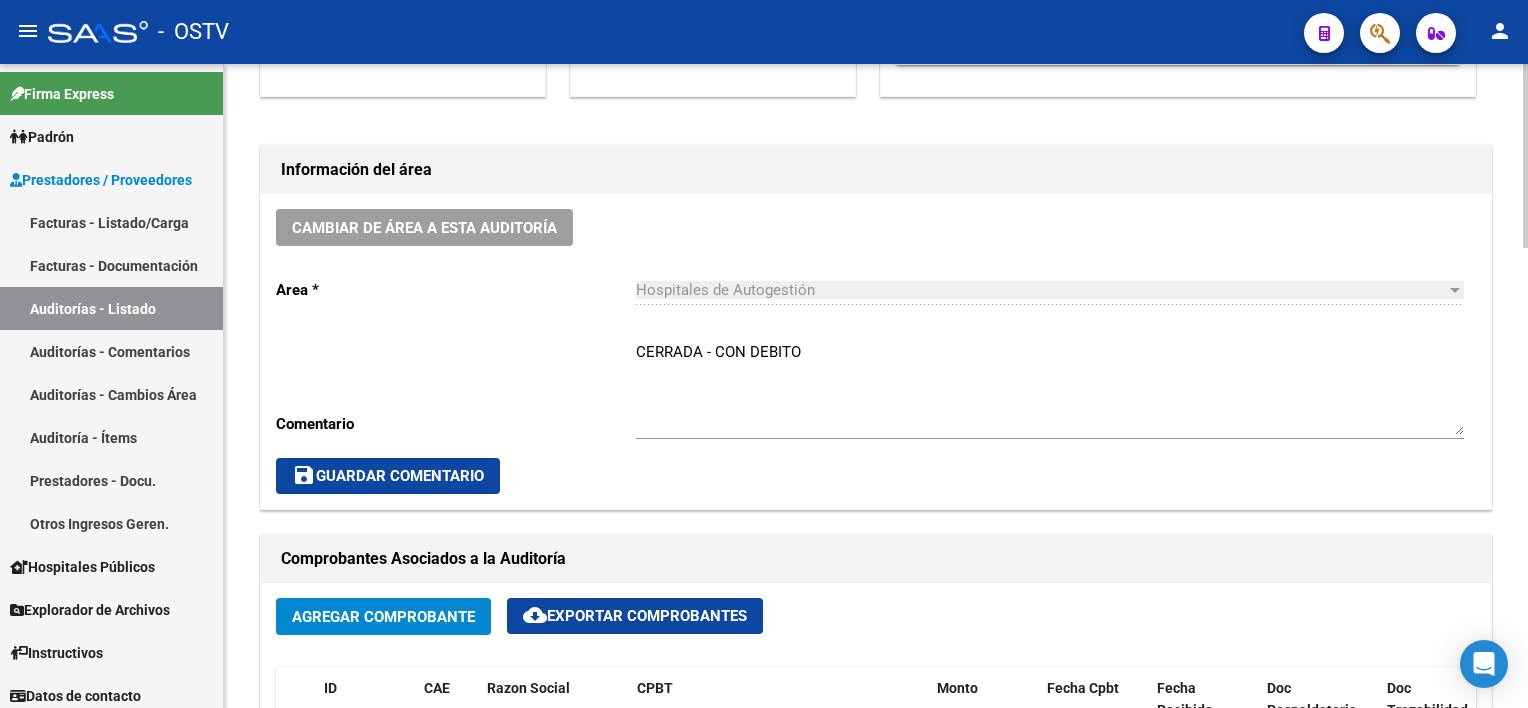 click on "Cambiar de área a esta auditoría  Area * Hospitales de Autogestión Seleccionar area Comentario    CERRADA - CON DEBITO Ingresar comentario  save  Guardar Comentario" 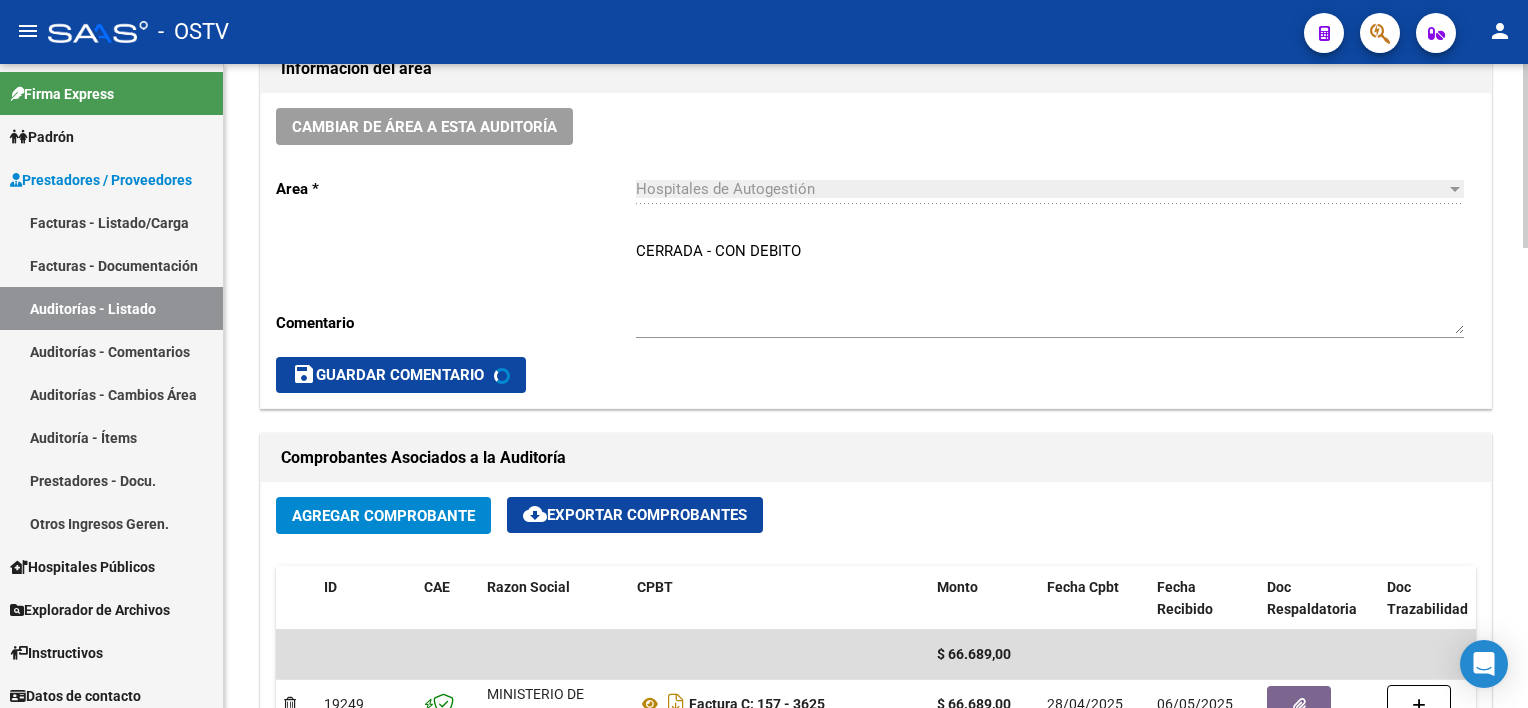 scroll, scrollTop: 800, scrollLeft: 0, axis: vertical 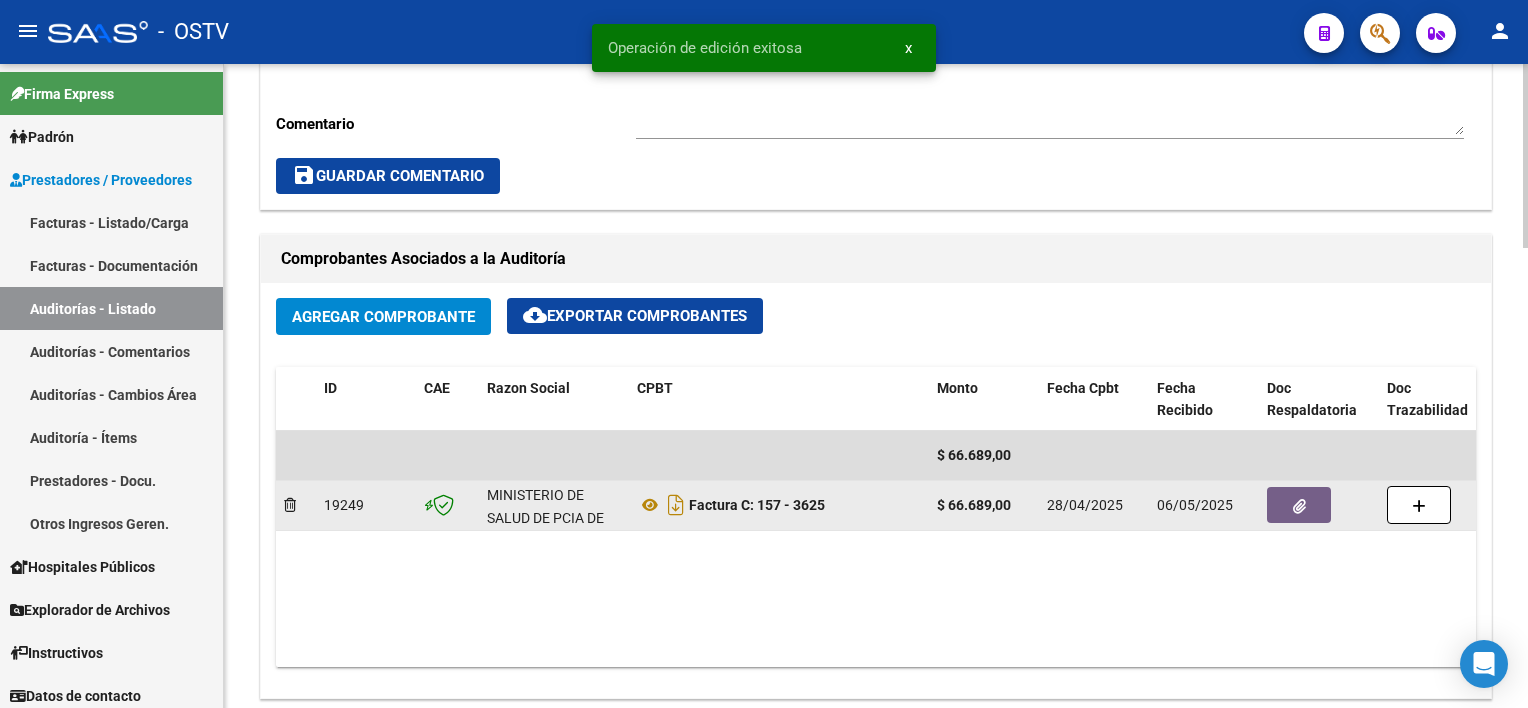 click 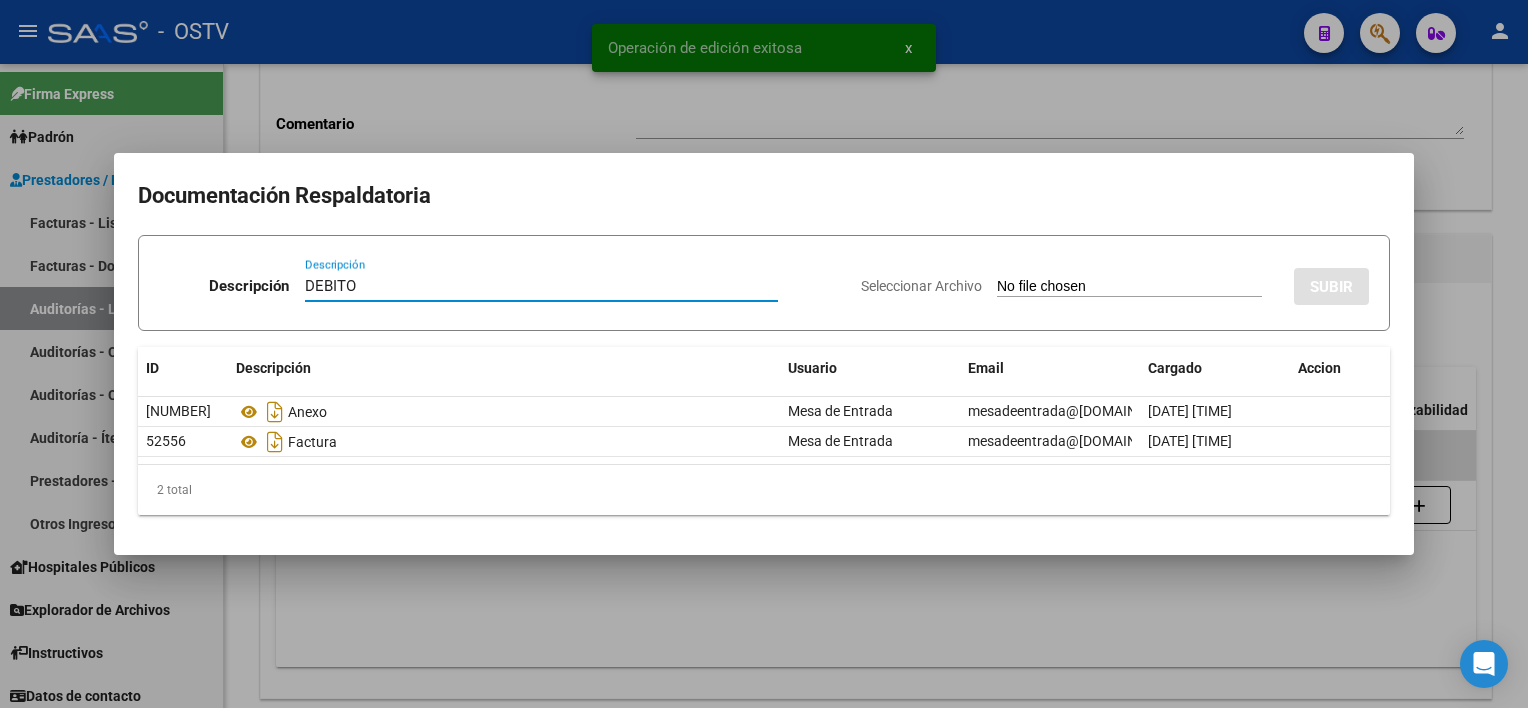 type on "DEBITO" 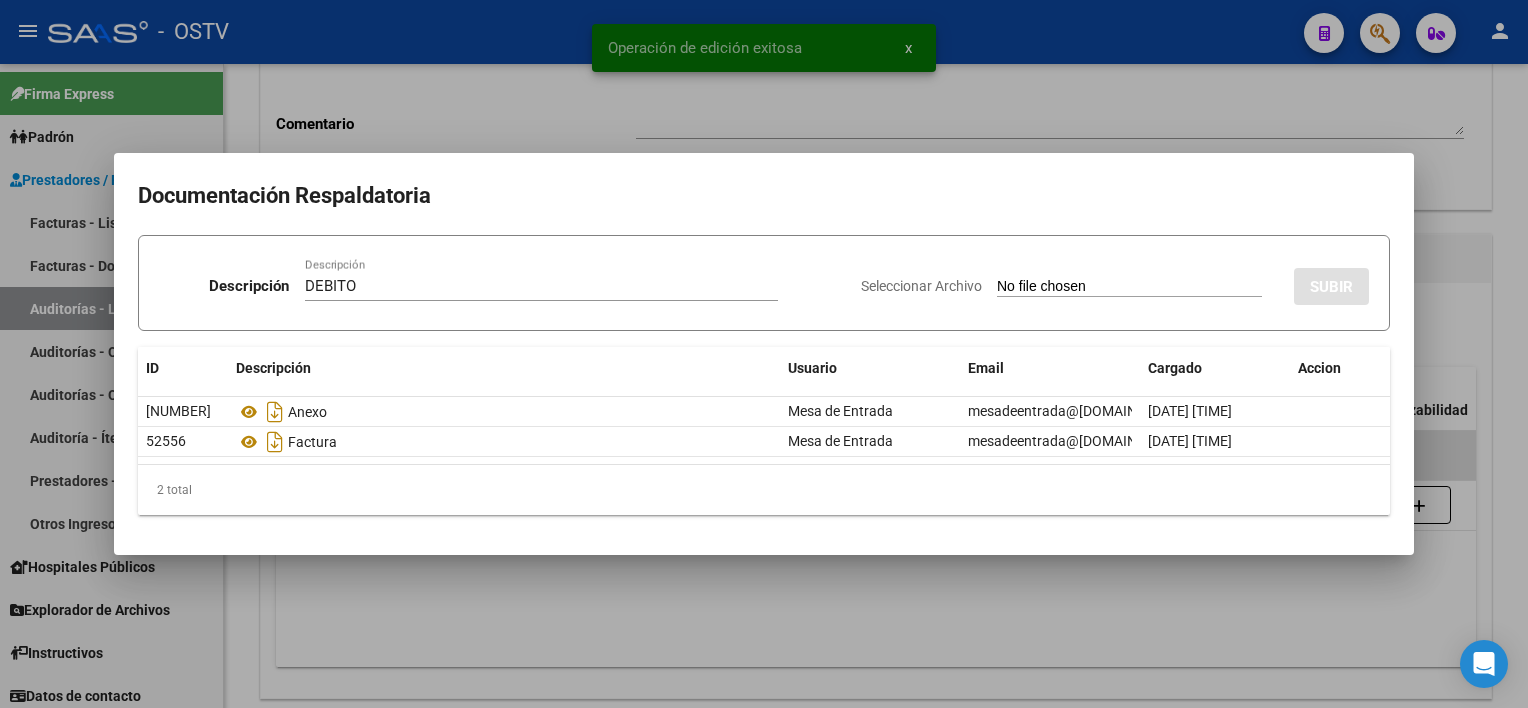 click on "Seleccionar Archivo" at bounding box center [1129, 287] 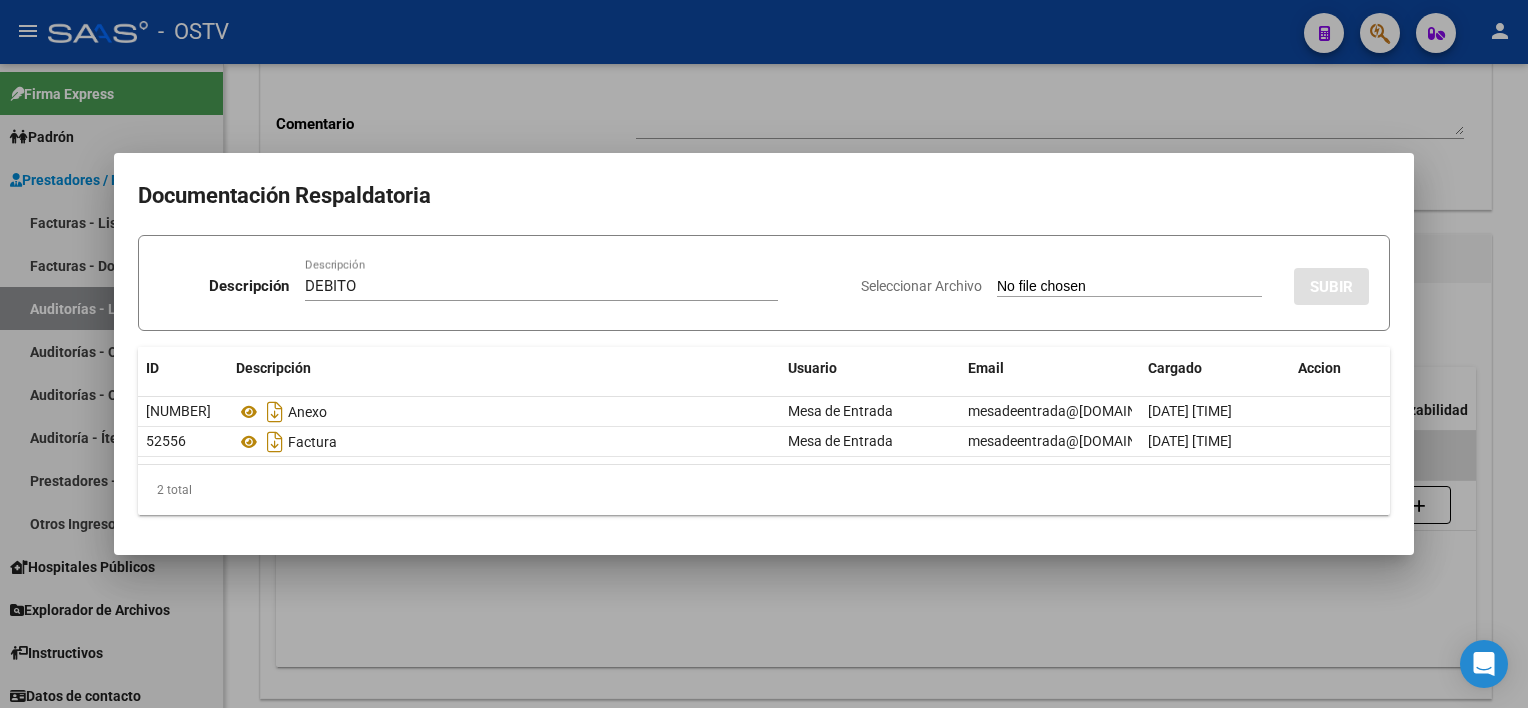 type on "C:\fakepath\DEBITO FC [NUMBER]-[NUMBER].pdf" 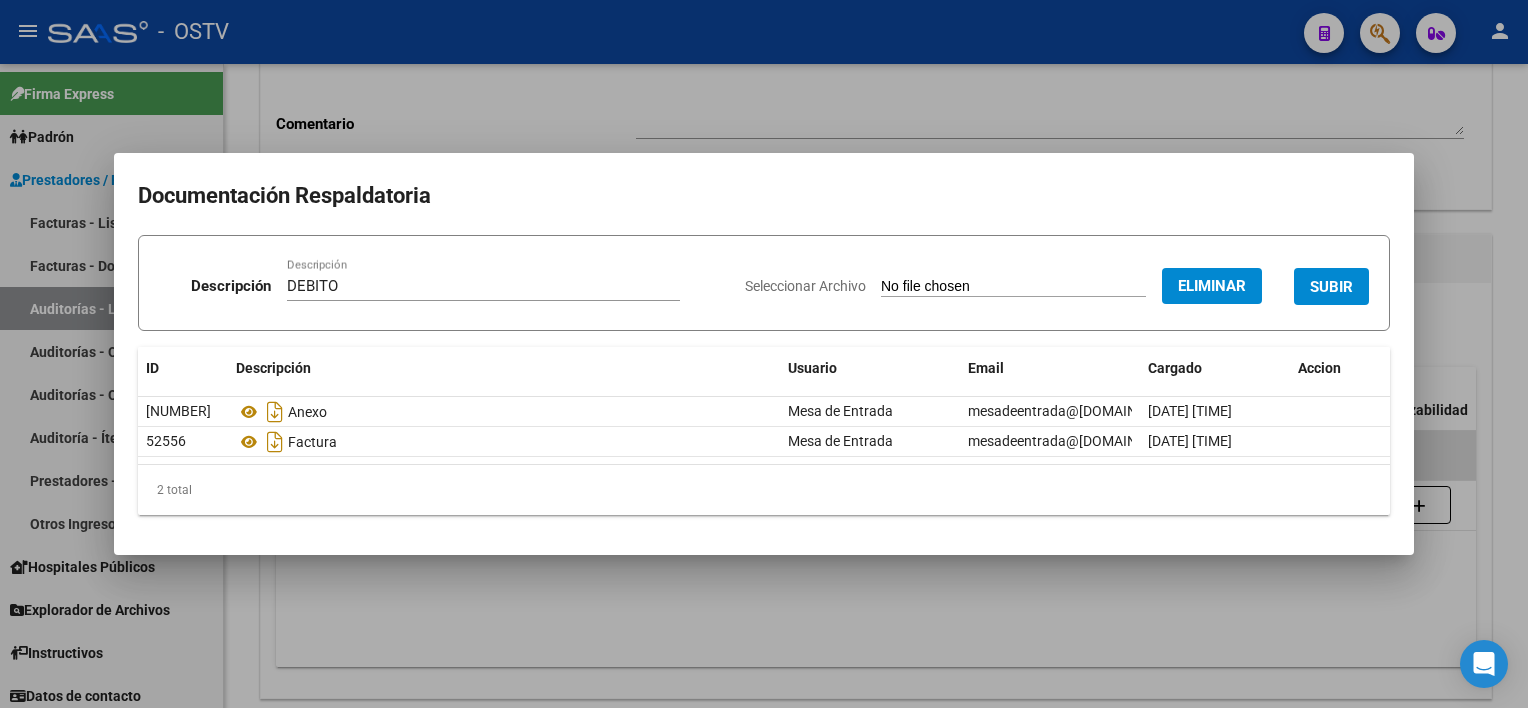 click on "SUBIR" at bounding box center [1331, 287] 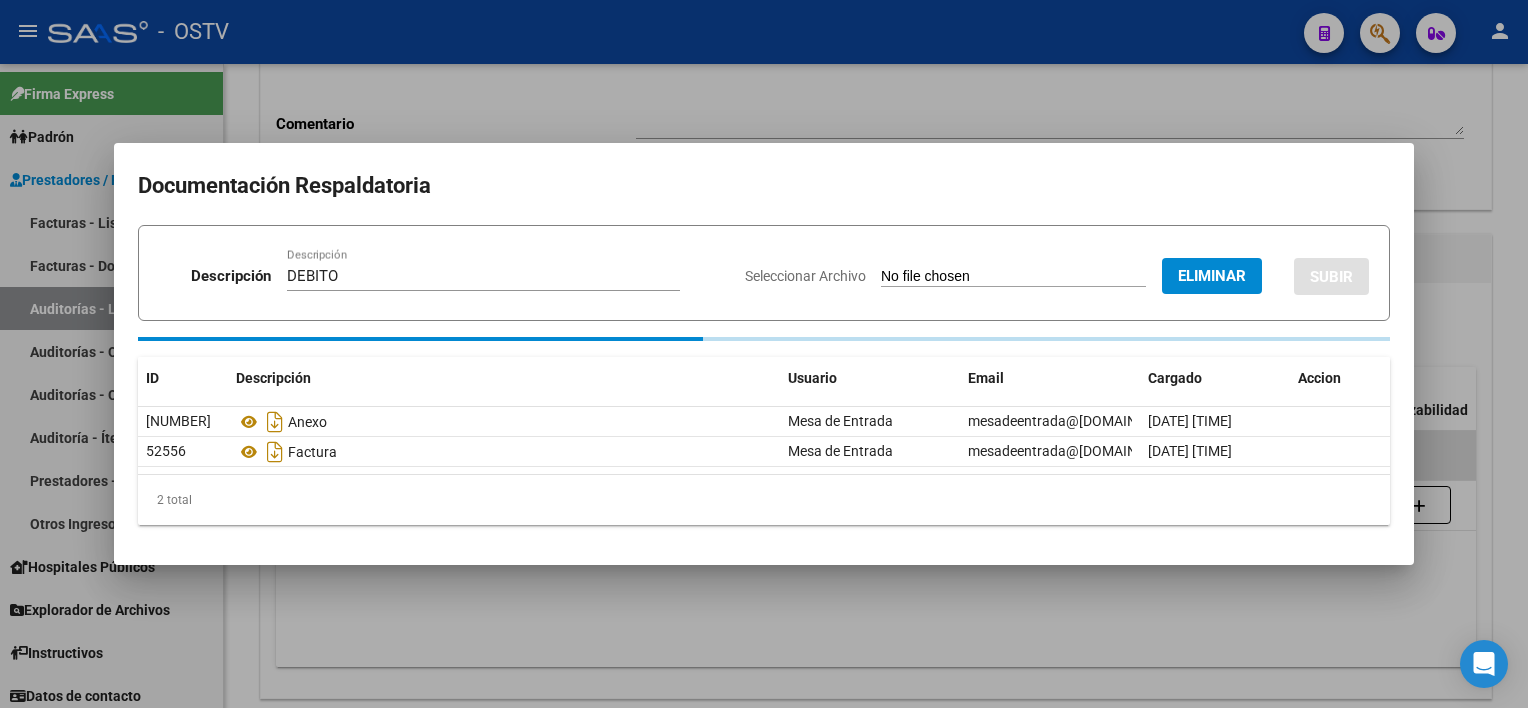 type 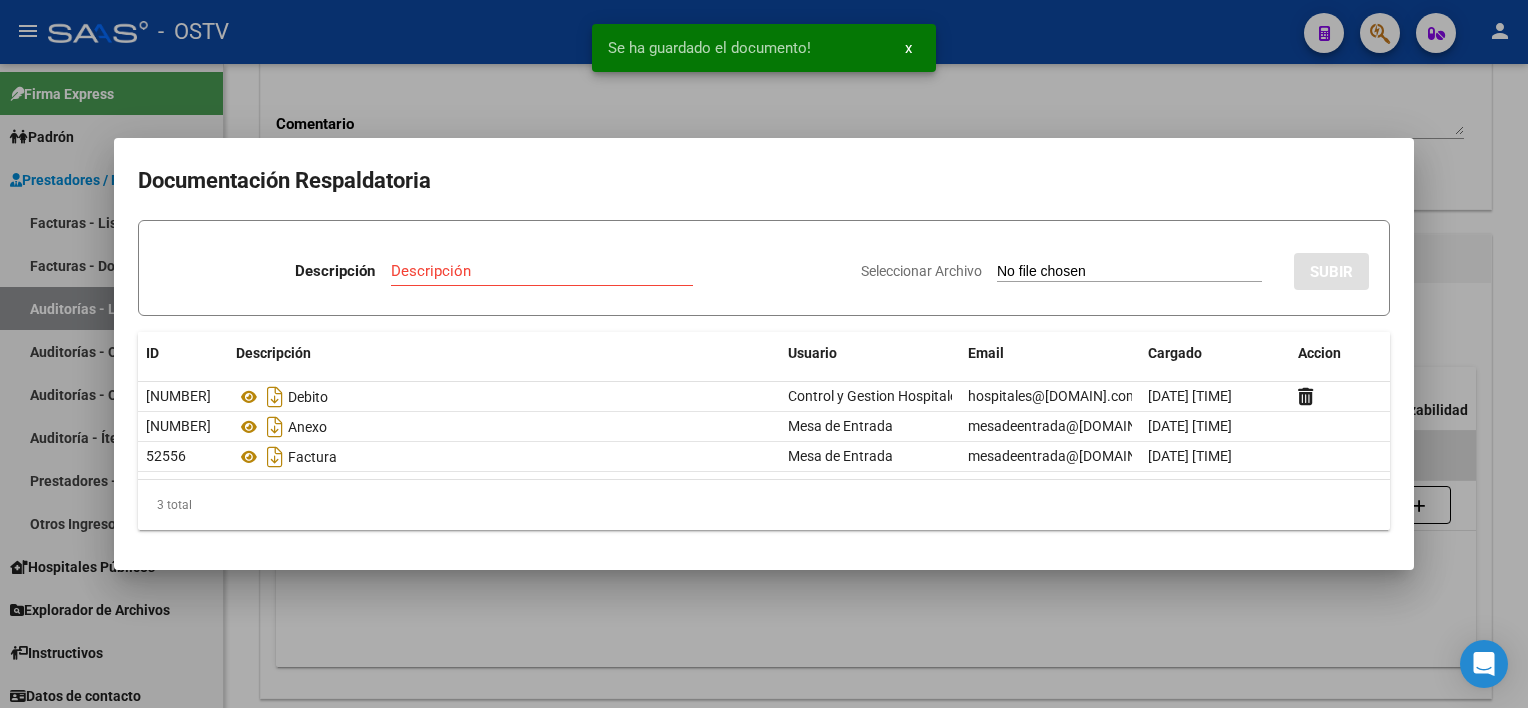 click at bounding box center (764, 354) 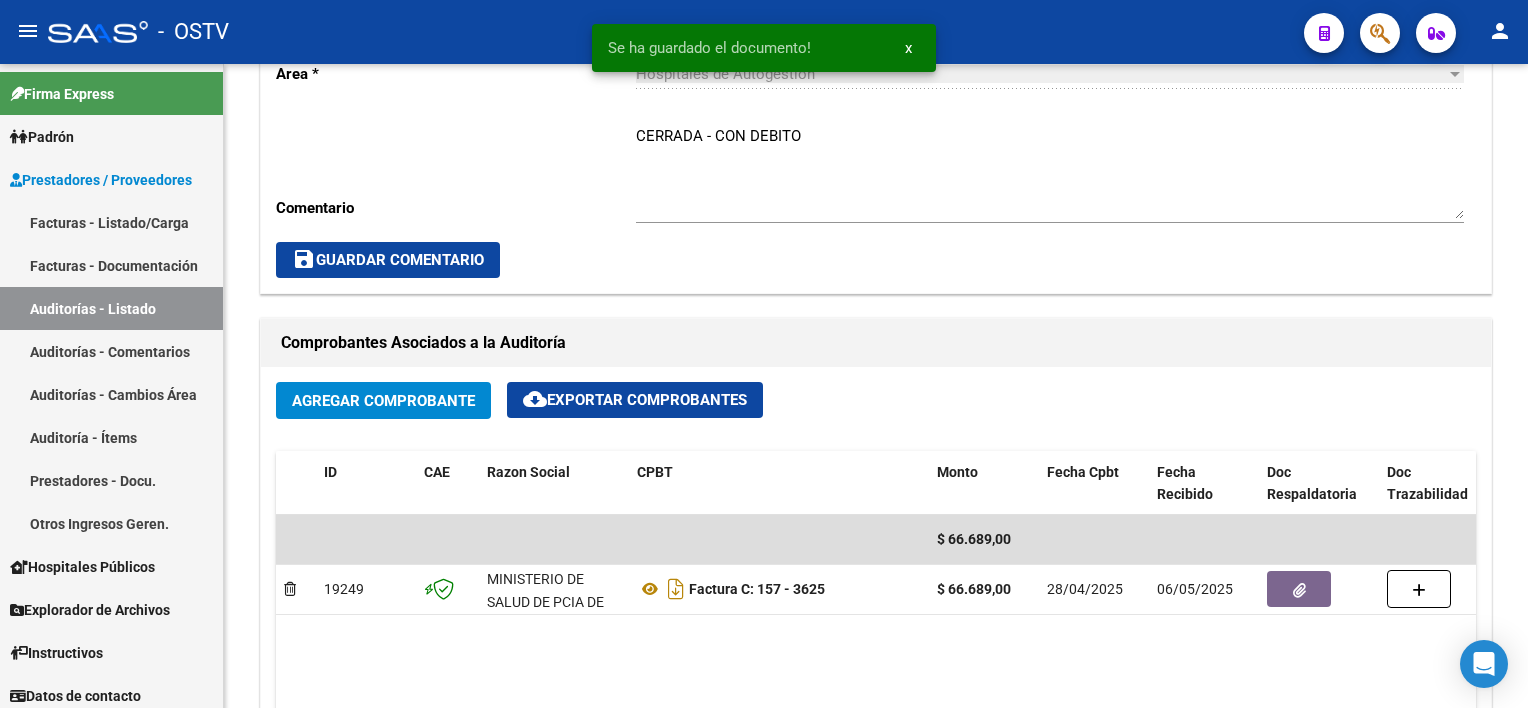scroll, scrollTop: 700, scrollLeft: 0, axis: vertical 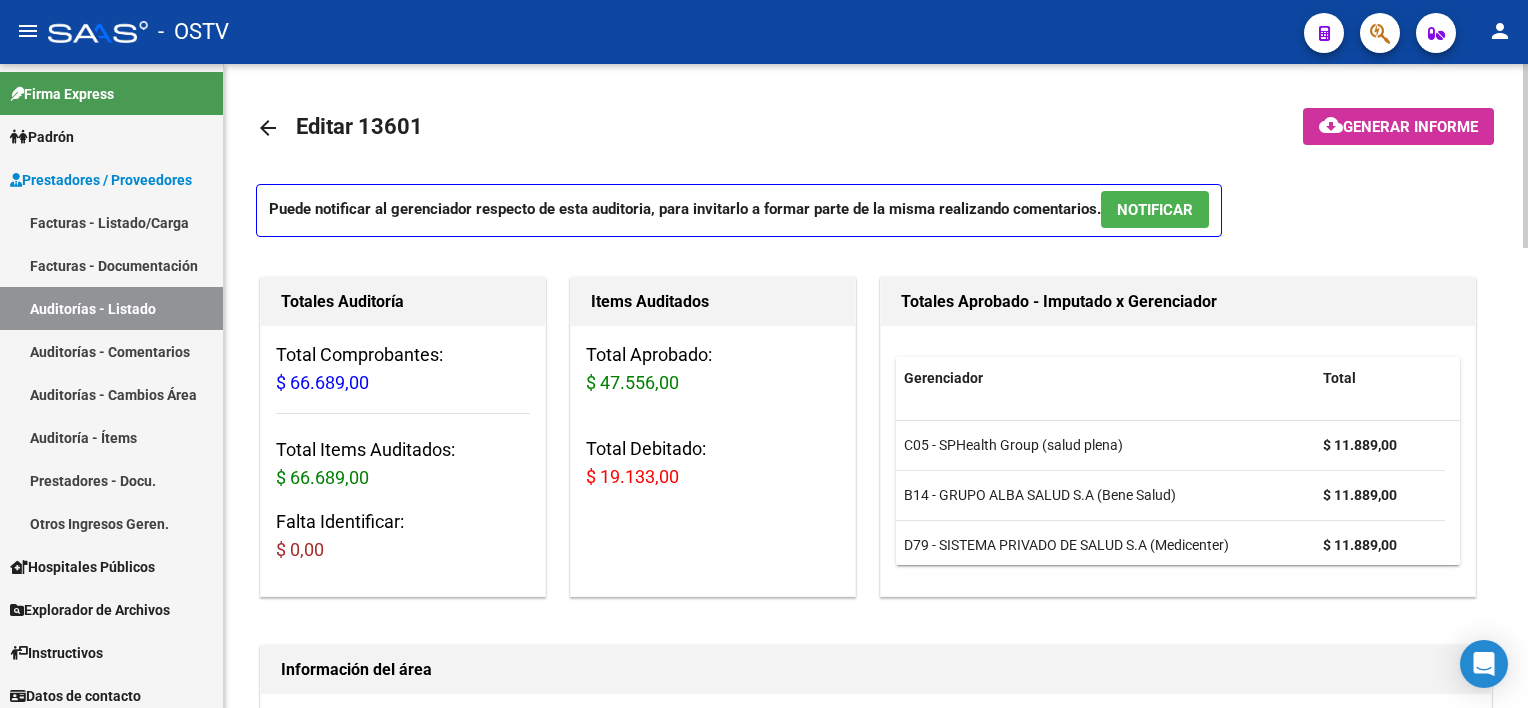 click on "arrow_back" 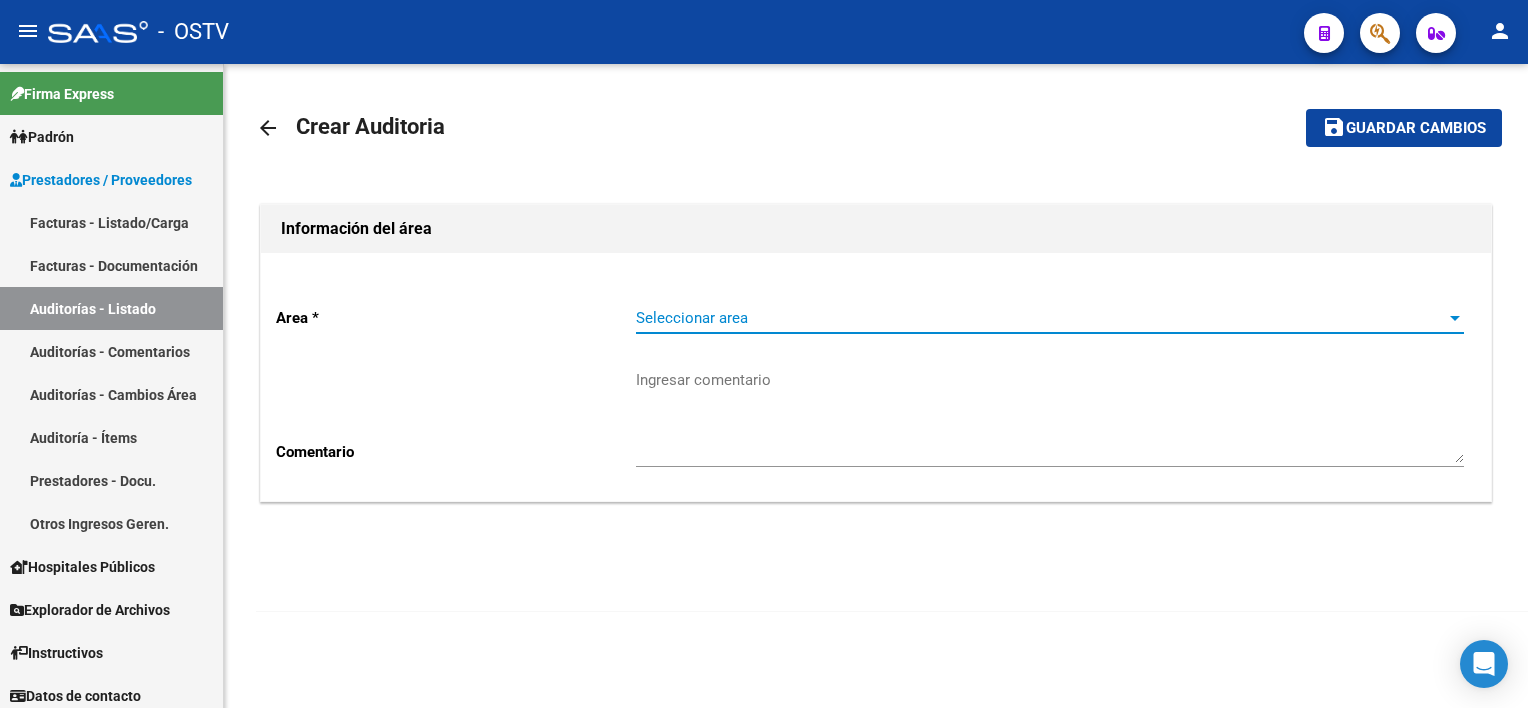 click on "Seleccionar area" at bounding box center [1041, 318] 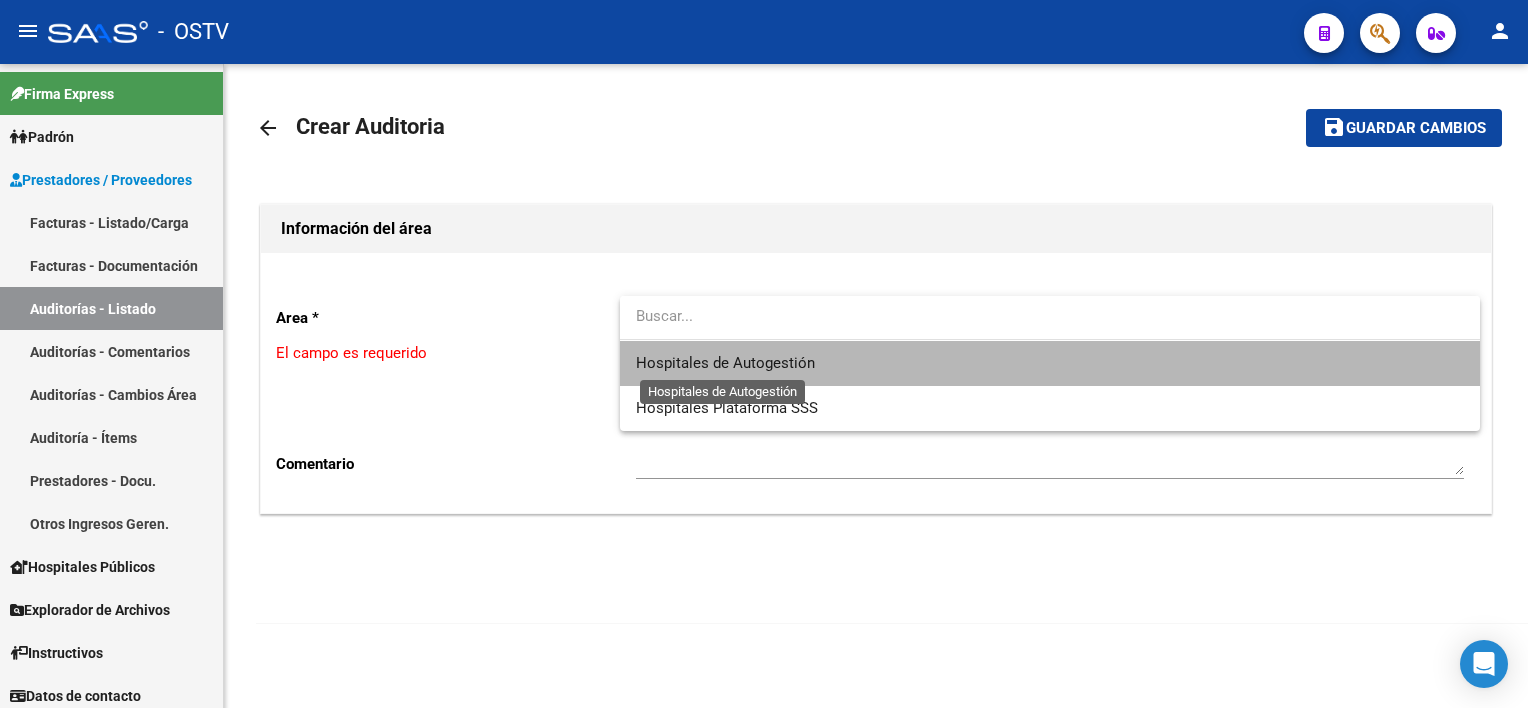 click on "Hospitales de Autogestión" at bounding box center [725, 363] 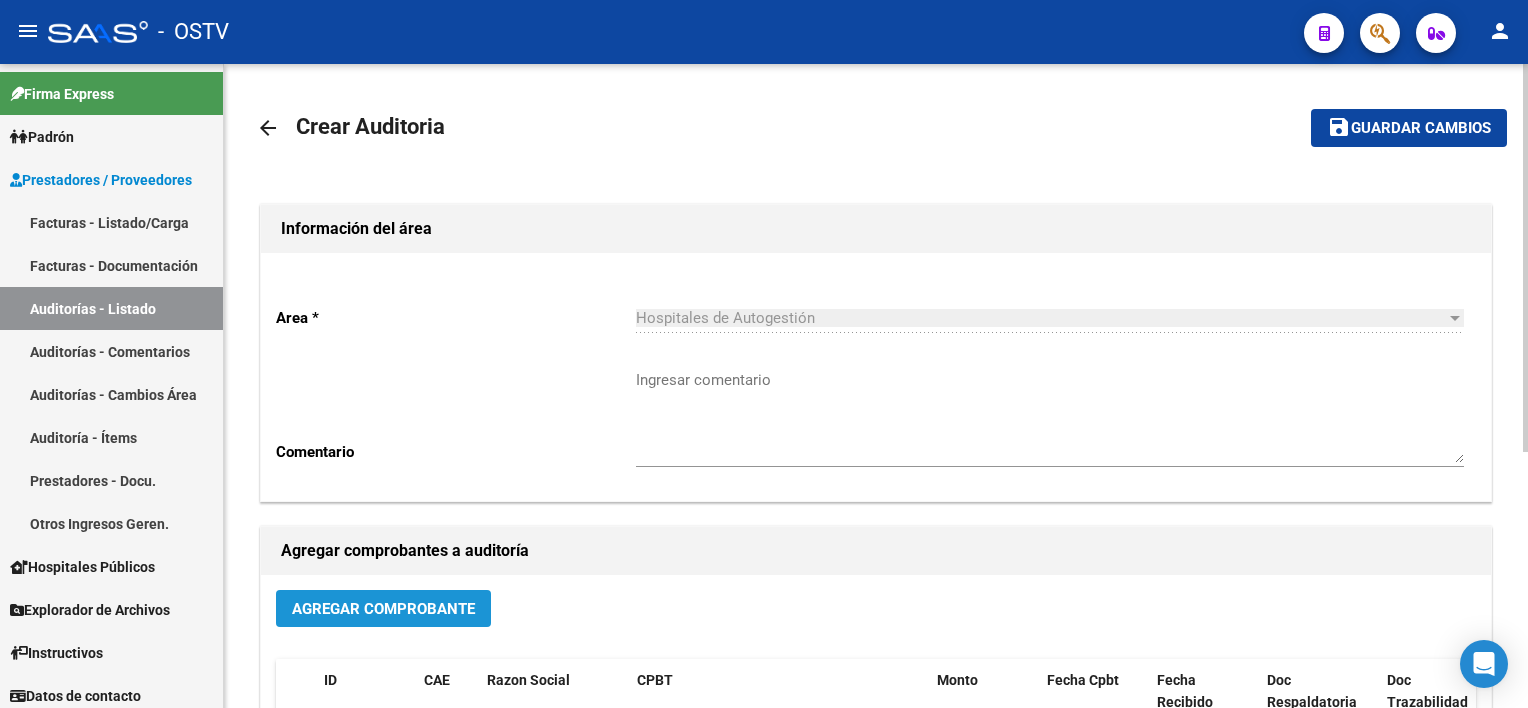 click on "Agregar Comprobante" 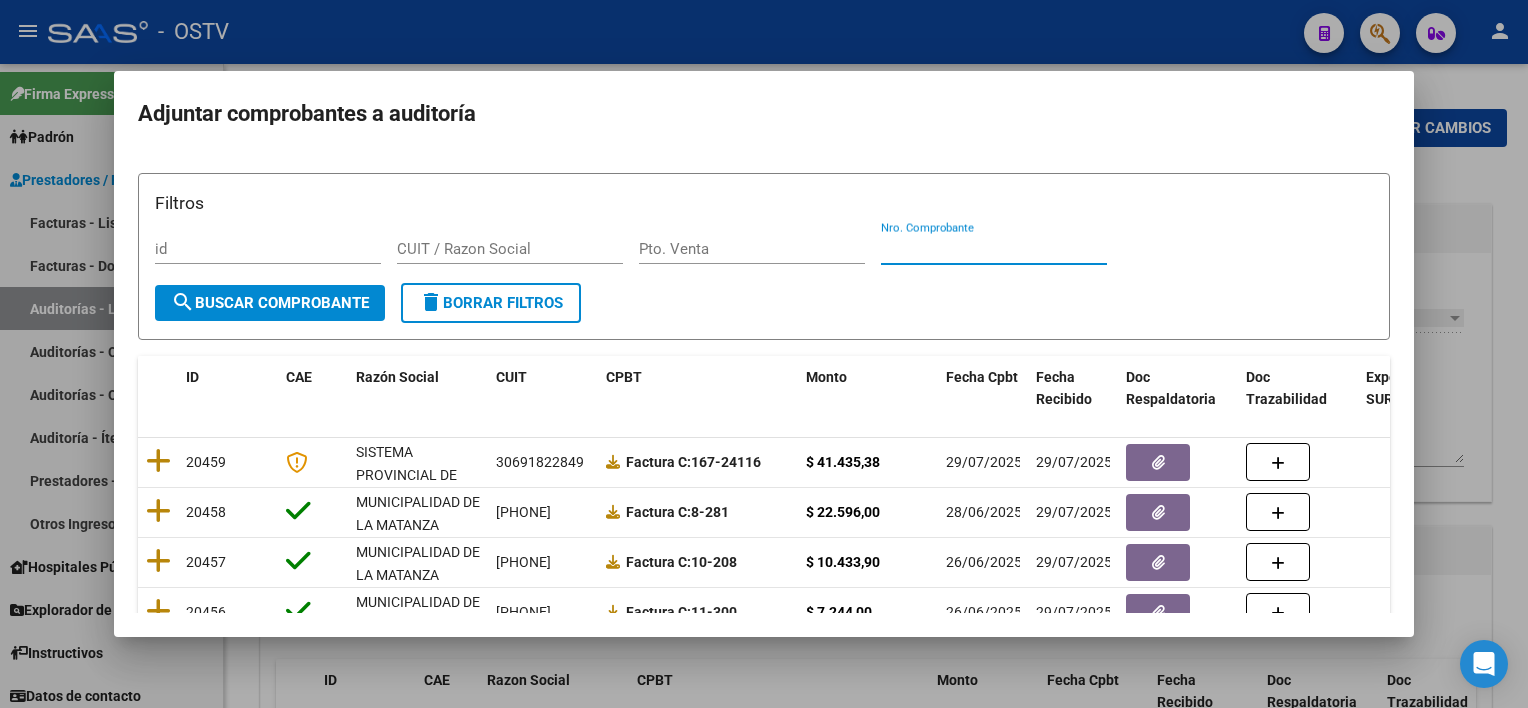 click on "Nro. Comprobante" at bounding box center (994, 249) 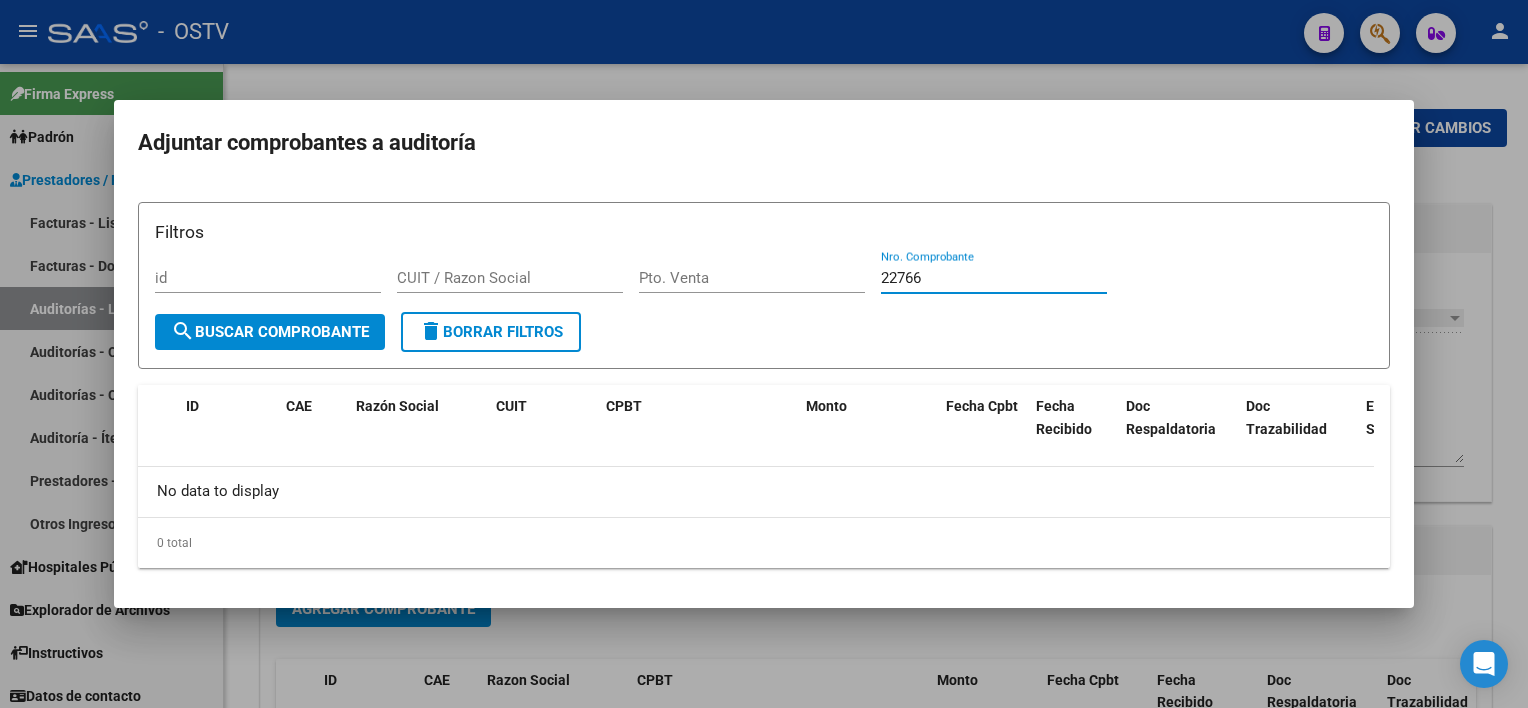 drag, startPoint x: 945, startPoint y: 280, endPoint x: 760, endPoint y: 266, distance: 185.52898 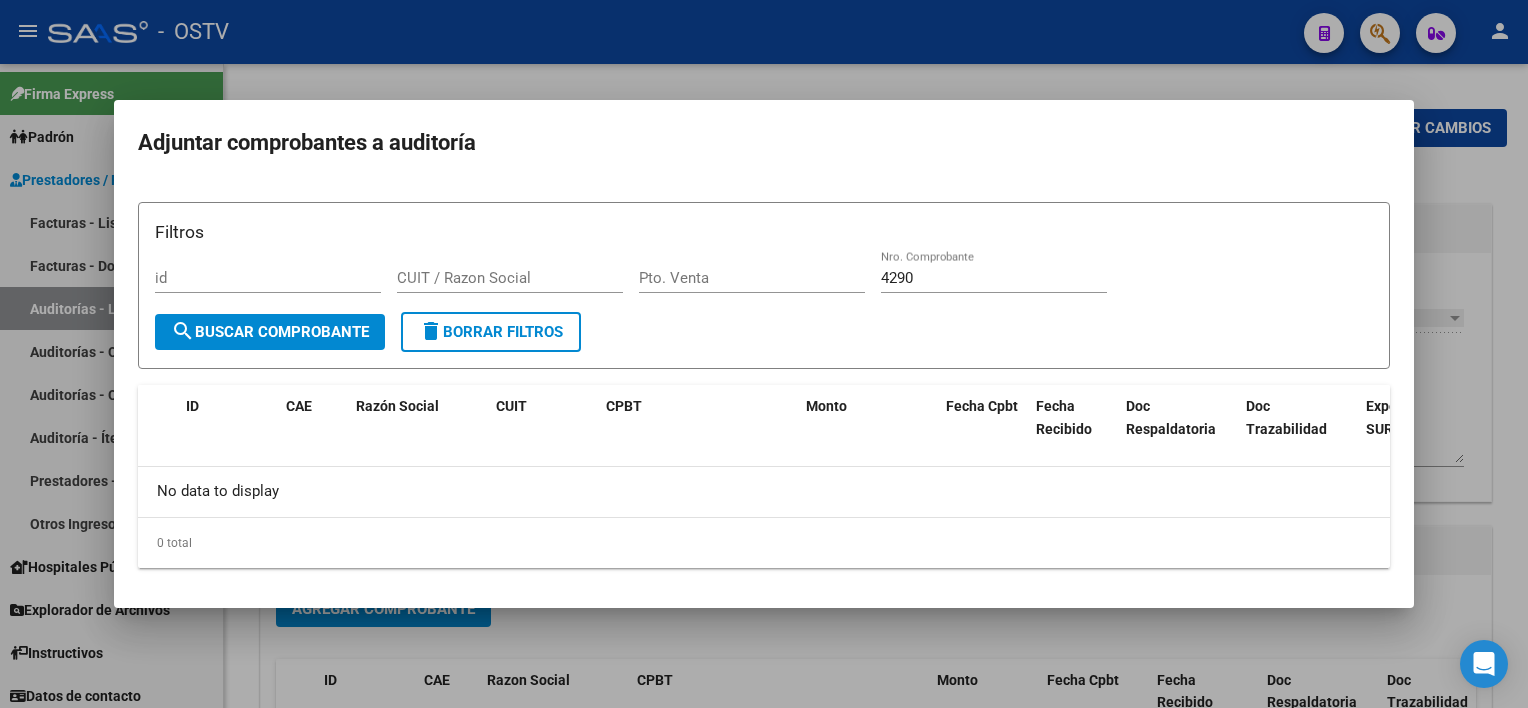 drag, startPoint x: 964, startPoint y: 292, endPoint x: 941, endPoint y: 282, distance: 25.079872 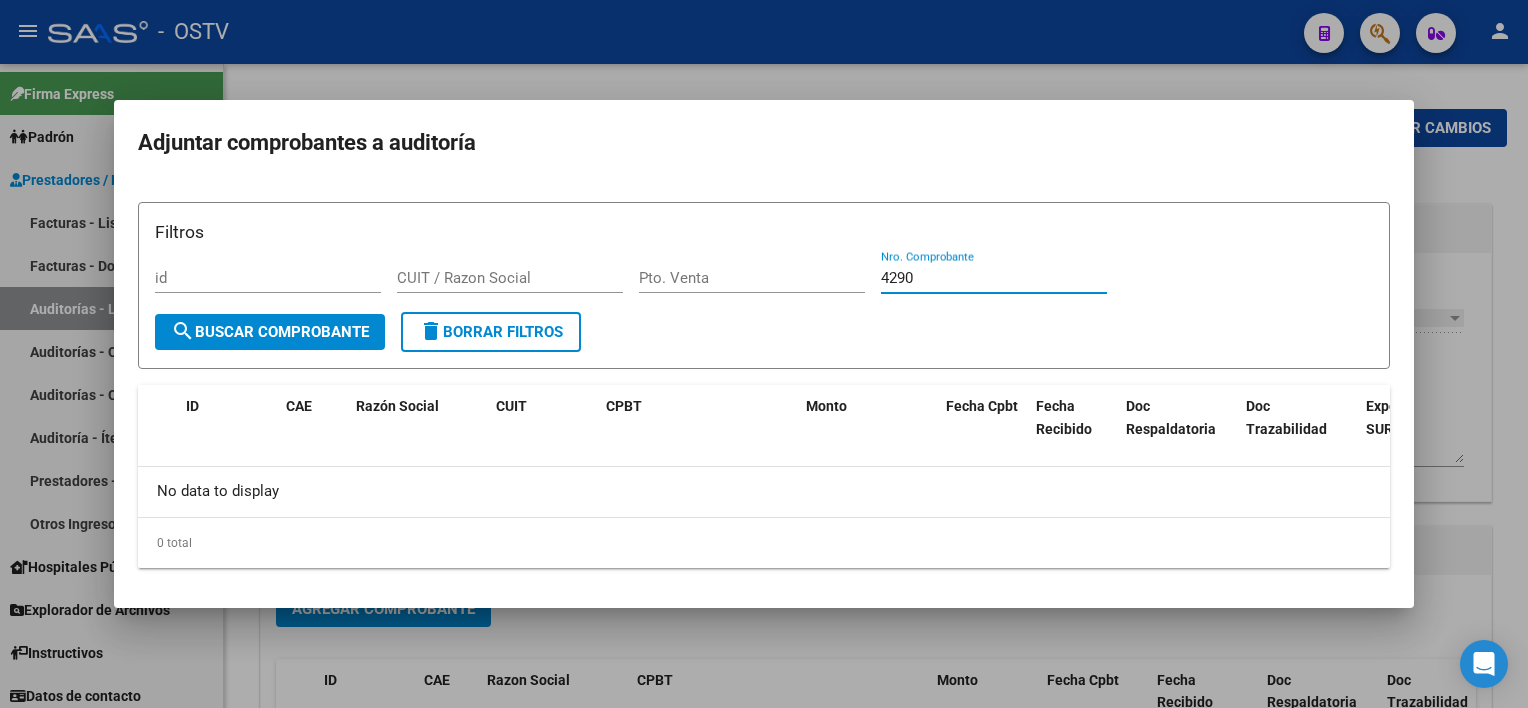 drag, startPoint x: 940, startPoint y: 280, endPoint x: 801, endPoint y: 268, distance: 139.51703 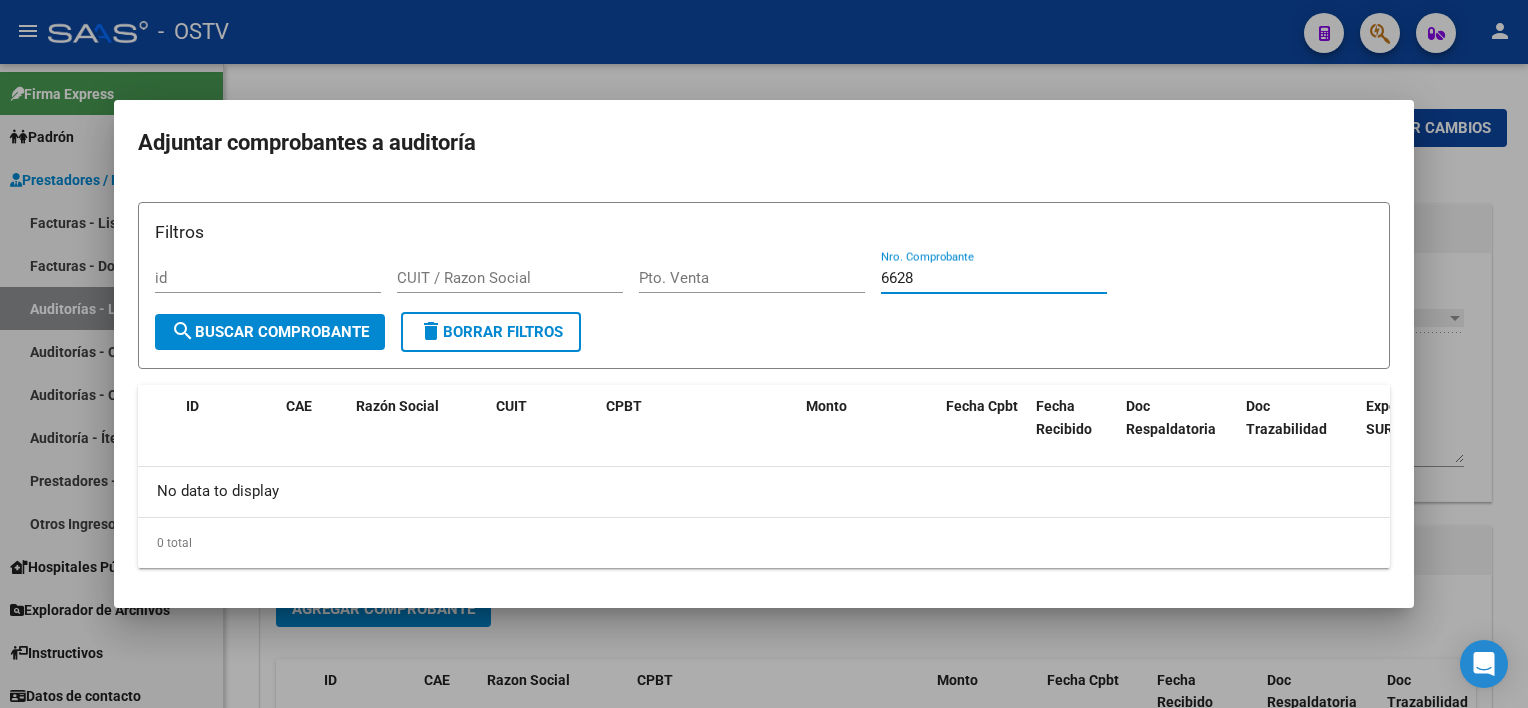 type on "6628" 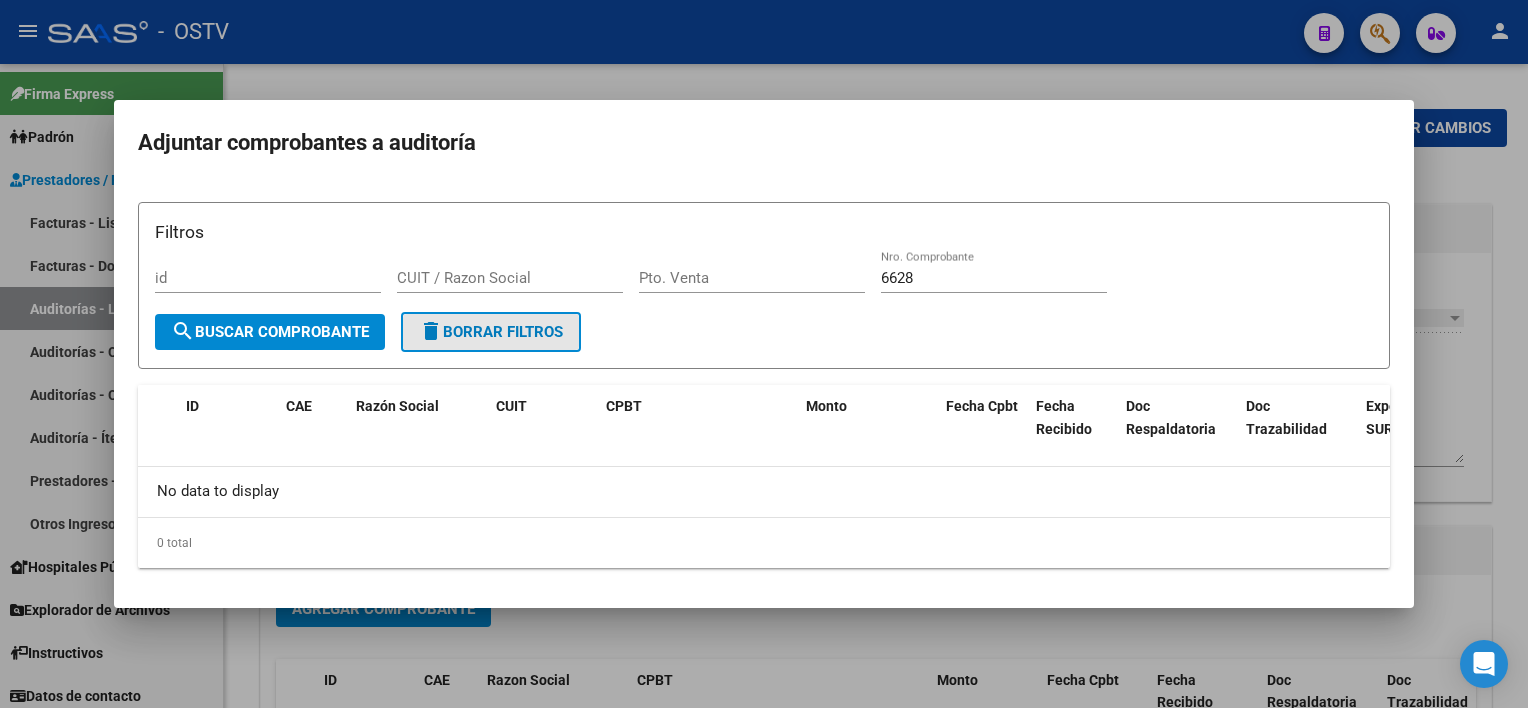 click on "delete  Borrar Filtros" at bounding box center (491, 332) 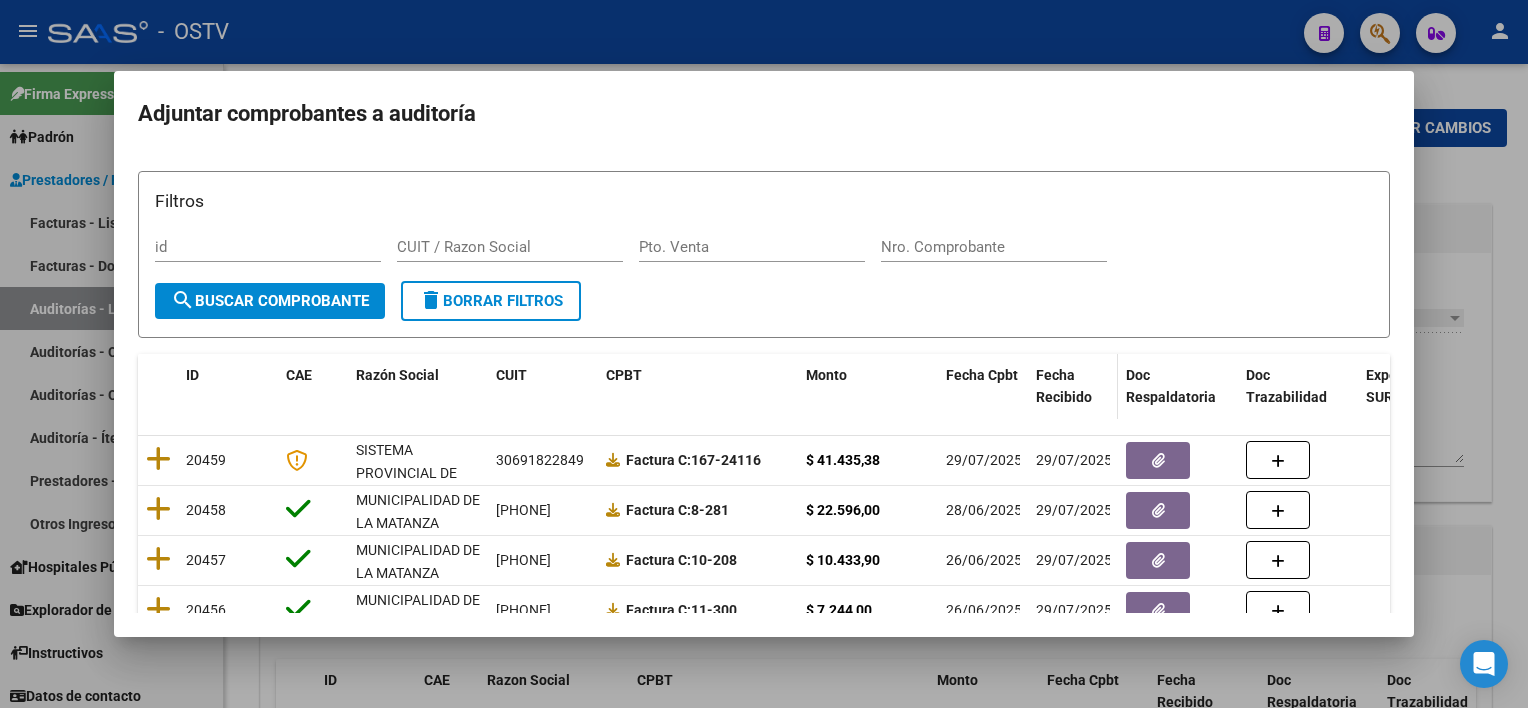 scroll, scrollTop: 0, scrollLeft: 0, axis: both 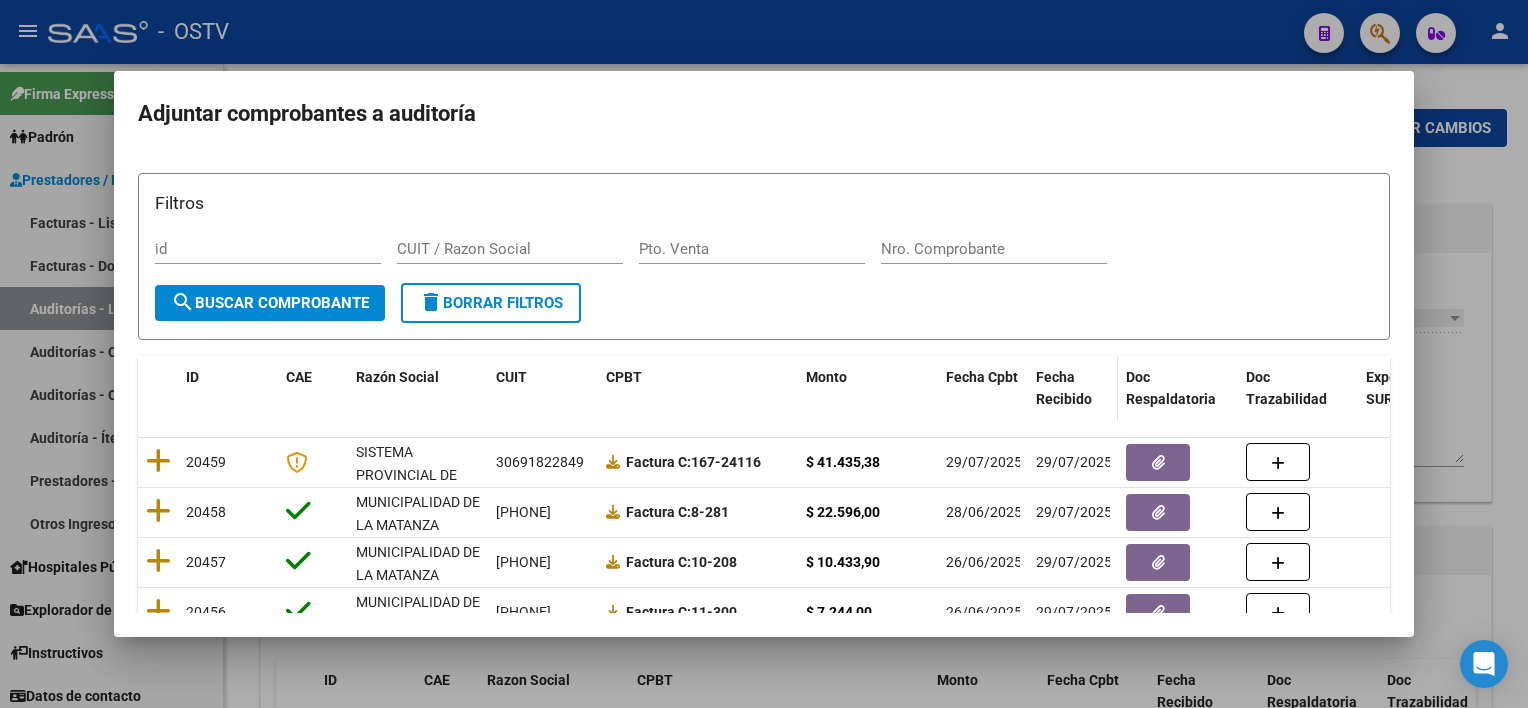 click on "Fecha Recibido" 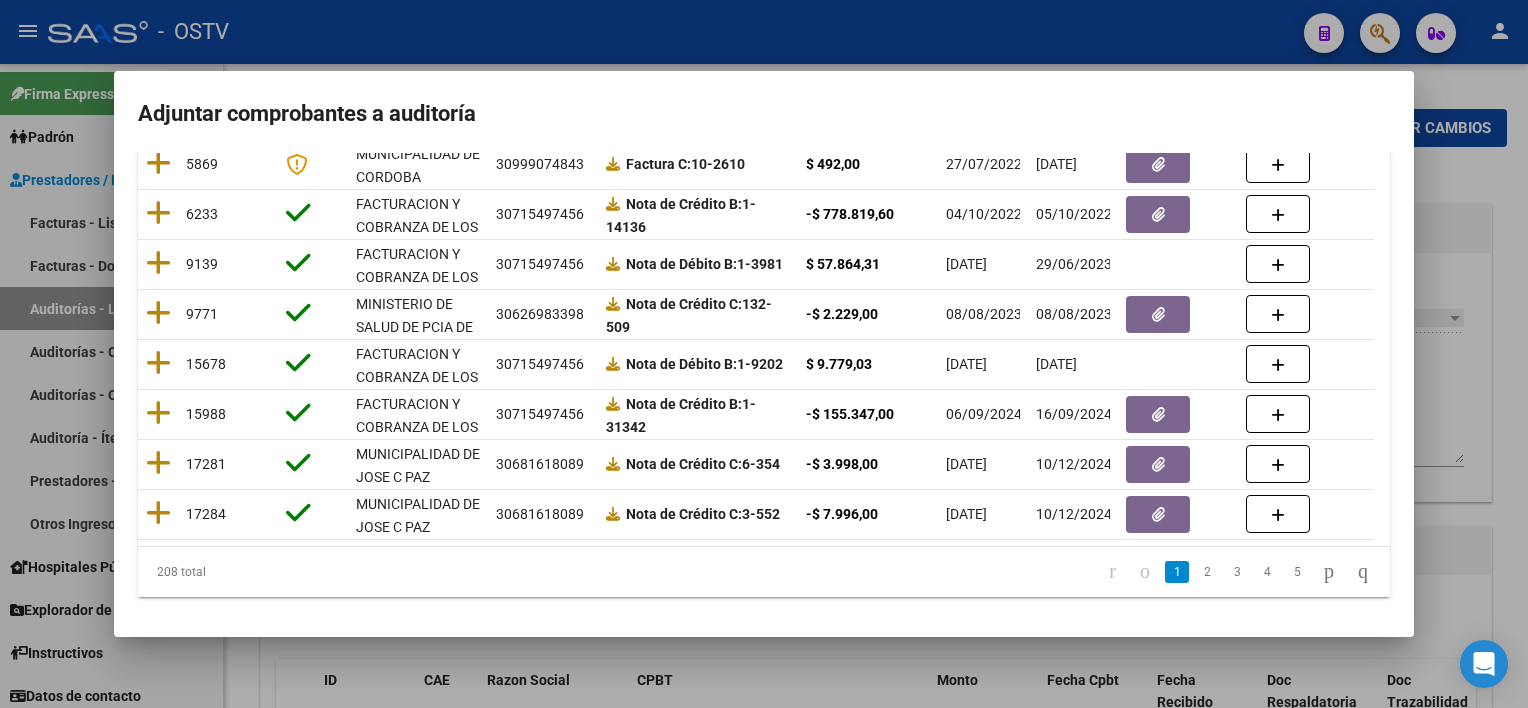 scroll, scrollTop: 412, scrollLeft: 0, axis: vertical 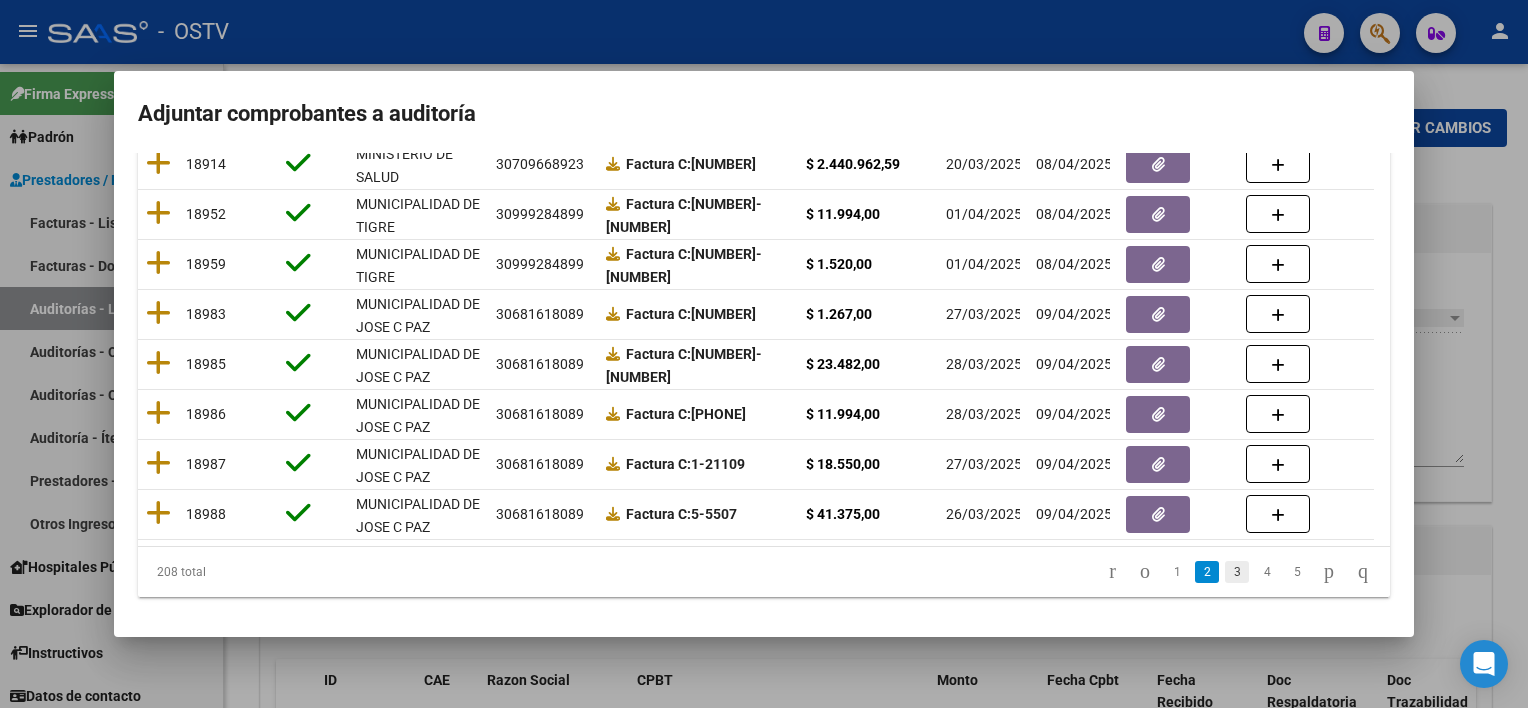 click on "3" 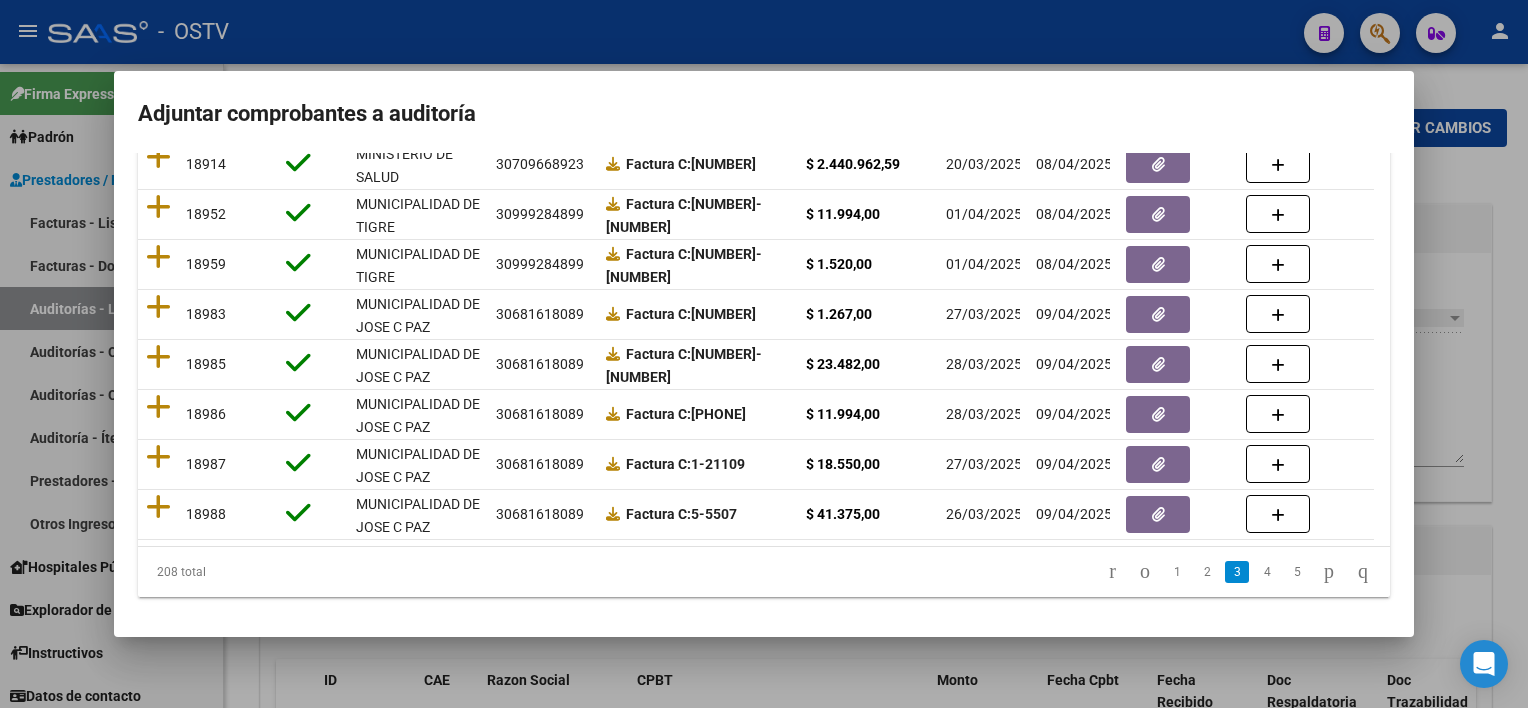 scroll, scrollTop: 412, scrollLeft: 0, axis: vertical 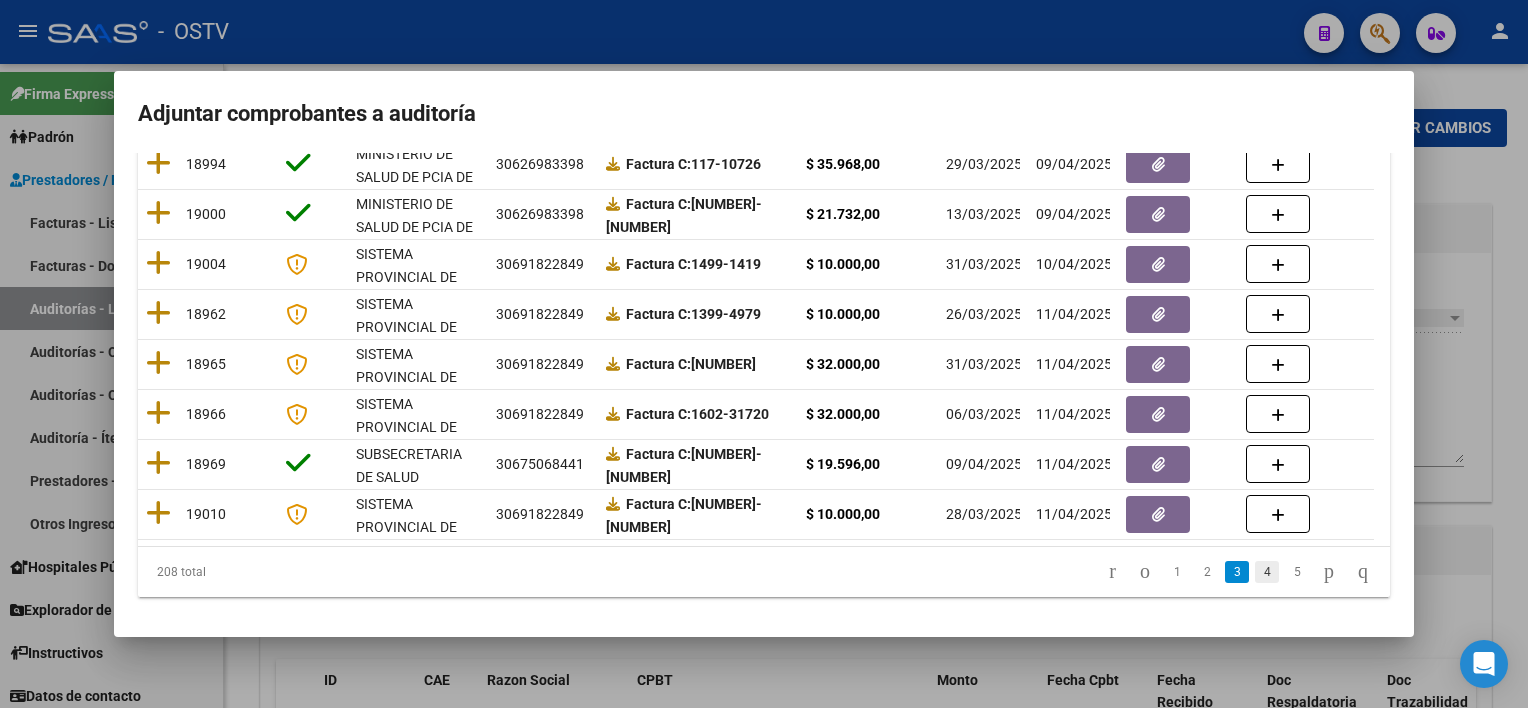 click on "4" 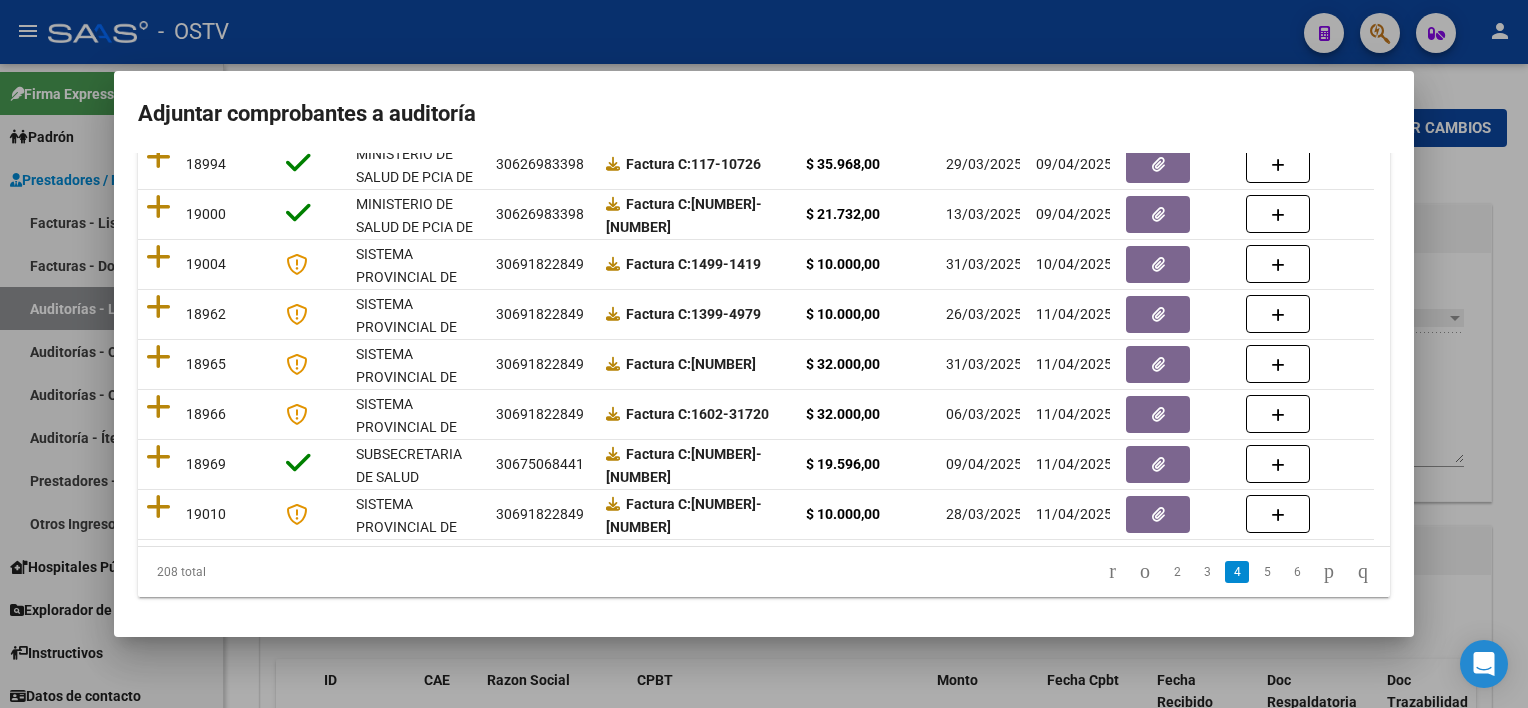 scroll, scrollTop: 412, scrollLeft: 0, axis: vertical 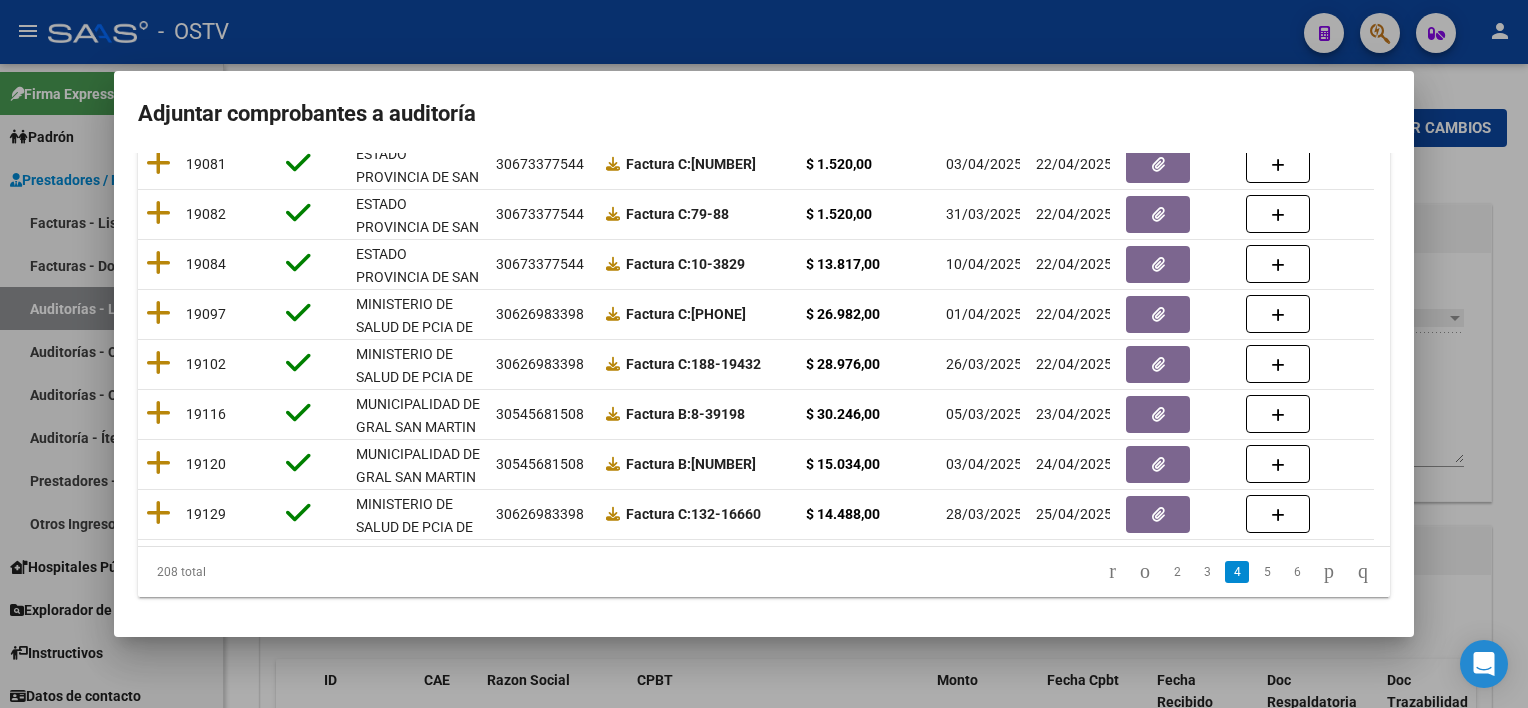 click at bounding box center [764, 354] 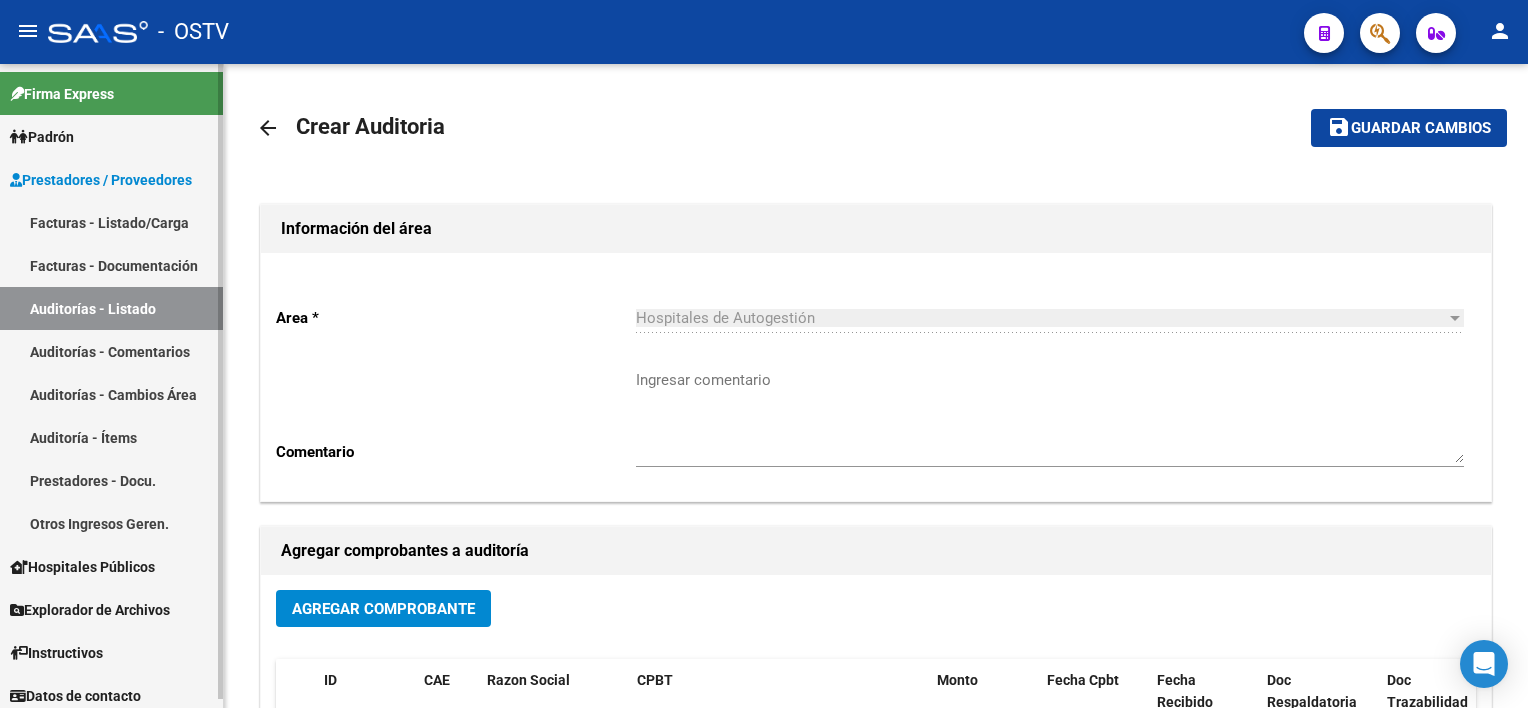 click on "Facturas - Listado/Carga" at bounding box center [111, 222] 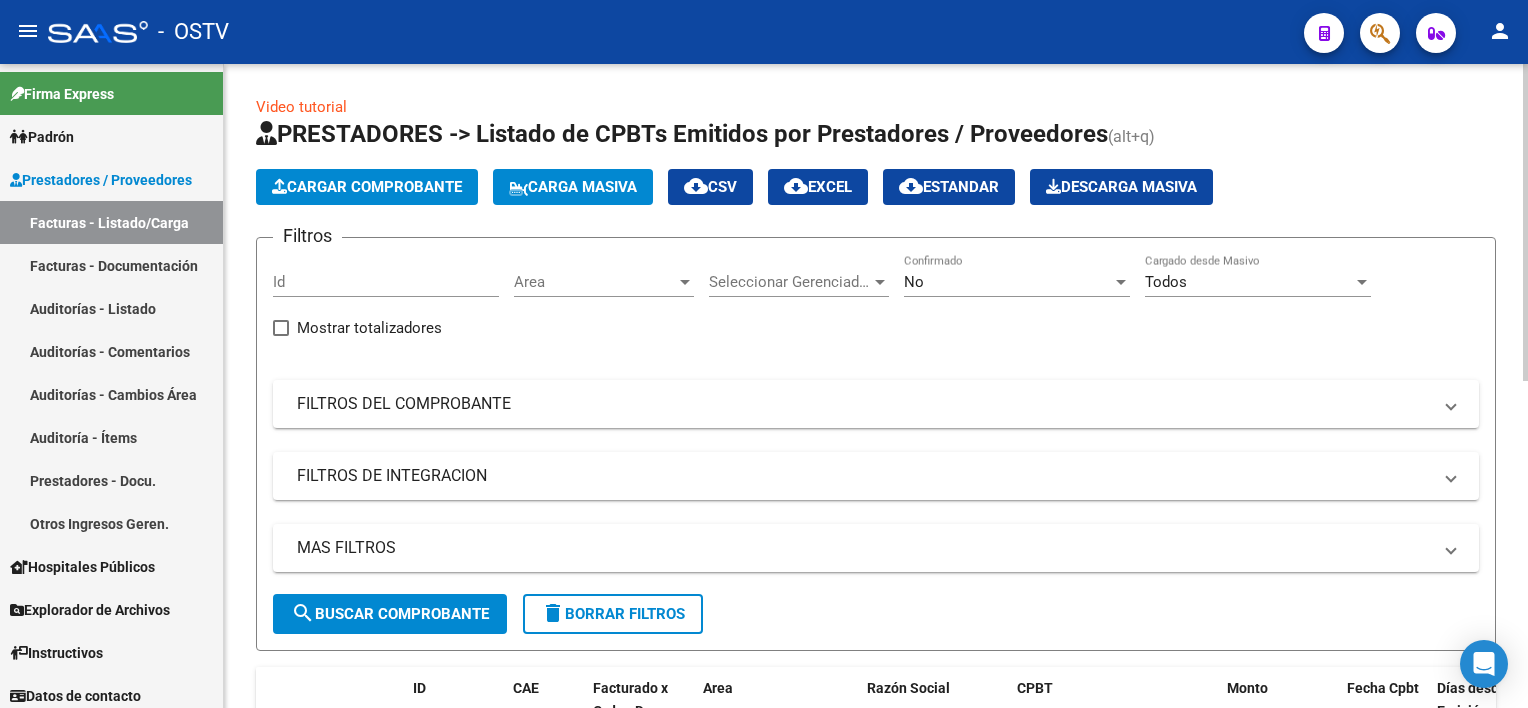click on "Area" at bounding box center [595, 282] 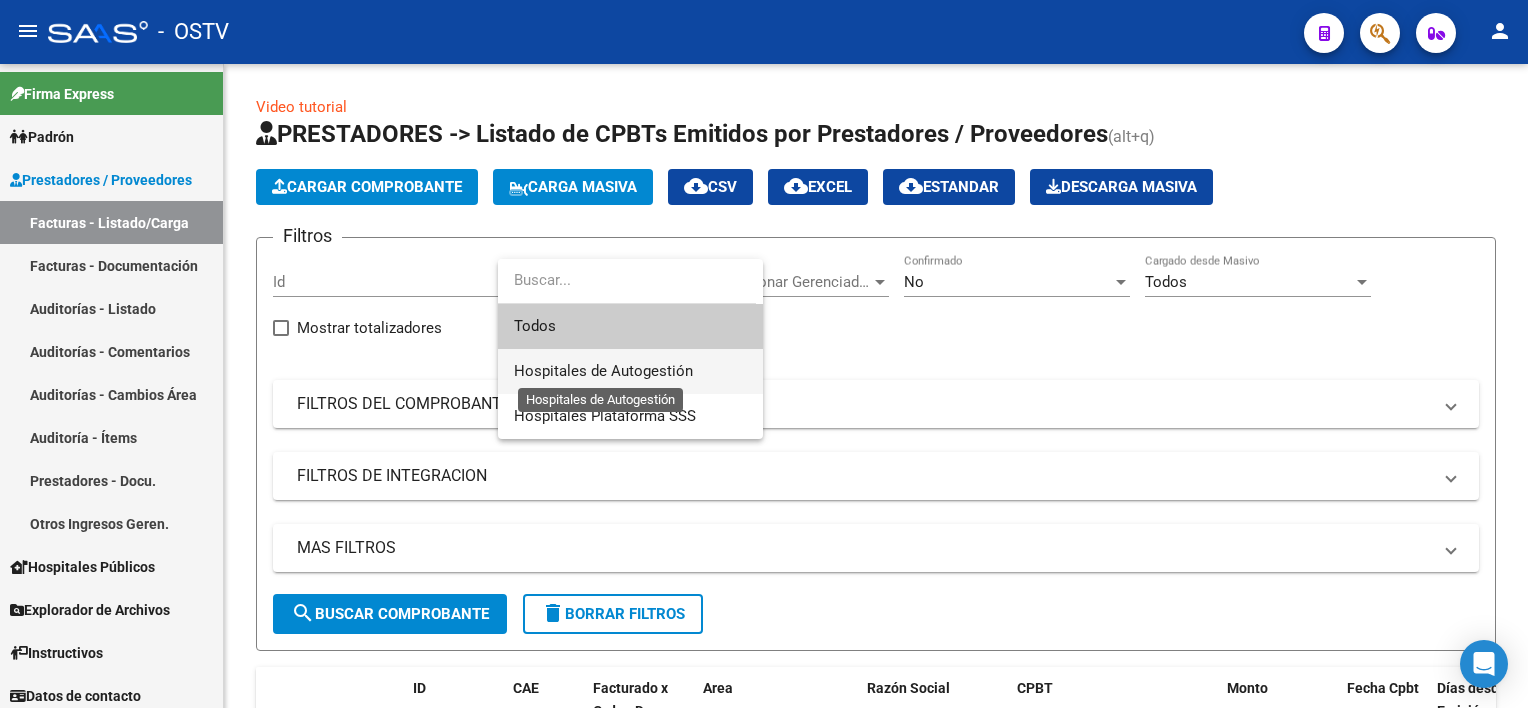 click on "Hospitales de Autogestión" at bounding box center (603, 371) 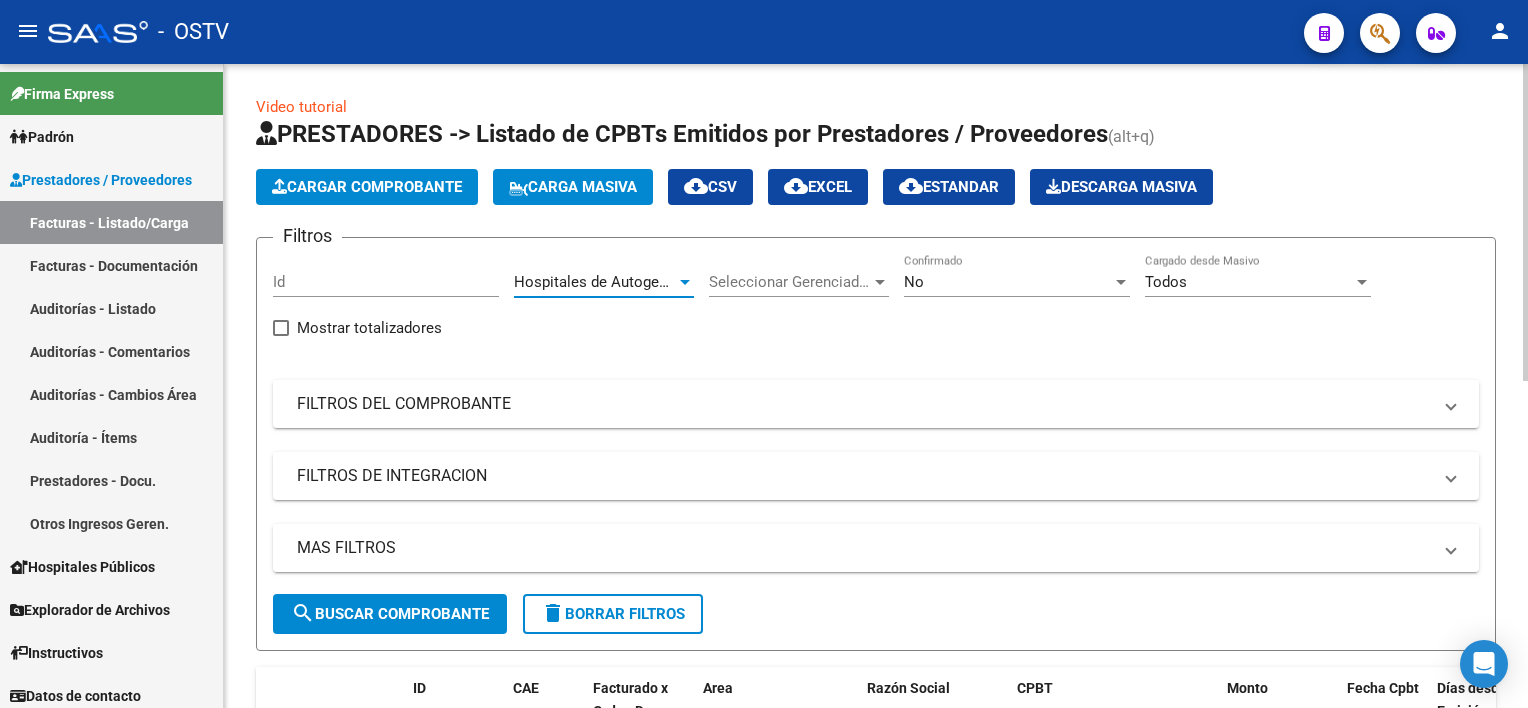 click on "MAS FILTROS" at bounding box center (864, 548) 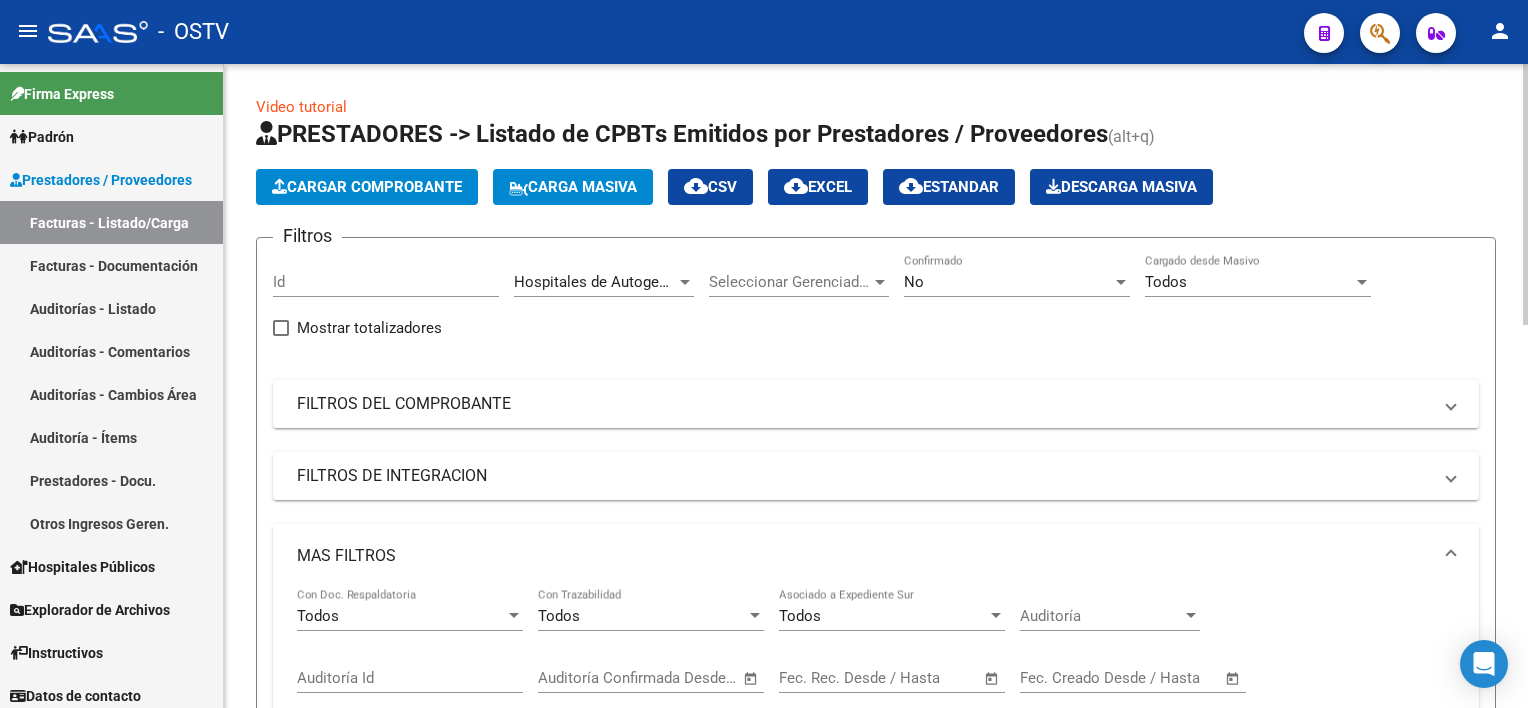 scroll, scrollTop: 300, scrollLeft: 0, axis: vertical 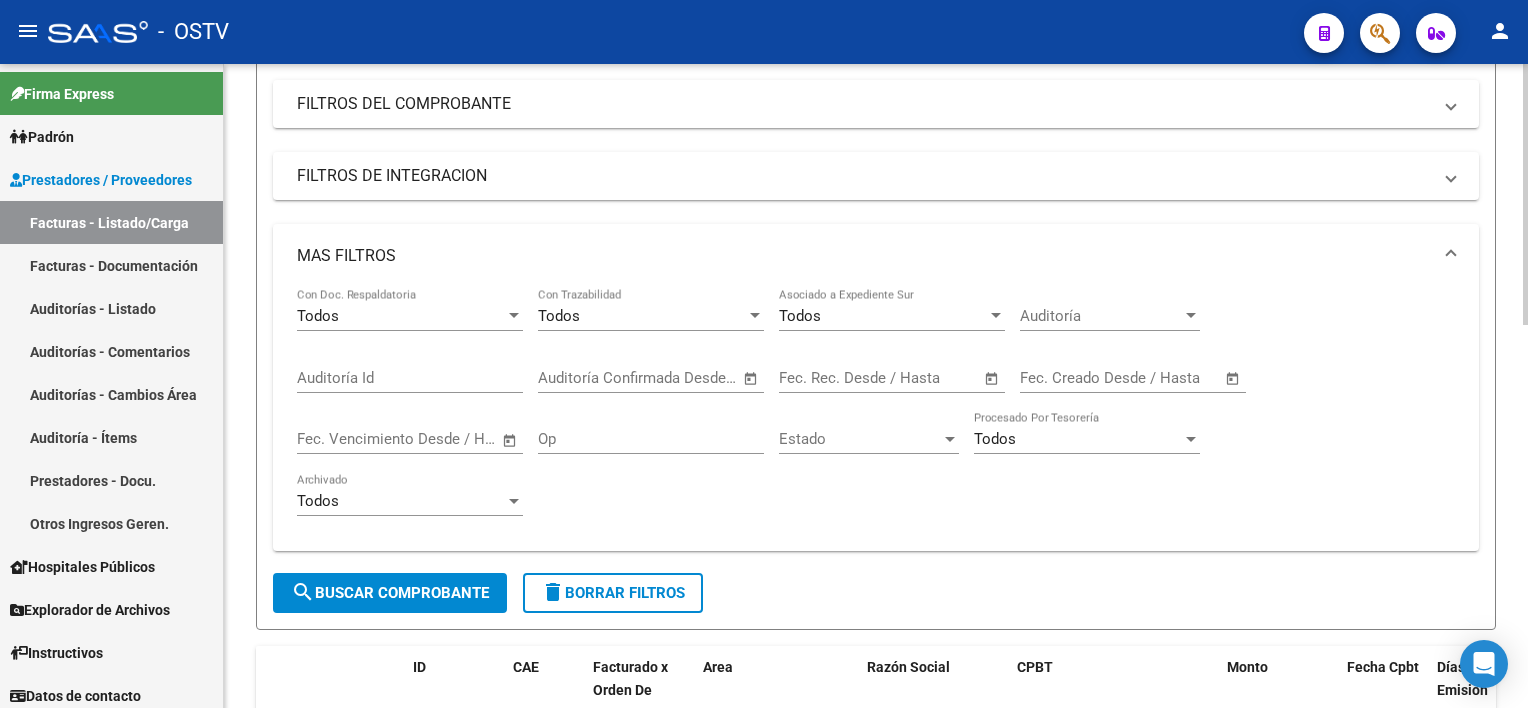 click on "Start date – End date Fec. Rec. Desde / Hasta" 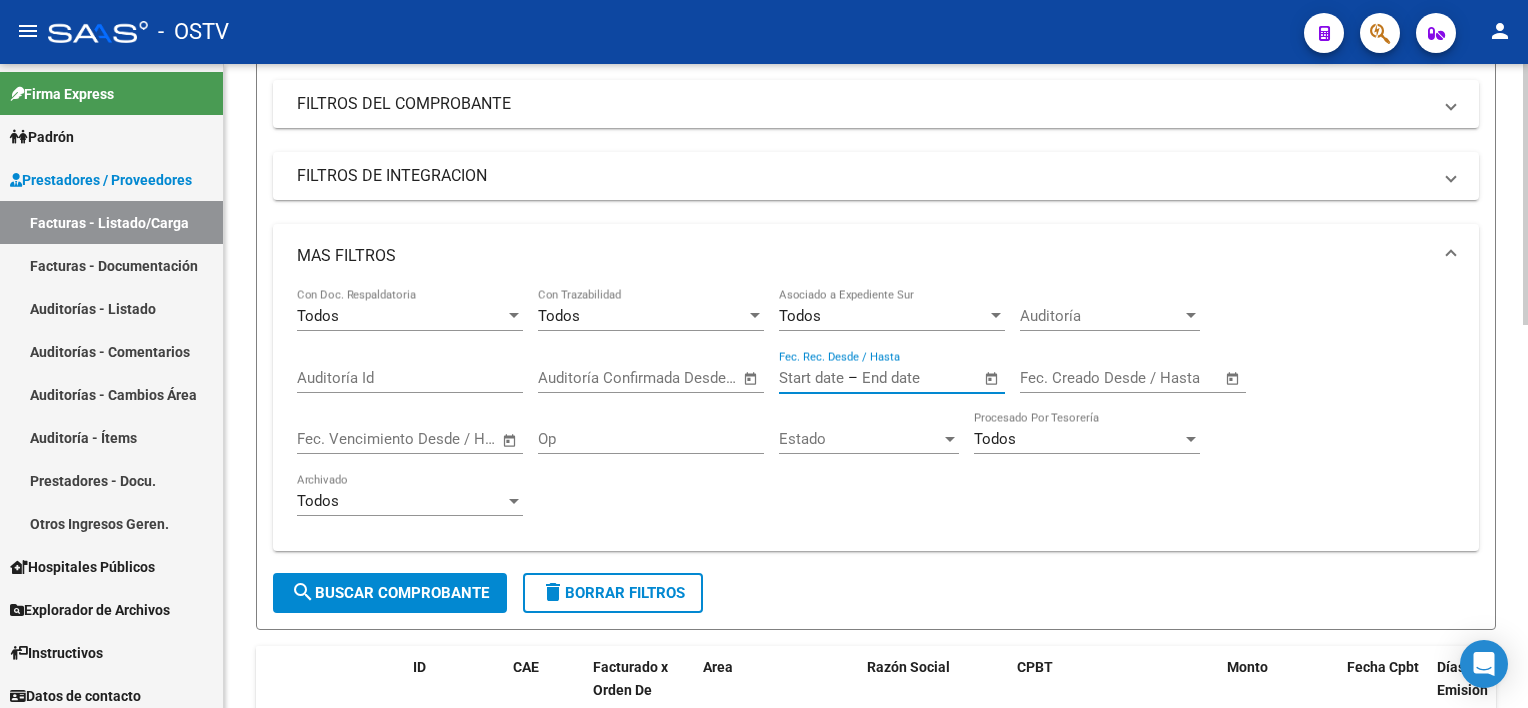 click at bounding box center [910, 378] 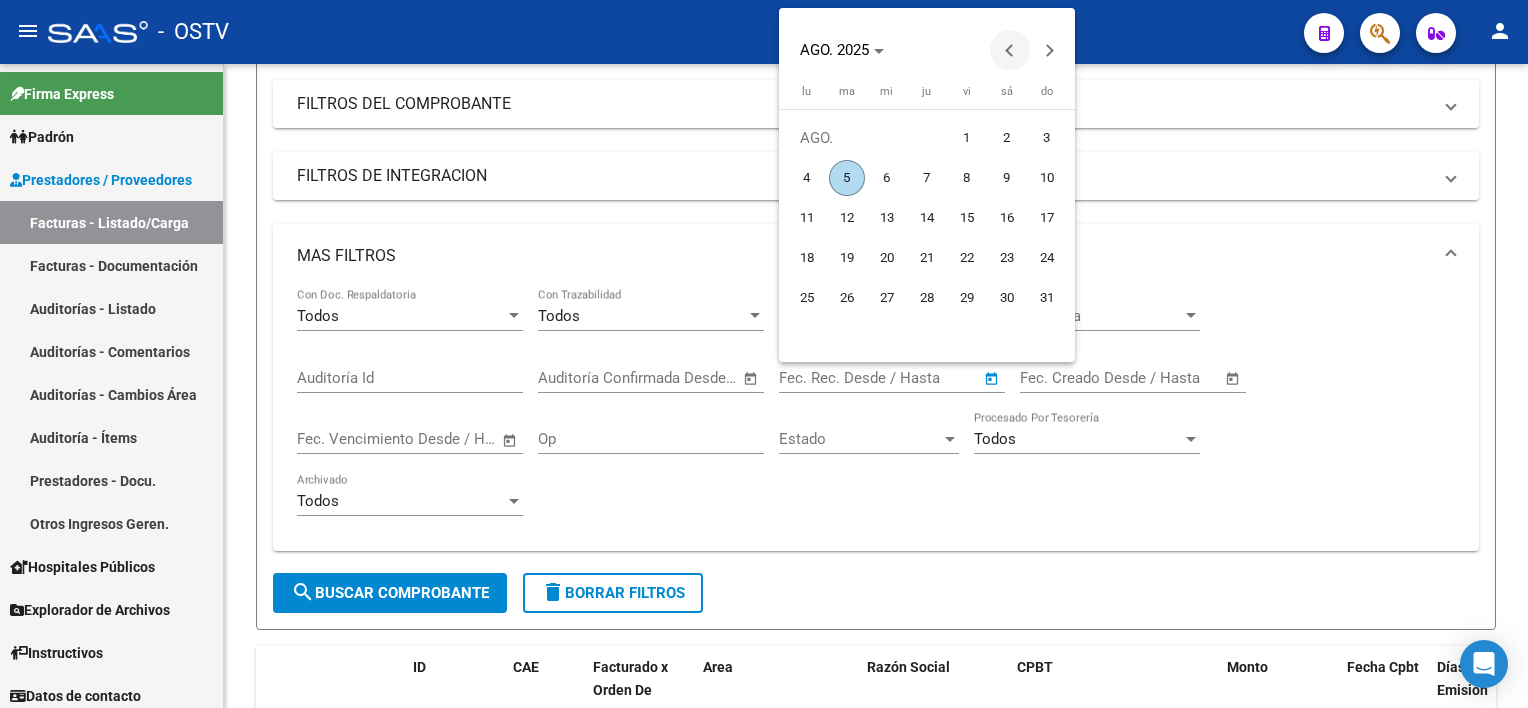 click at bounding box center [1010, 50] 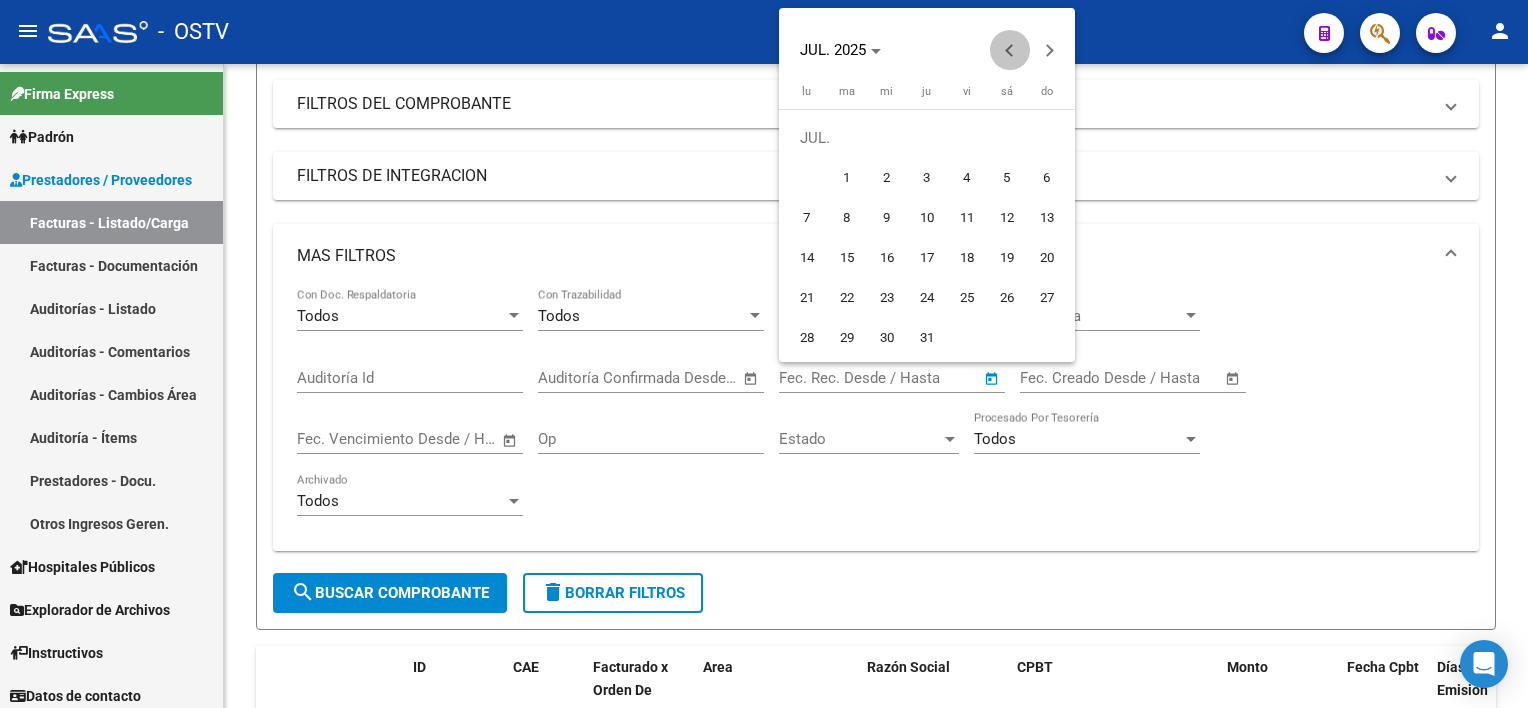click at bounding box center [1010, 50] 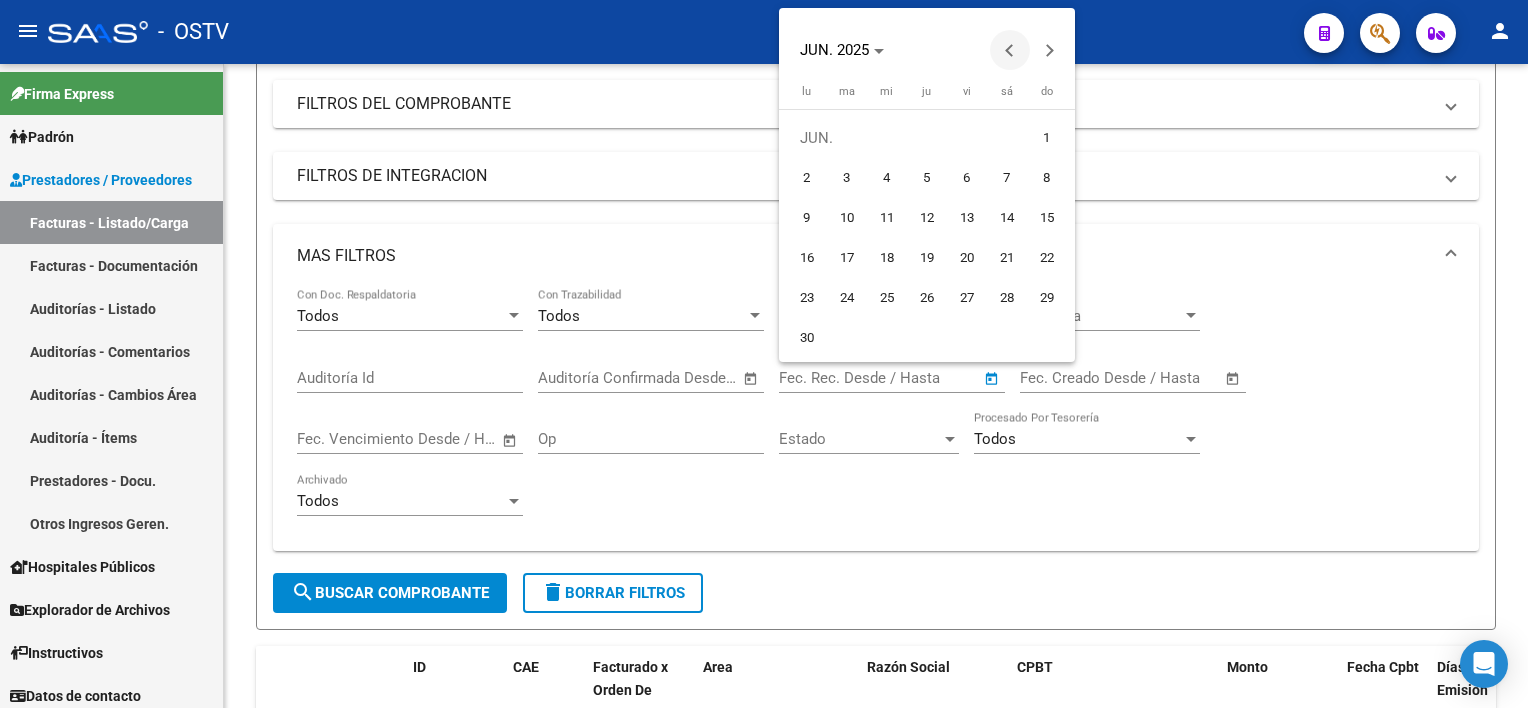 click at bounding box center [1010, 50] 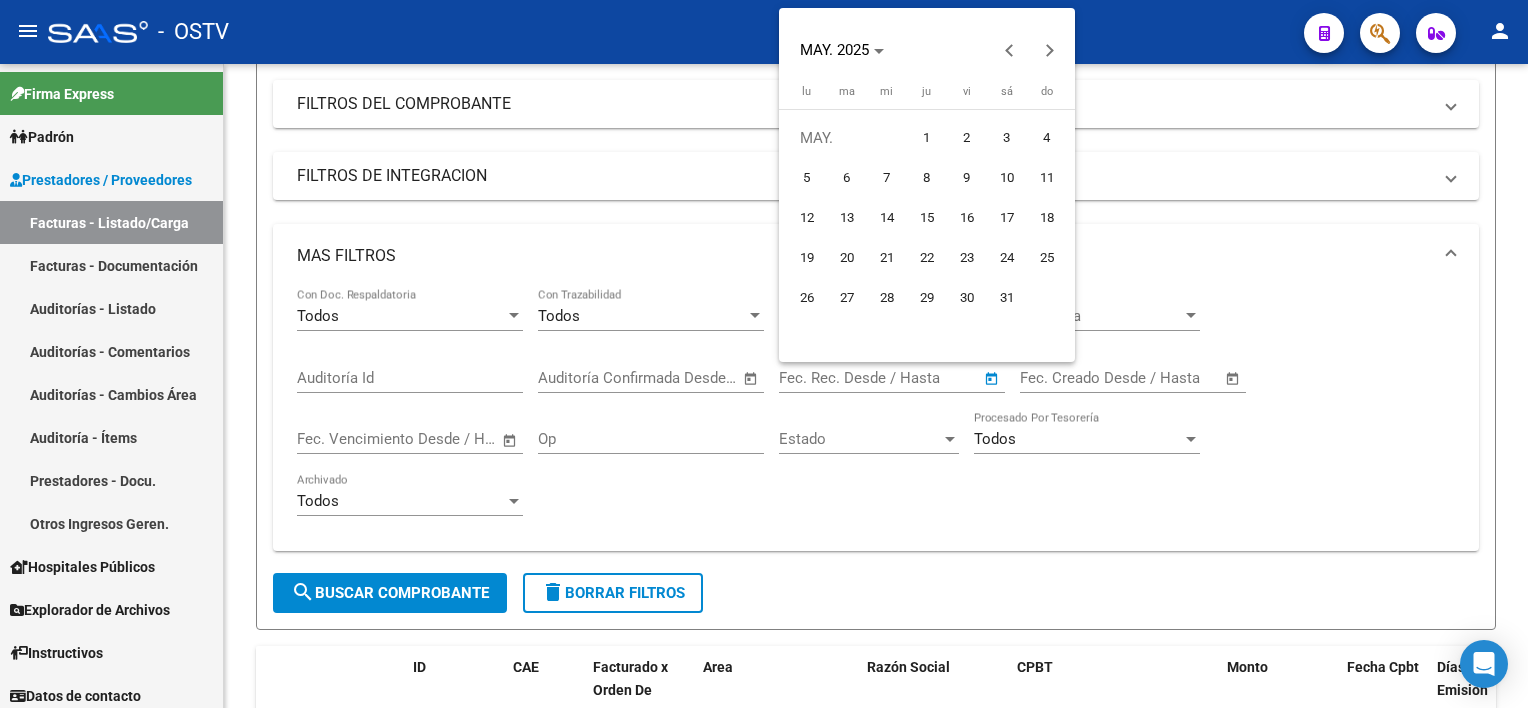 click on "1" at bounding box center (927, 138) 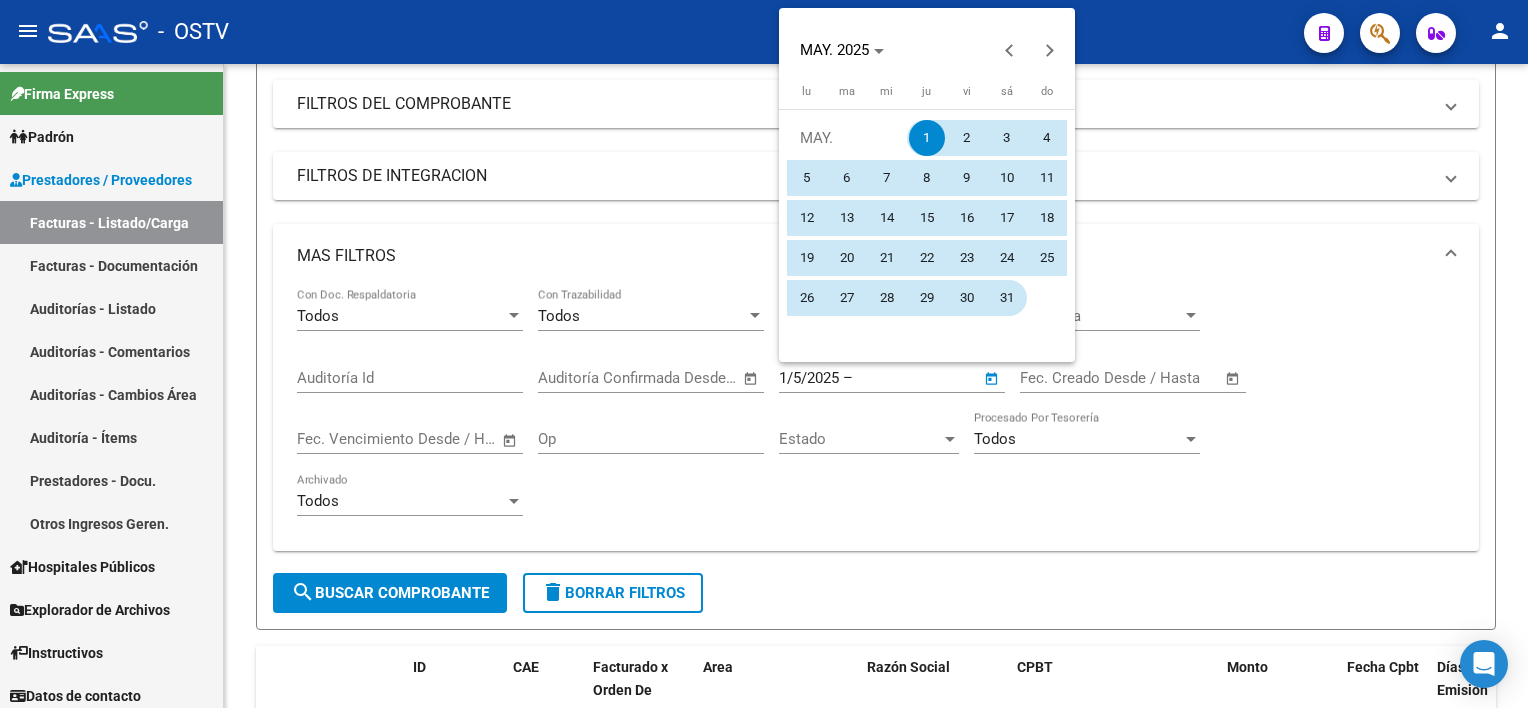 click on "31" at bounding box center (1007, 298) 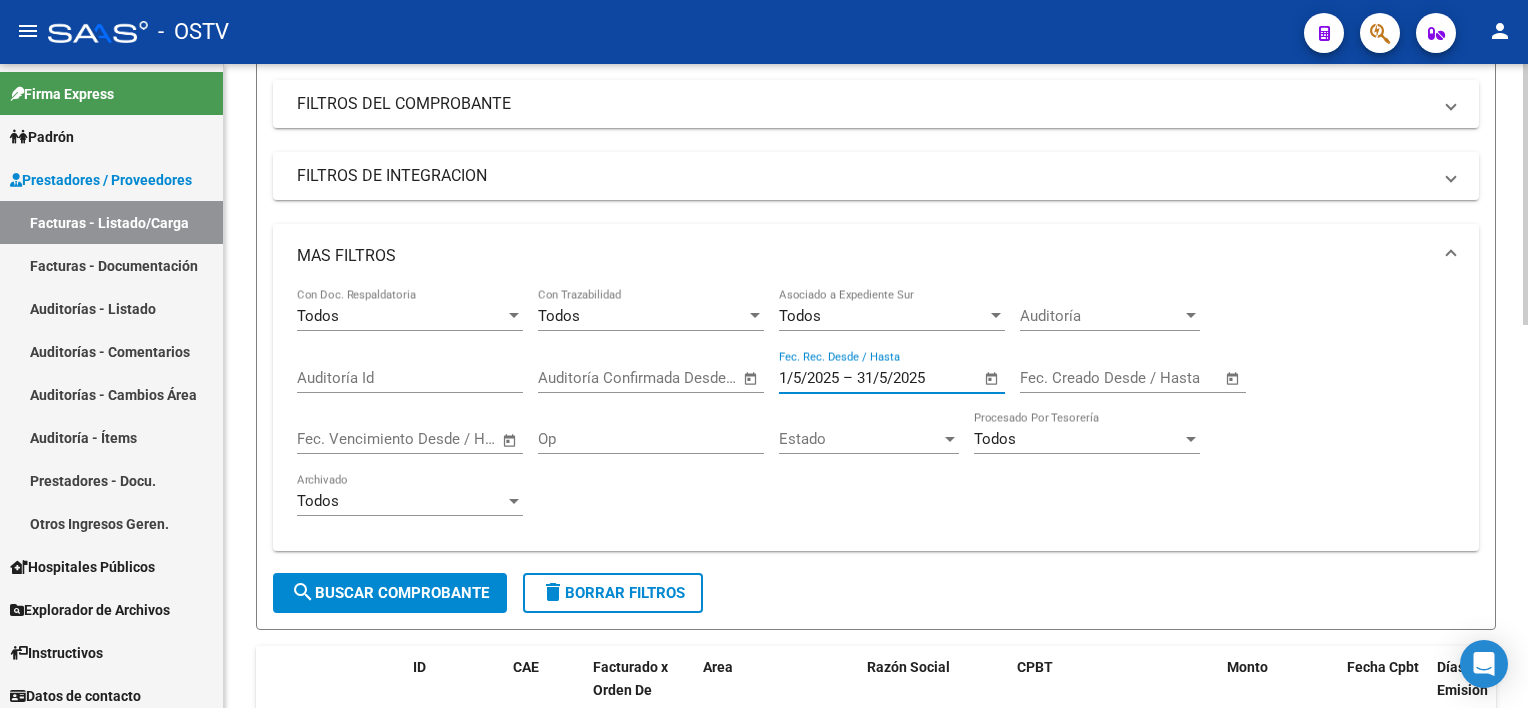 click on "search  Buscar Comprobante" 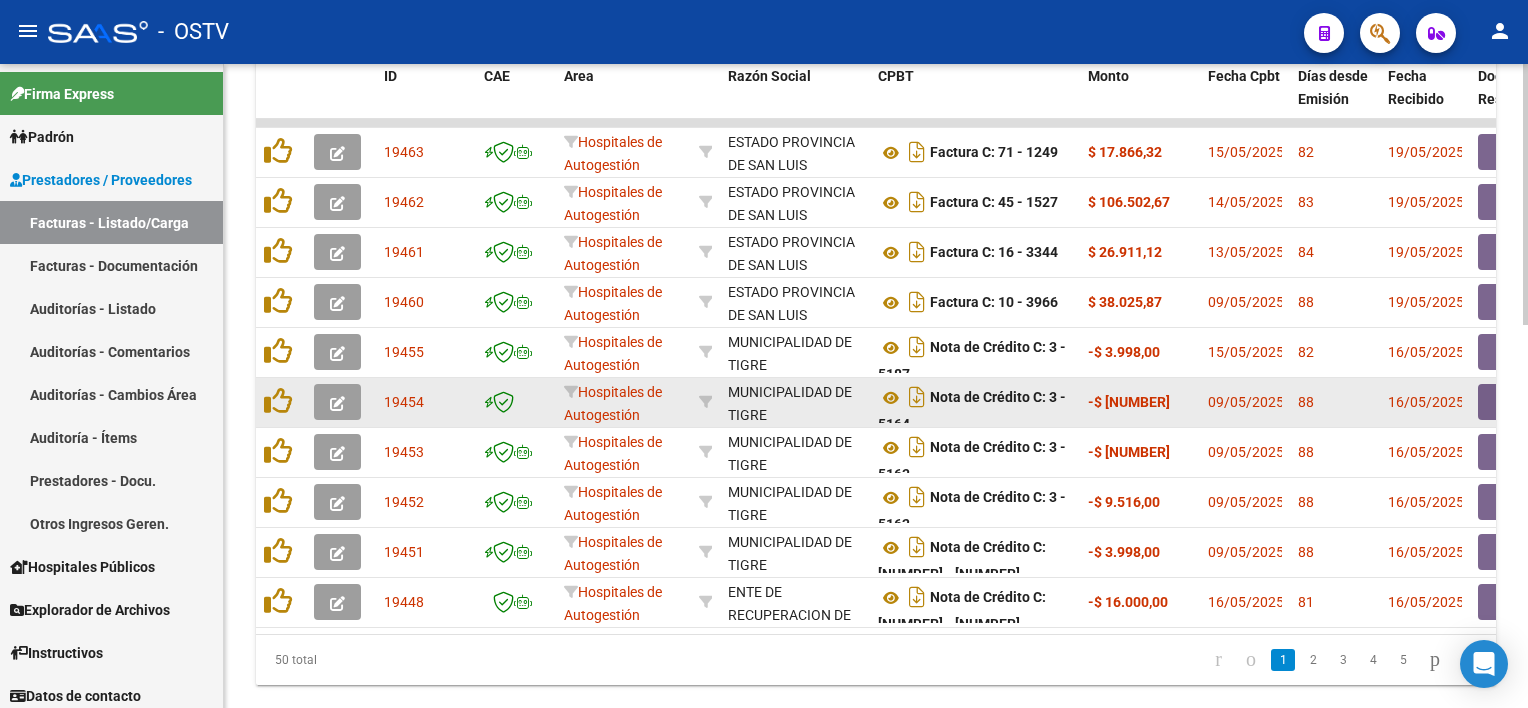 scroll, scrollTop: 844, scrollLeft: 0, axis: vertical 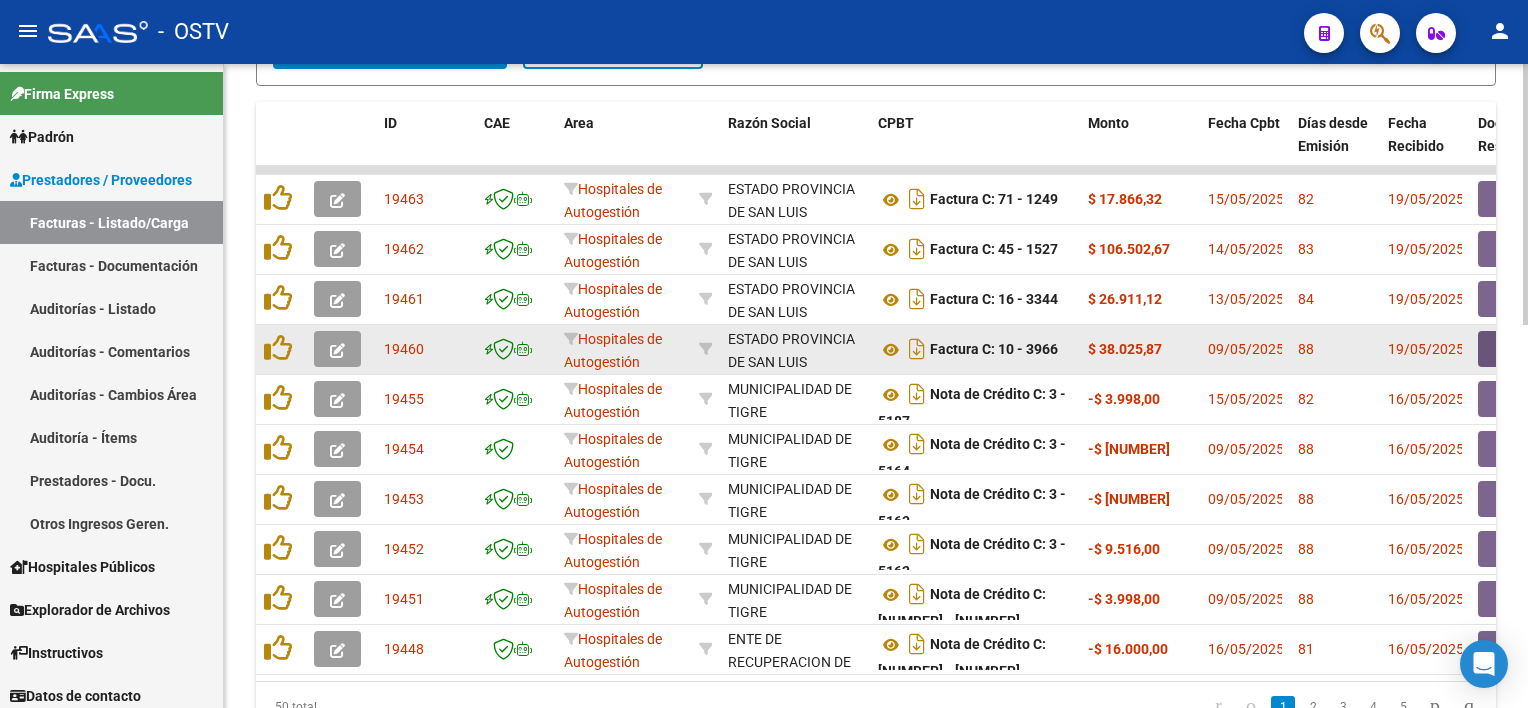 click 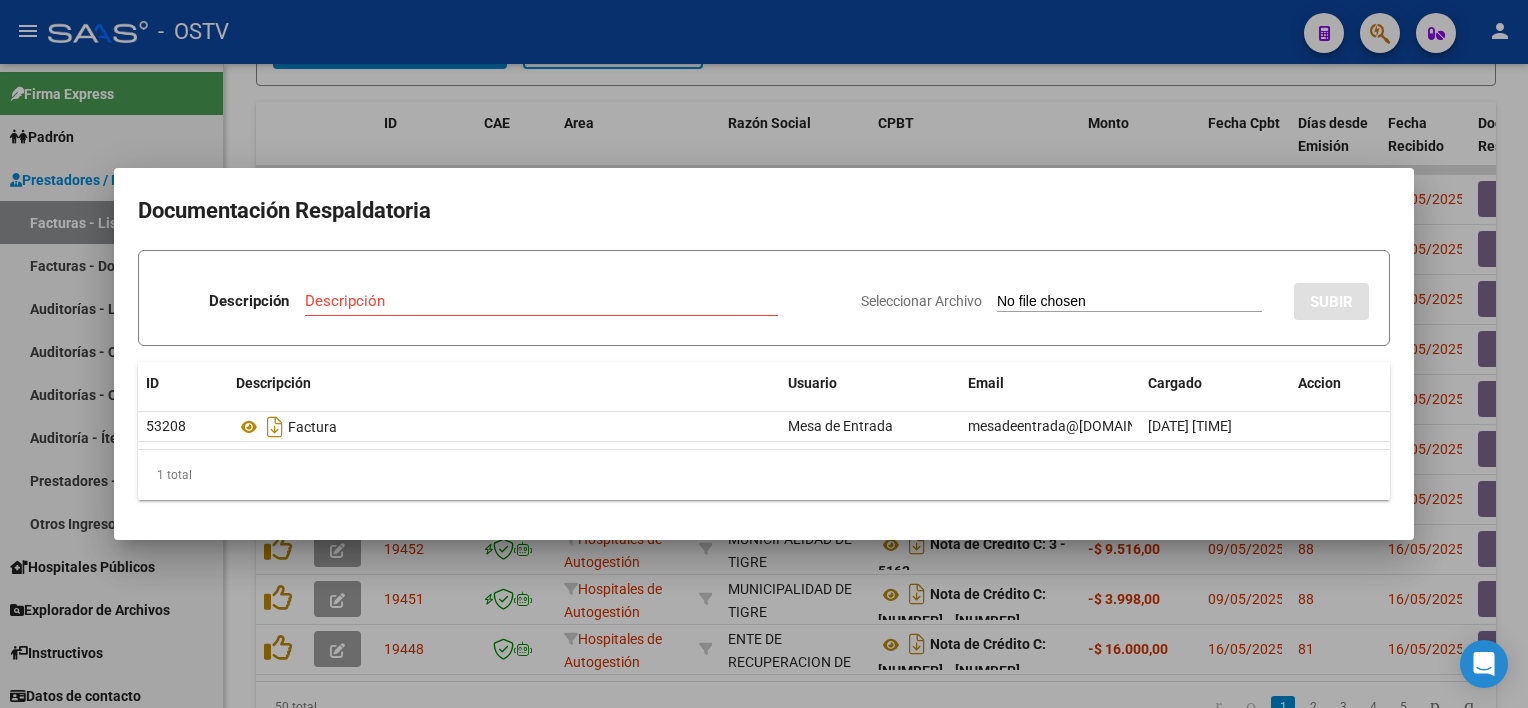 click at bounding box center [764, 354] 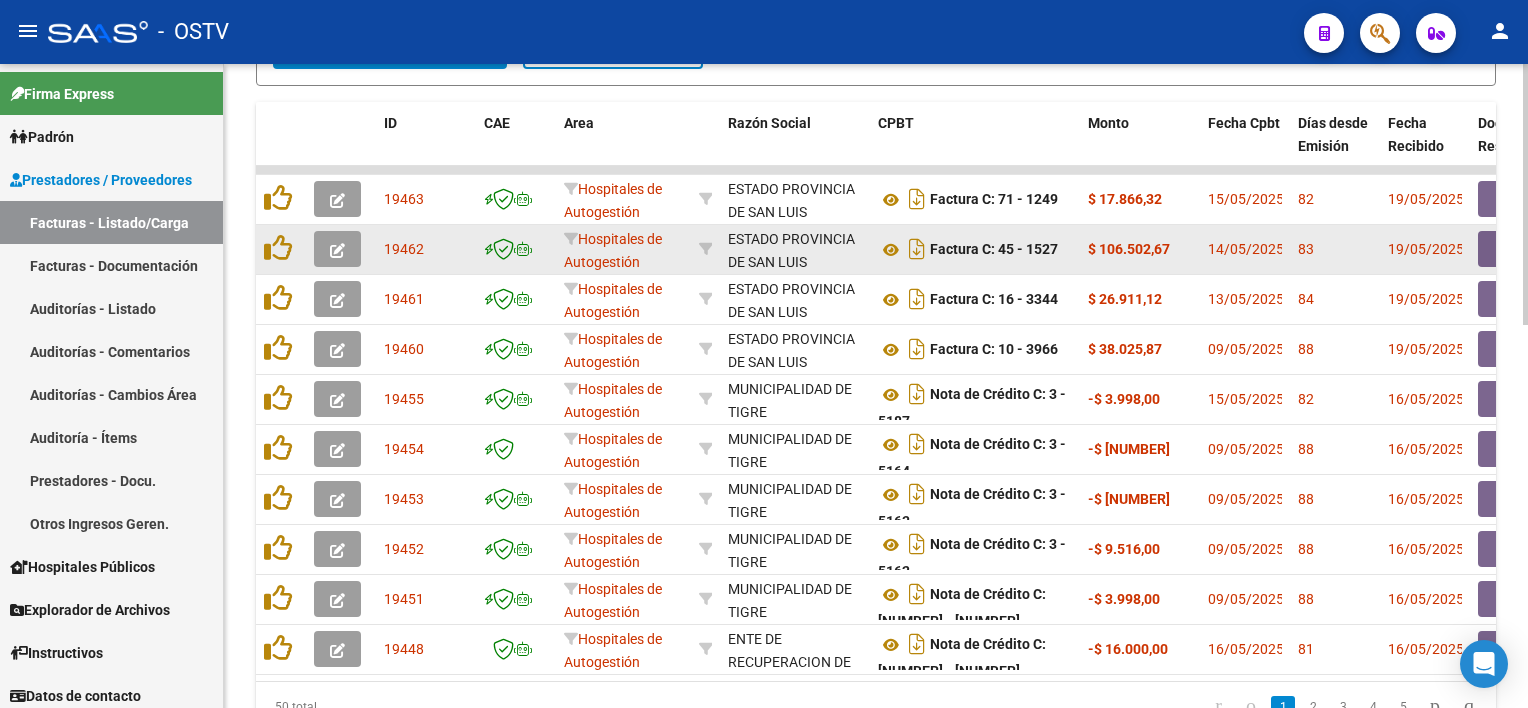 click 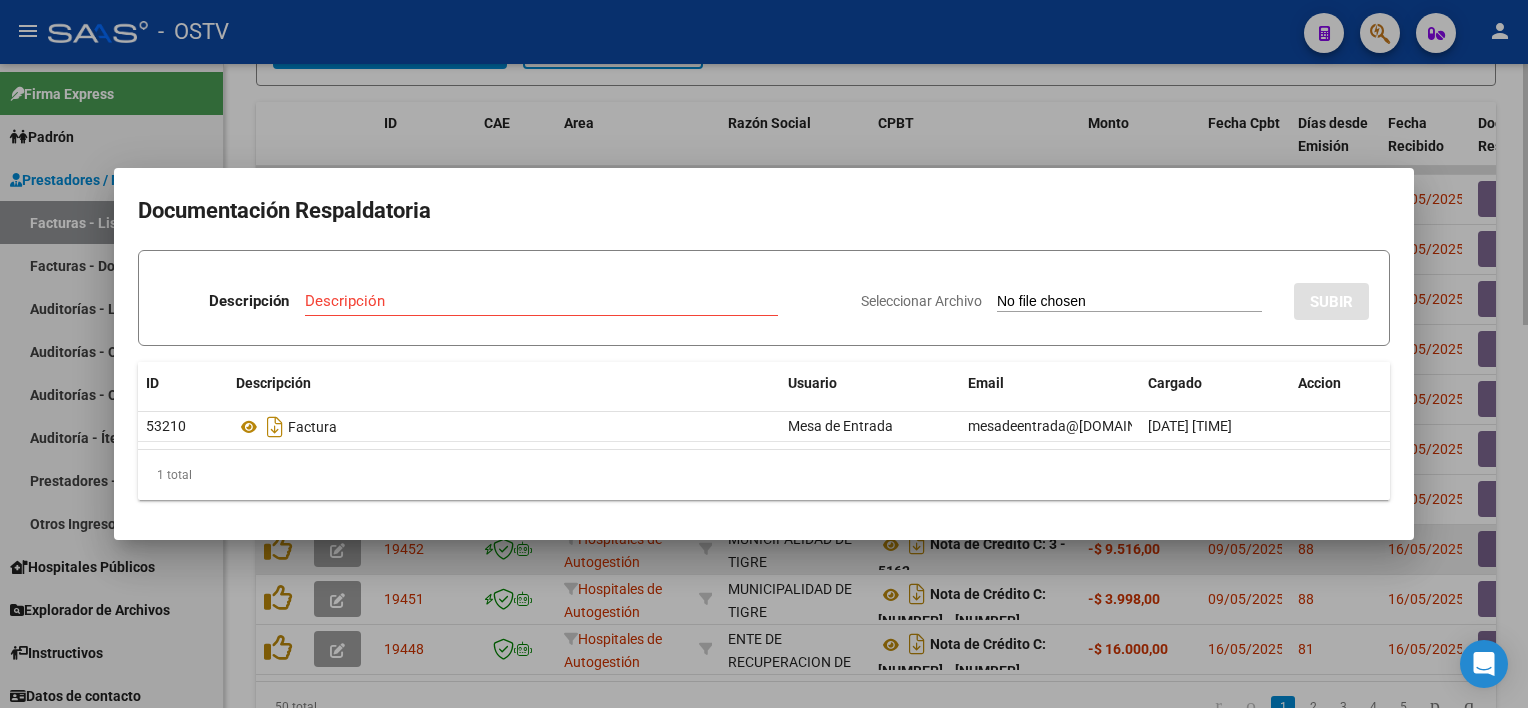 drag, startPoint x: 1018, startPoint y: 608, endPoint x: 1099, endPoint y: 569, distance: 89.89995 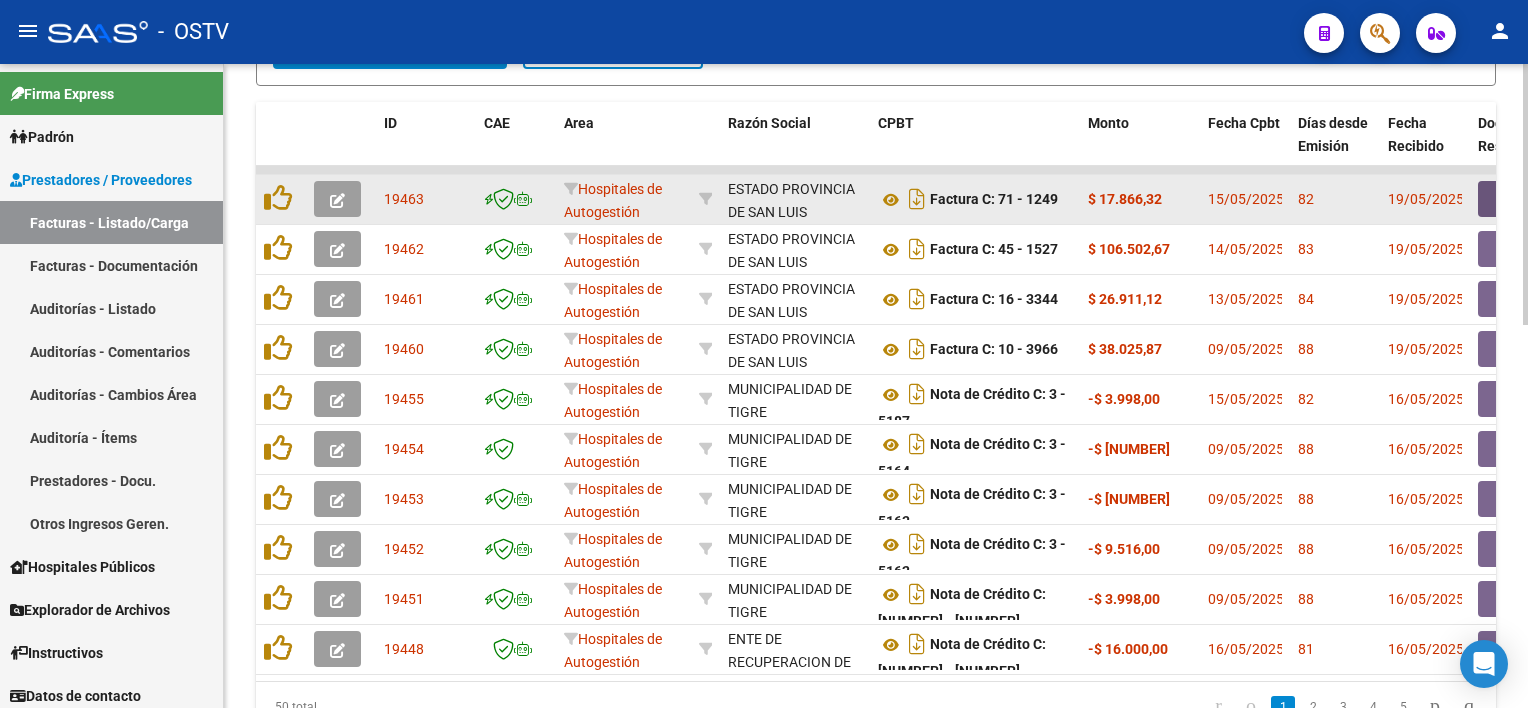 click 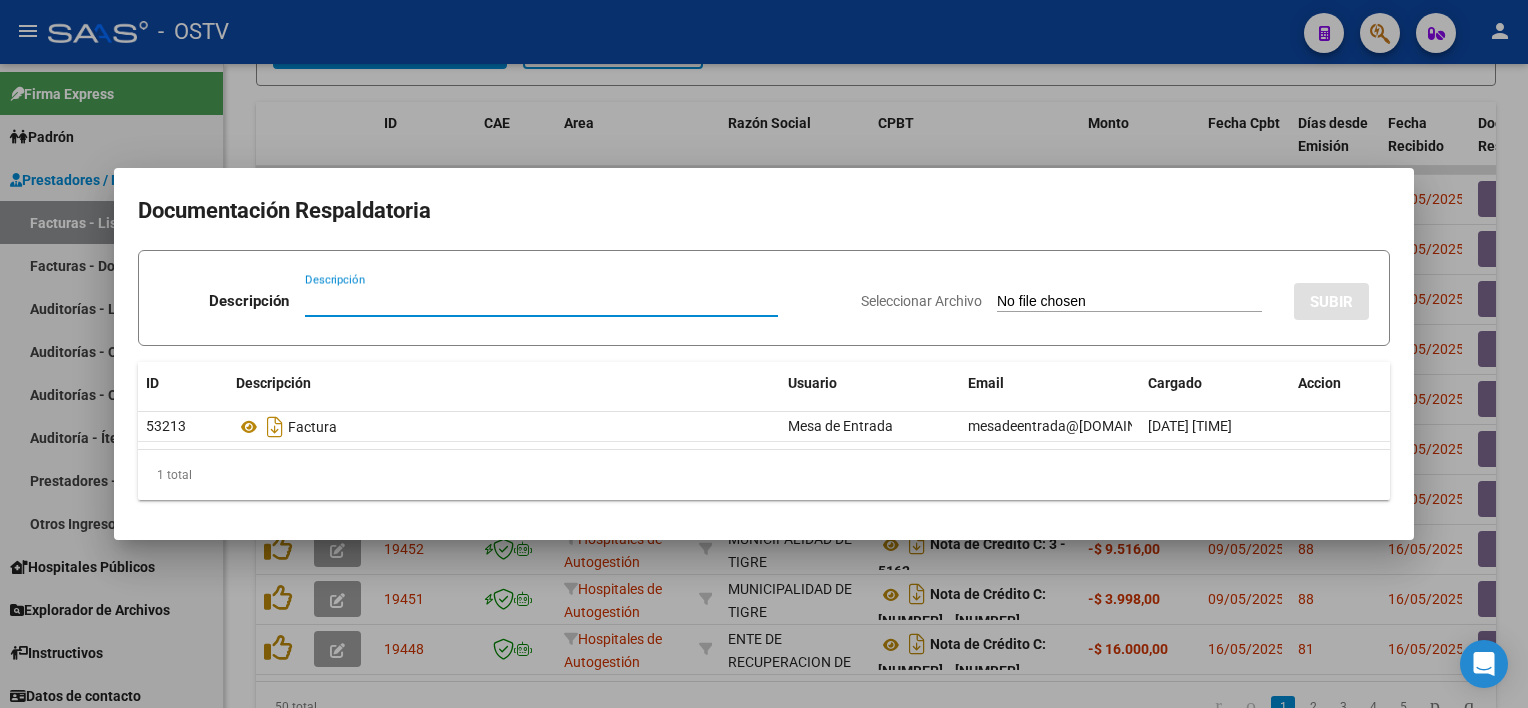 click at bounding box center [764, 354] 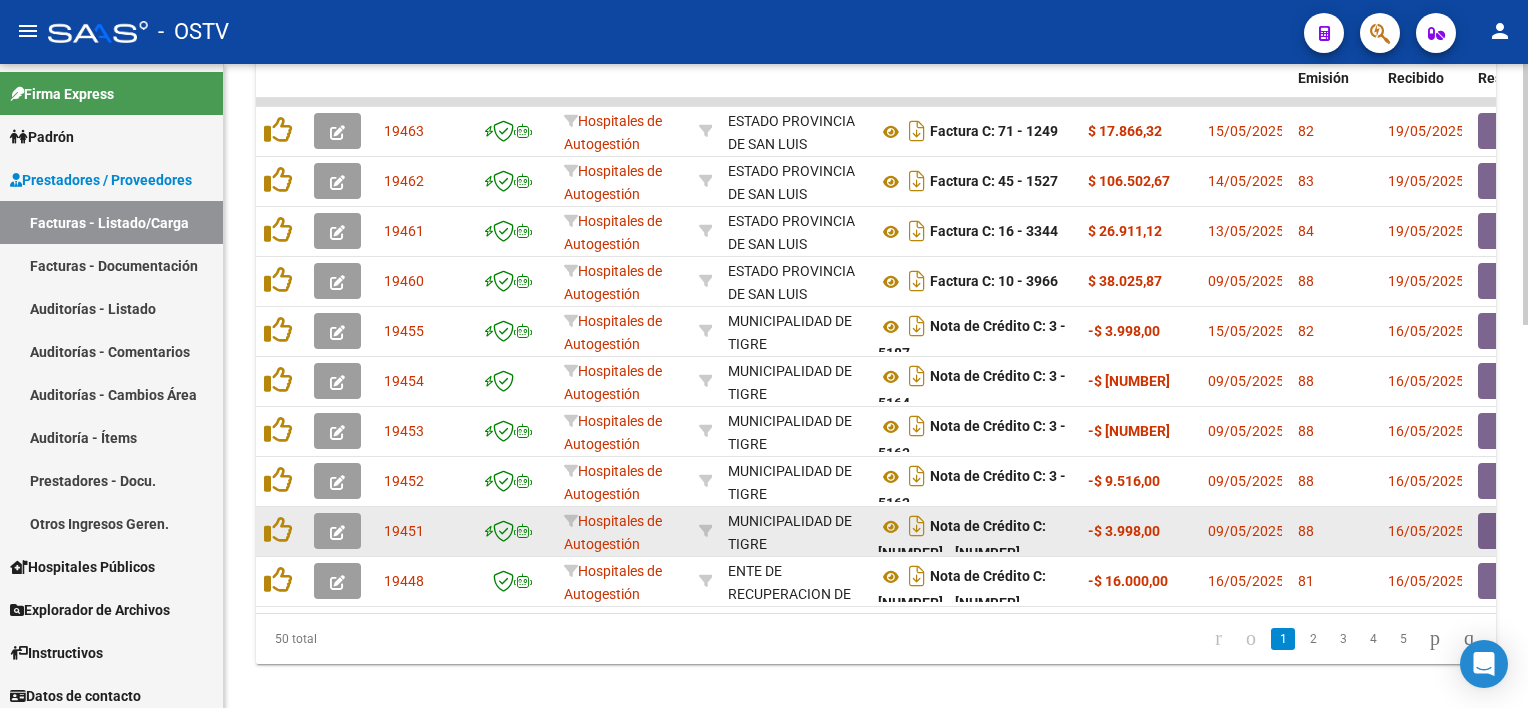 scroll, scrollTop: 944, scrollLeft: 0, axis: vertical 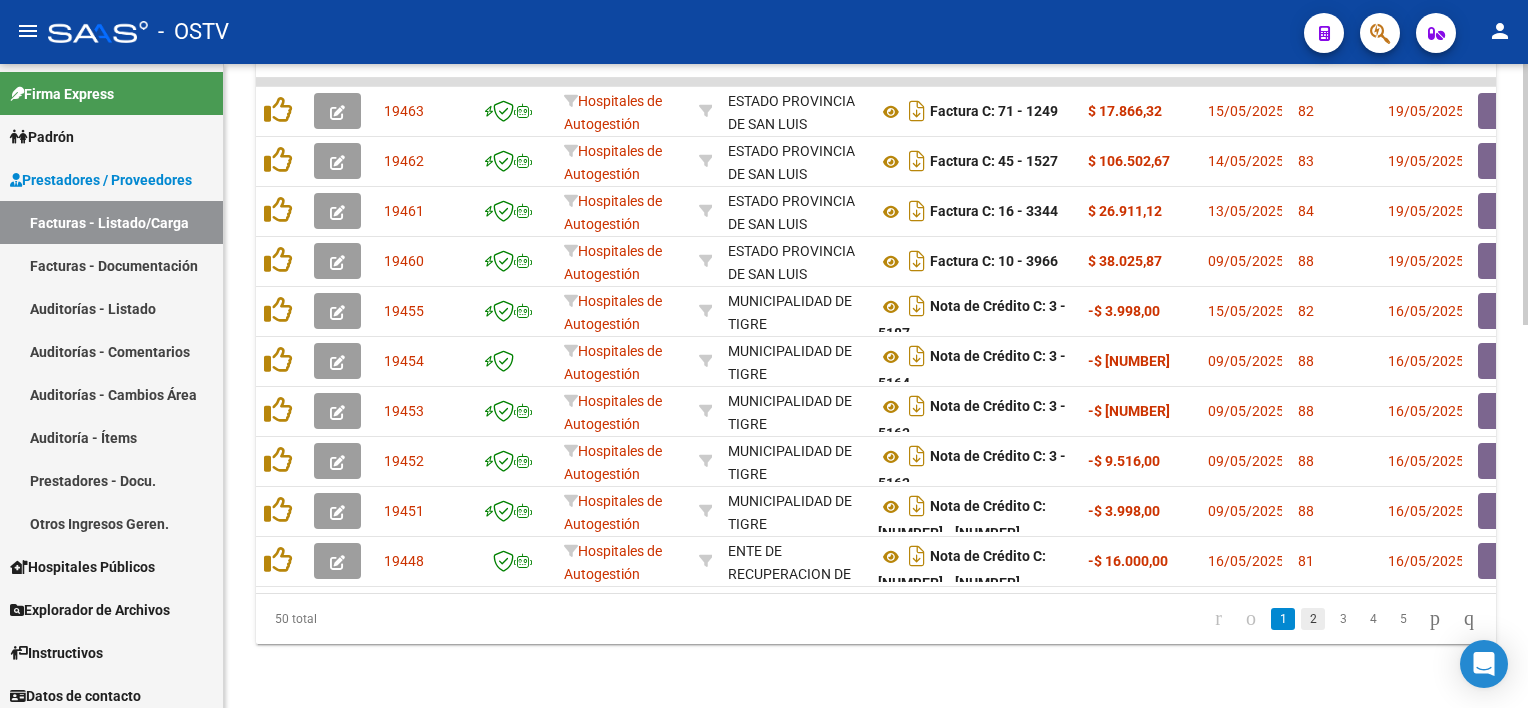 click on "2" 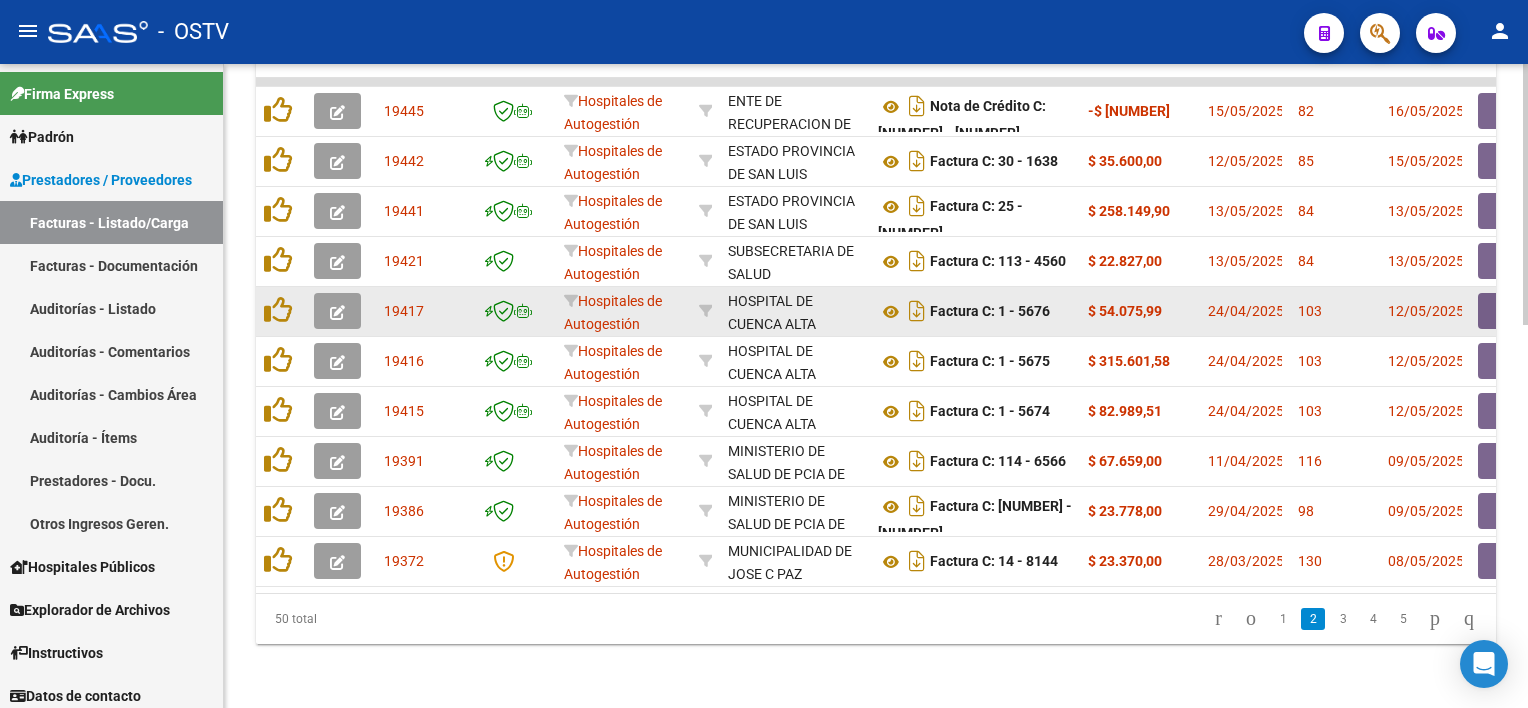 scroll, scrollTop: 744, scrollLeft: 0, axis: vertical 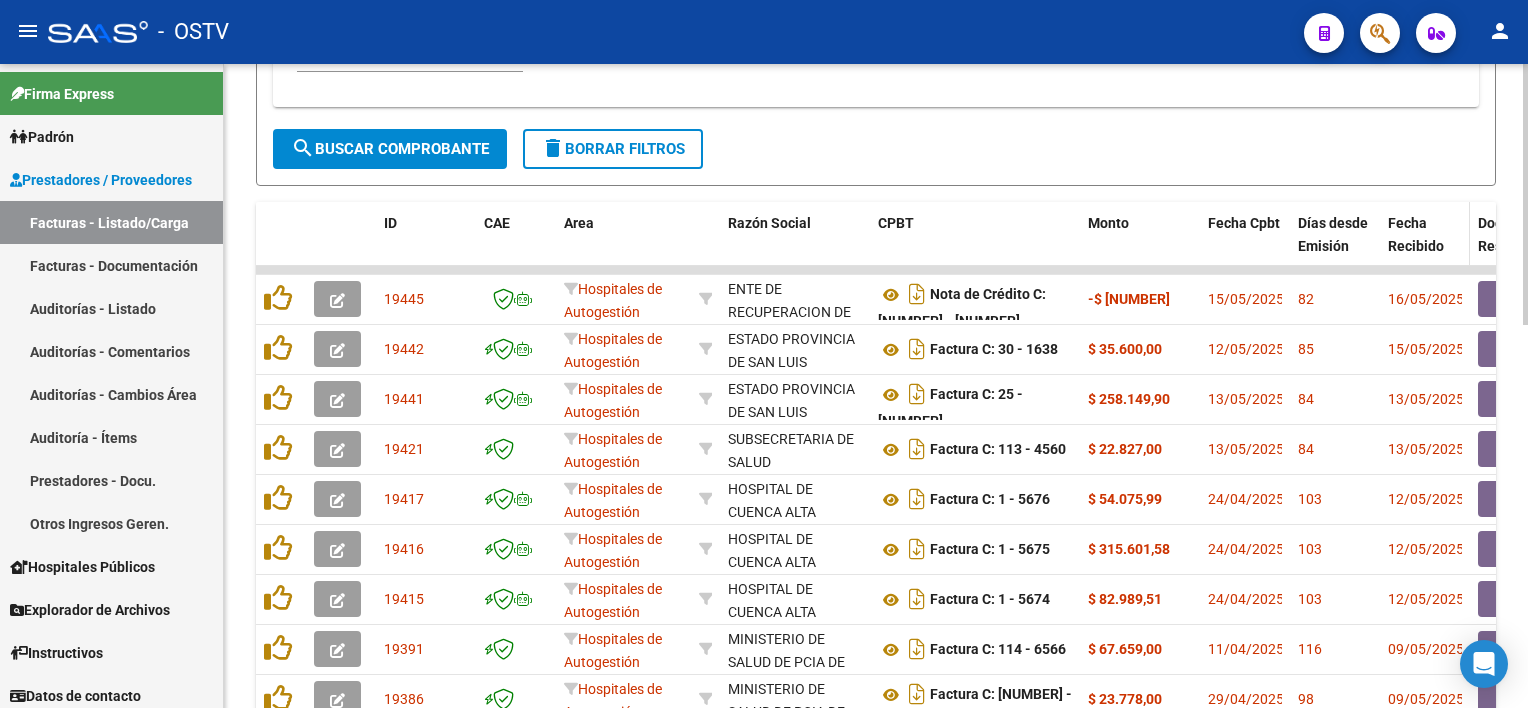 click on "Fecha Recibido" 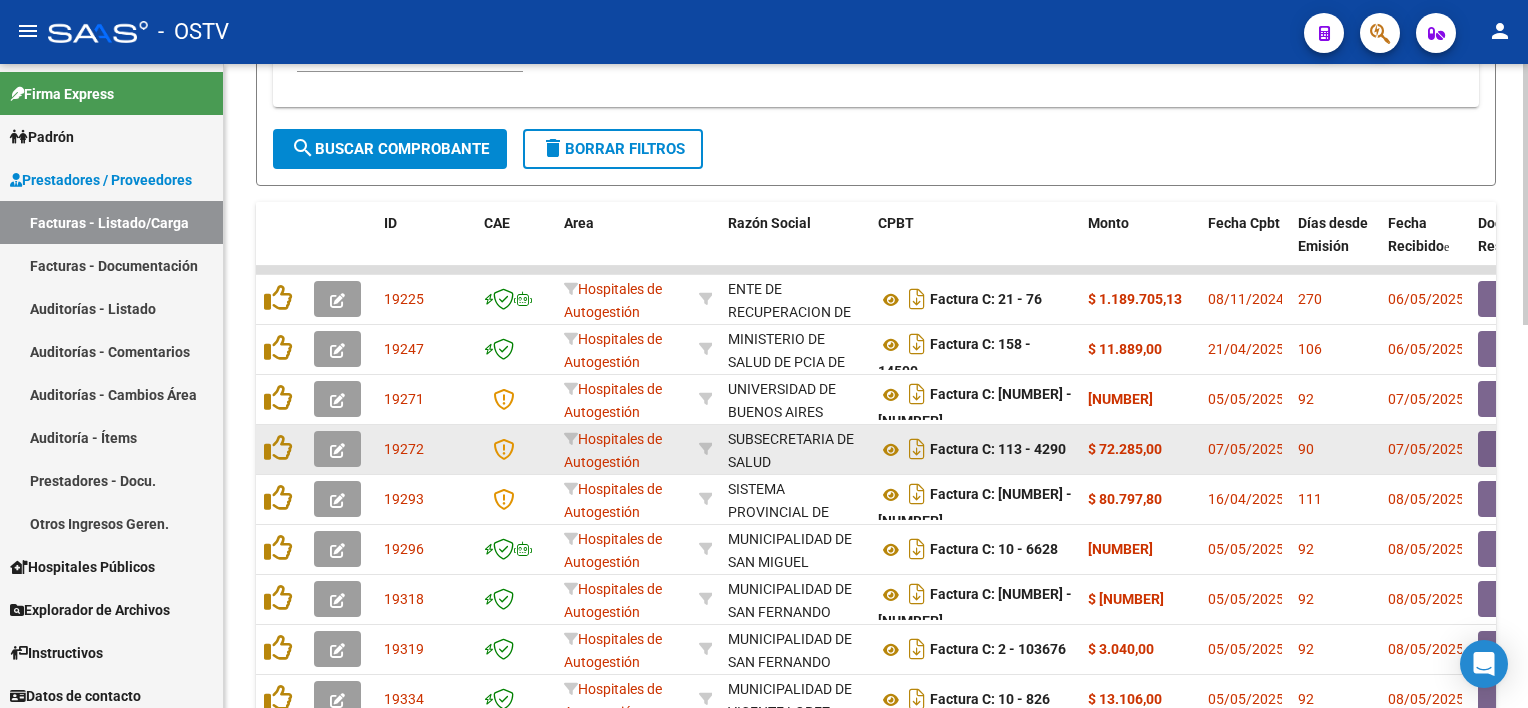 scroll, scrollTop: 844, scrollLeft: 0, axis: vertical 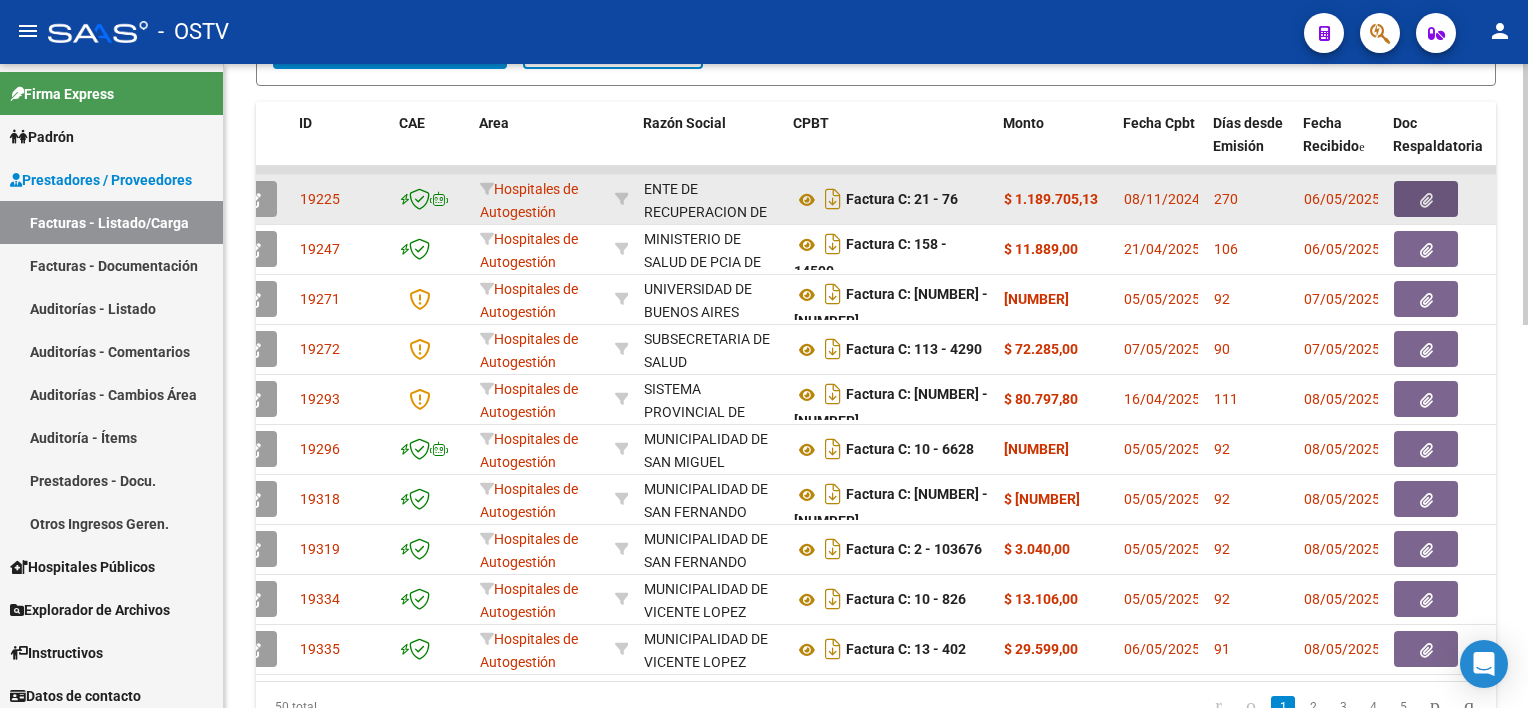 click 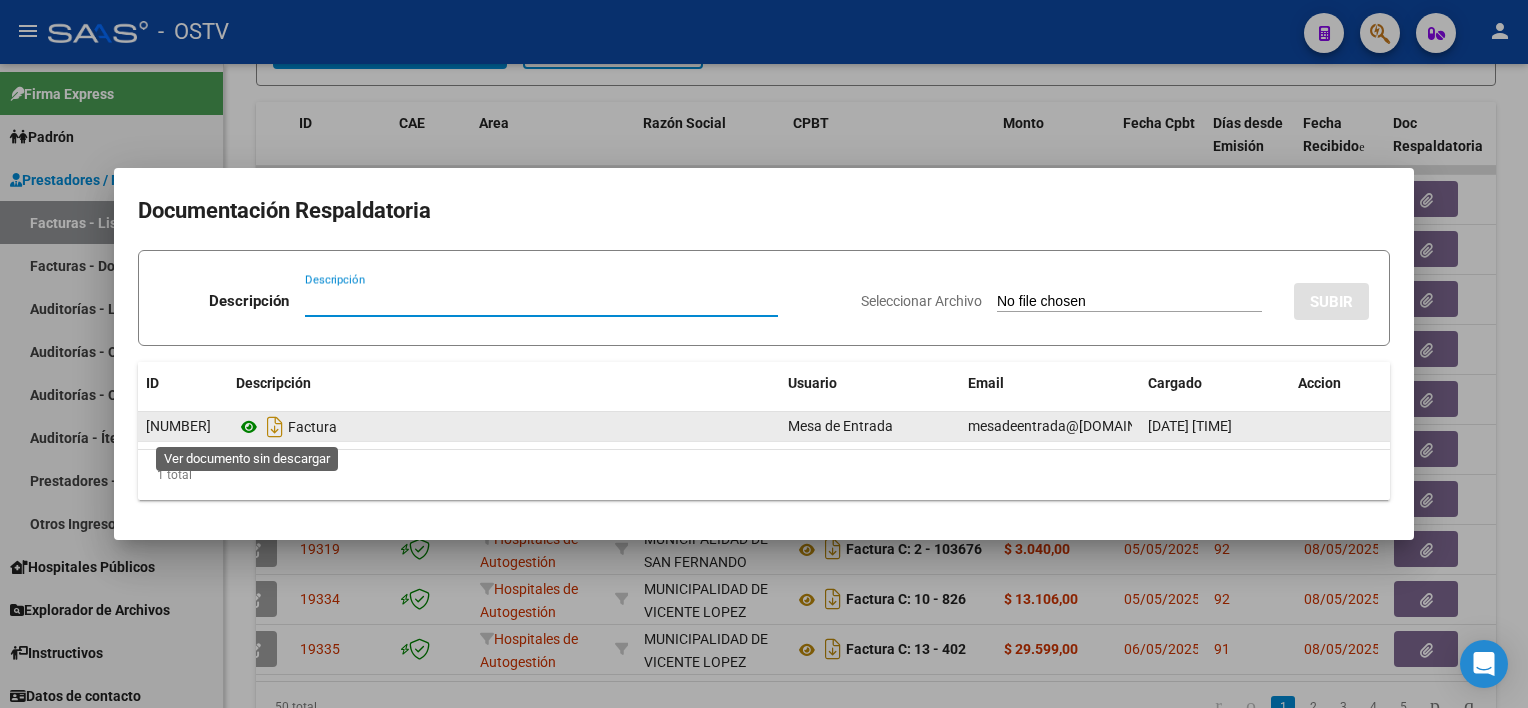 click 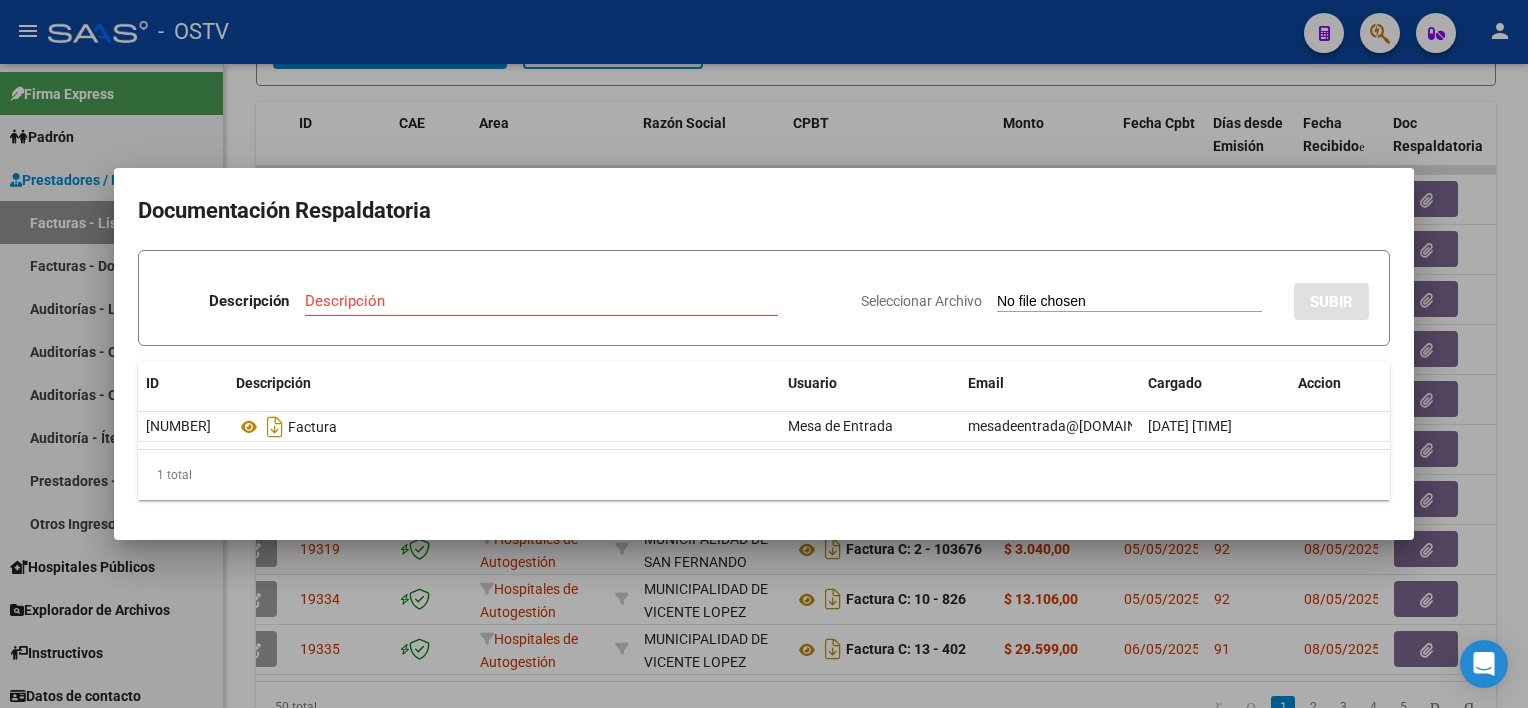 click at bounding box center [764, 354] 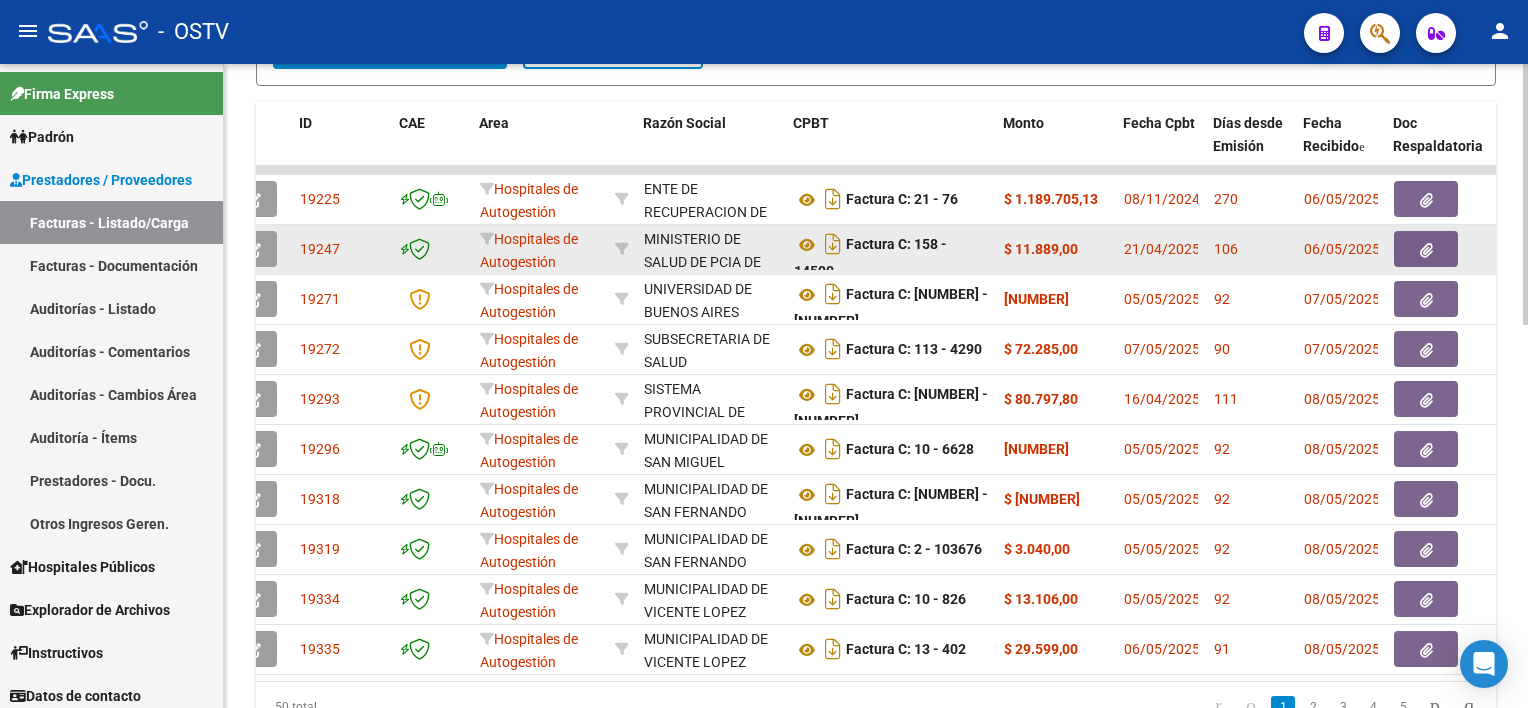 scroll, scrollTop: 12, scrollLeft: 0, axis: vertical 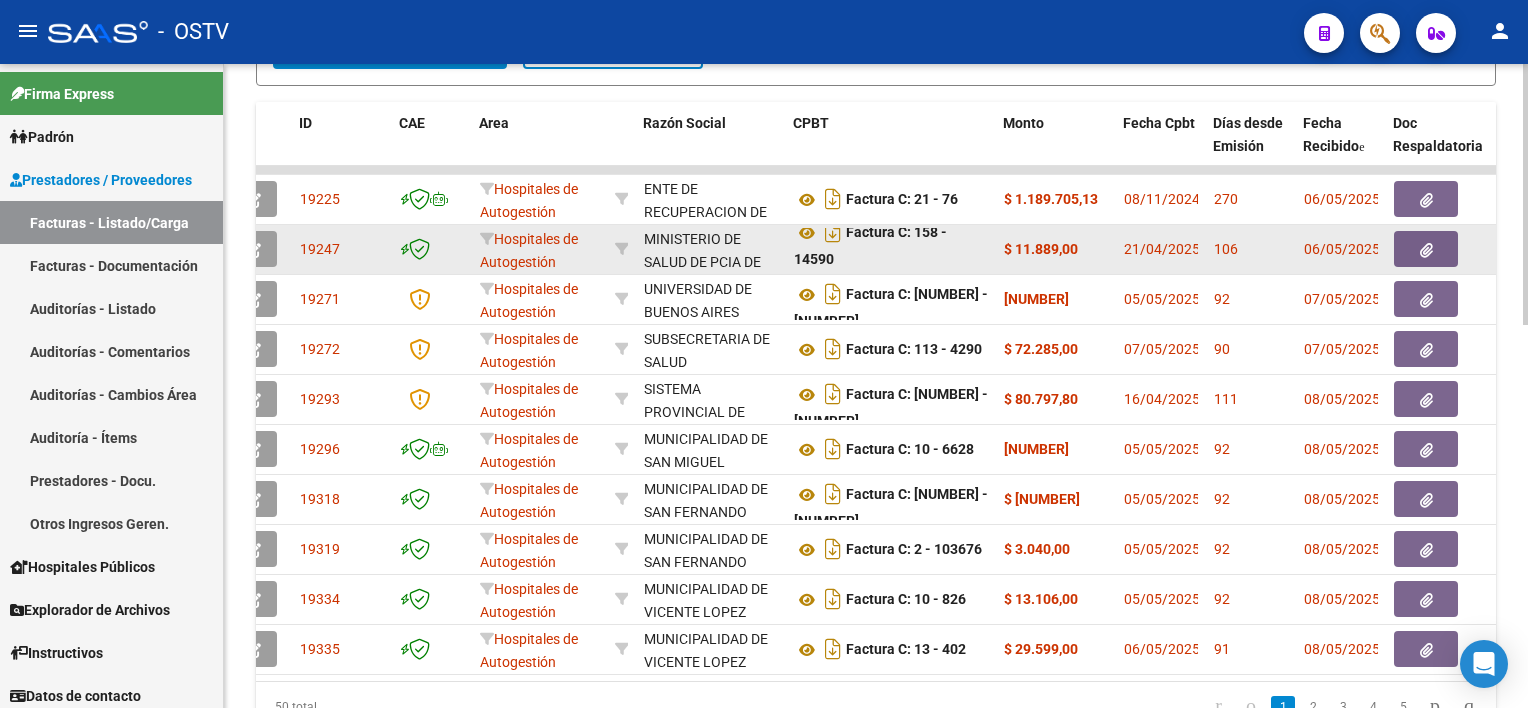 drag, startPoint x: 933, startPoint y: 242, endPoint x: 956, endPoint y: 259, distance: 28.600698 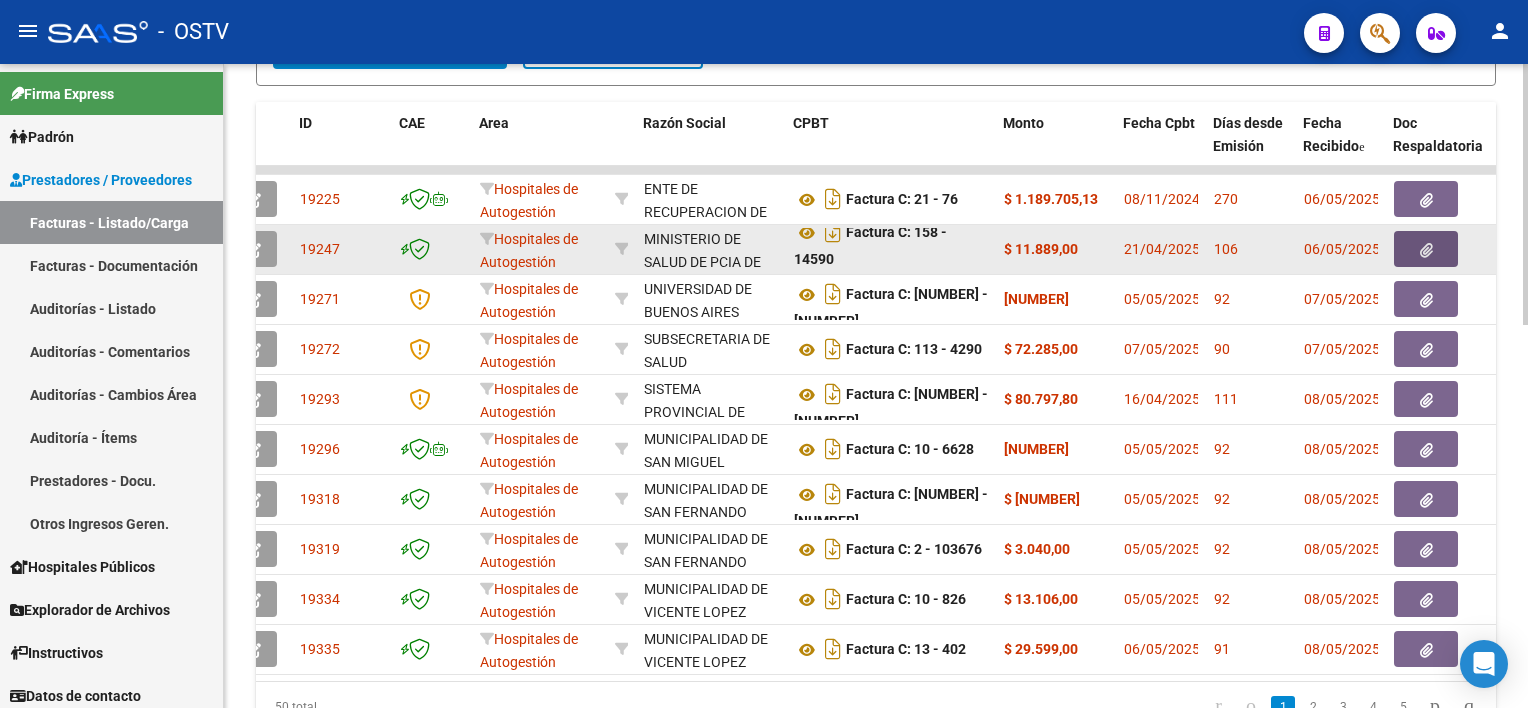 click 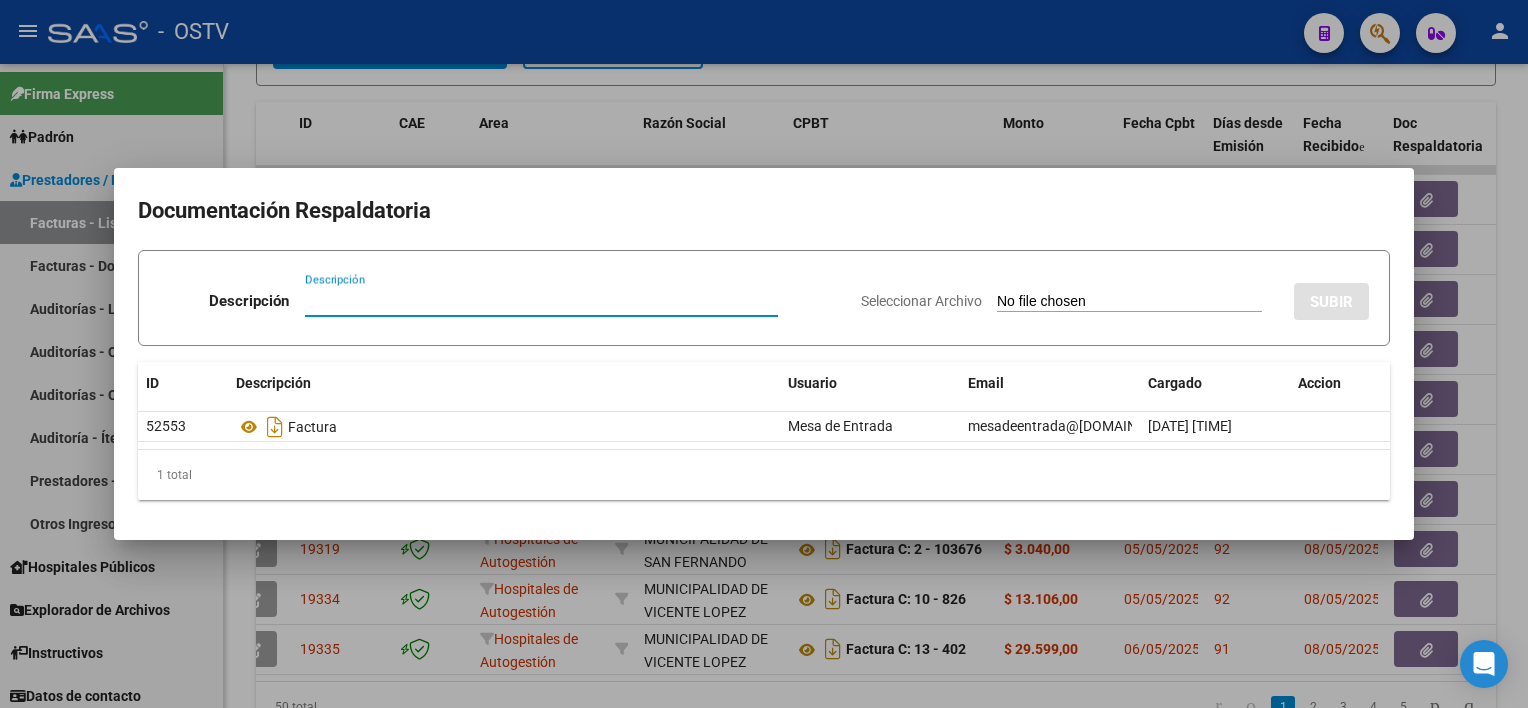 click at bounding box center (764, 354) 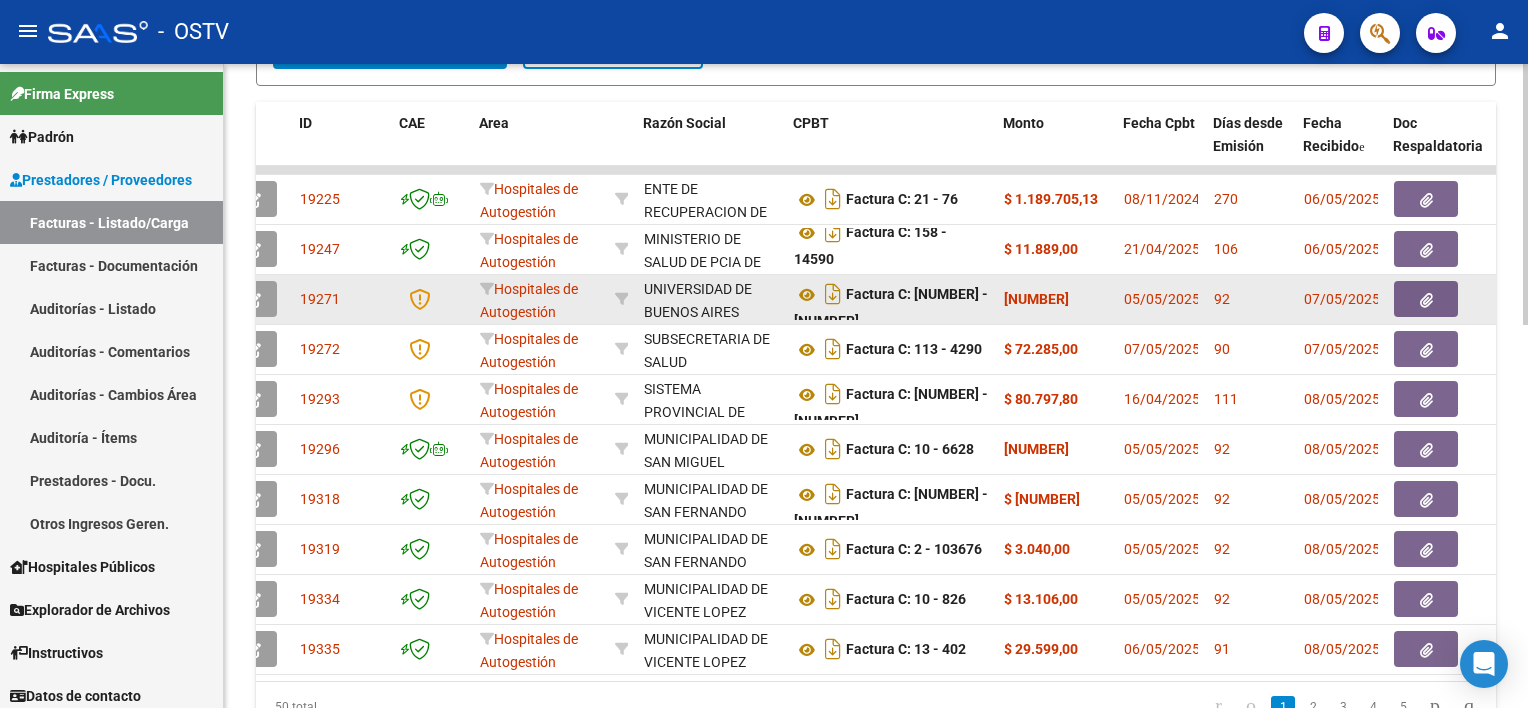 scroll, scrollTop: 12, scrollLeft: 0, axis: vertical 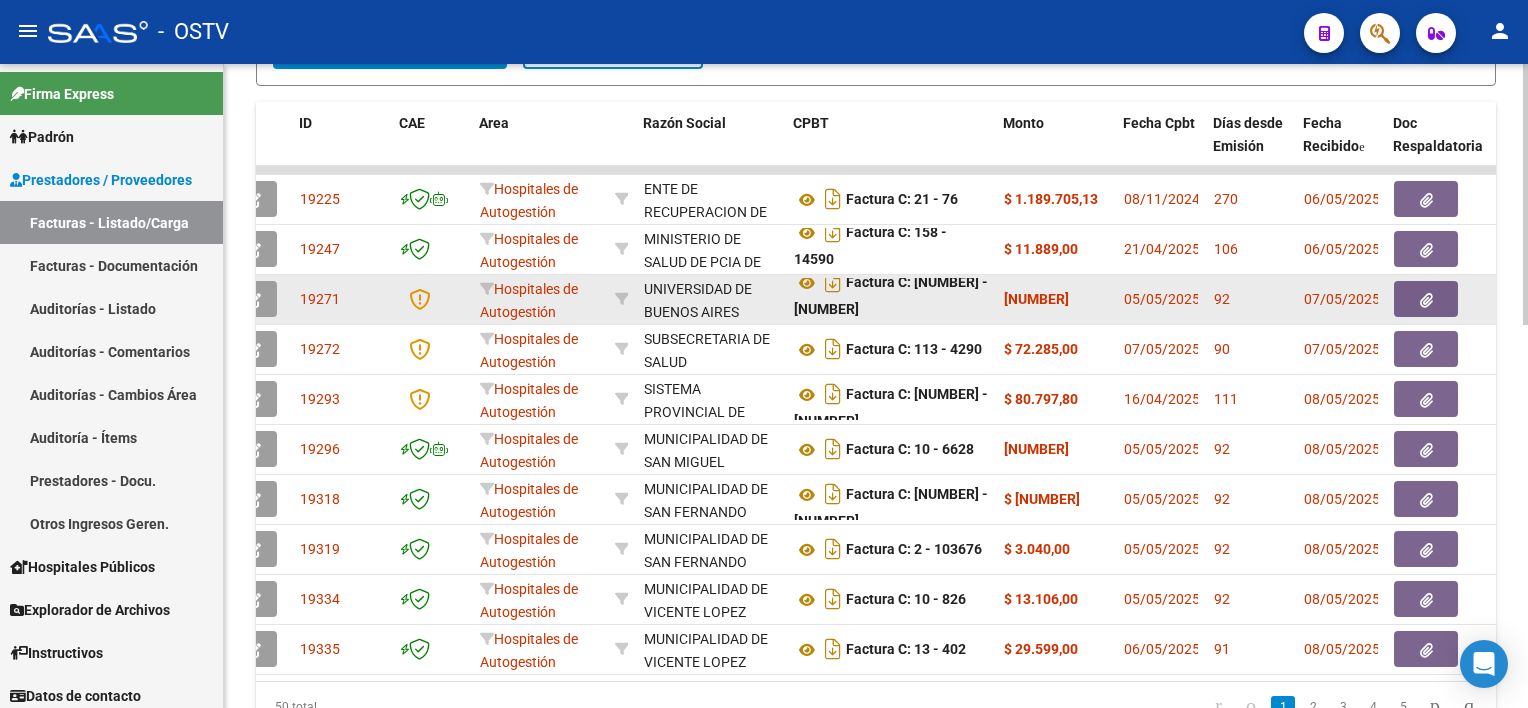 drag, startPoint x: 935, startPoint y: 295, endPoint x: 968, endPoint y: 310, distance: 36.249138 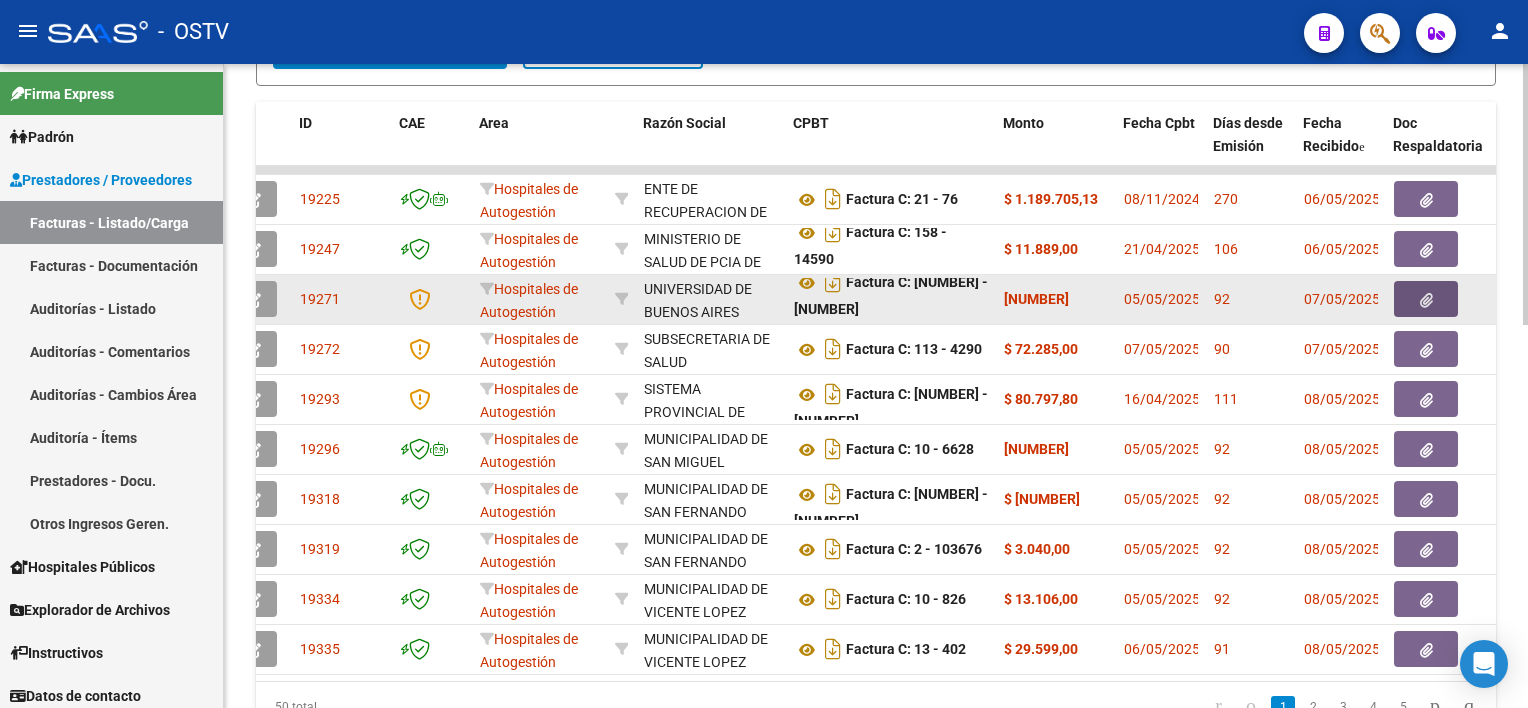 click 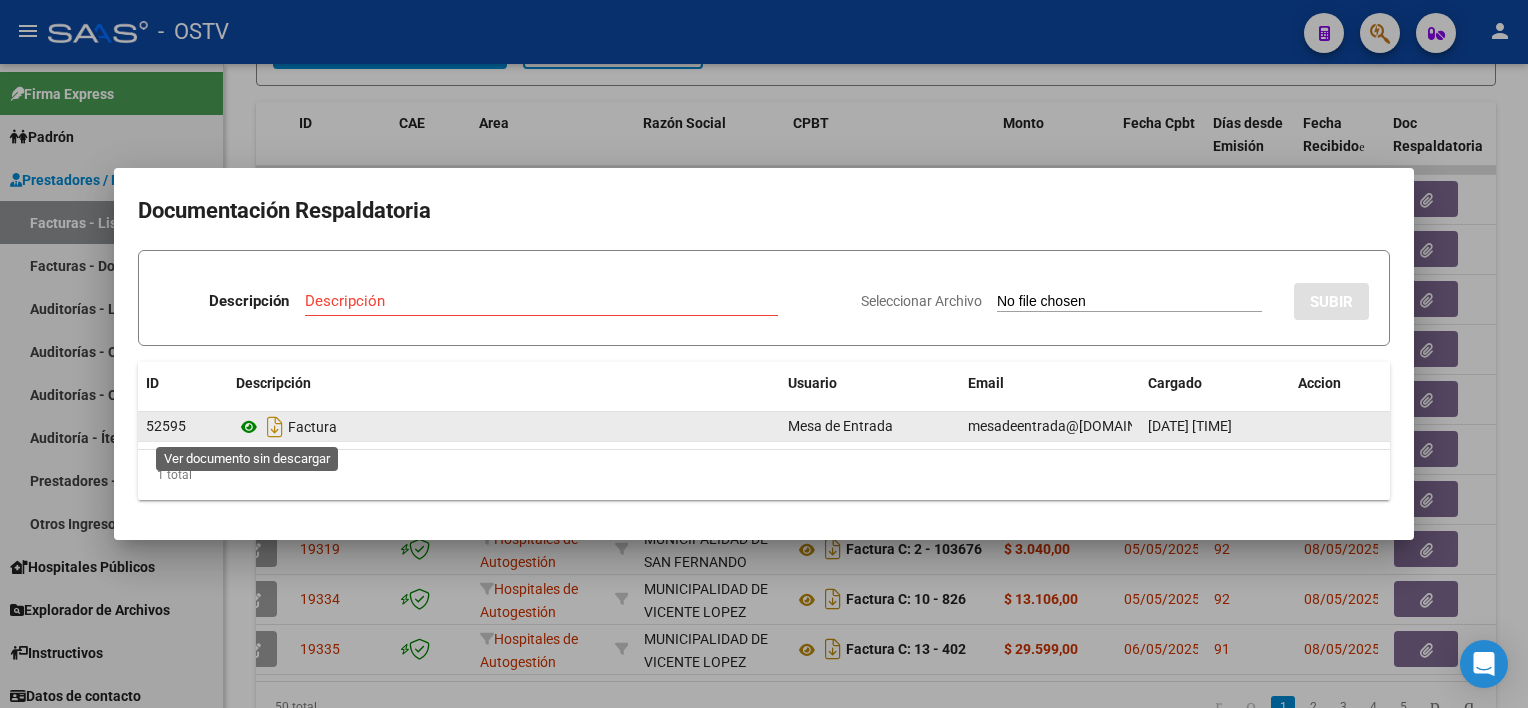 click 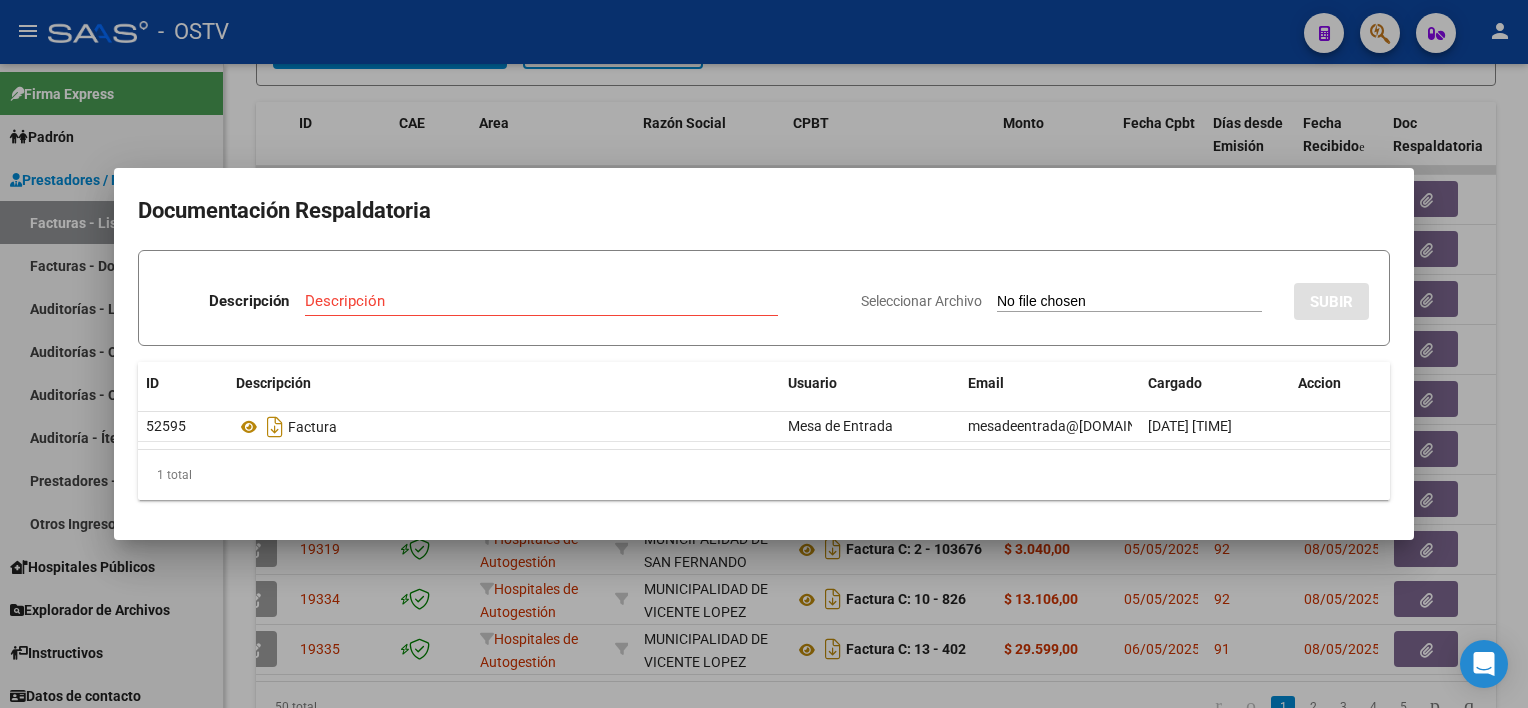click at bounding box center [764, 354] 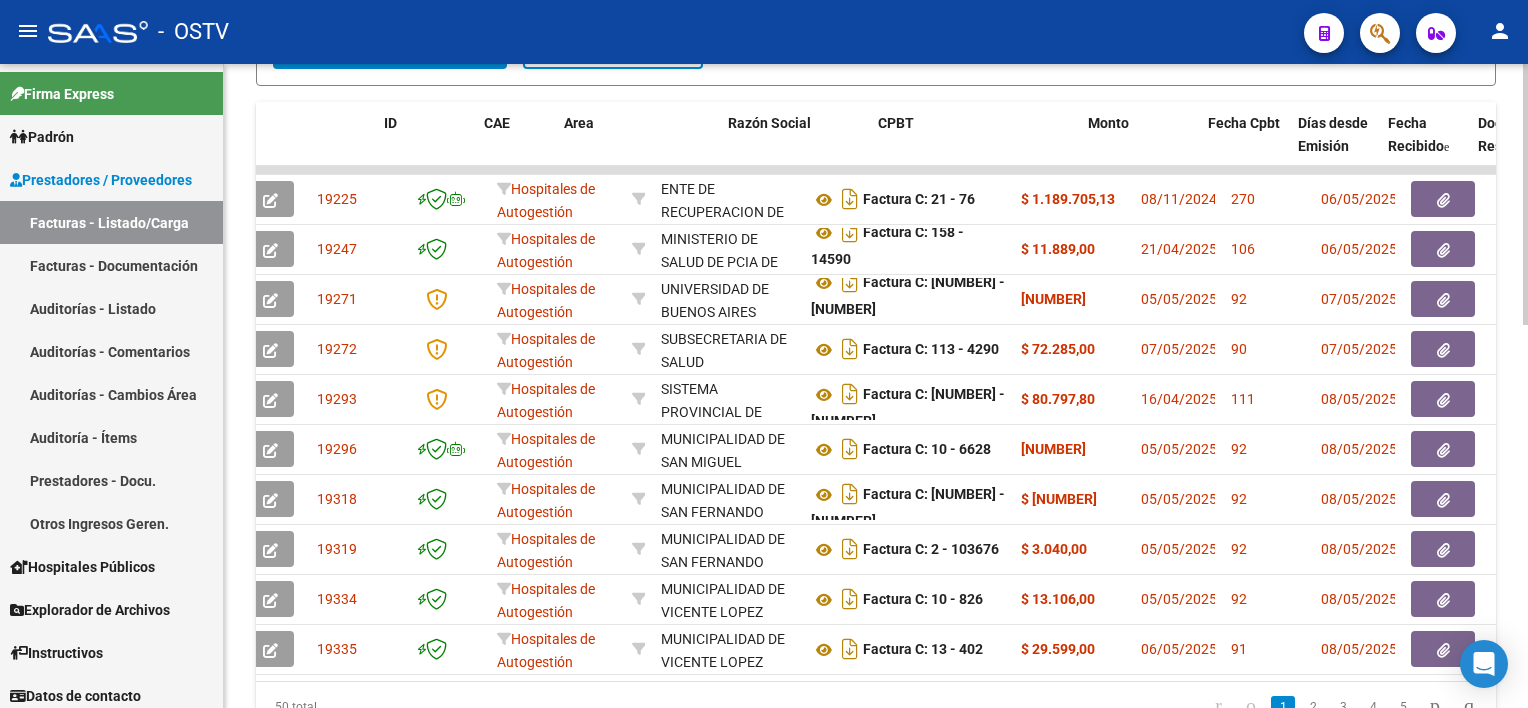 scroll, scrollTop: 0, scrollLeft: 0, axis: both 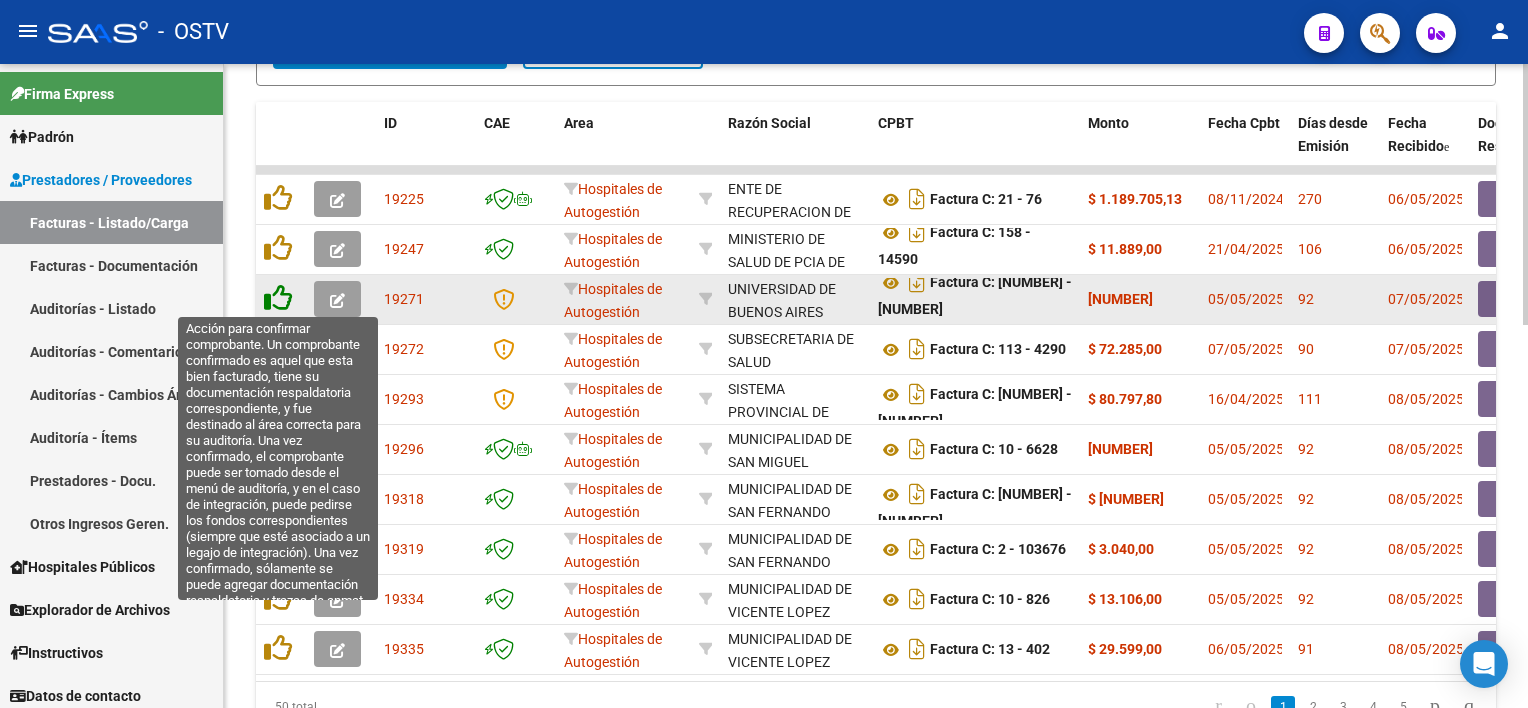 click 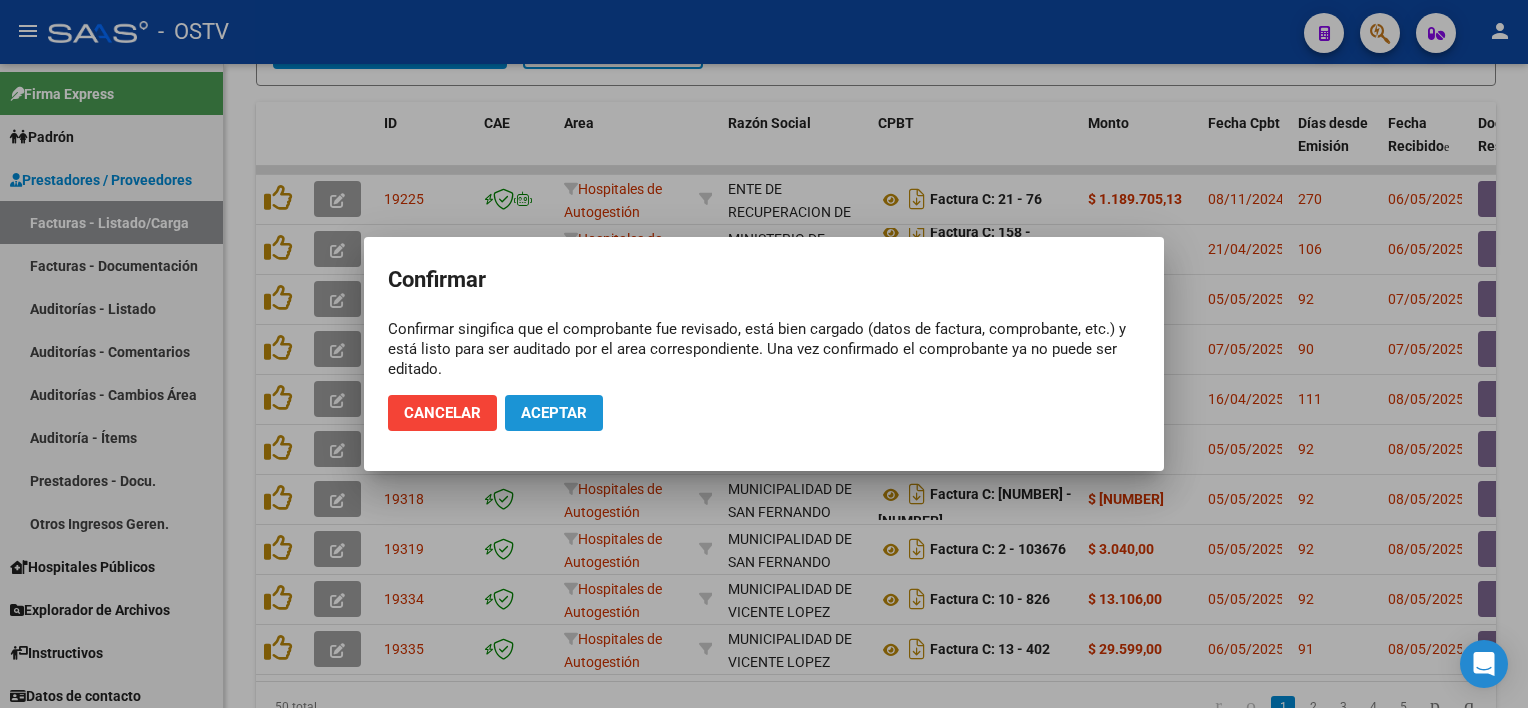 click on "Aceptar" 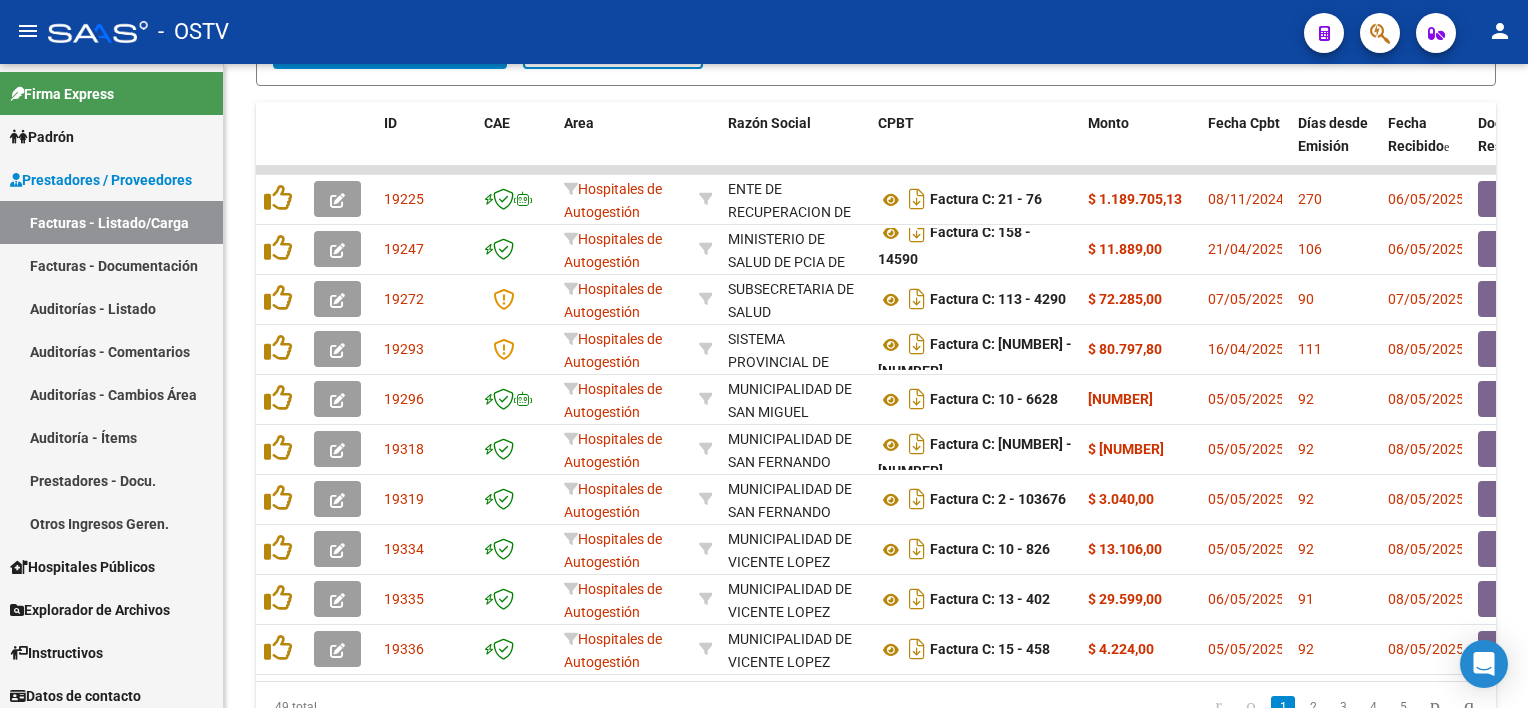 scroll, scrollTop: 0, scrollLeft: 0, axis: both 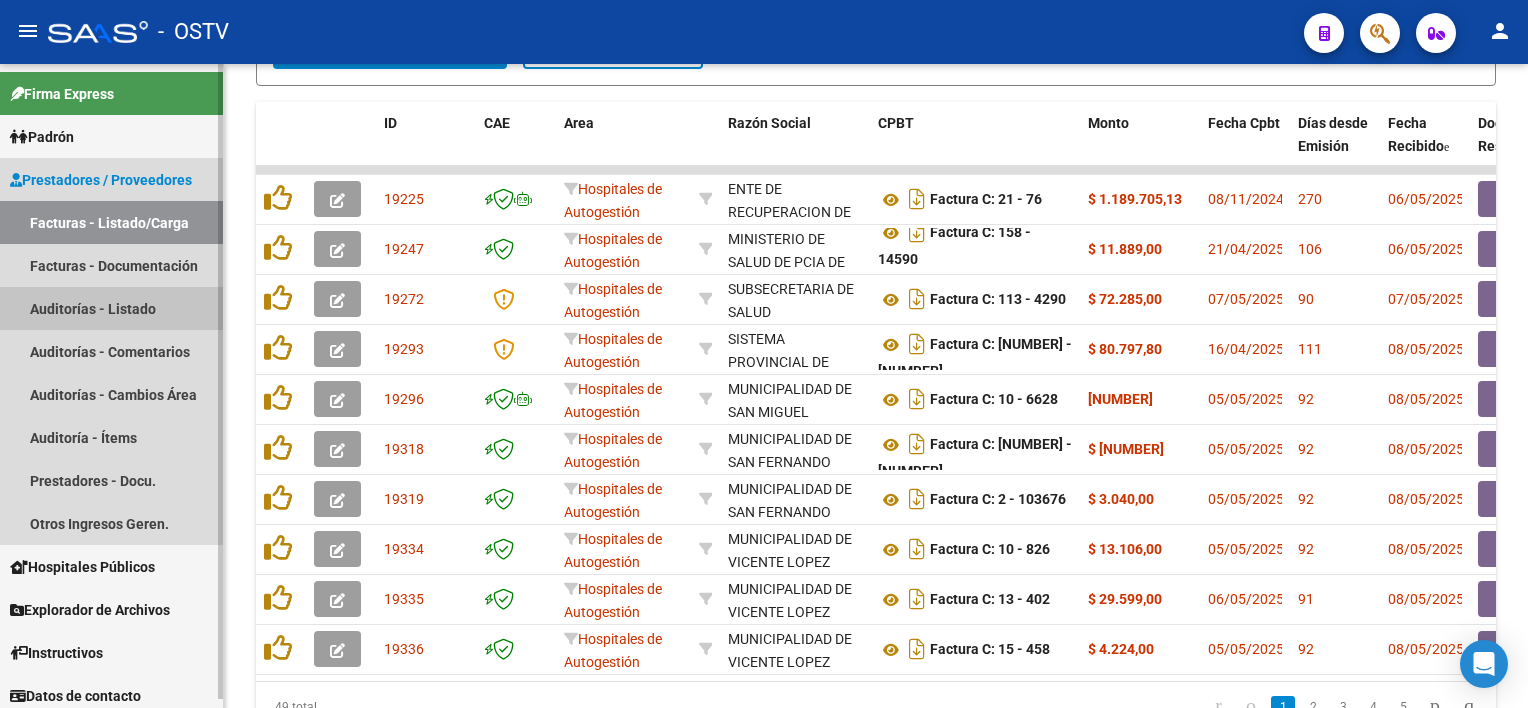 click on "Auditorías - Listado" at bounding box center (111, 308) 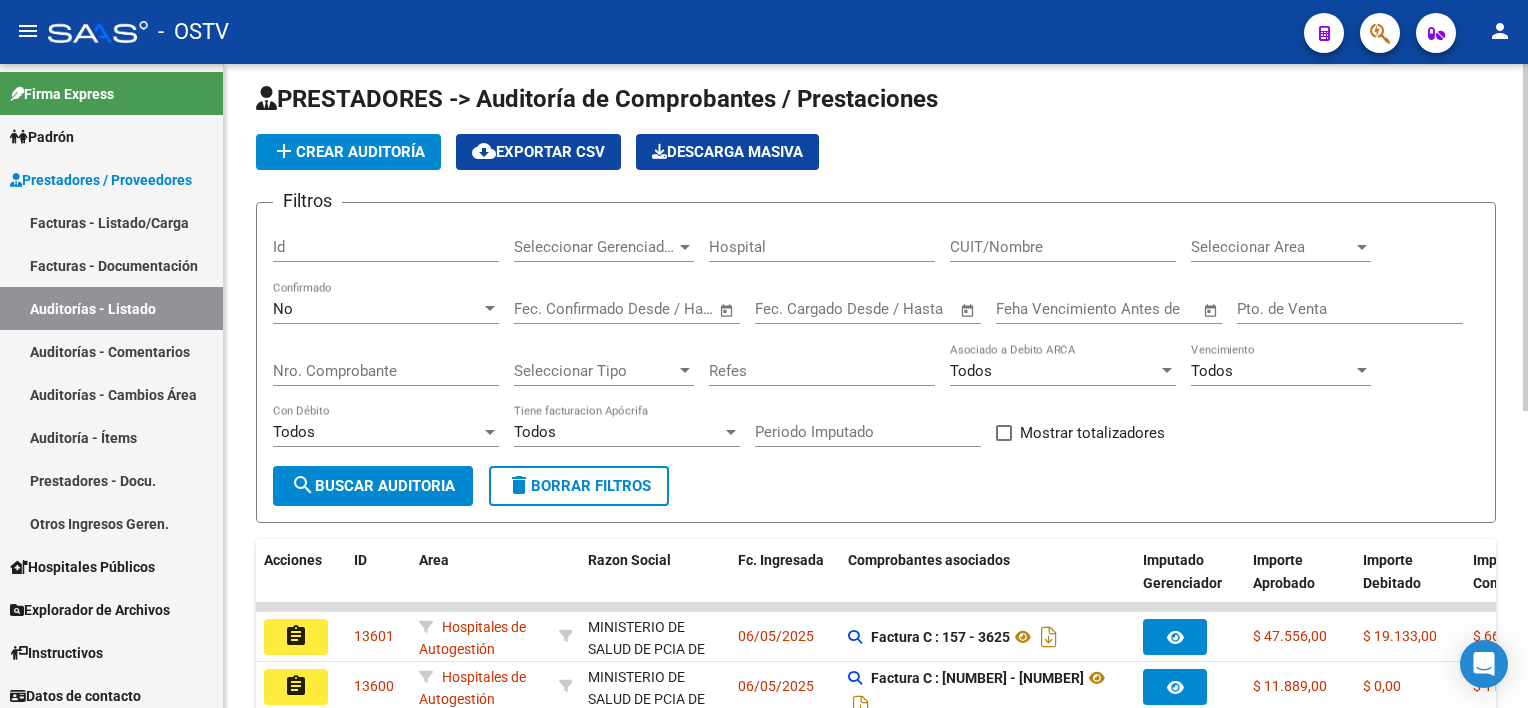 scroll, scrollTop: 0, scrollLeft: 0, axis: both 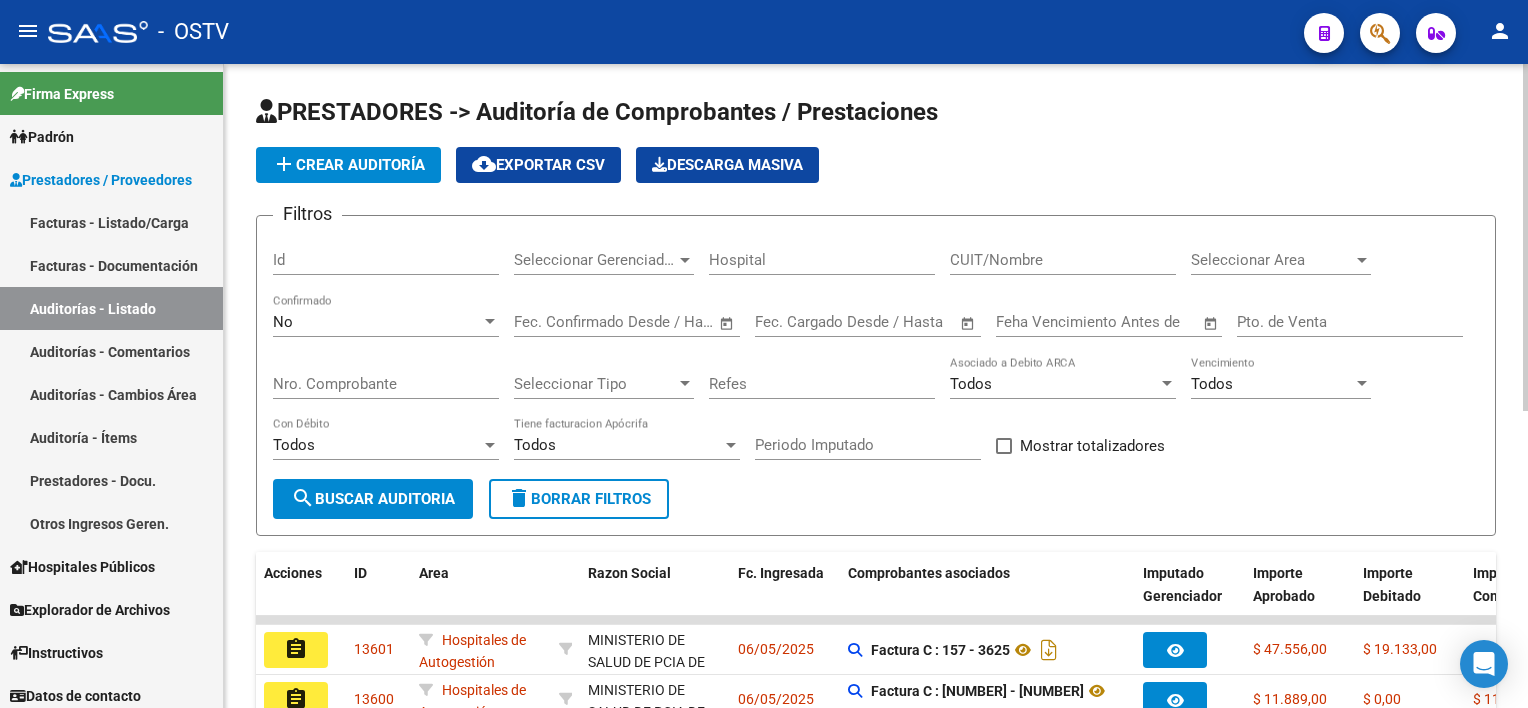 click on "add  Crear Auditoría" 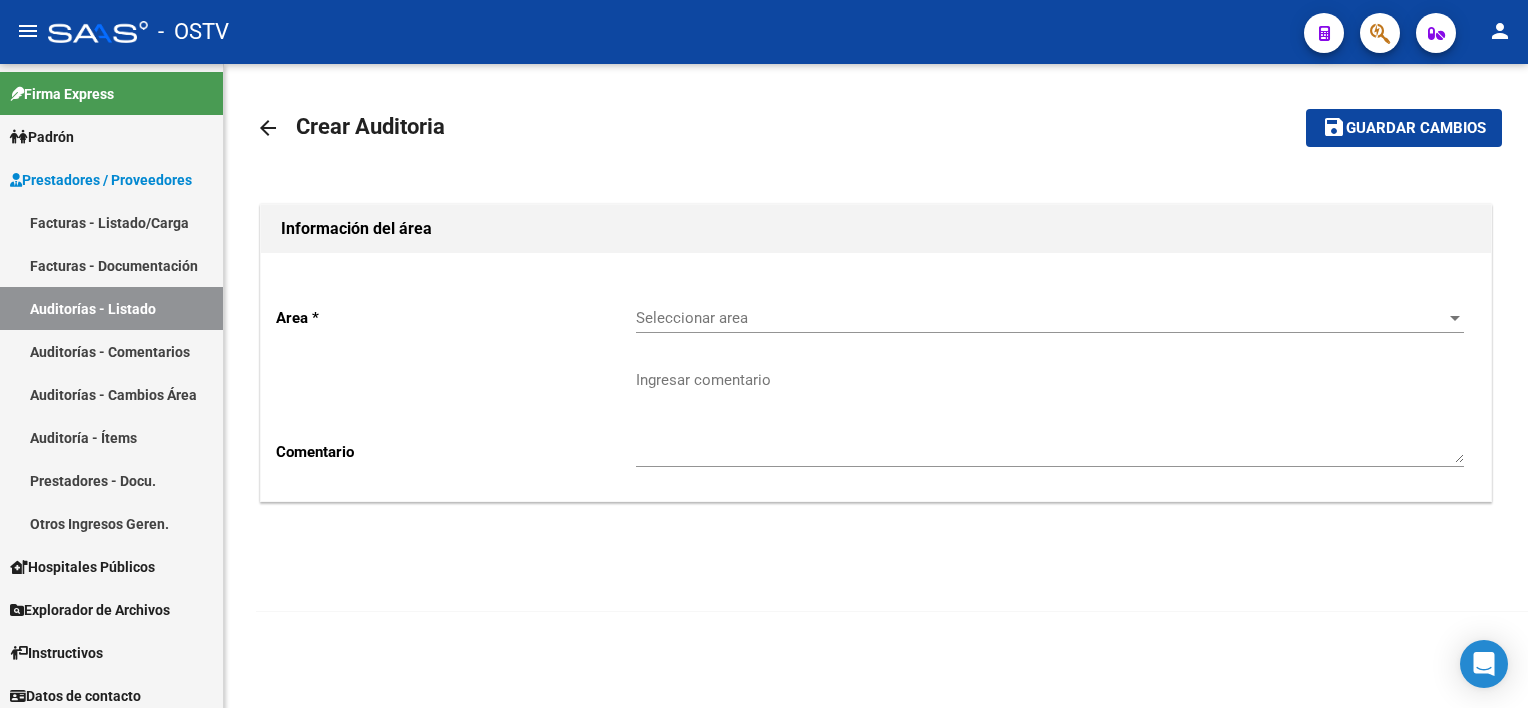 click on "Seleccionar area Seleccionar area" 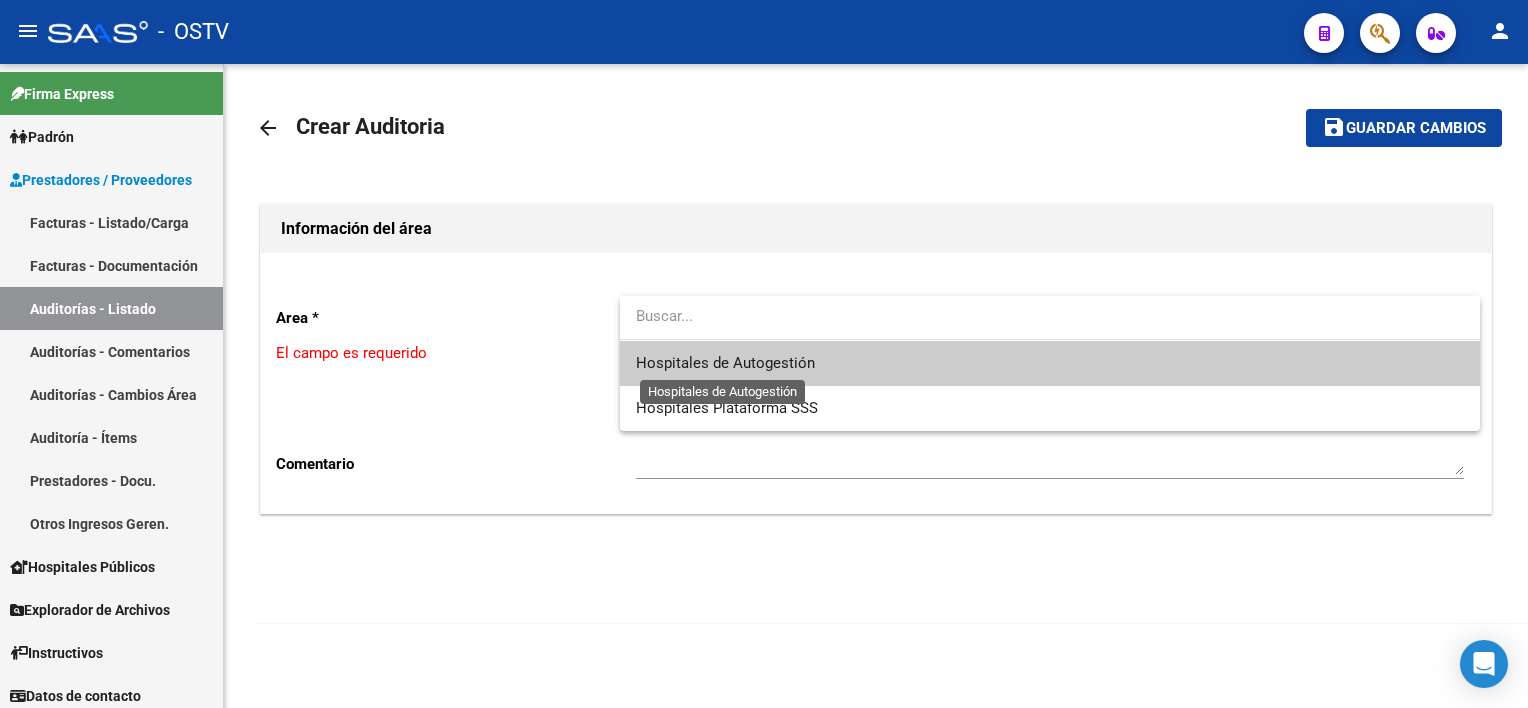 click on "Hospitales de Autogestión" at bounding box center (725, 363) 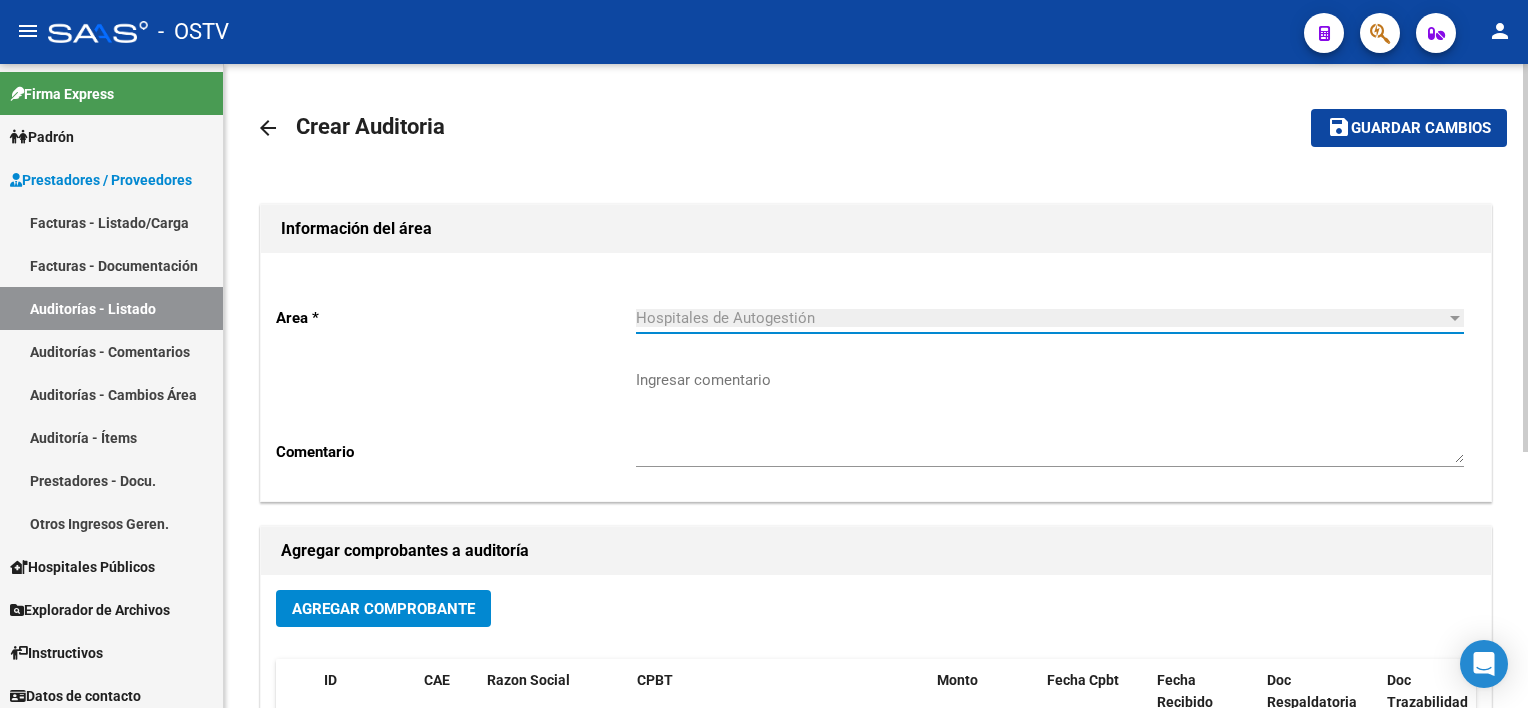 click on "Agregar Comprobante" 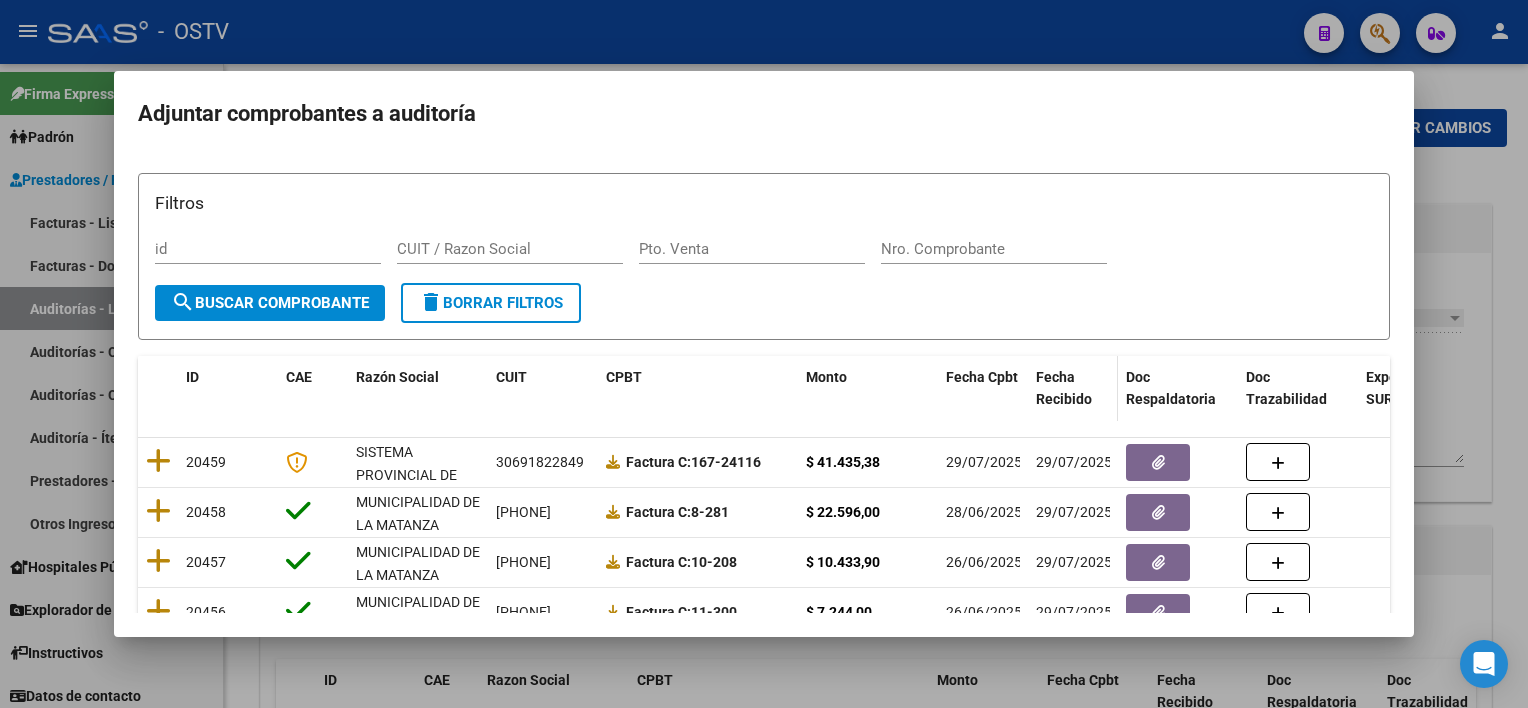click on "Fecha Recibido" 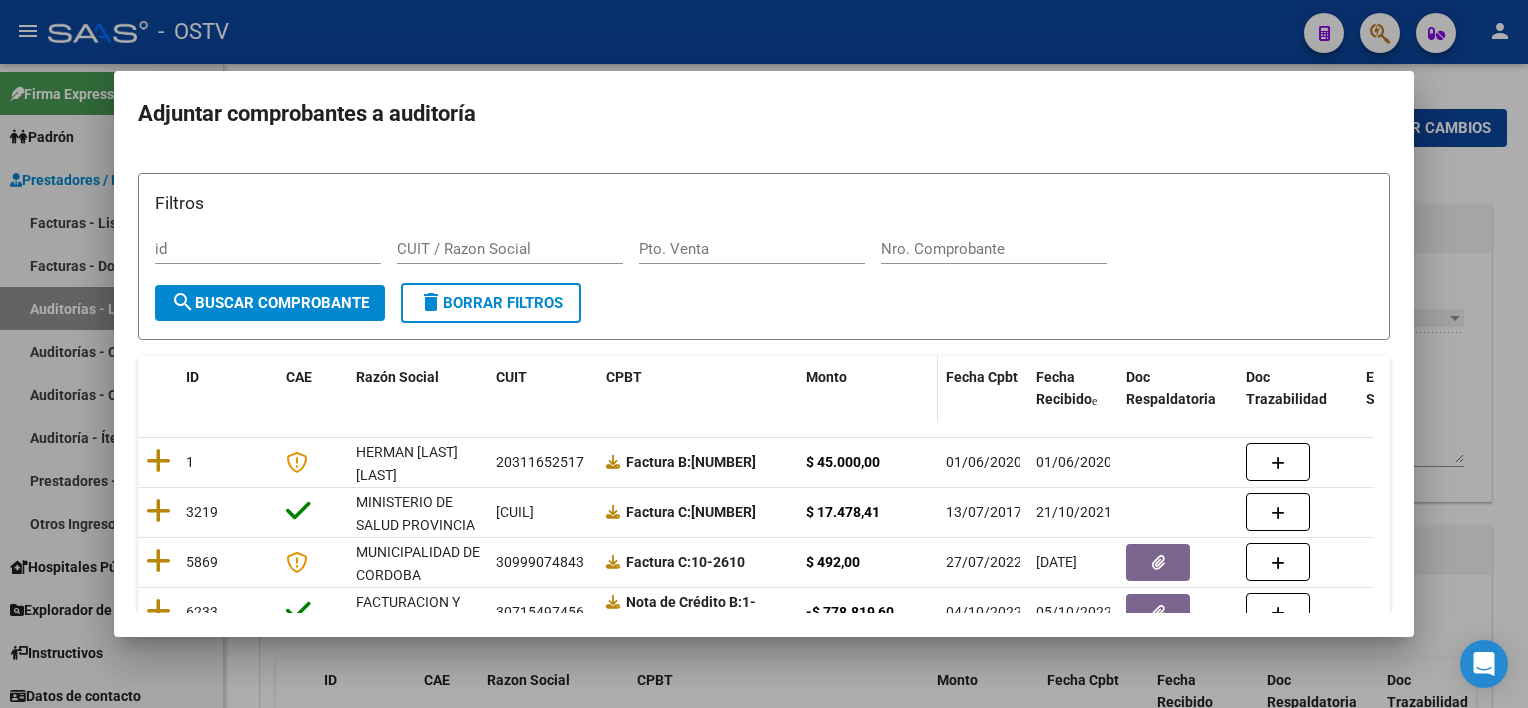 click on "Monto" 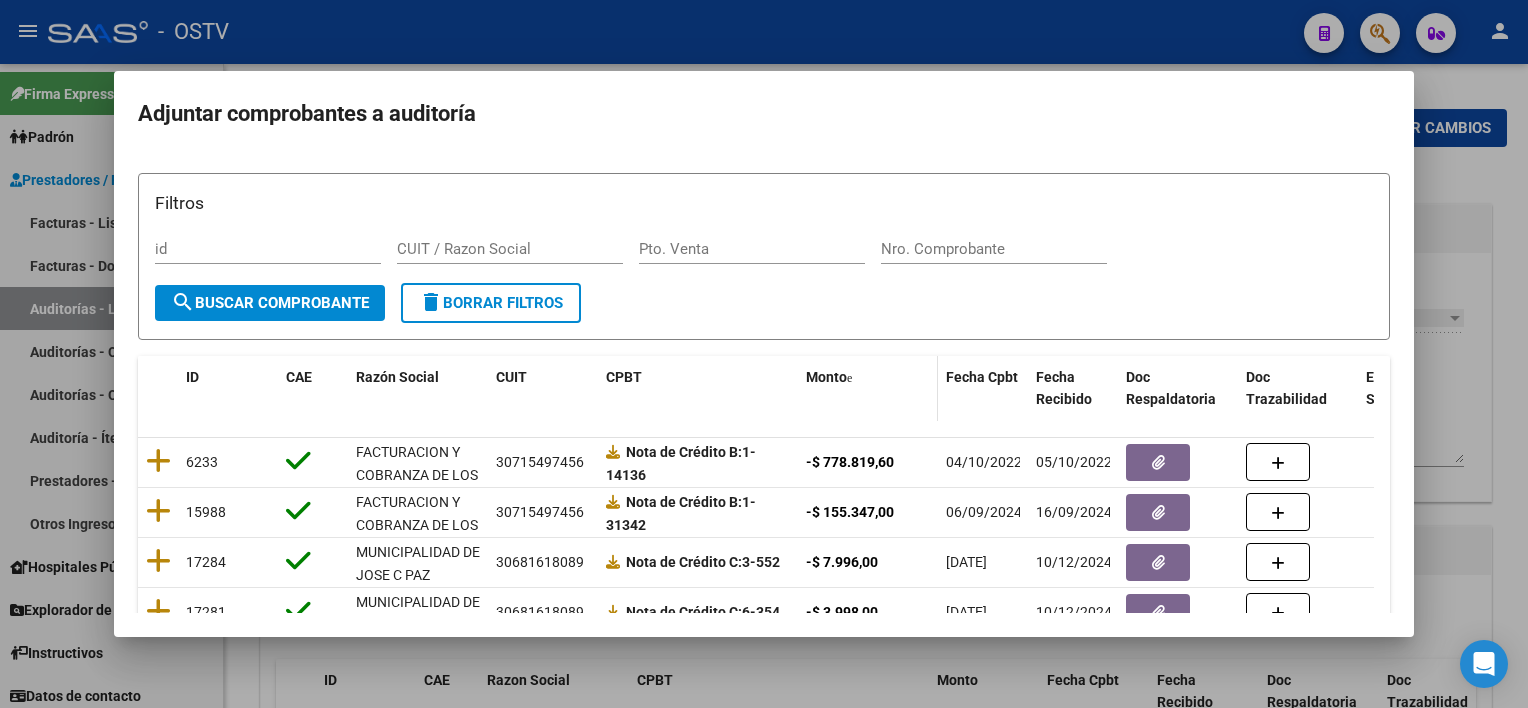 click on "Monto" 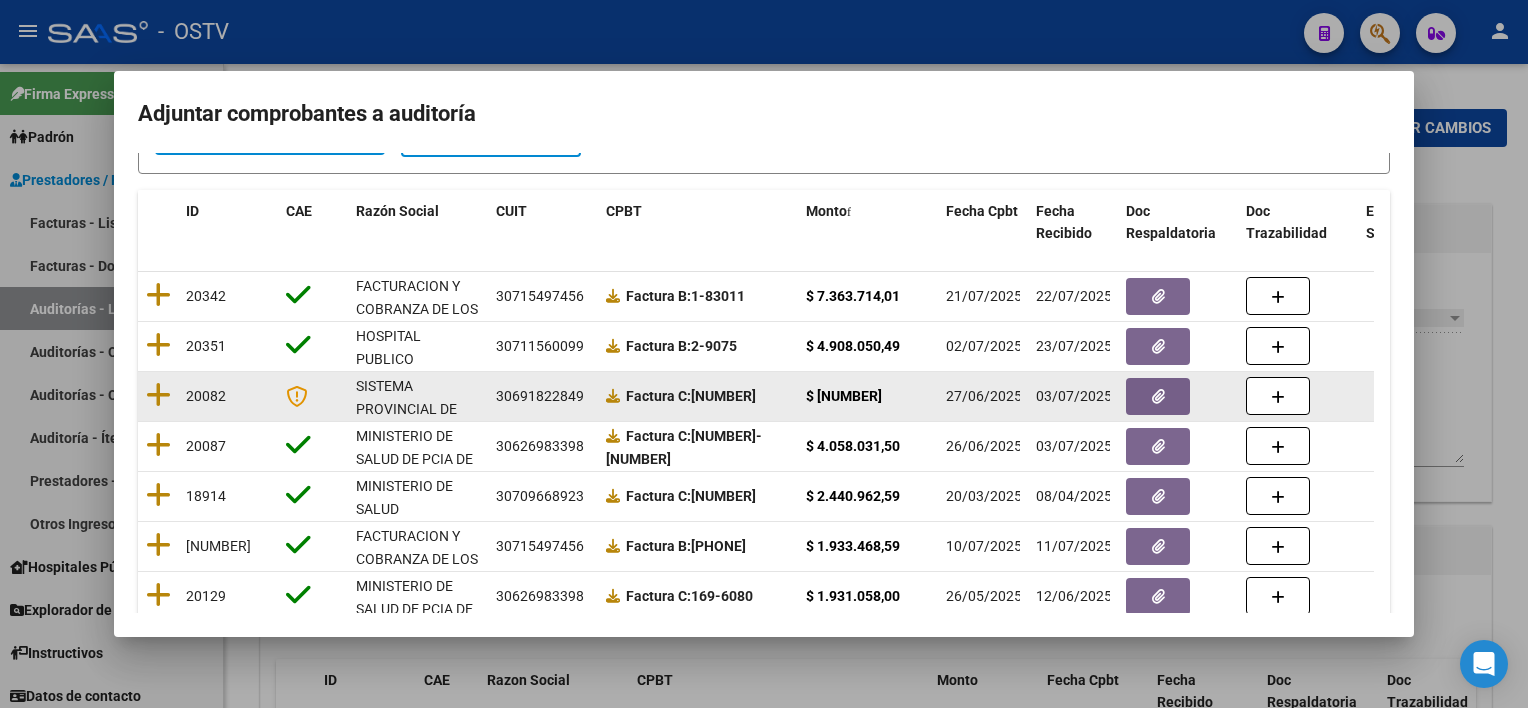 scroll, scrollTop: 200, scrollLeft: 0, axis: vertical 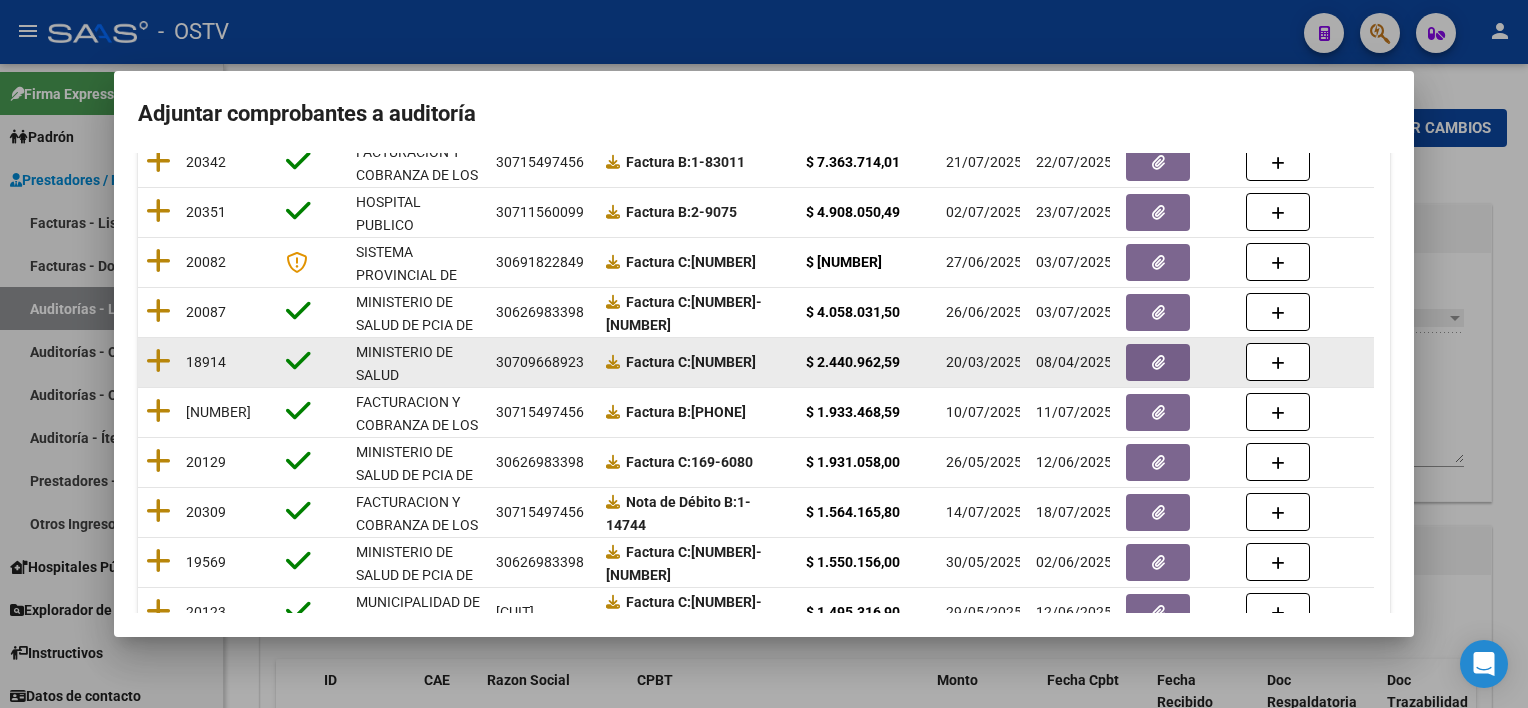 drag, startPoint x: 705, startPoint y: 361, endPoint x: 749, endPoint y: 367, distance: 44.407207 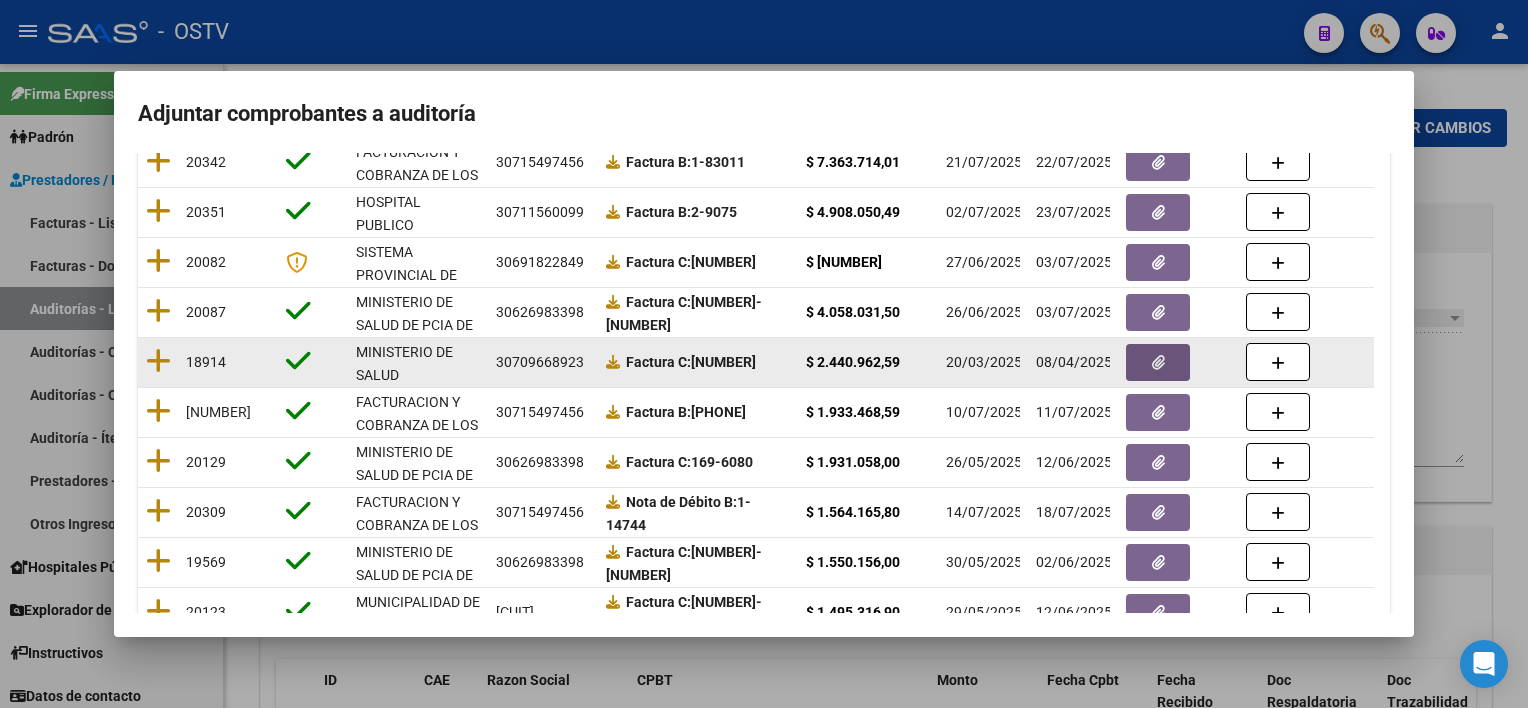 click 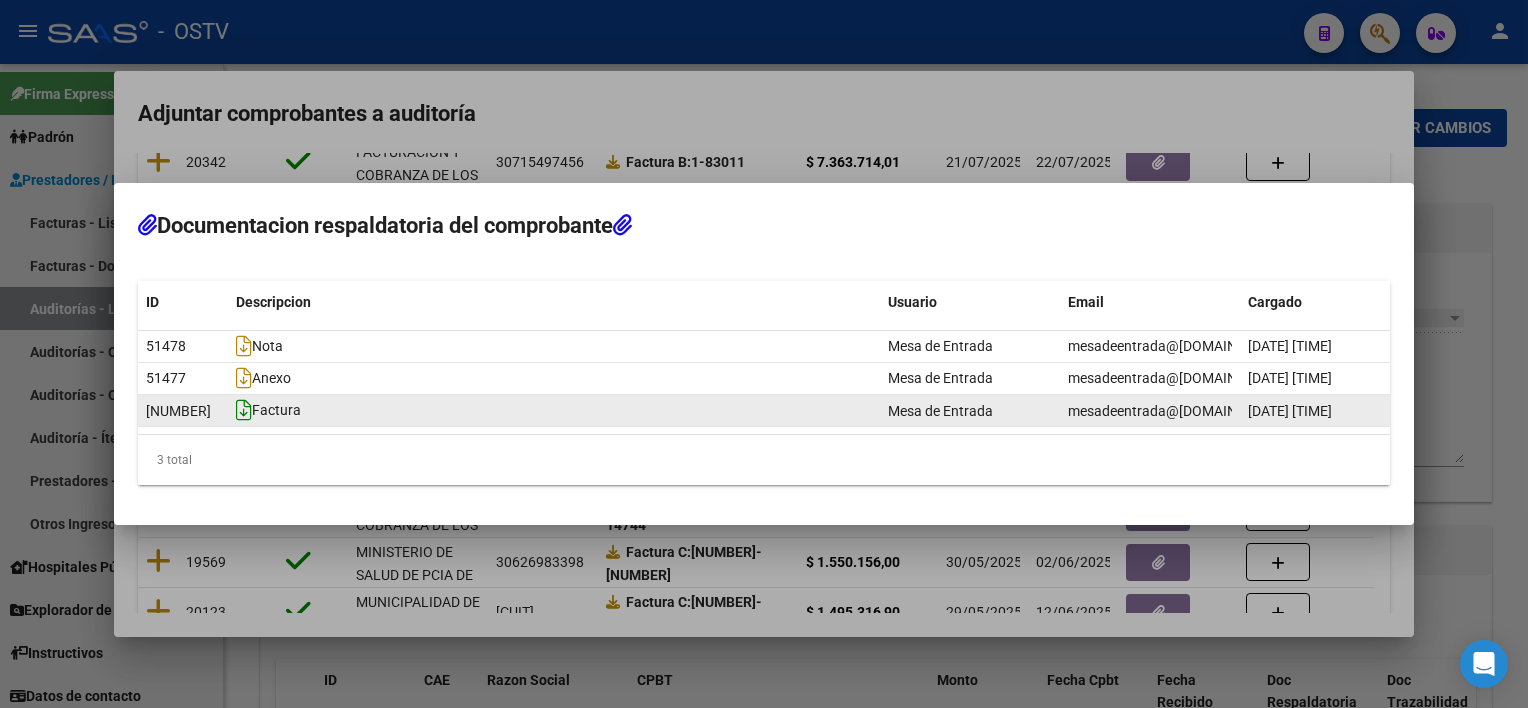 click 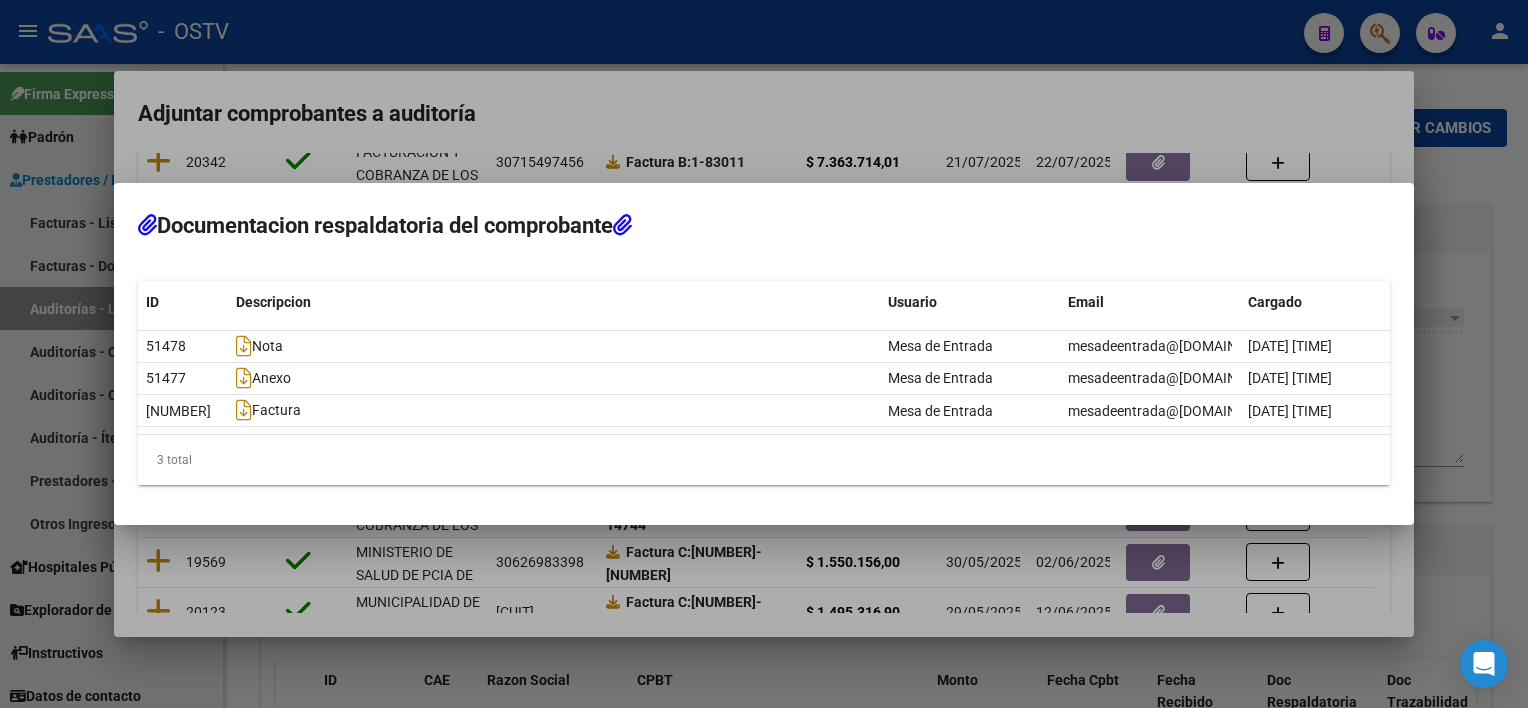 click at bounding box center [764, 354] 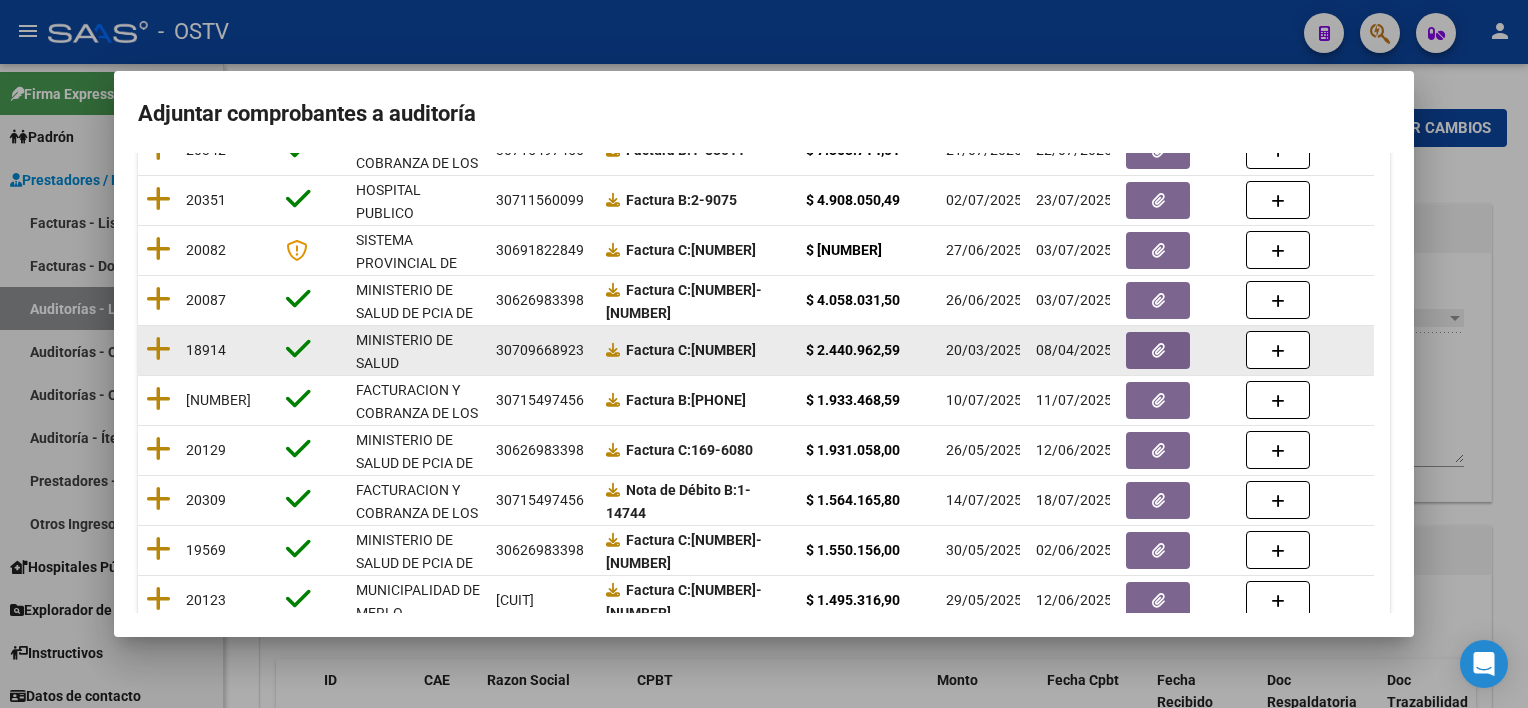 scroll, scrollTop: 412, scrollLeft: 0, axis: vertical 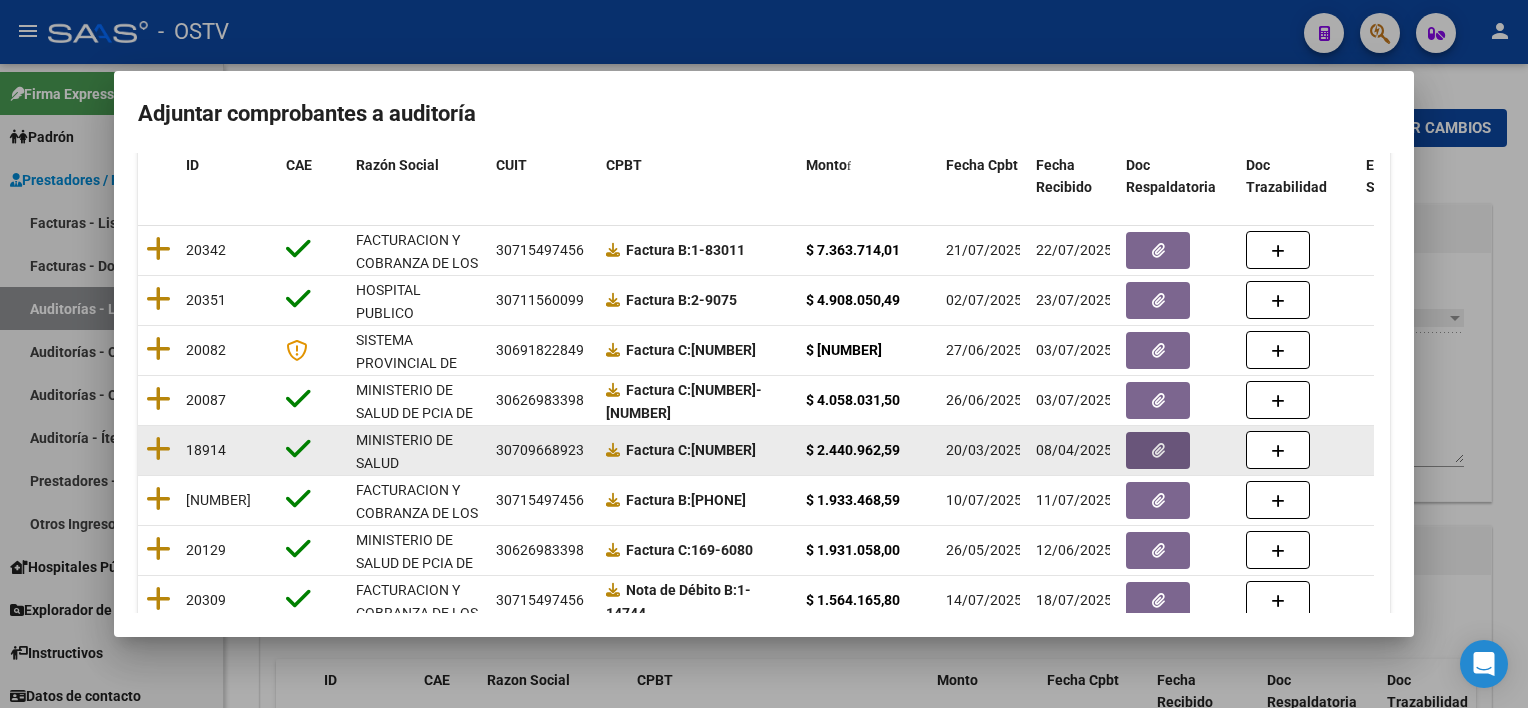 click 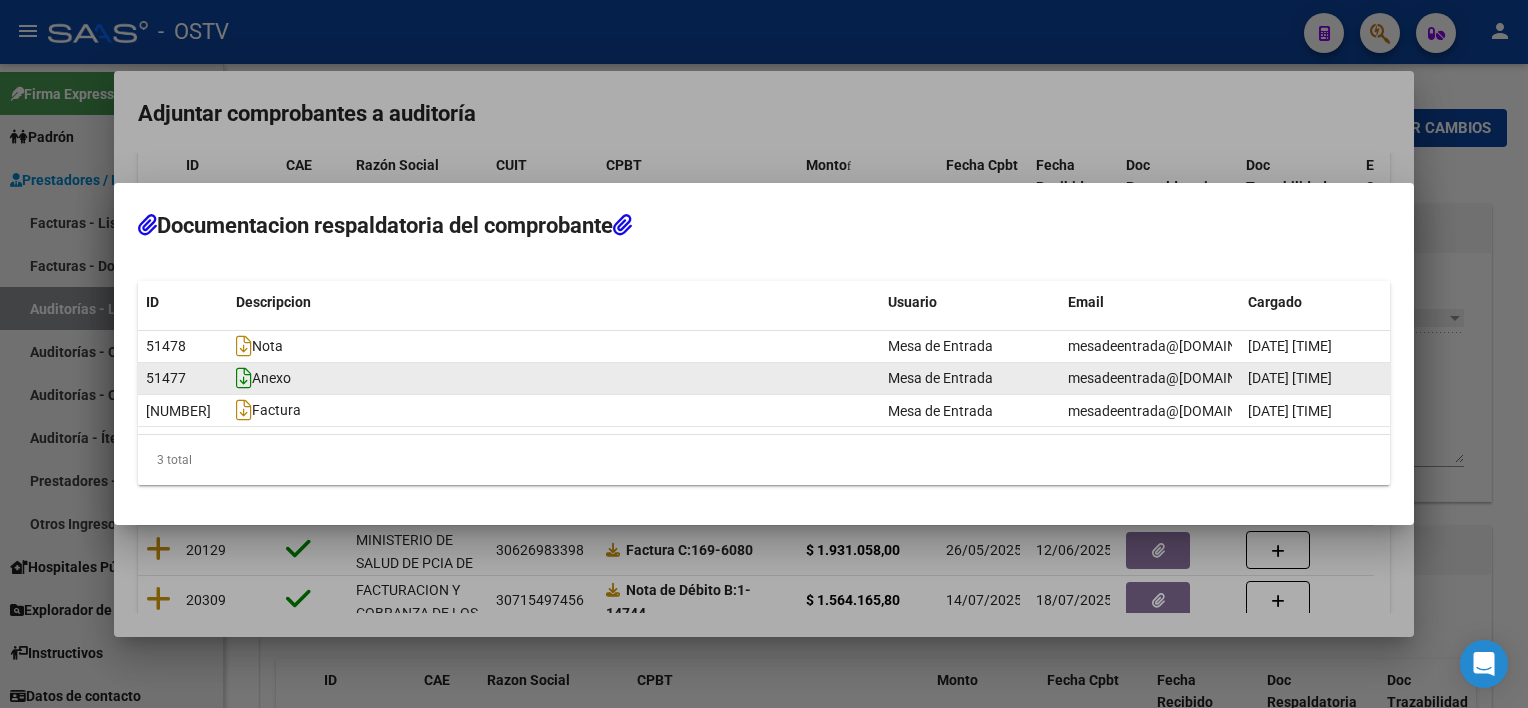 click 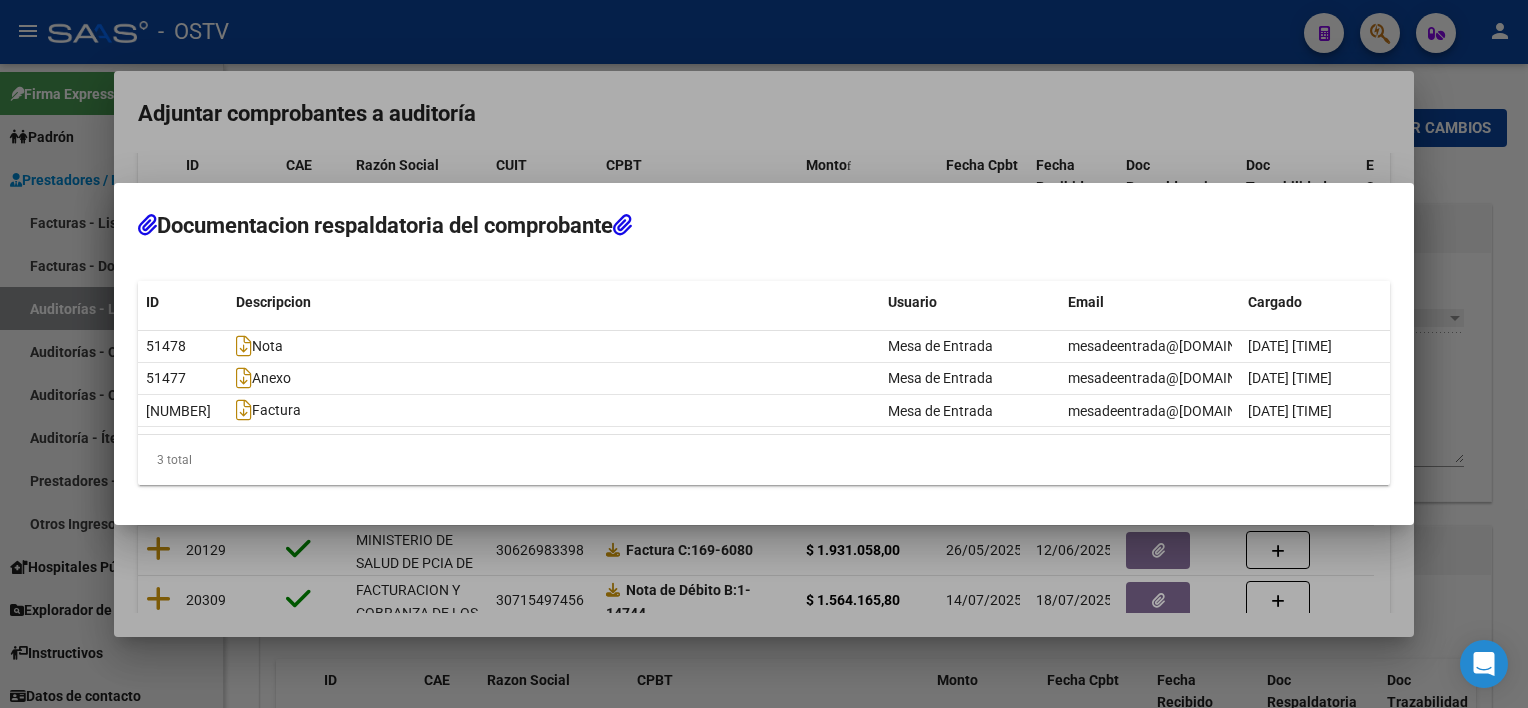 click at bounding box center [764, 354] 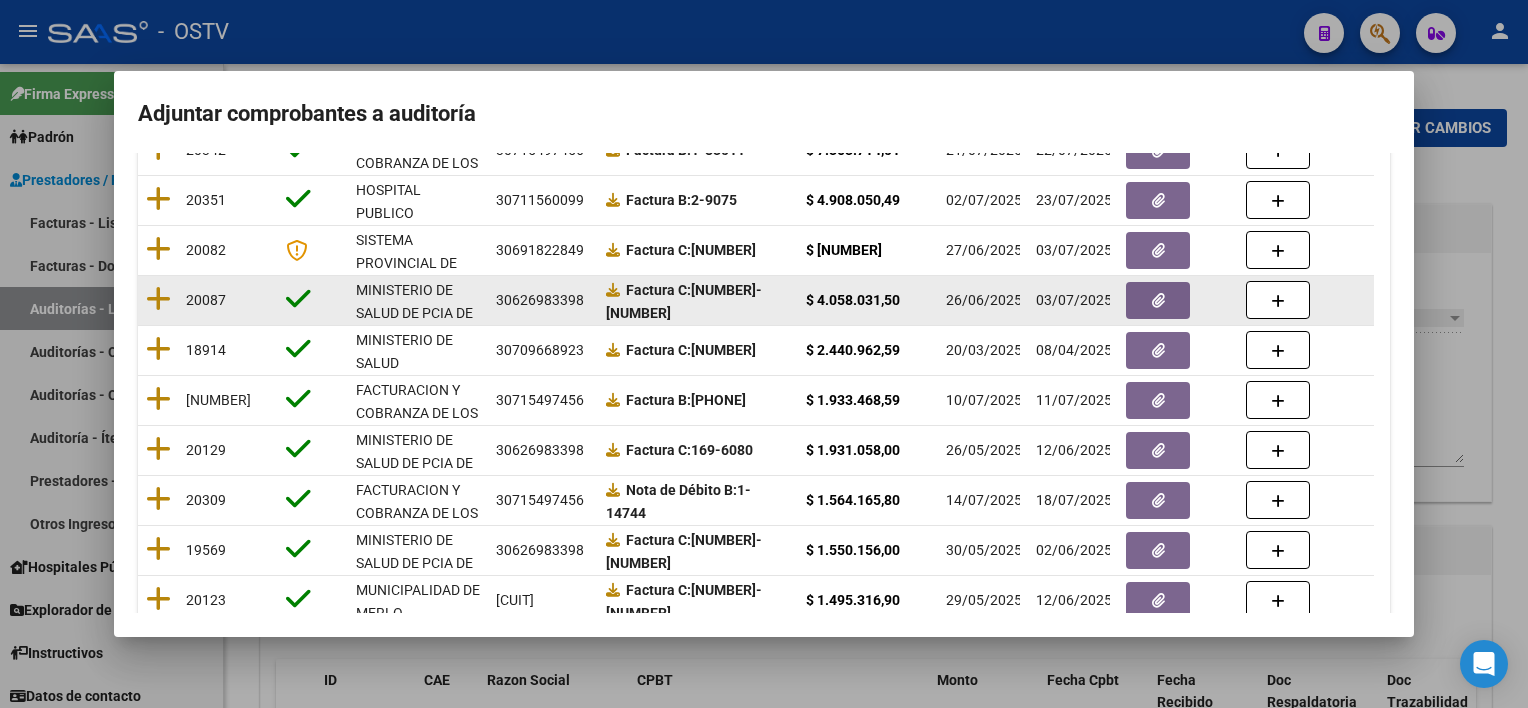 scroll, scrollTop: 412, scrollLeft: 0, axis: vertical 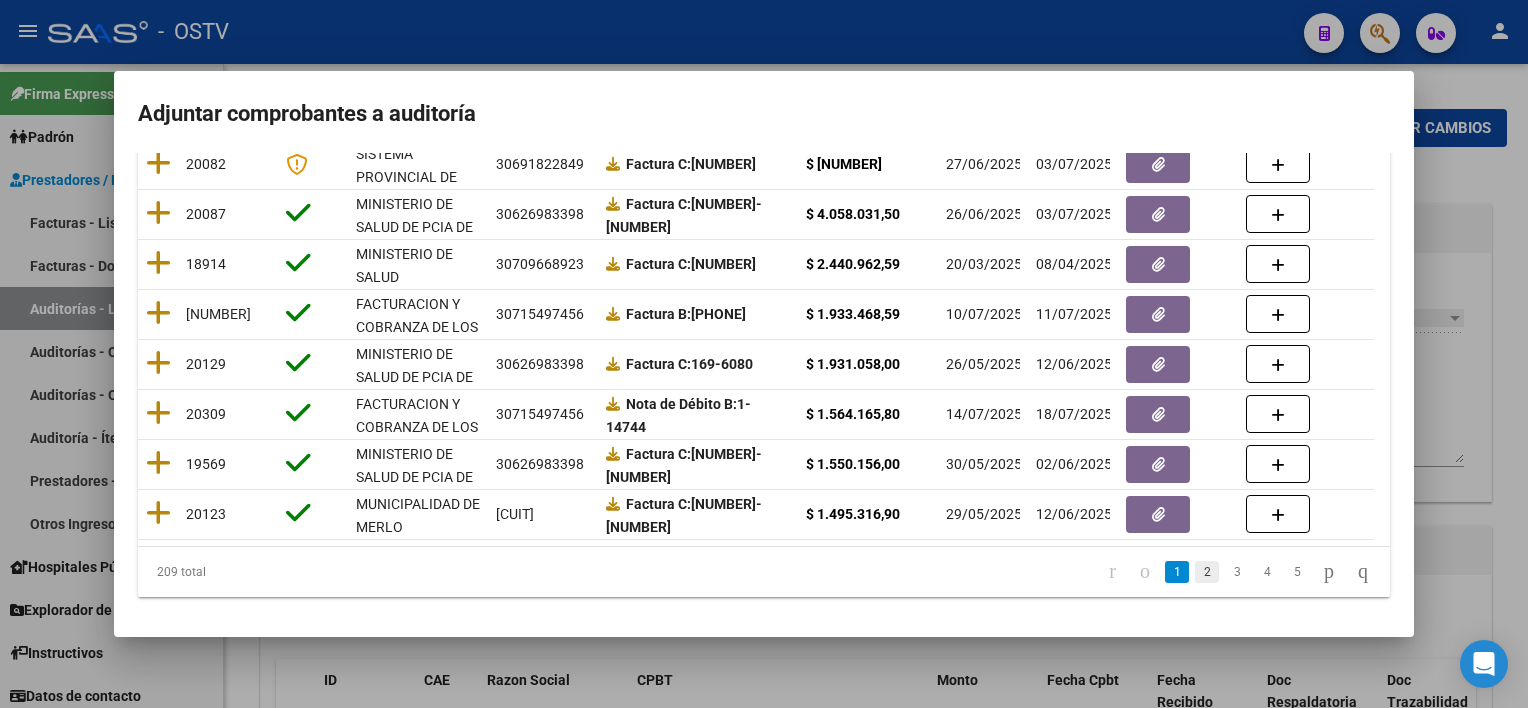 click on "2" 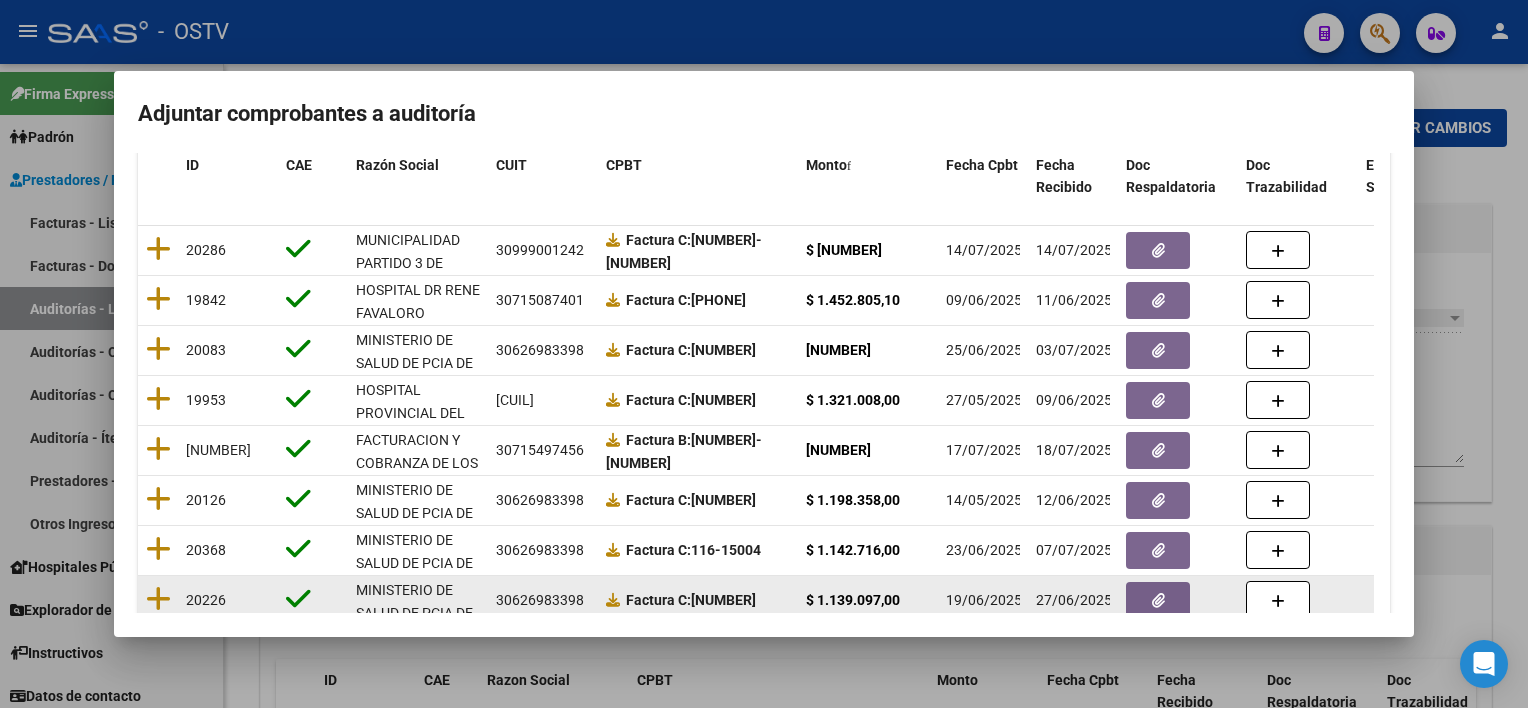 scroll, scrollTop: 12, scrollLeft: 0, axis: vertical 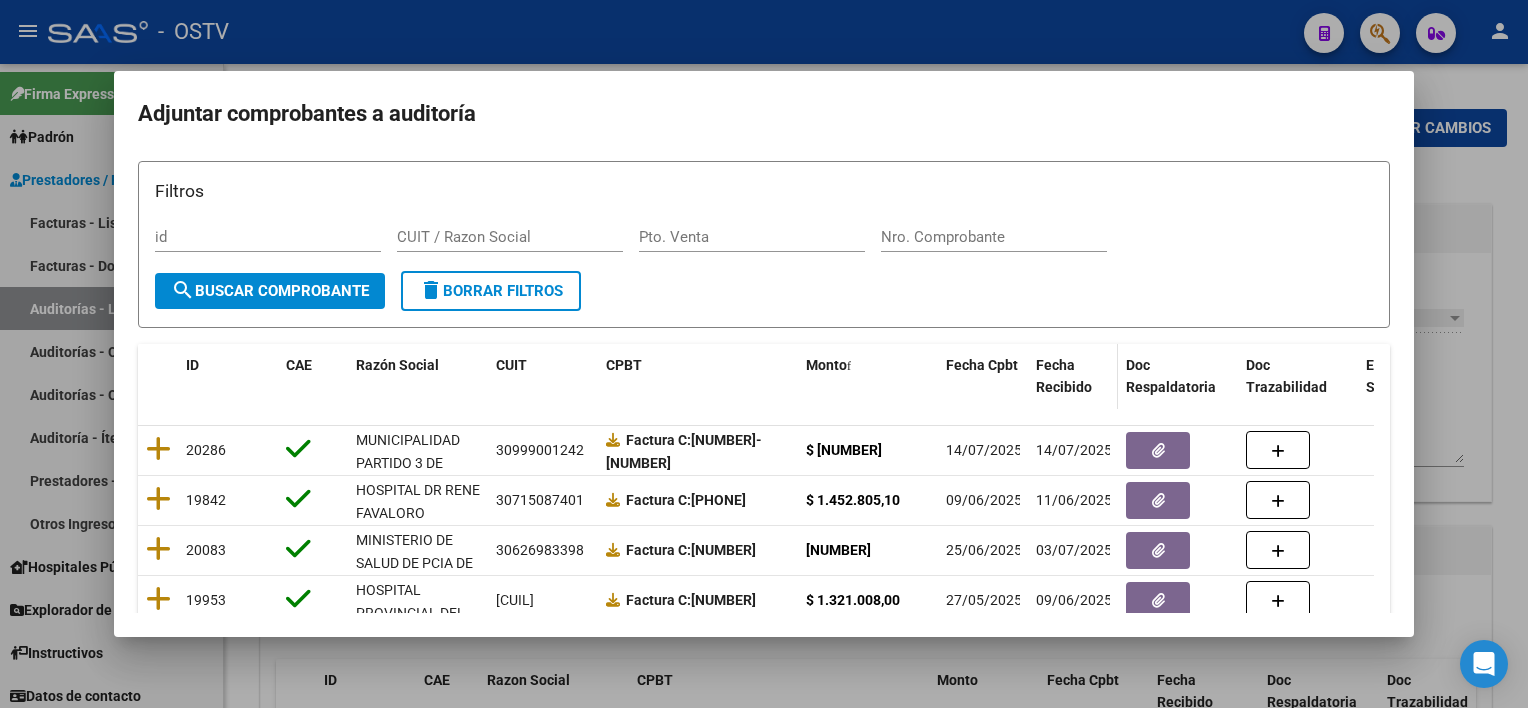 click on "Fecha Recibido" 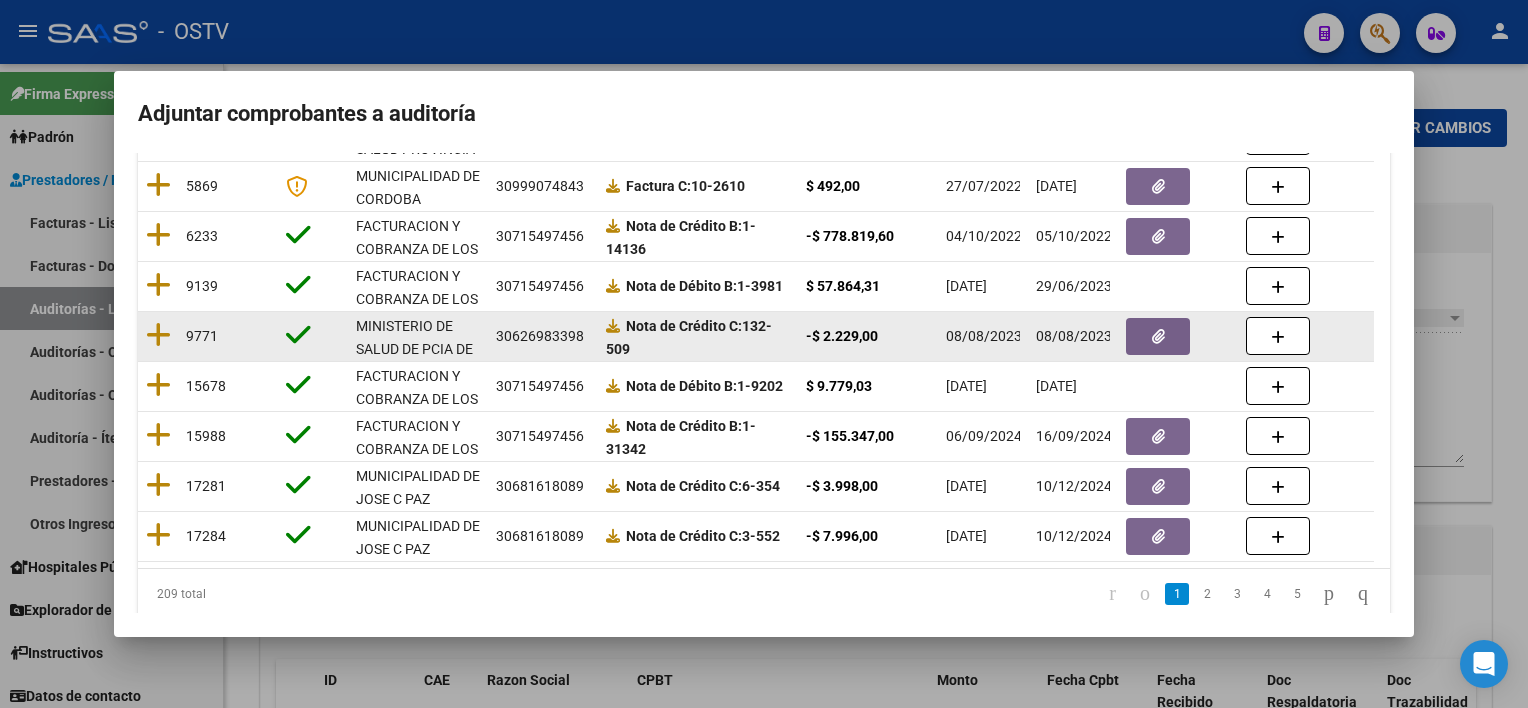 scroll, scrollTop: 412, scrollLeft: 0, axis: vertical 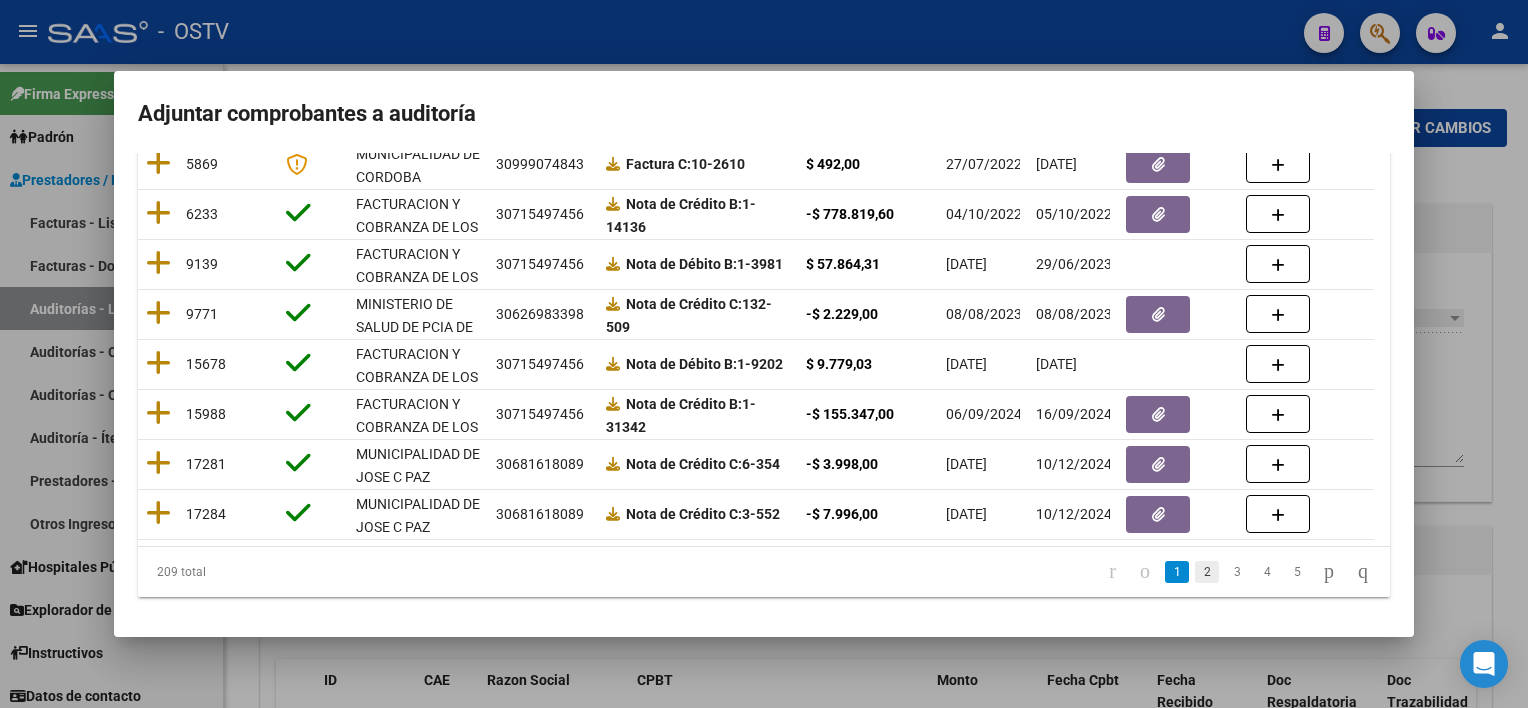 click on "2" 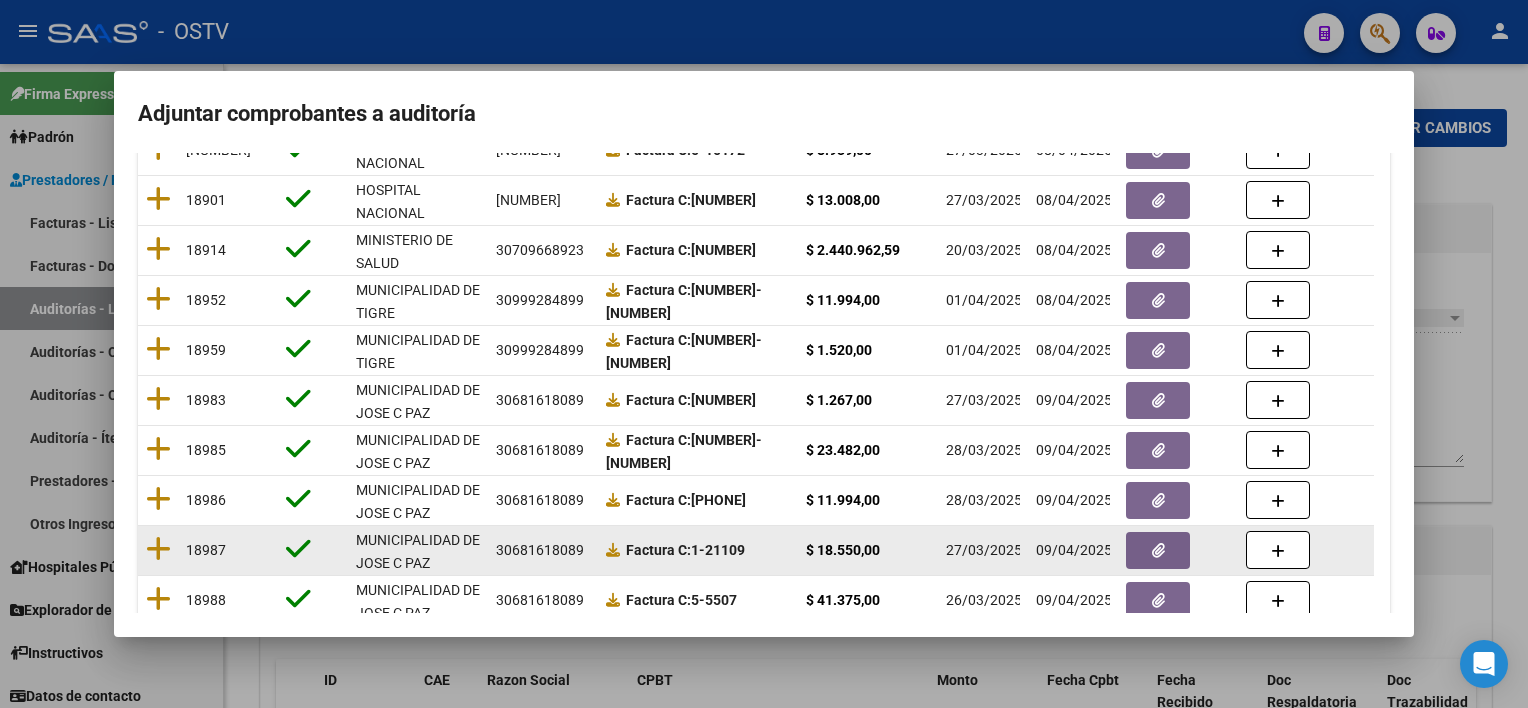 scroll, scrollTop: 412, scrollLeft: 0, axis: vertical 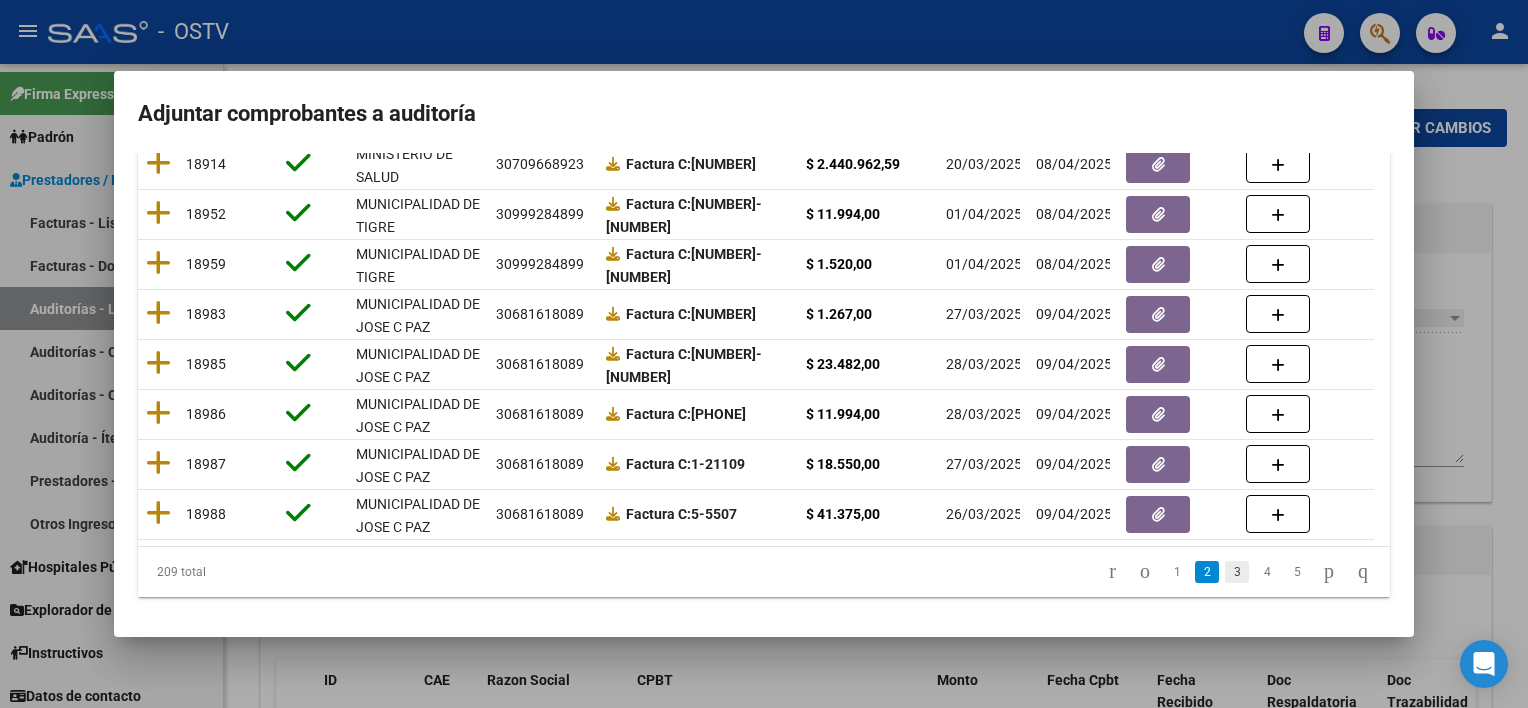 click on "3" 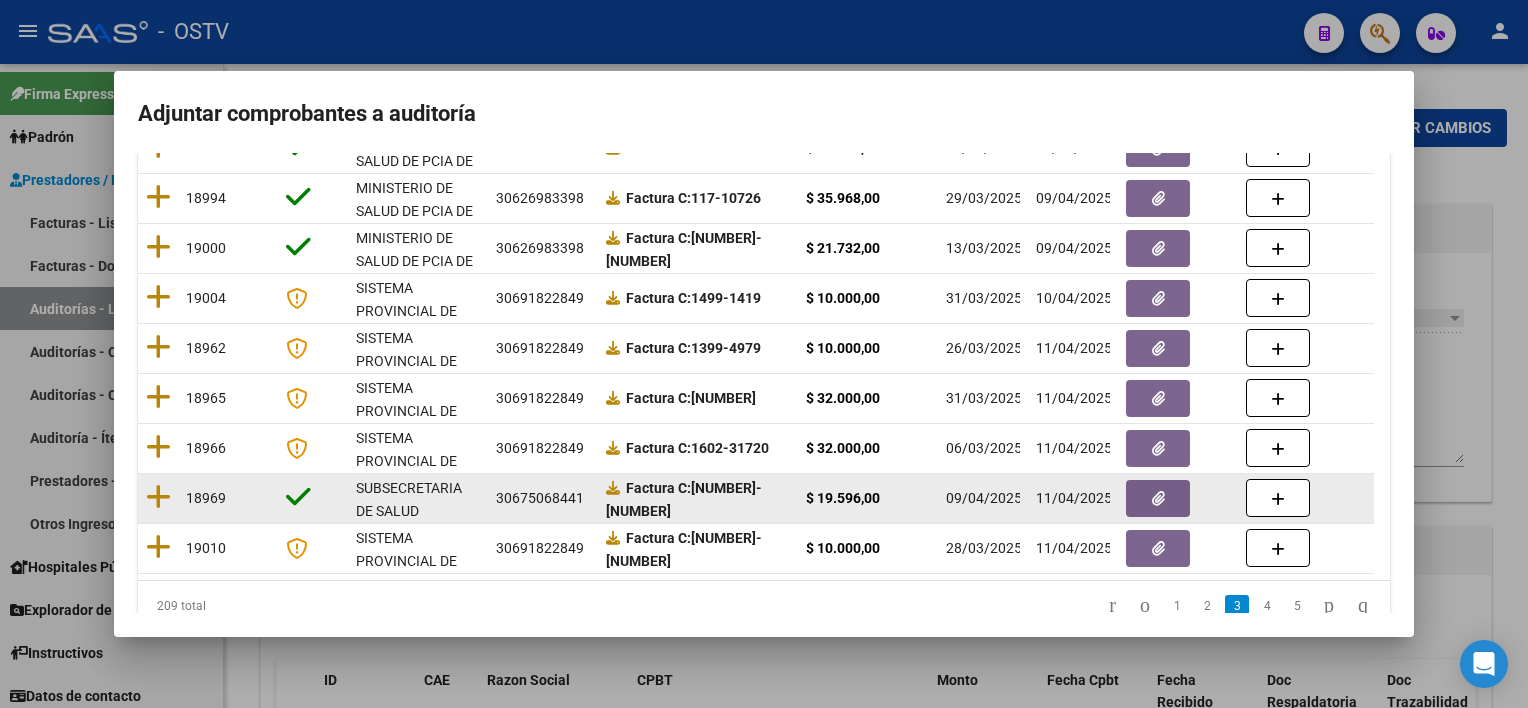 scroll, scrollTop: 412, scrollLeft: 0, axis: vertical 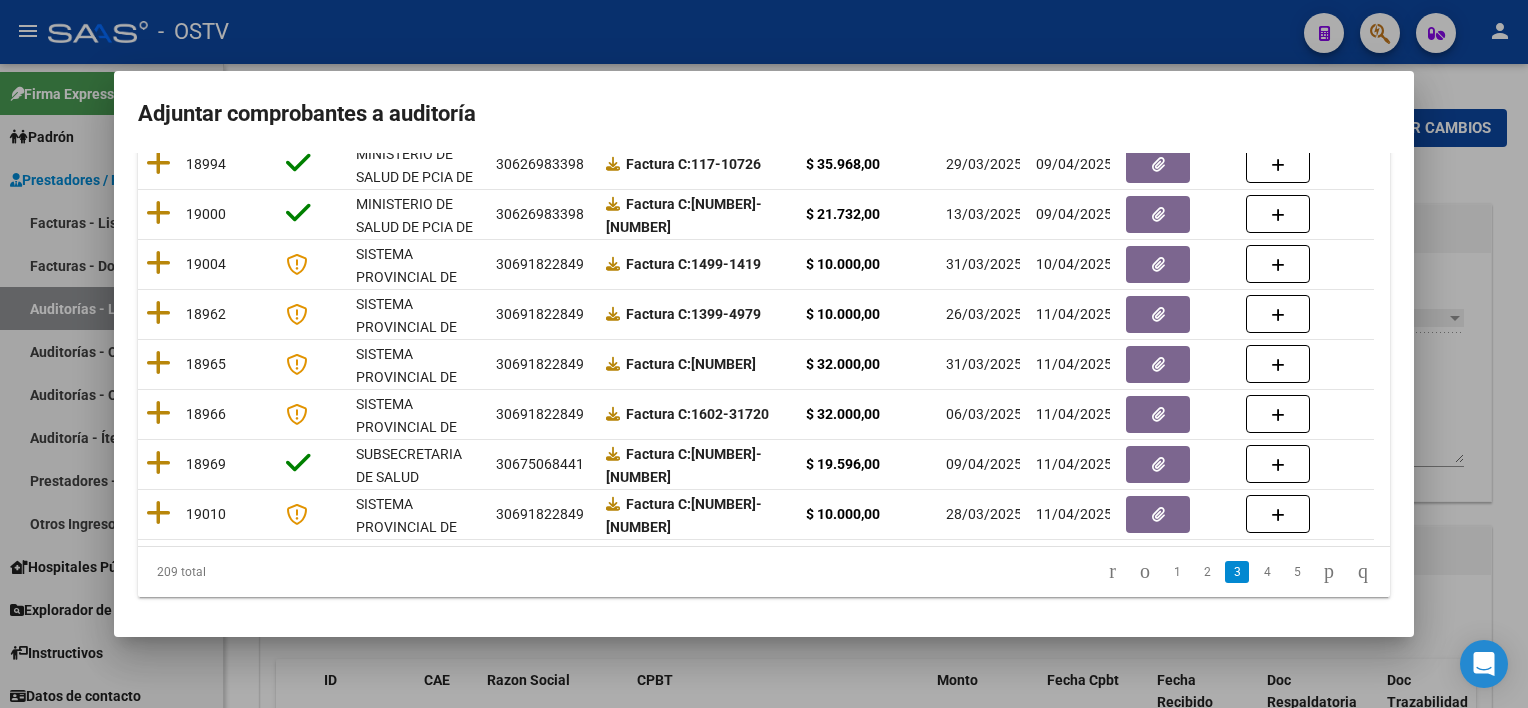 click on "4" 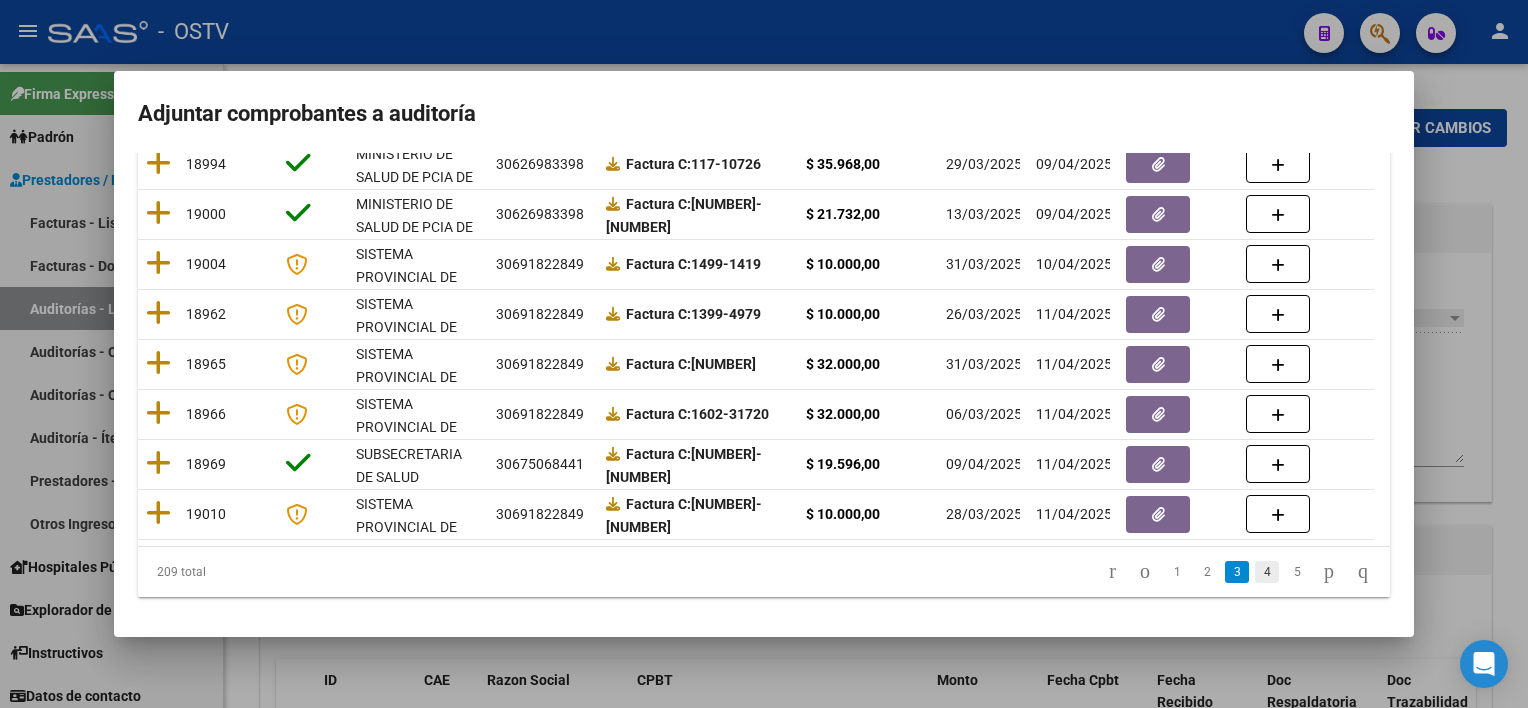 click on "4" 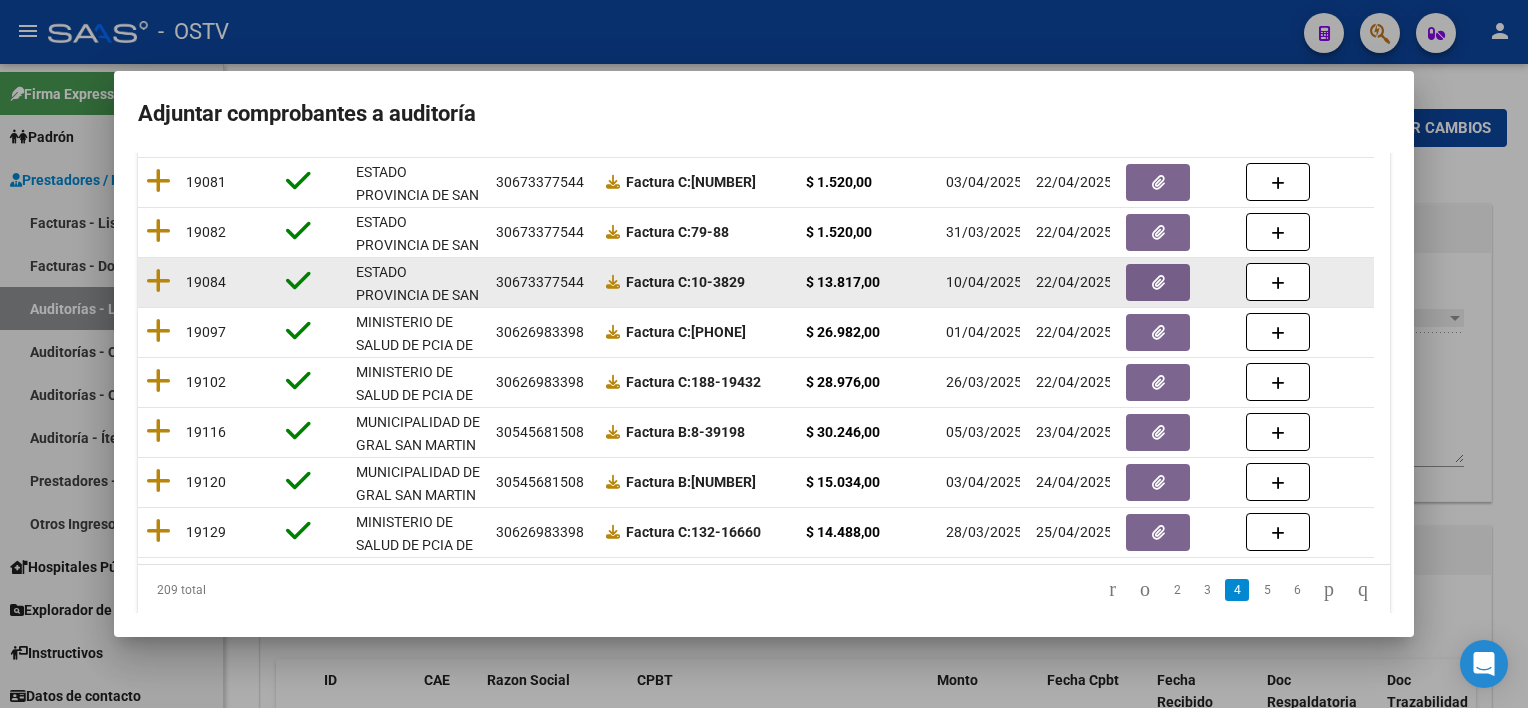 scroll, scrollTop: 412, scrollLeft: 0, axis: vertical 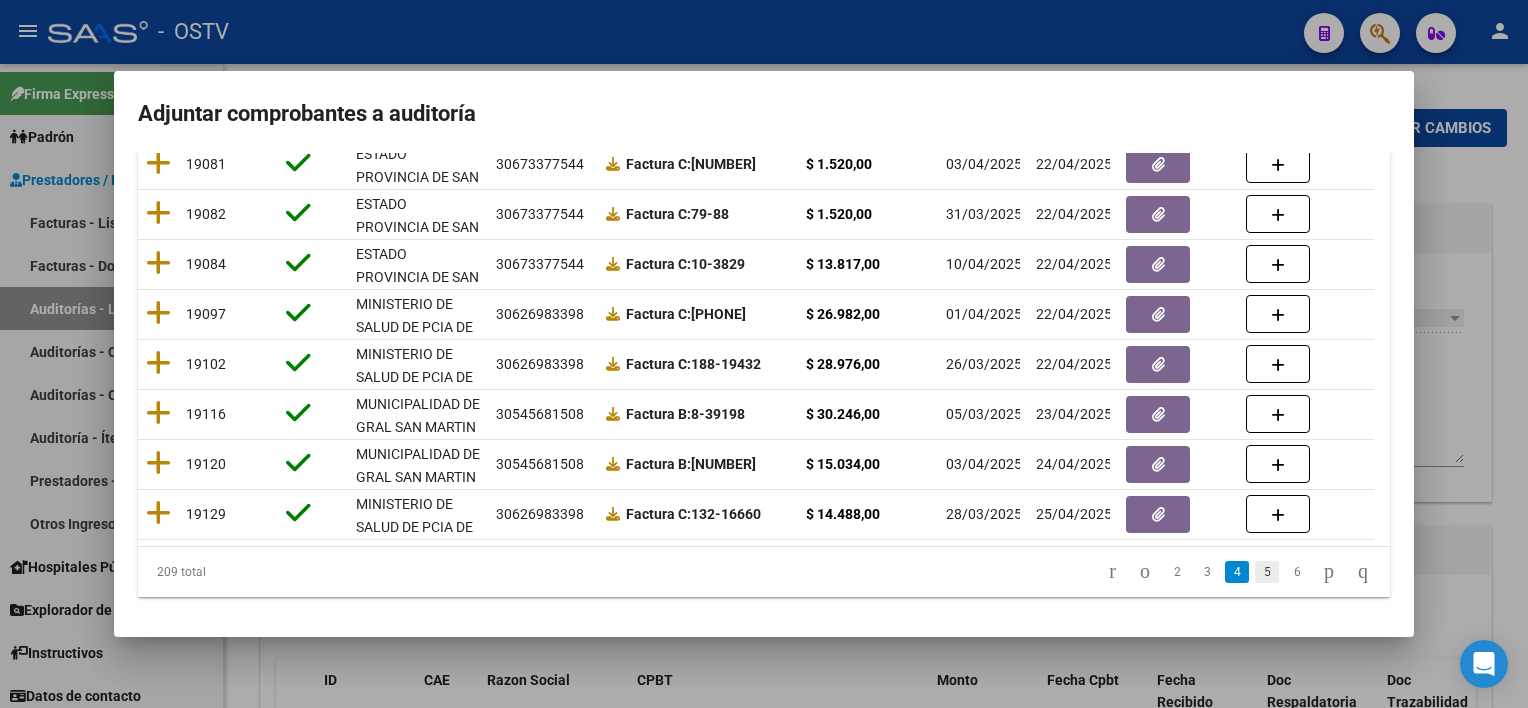 click on "5" 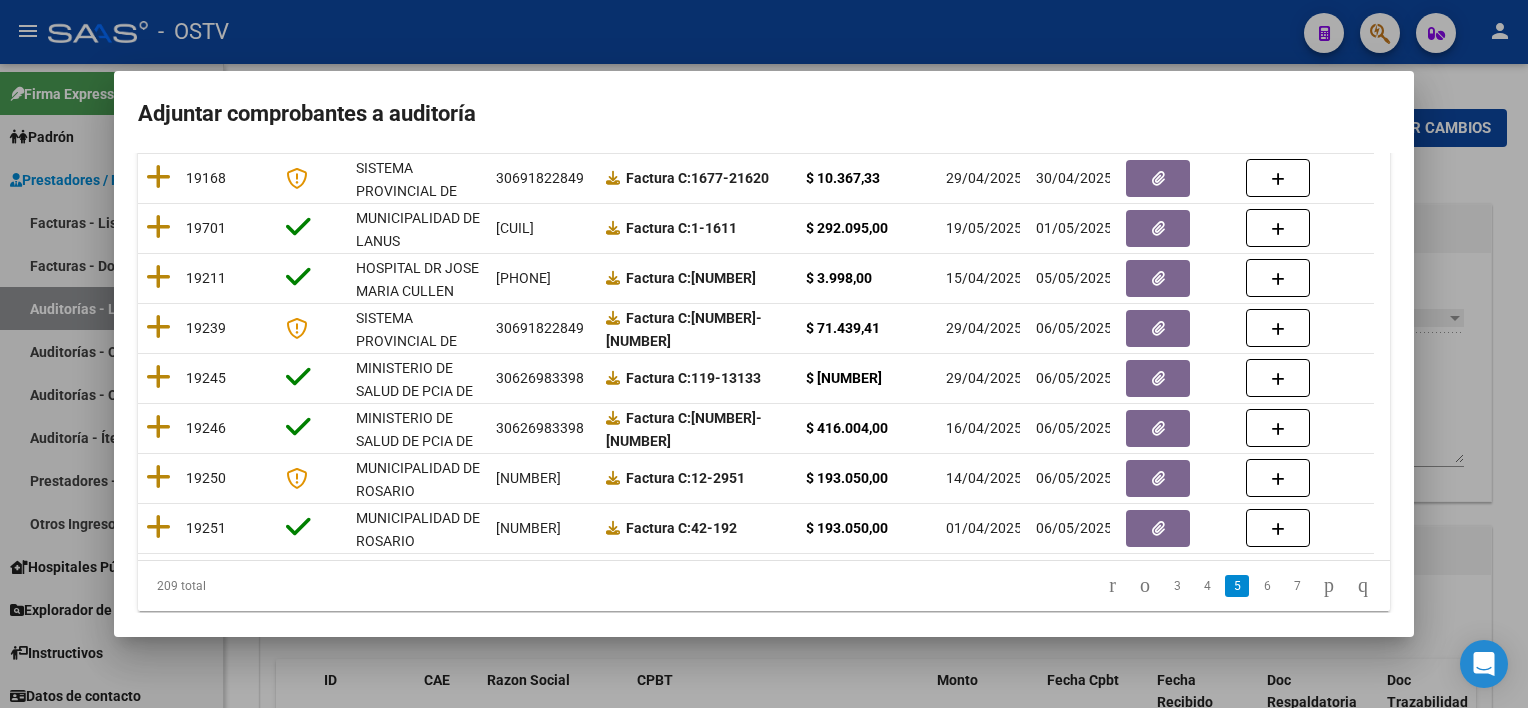 scroll, scrollTop: 412, scrollLeft: 0, axis: vertical 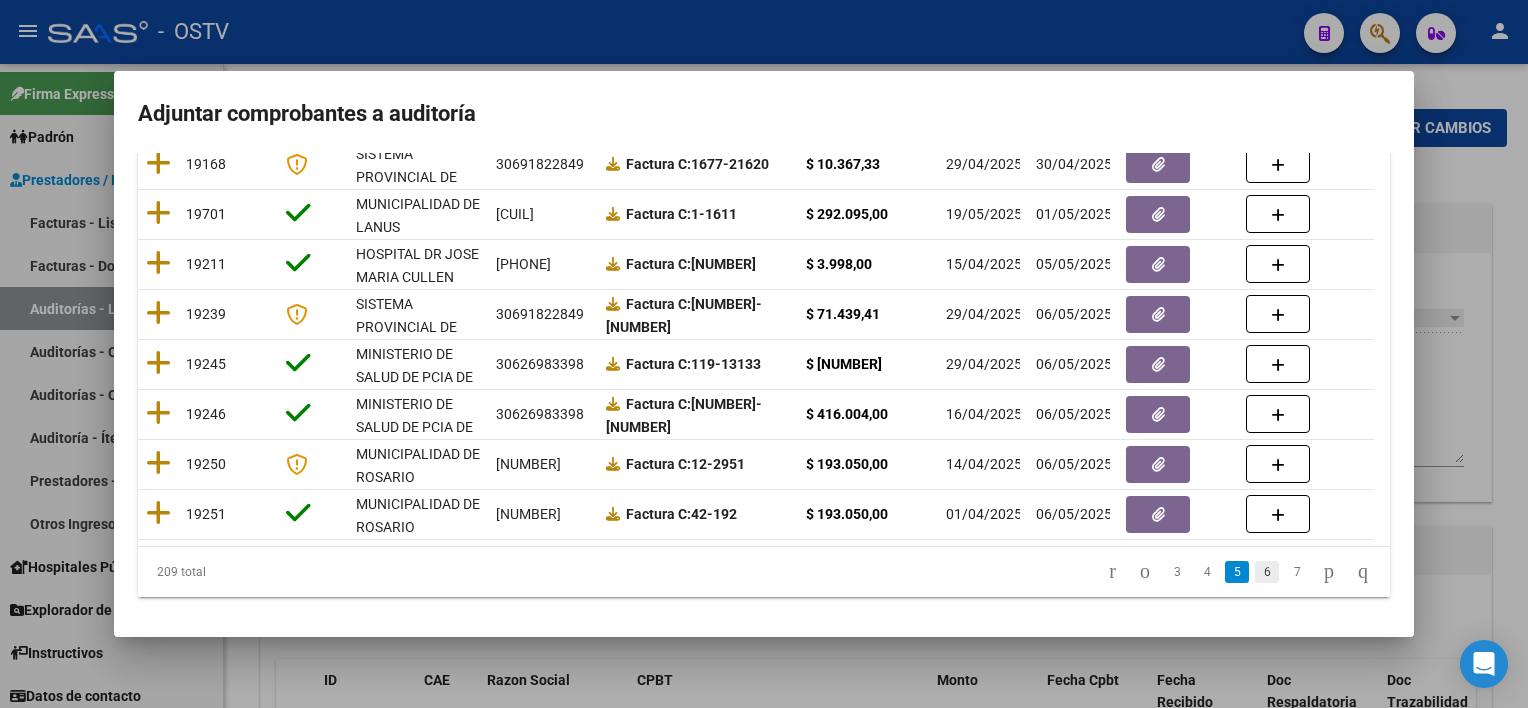 click on "6" 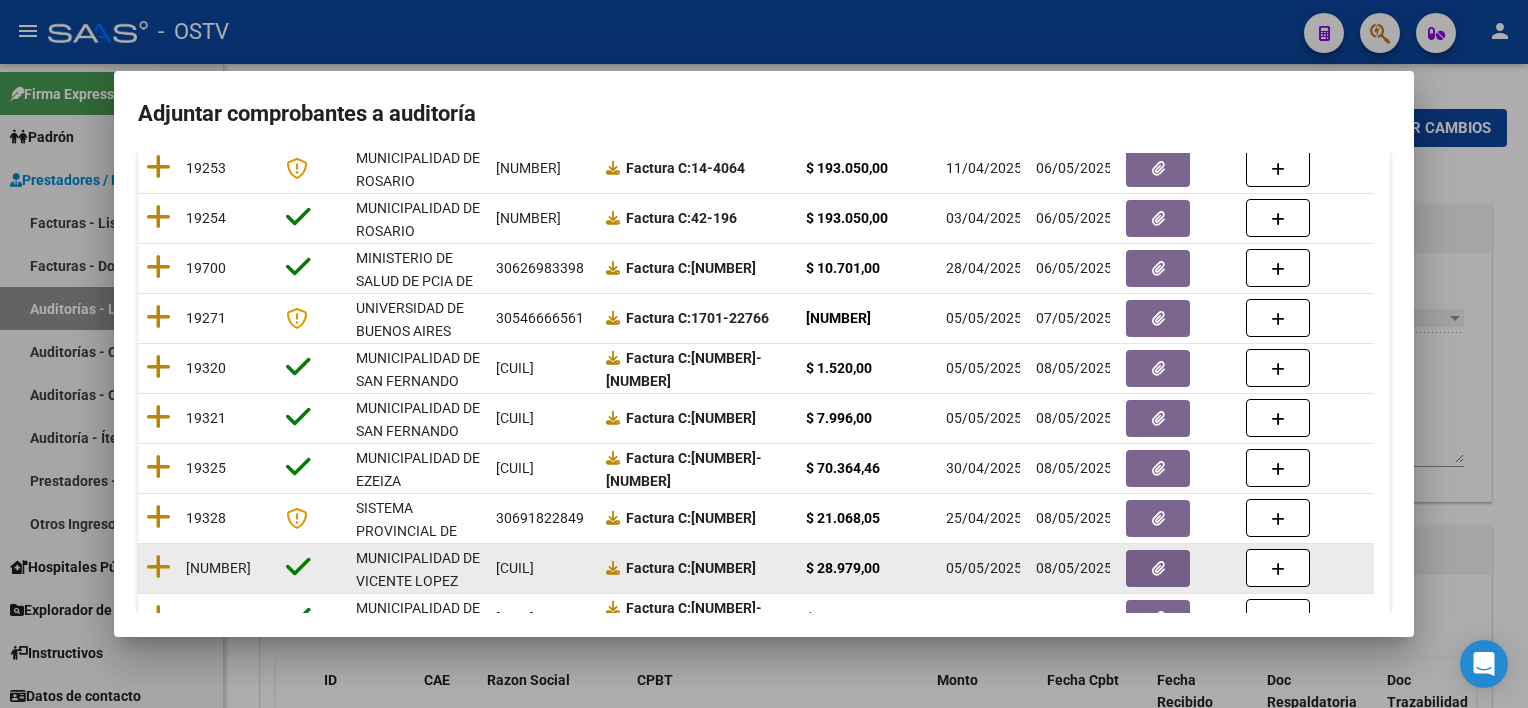 scroll, scrollTop: 412, scrollLeft: 0, axis: vertical 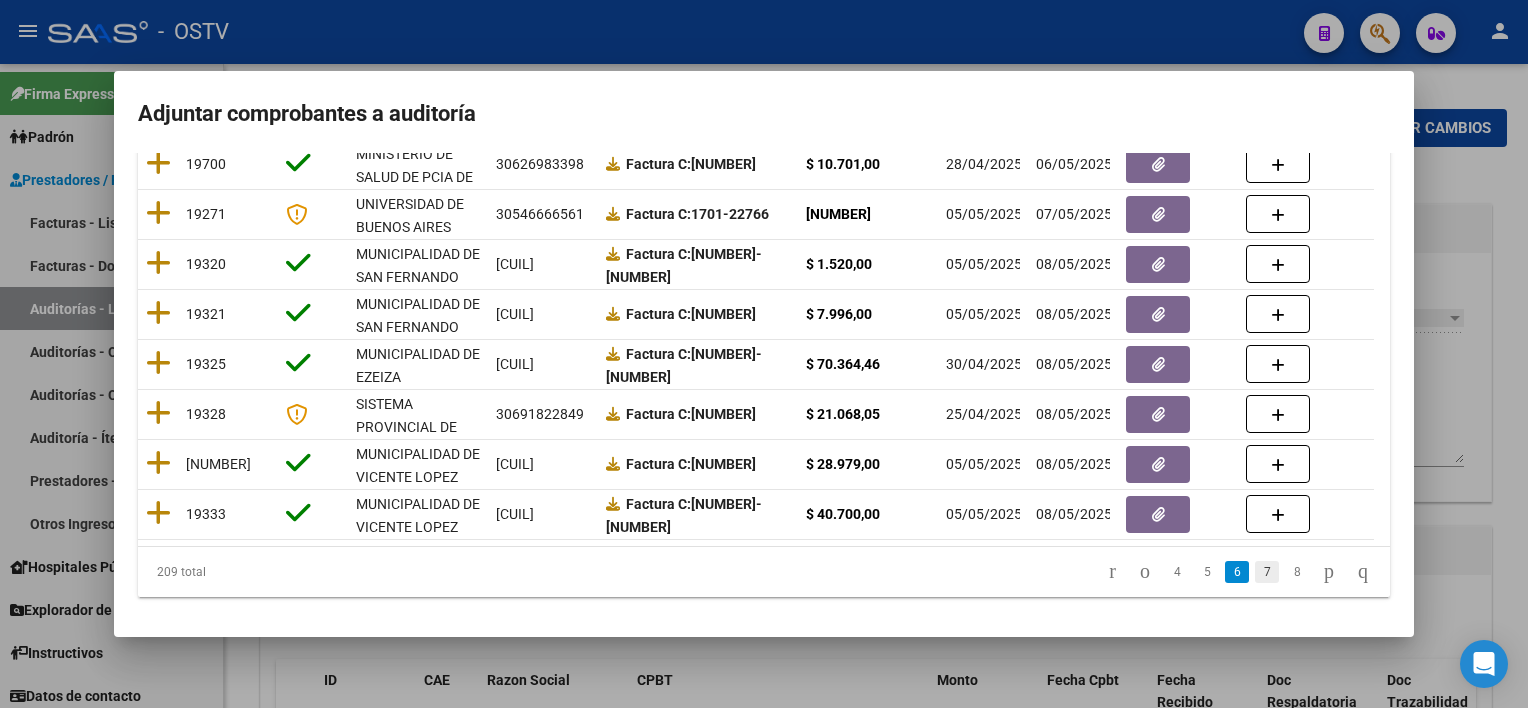click on "7" 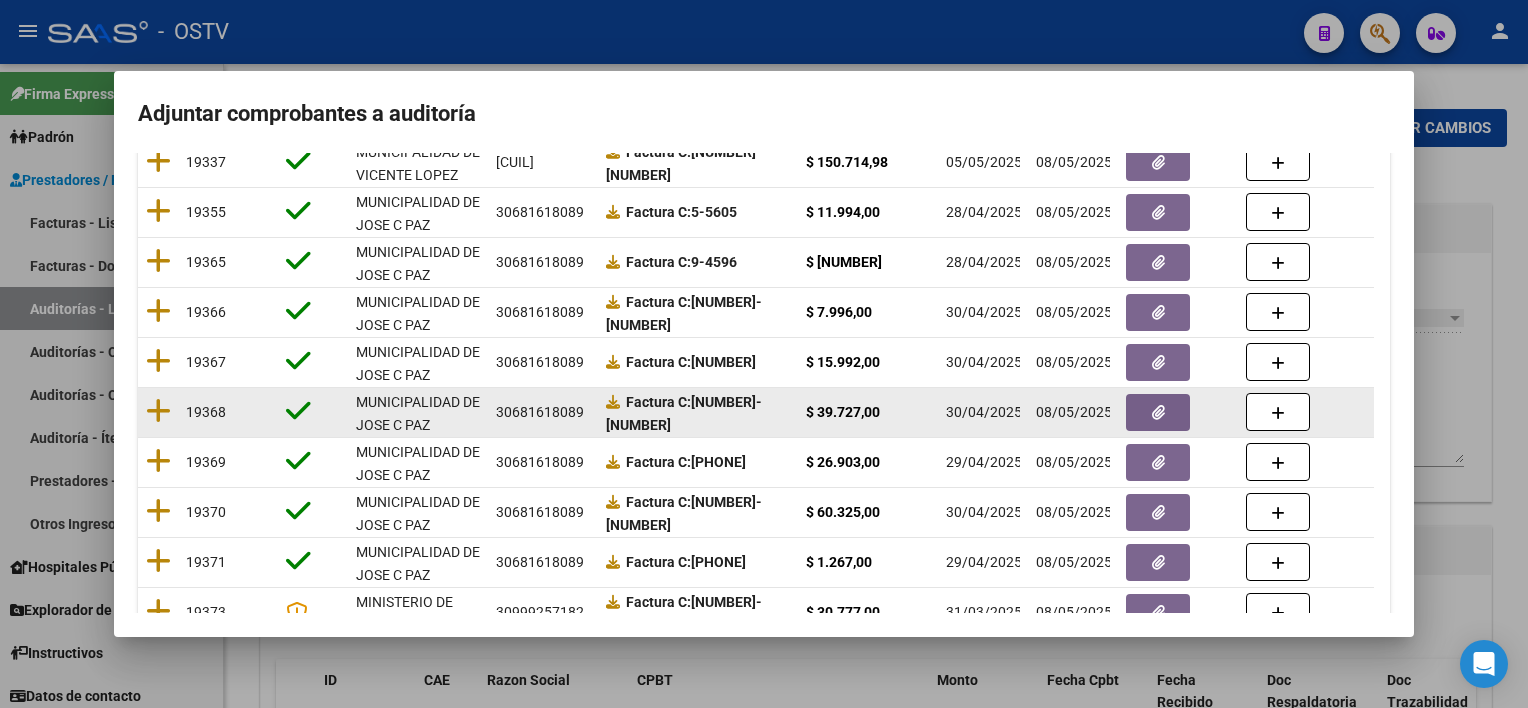 scroll, scrollTop: 412, scrollLeft: 0, axis: vertical 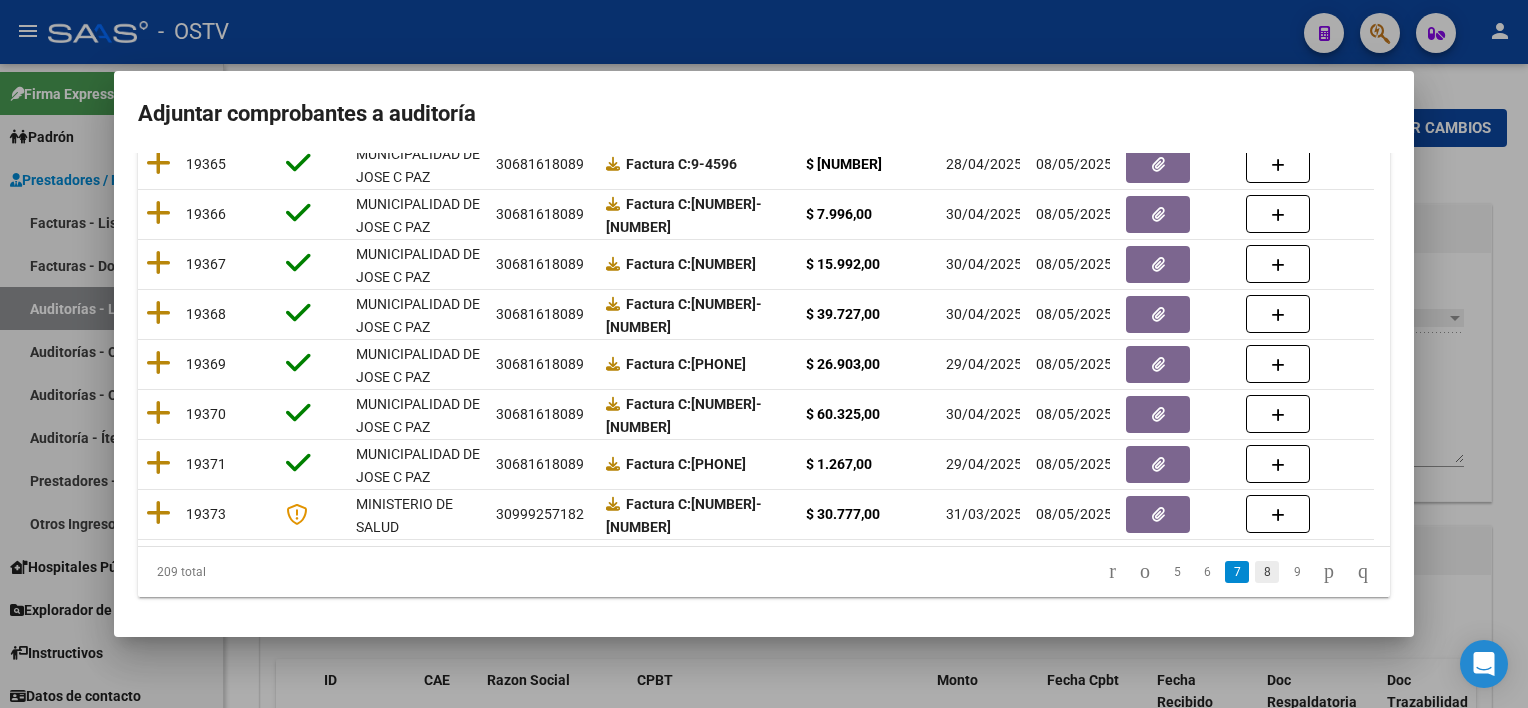 click on "8" 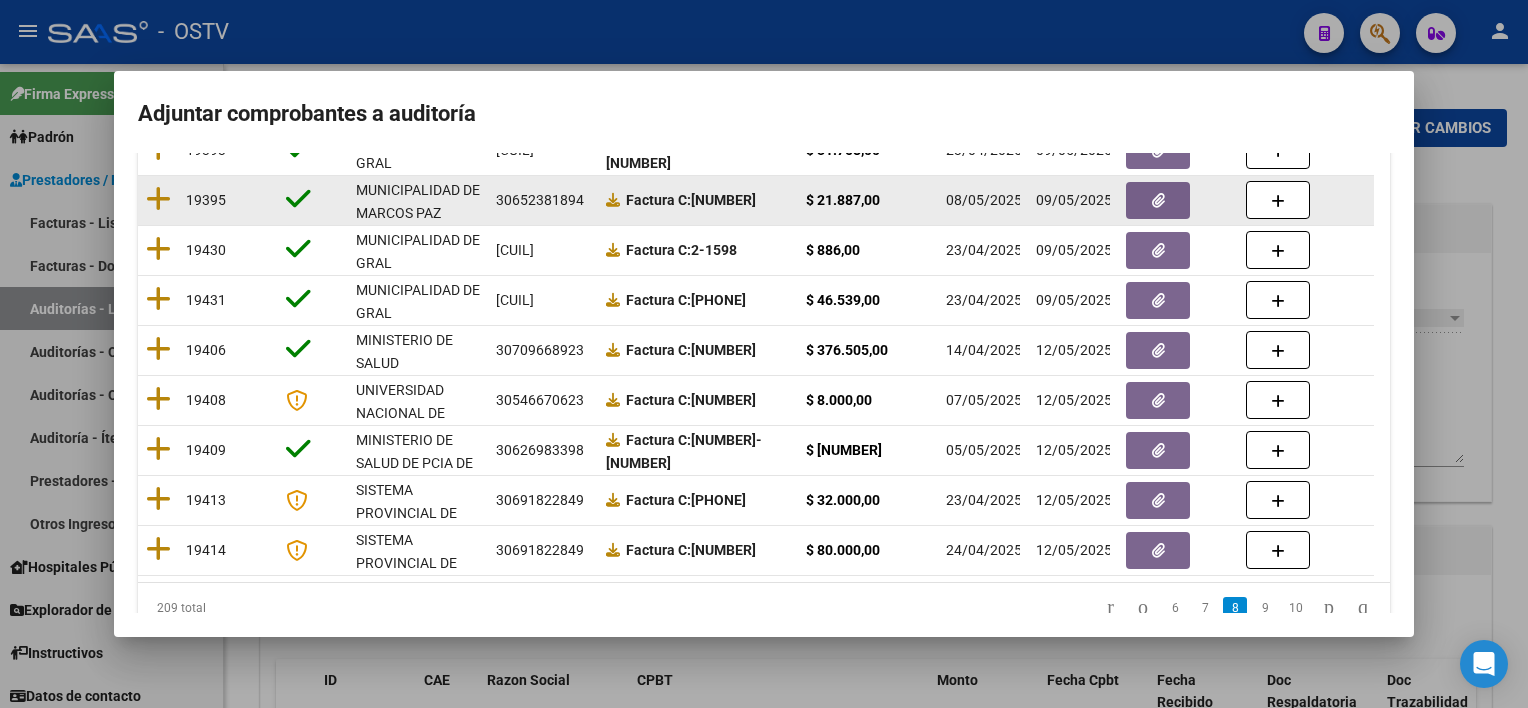 scroll, scrollTop: 412, scrollLeft: 0, axis: vertical 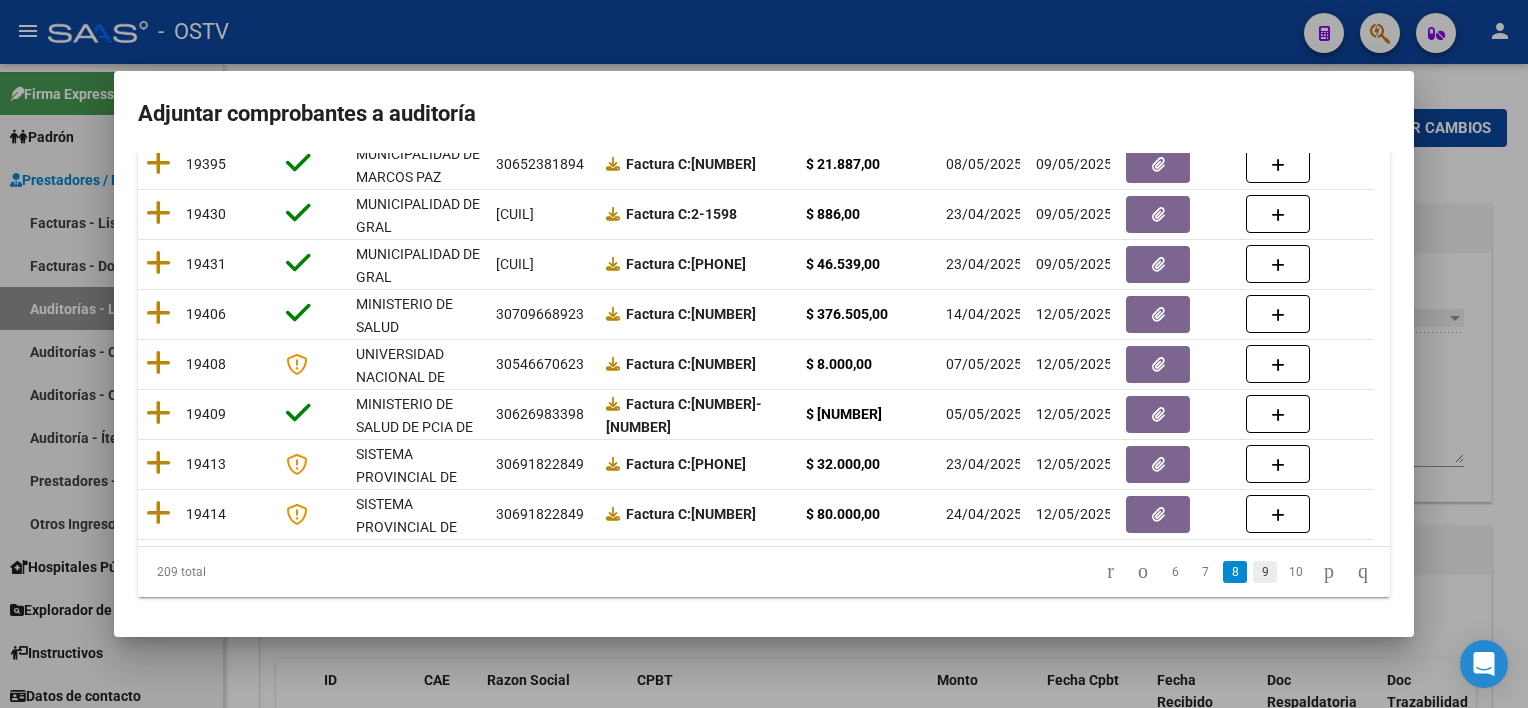 click on "9" 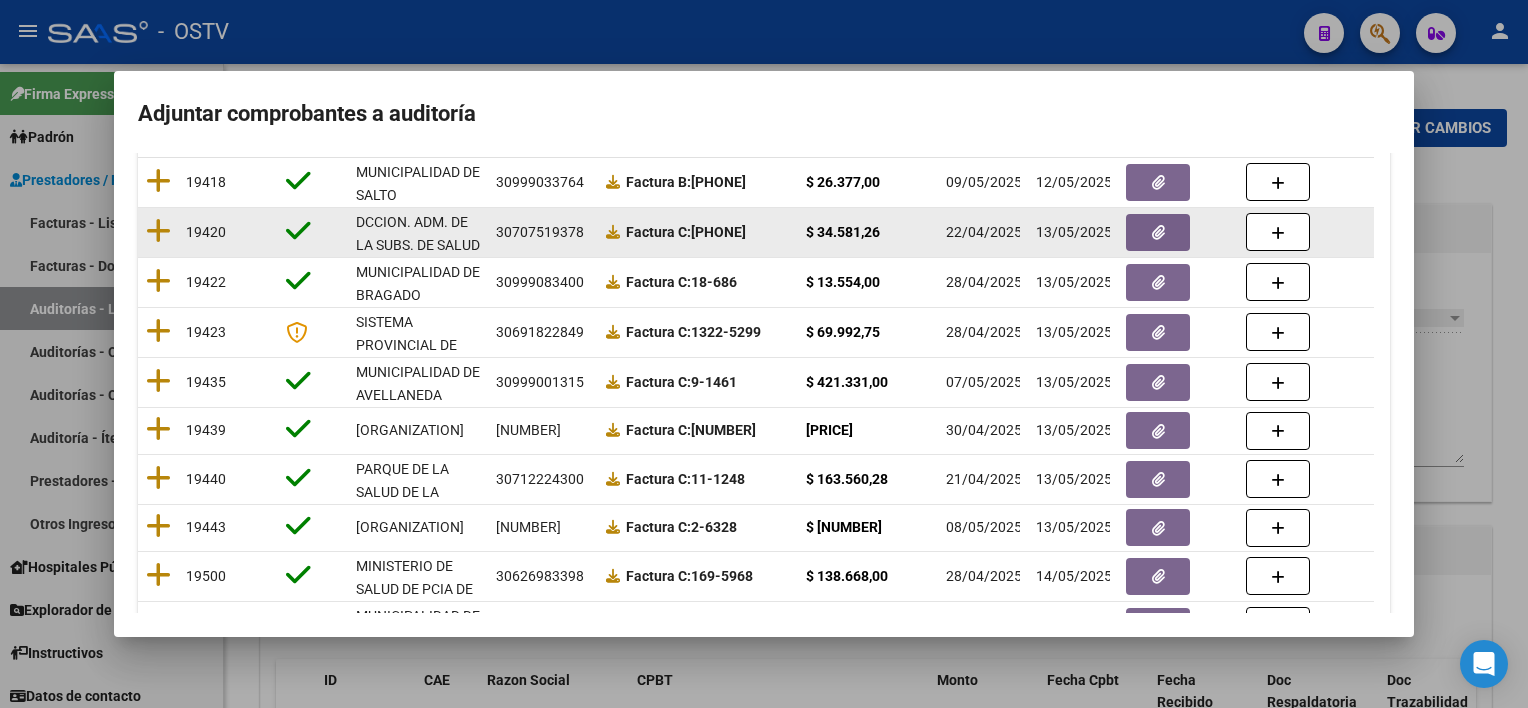 scroll, scrollTop: 412, scrollLeft: 0, axis: vertical 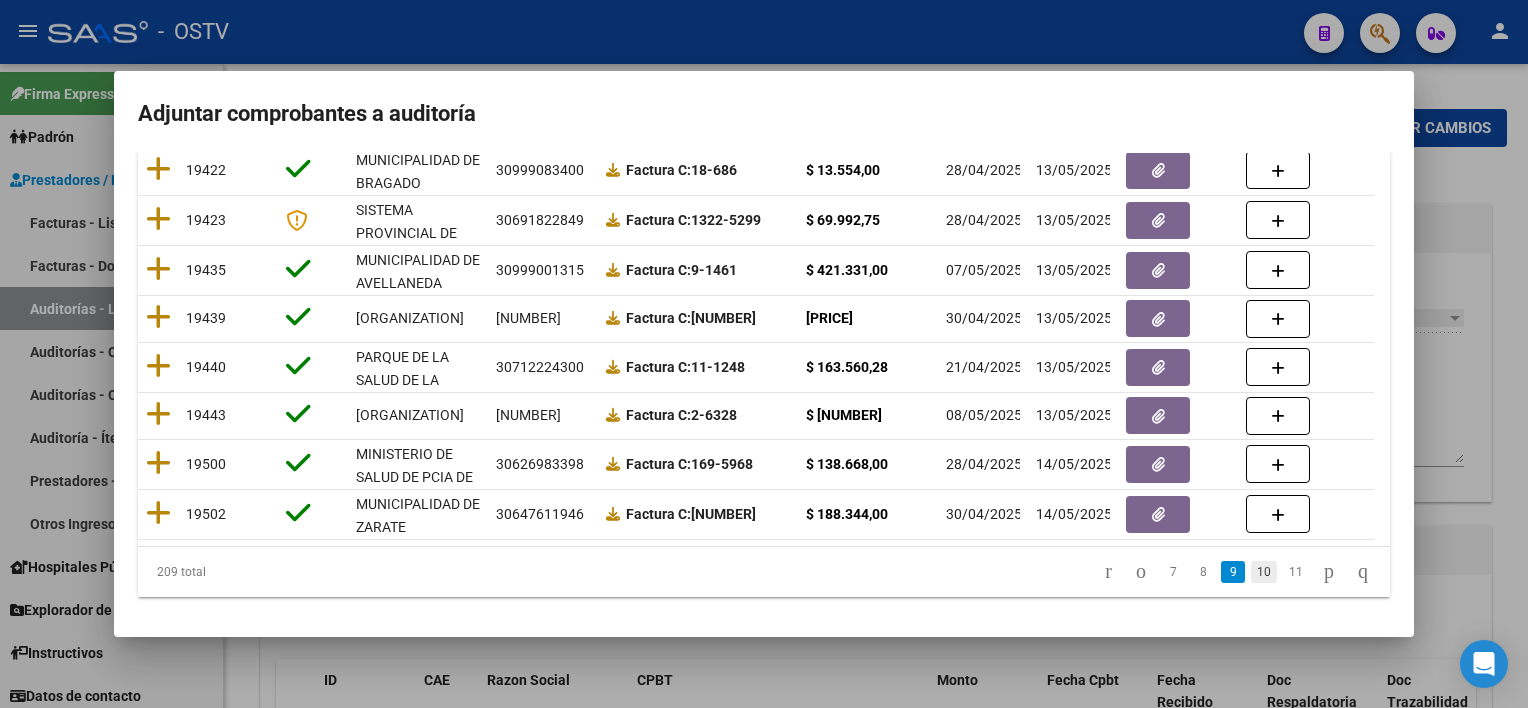 click on "10" 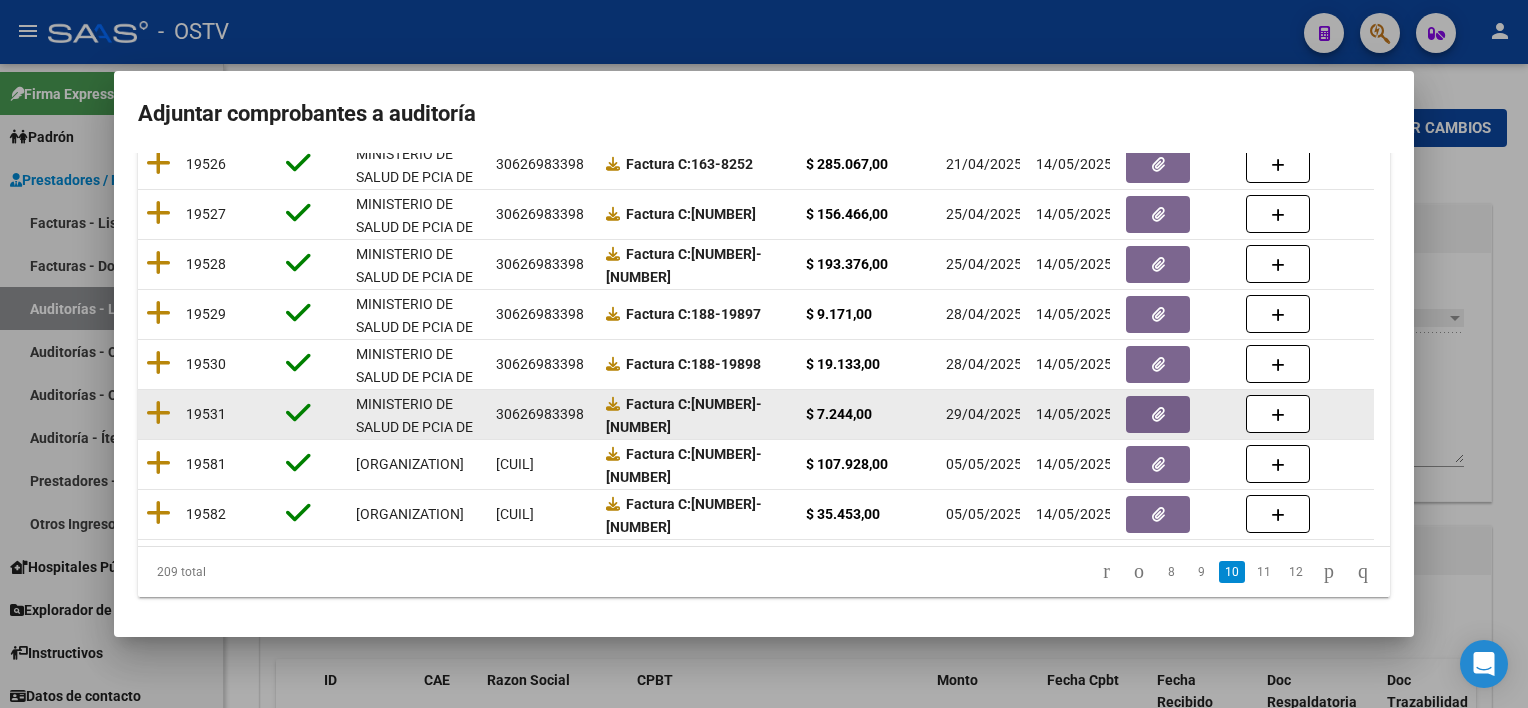 scroll, scrollTop: 412, scrollLeft: 0, axis: vertical 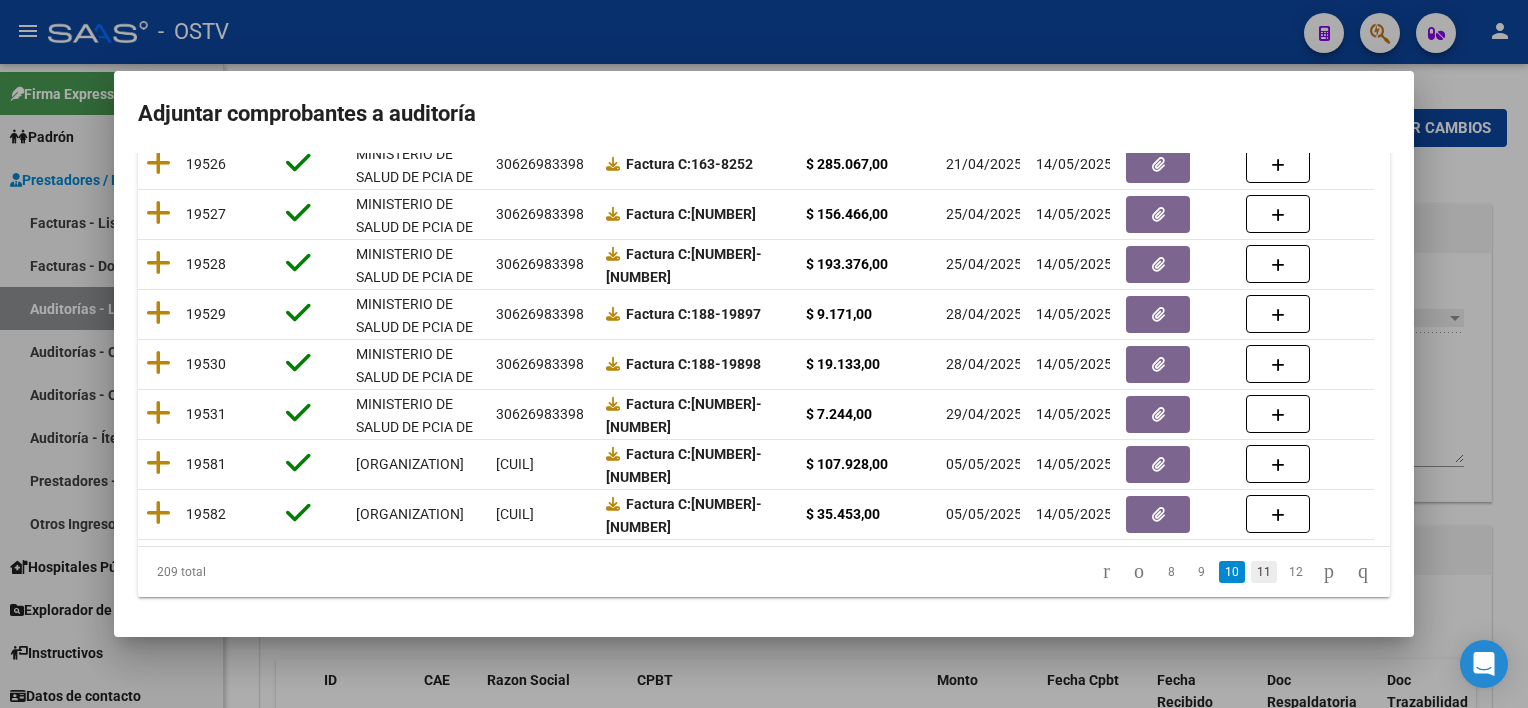 click on "11" 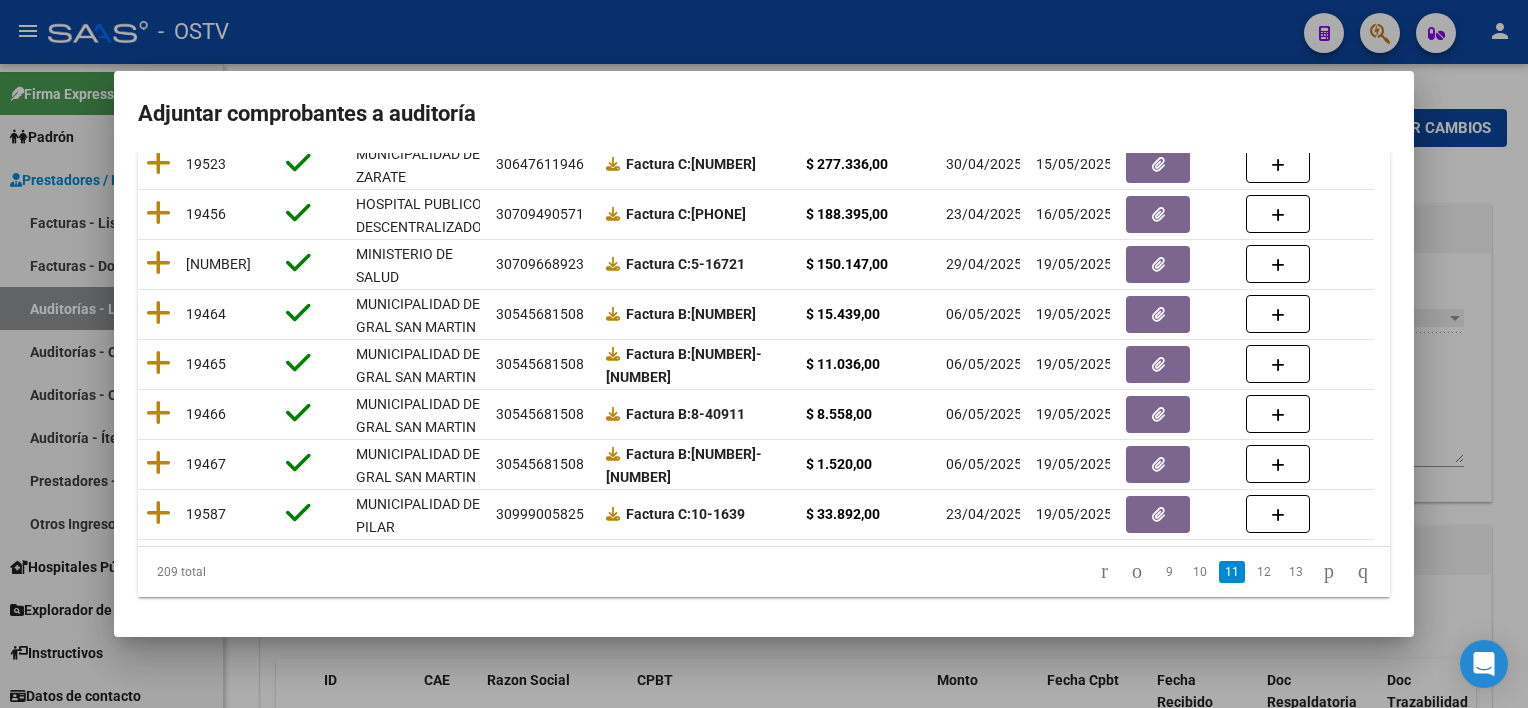 scroll, scrollTop: 412, scrollLeft: 0, axis: vertical 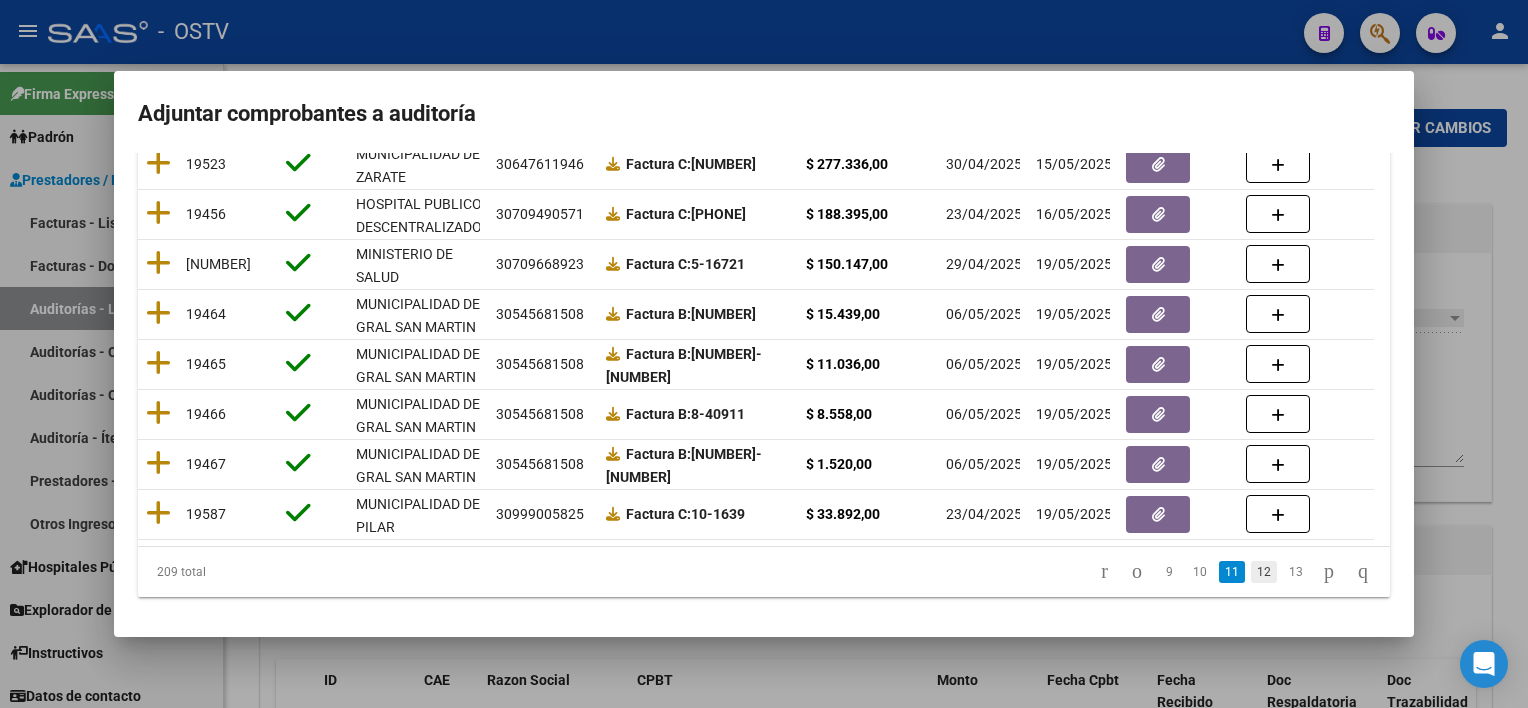 drag, startPoint x: 1232, startPoint y: 576, endPoint x: 1226, endPoint y: 560, distance: 17.088007 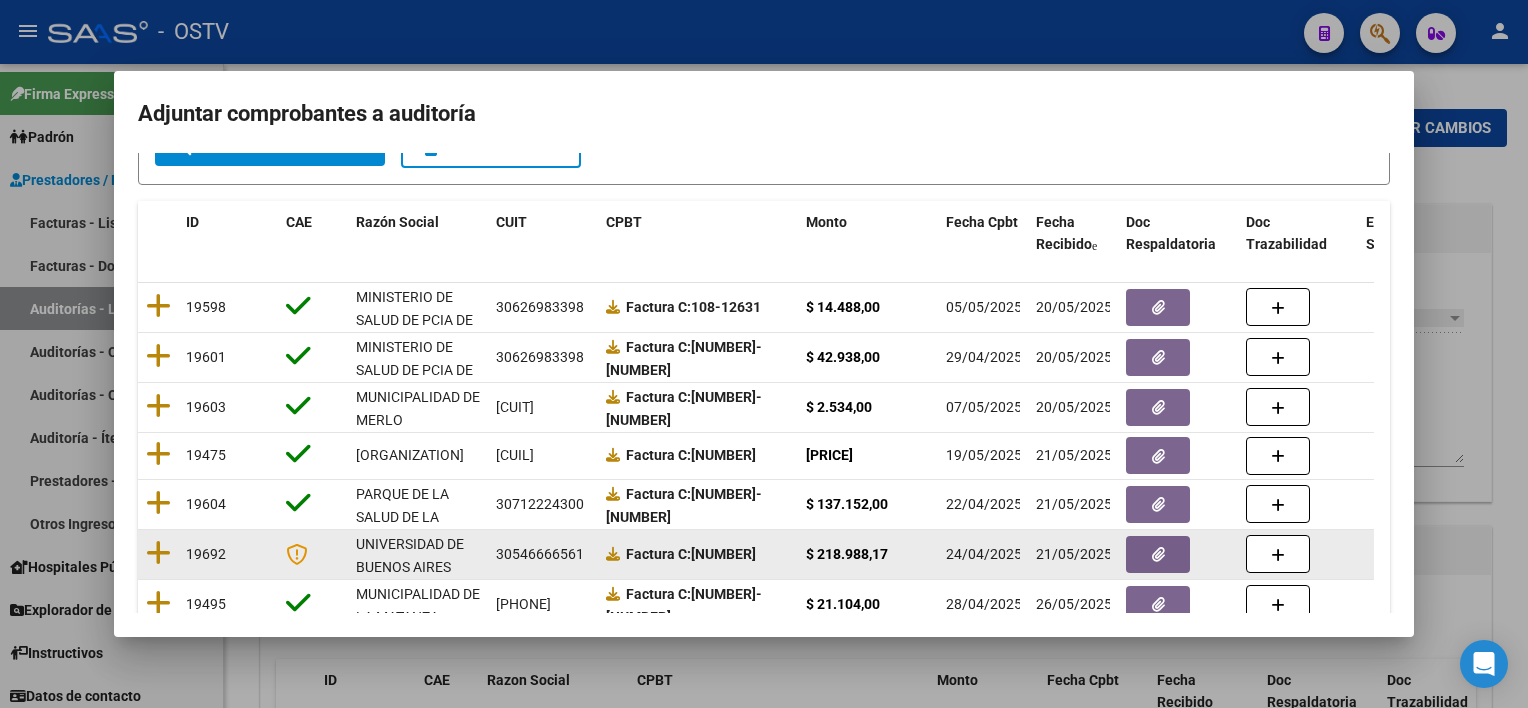 scroll, scrollTop: 12, scrollLeft: 0, axis: vertical 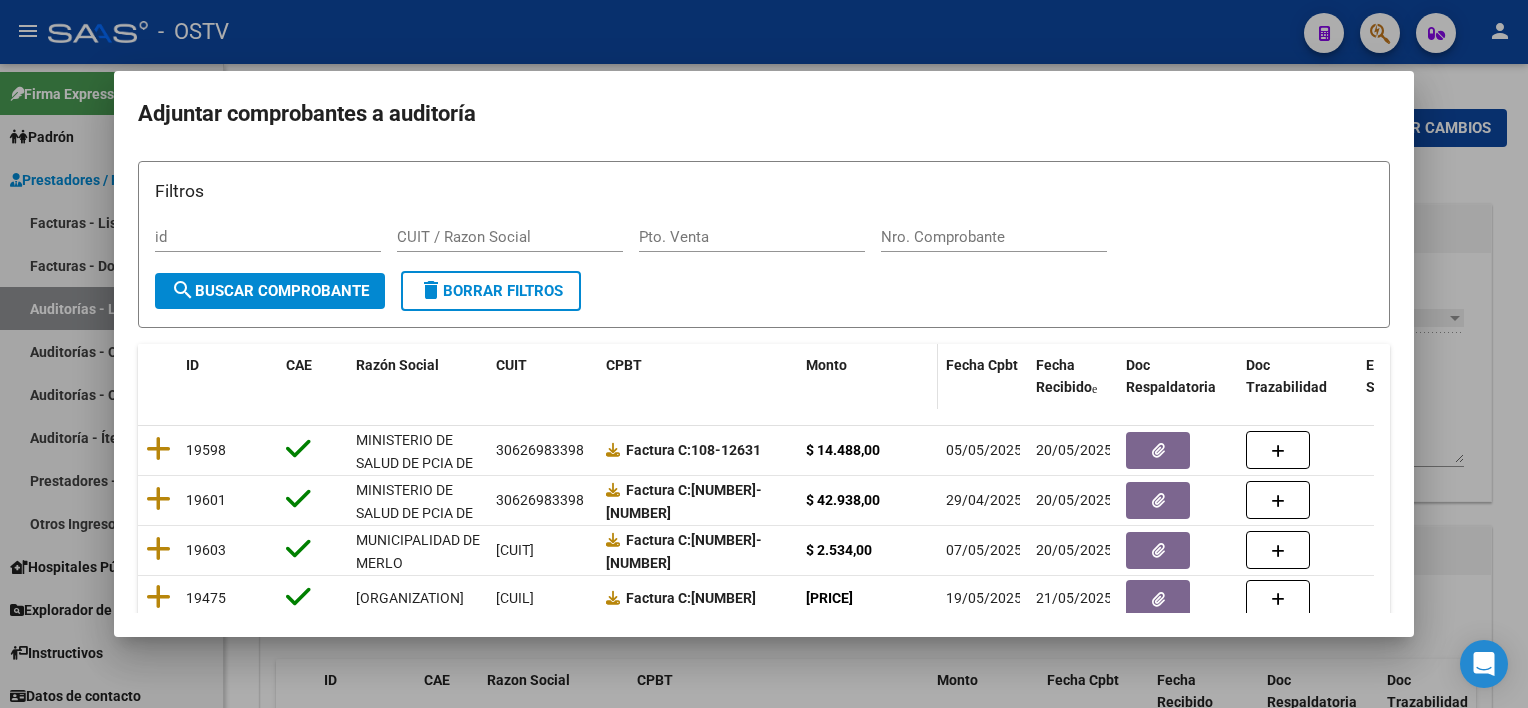 click on "Monto" 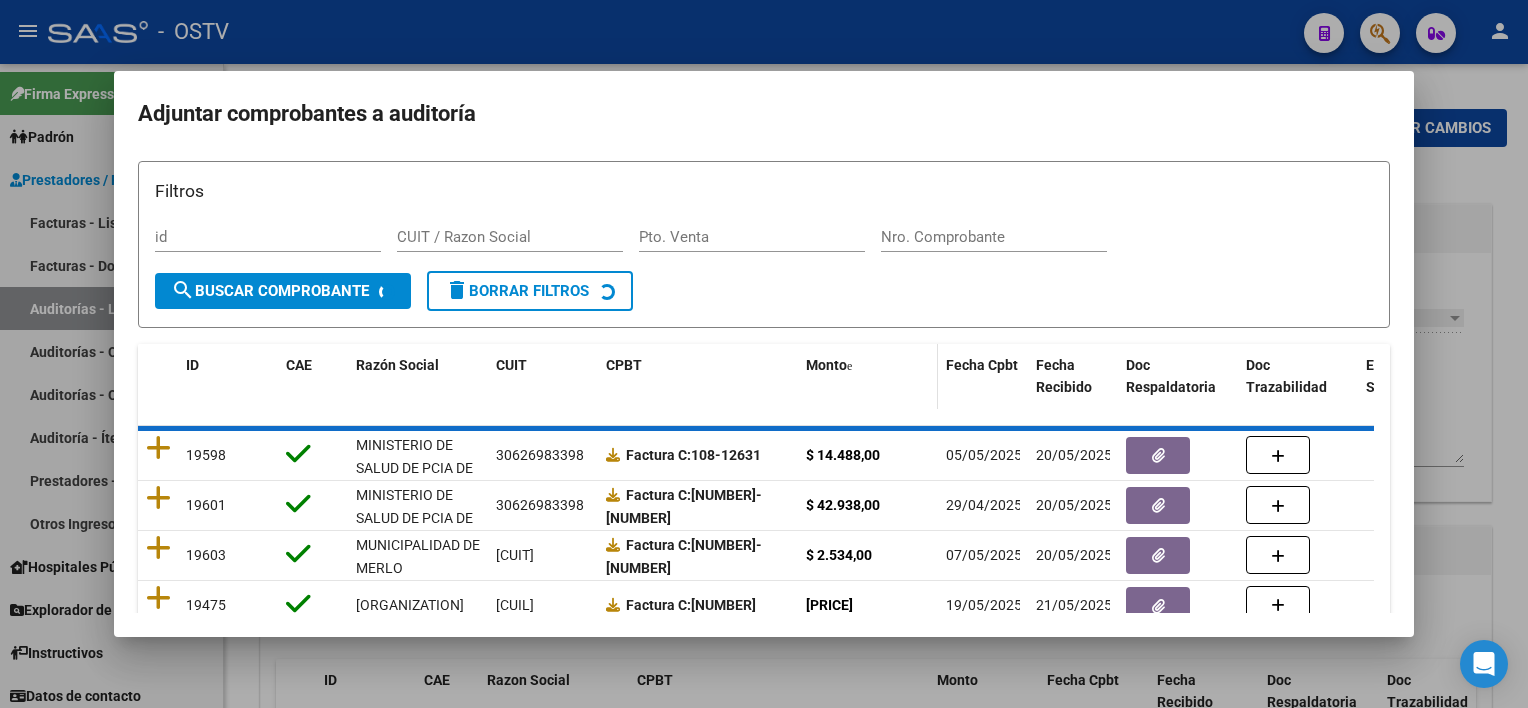click on "Monto" 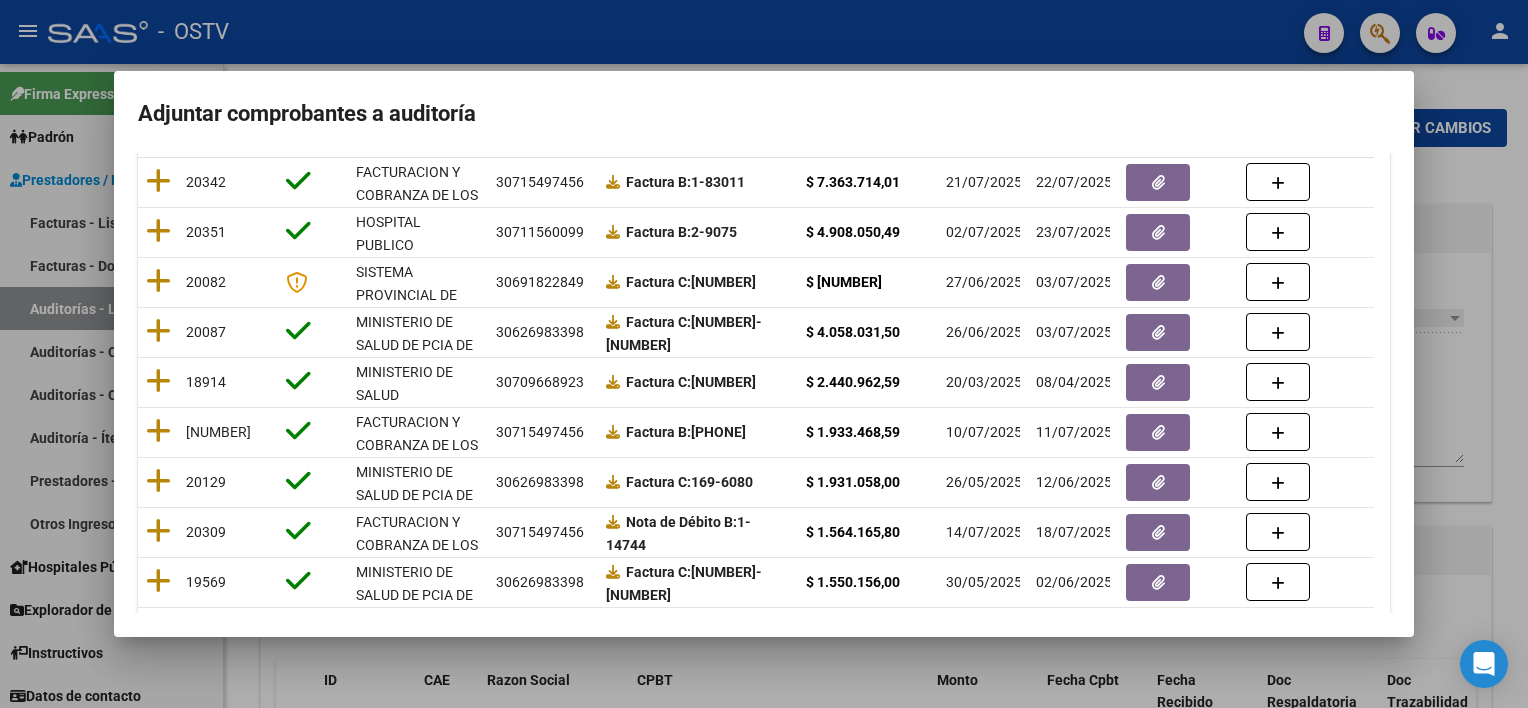 scroll, scrollTop: 312, scrollLeft: 0, axis: vertical 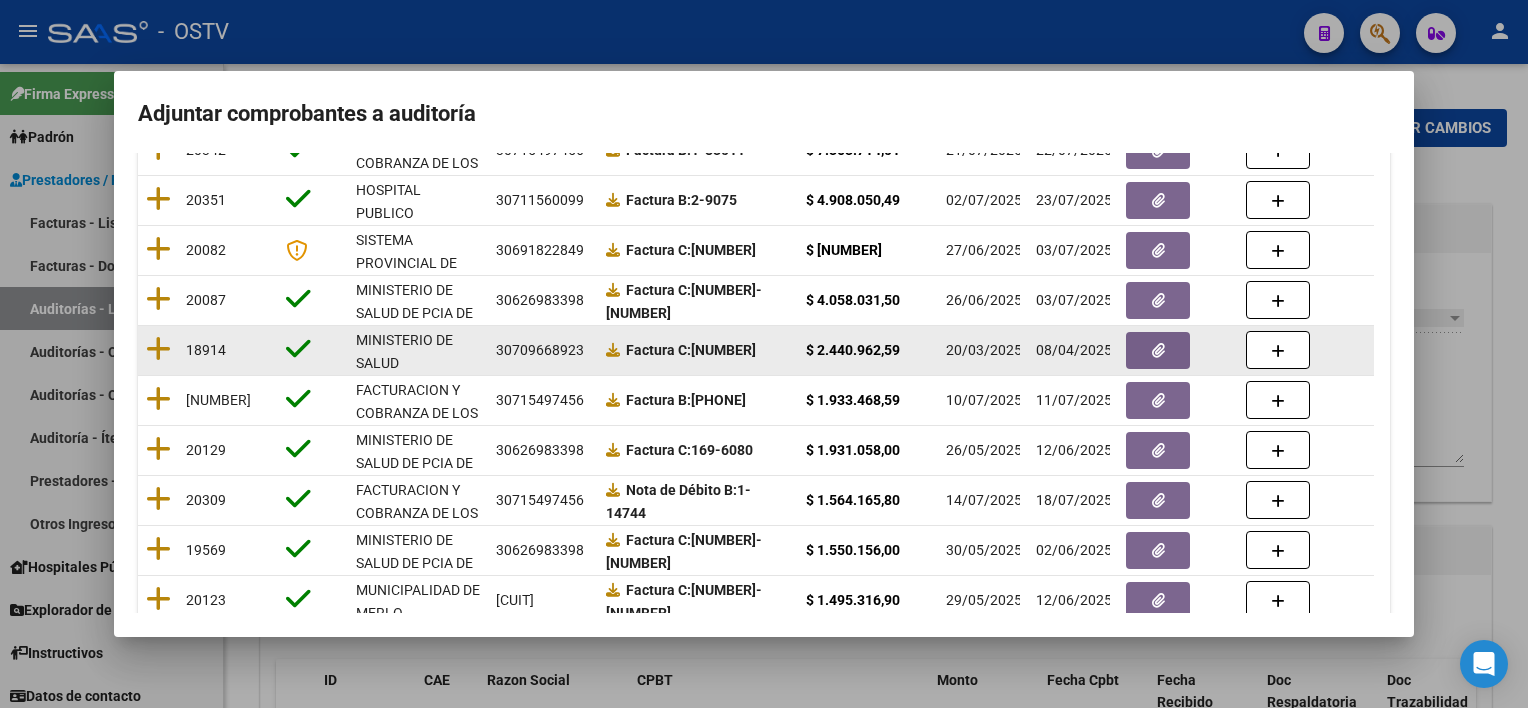 drag, startPoint x: 699, startPoint y: 345, endPoint x: 745, endPoint y: 346, distance: 46.010868 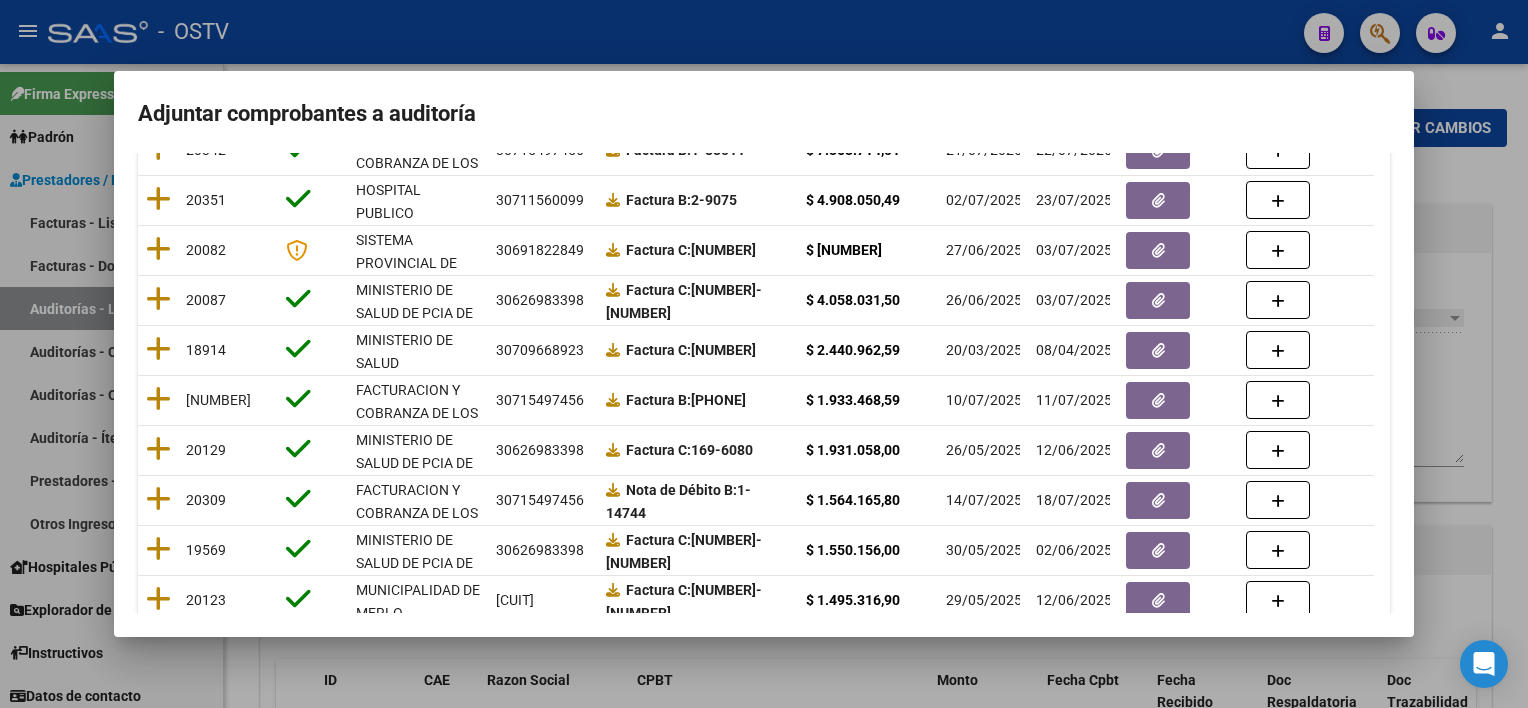 click at bounding box center [764, 354] 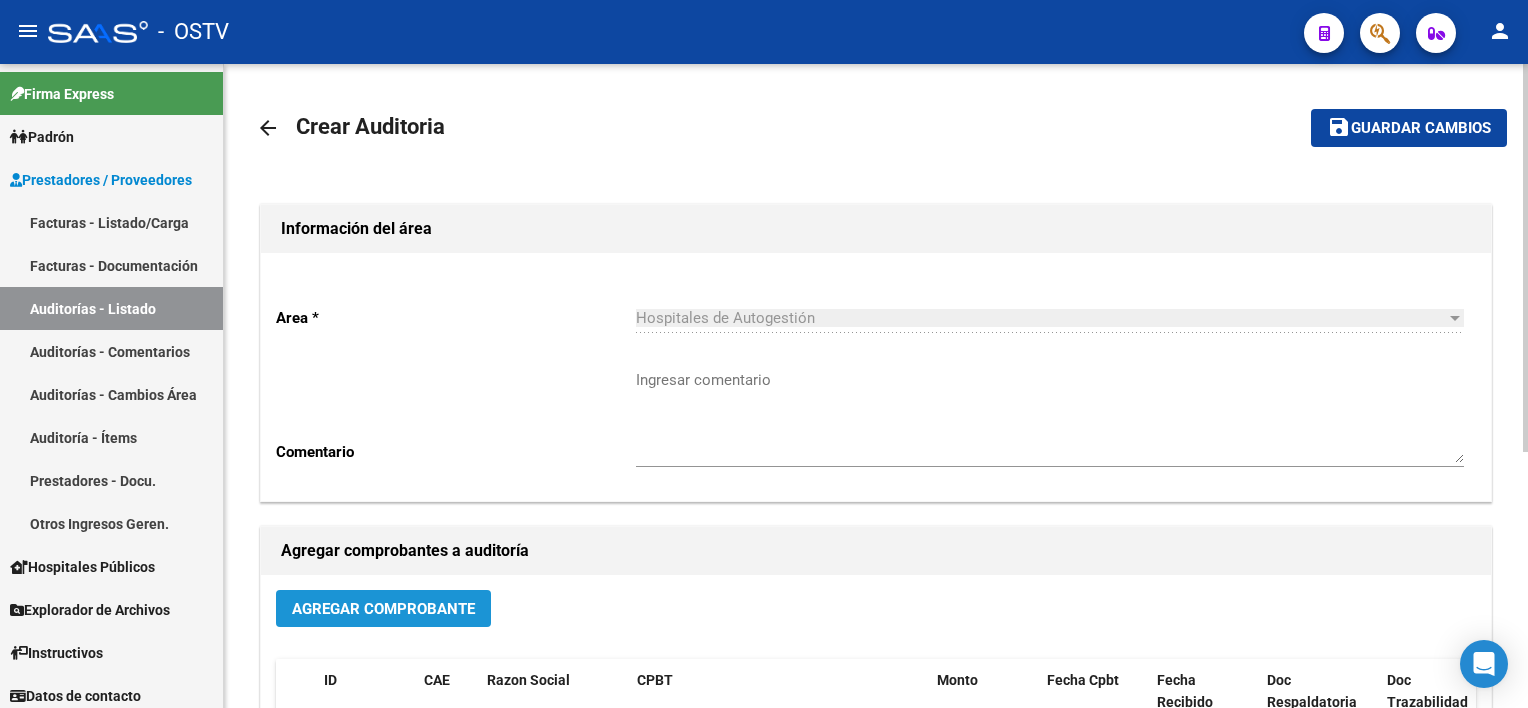 click on "Agregar Comprobante" 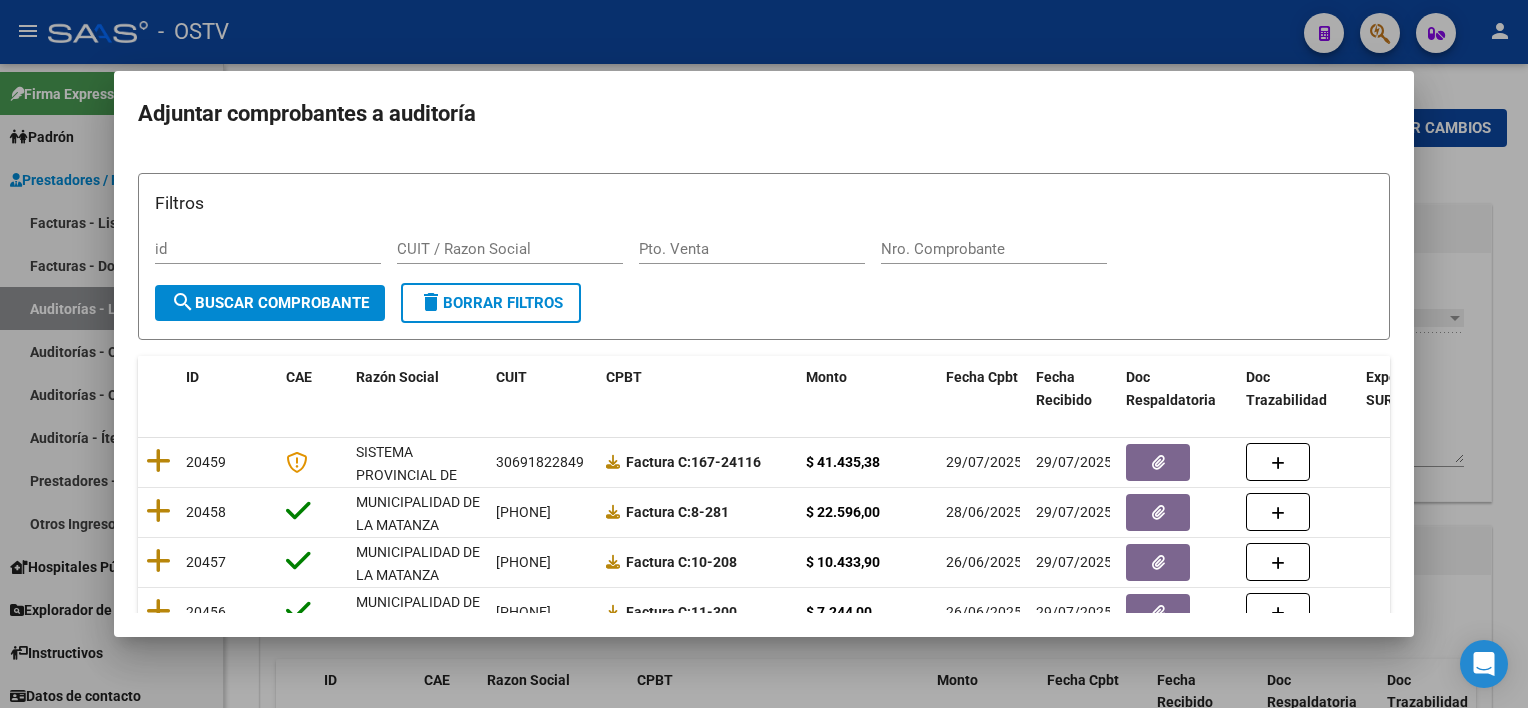 click on "Nro. Comprobante" at bounding box center [994, 258] 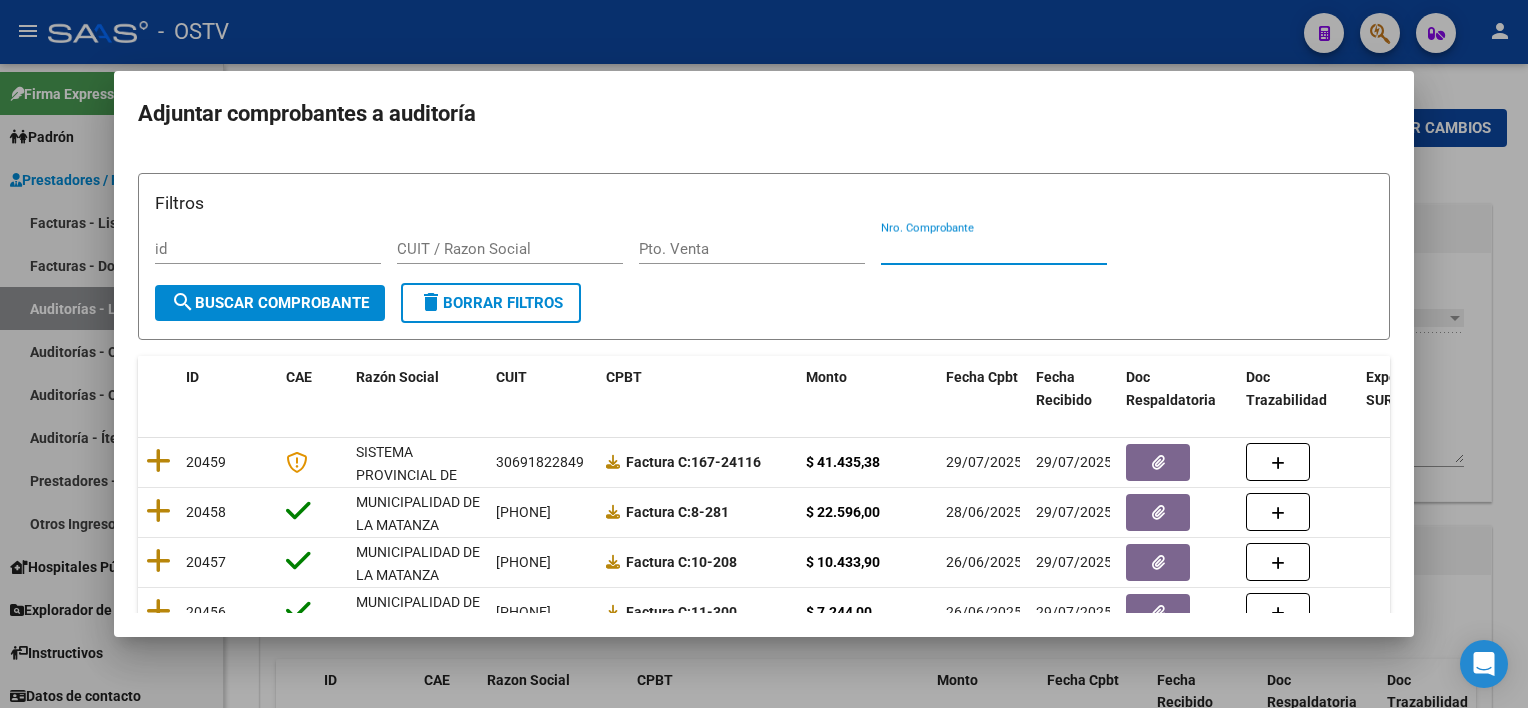 click on "Nro. Comprobante" at bounding box center [994, 249] 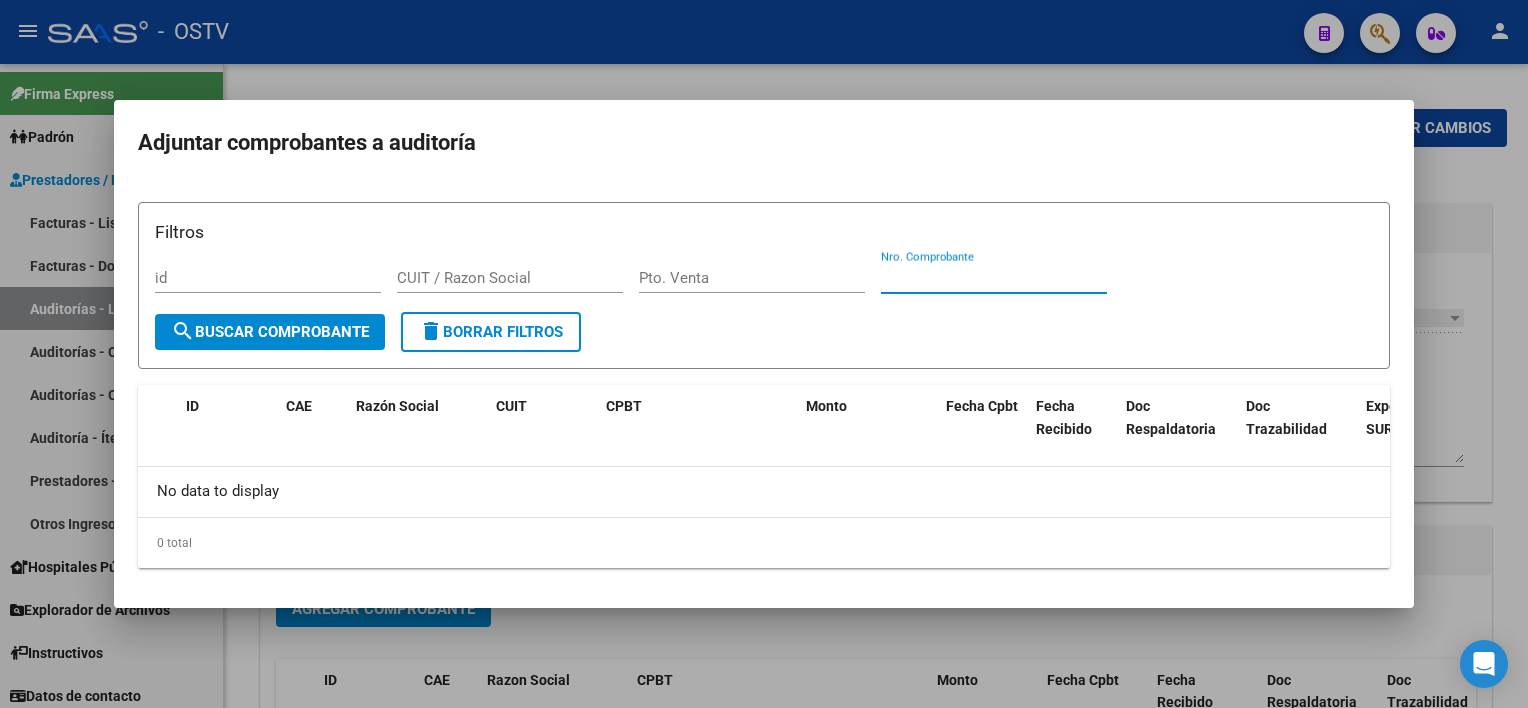drag, startPoint x: 948, startPoint y: 275, endPoint x: 792, endPoint y: 273, distance: 156.01282 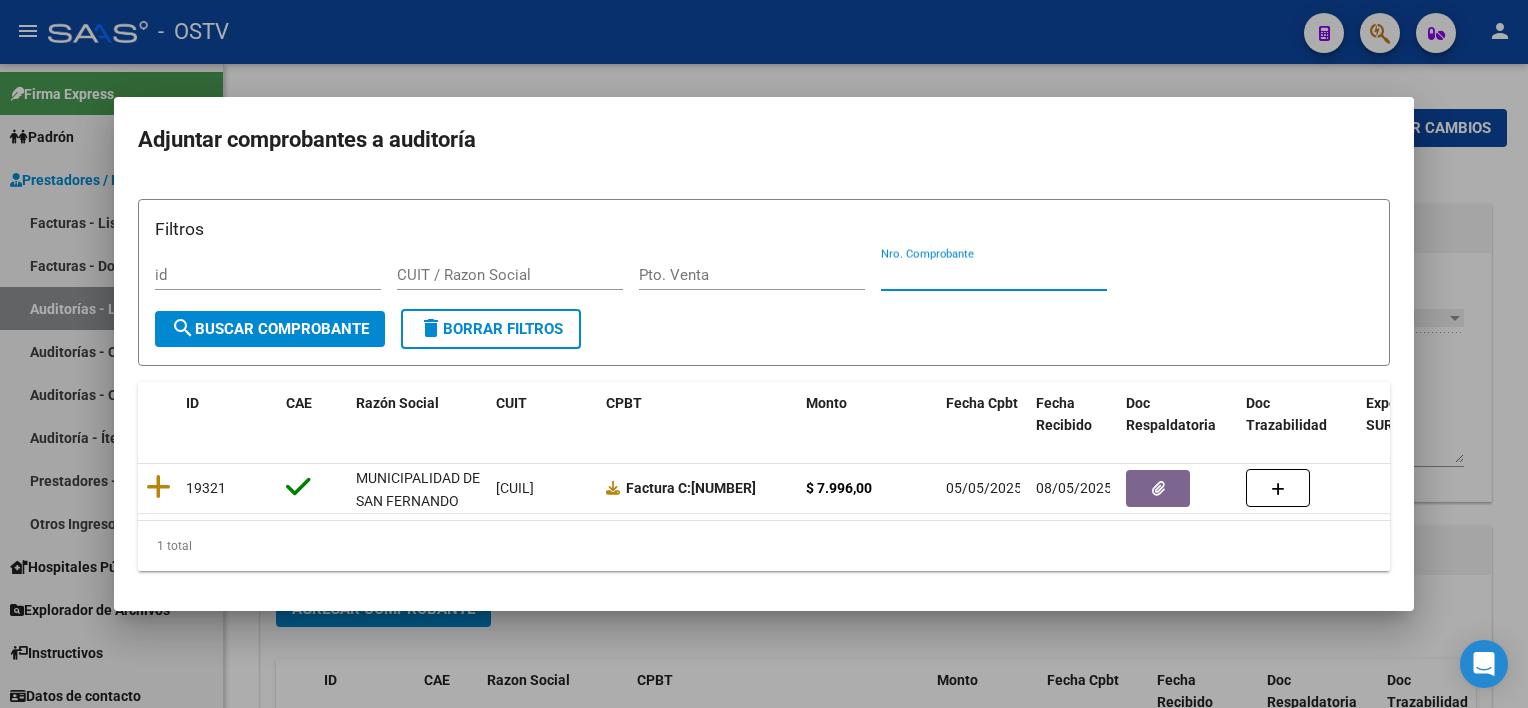 drag, startPoint x: 947, startPoint y: 275, endPoint x: 788, endPoint y: 269, distance: 159.11317 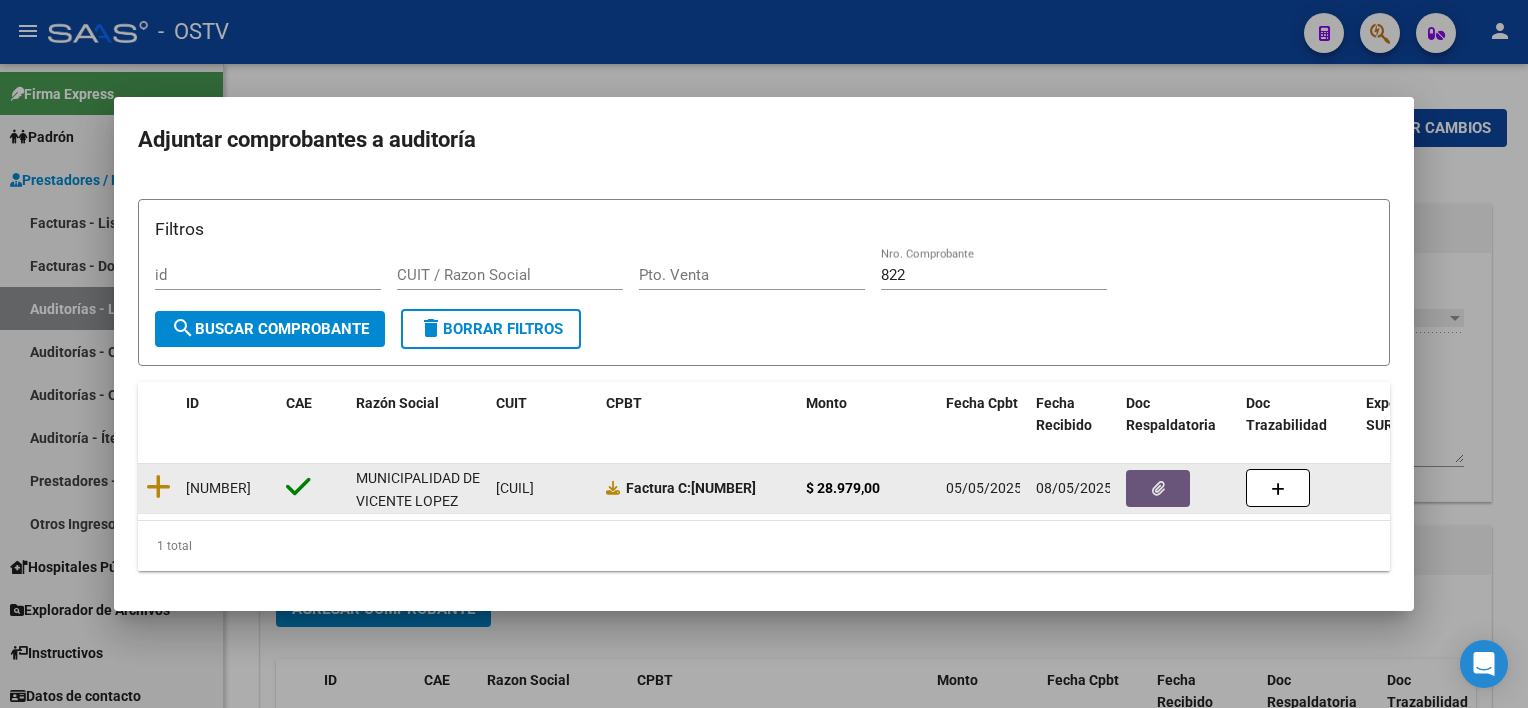 click 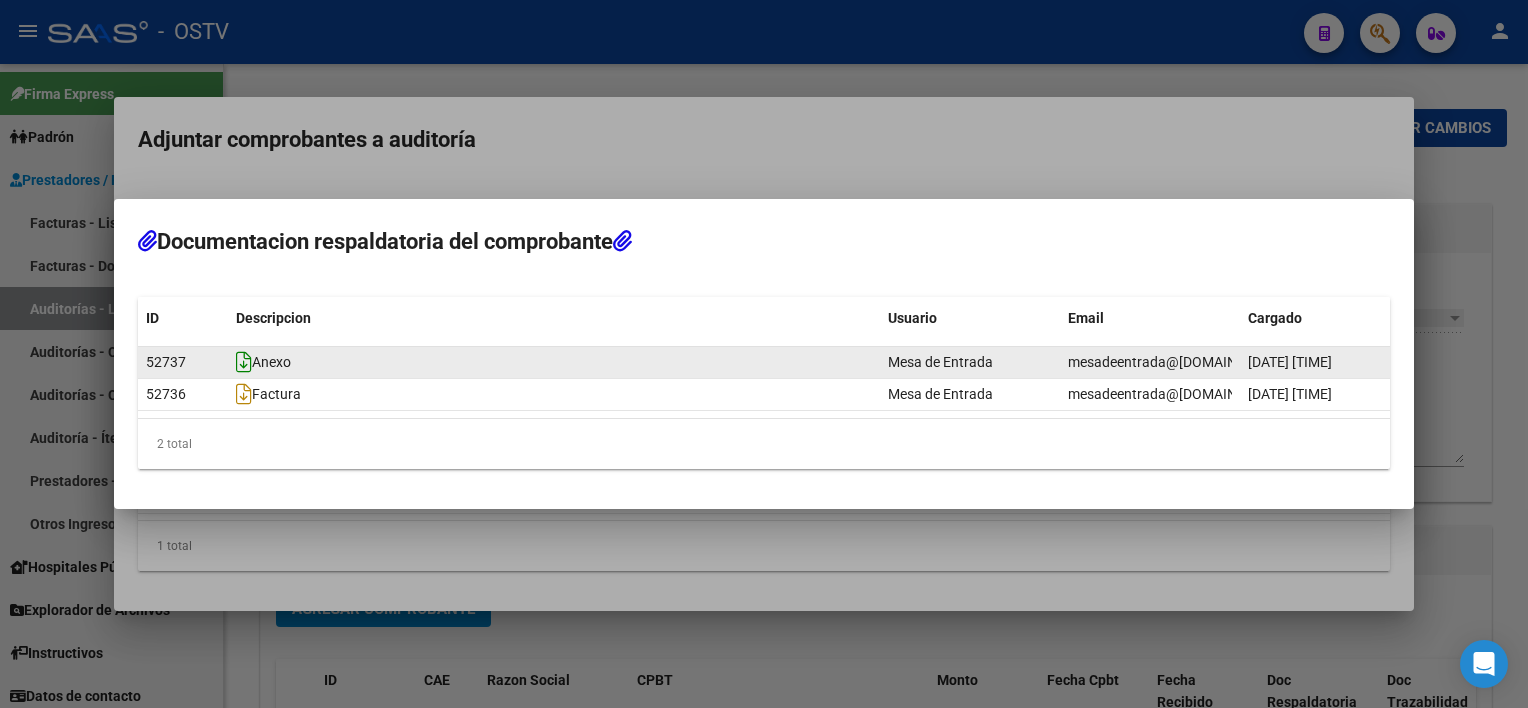 click 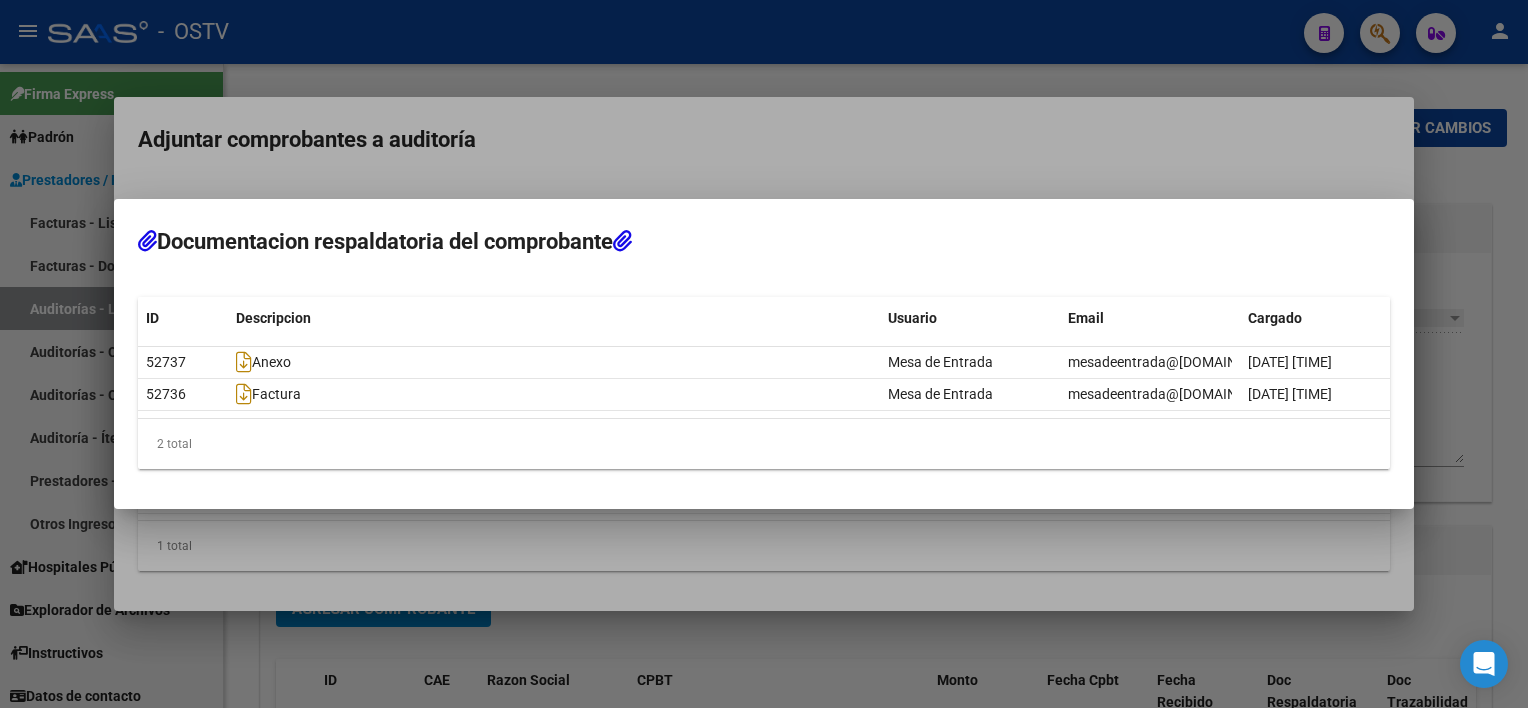 click at bounding box center [764, 354] 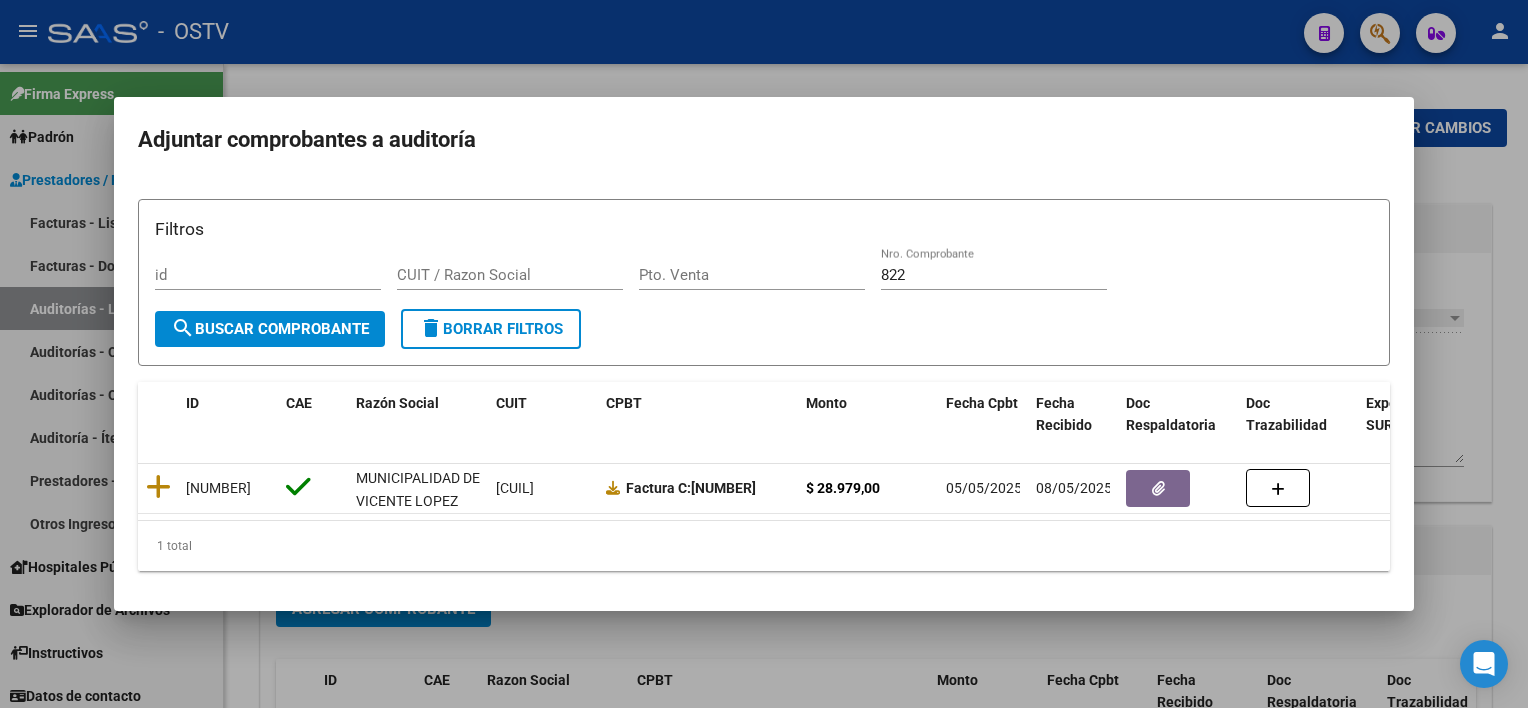 click on "822" at bounding box center [994, 275] 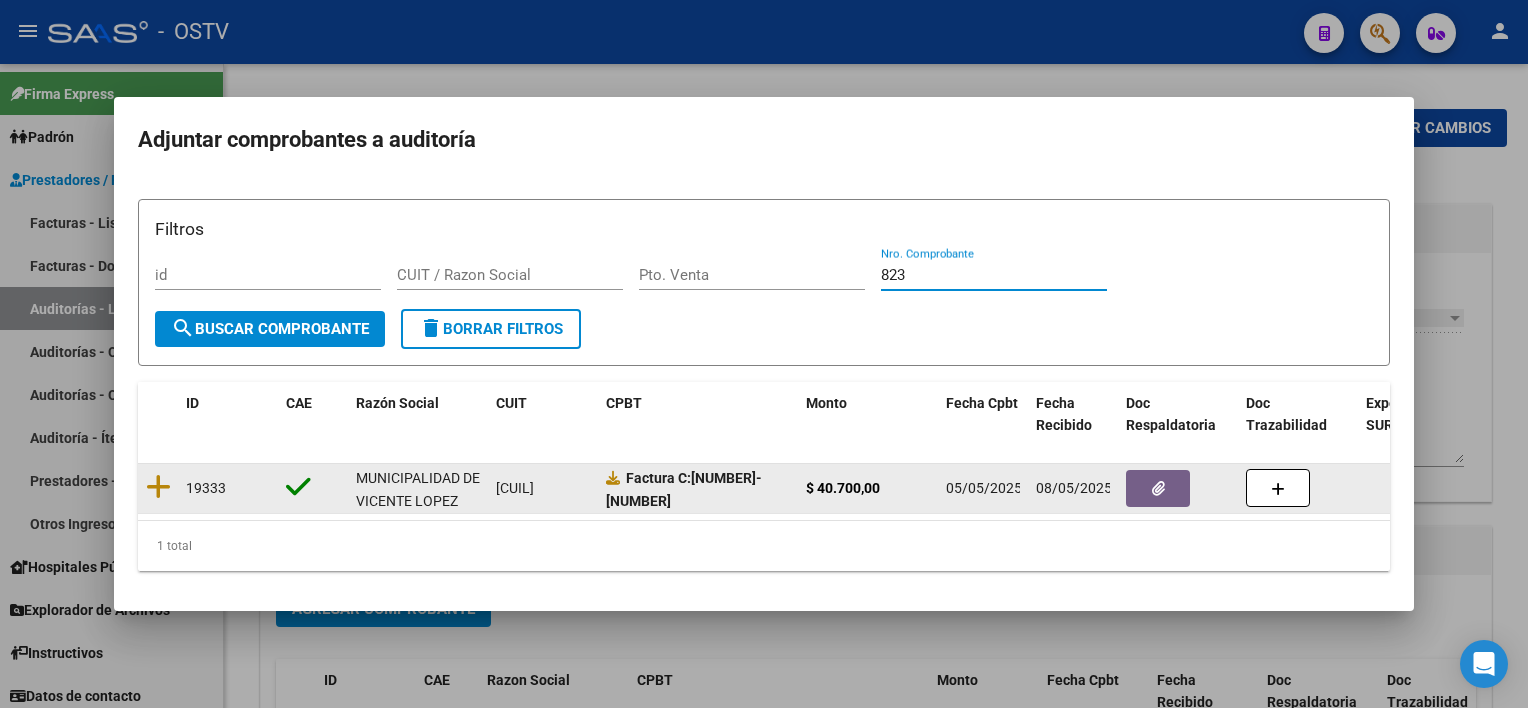 type on "823" 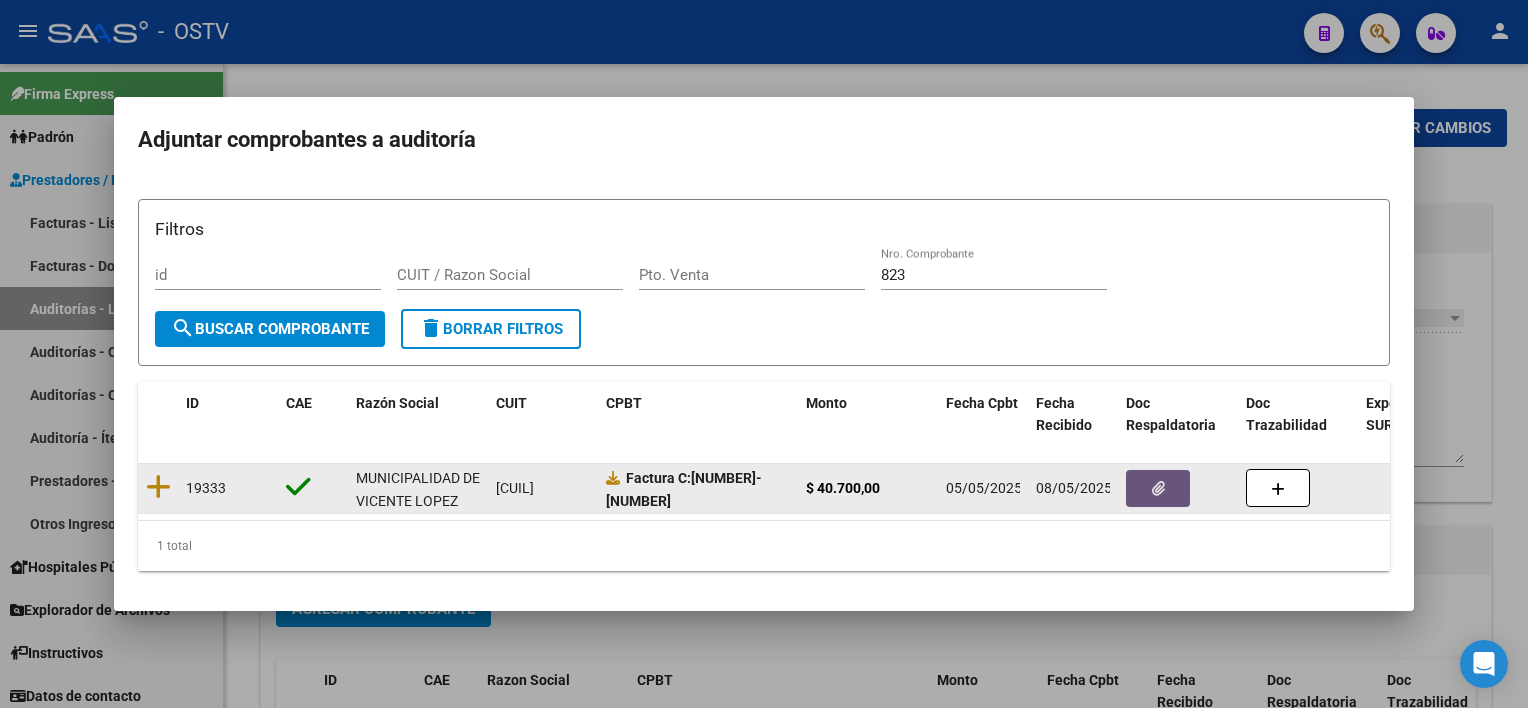 click 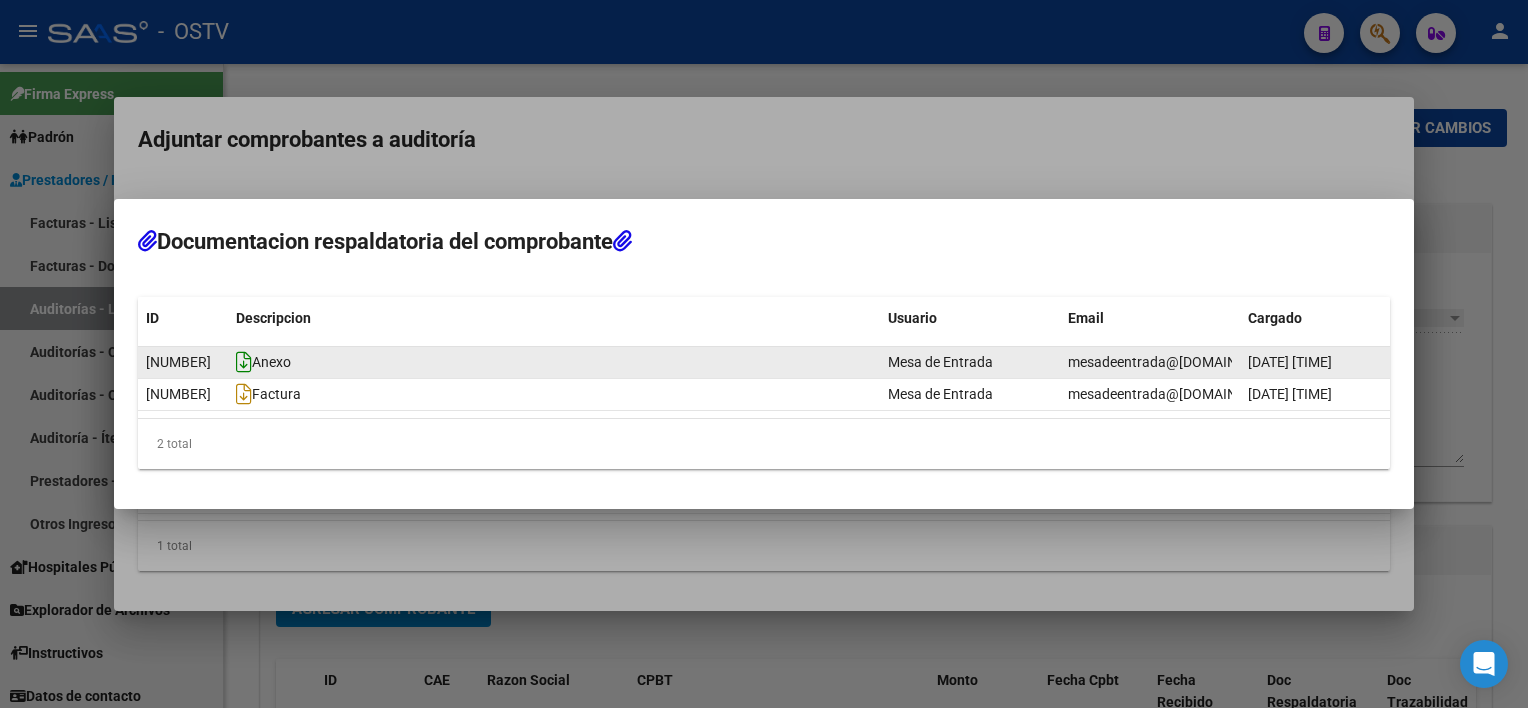 click 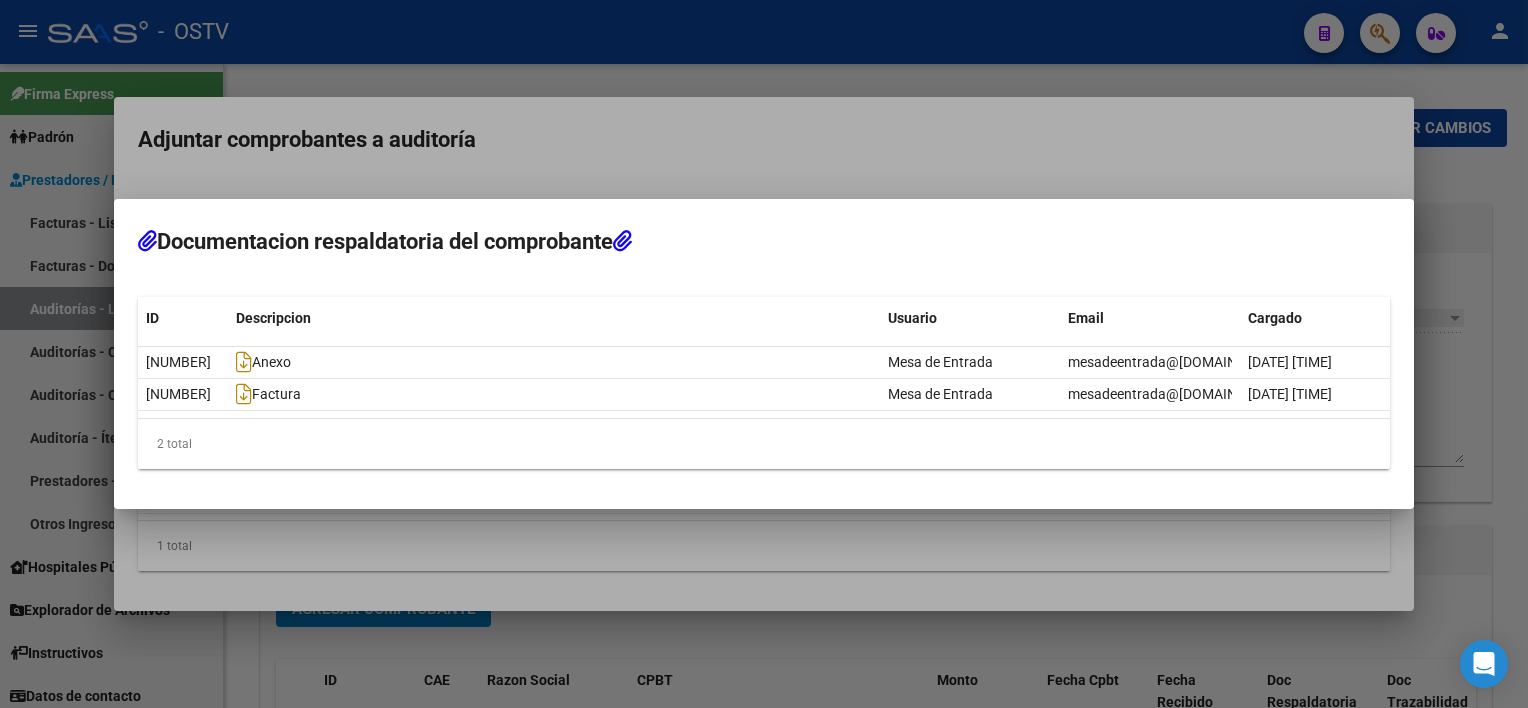 click at bounding box center (764, 354) 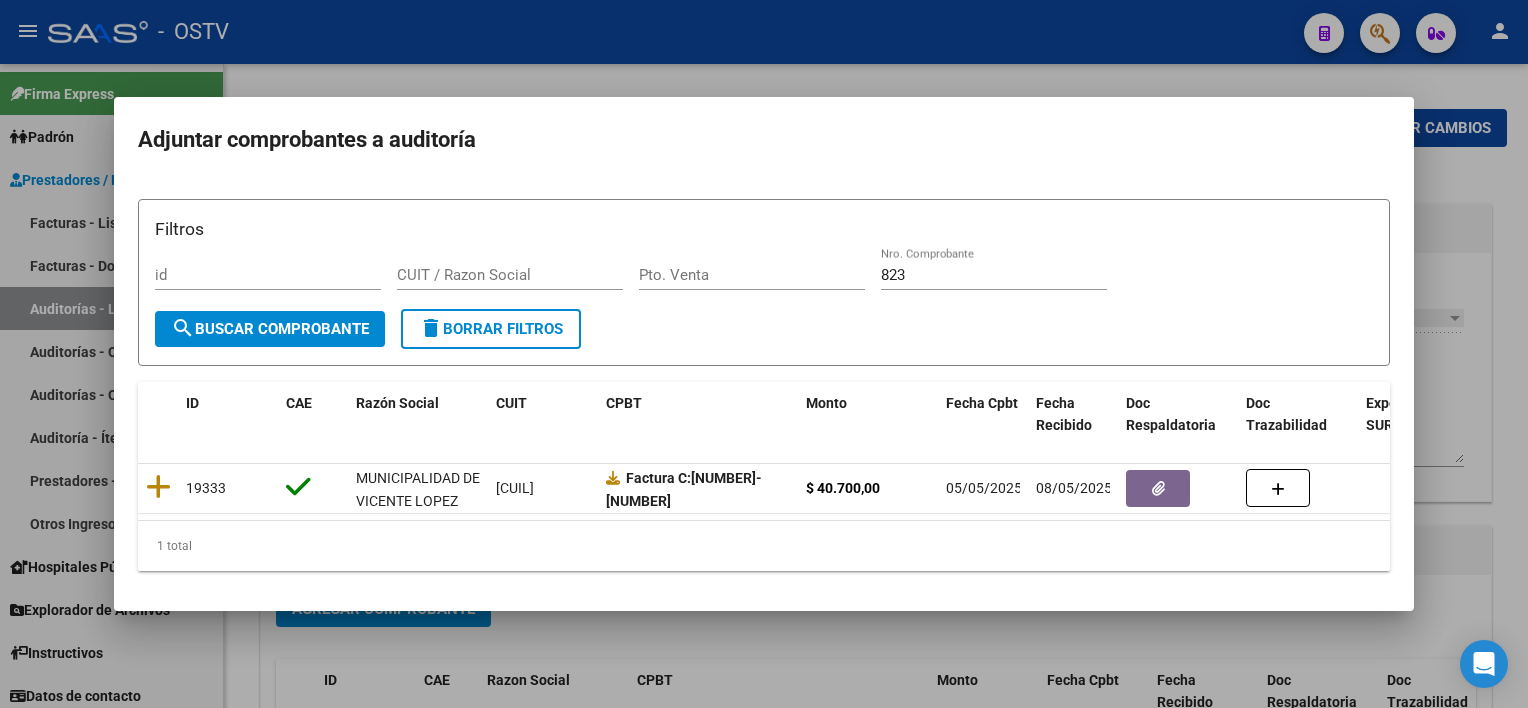 click at bounding box center [764, 354] 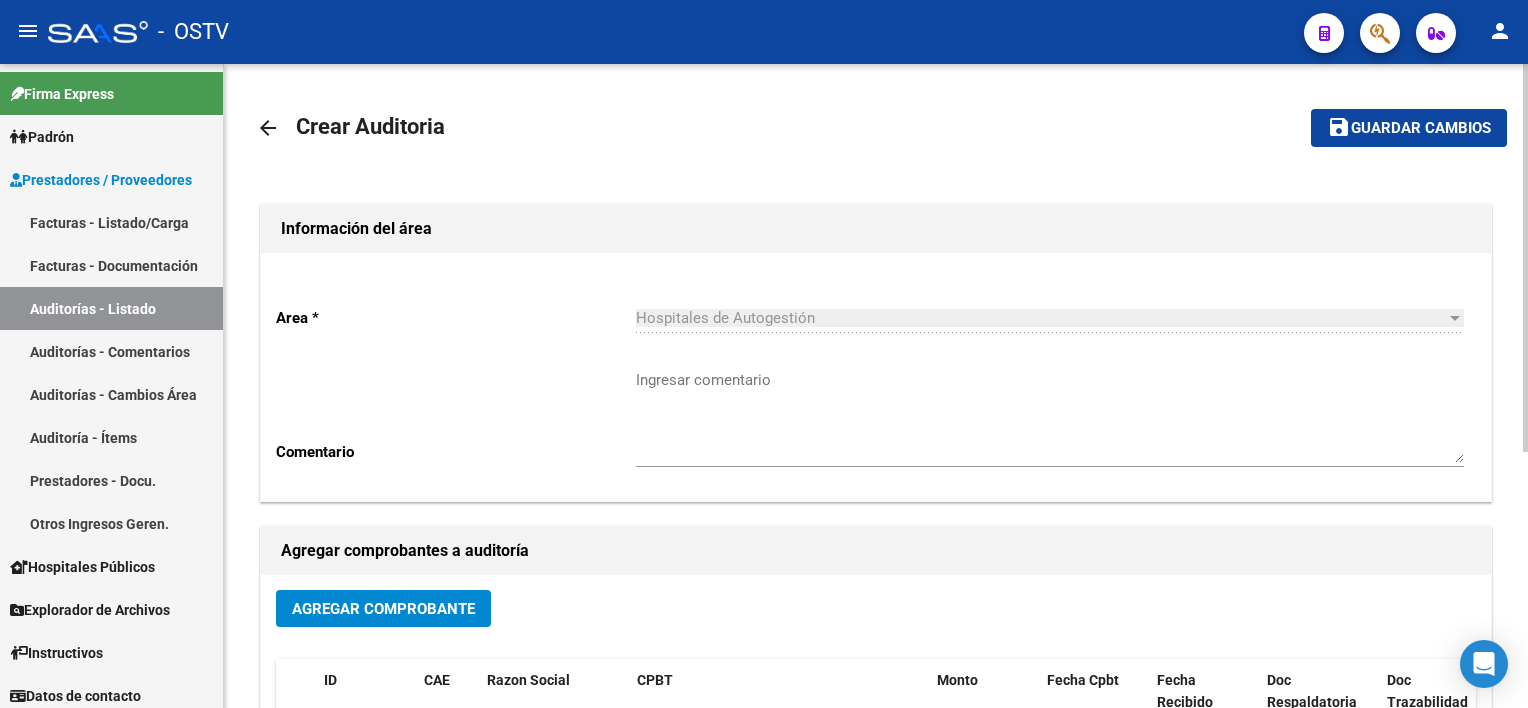 click on "Agregar Comprobante" 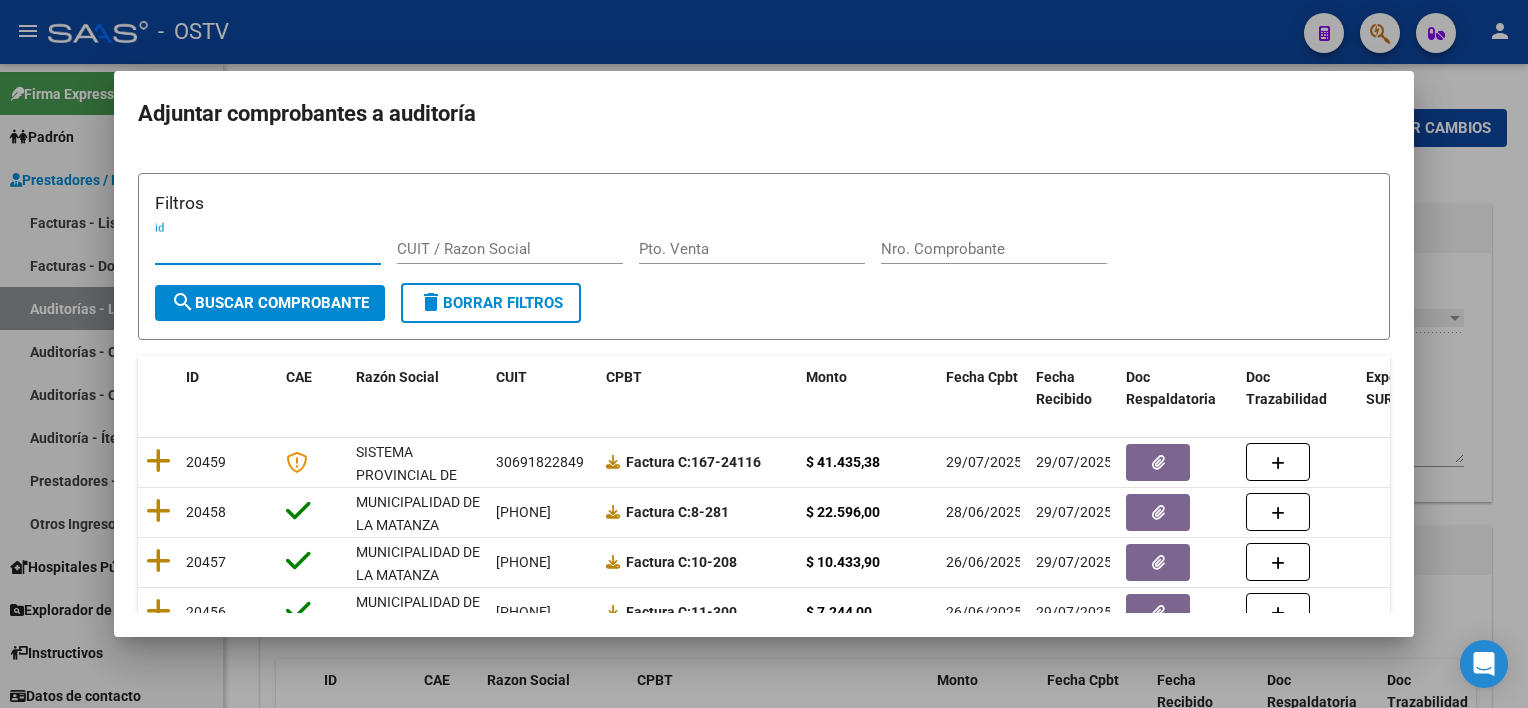 click on "Nro. Comprobante" at bounding box center [994, 249] 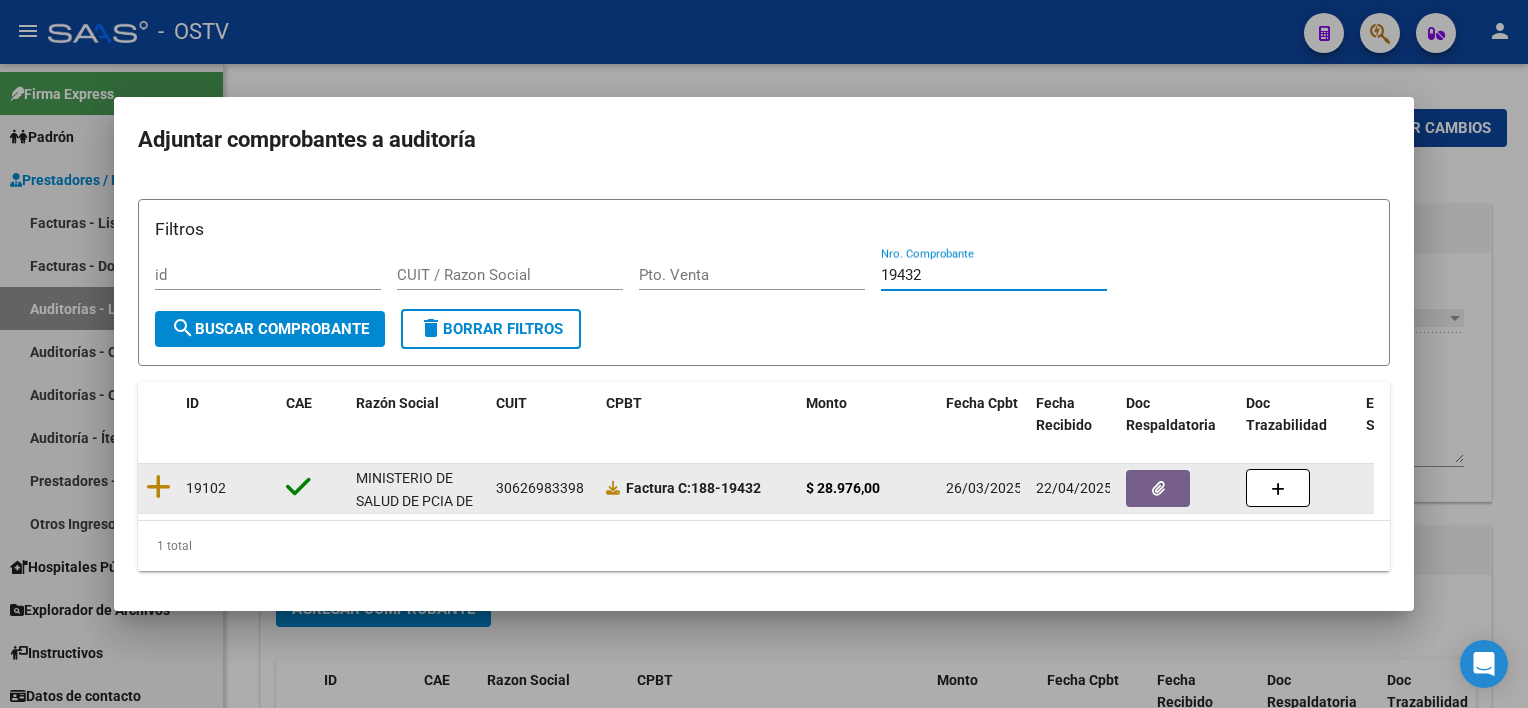 type on "19432" 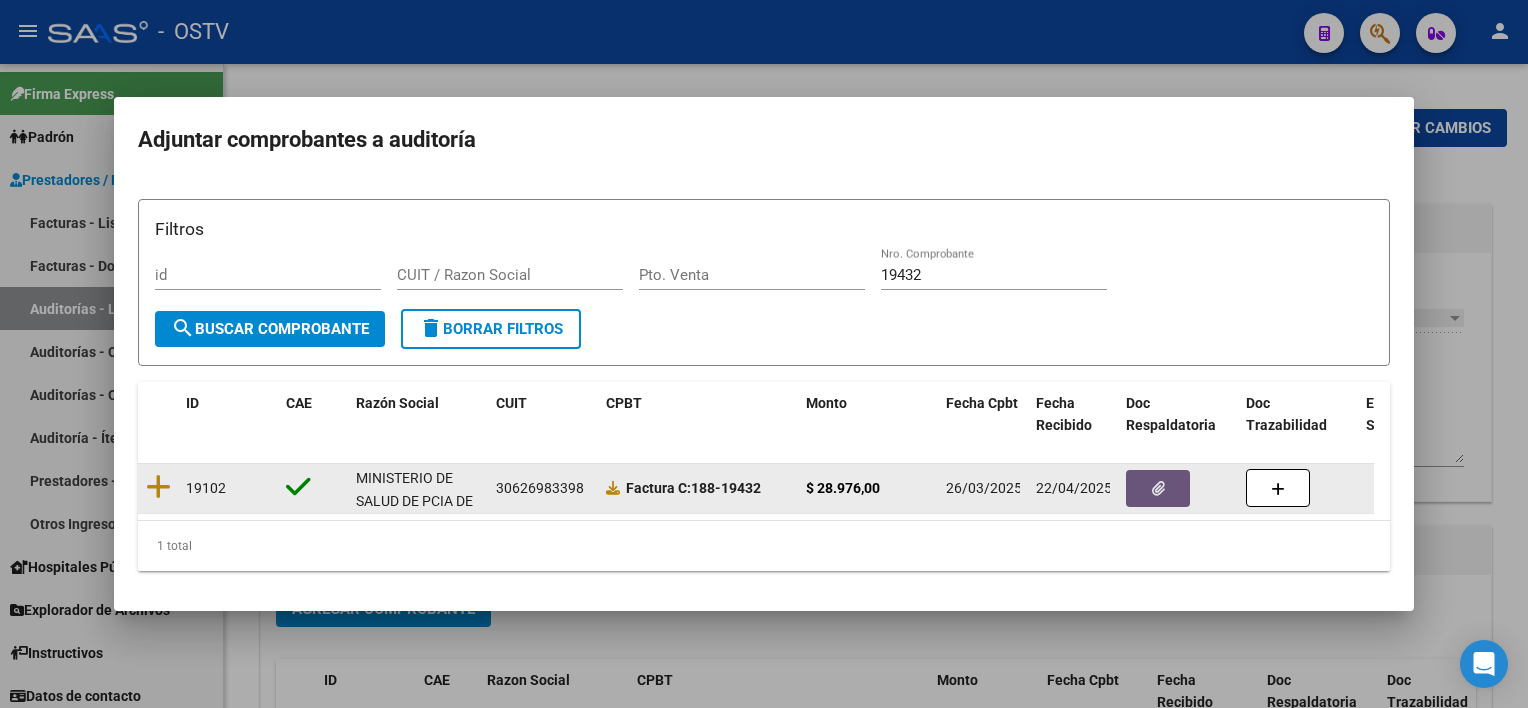 click 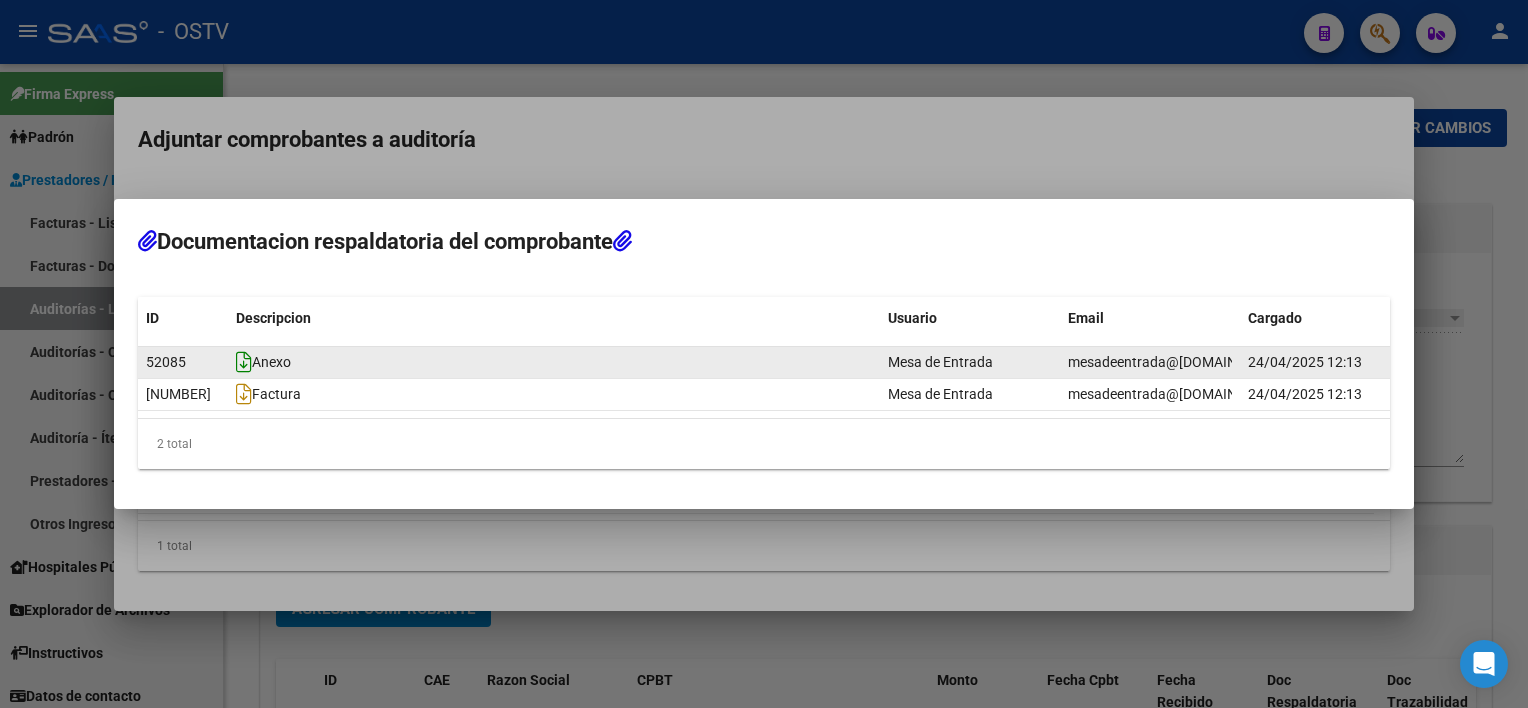 click 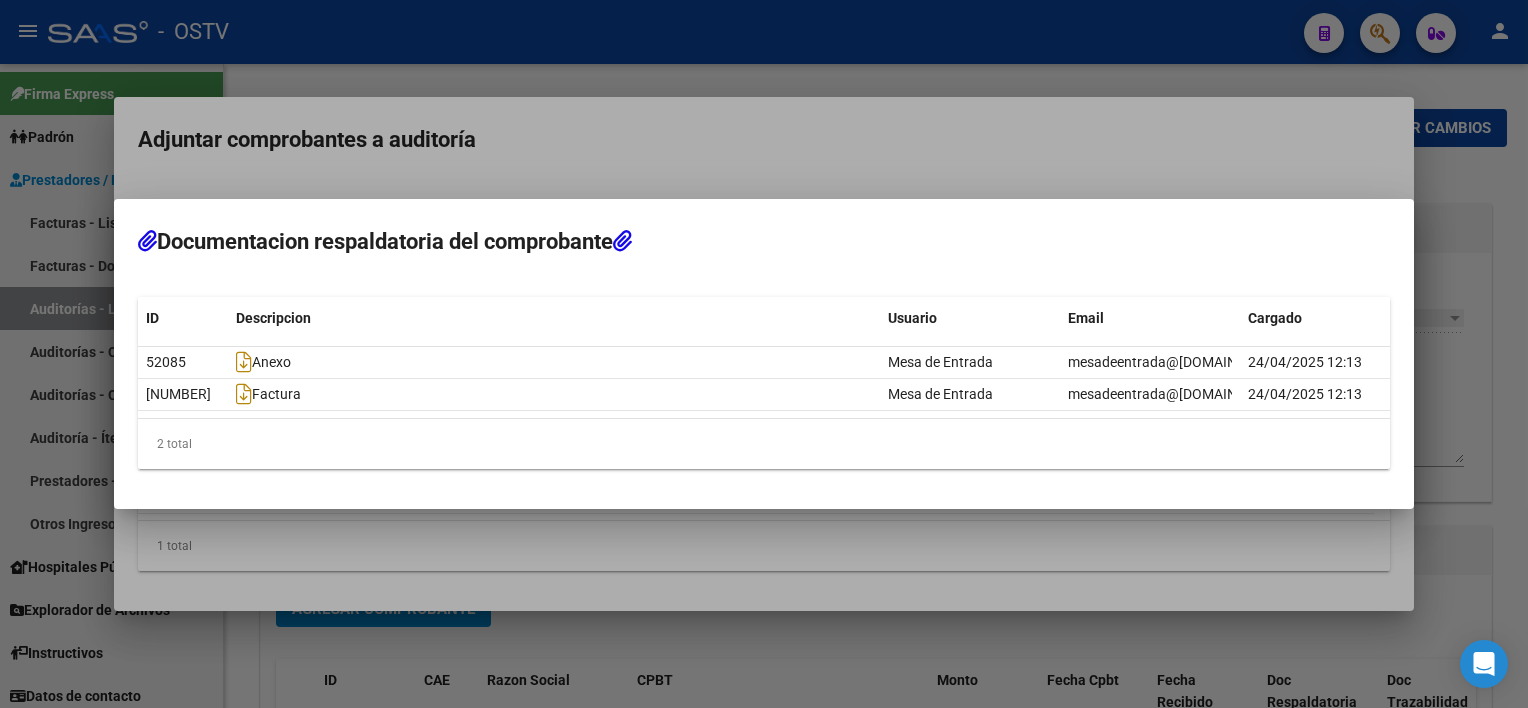 click at bounding box center [764, 354] 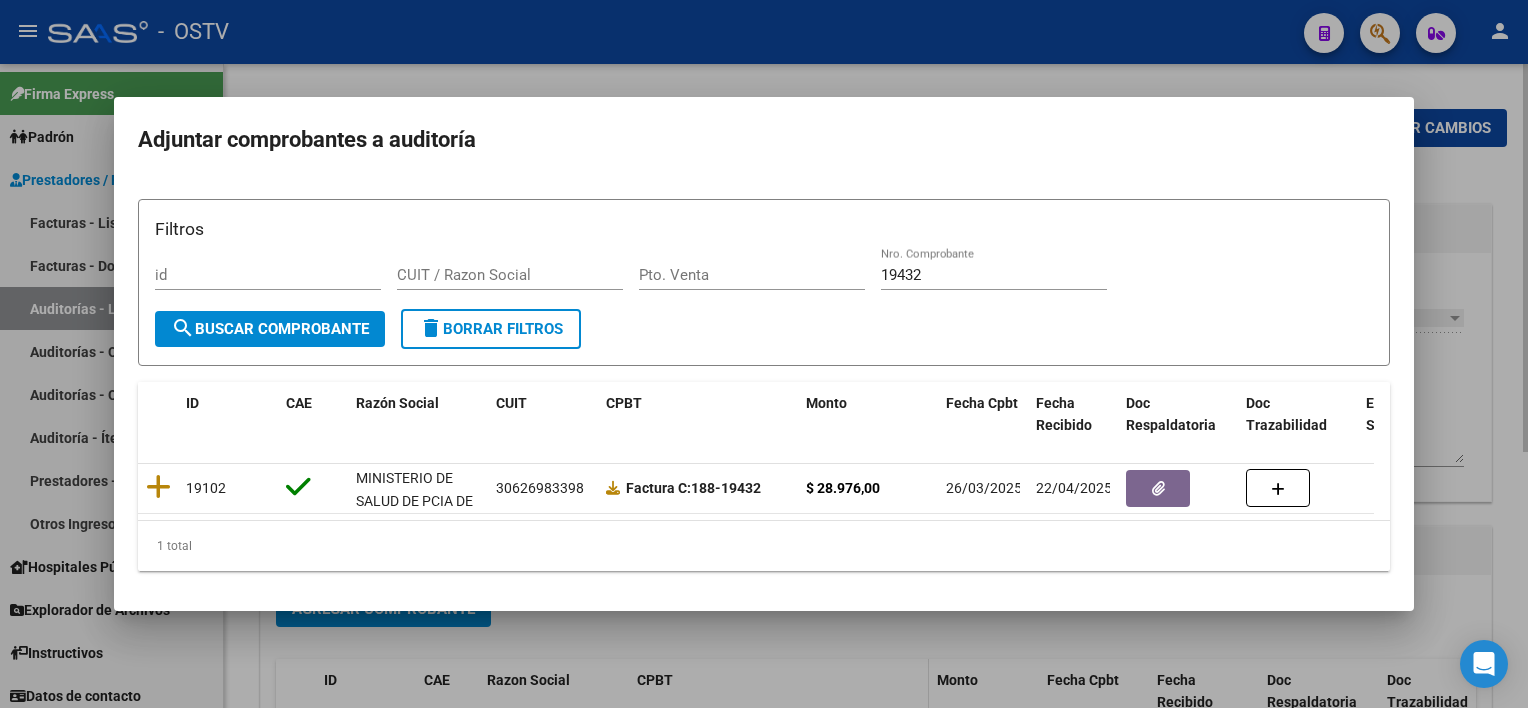 click at bounding box center (764, 354) 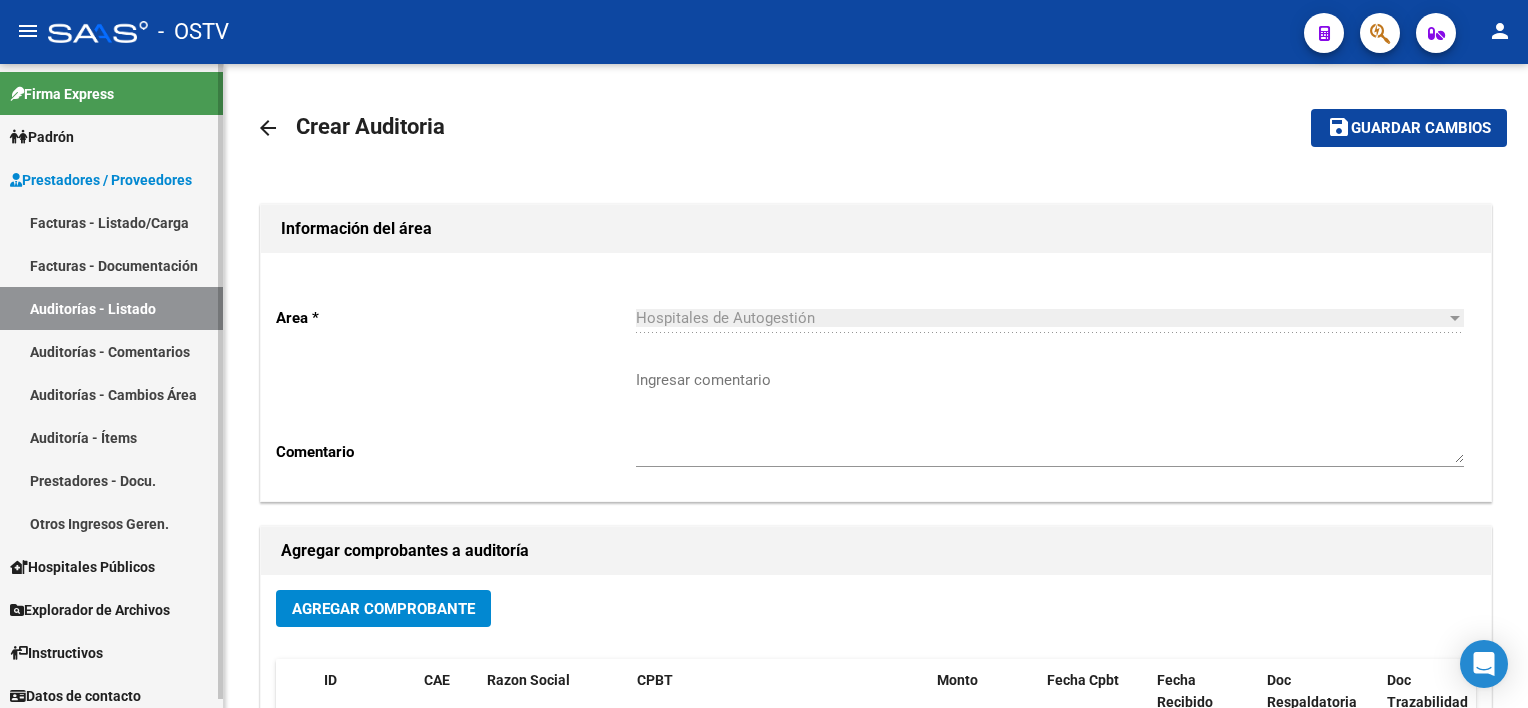 click on "Facturas - Listado/Carga" at bounding box center [111, 222] 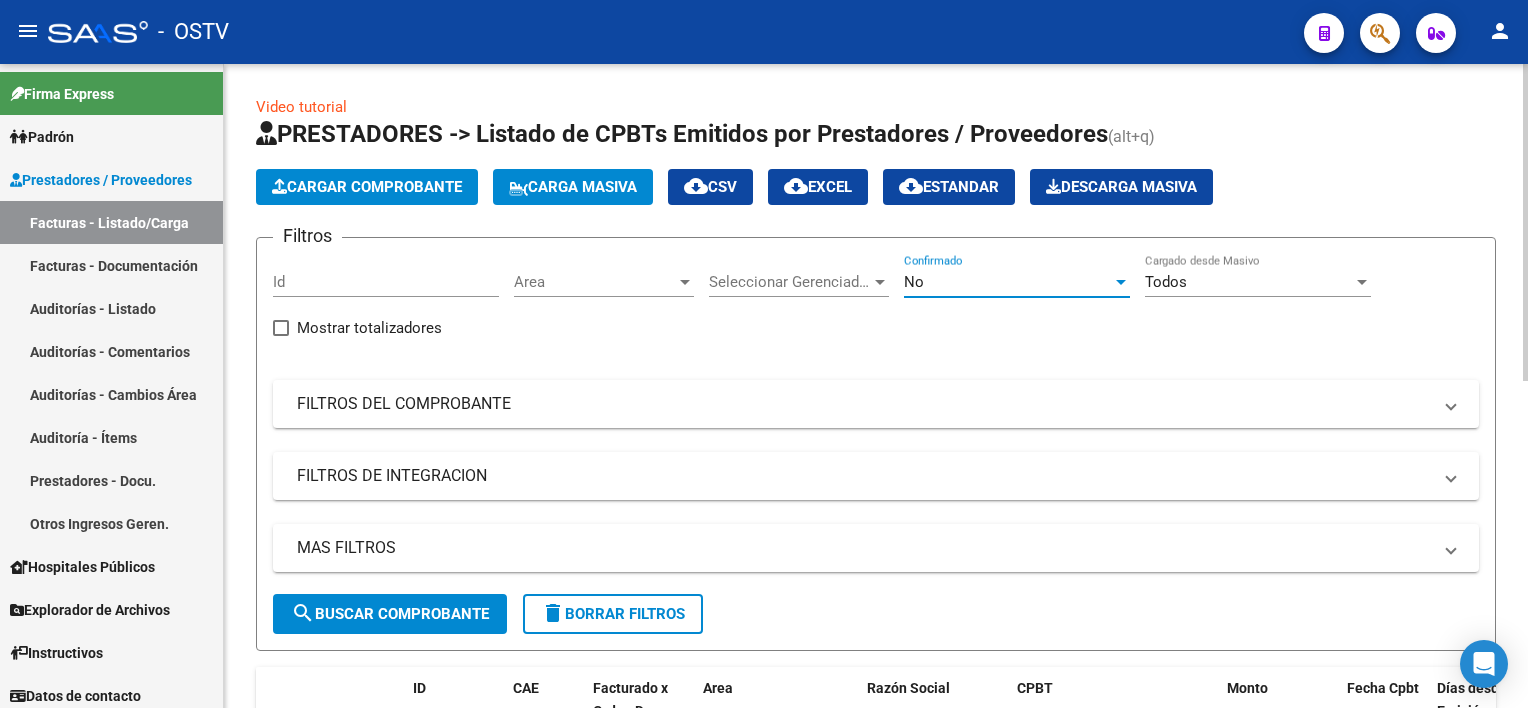 click on "No" at bounding box center [1008, 282] 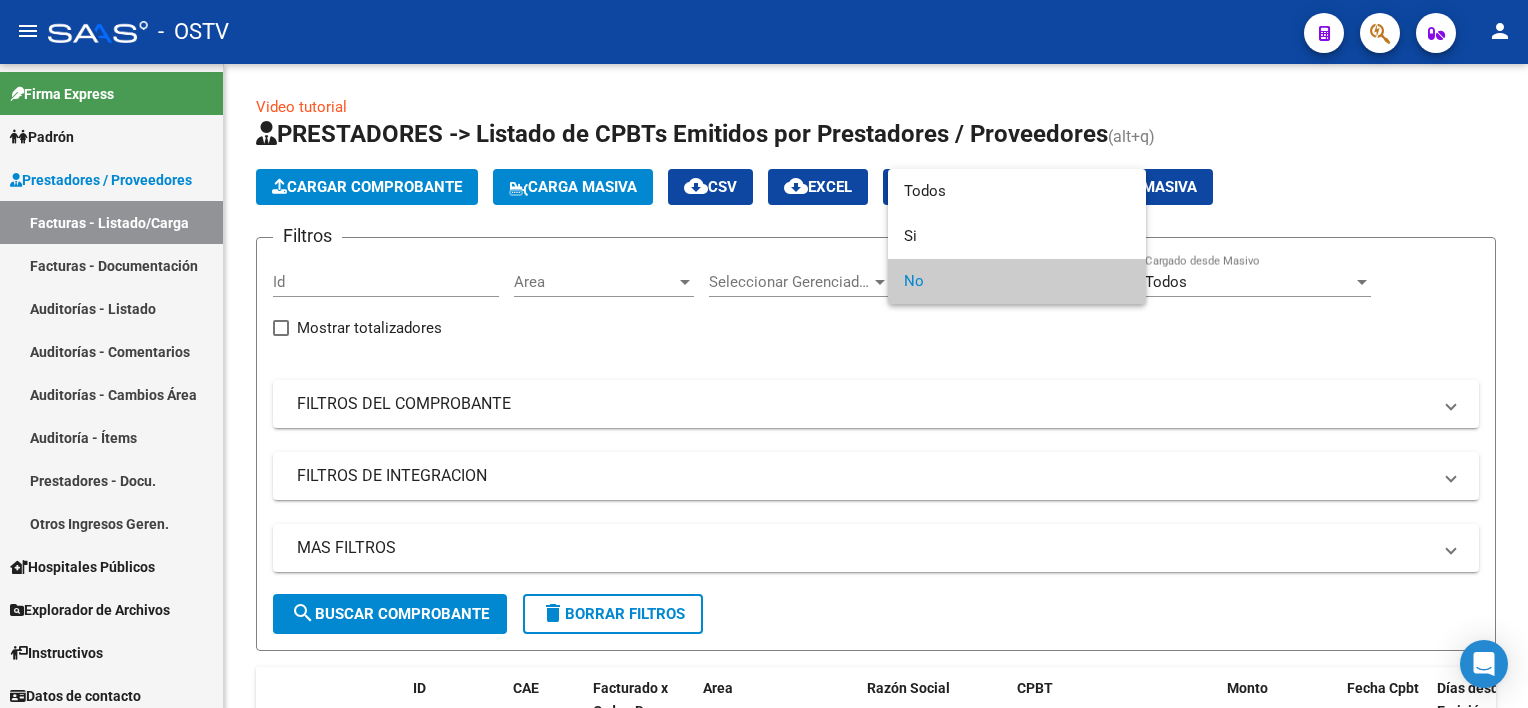 click at bounding box center (764, 354) 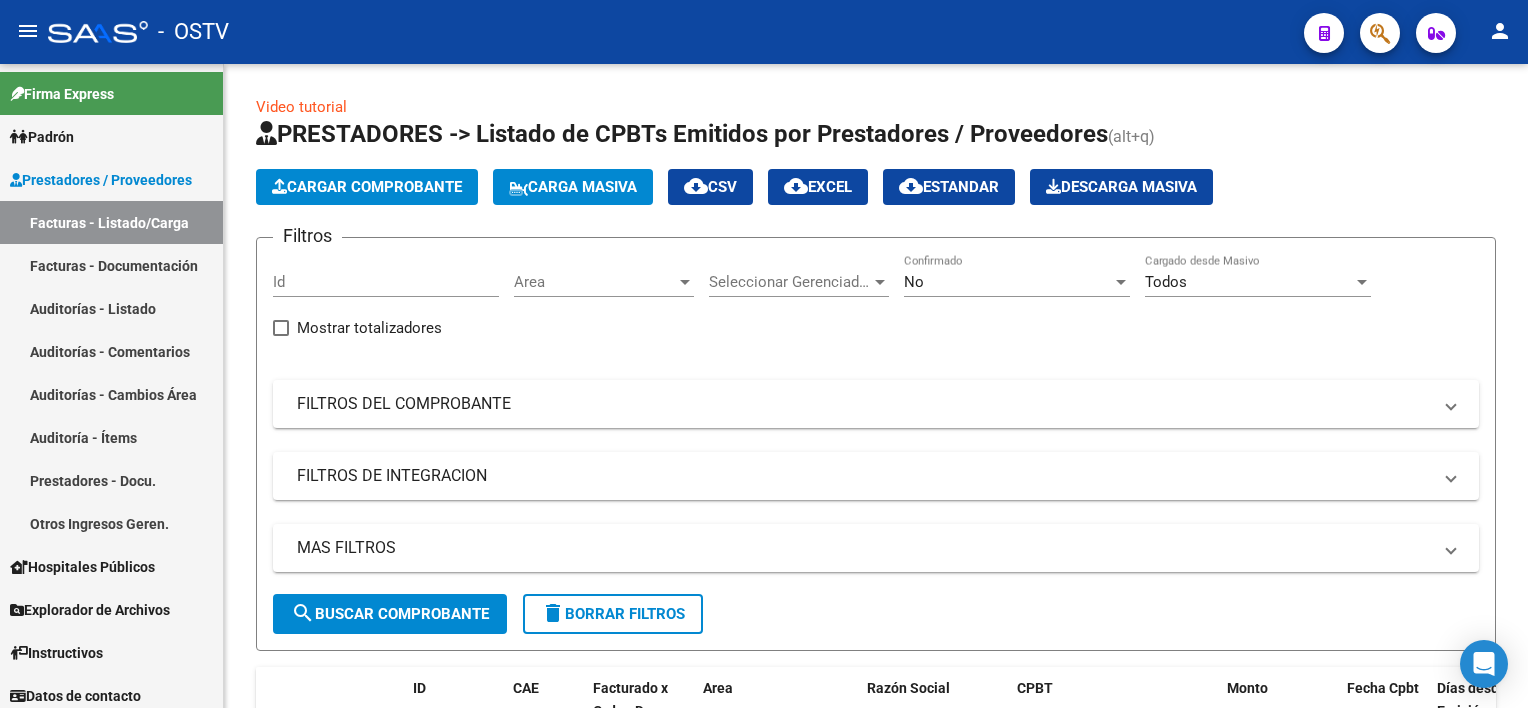 click on "Area Area" 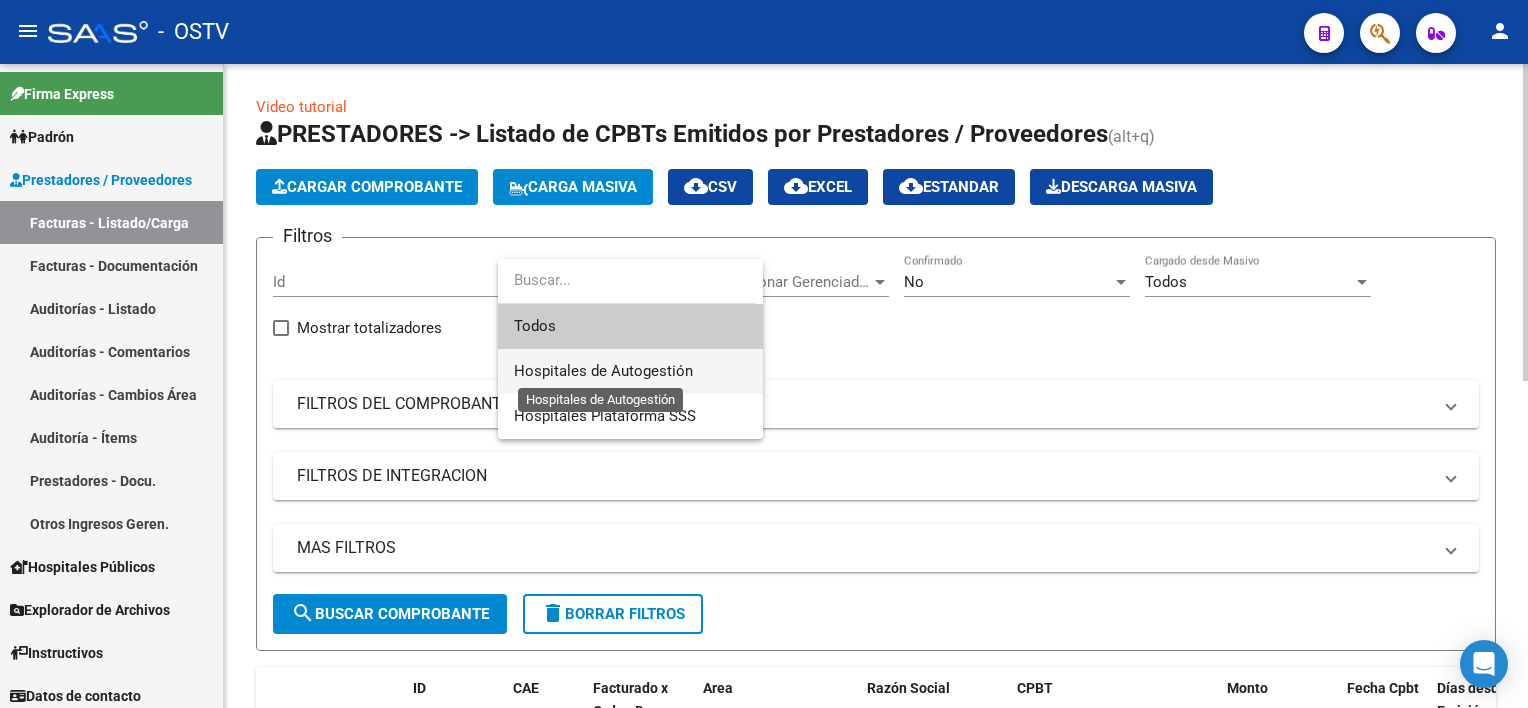 click on "Hospitales de Autogestión" at bounding box center [603, 371] 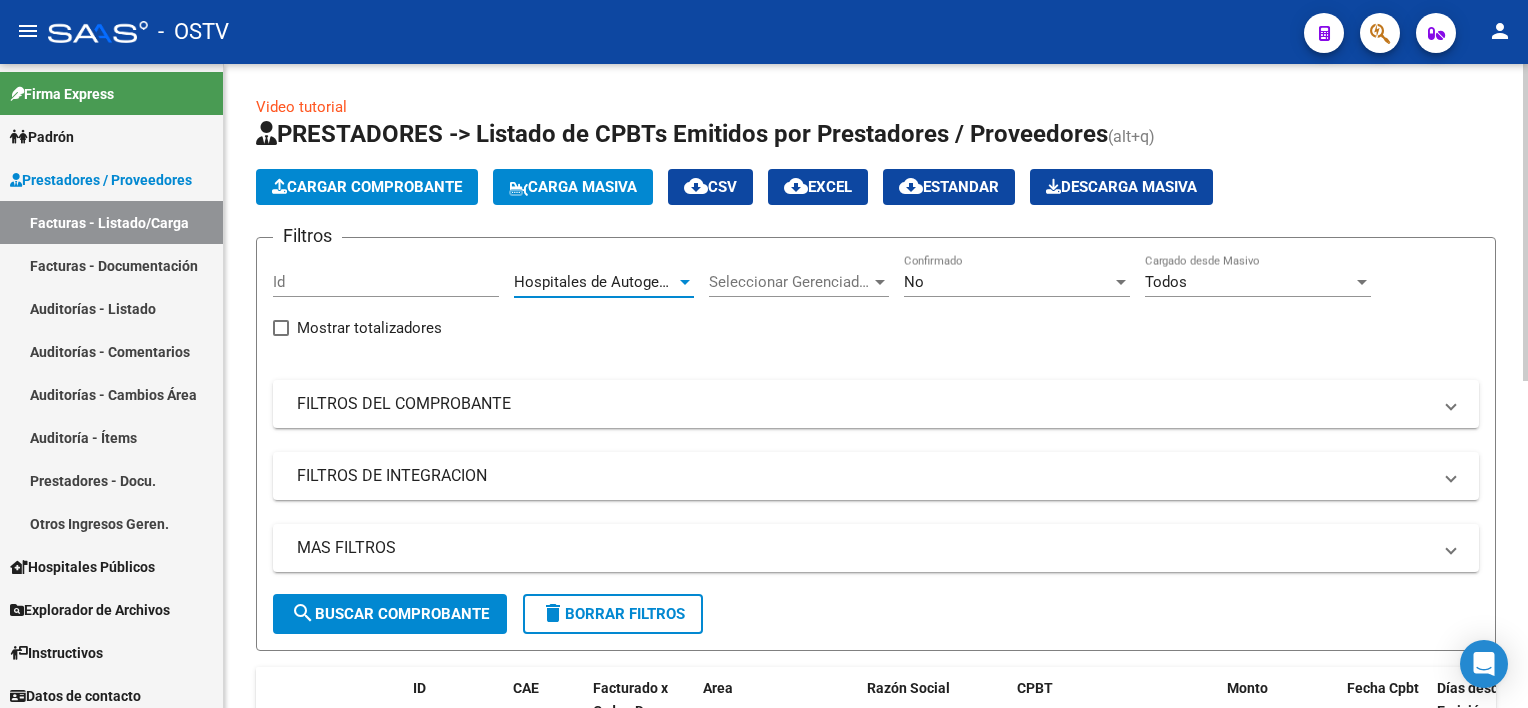 click on "search  Buscar Comprobante" 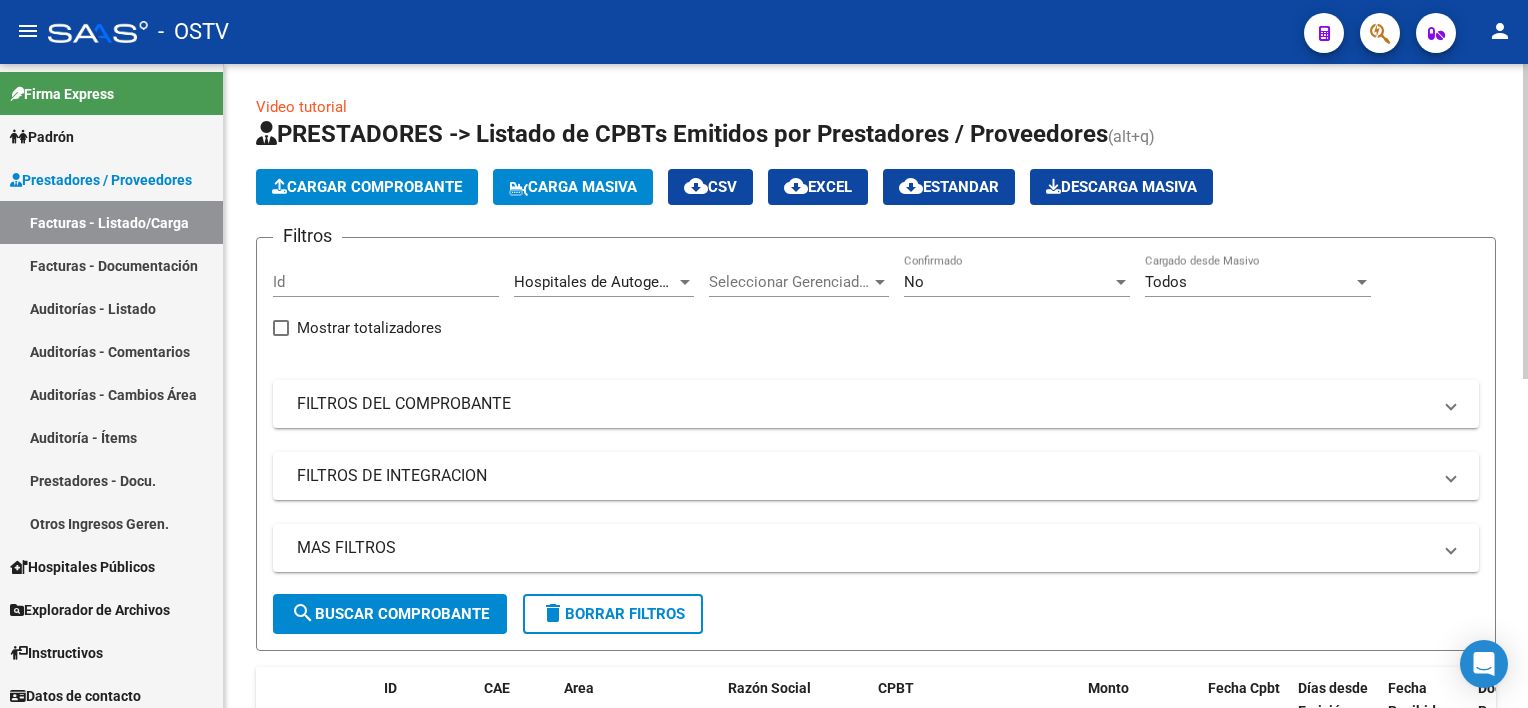 scroll, scrollTop: 400, scrollLeft: 0, axis: vertical 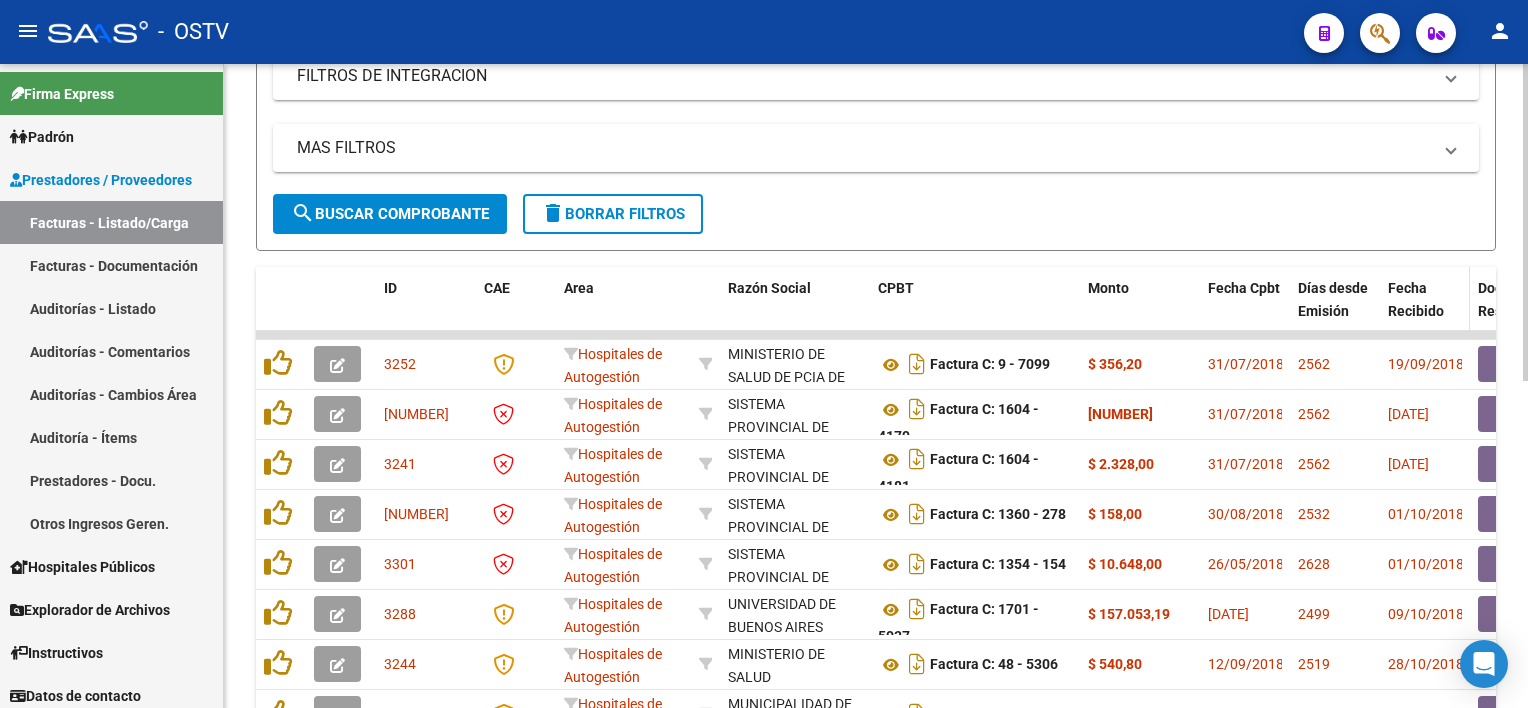 click on "Fecha Recibido" 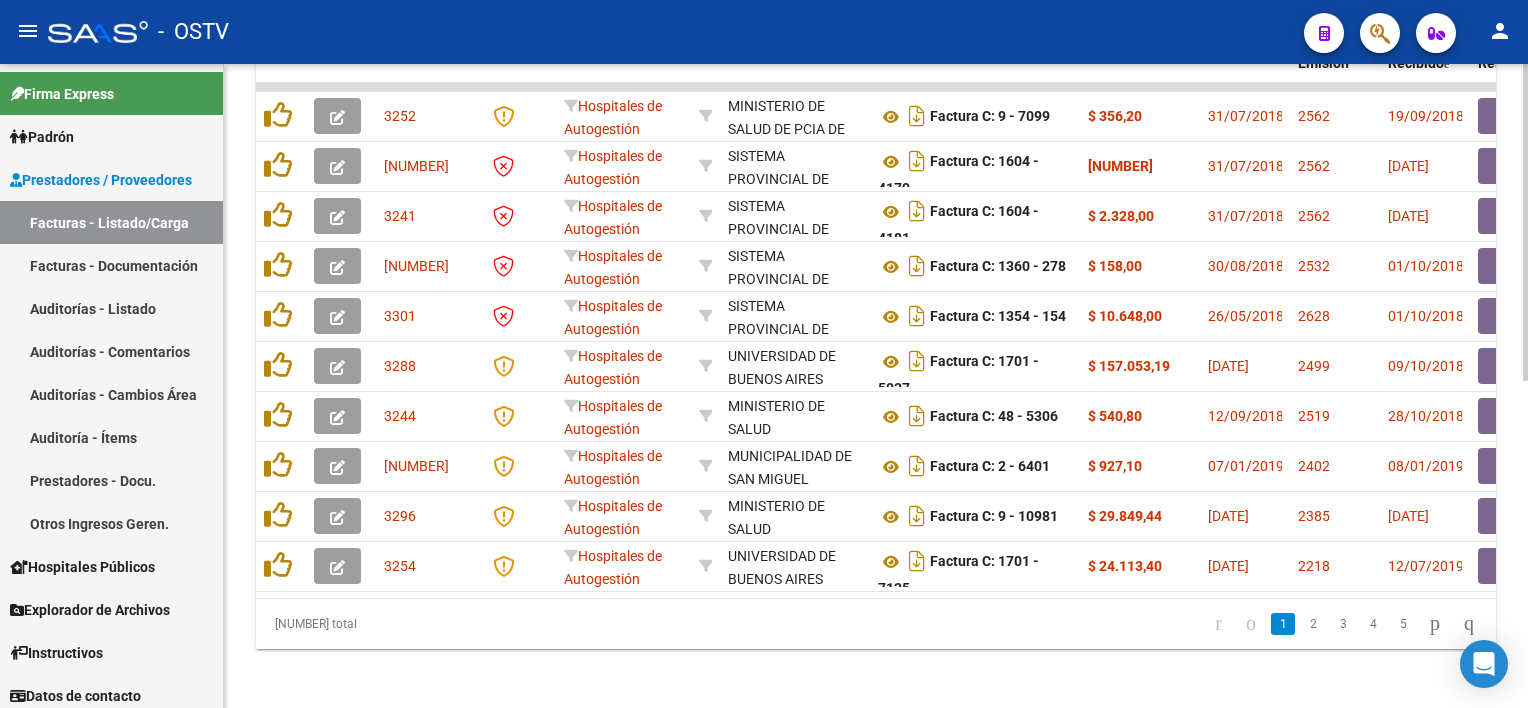 scroll, scrollTop: 665, scrollLeft: 0, axis: vertical 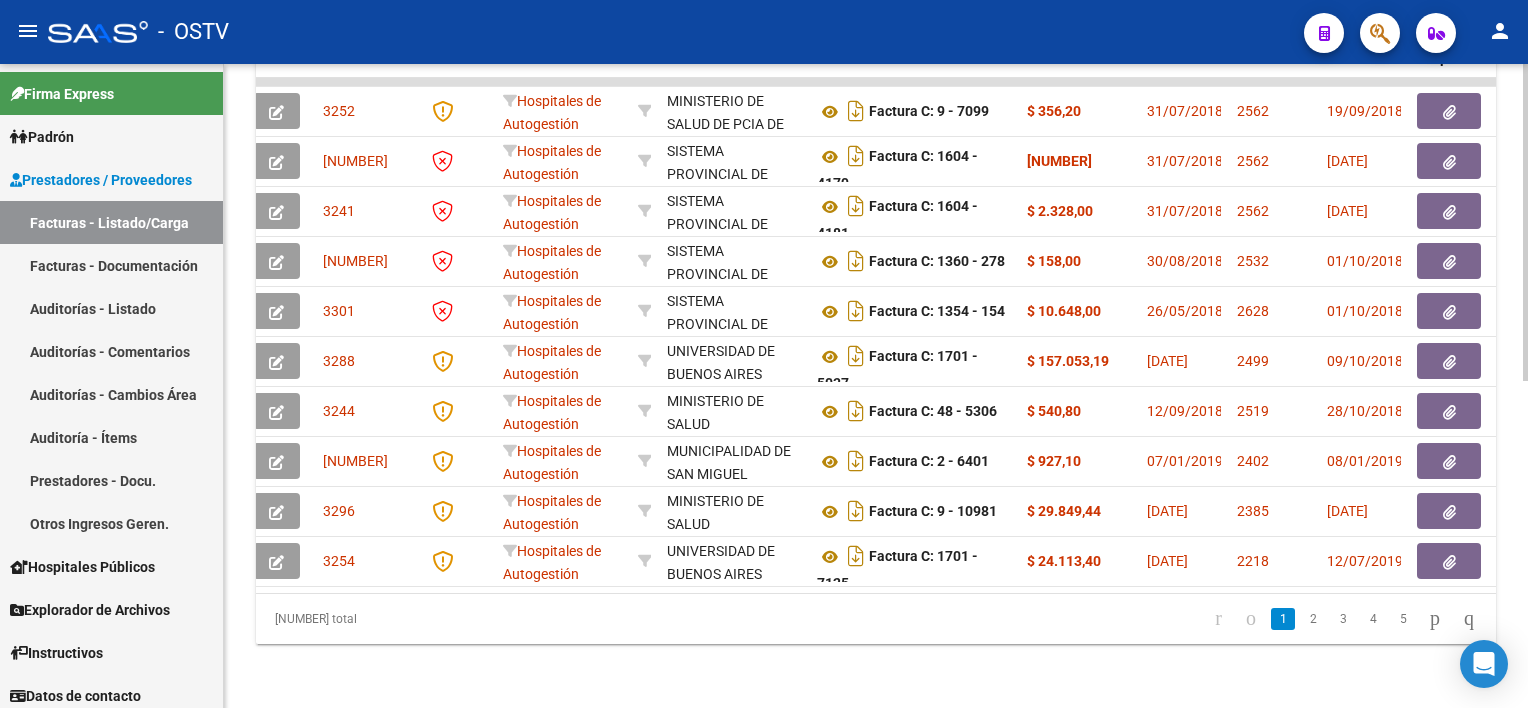 click on "5" 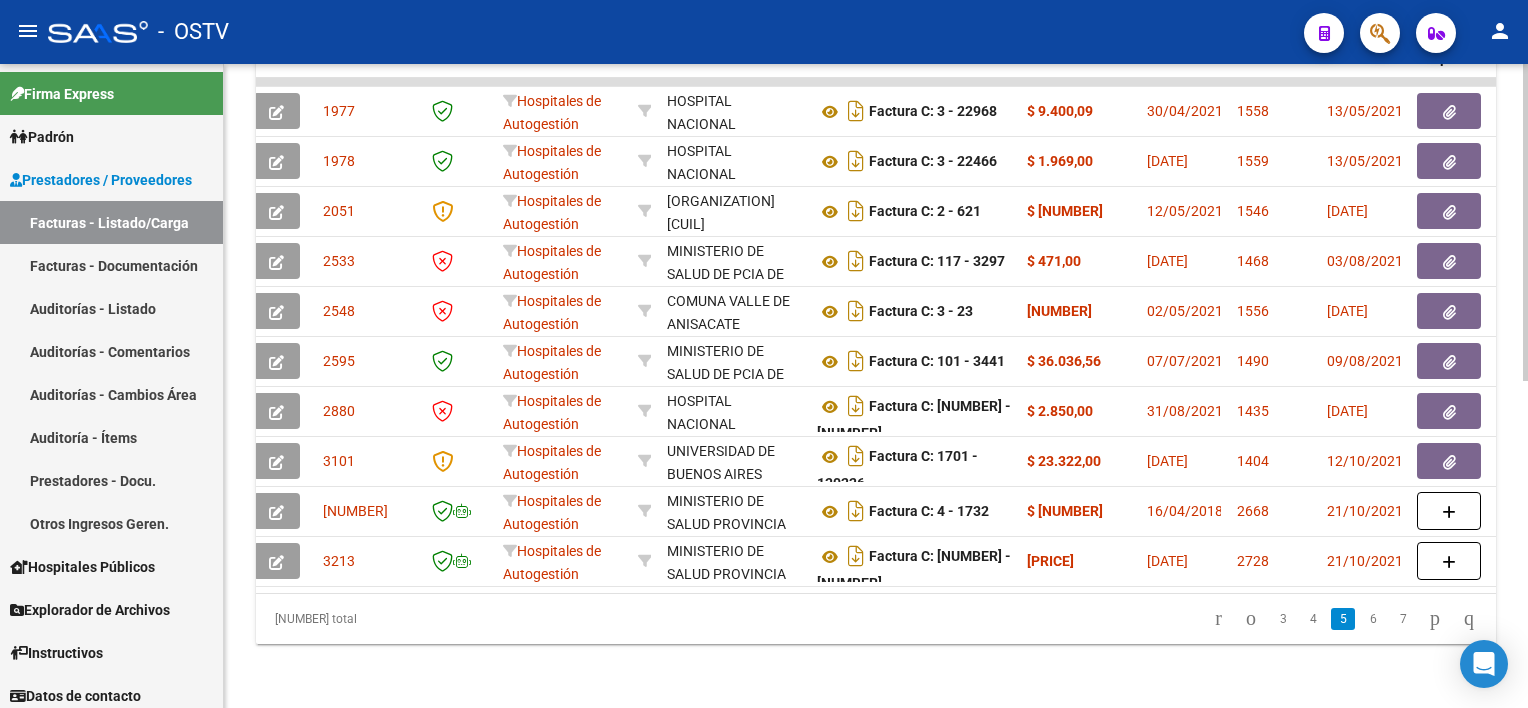 click on "7" 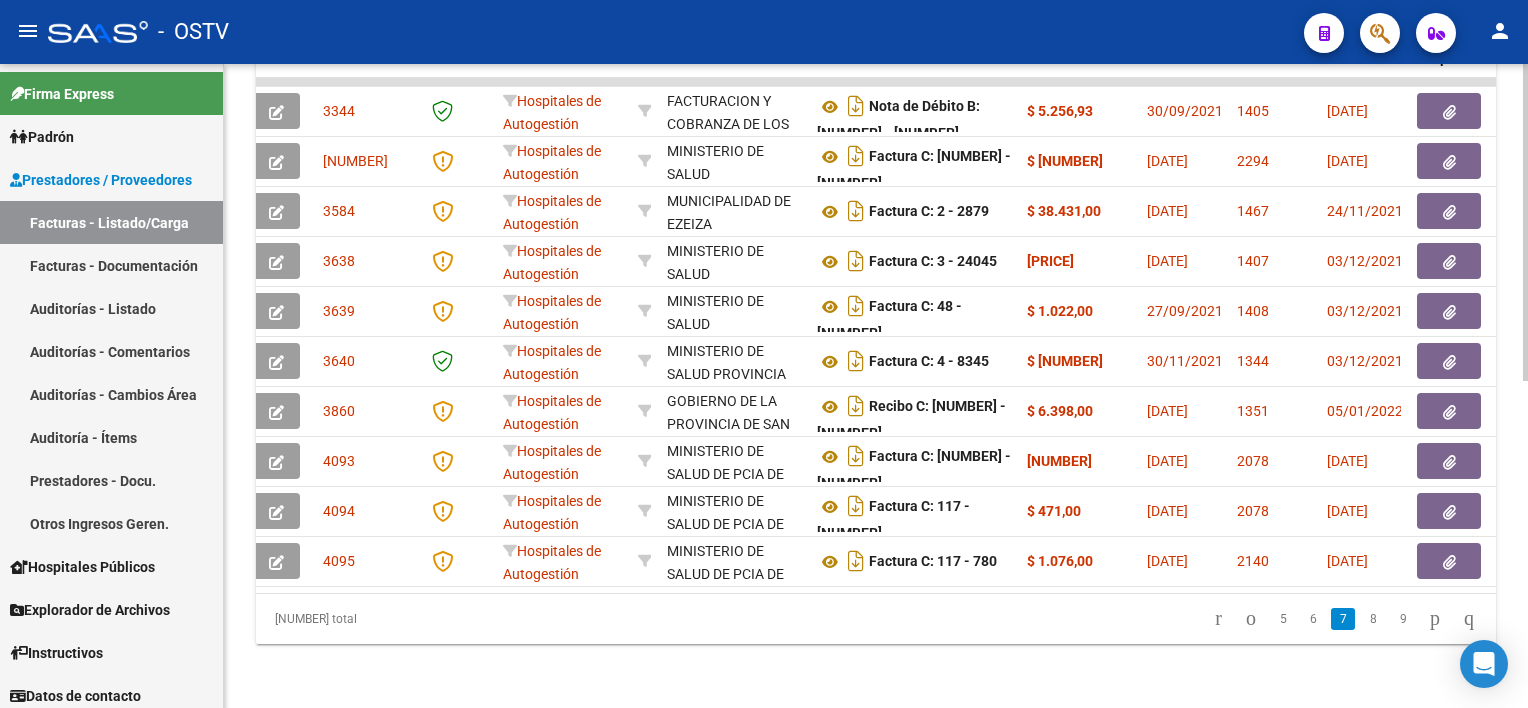 click on "9" 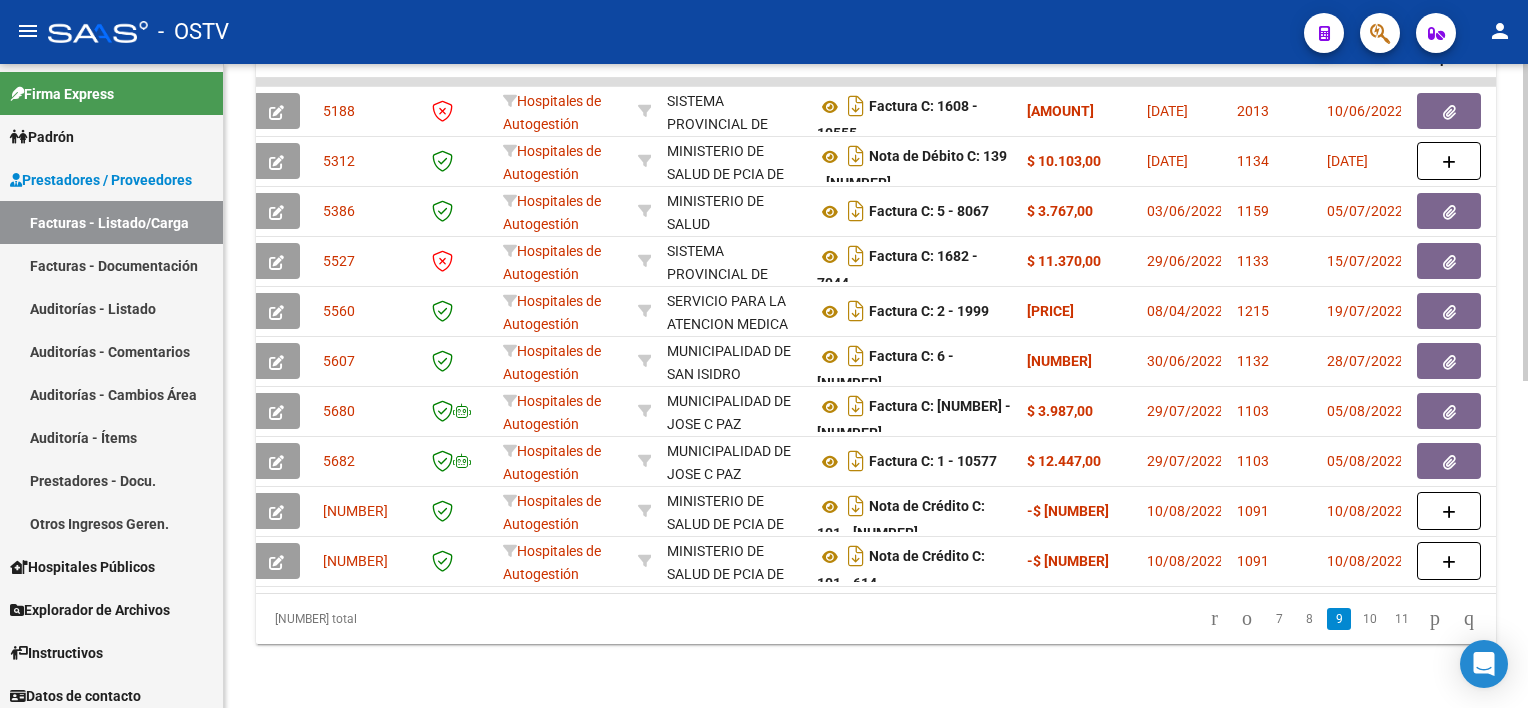 click on "11" 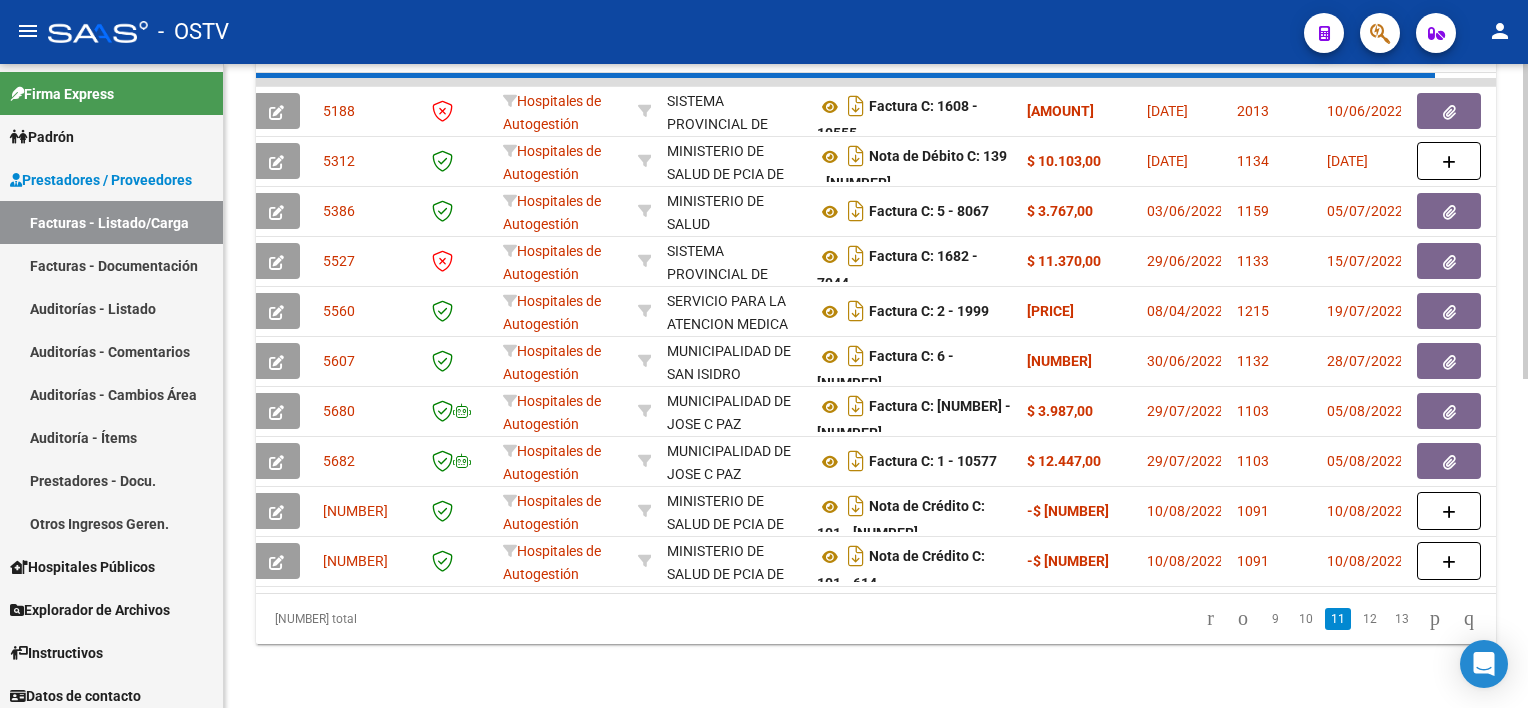 click on "13" 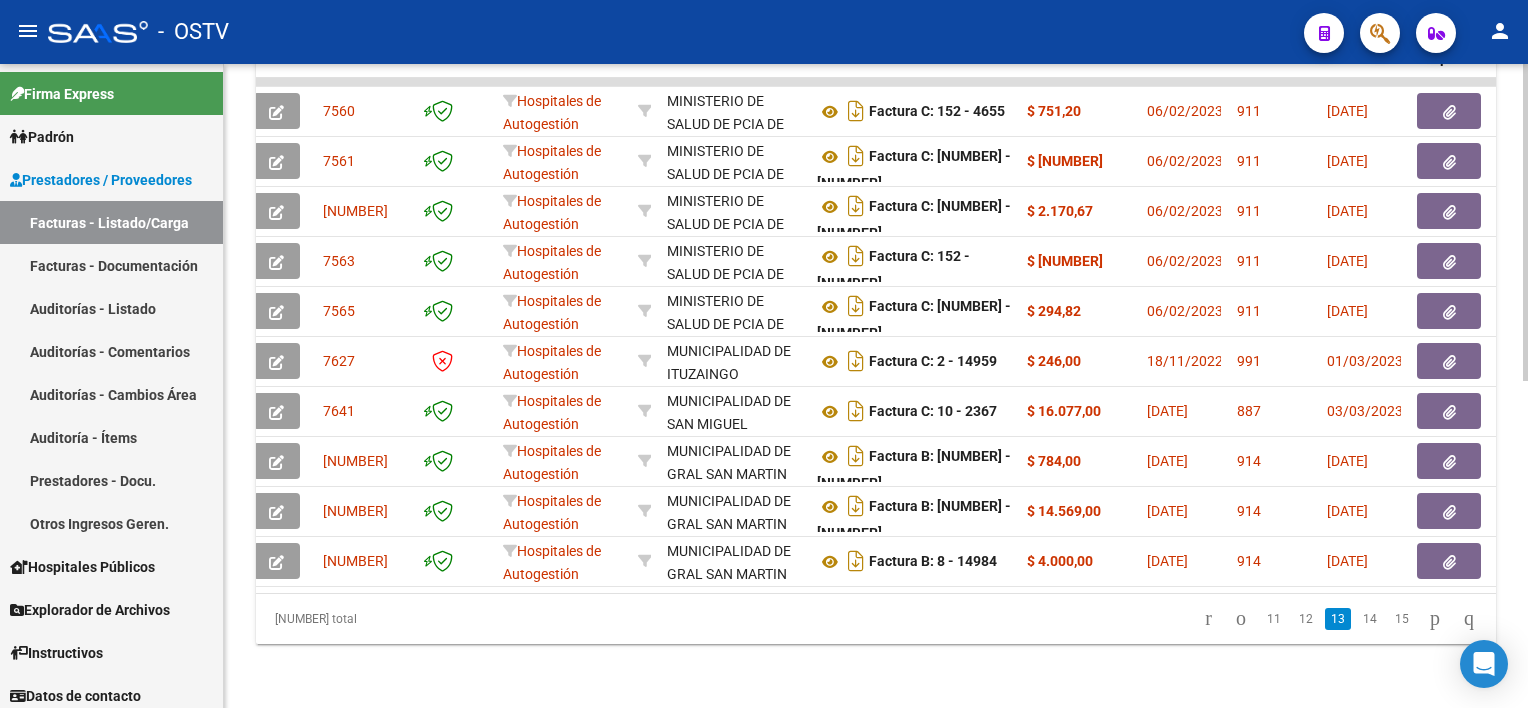 click on "15" 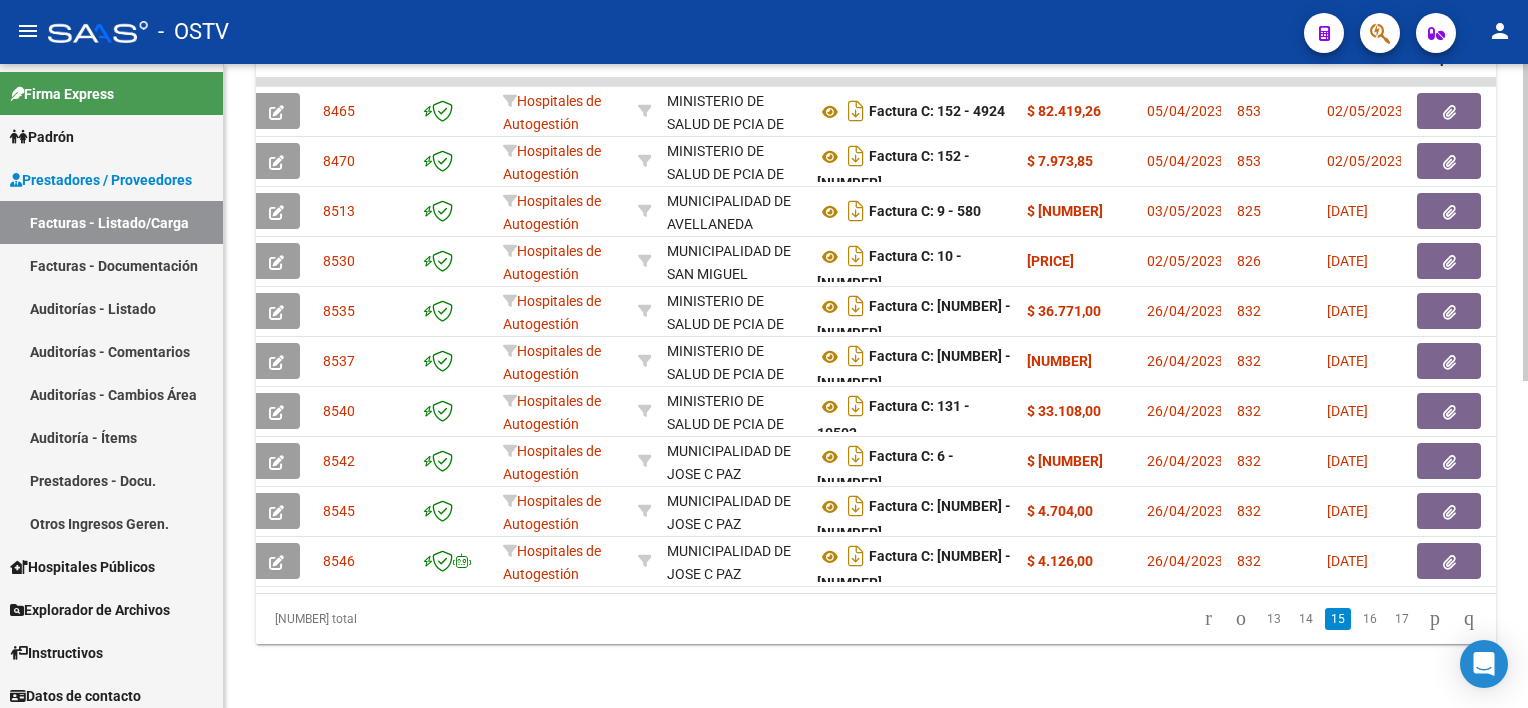 click on "17" 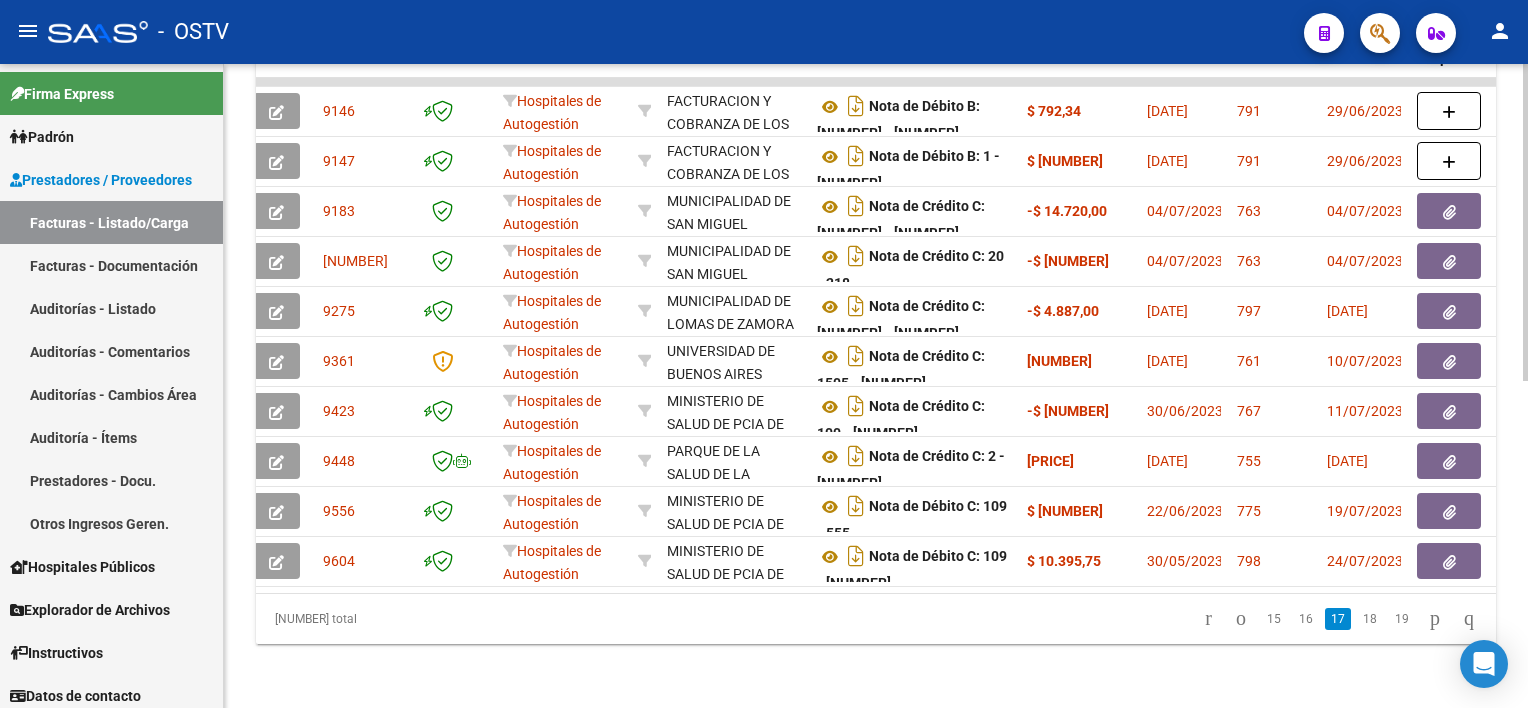click on "19" 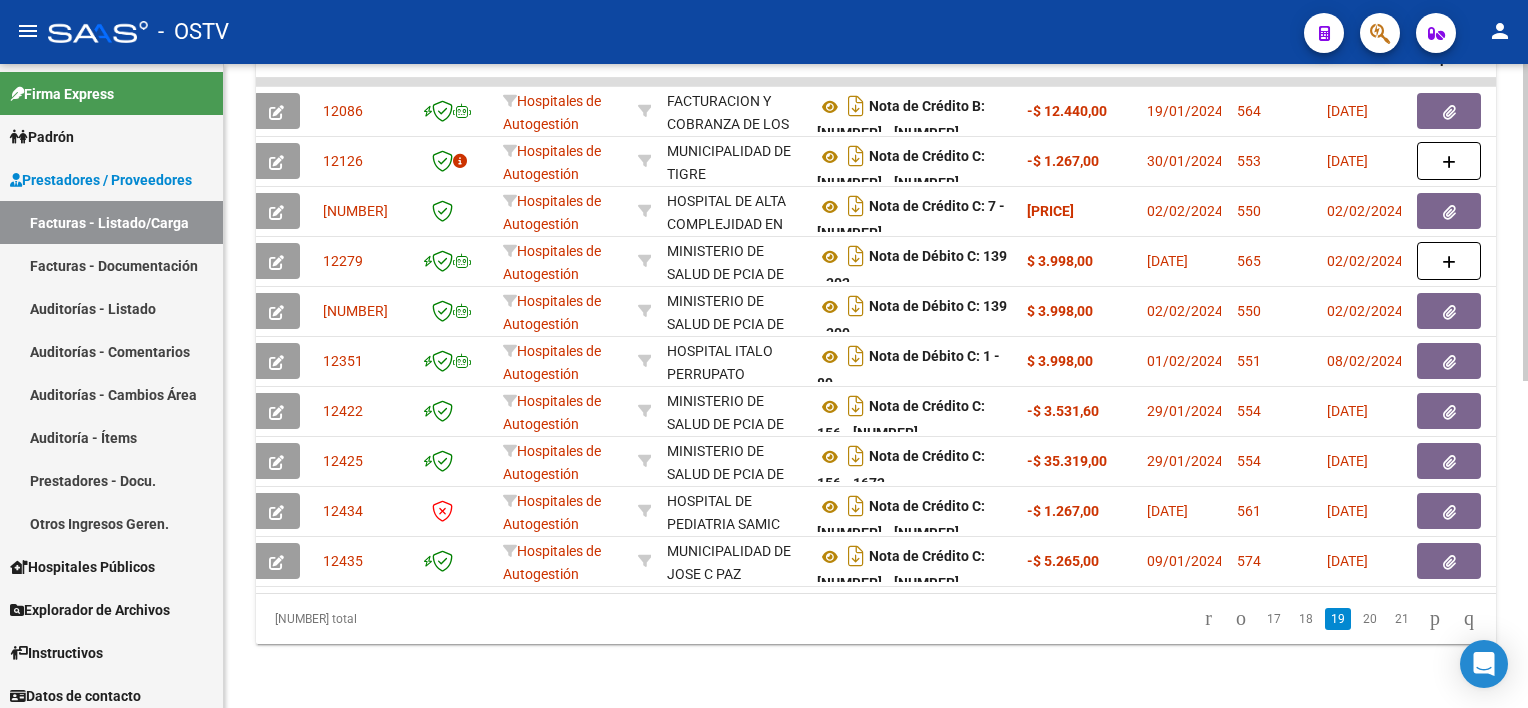click on "21" 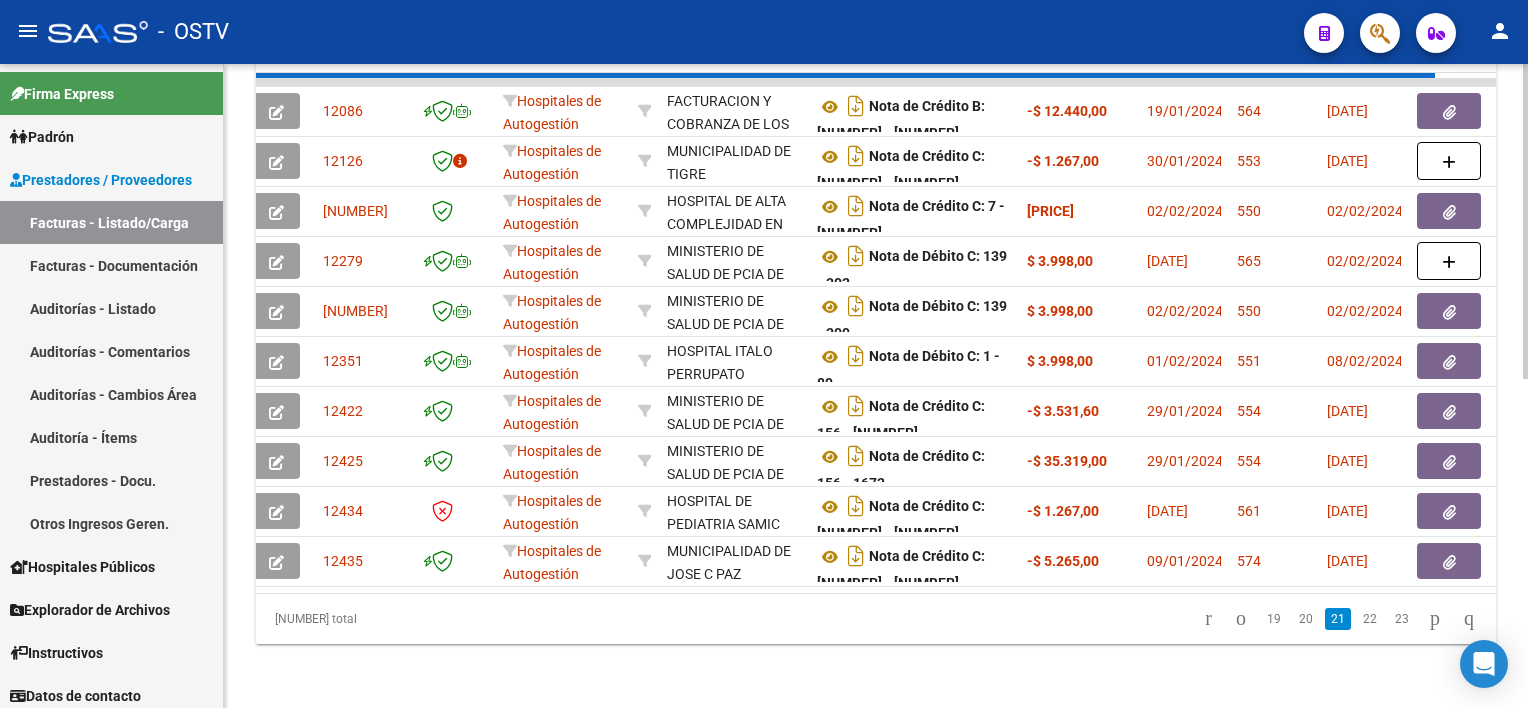 scroll, scrollTop: 665, scrollLeft: 0, axis: vertical 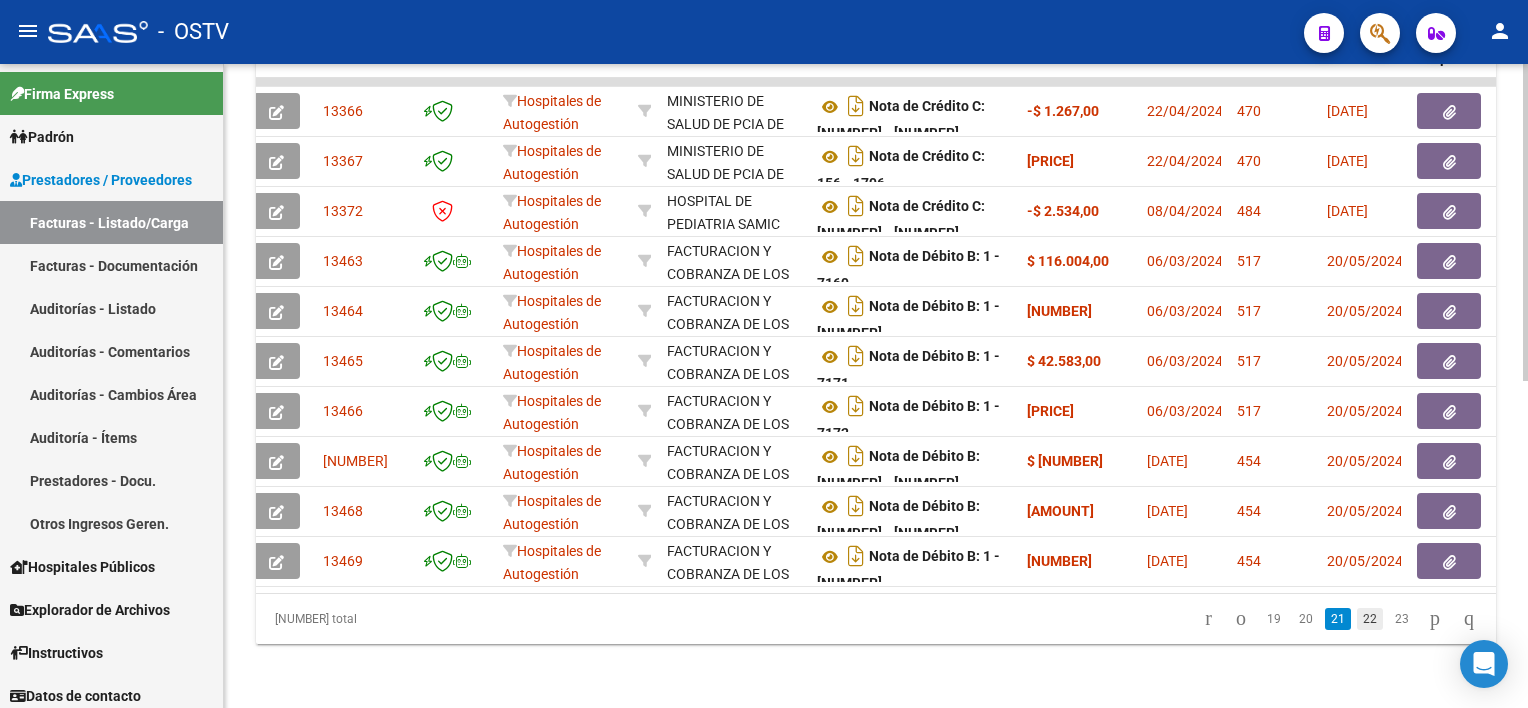 click on "22" 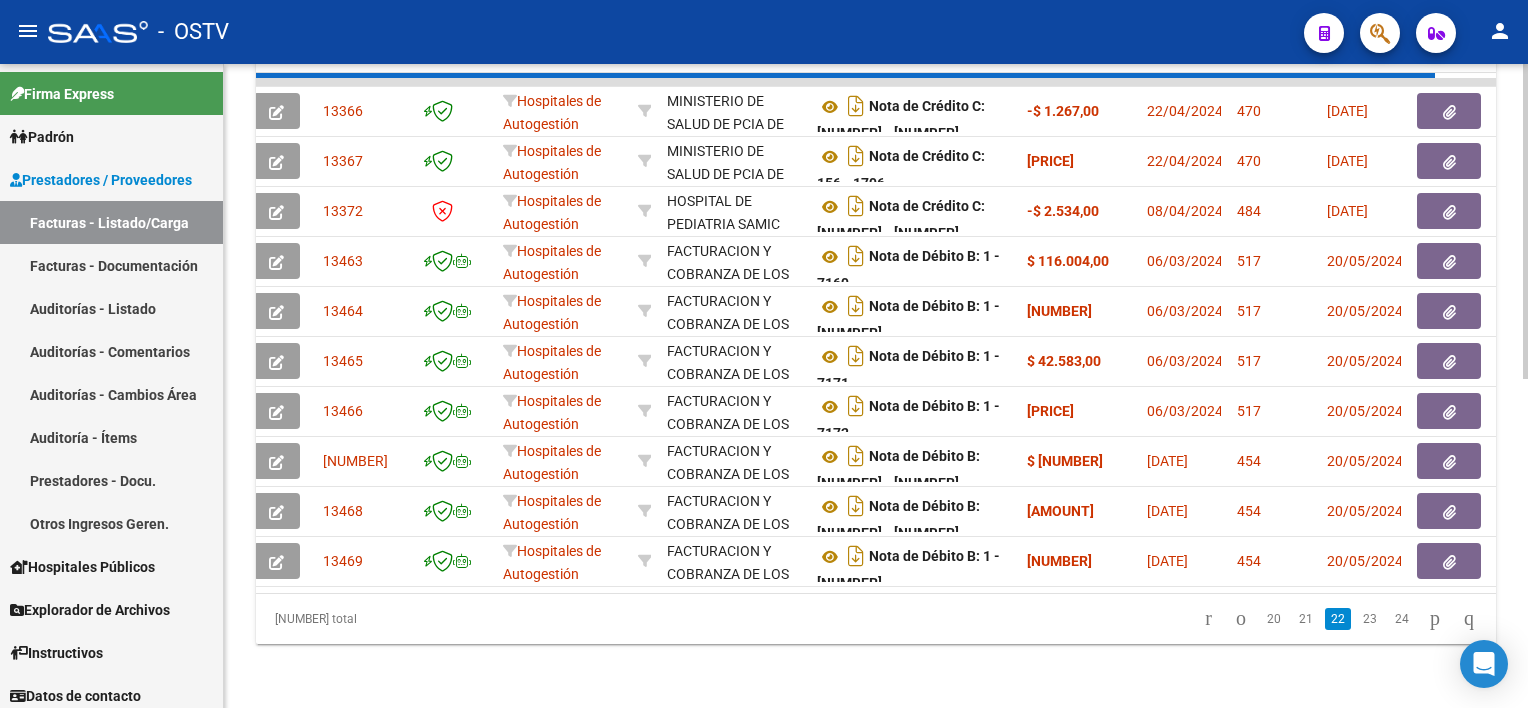 scroll, scrollTop: 665, scrollLeft: 0, axis: vertical 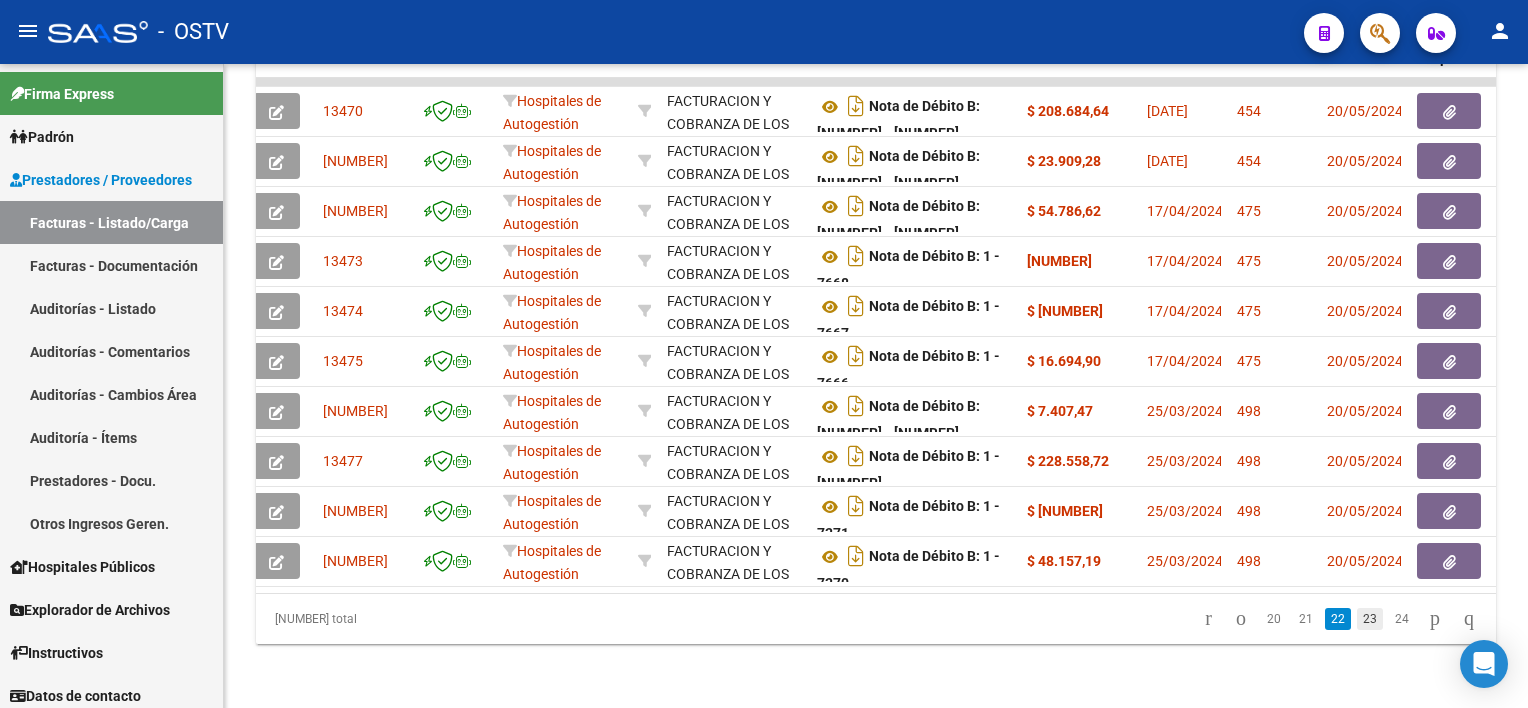 click on "23" 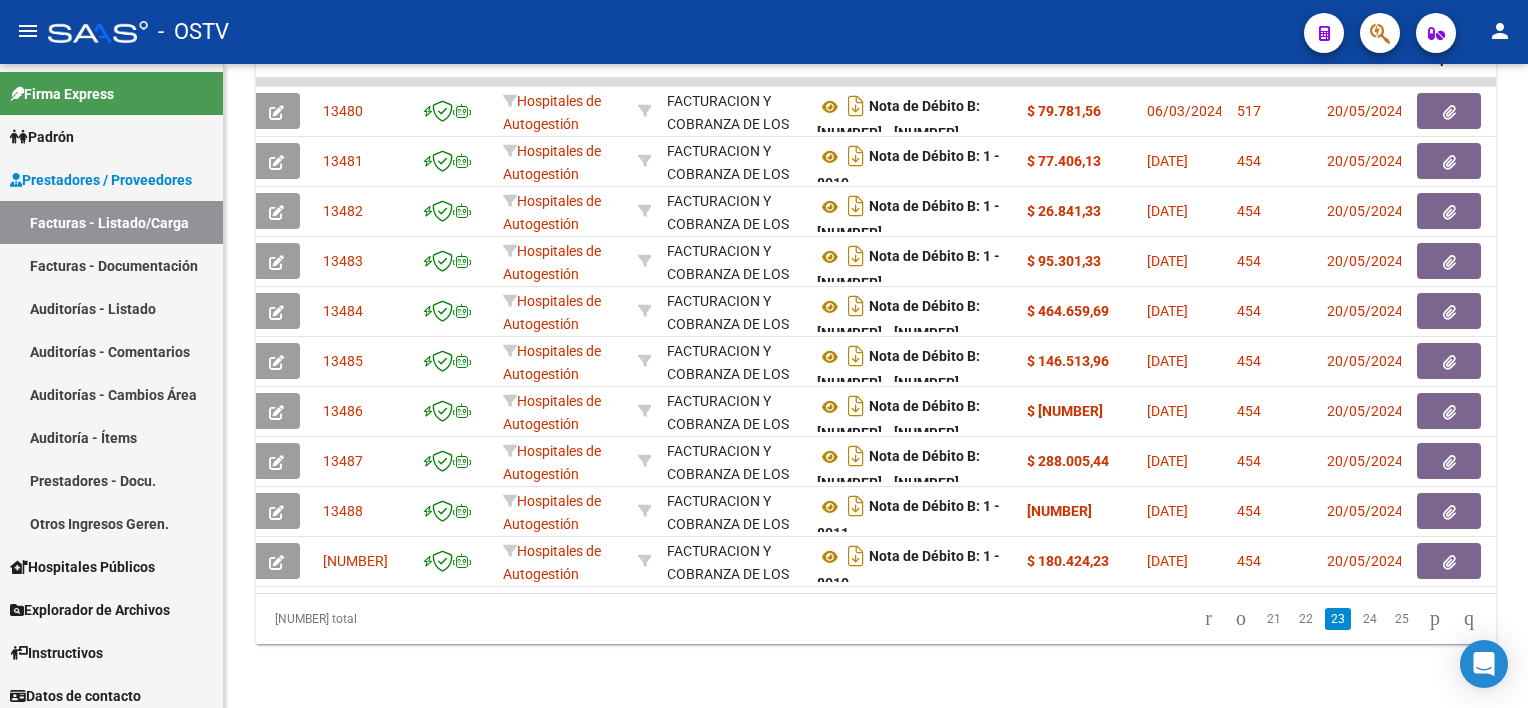 scroll, scrollTop: 665, scrollLeft: 0, axis: vertical 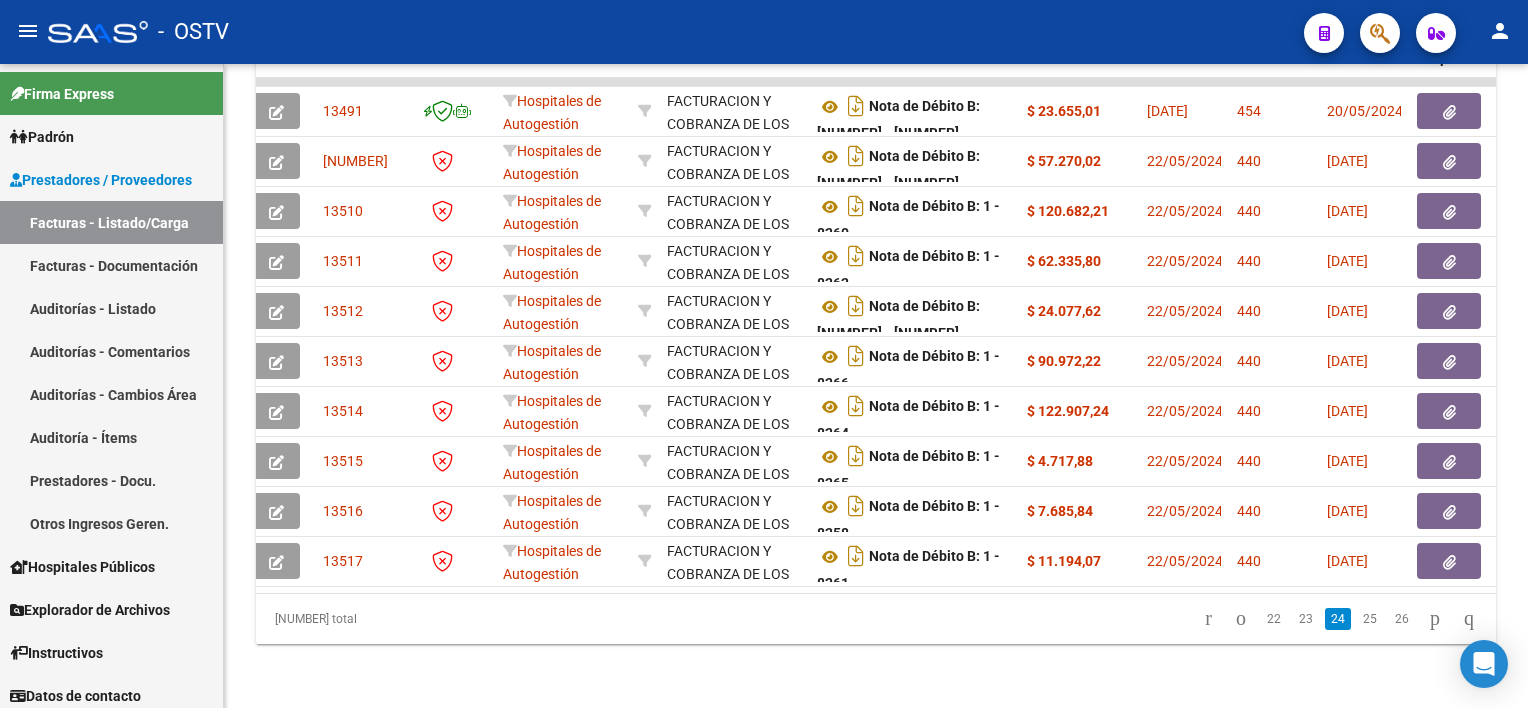 click on "25" 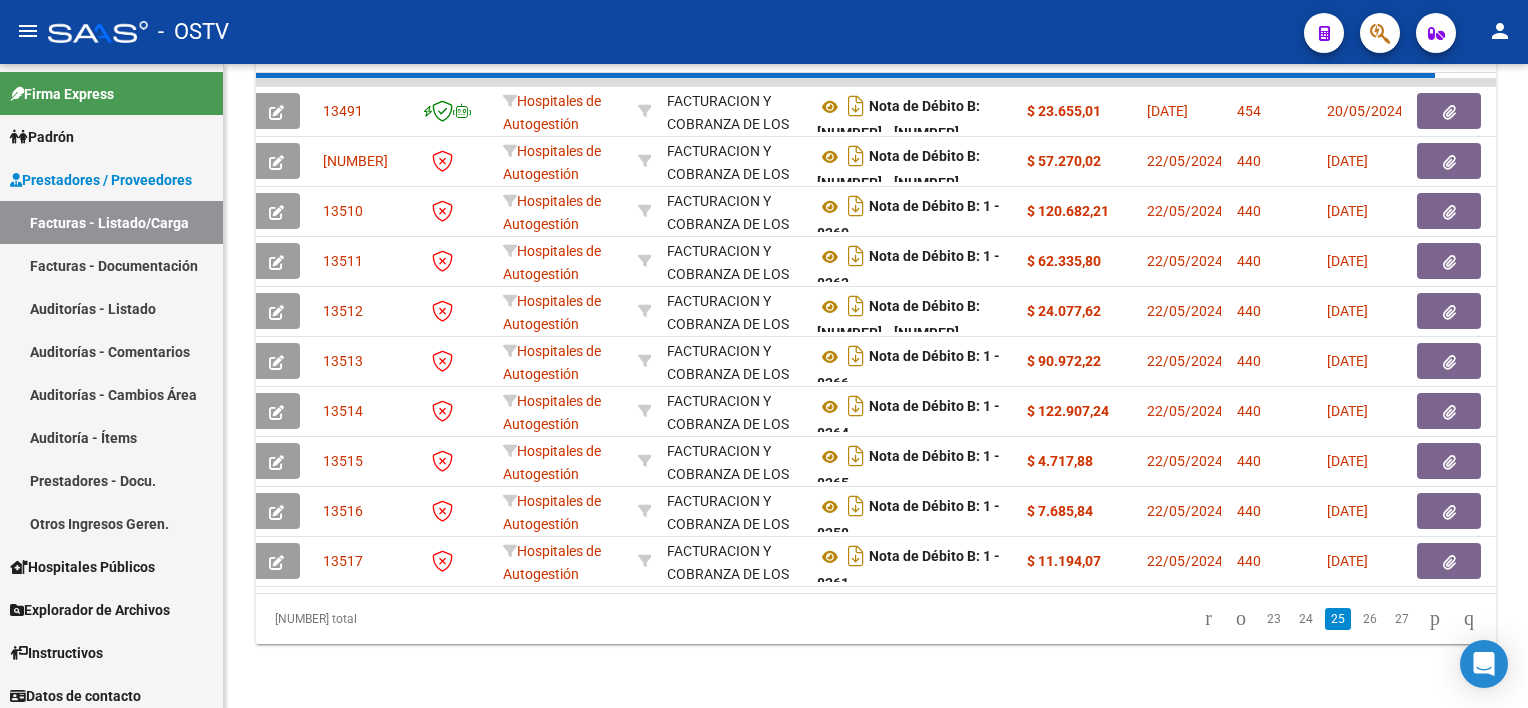 scroll, scrollTop: 665, scrollLeft: 0, axis: vertical 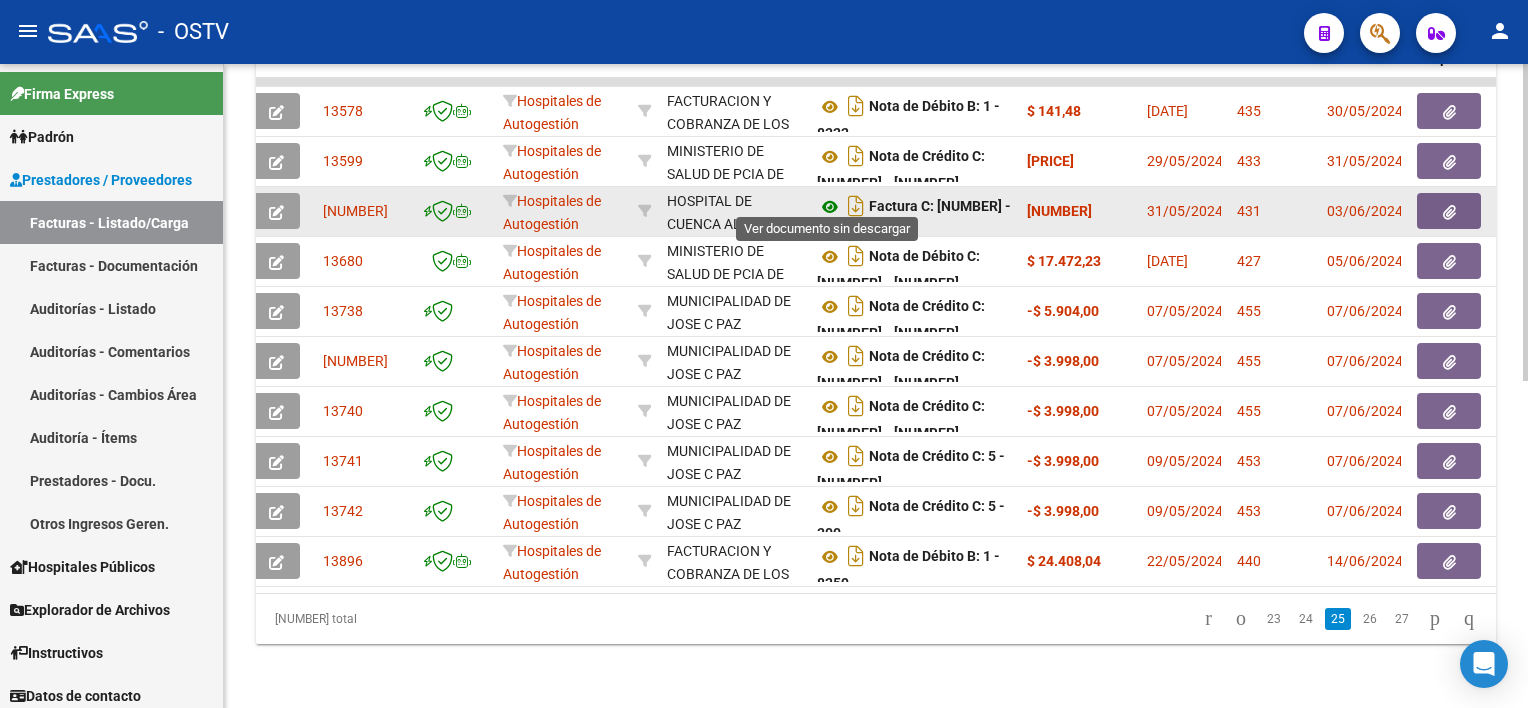 click 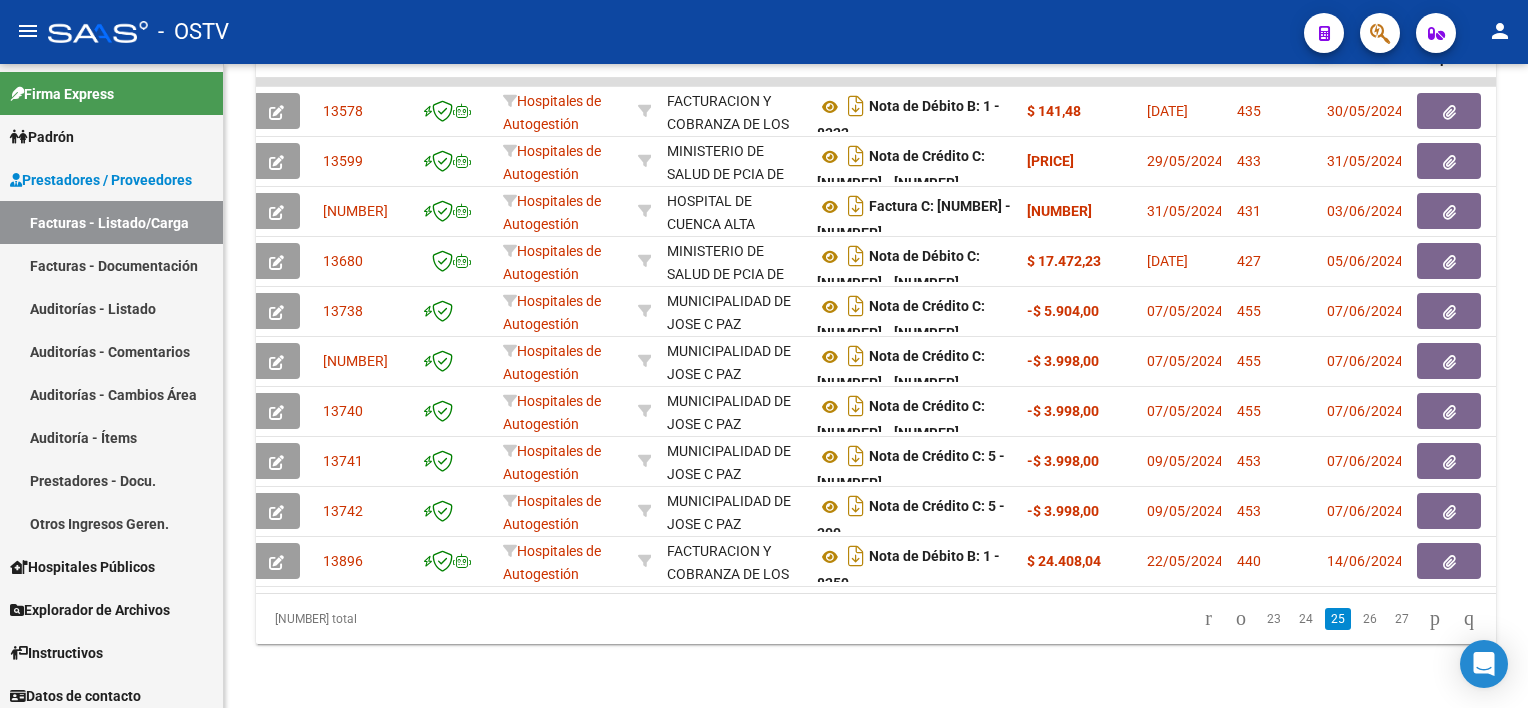 click on "26" 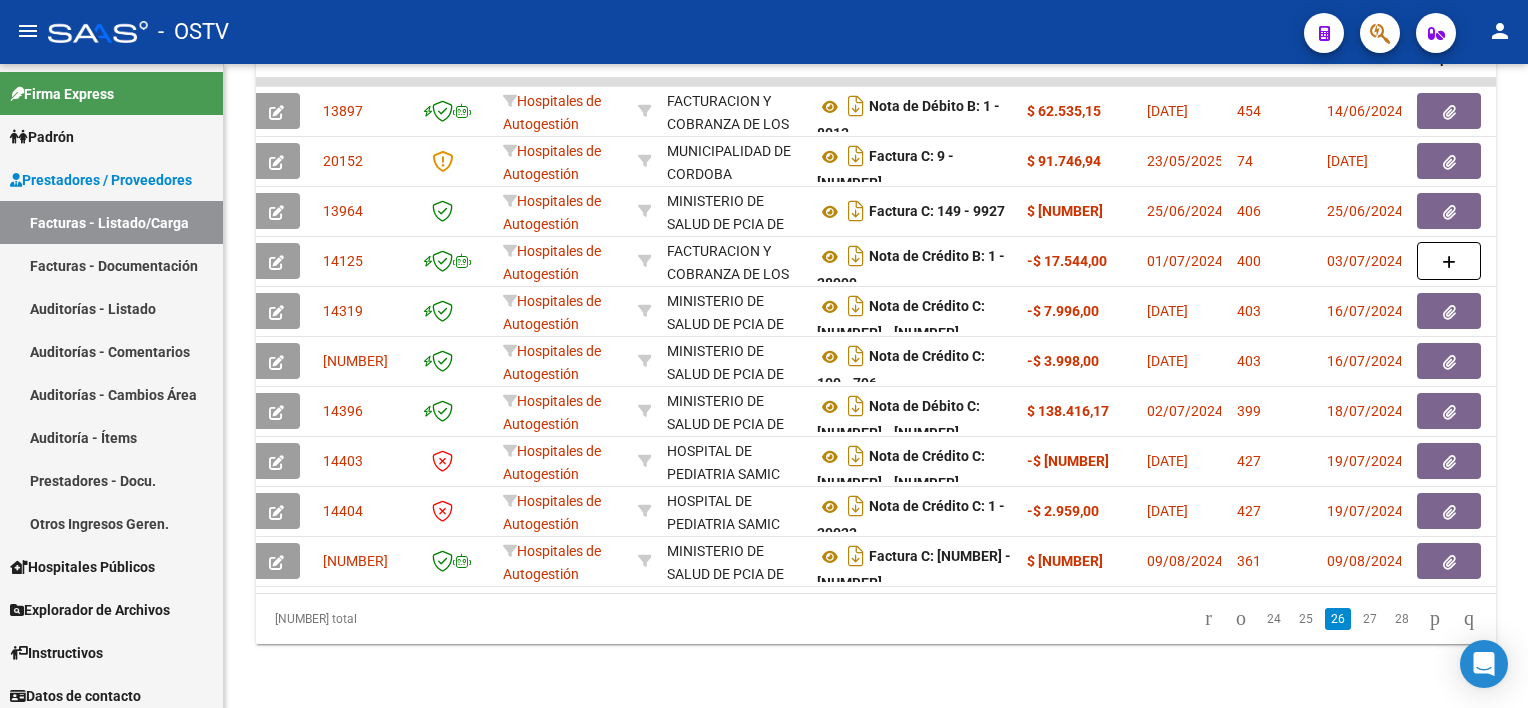 scroll, scrollTop: 665, scrollLeft: 0, axis: vertical 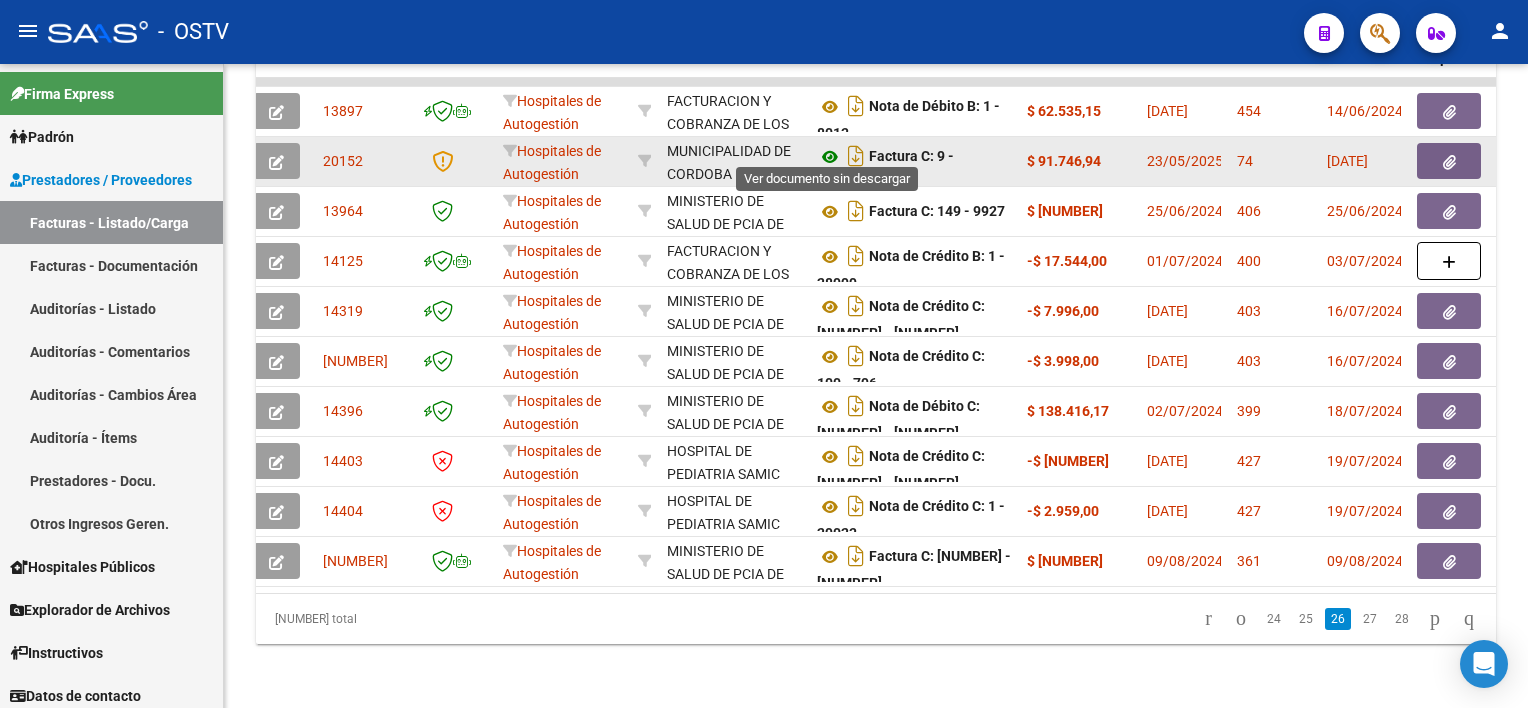 click 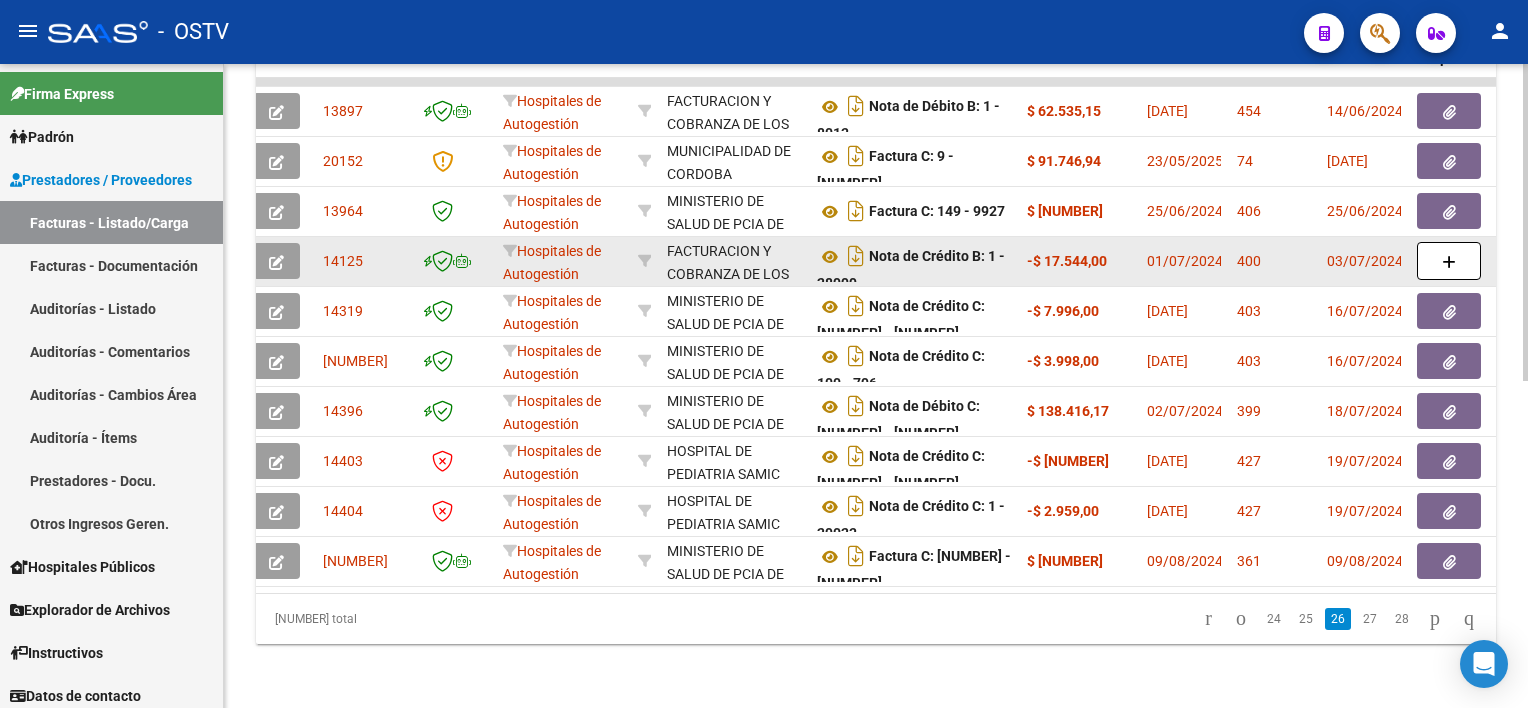 scroll, scrollTop: 565, scrollLeft: 0, axis: vertical 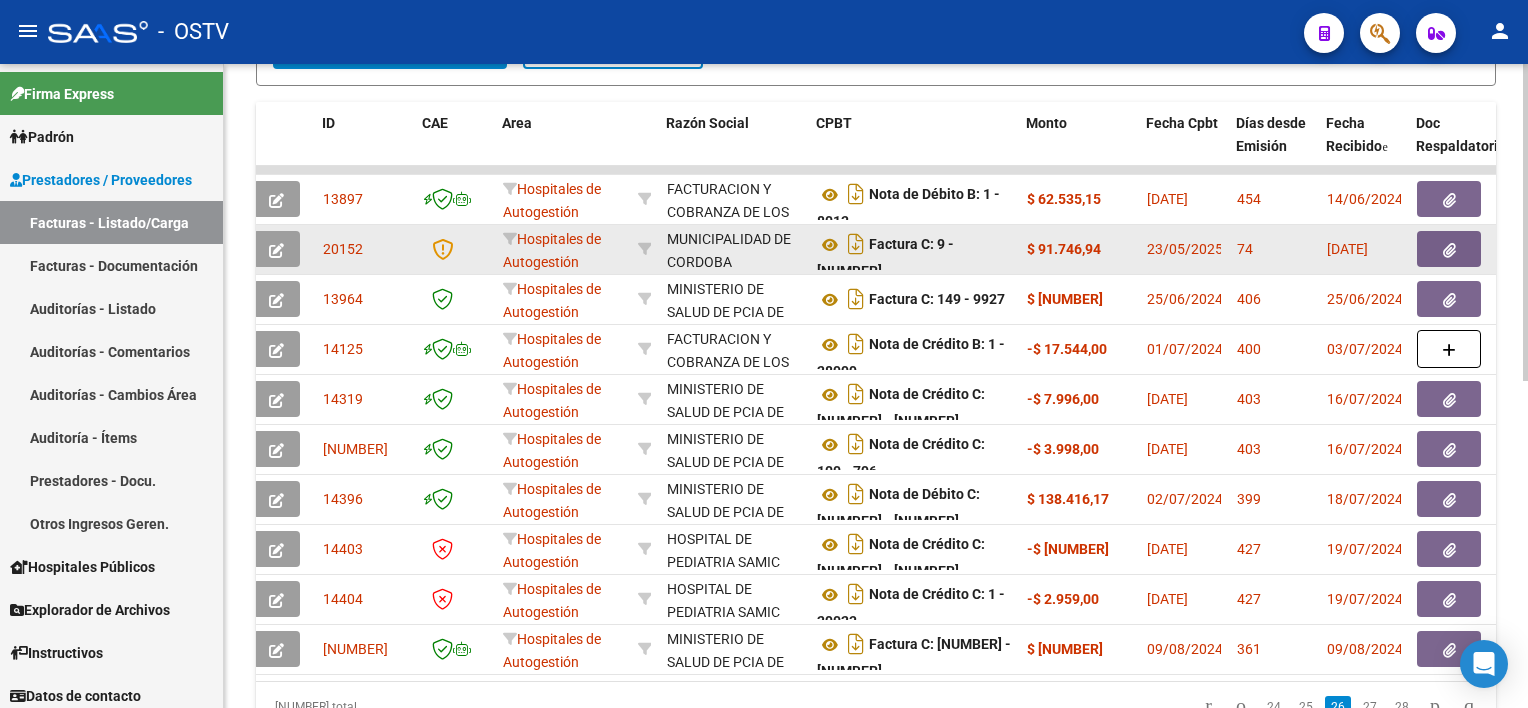 click 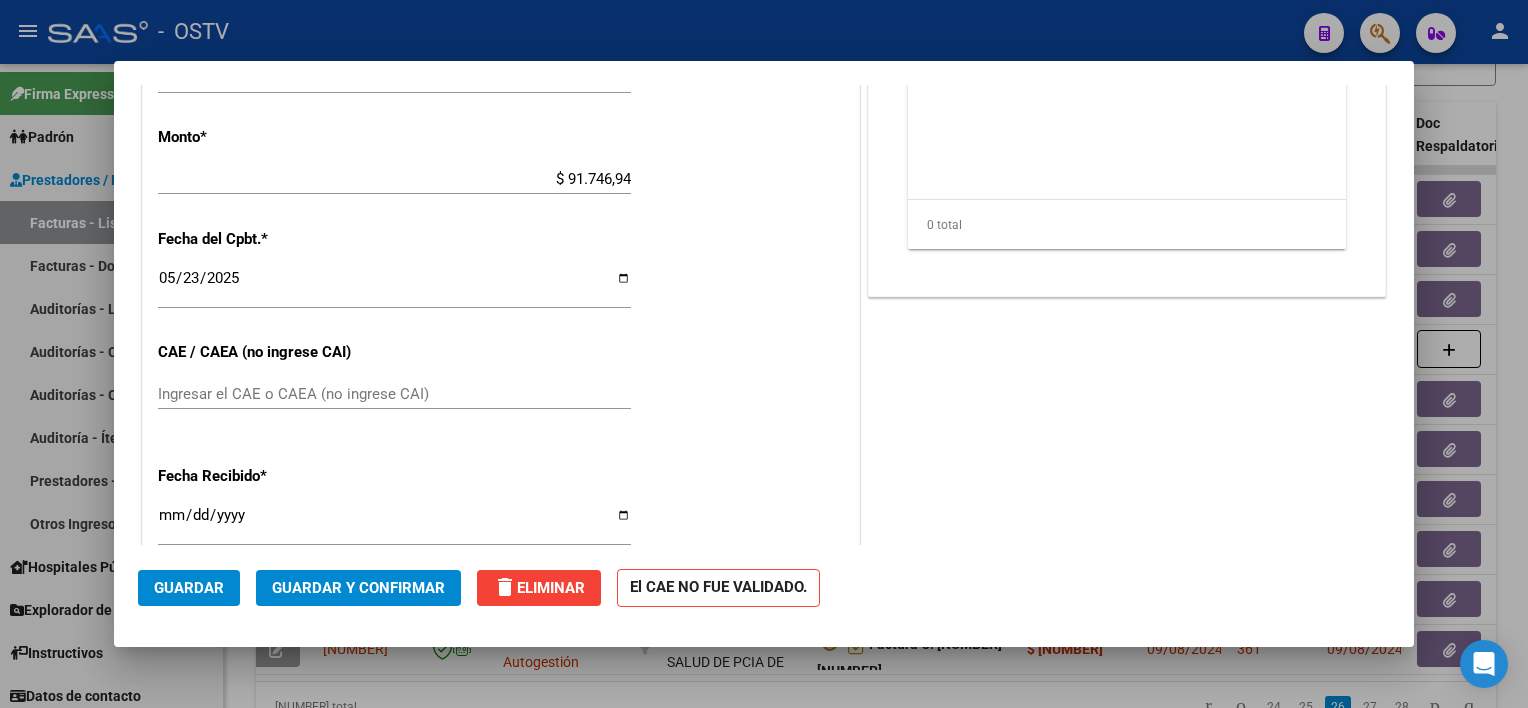 scroll, scrollTop: 900, scrollLeft: 0, axis: vertical 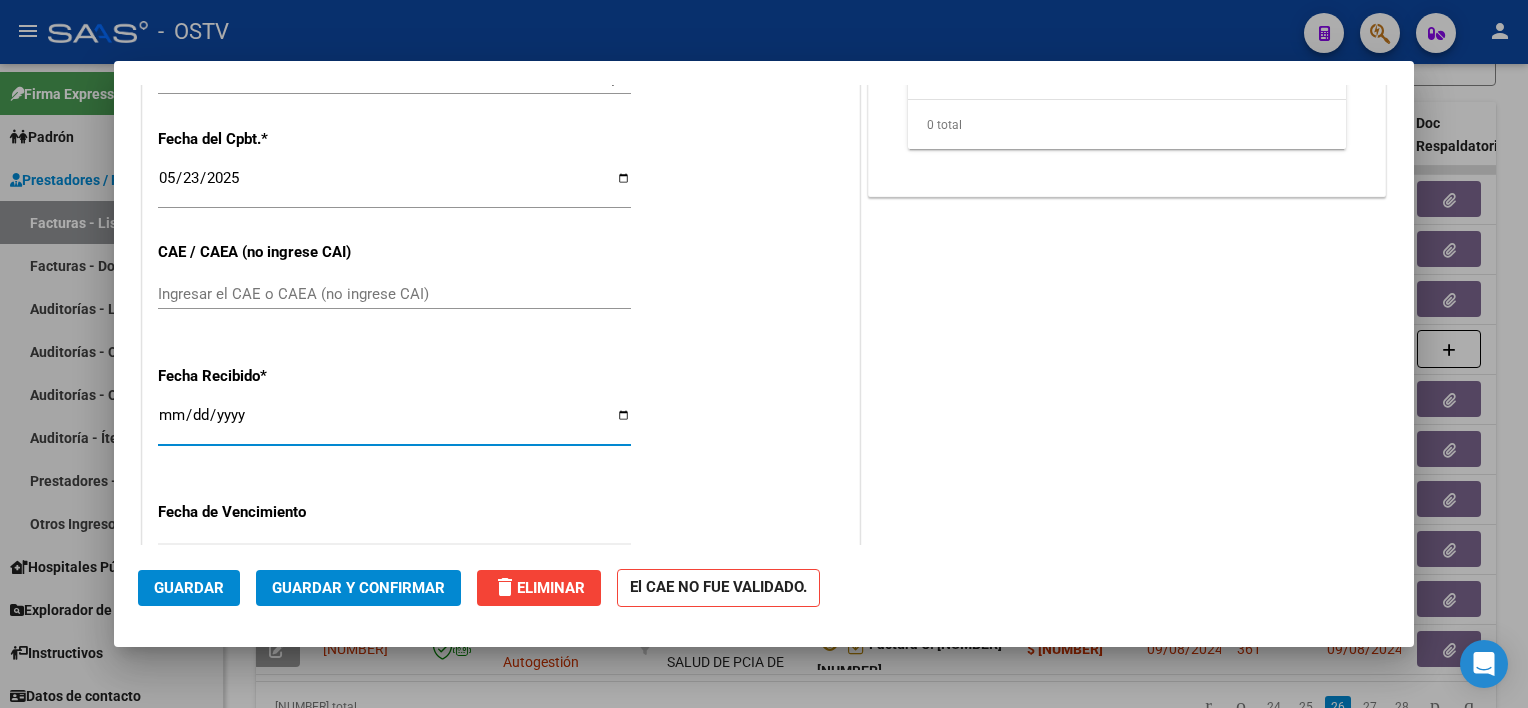 click on "[DATE]" at bounding box center (394, 423) 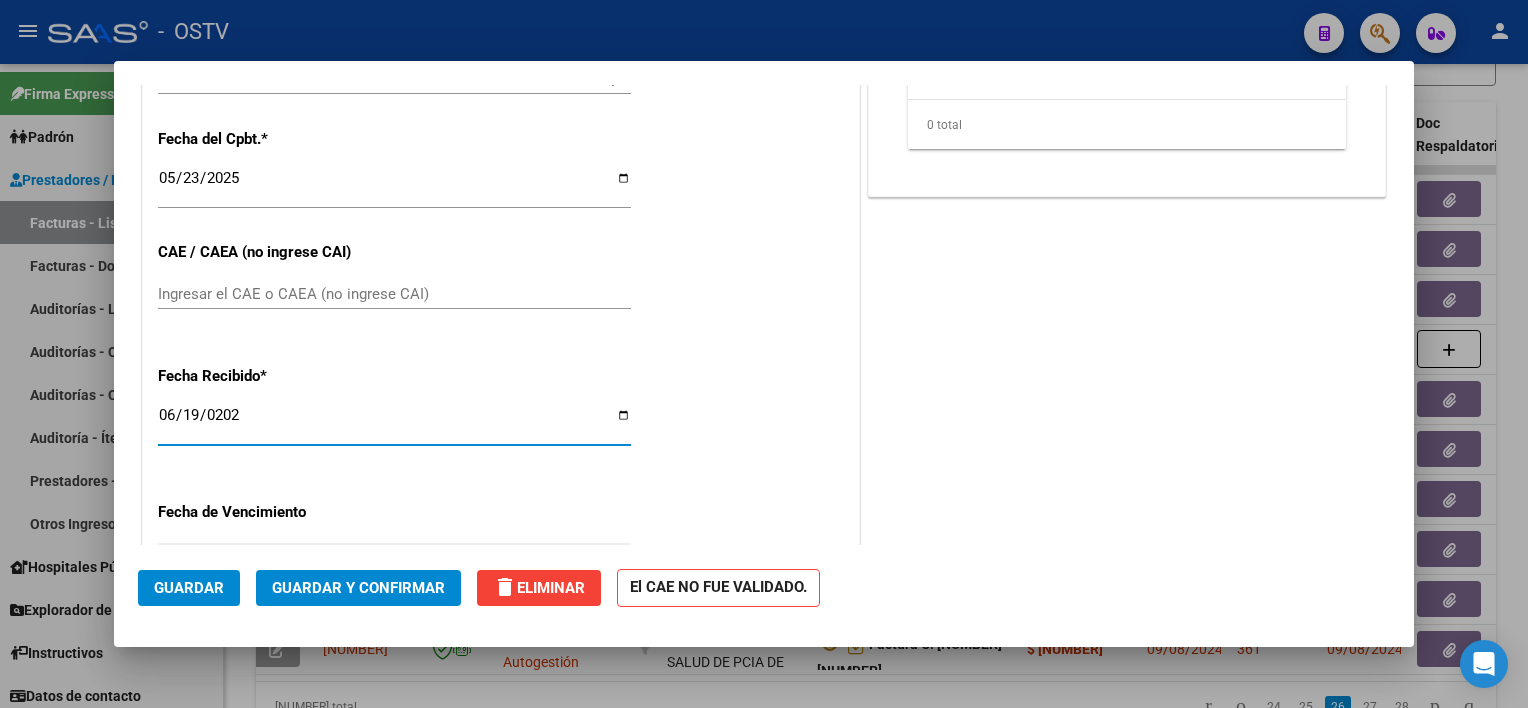 type on "2025-06-19" 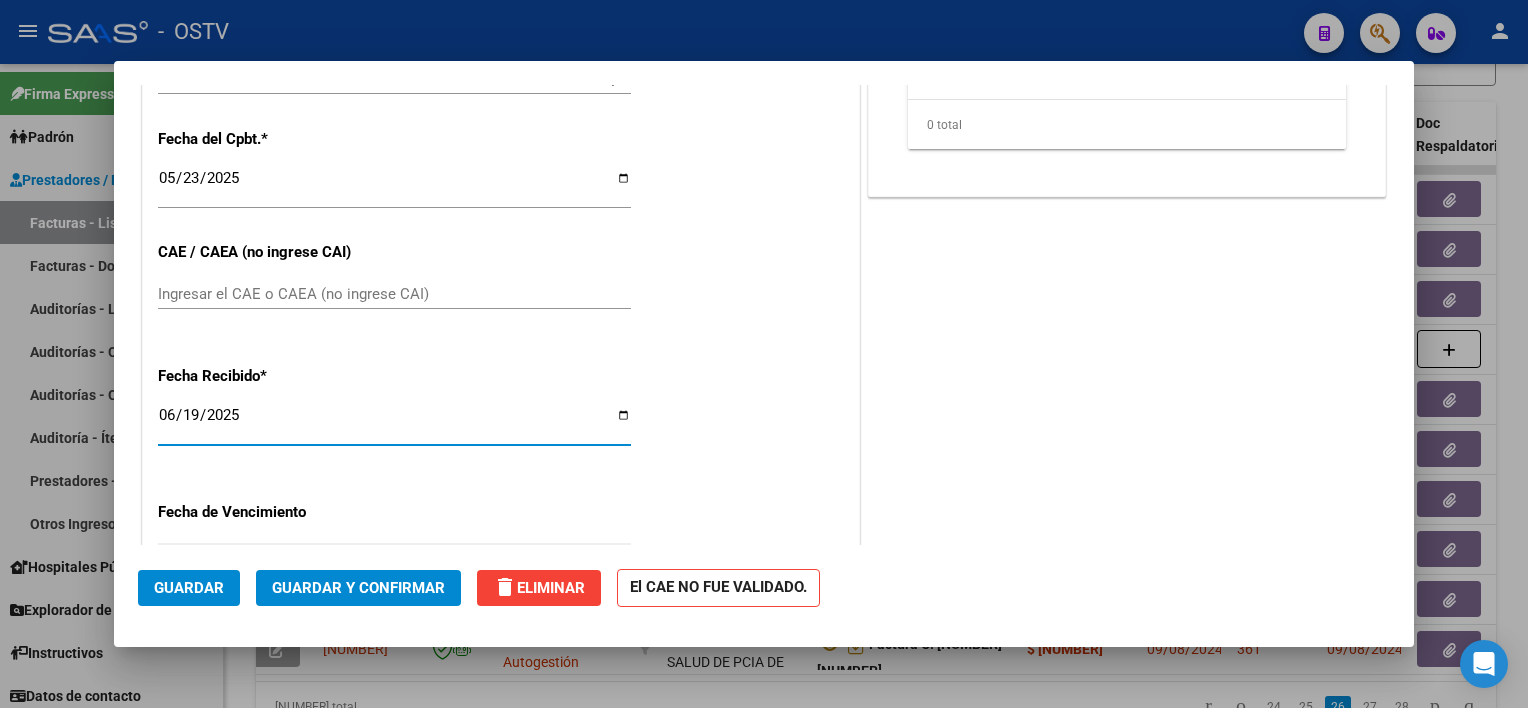 click on "Guardar y Confirmar" 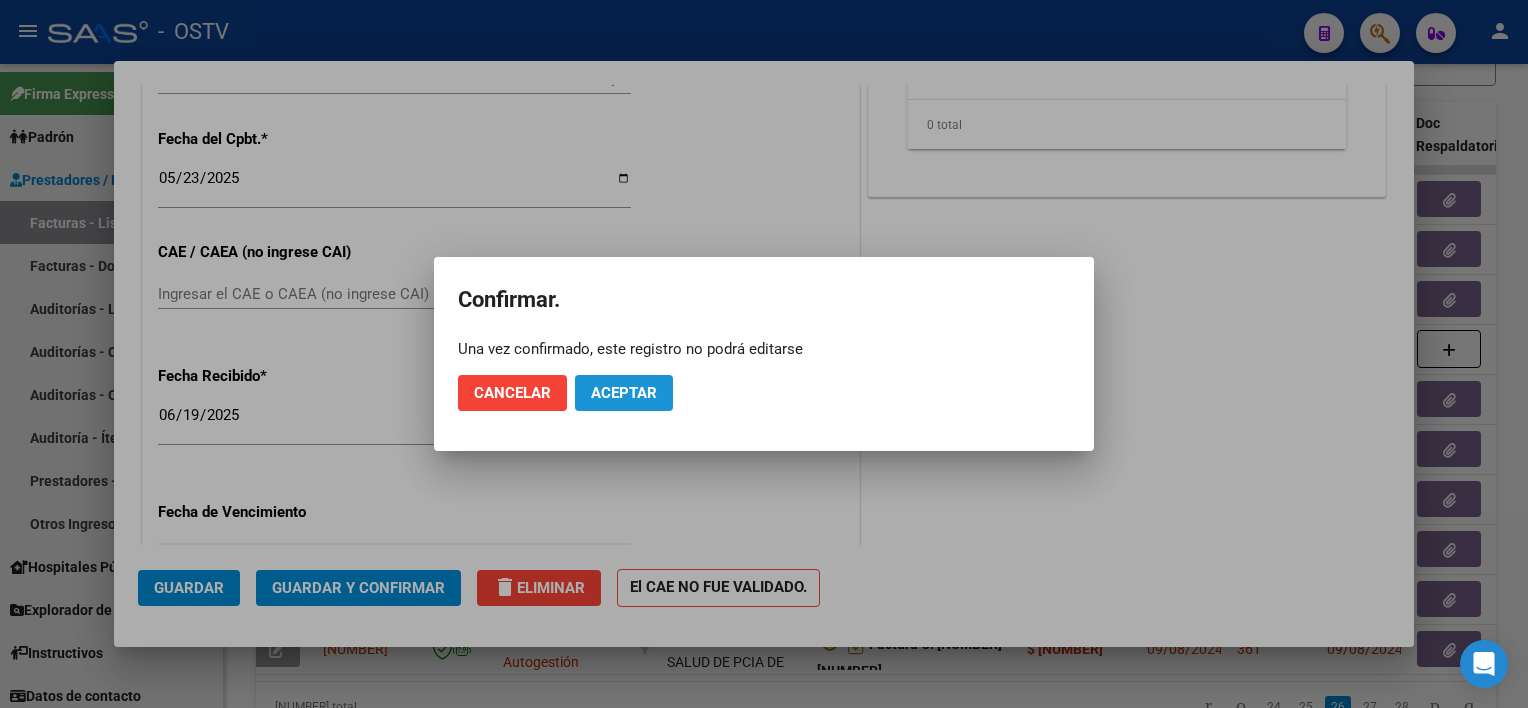 click on "Aceptar" 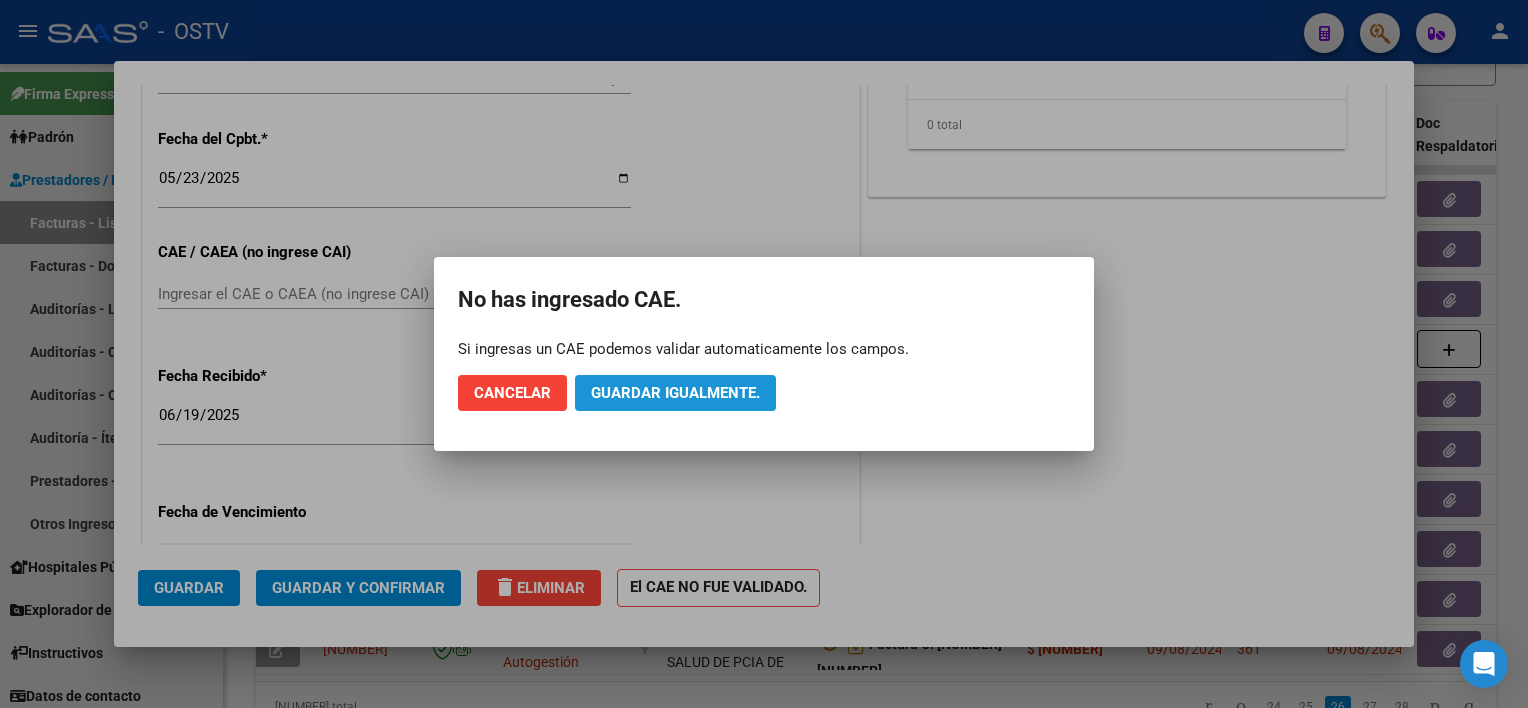click on "Guardar igualmente." 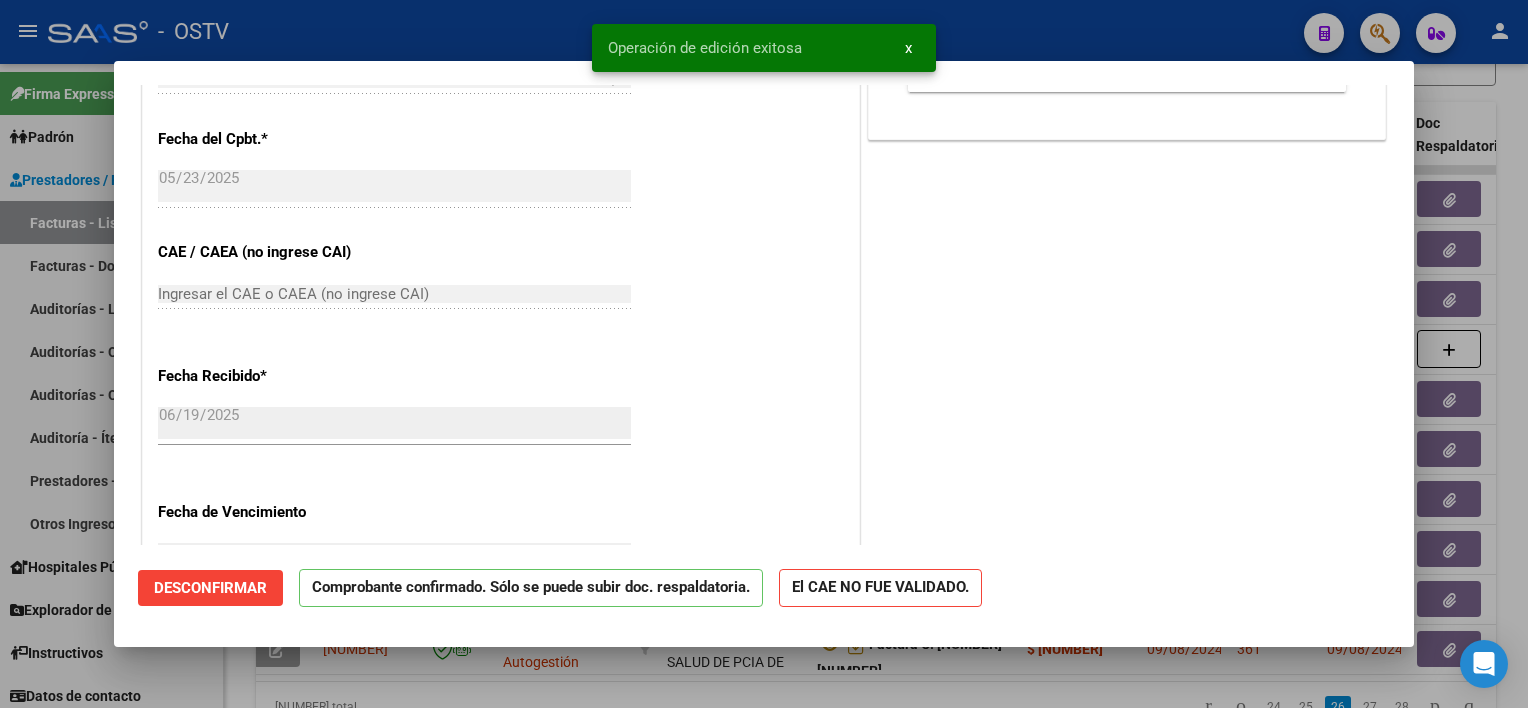click at bounding box center [764, 354] 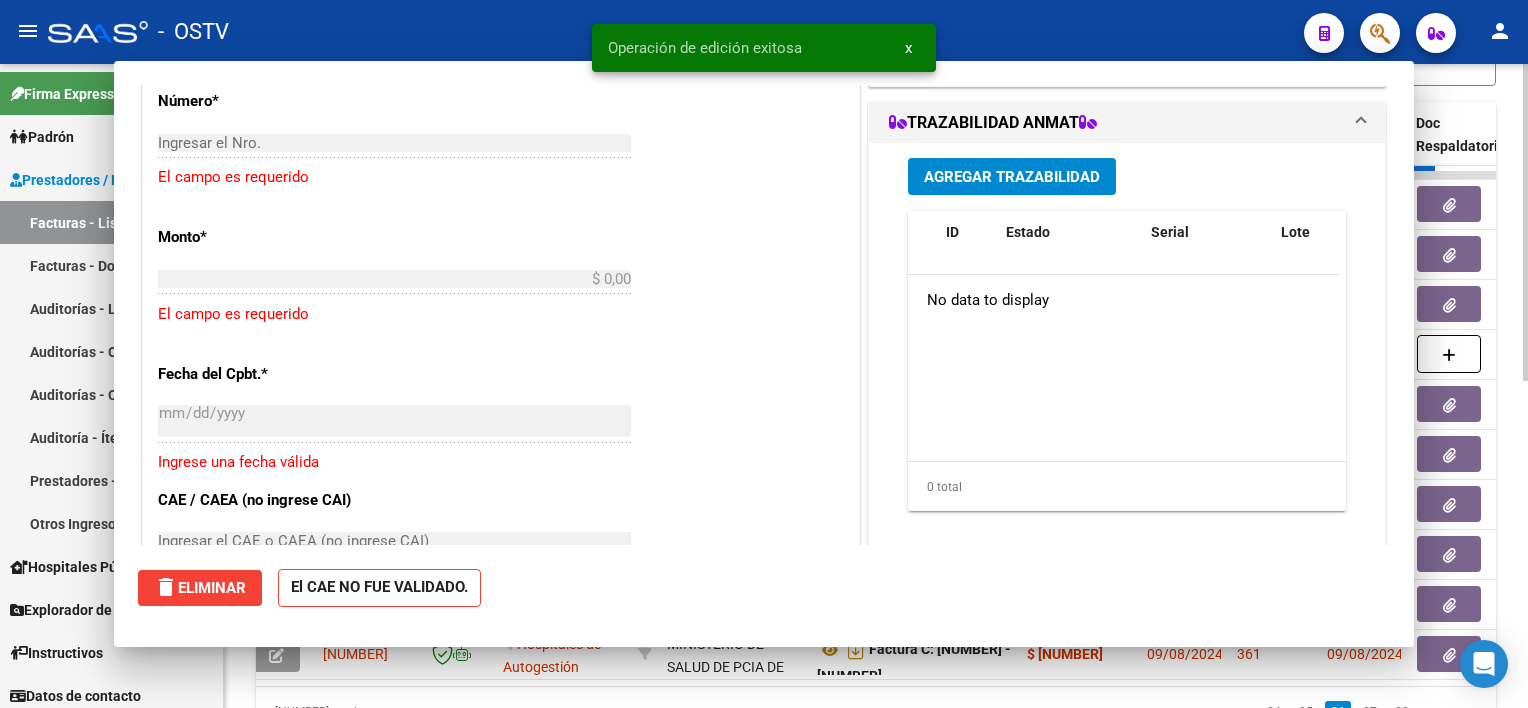 scroll, scrollTop: 0, scrollLeft: 0, axis: both 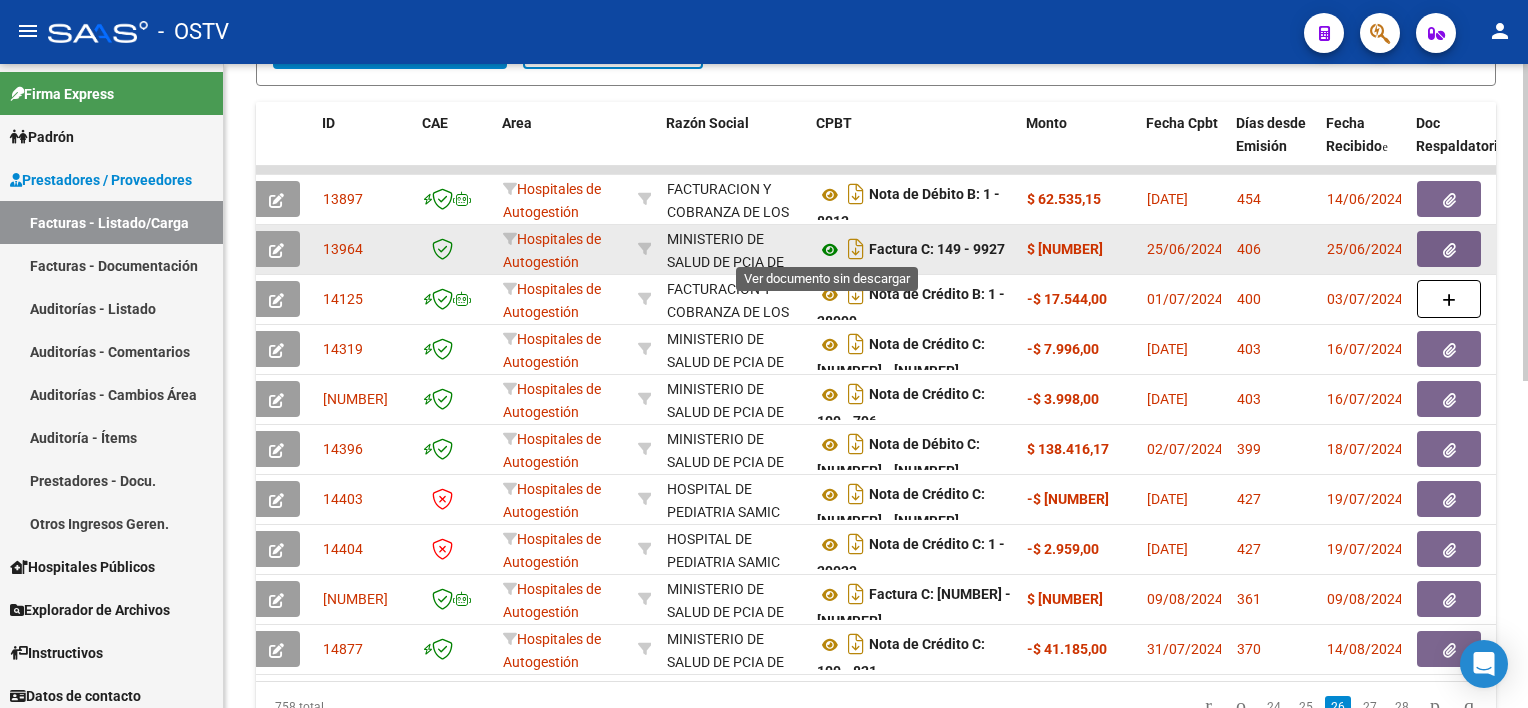 click 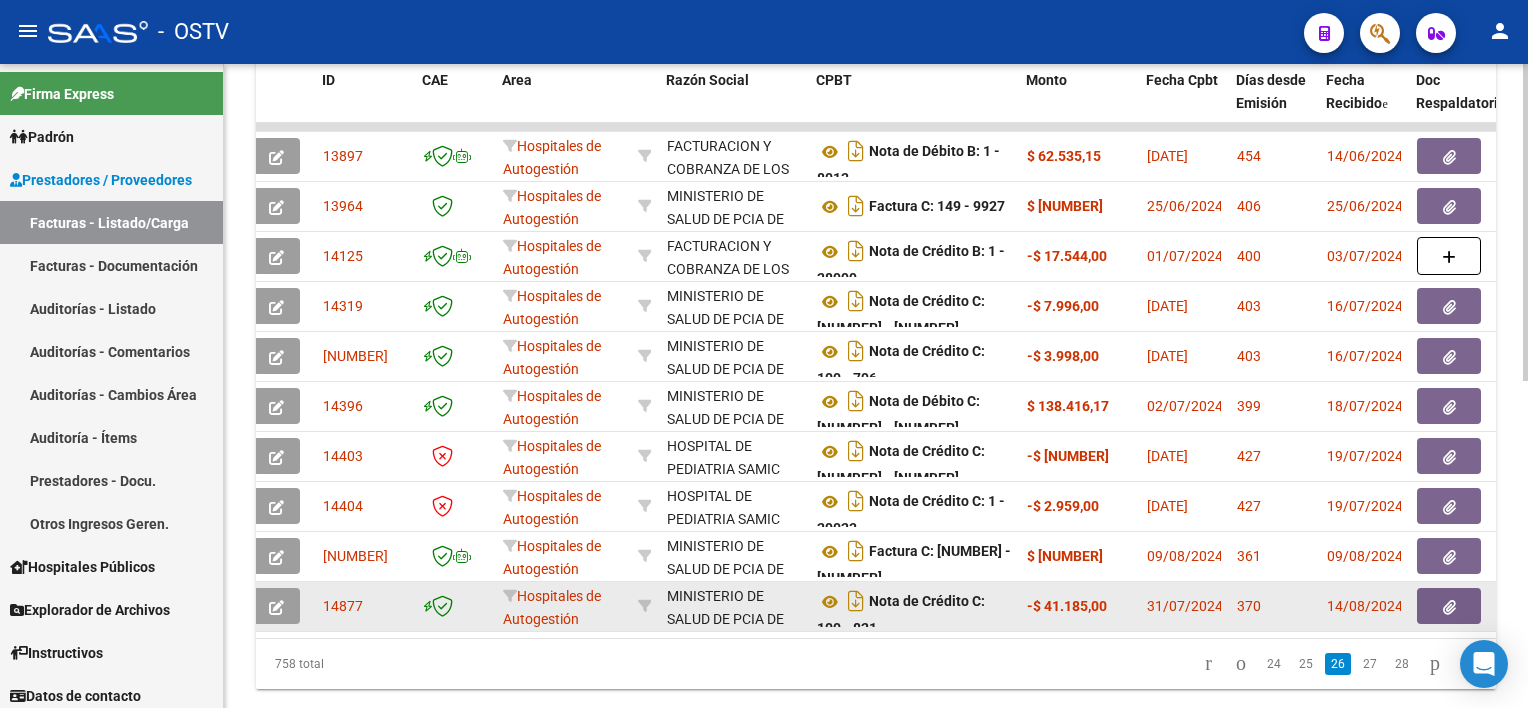 scroll, scrollTop: 665, scrollLeft: 0, axis: vertical 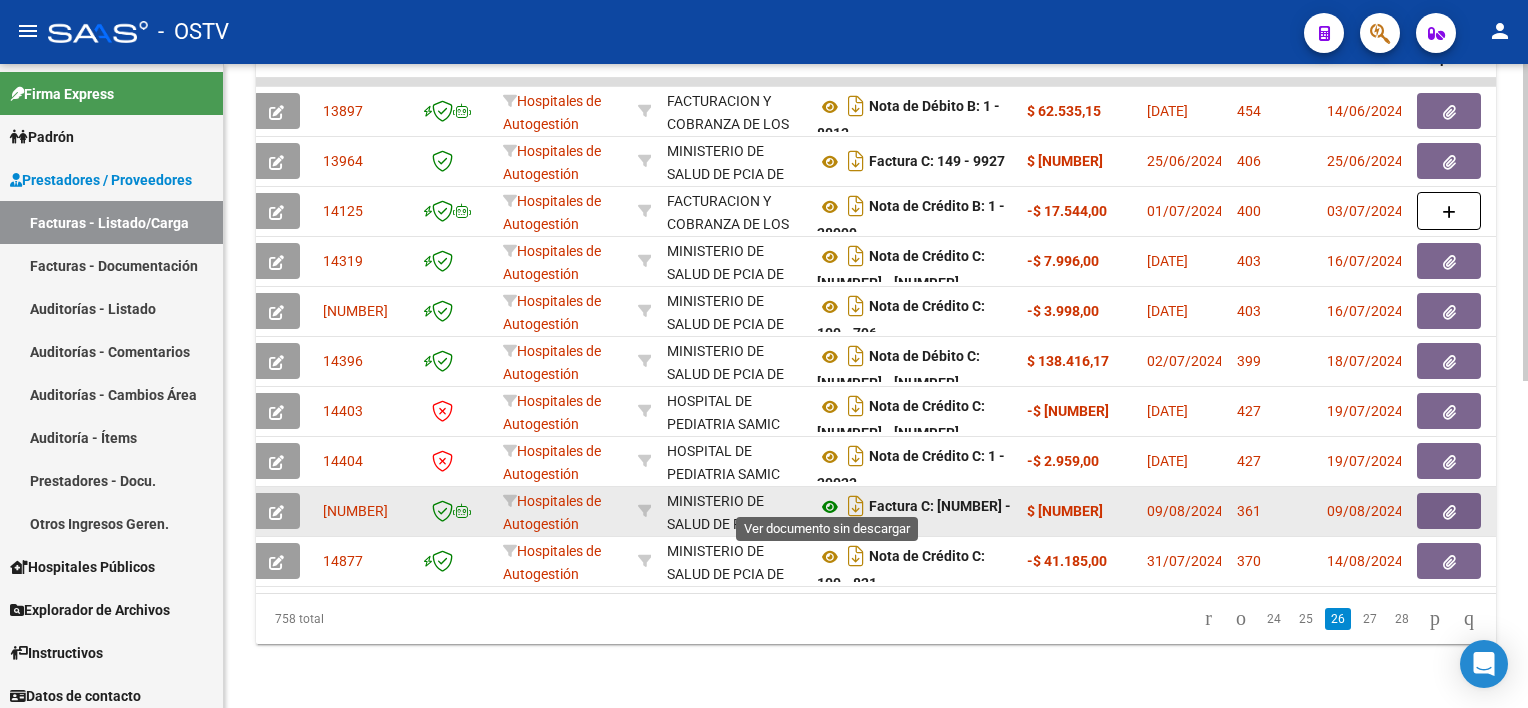 click 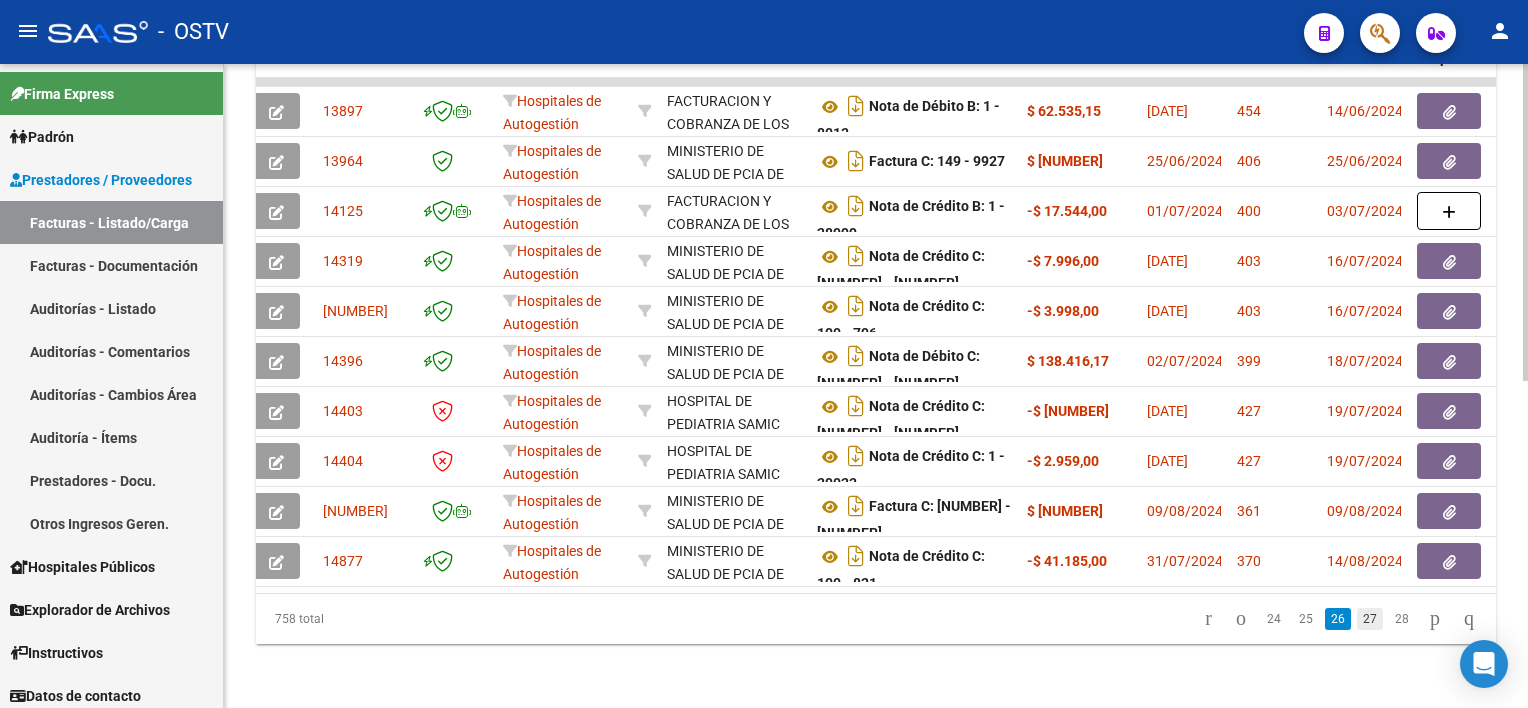 click on "27" 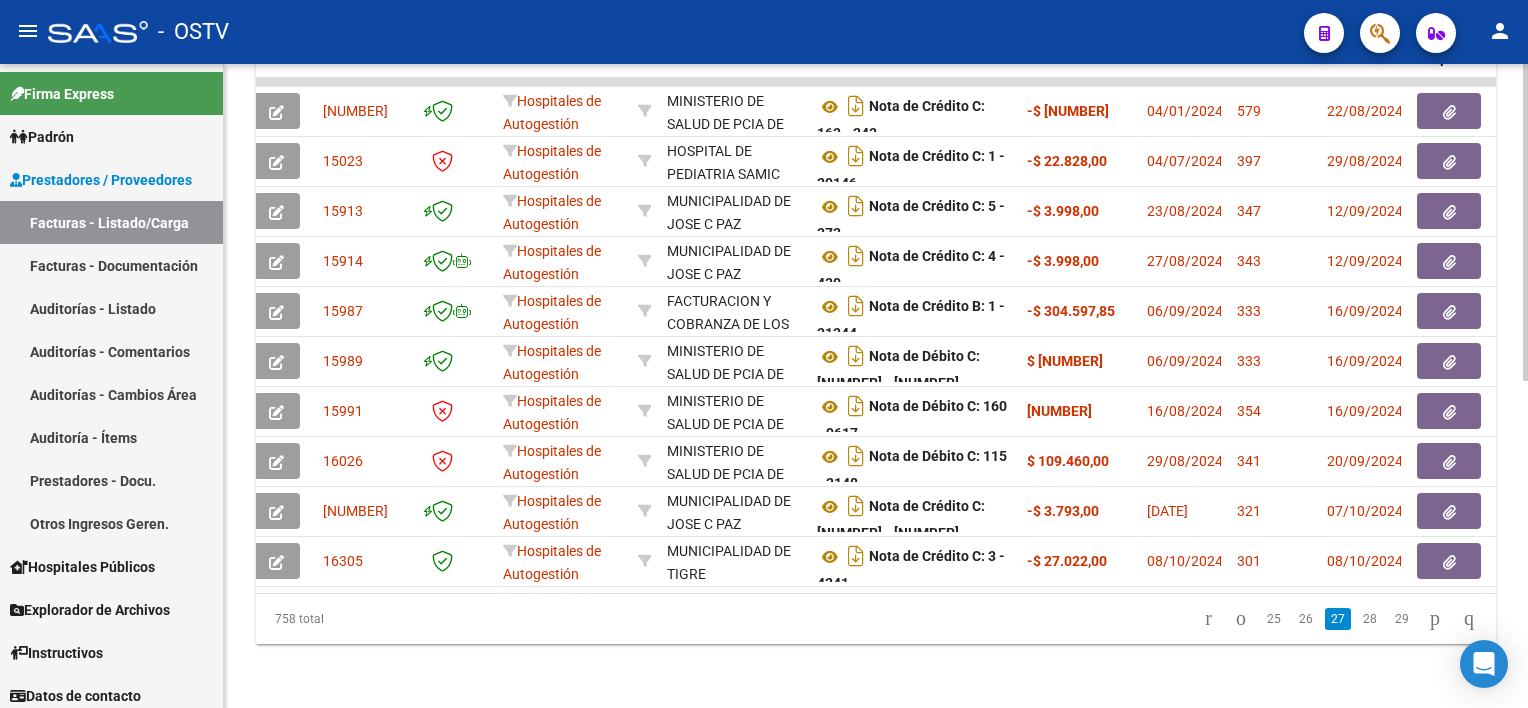 scroll, scrollTop: 665, scrollLeft: 0, axis: vertical 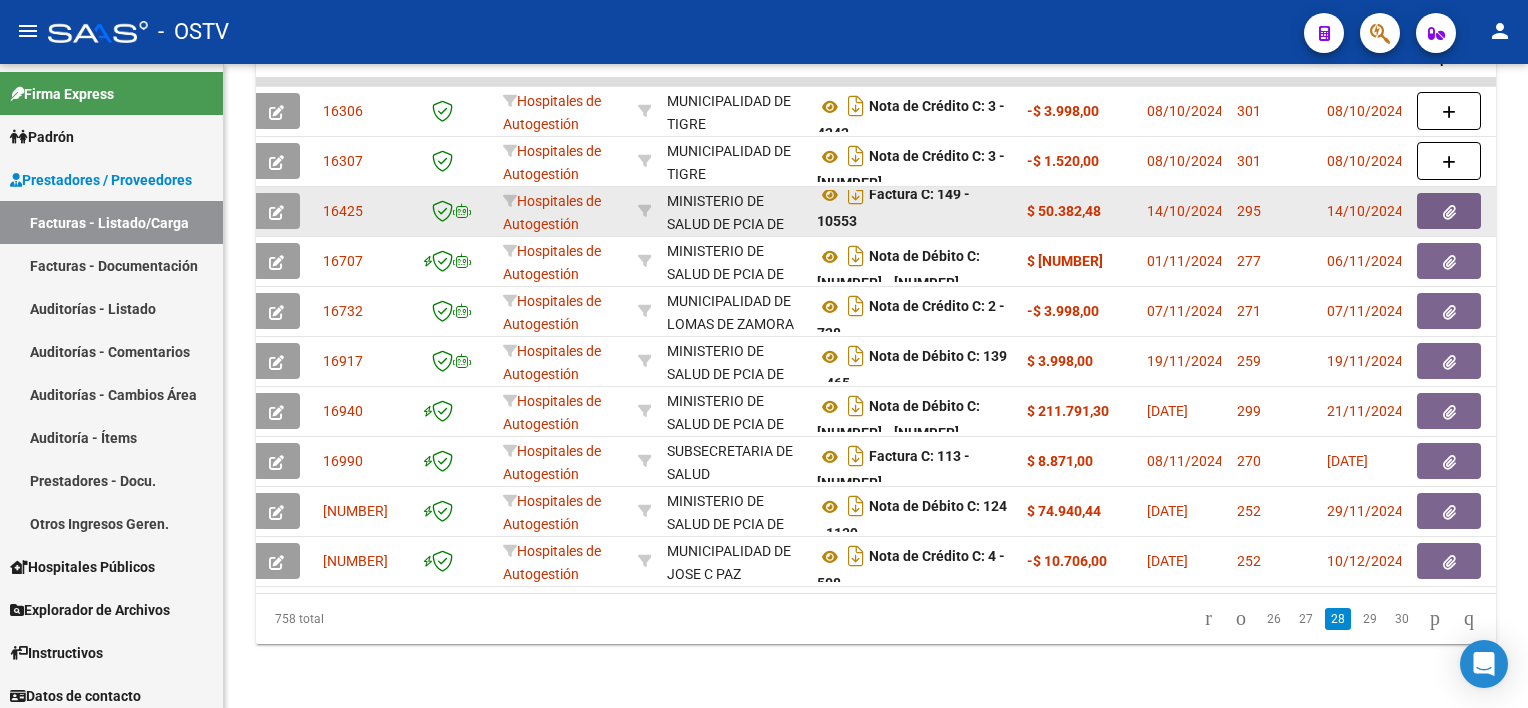 drag, startPoint x: 941, startPoint y: 188, endPoint x: 970, endPoint y: 204, distance: 33.12099 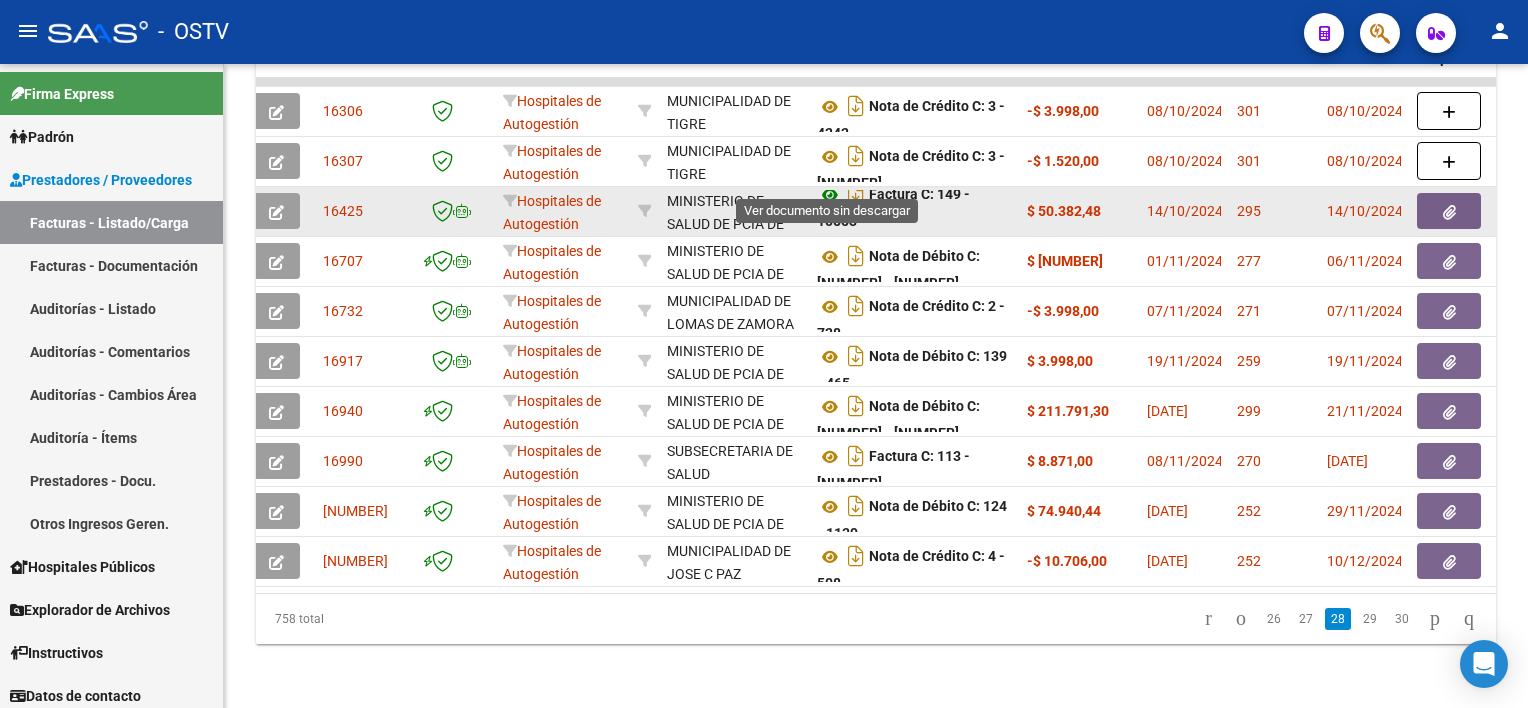 drag, startPoint x: 970, startPoint y: 204, endPoint x: 830, endPoint y: 180, distance: 142.04225 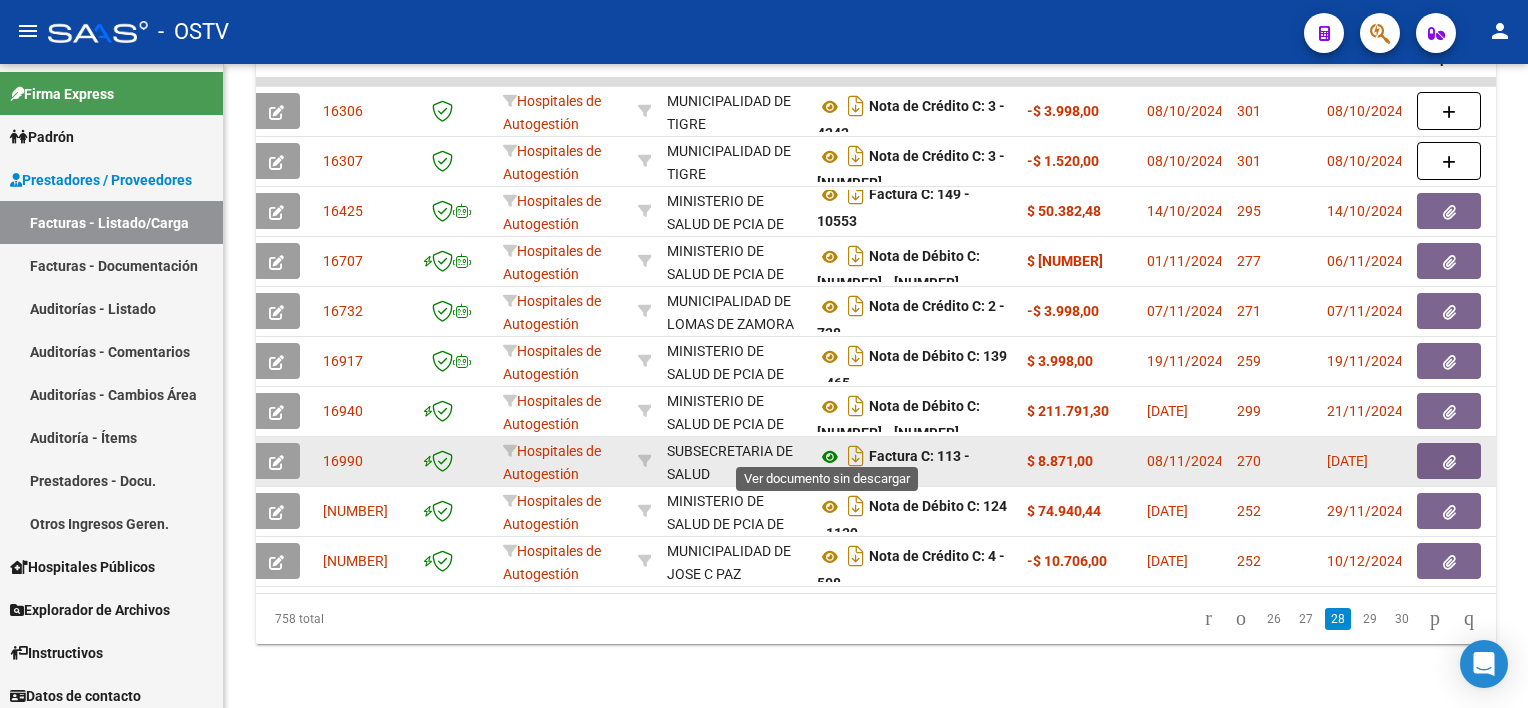click 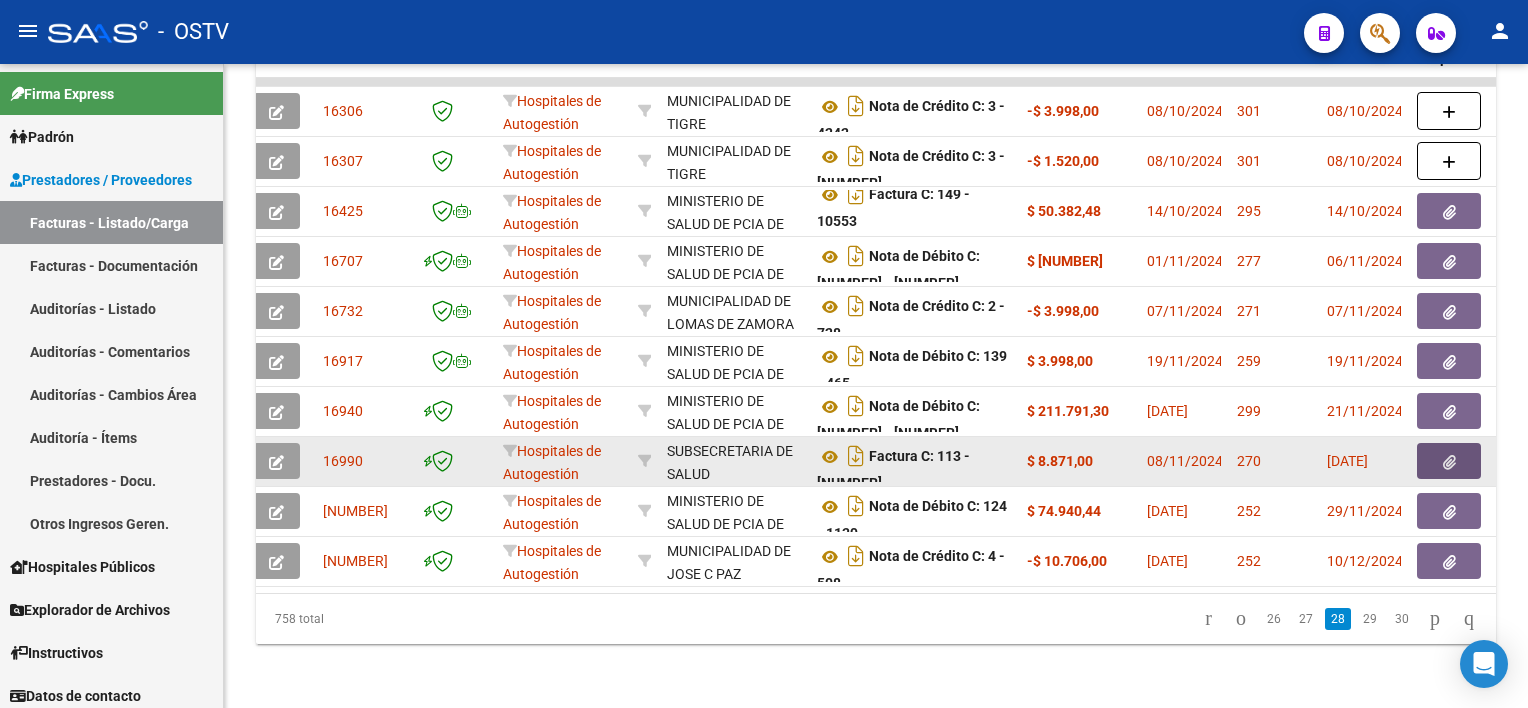 click 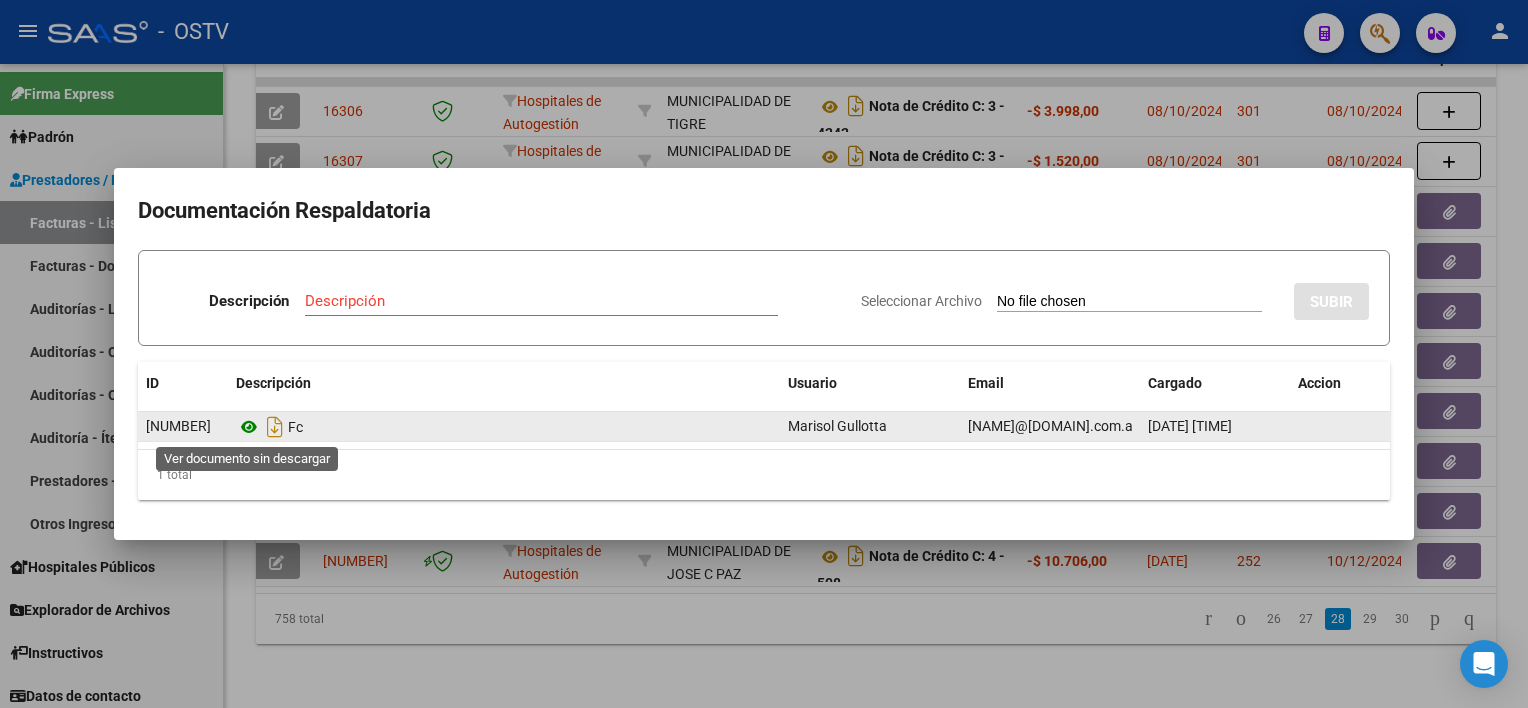 click 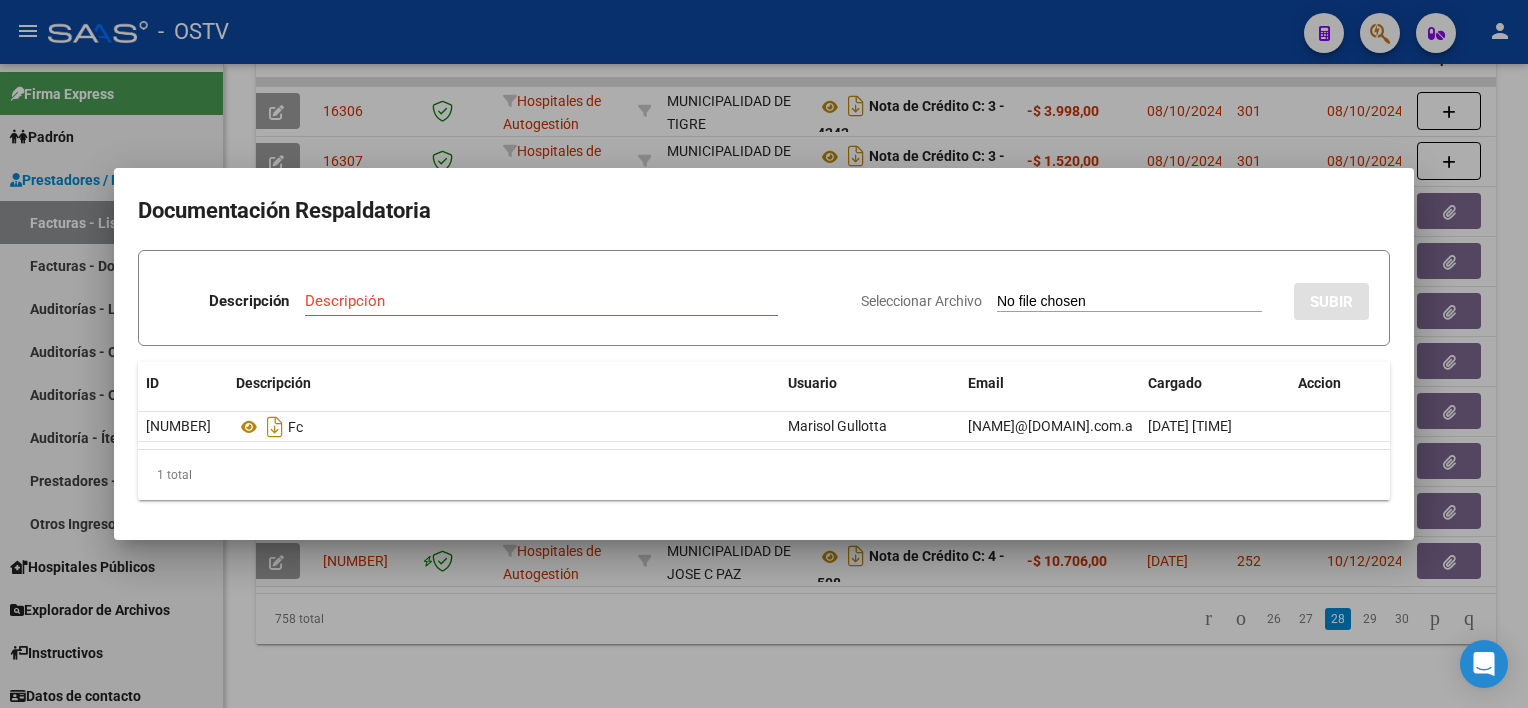 click at bounding box center (764, 354) 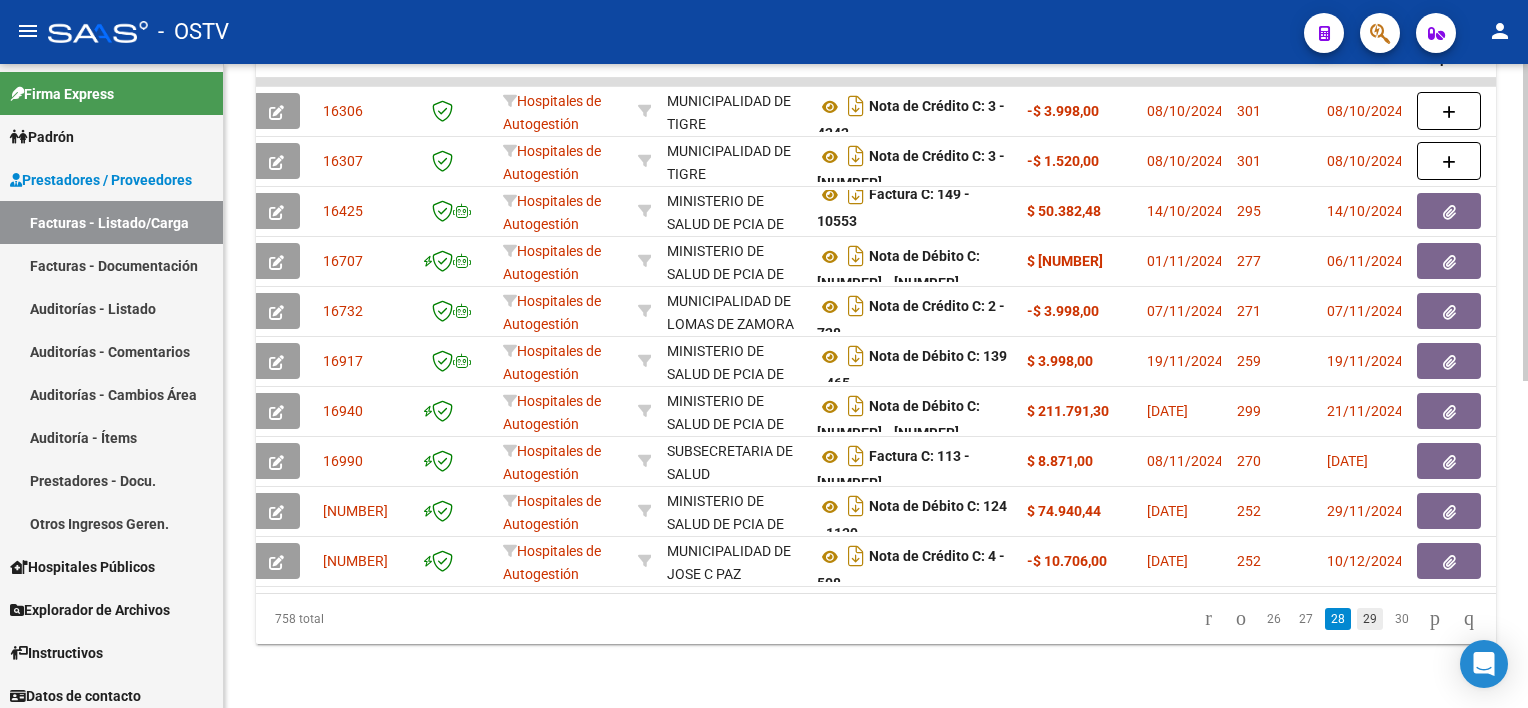 click on "29" 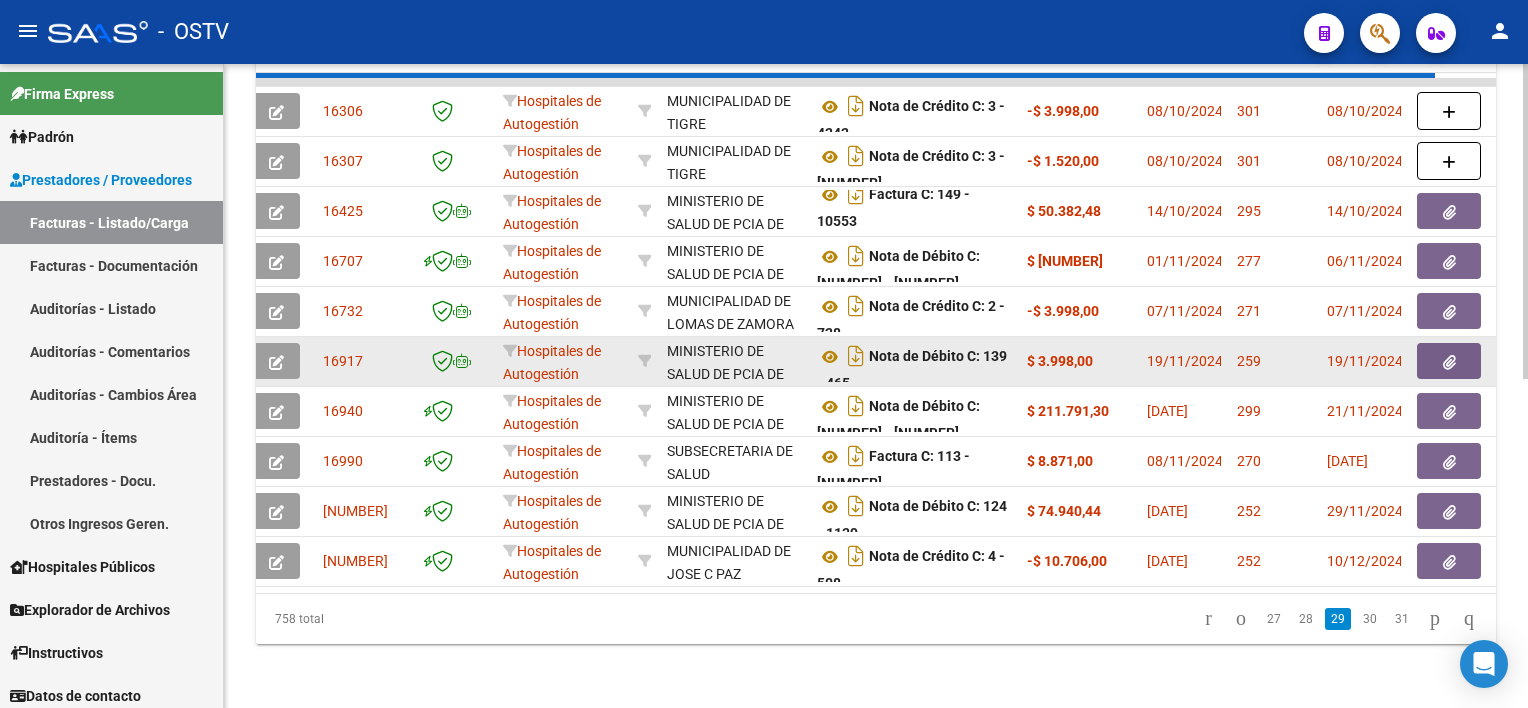 scroll, scrollTop: 665, scrollLeft: 0, axis: vertical 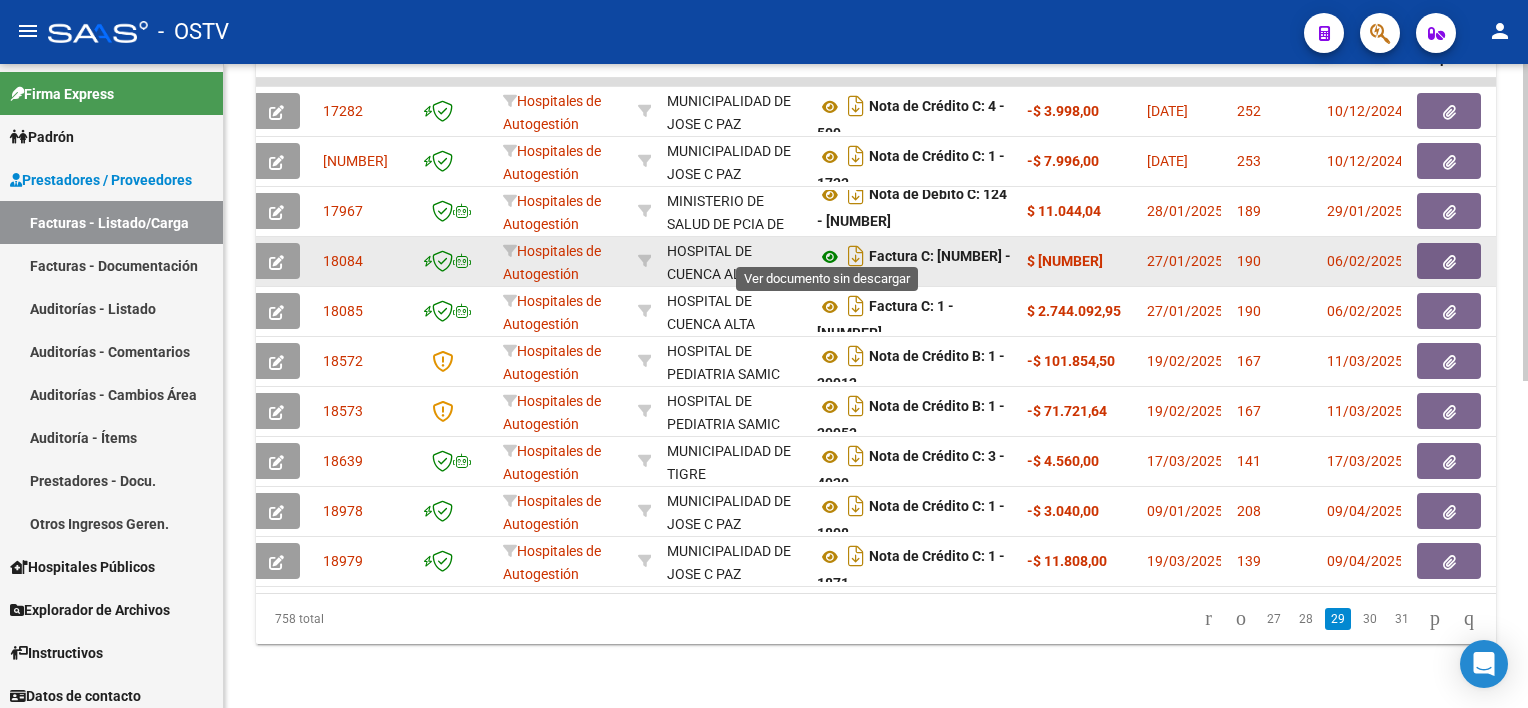 click 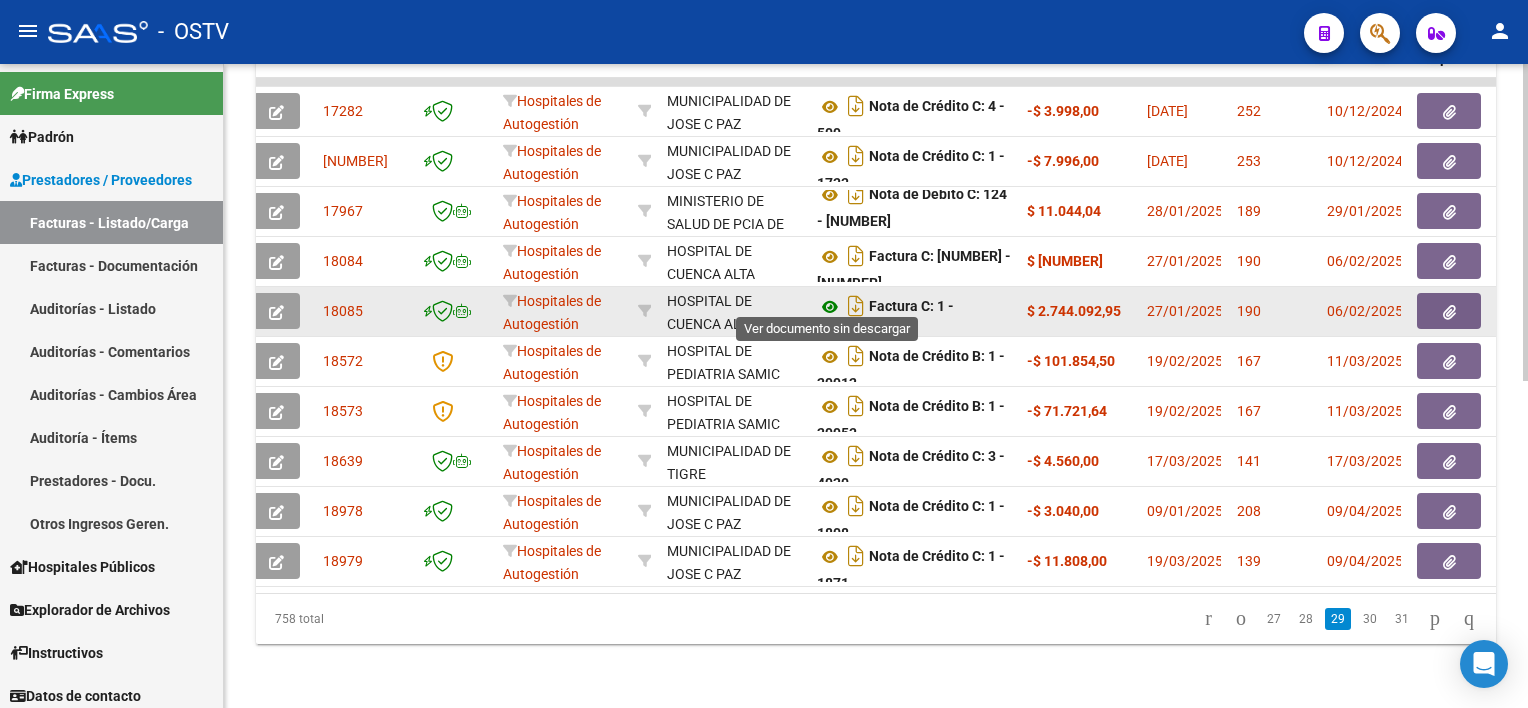 click 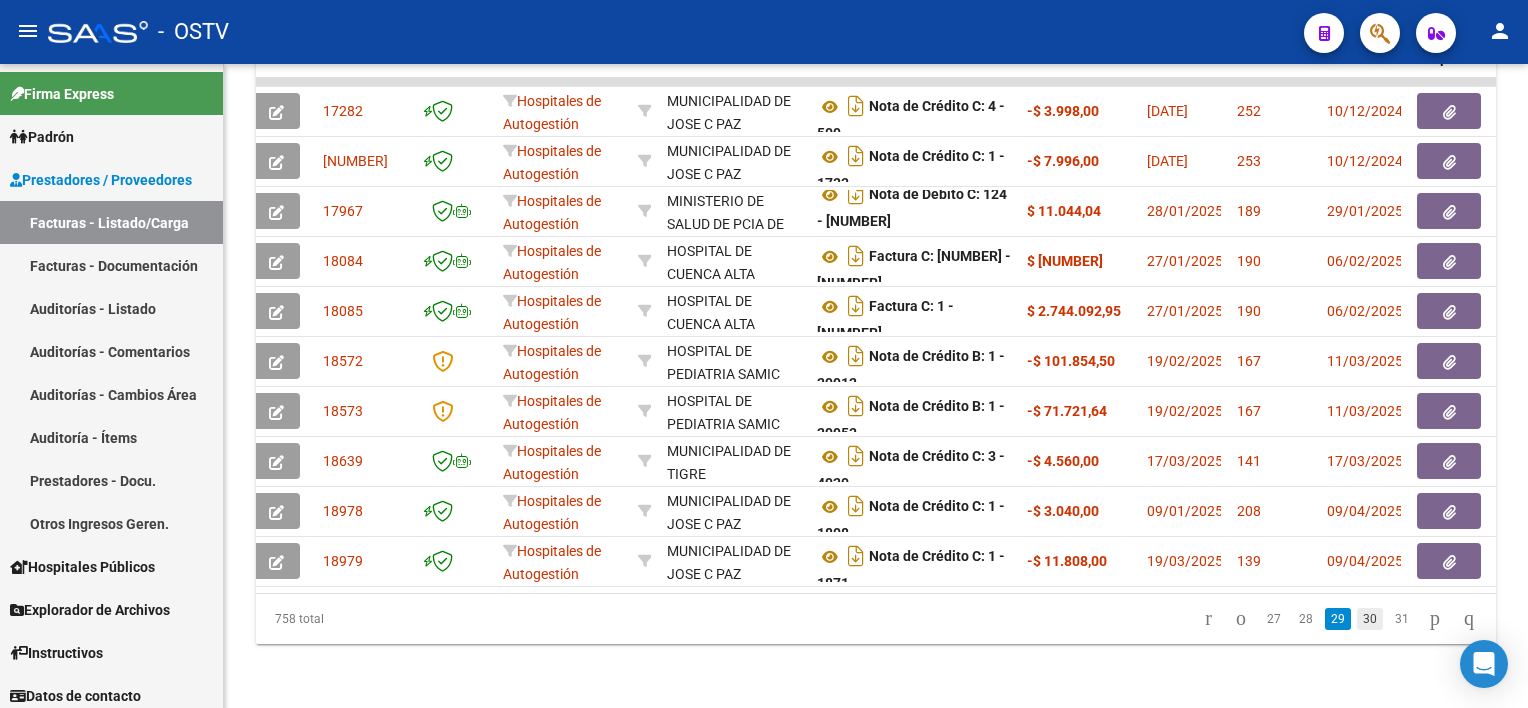 click on "30" 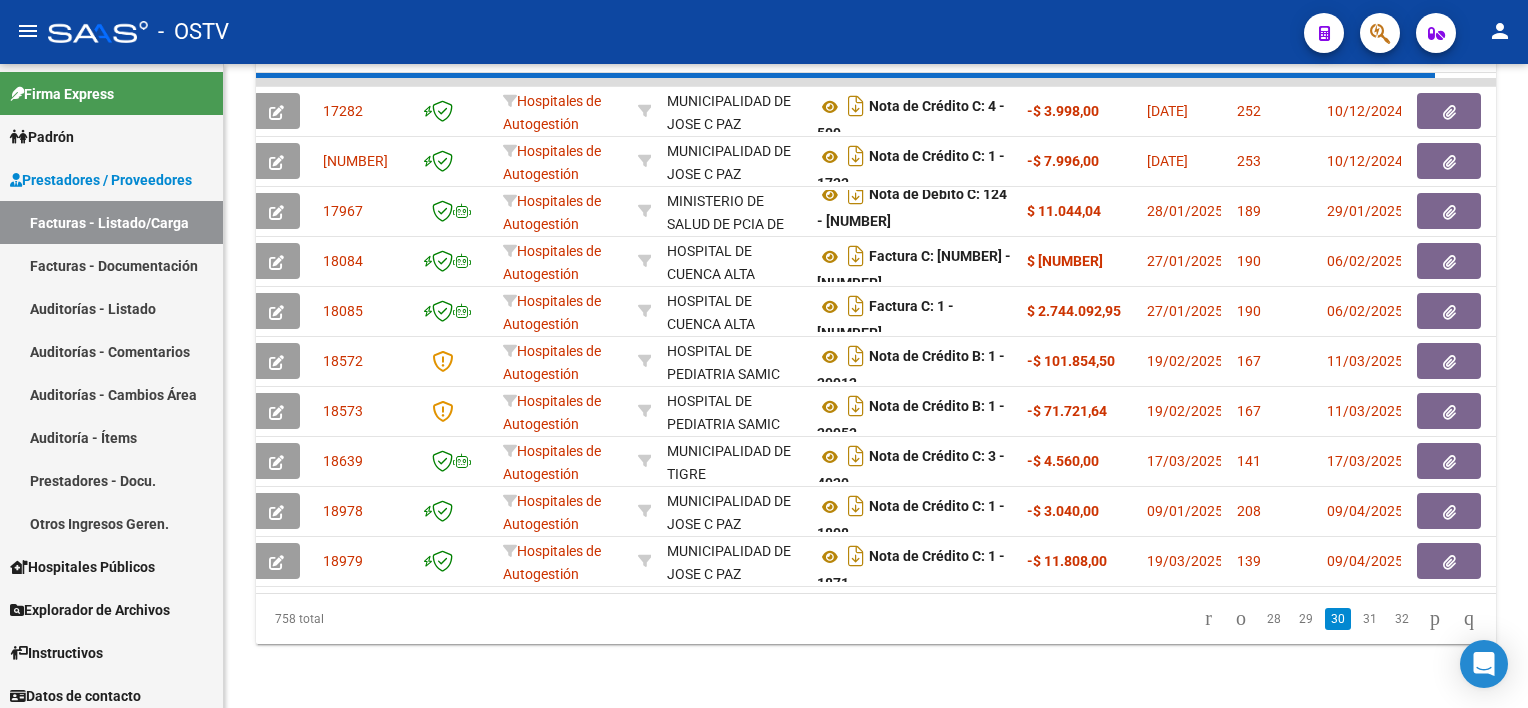 scroll, scrollTop: 665, scrollLeft: 0, axis: vertical 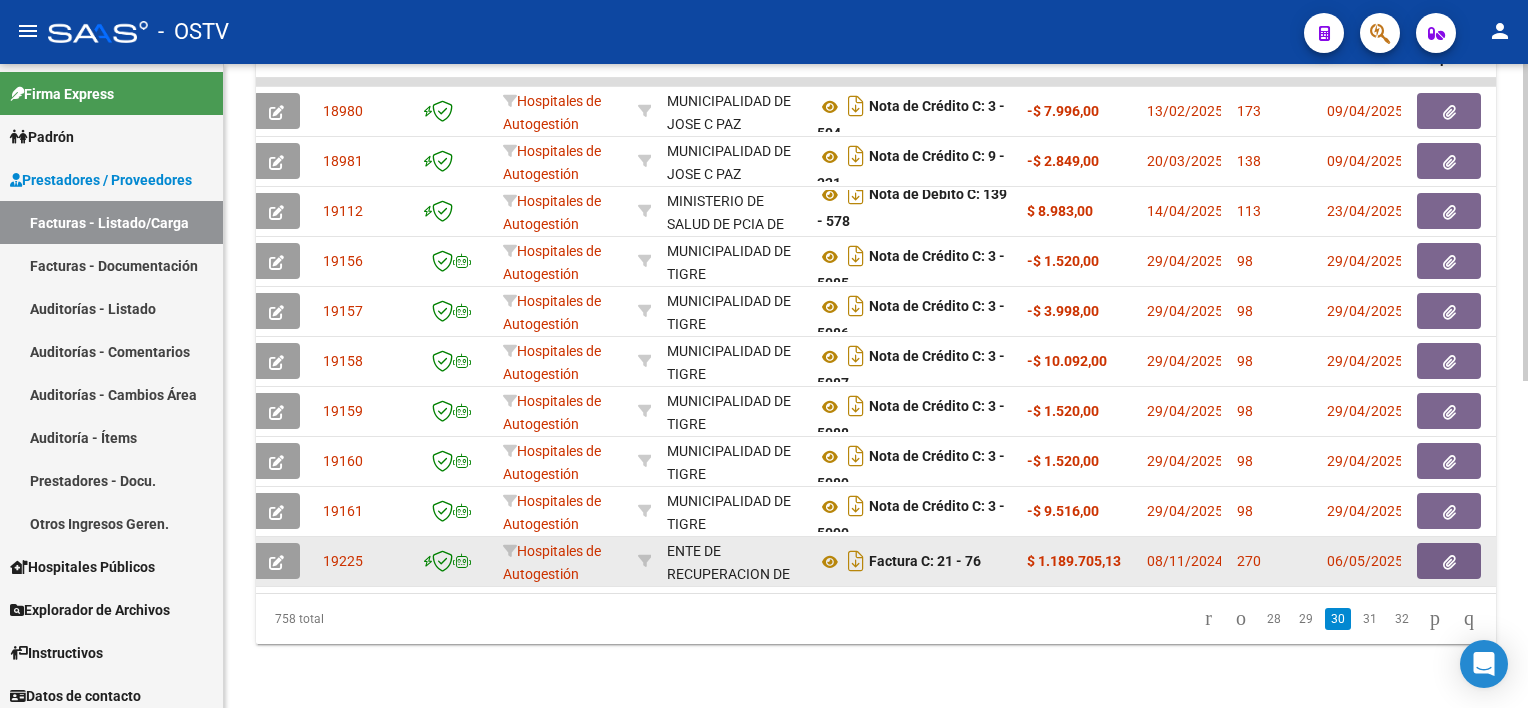 click 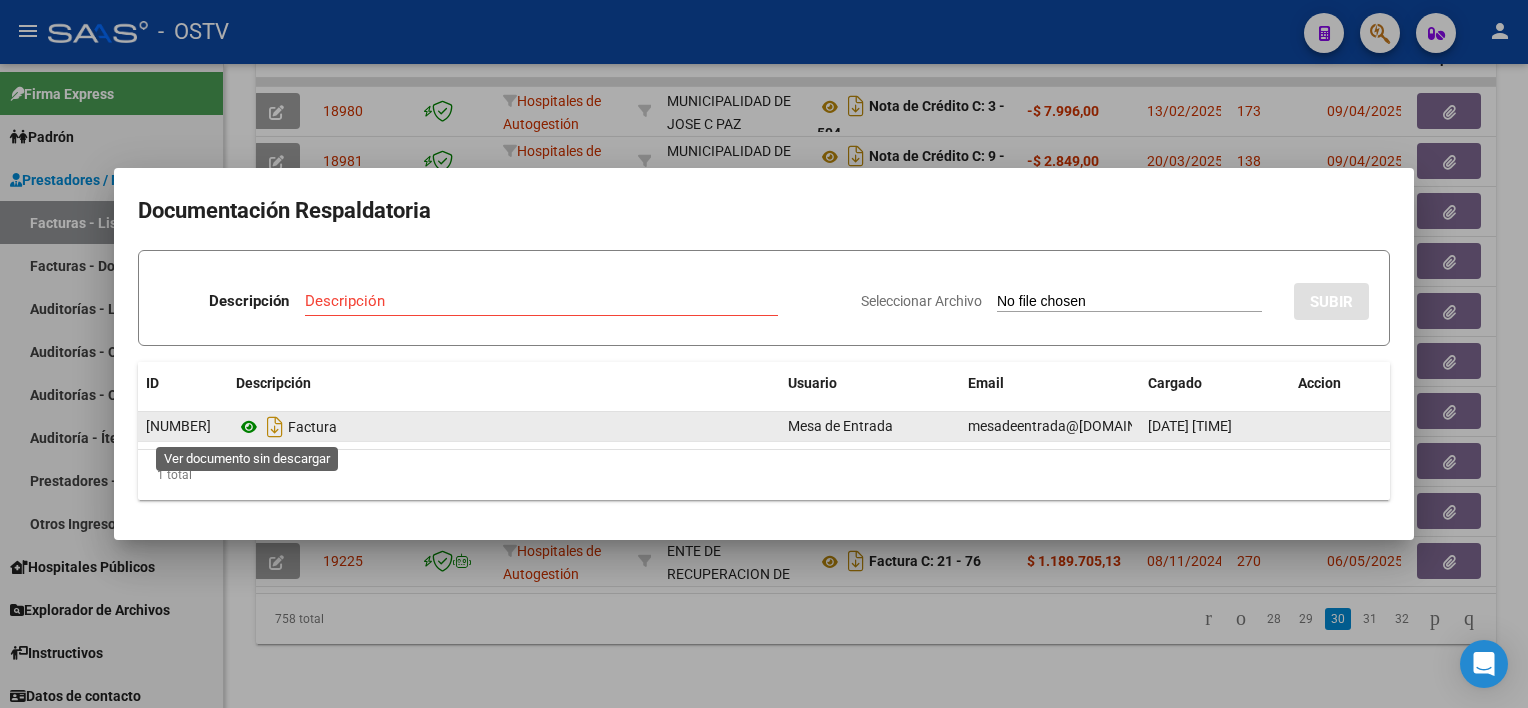 click 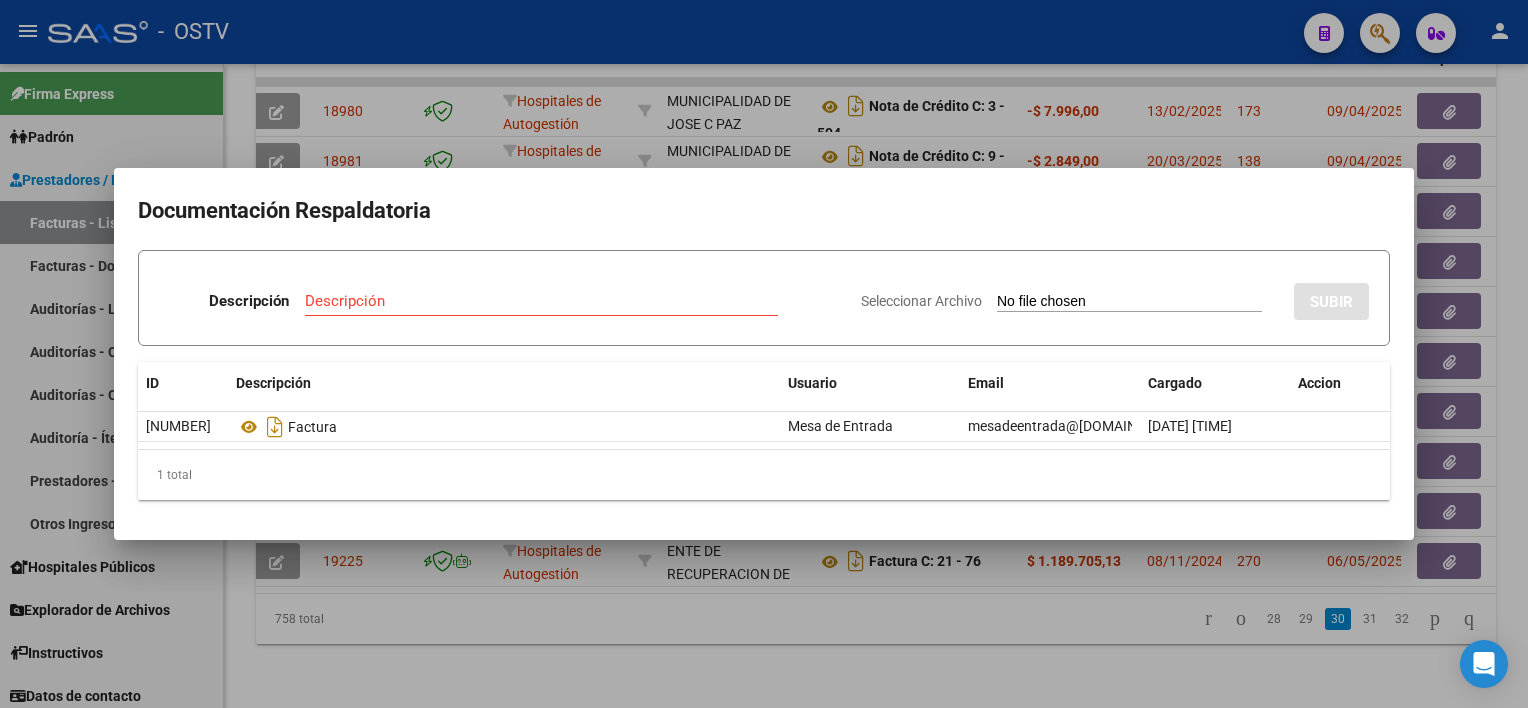 click at bounding box center [764, 354] 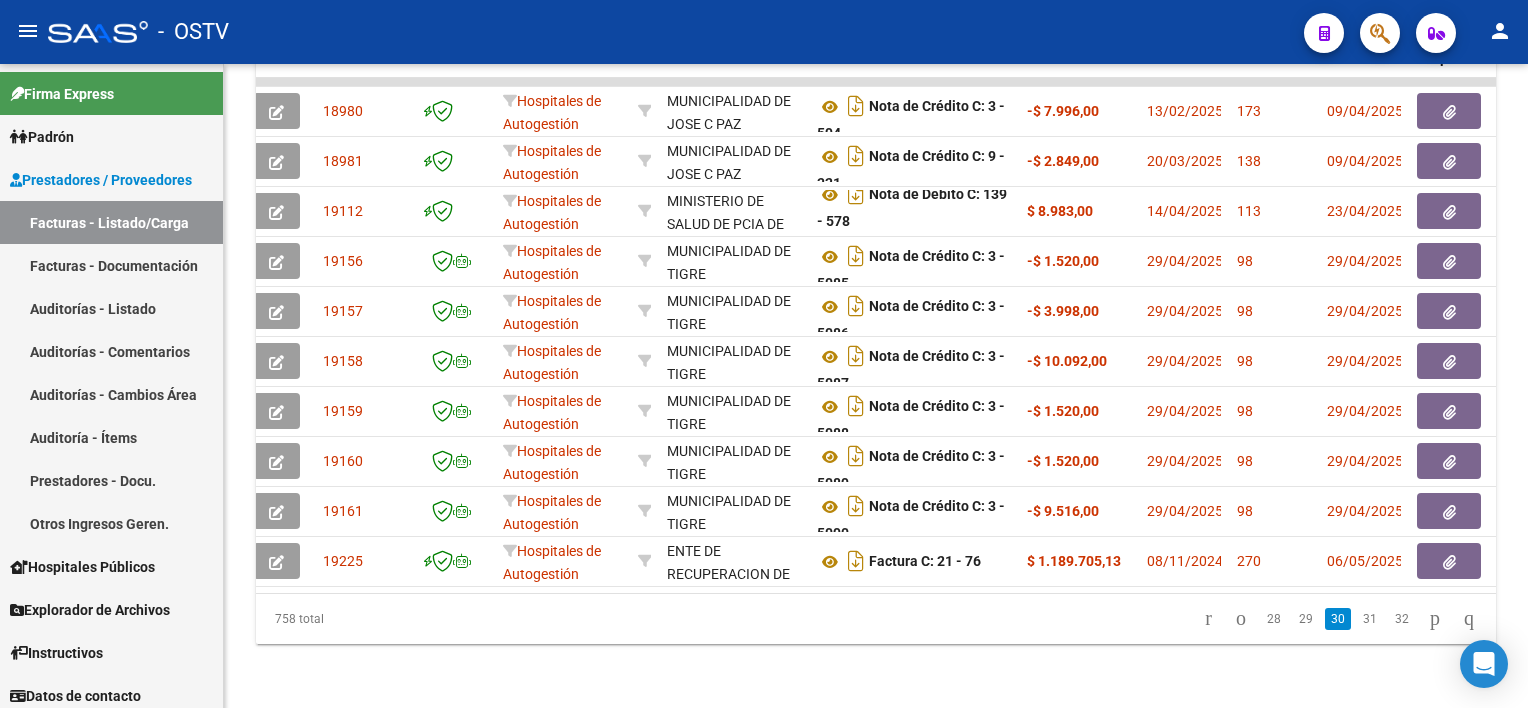 click on "31" 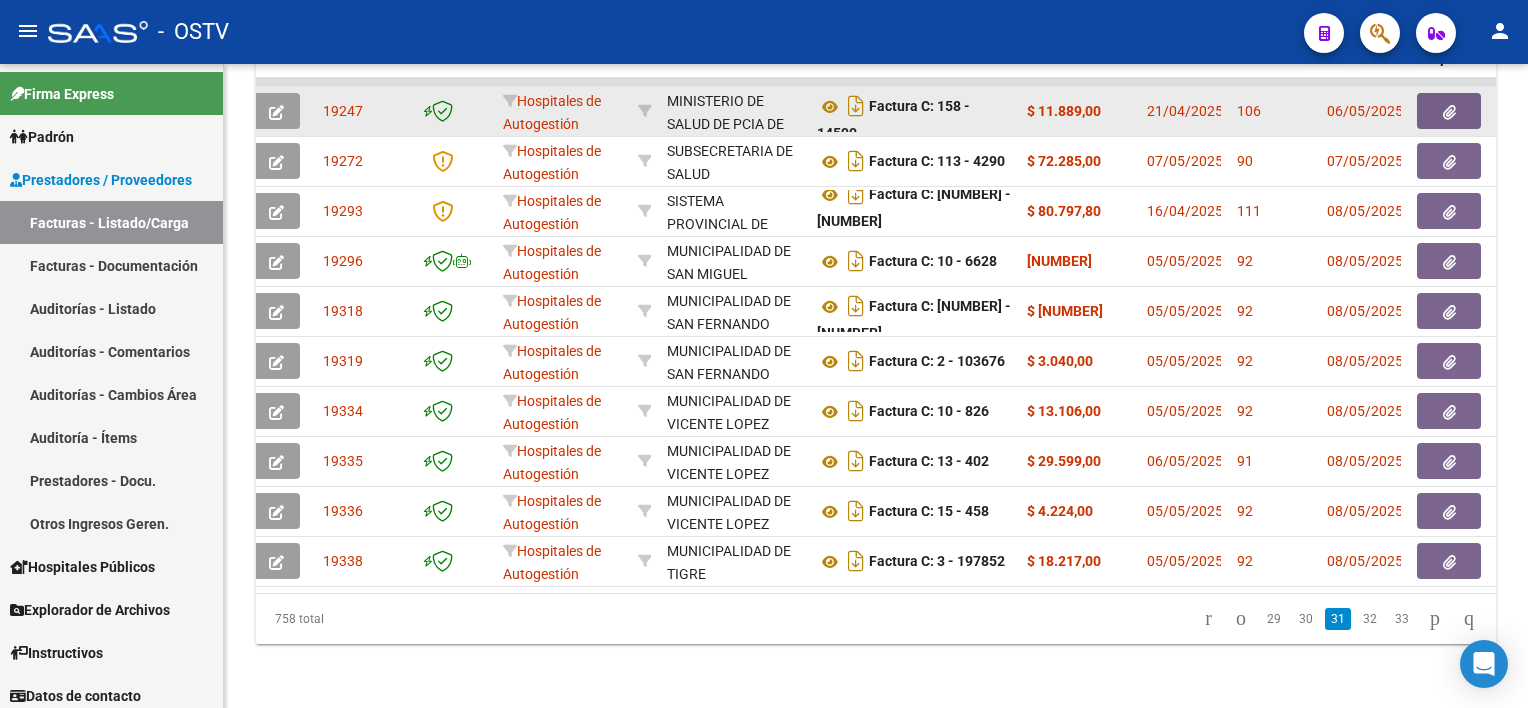 scroll, scrollTop: 665, scrollLeft: 0, axis: vertical 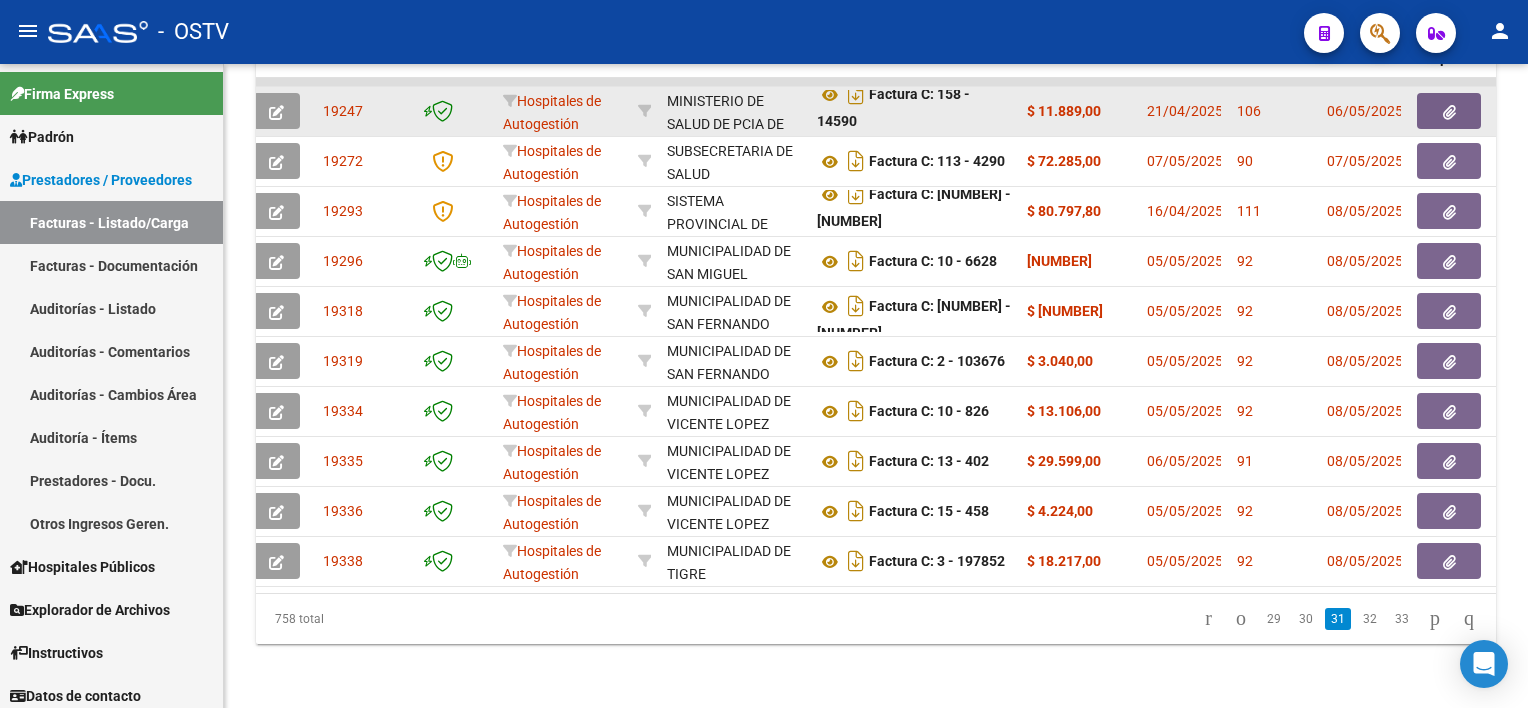 drag, startPoint x: 945, startPoint y: 88, endPoint x: 973, endPoint y: 111, distance: 36.23534 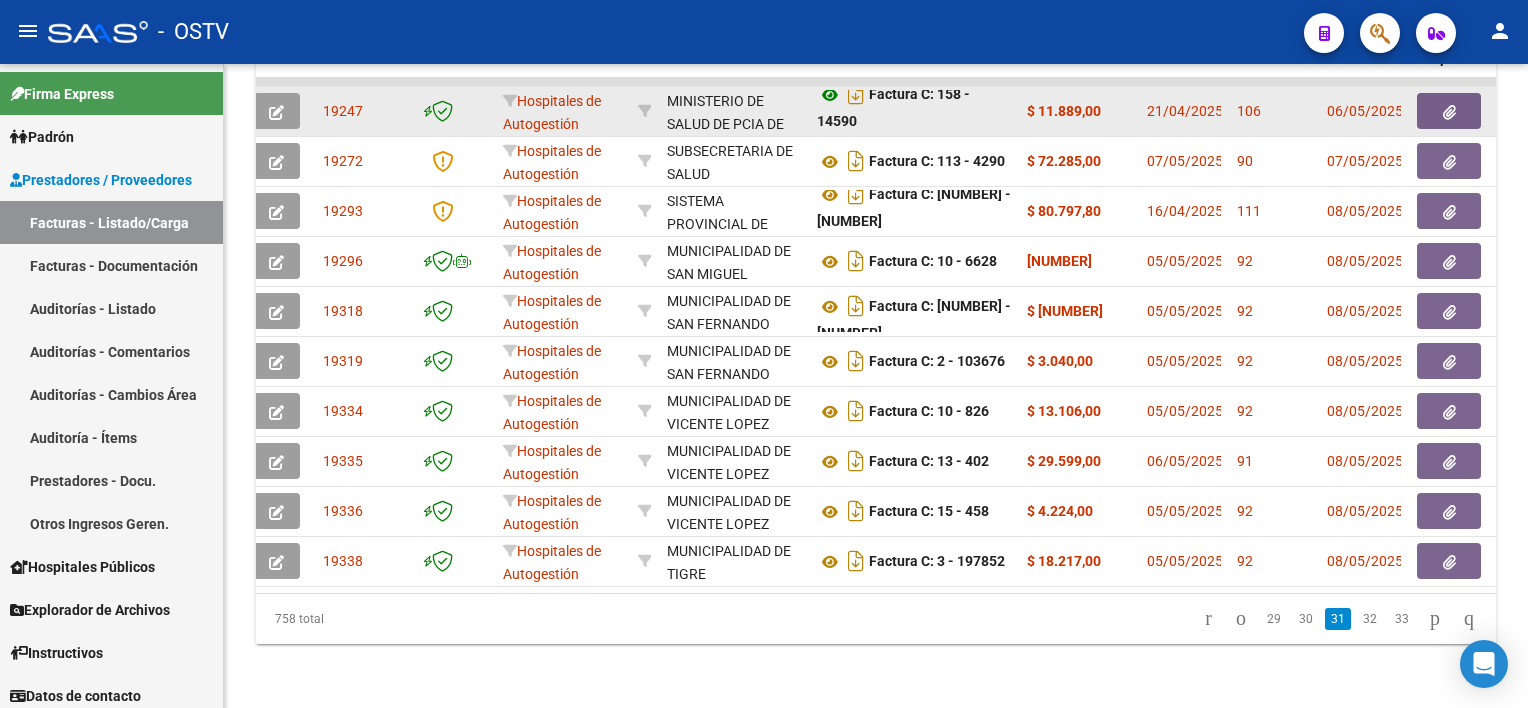 drag, startPoint x: 973, startPoint y: 111, endPoint x: 829, endPoint y: 77, distance: 147.95946 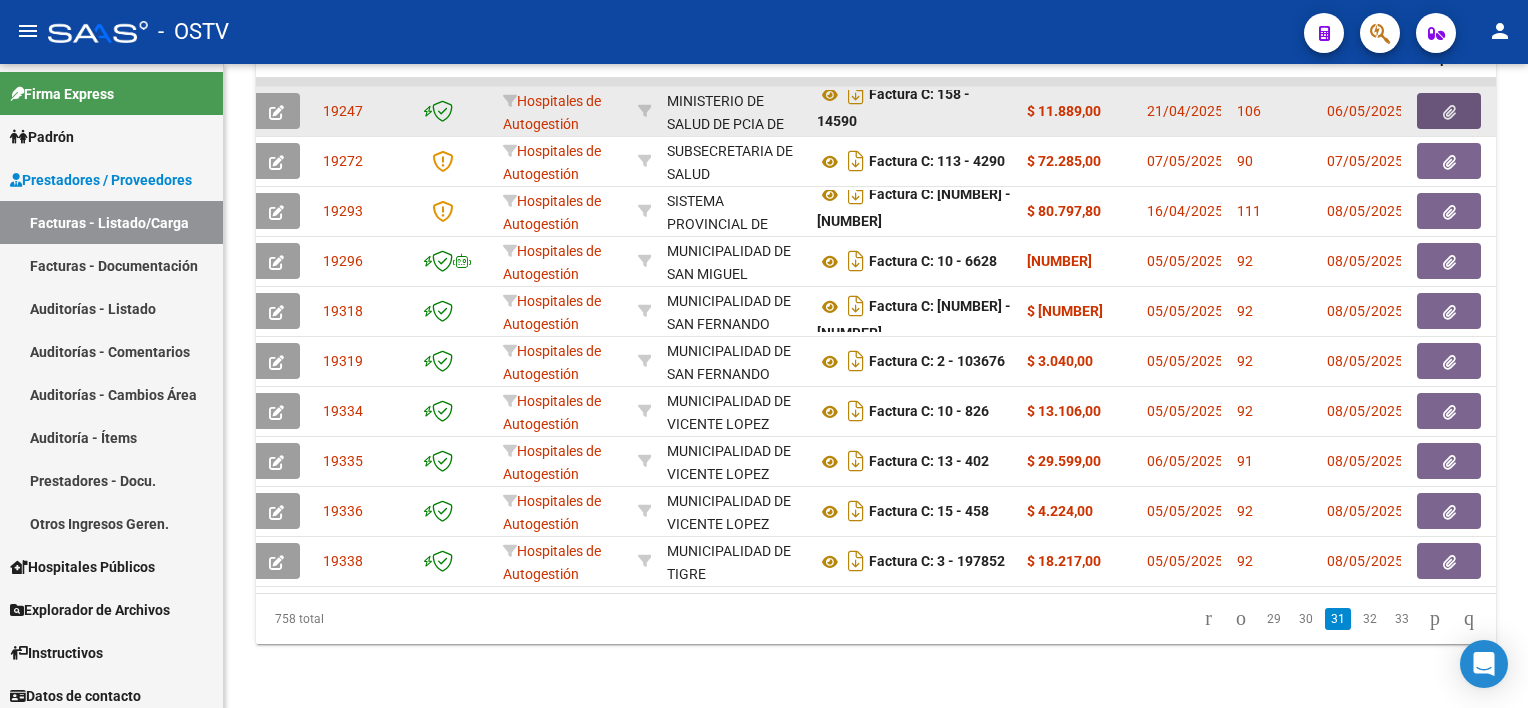 click 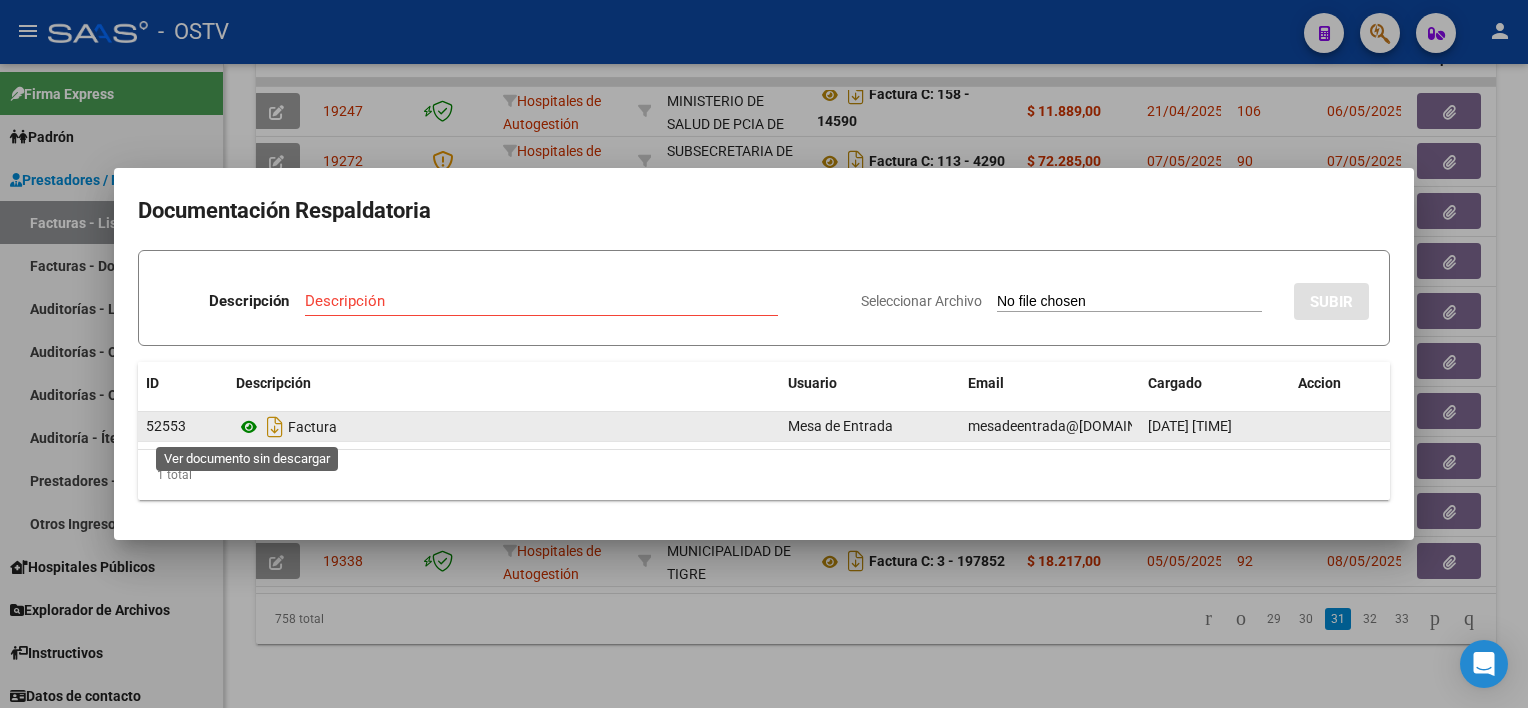 click 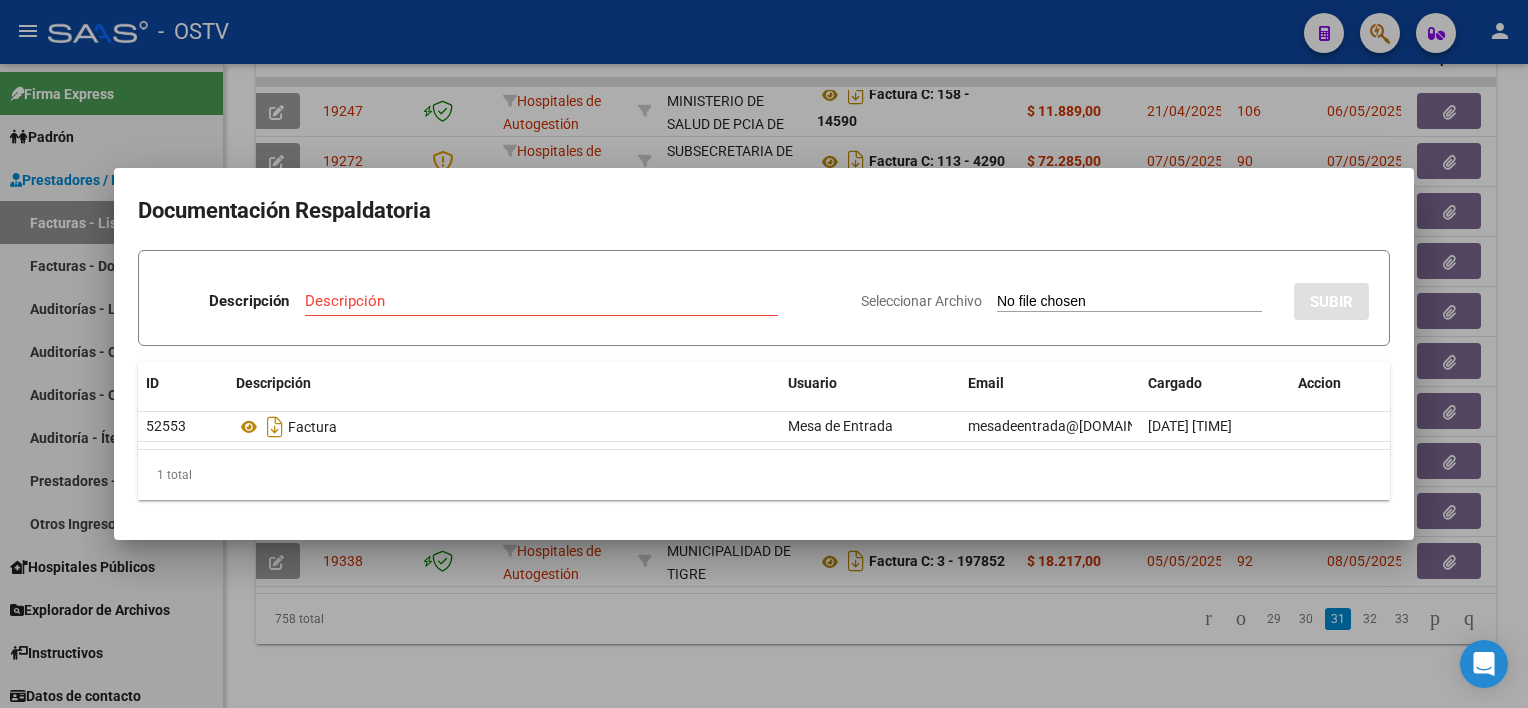 click at bounding box center (764, 354) 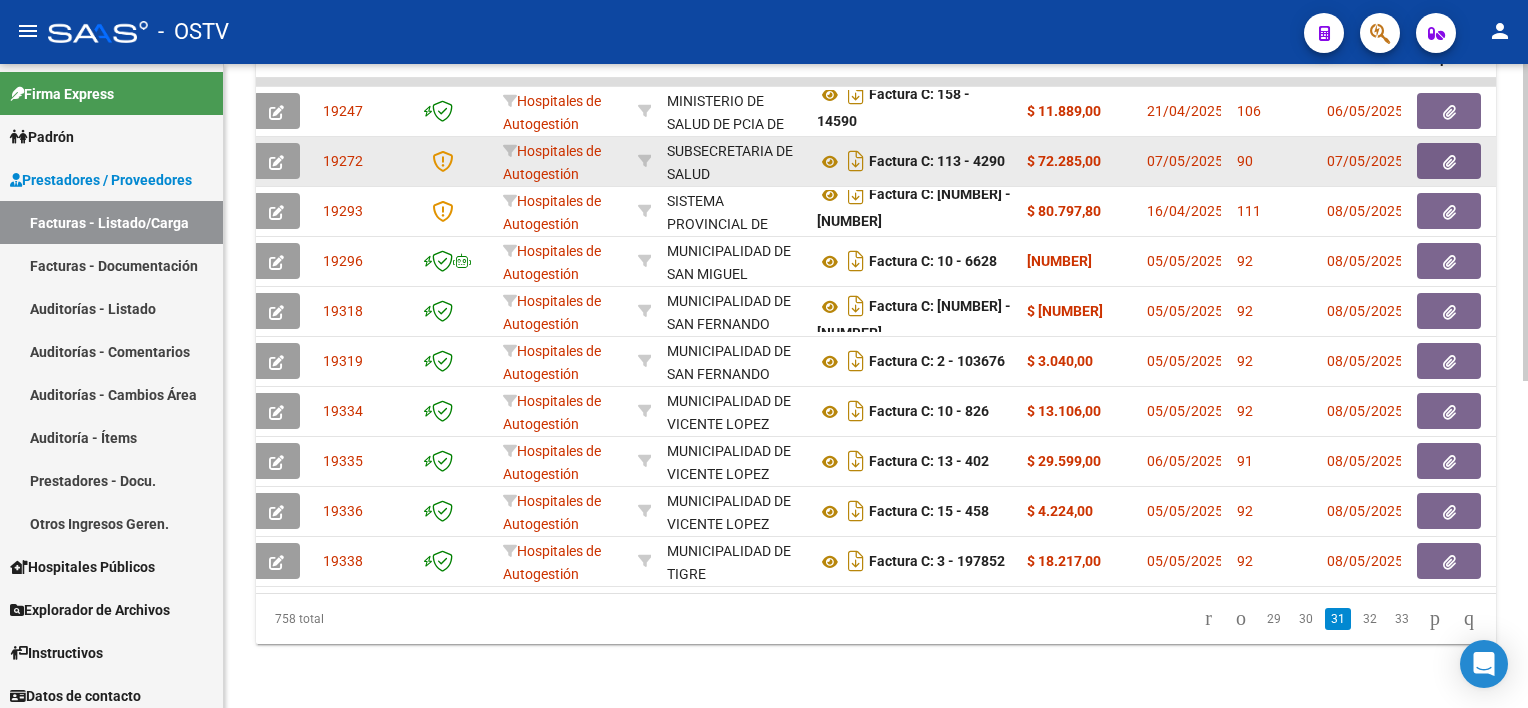 click 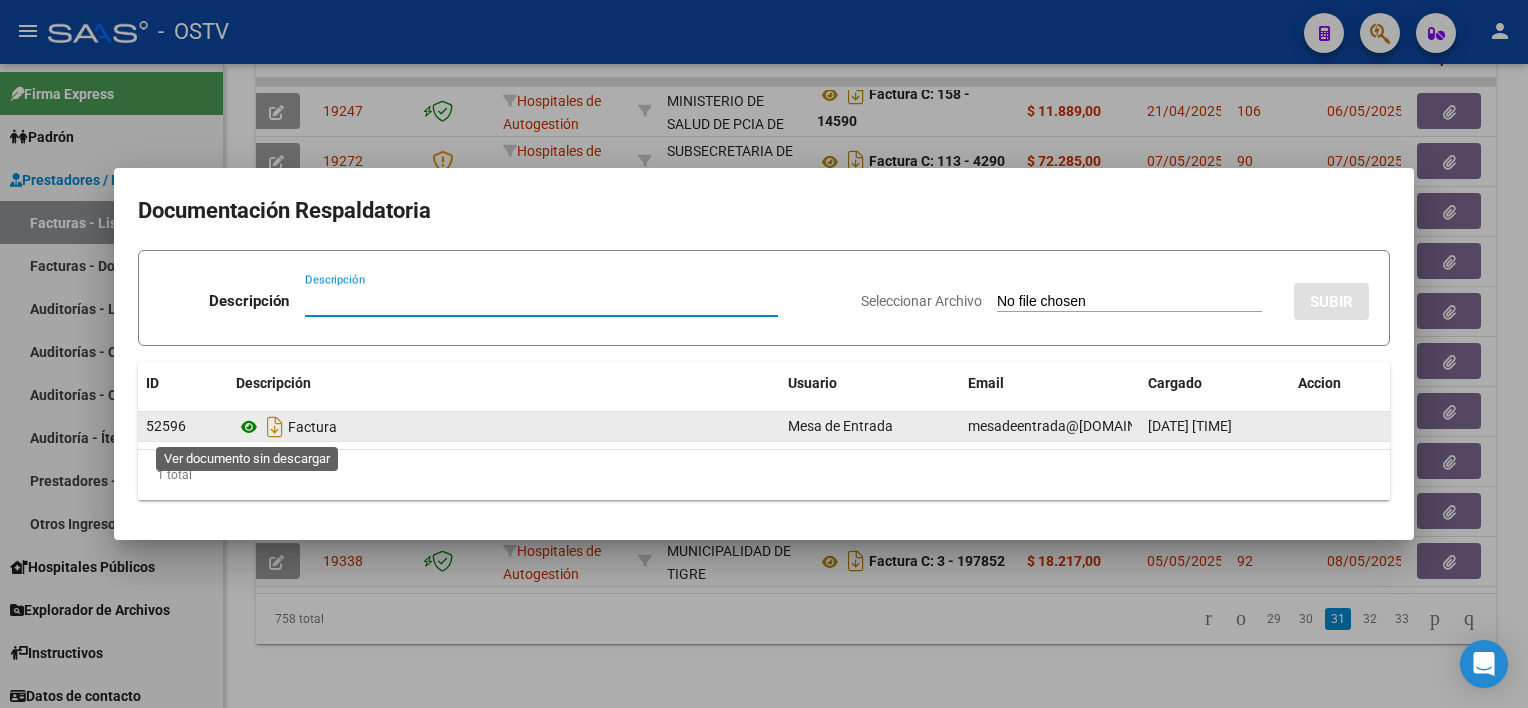 click 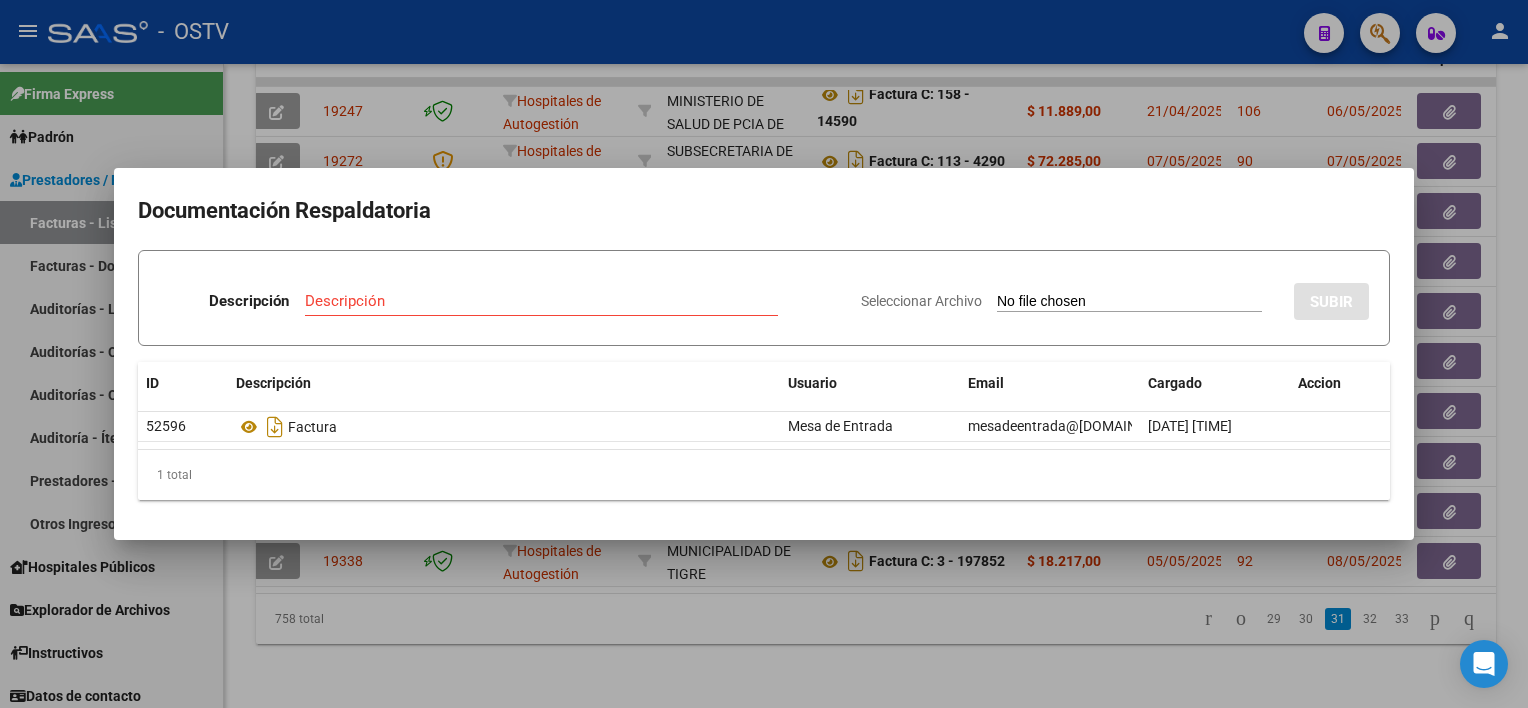 click at bounding box center (764, 354) 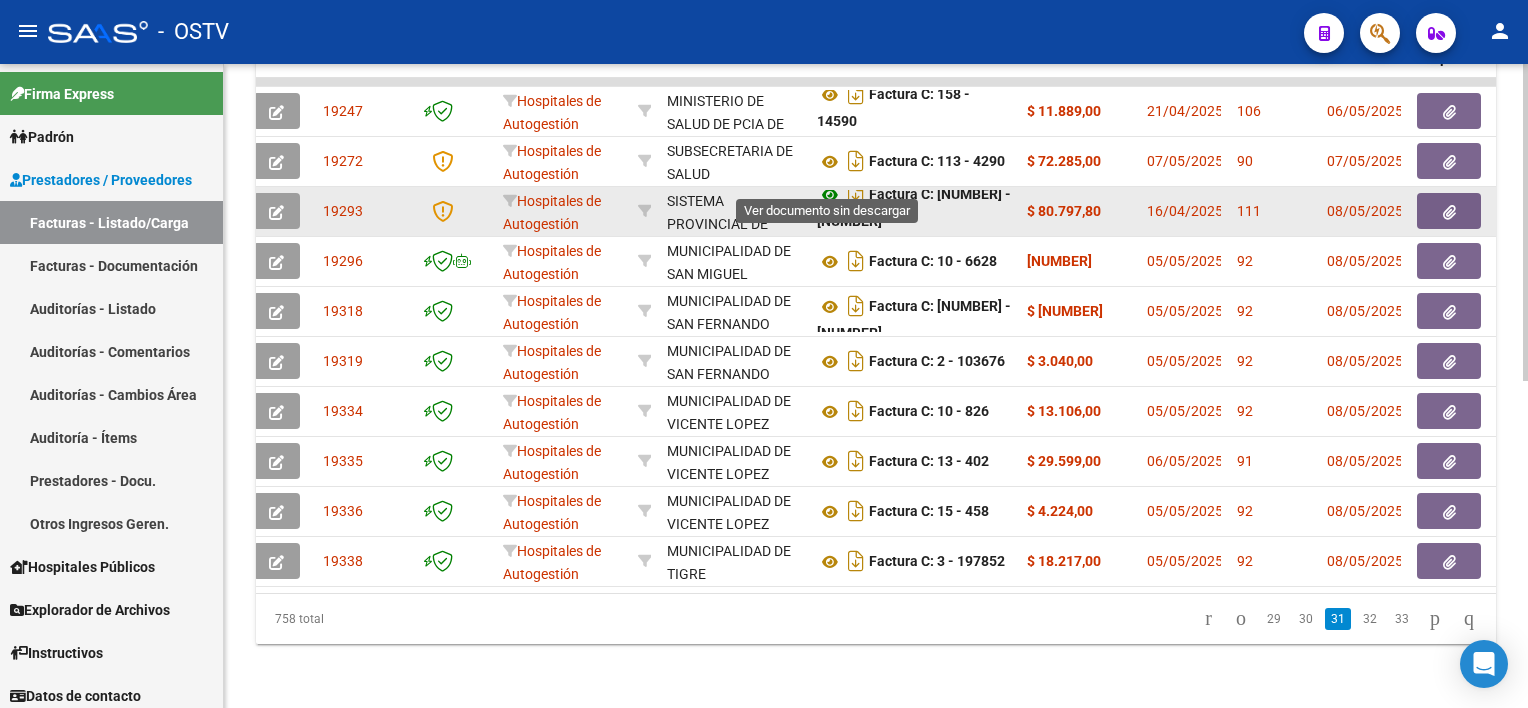click 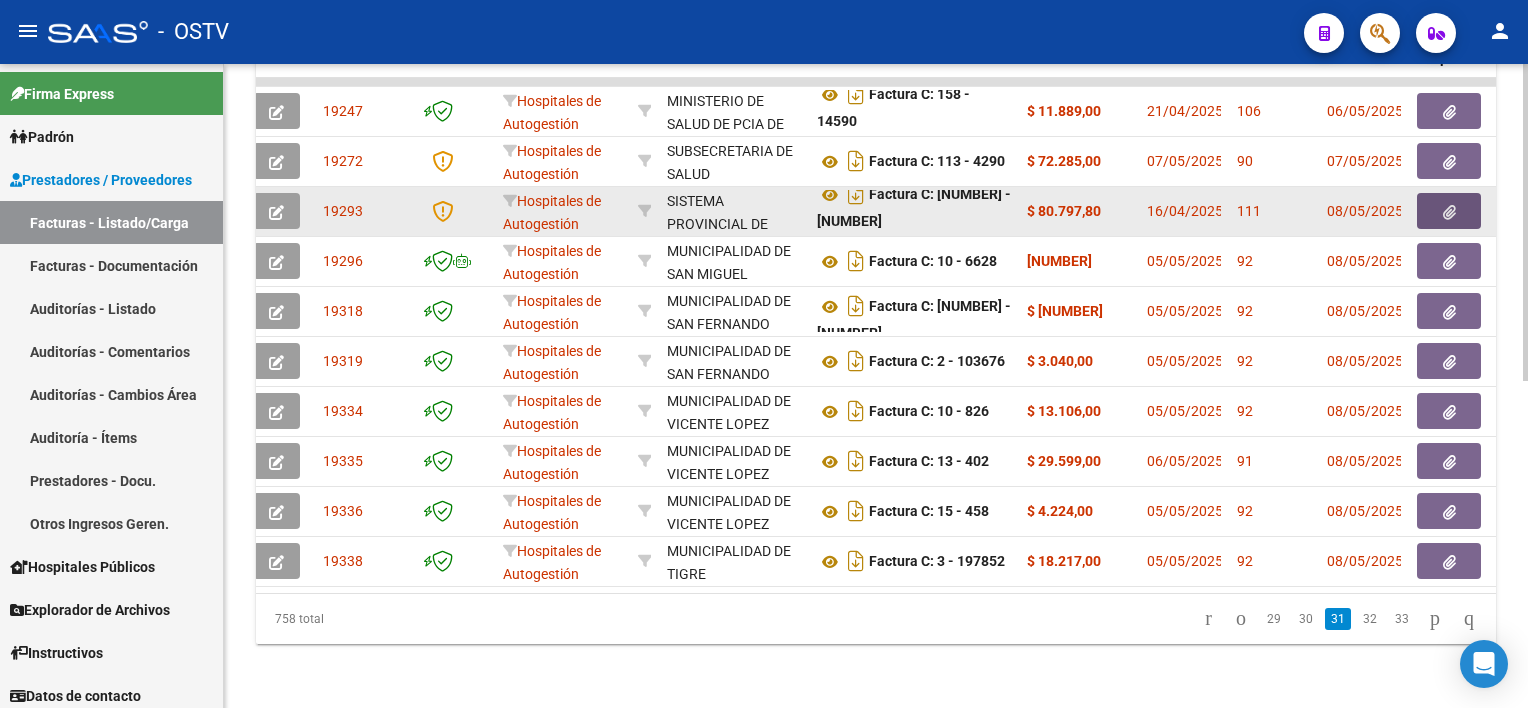 click 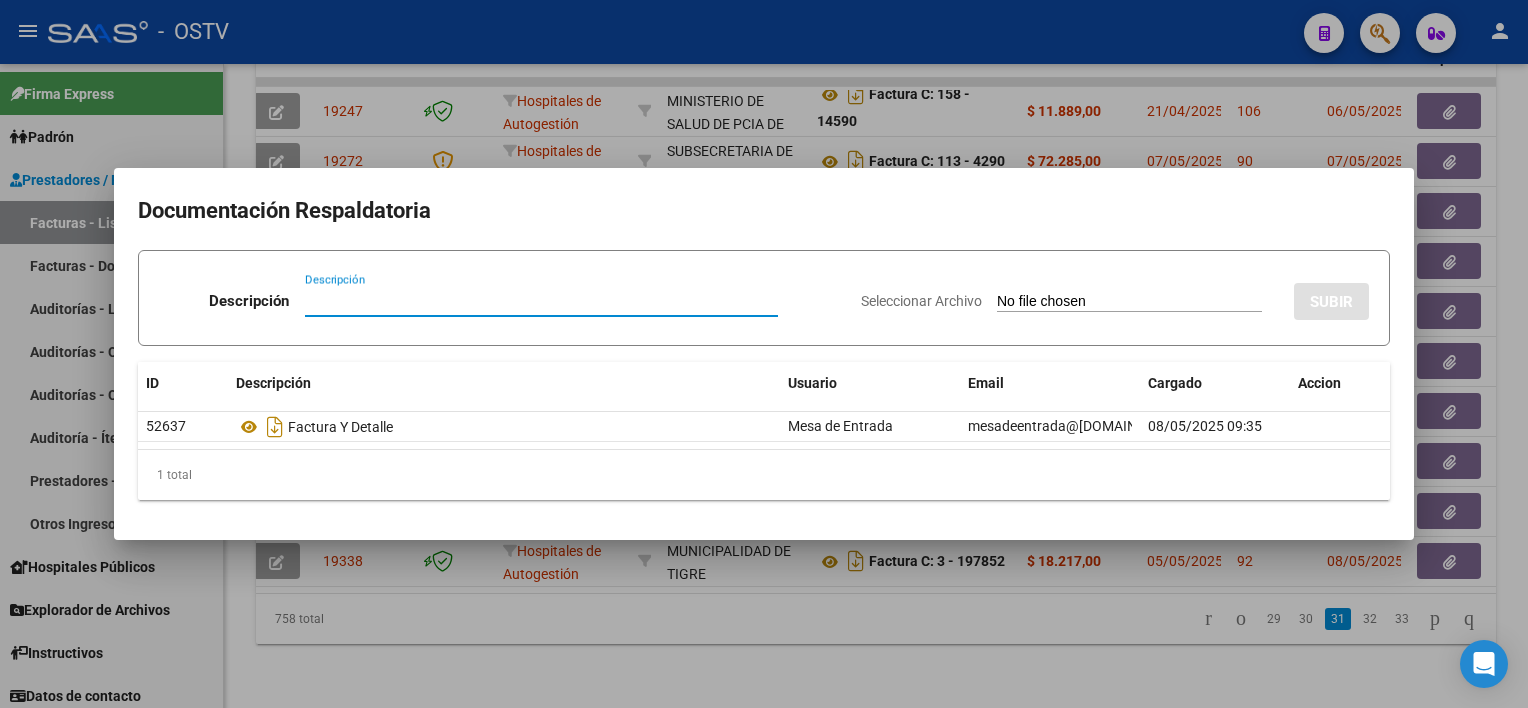 click at bounding box center [764, 354] 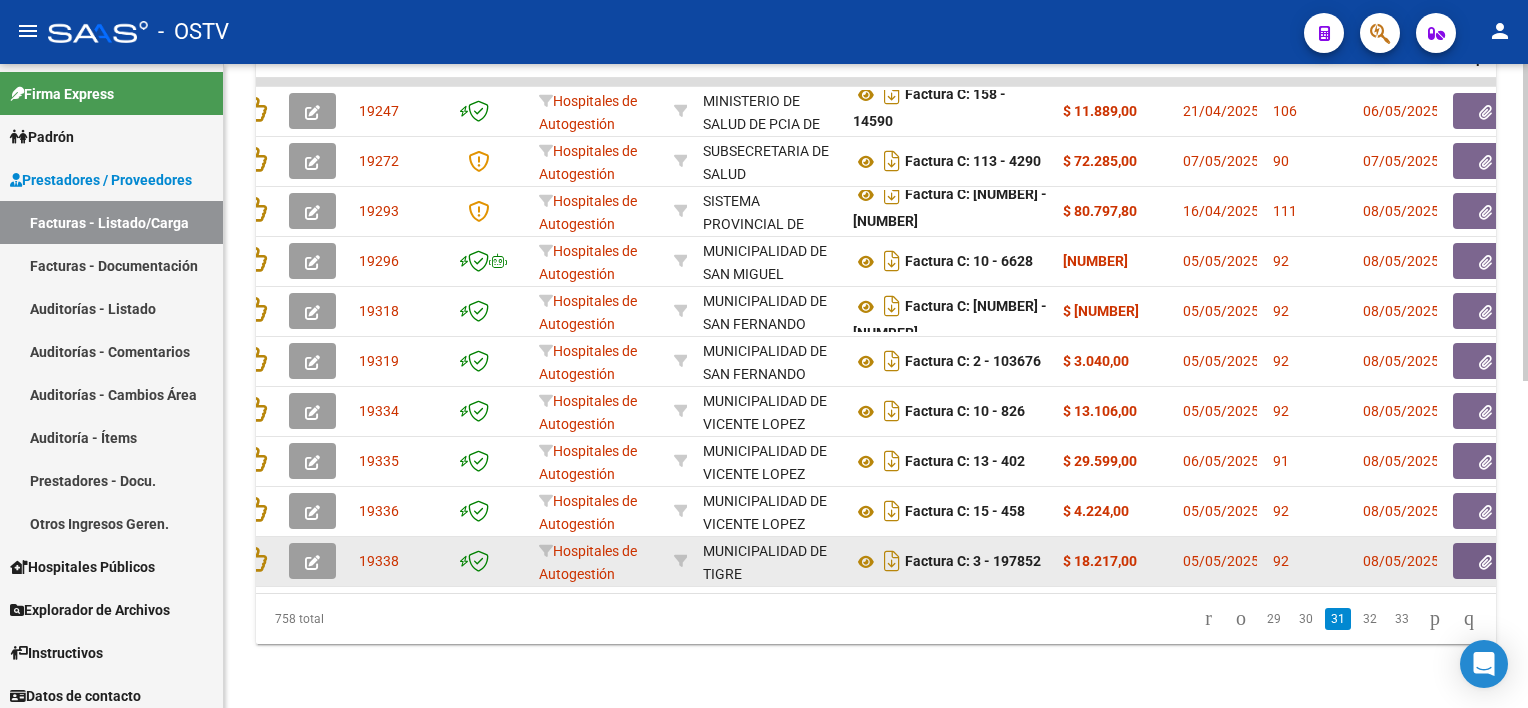 scroll, scrollTop: 0, scrollLeft: 23, axis: horizontal 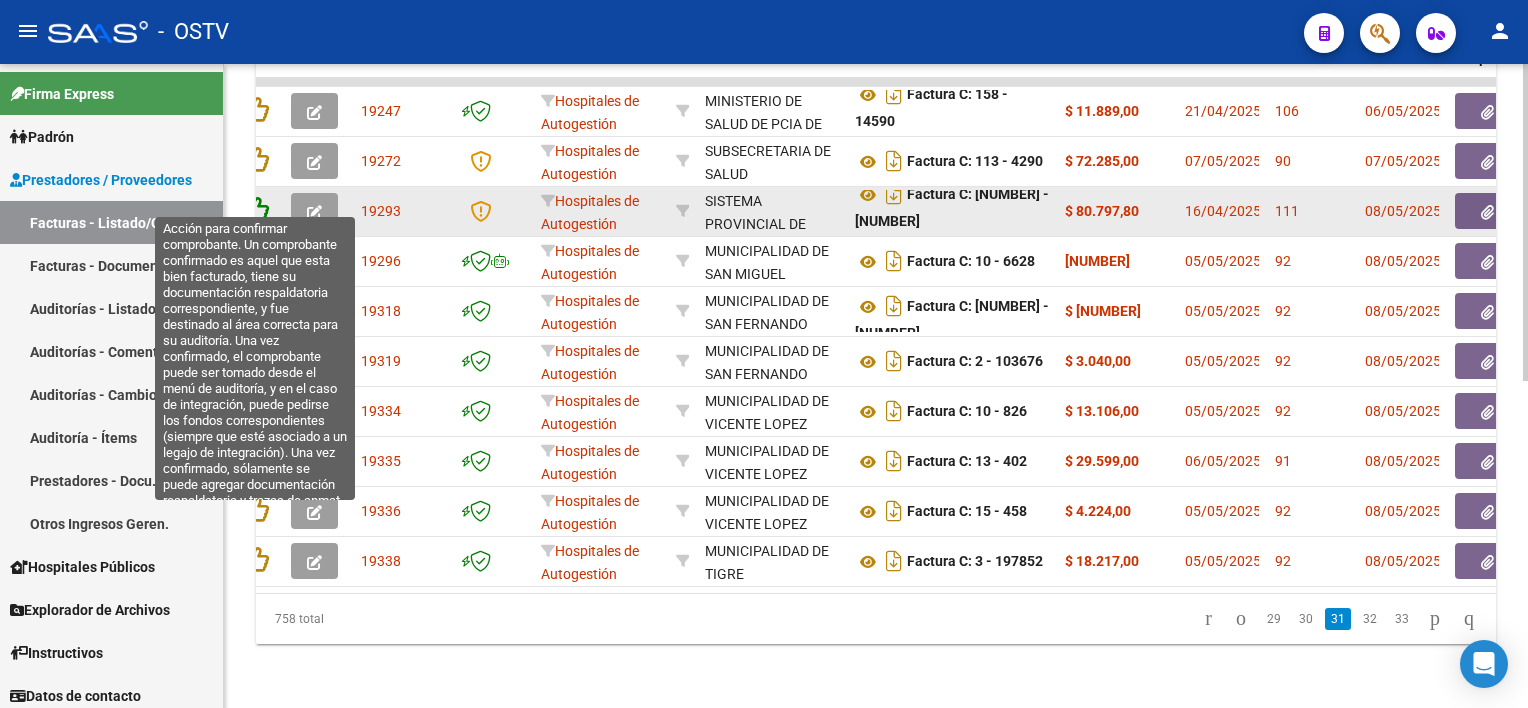 click 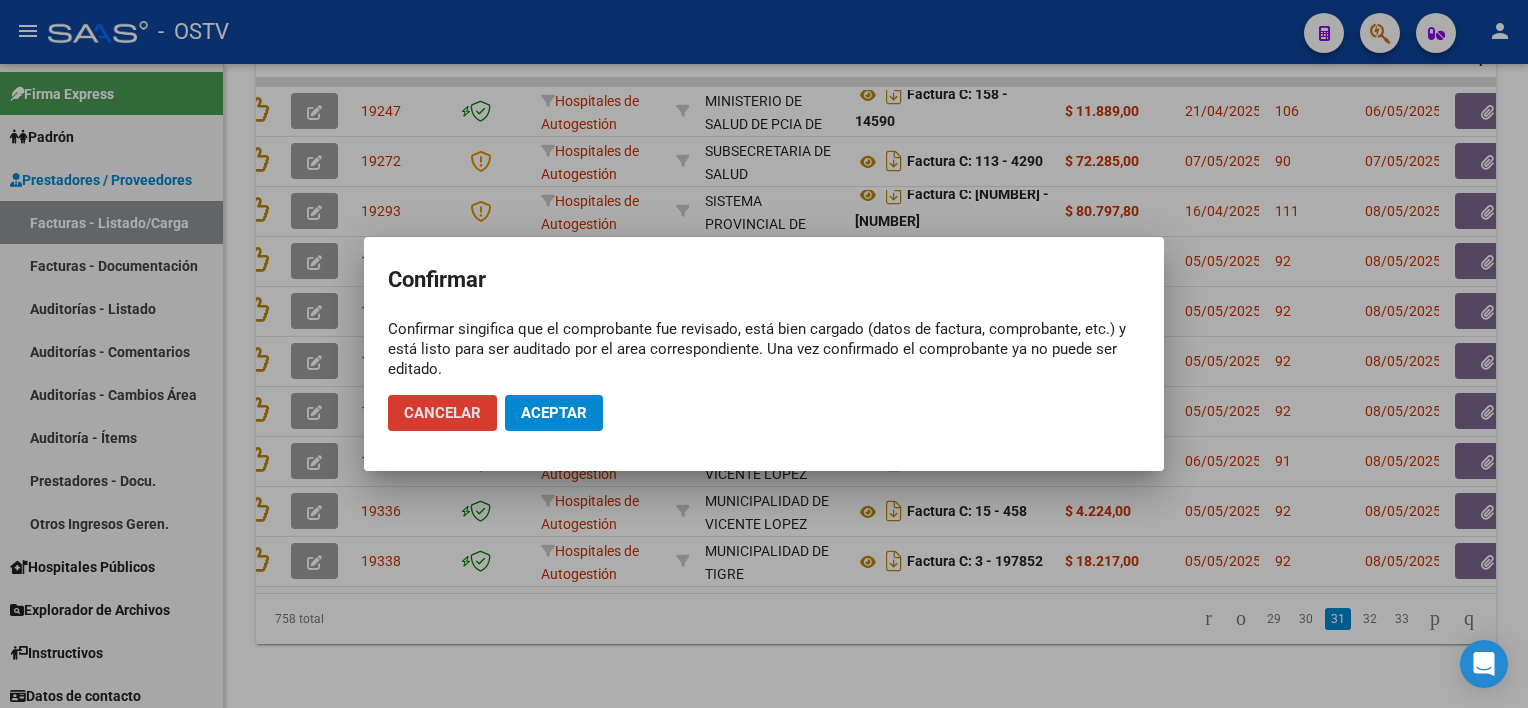 click on "Aceptar" 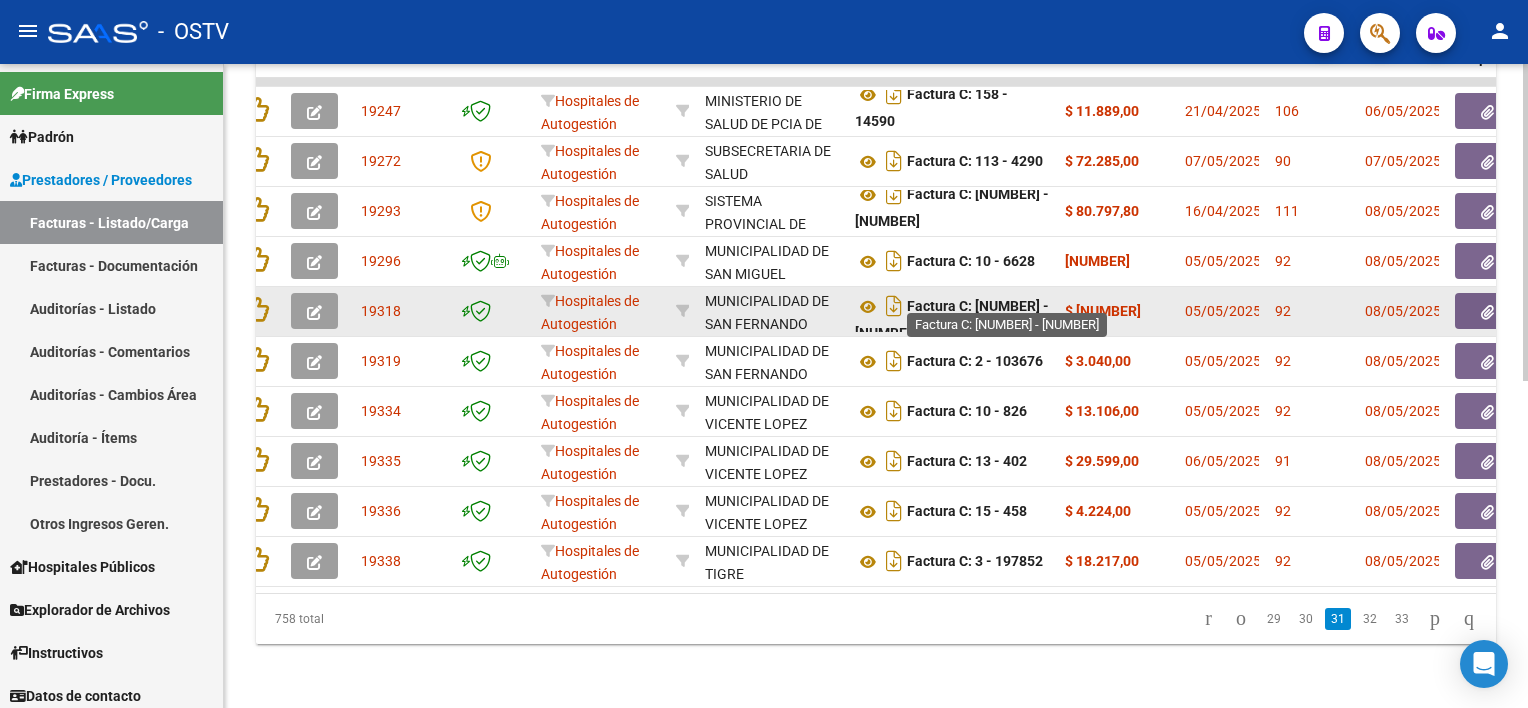 scroll, scrollTop: 670, scrollLeft: 0, axis: vertical 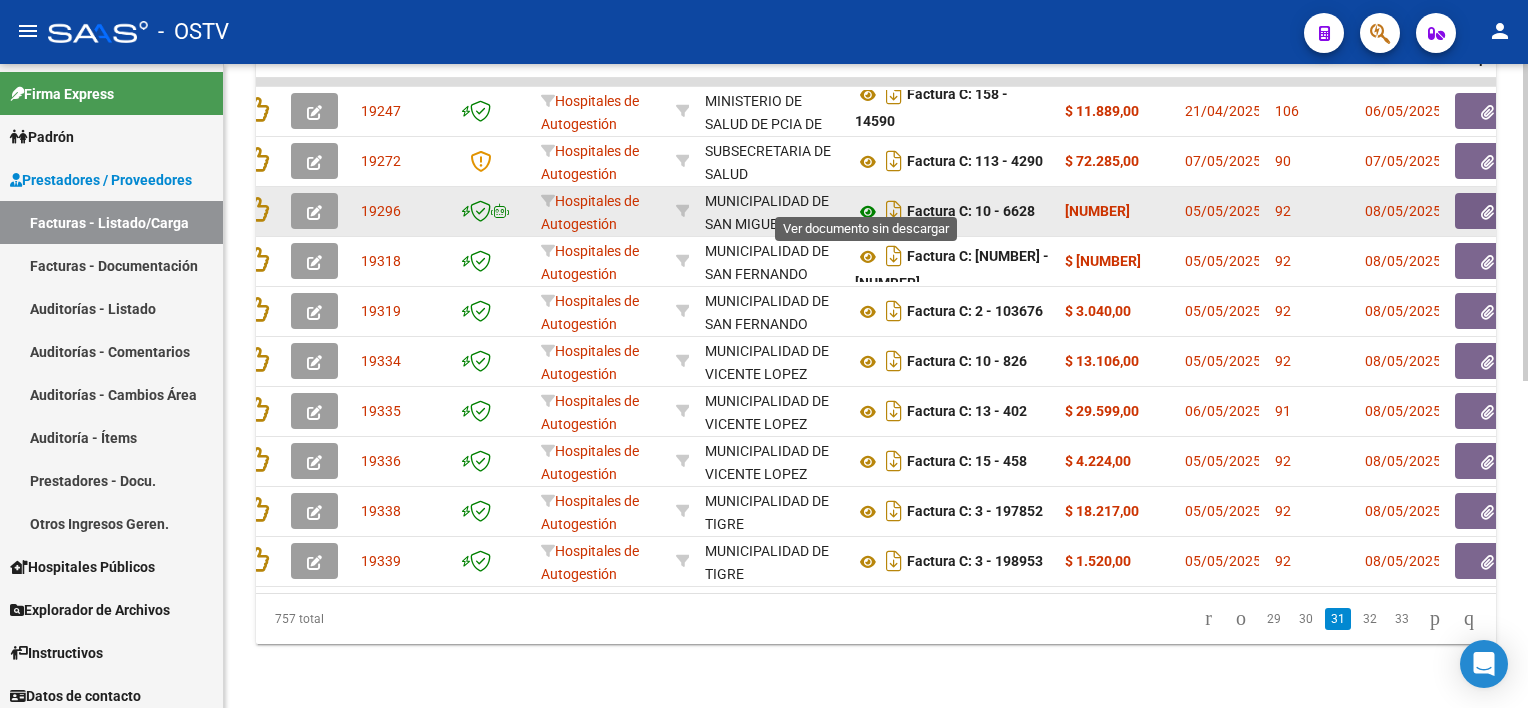 click 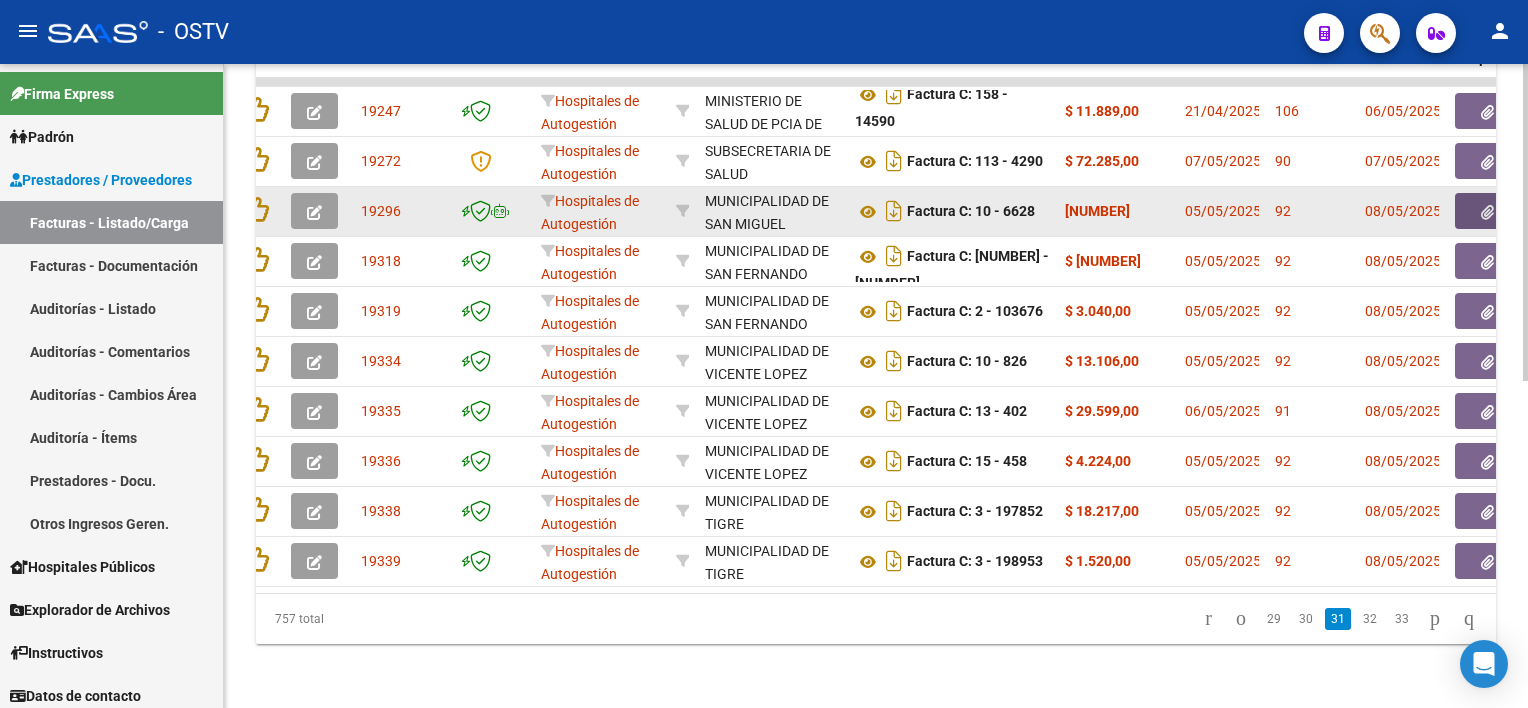 click 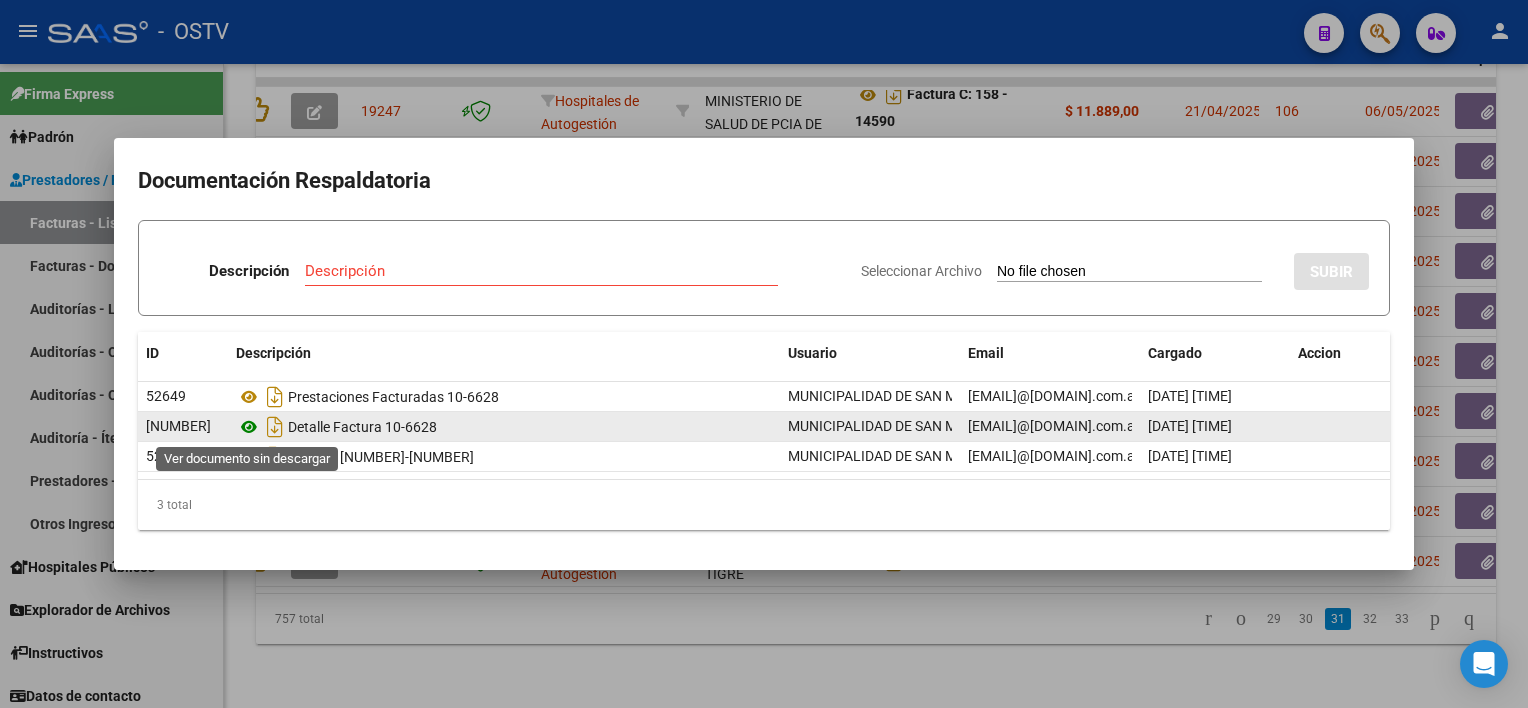 click 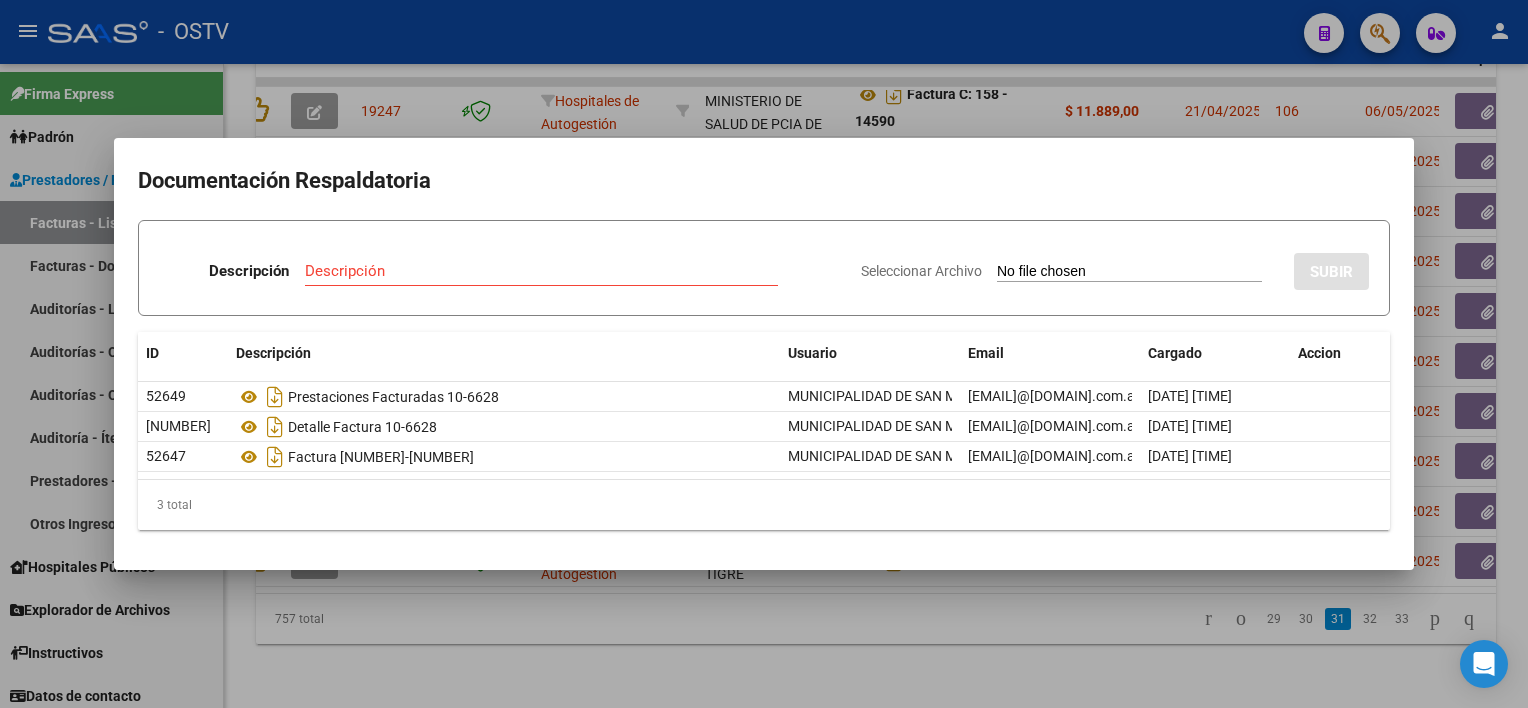 click at bounding box center [764, 354] 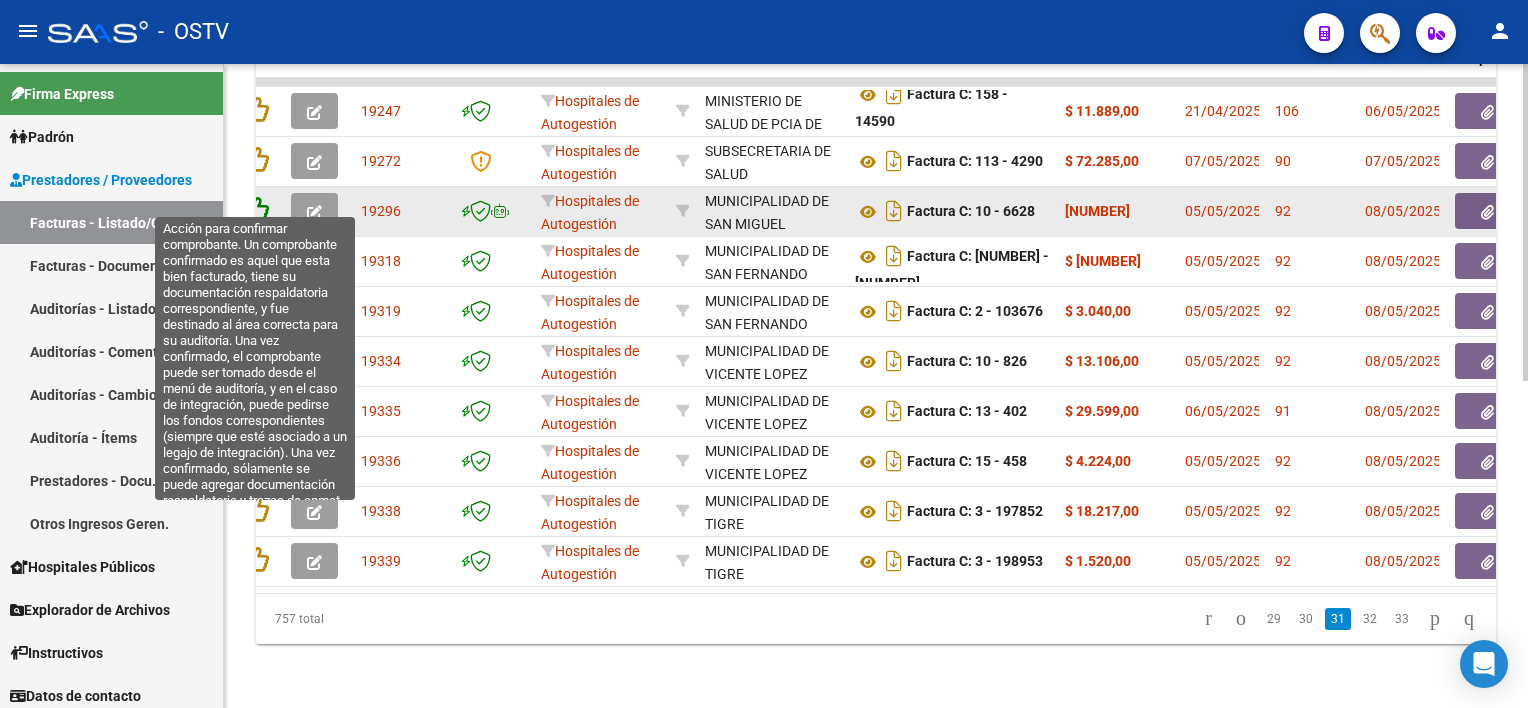 click 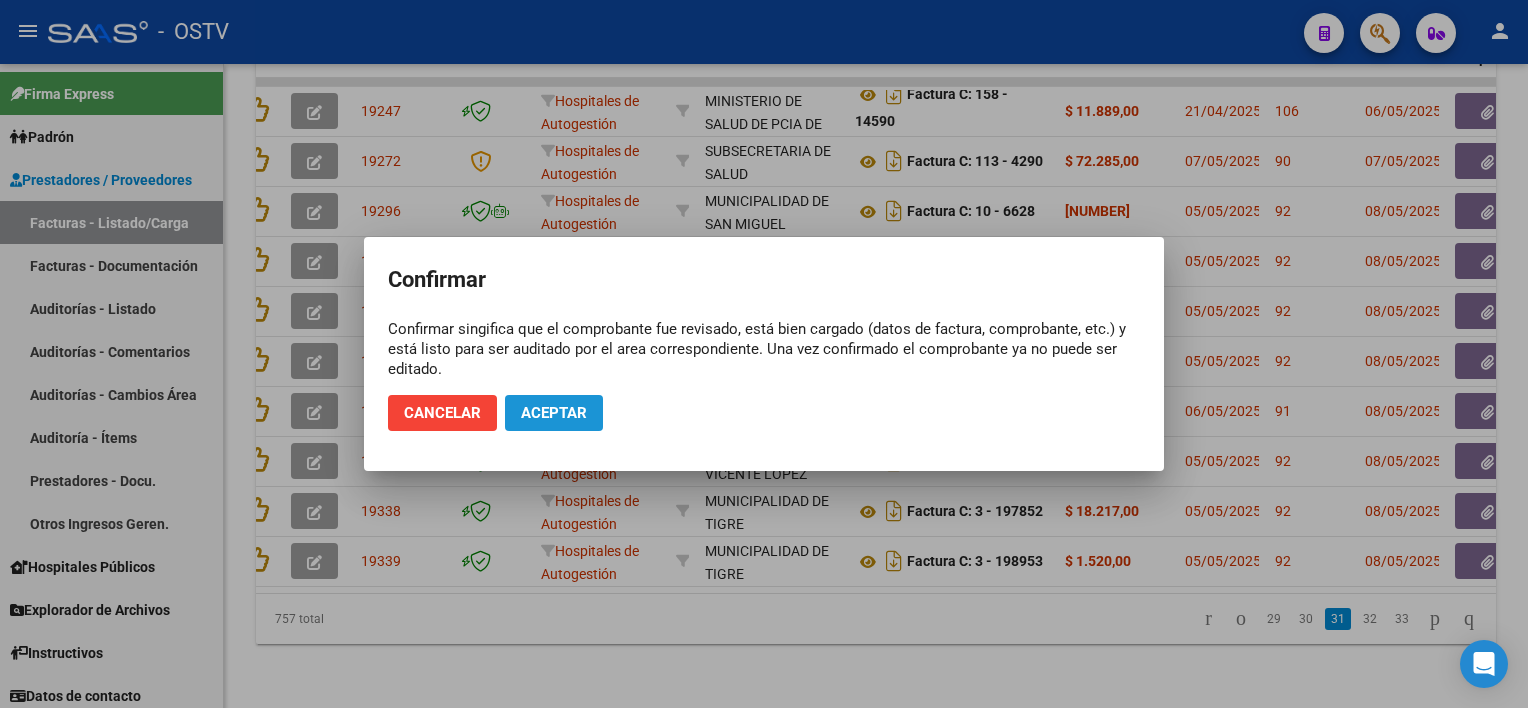 click on "Aceptar" 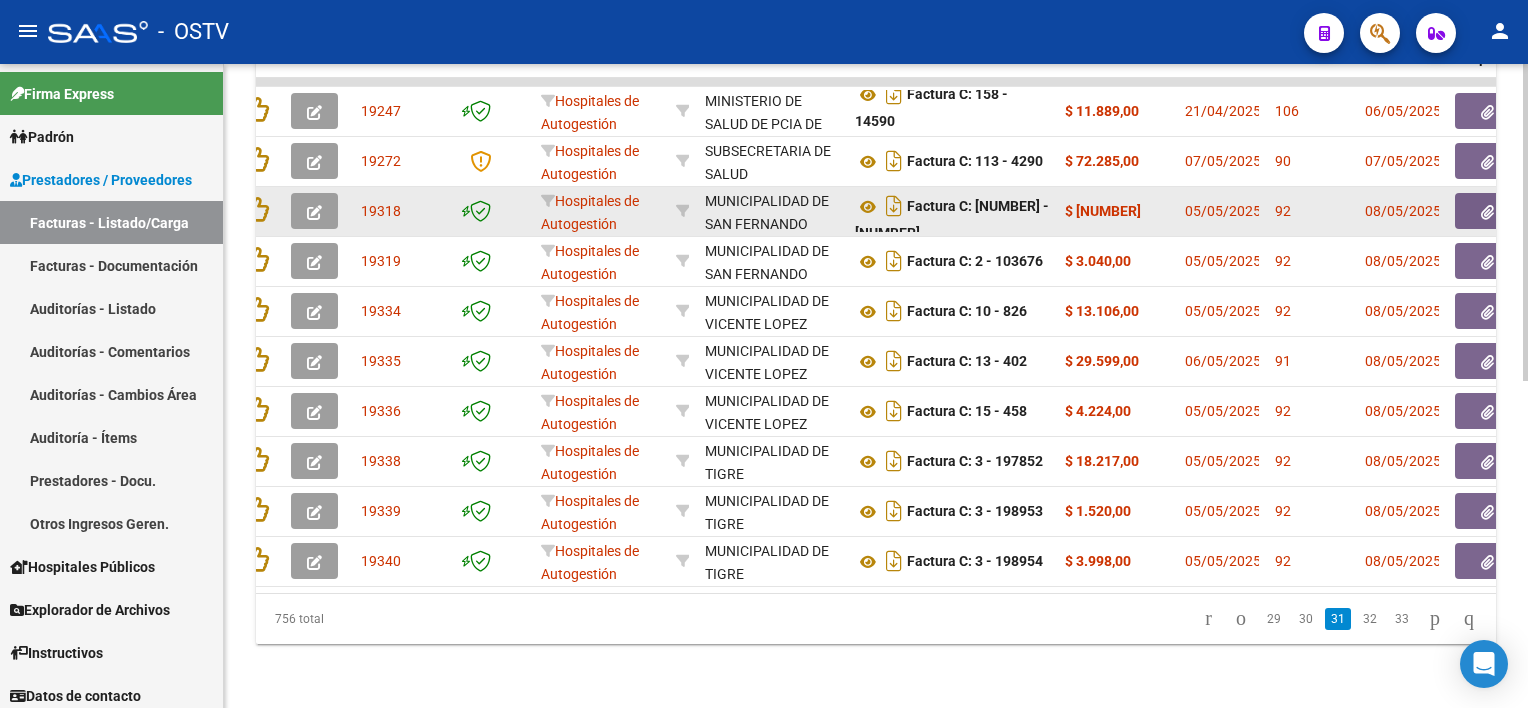 scroll, scrollTop: 665, scrollLeft: 0, axis: vertical 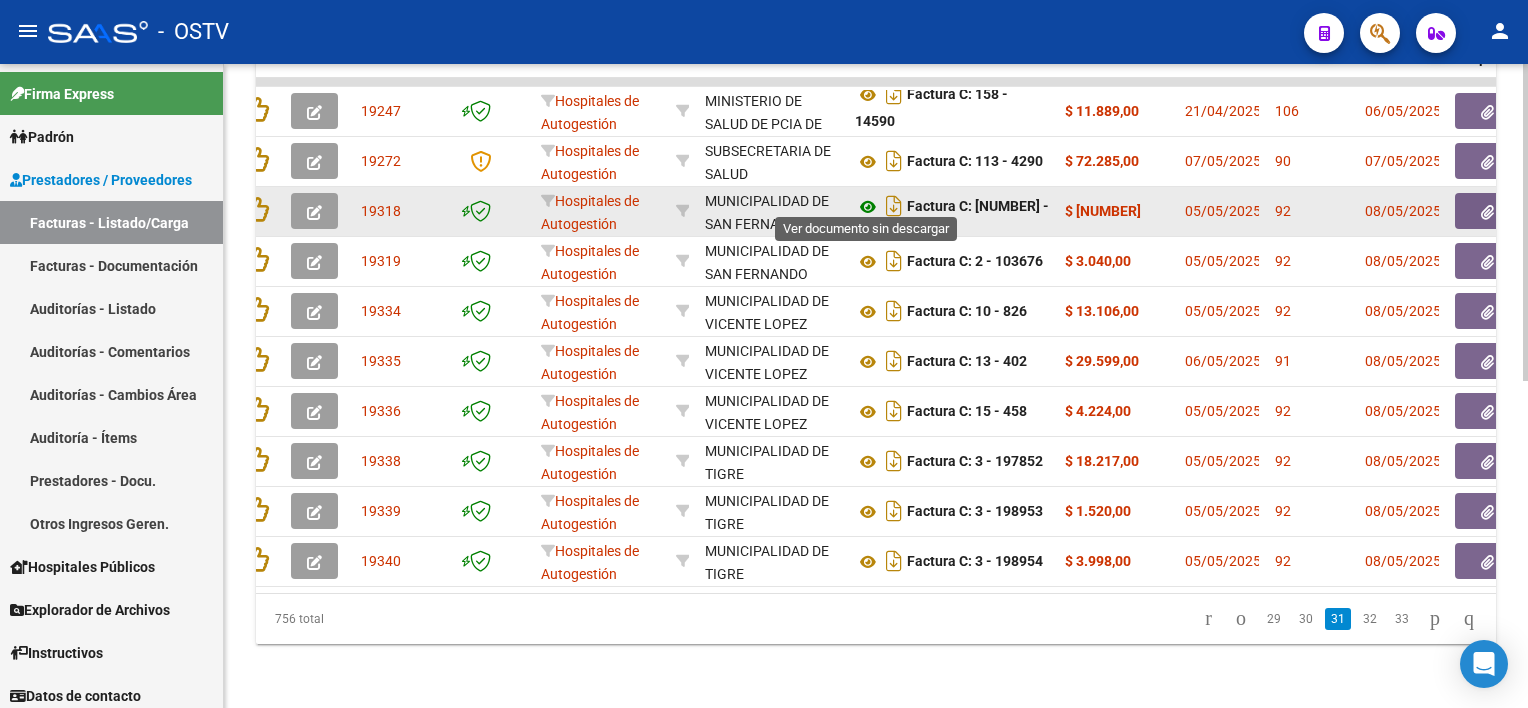 click 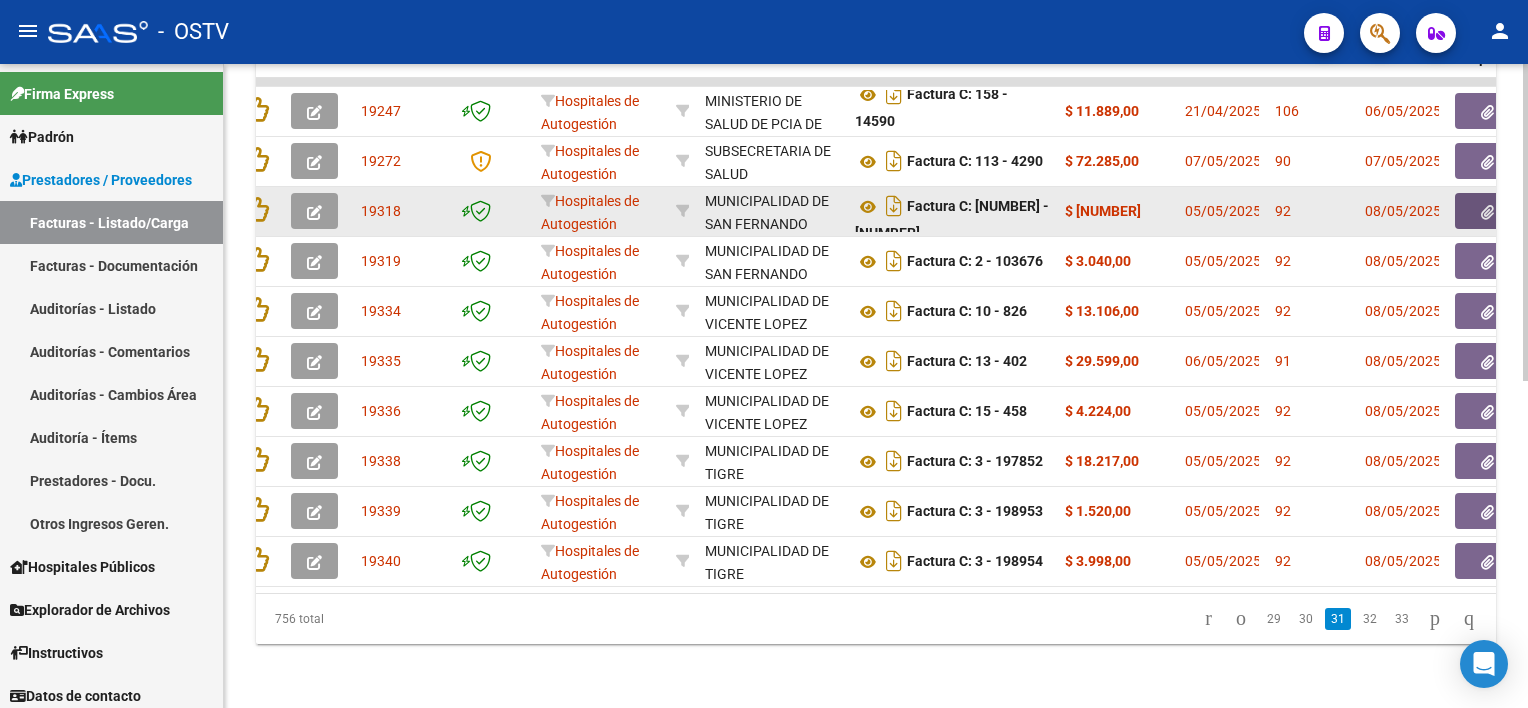 click 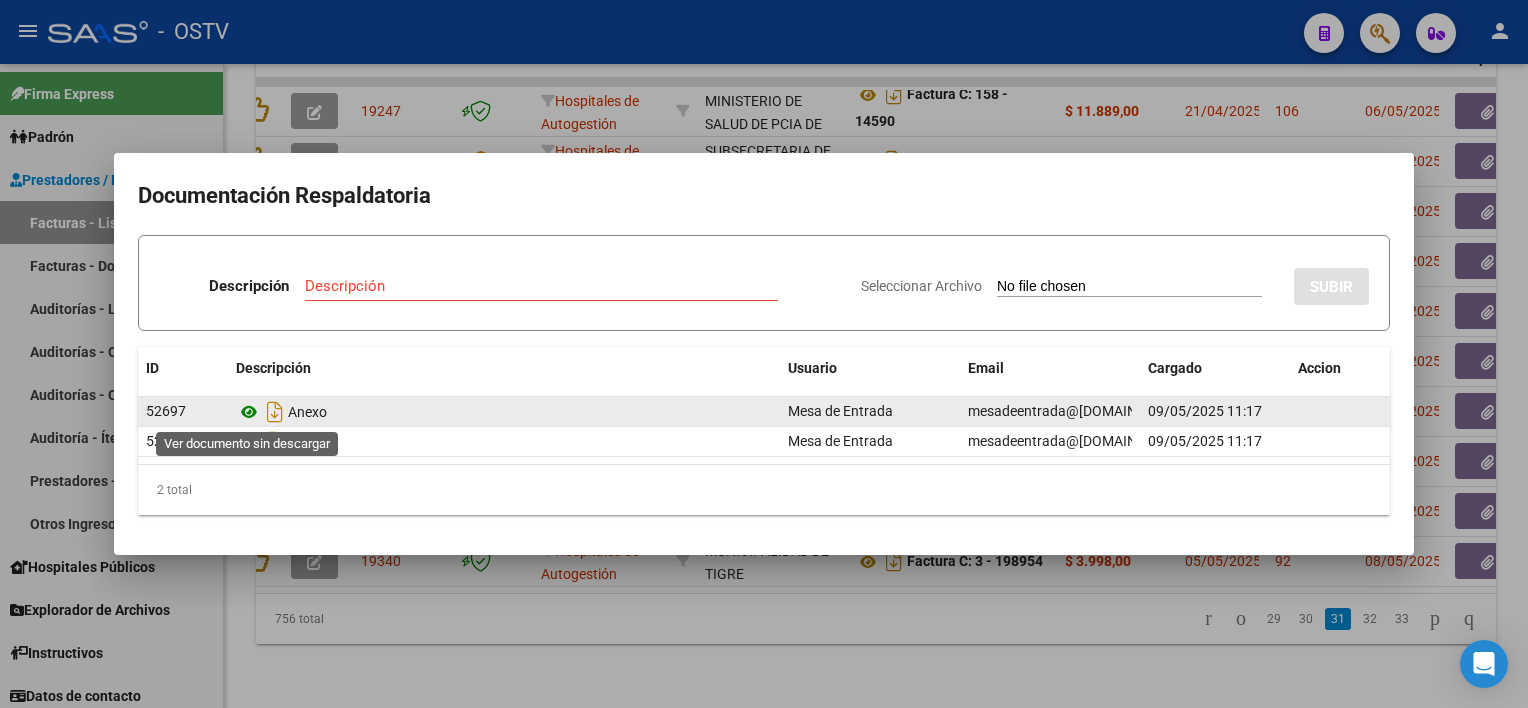 click 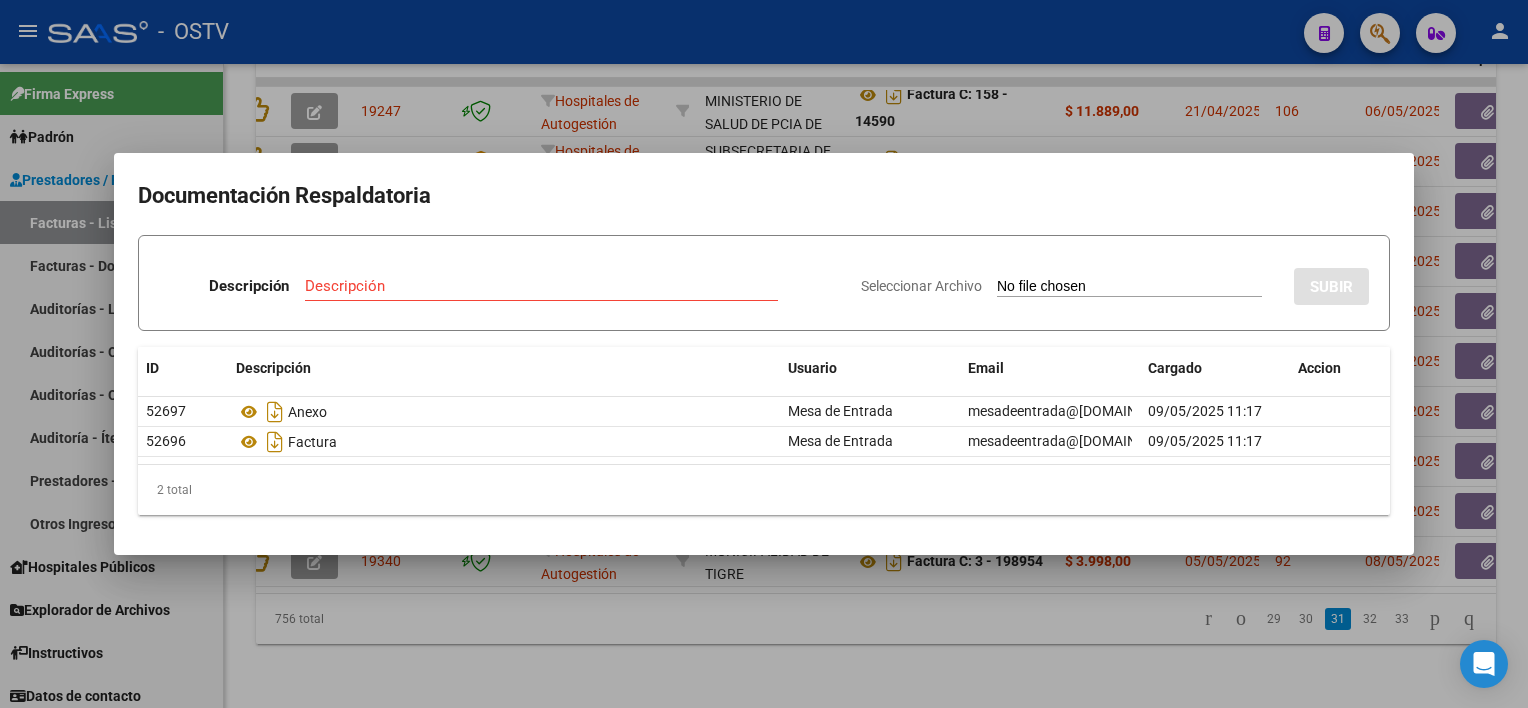 click at bounding box center [764, 354] 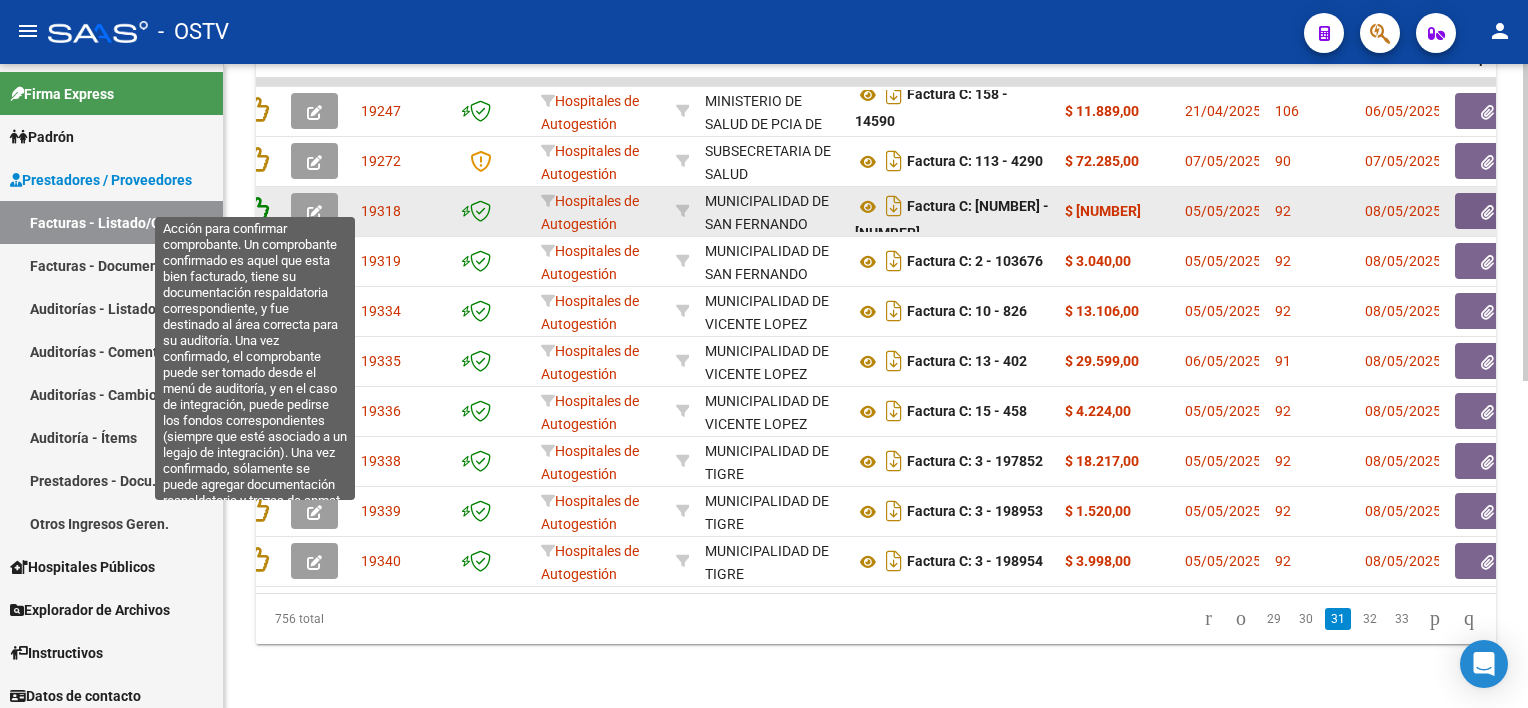 click 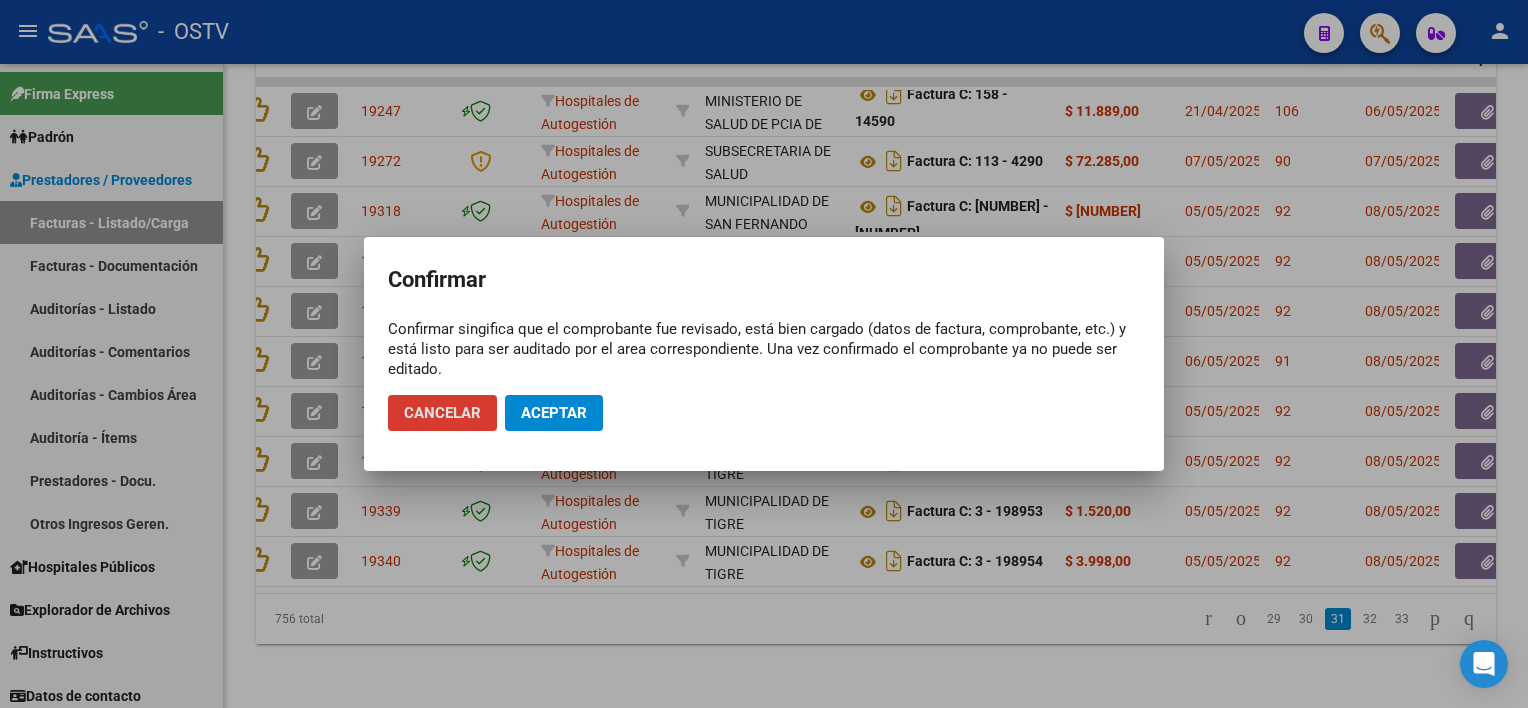 click on "Aceptar" 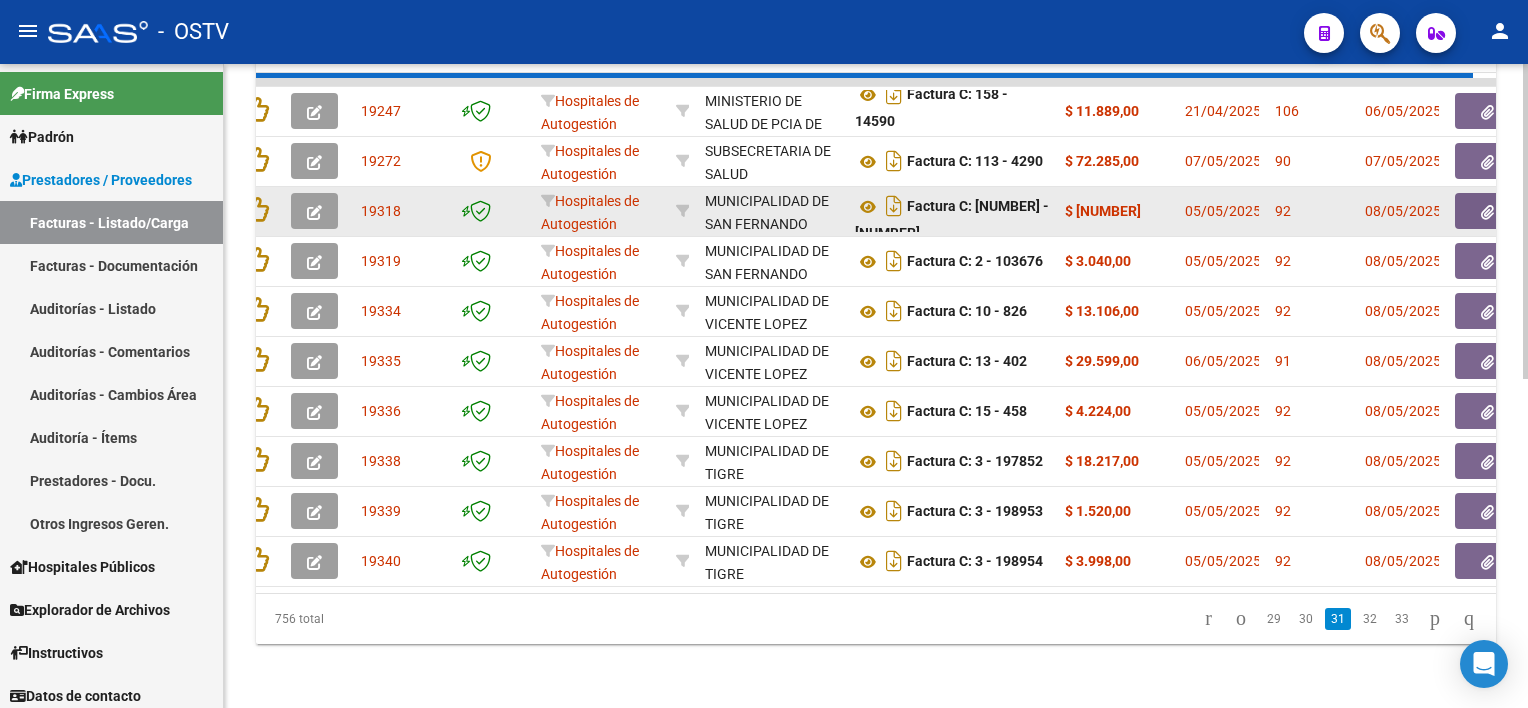 scroll, scrollTop: 665, scrollLeft: 0, axis: vertical 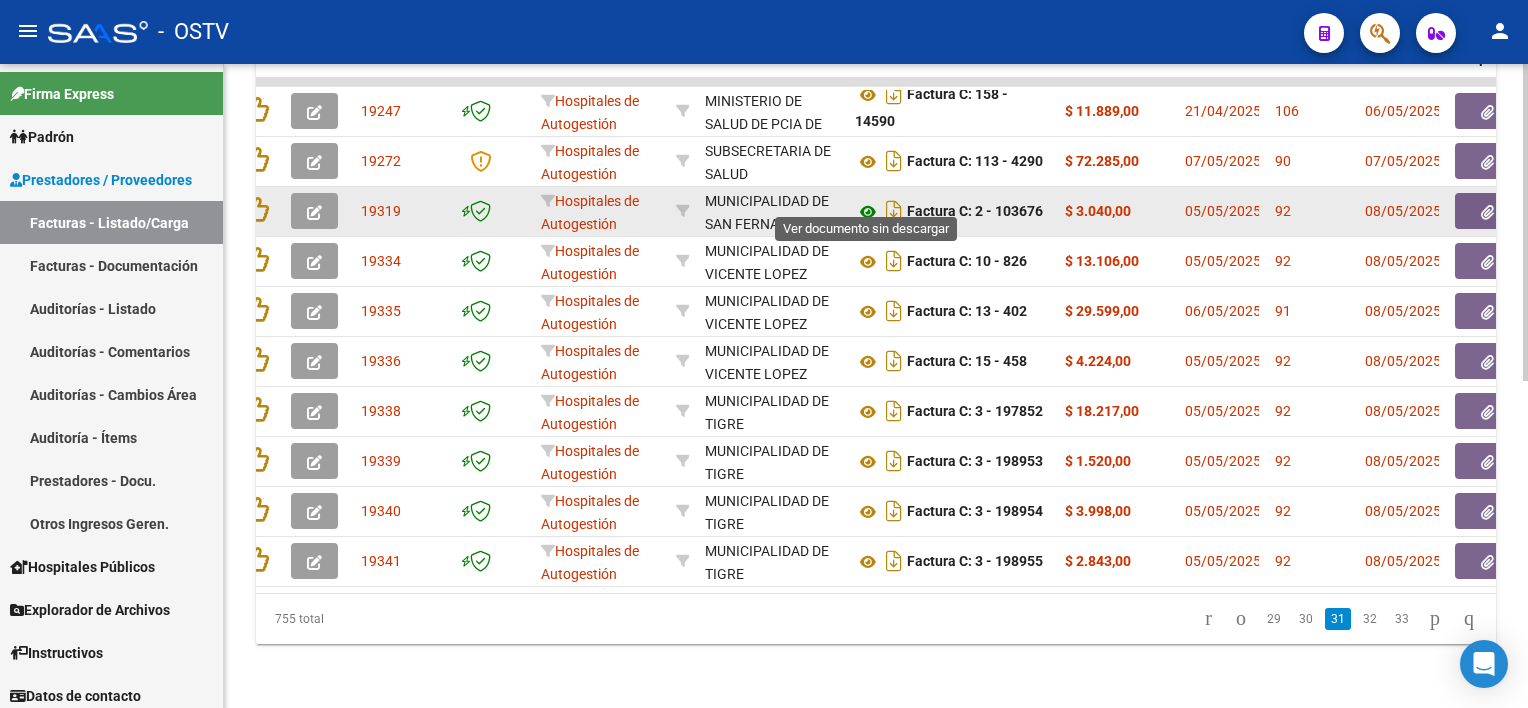 click 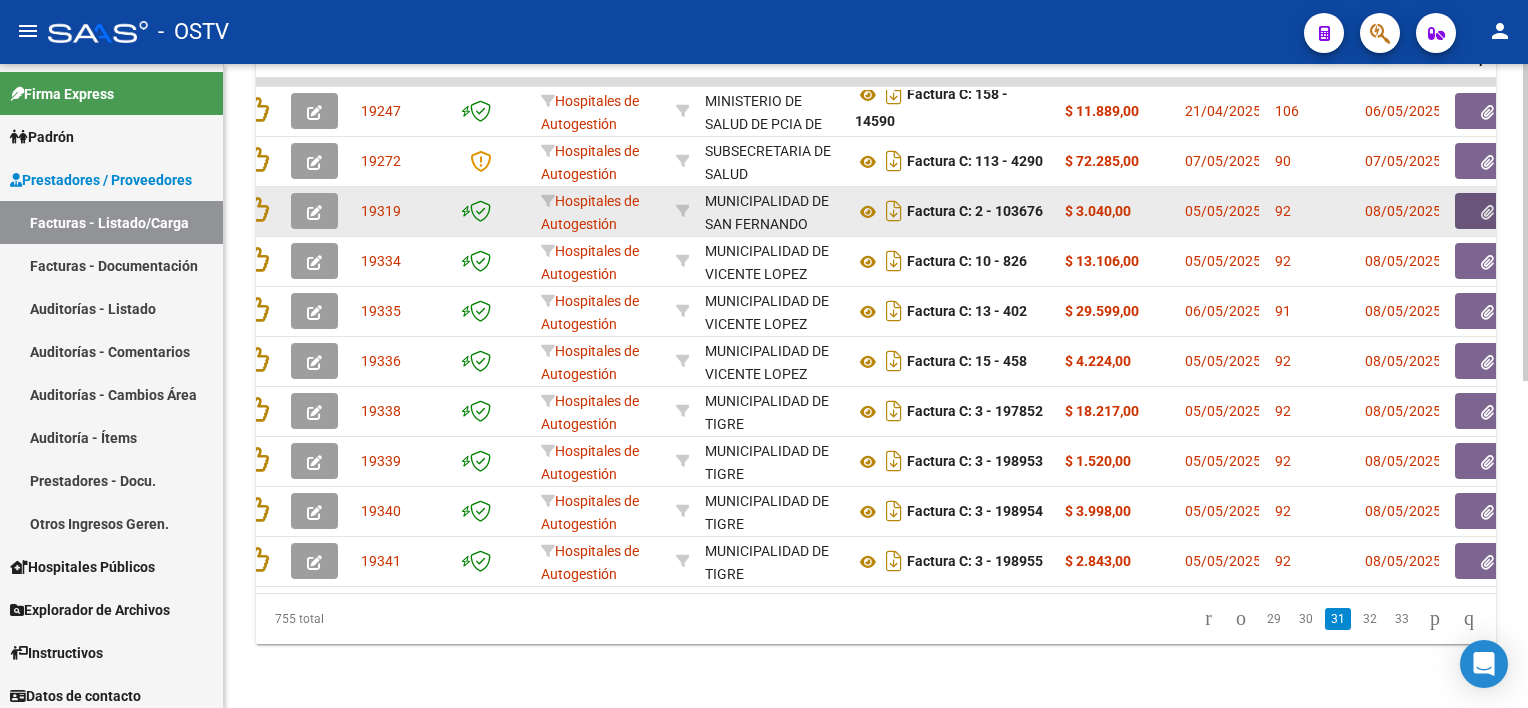 click 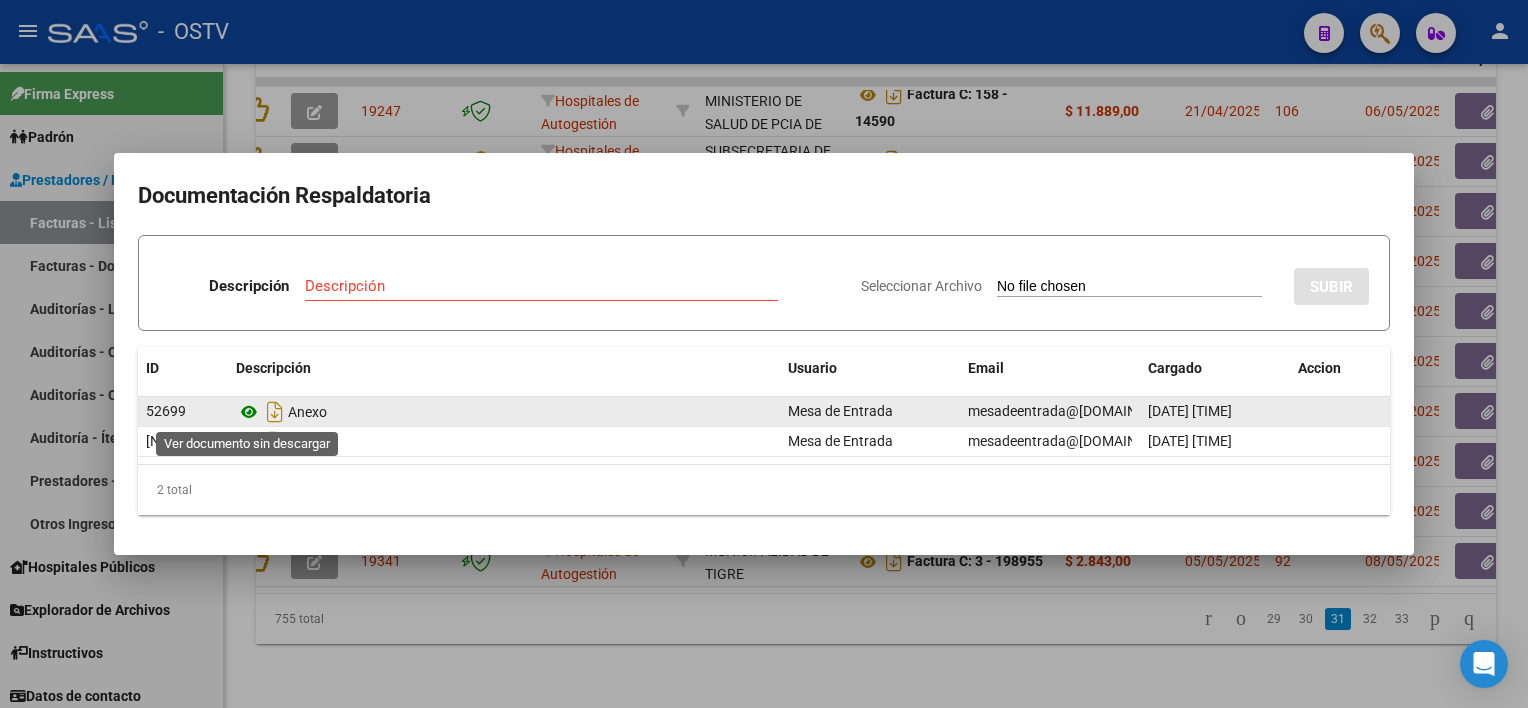 click 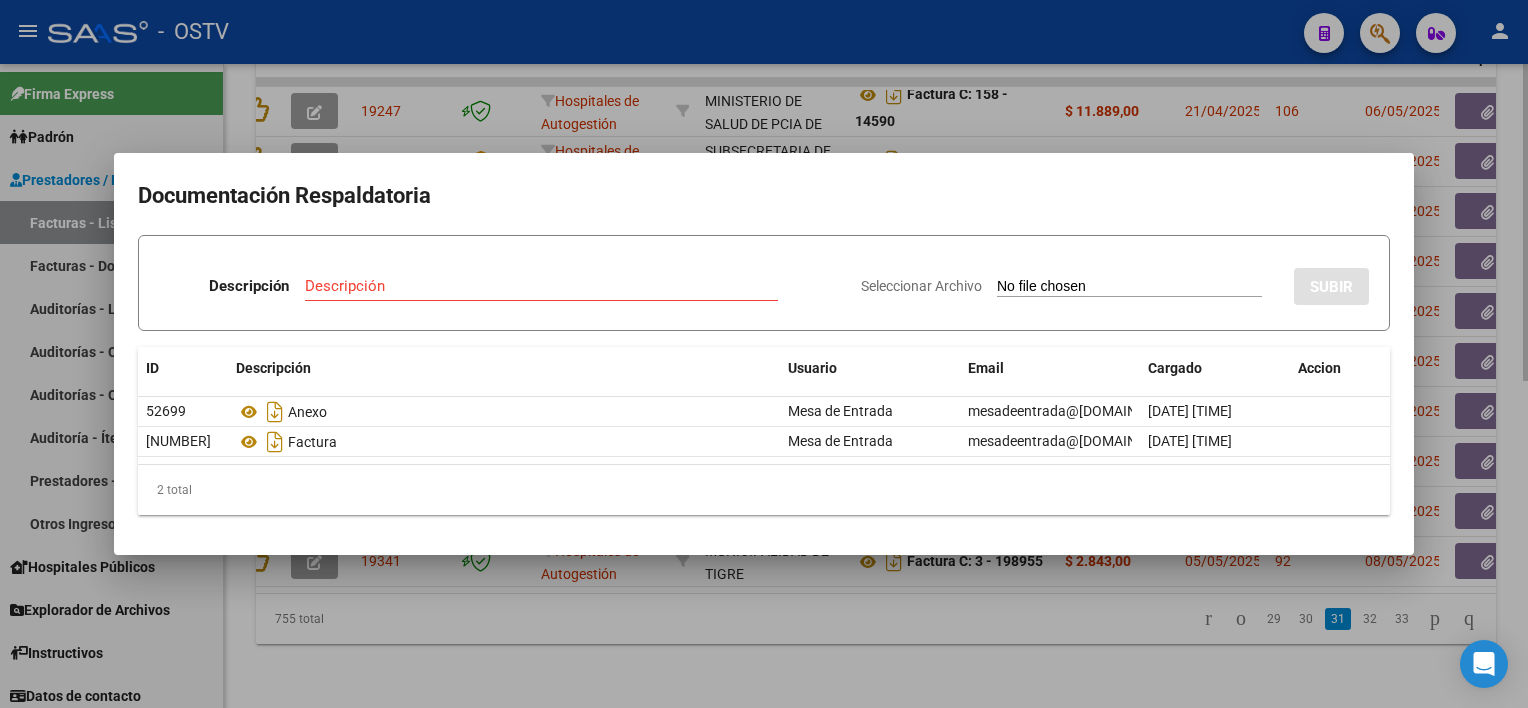 drag, startPoint x: 672, startPoint y: 648, endPoint x: 665, endPoint y: 635, distance: 14.764823 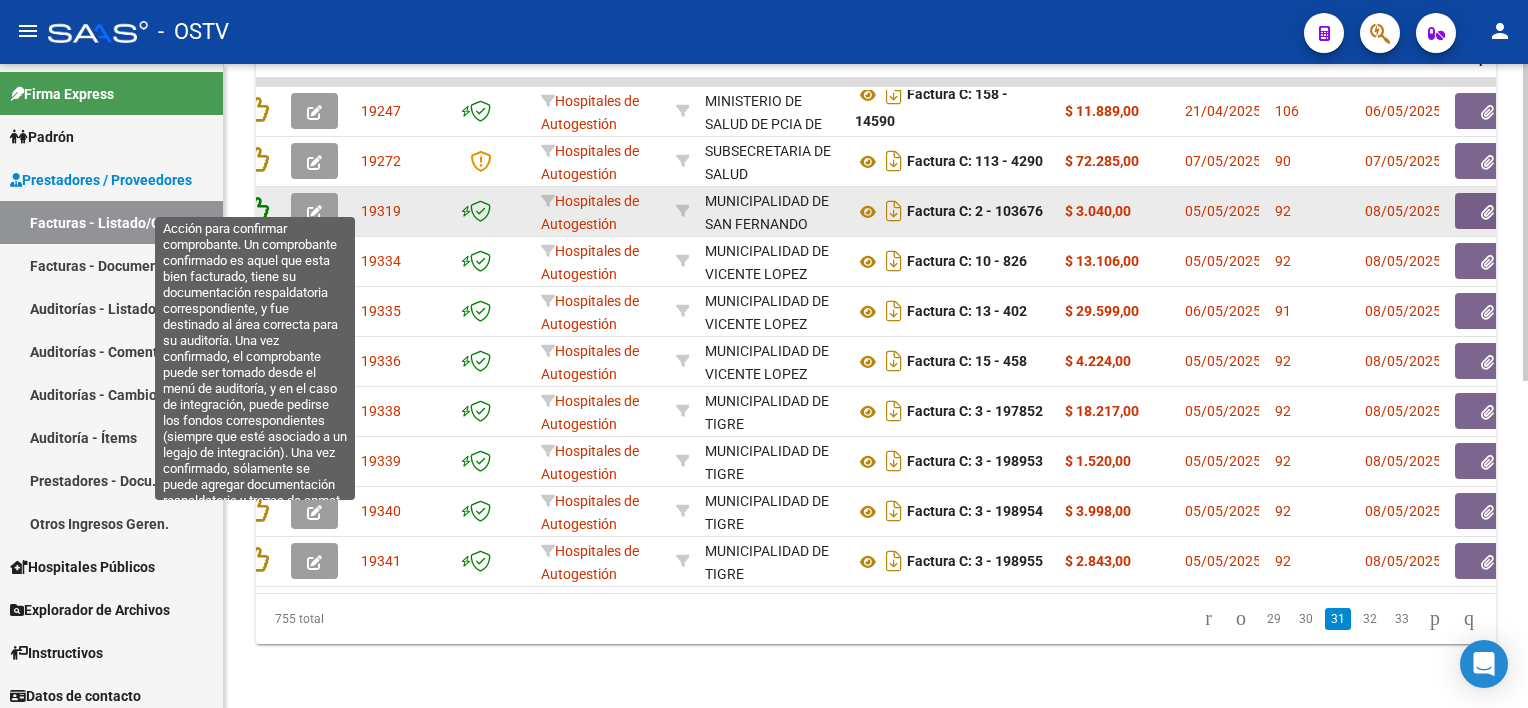click 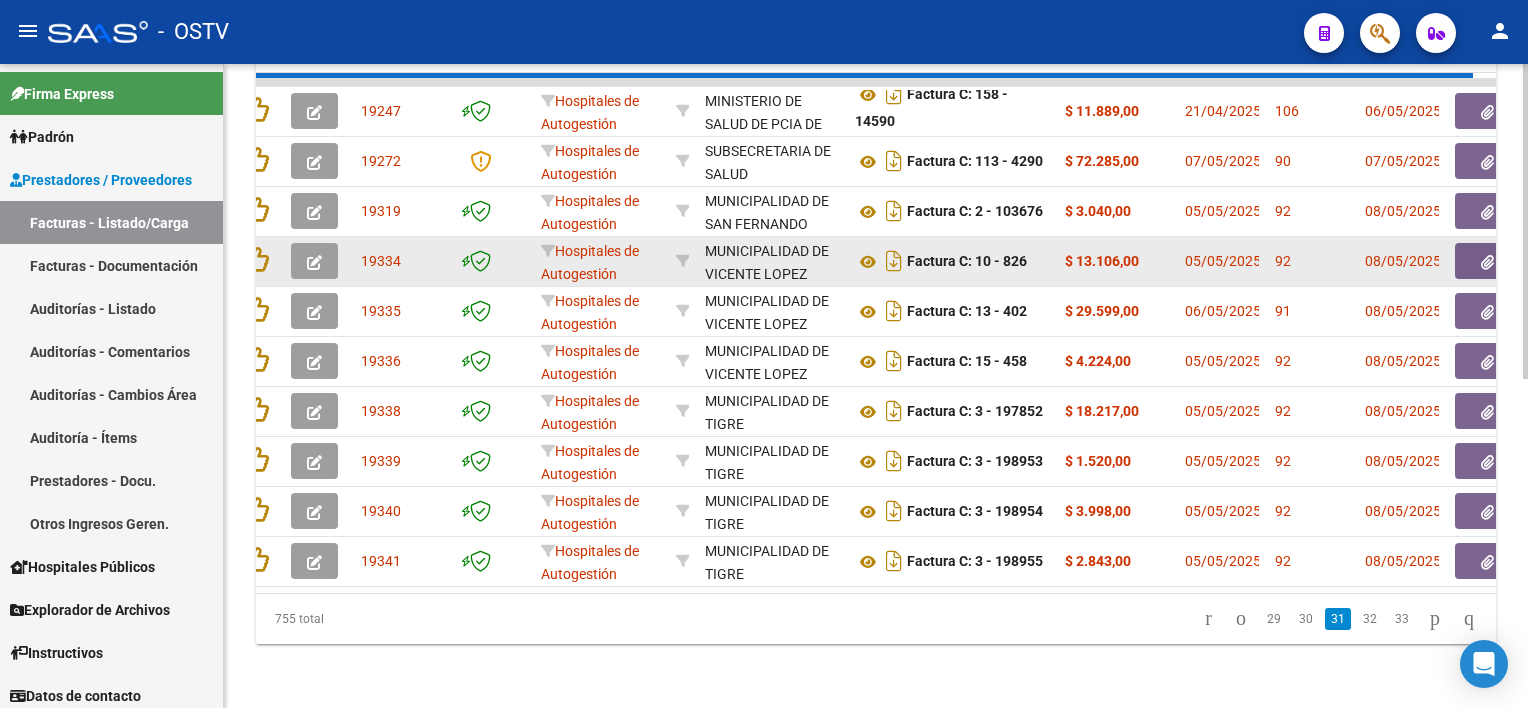 scroll, scrollTop: 665, scrollLeft: 0, axis: vertical 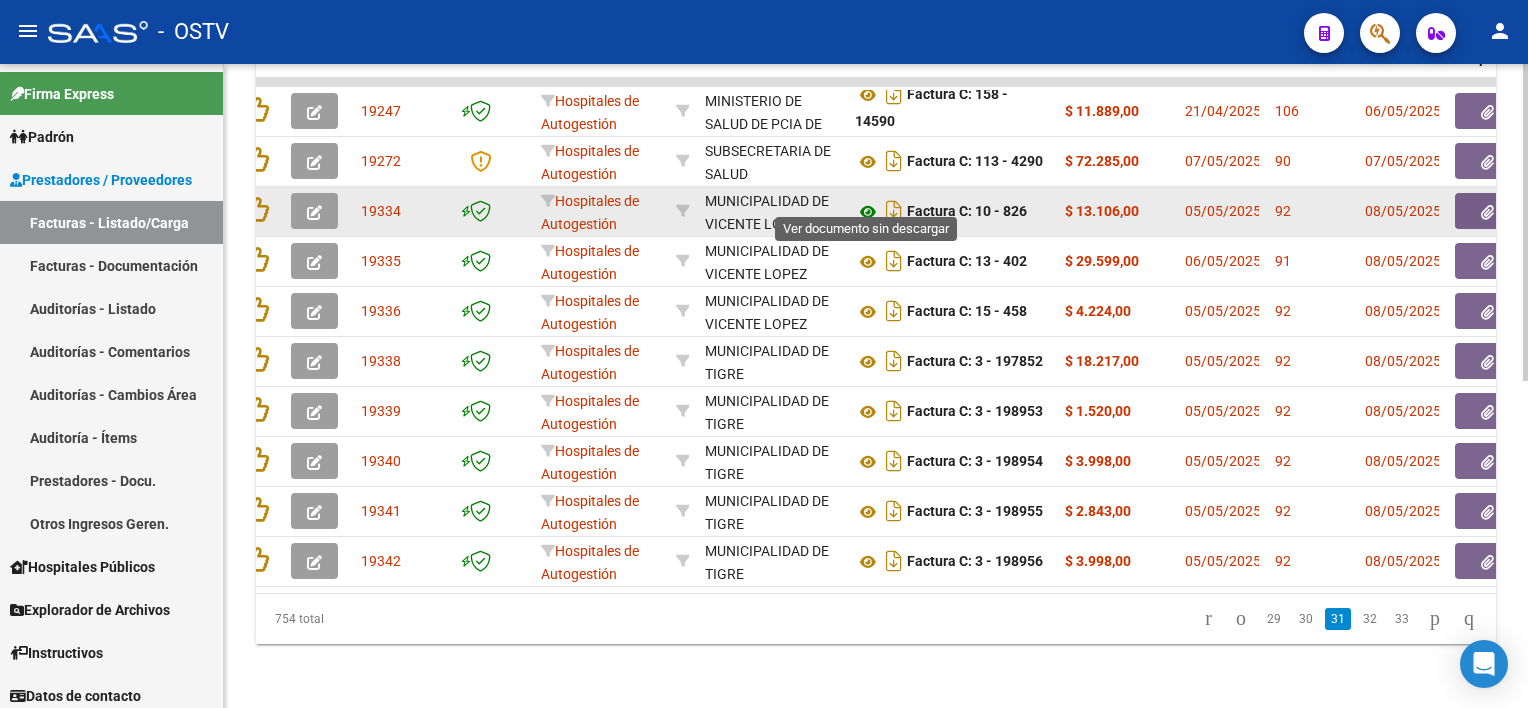 click 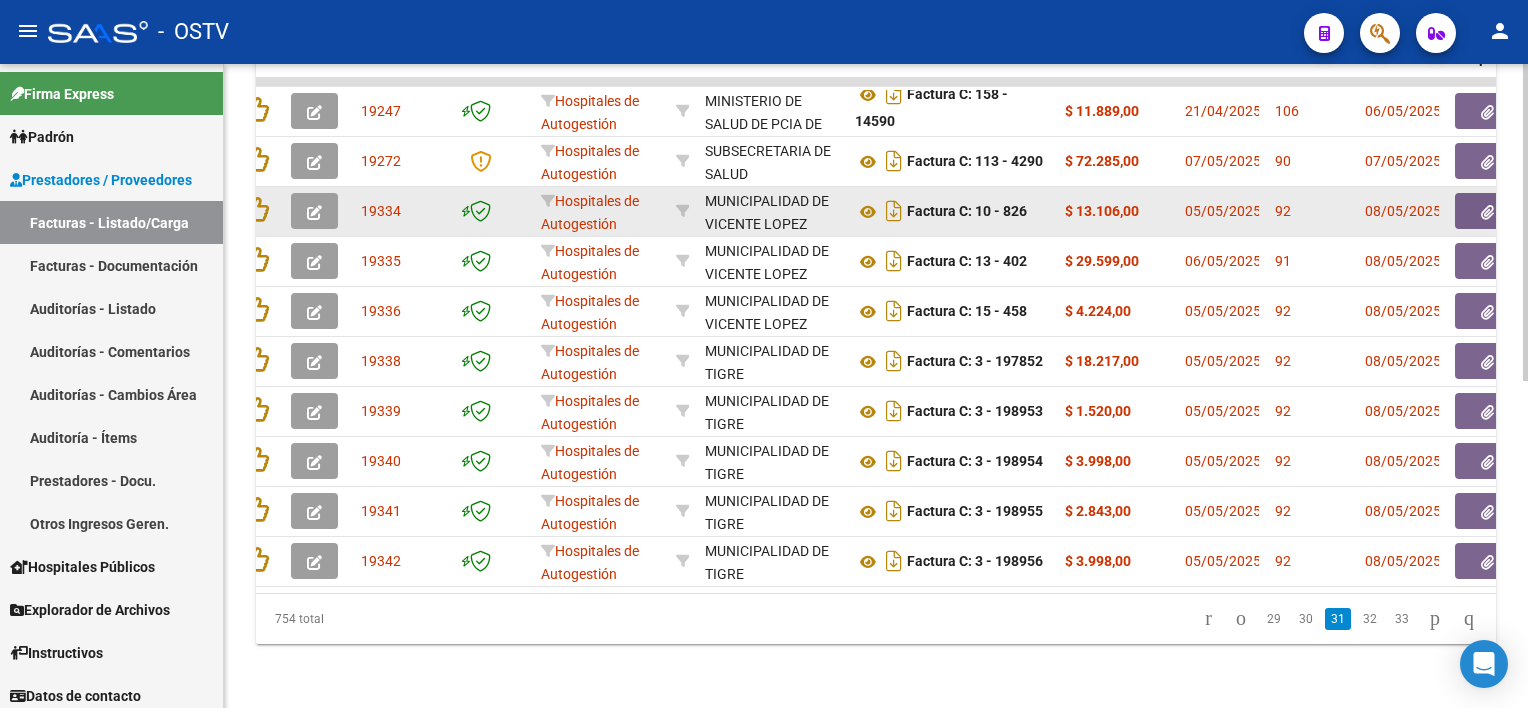 click 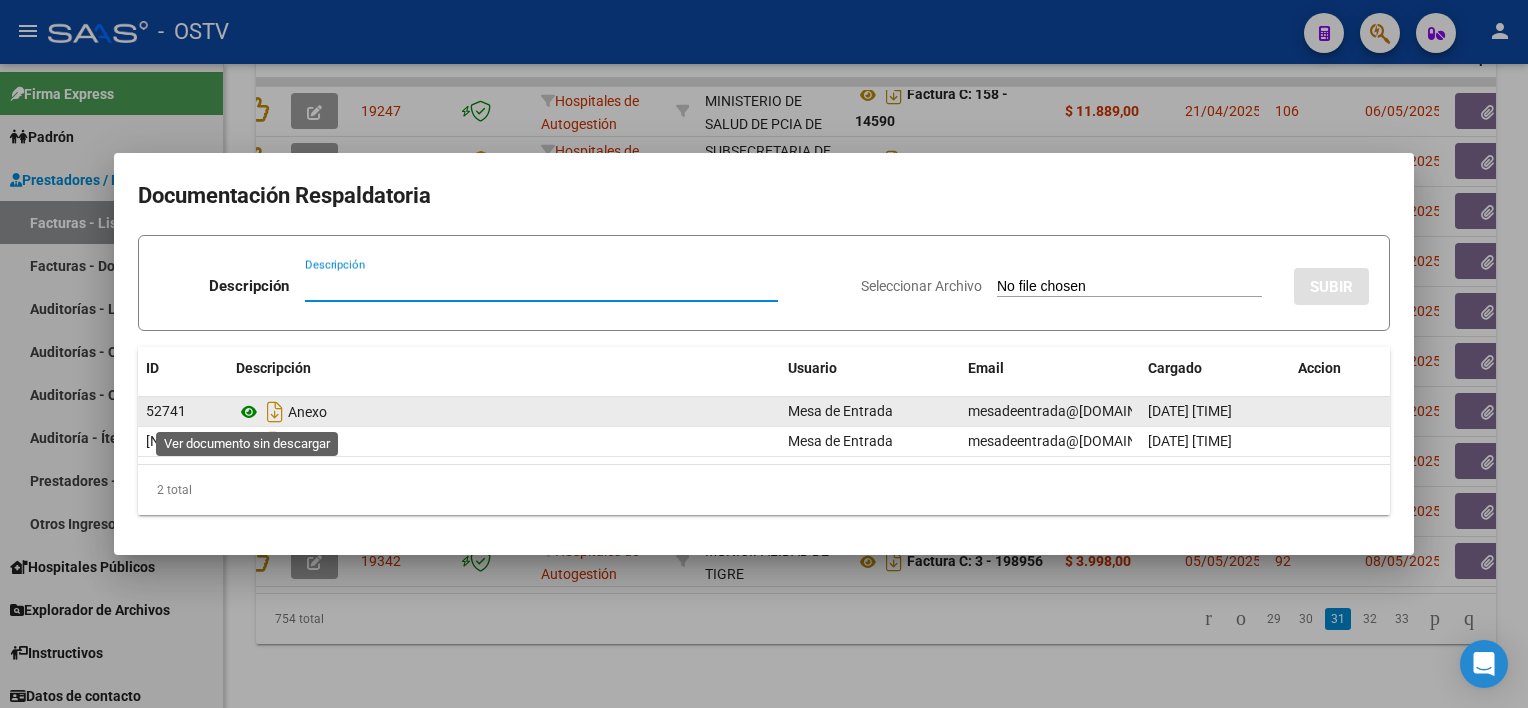 click 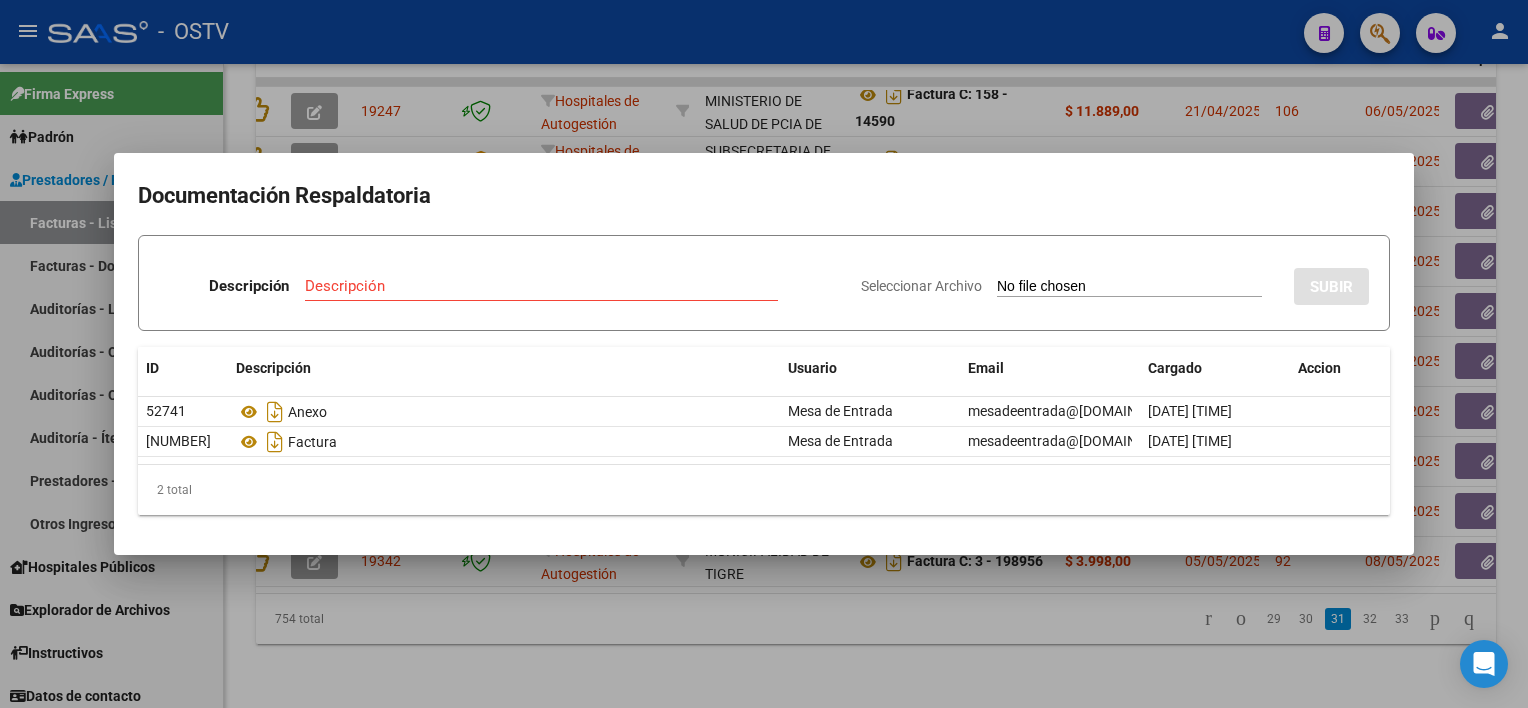 click at bounding box center (764, 354) 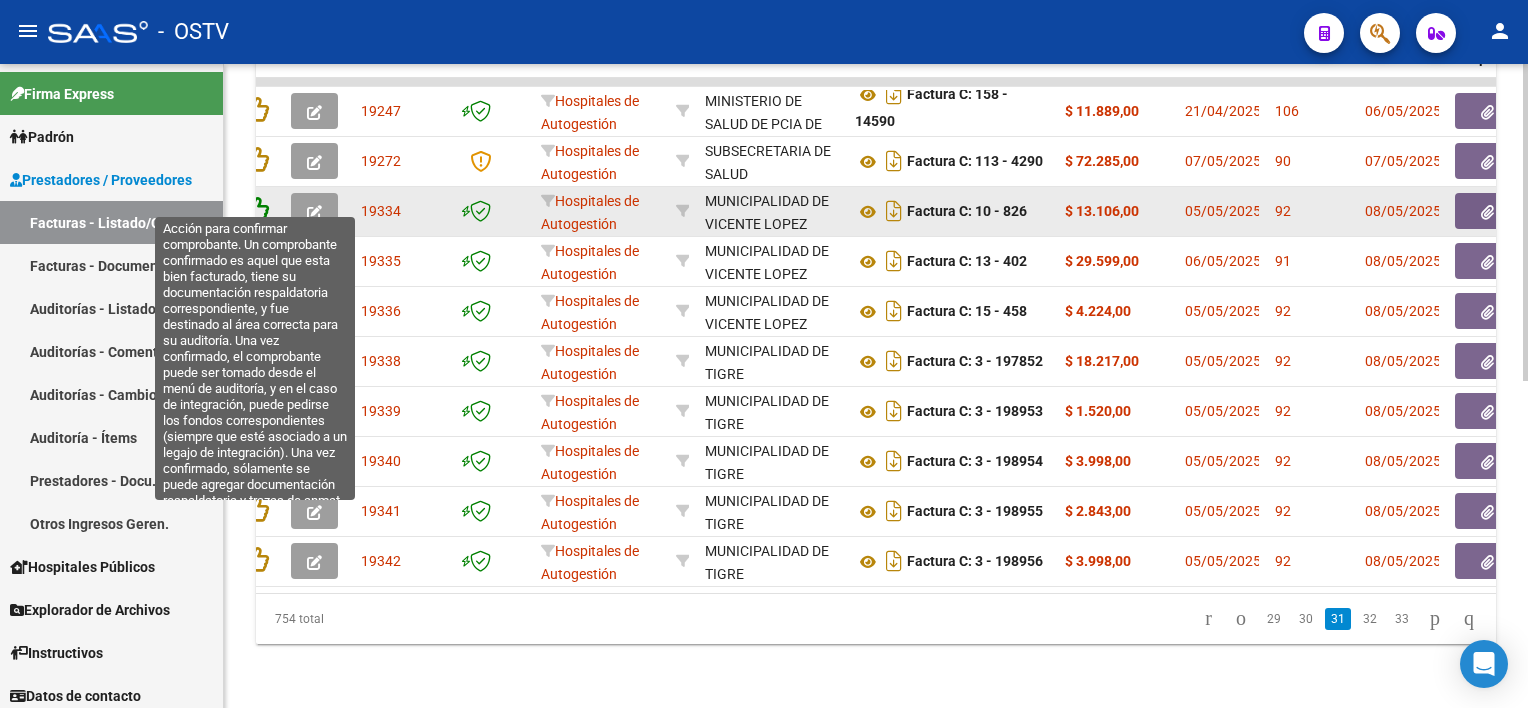 click 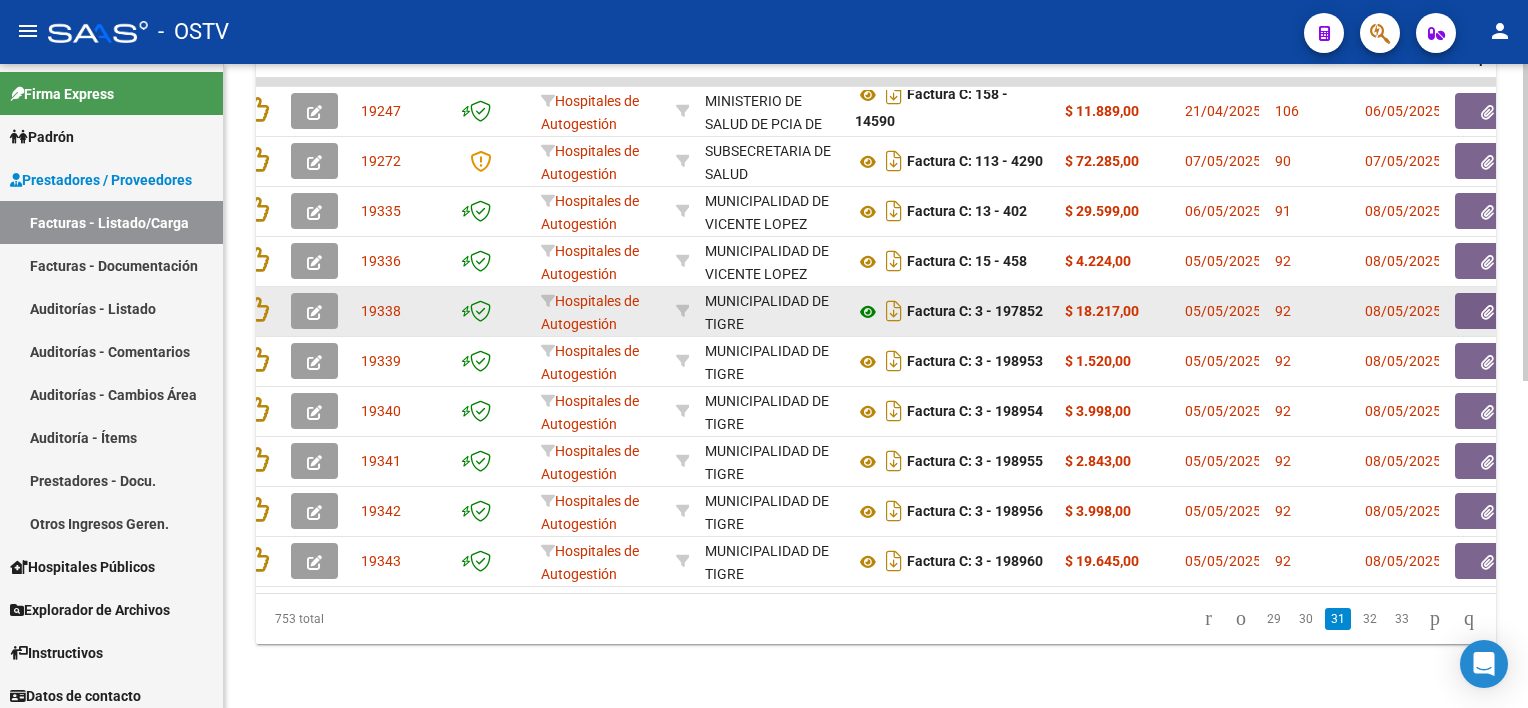 scroll, scrollTop: 665, scrollLeft: 0, axis: vertical 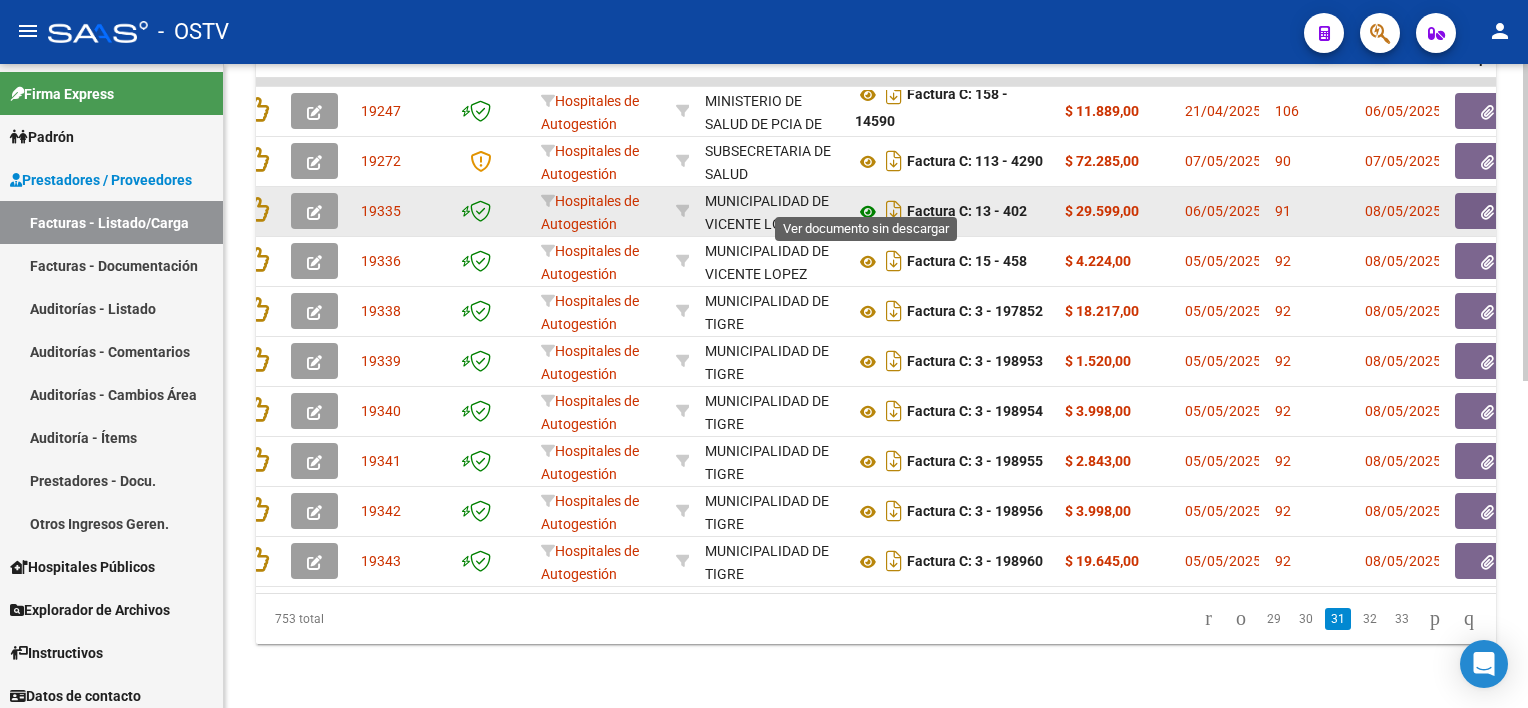click 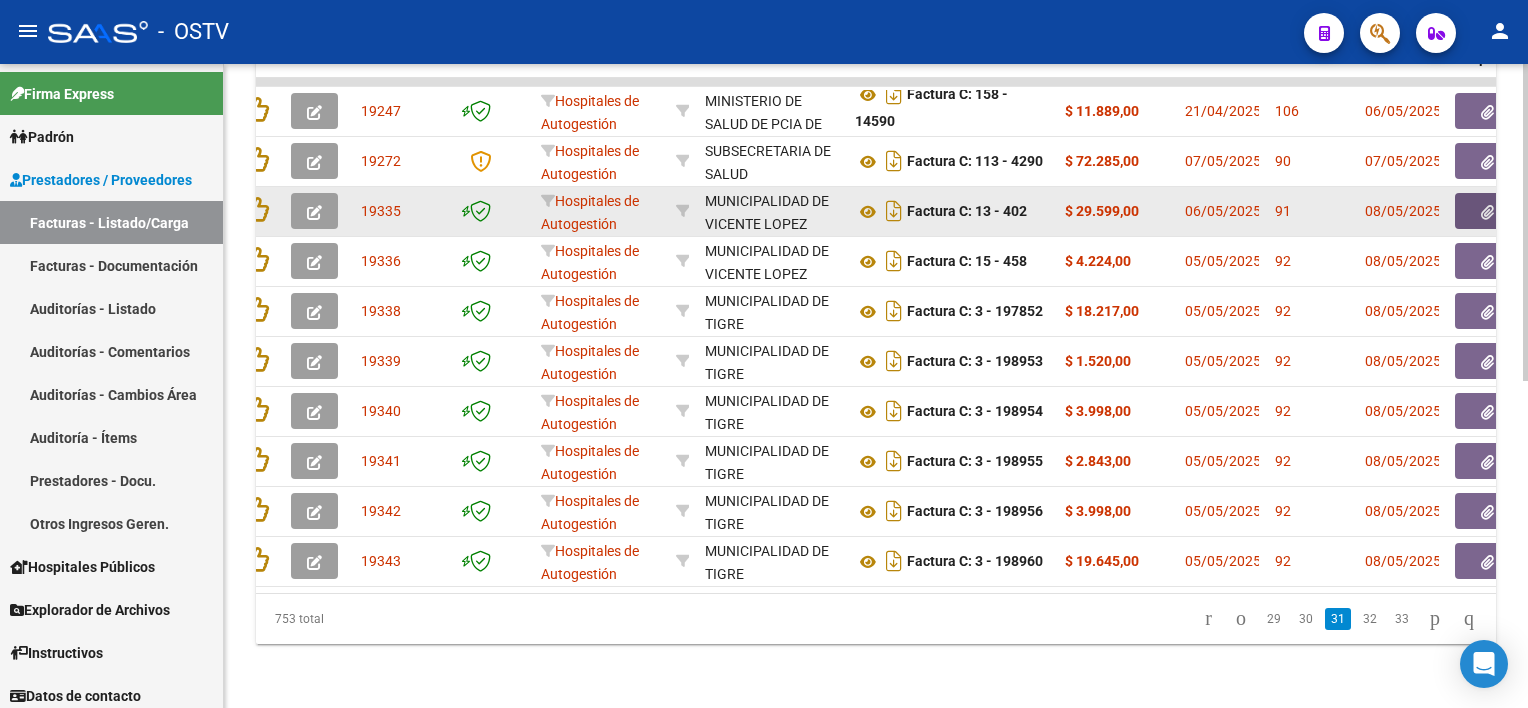 click 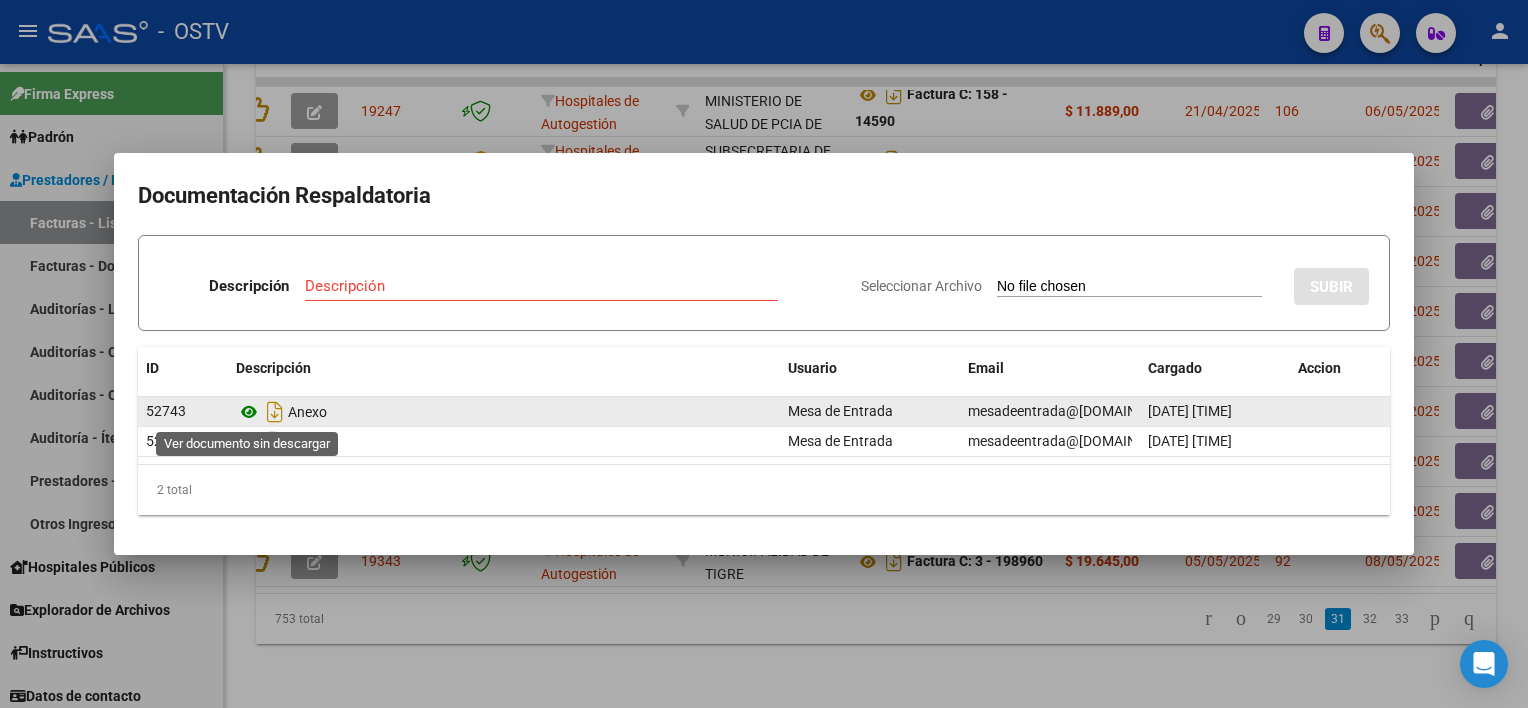 click 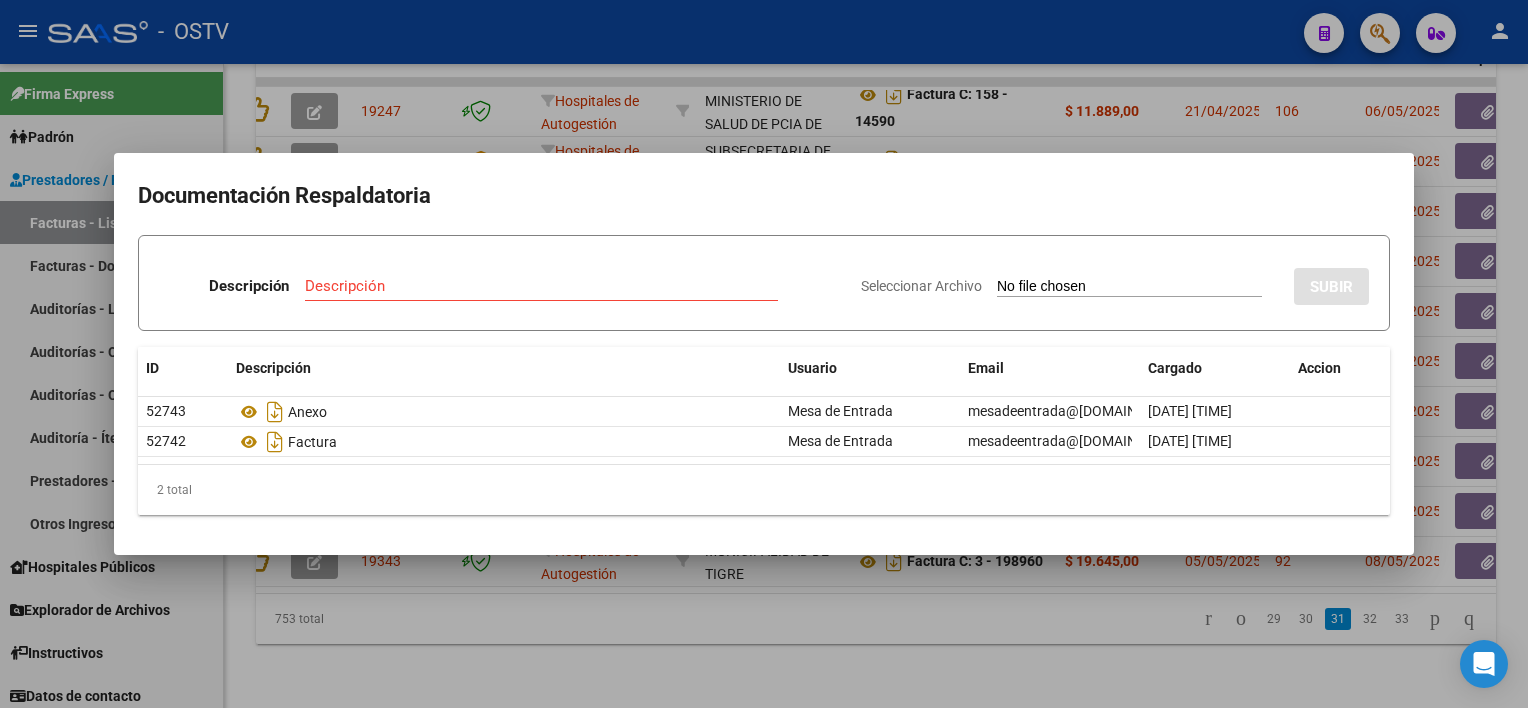 click at bounding box center [764, 354] 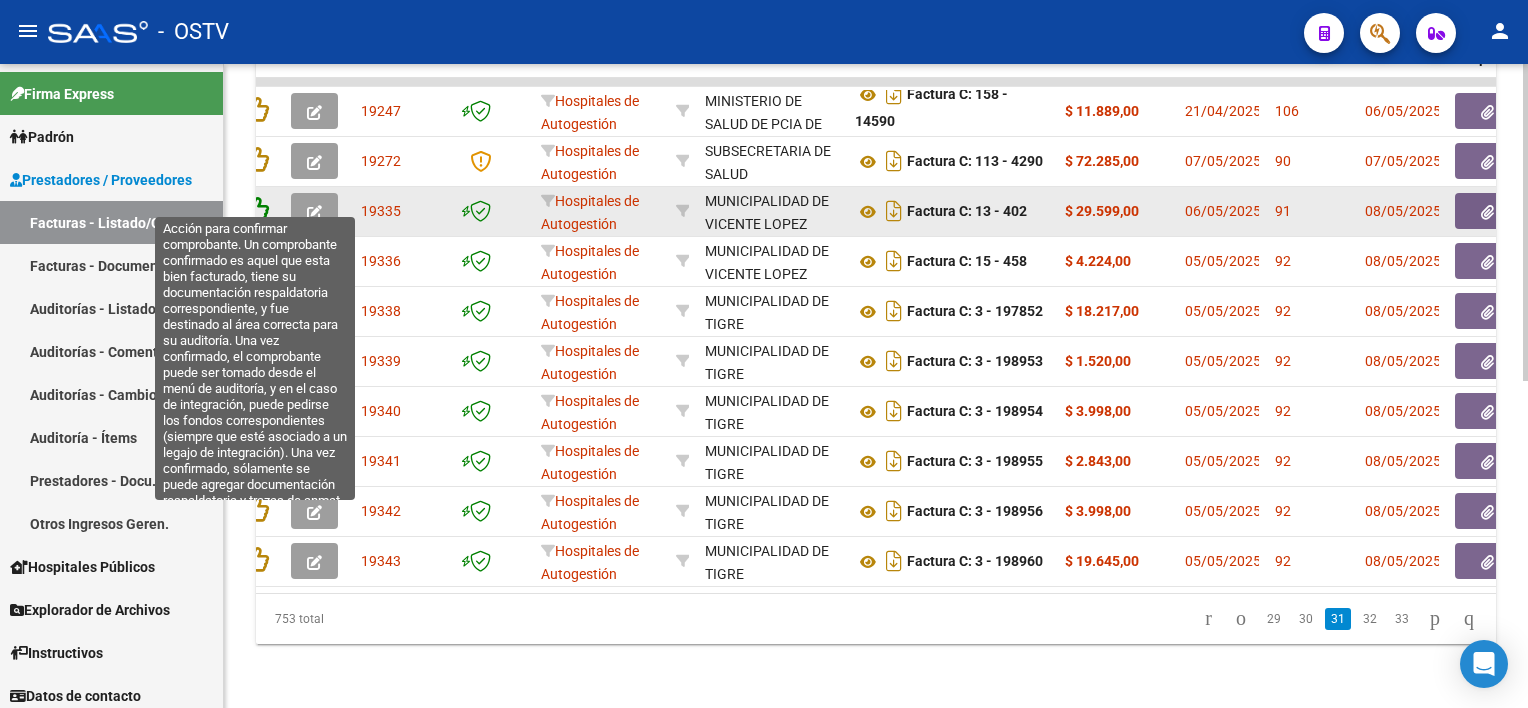 click 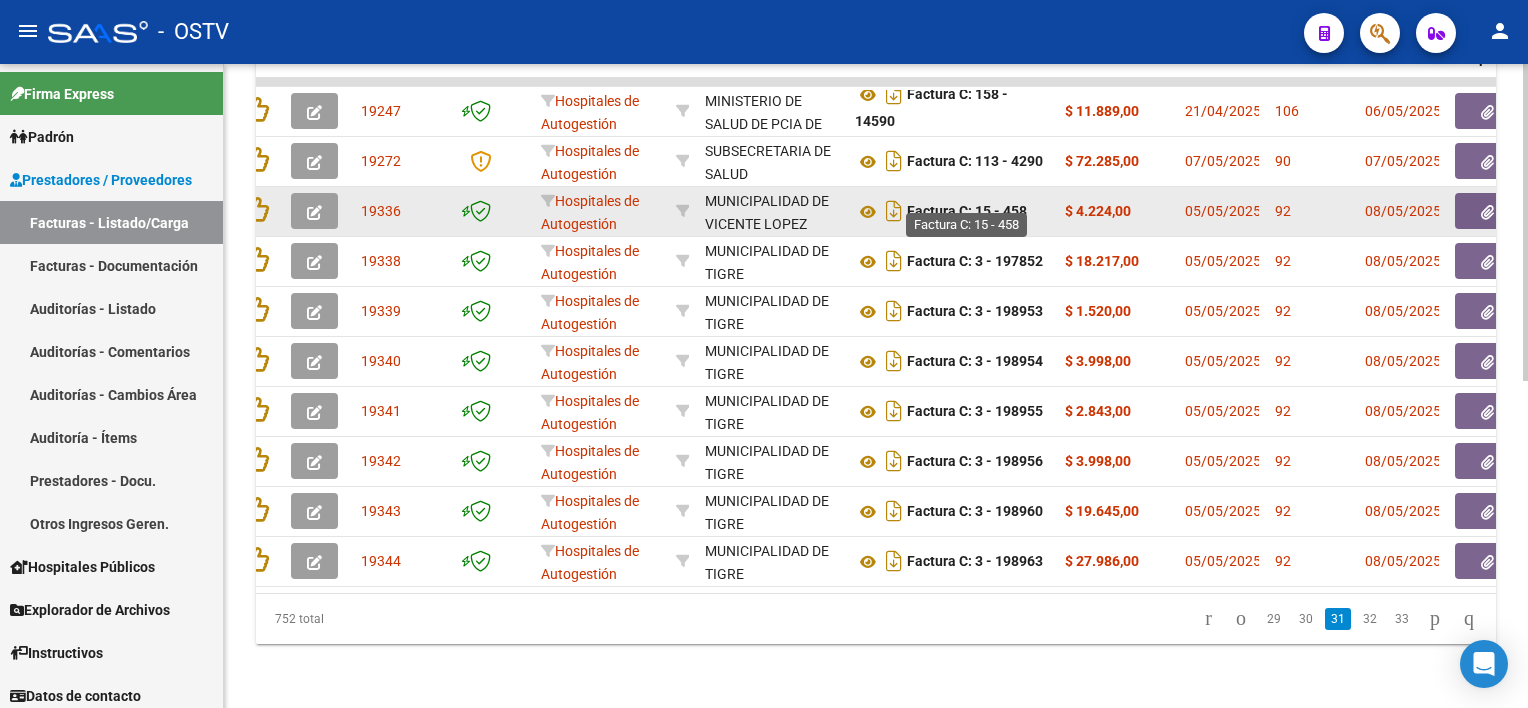 scroll, scrollTop: 665, scrollLeft: 0, axis: vertical 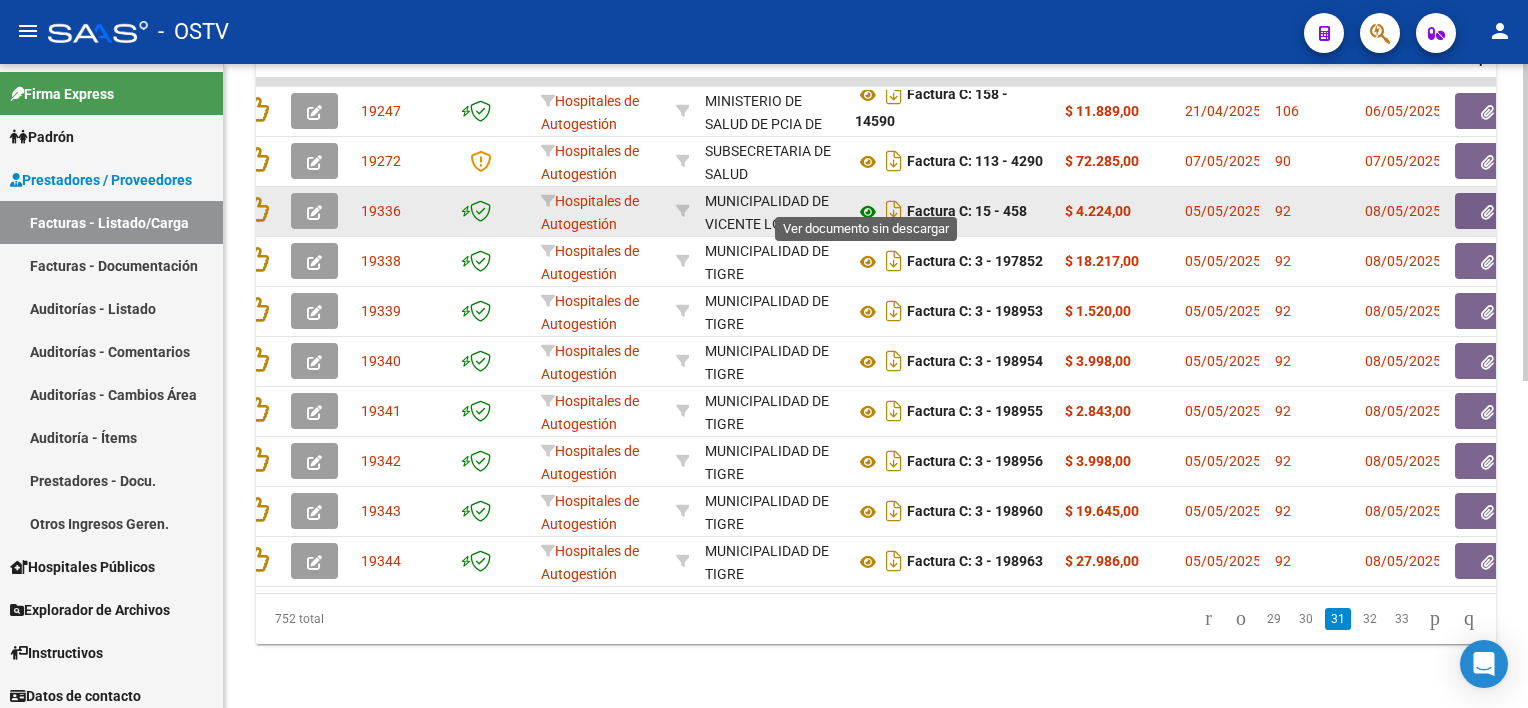 click 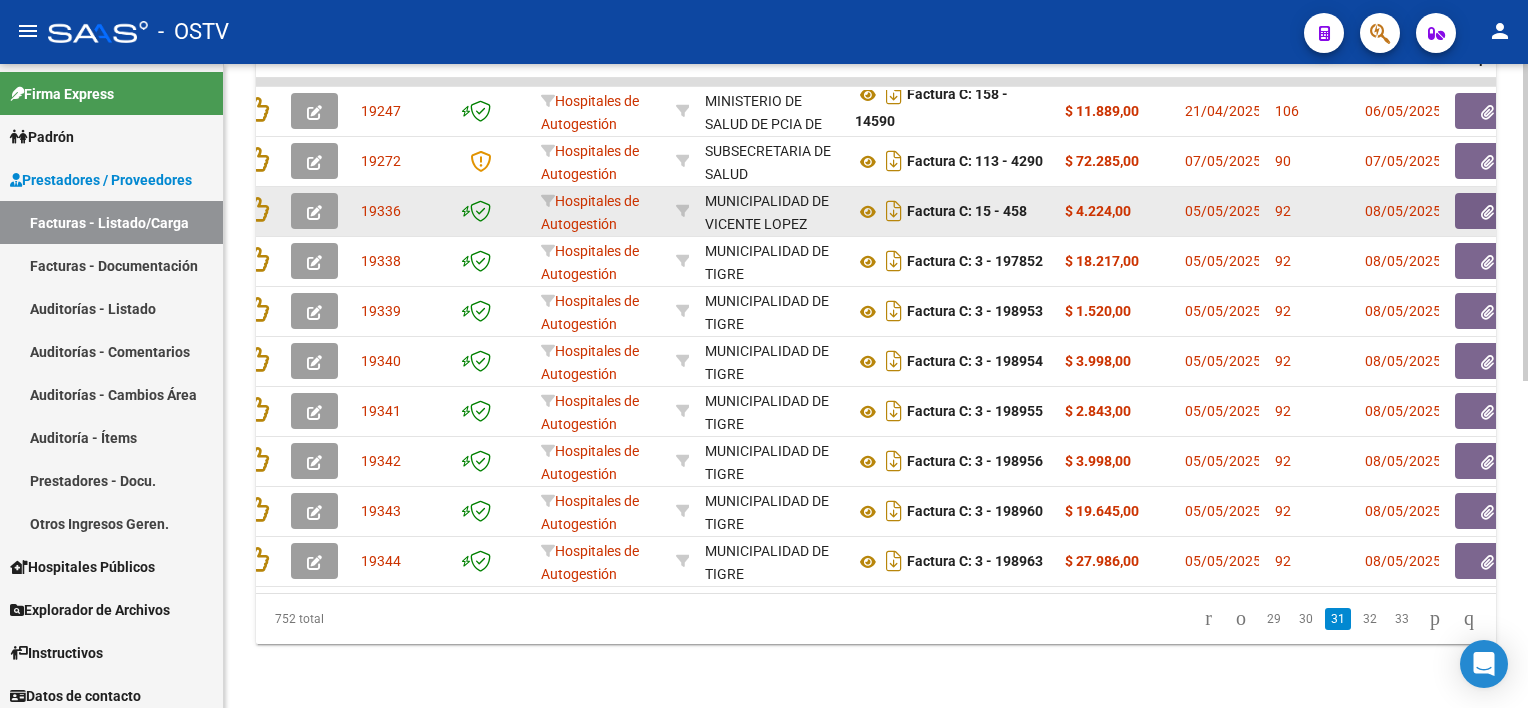 click 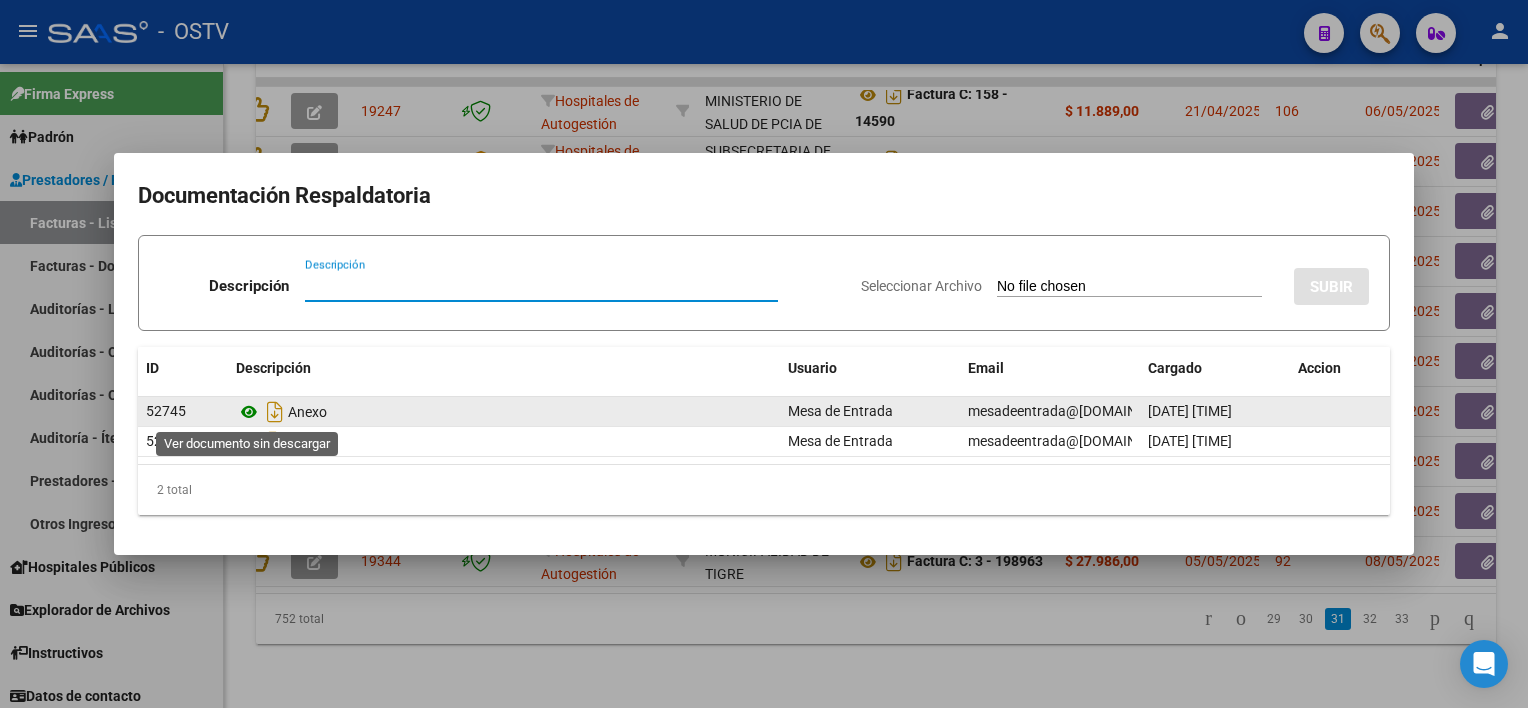 click 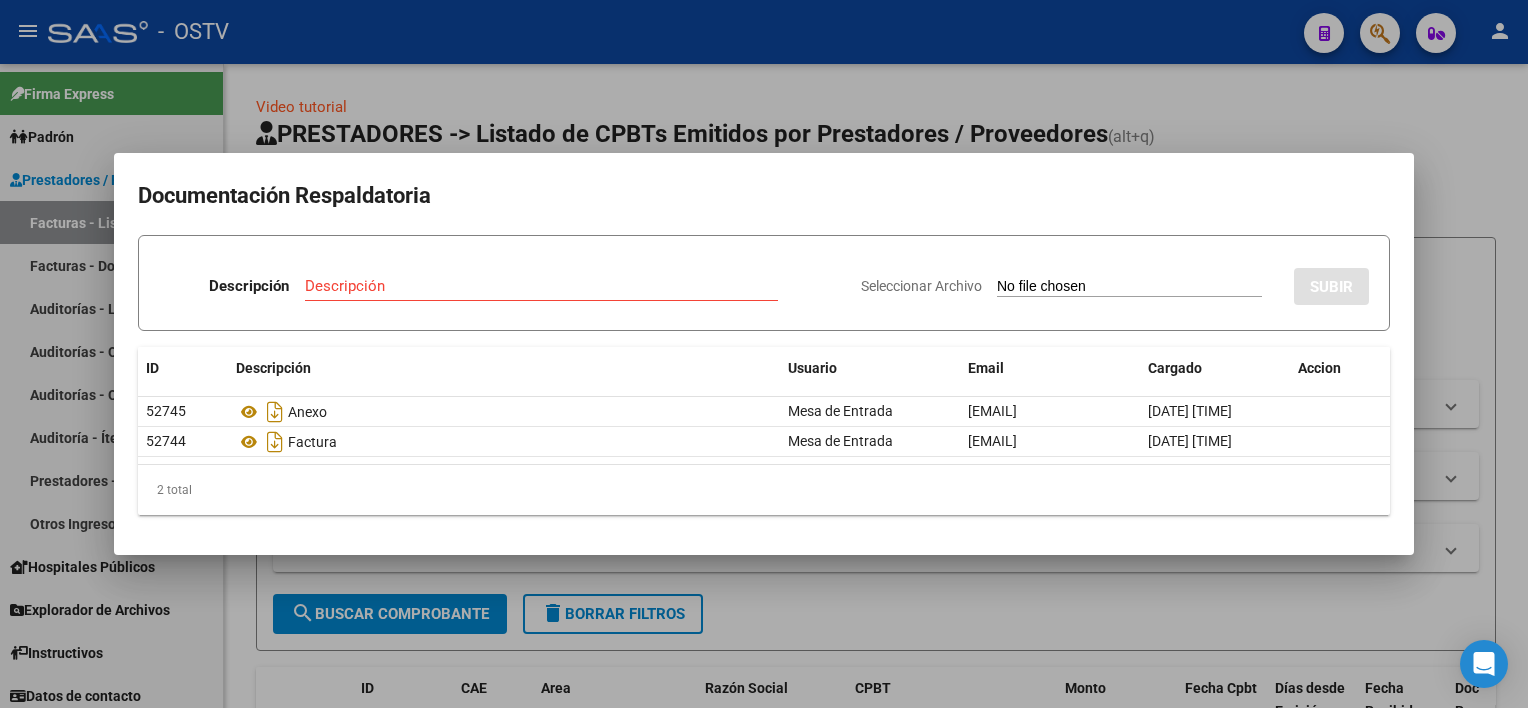 scroll, scrollTop: 0, scrollLeft: 0, axis: both 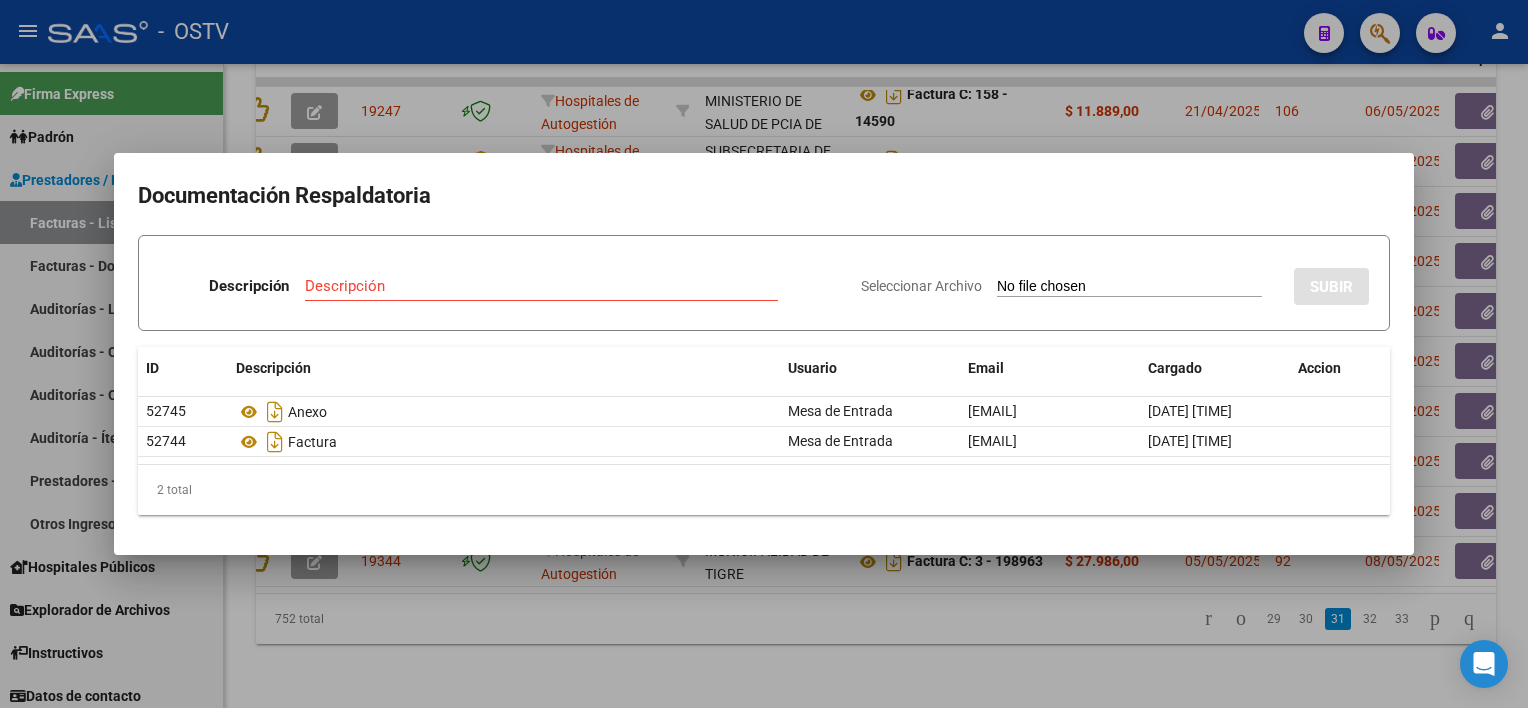 click at bounding box center [764, 354] 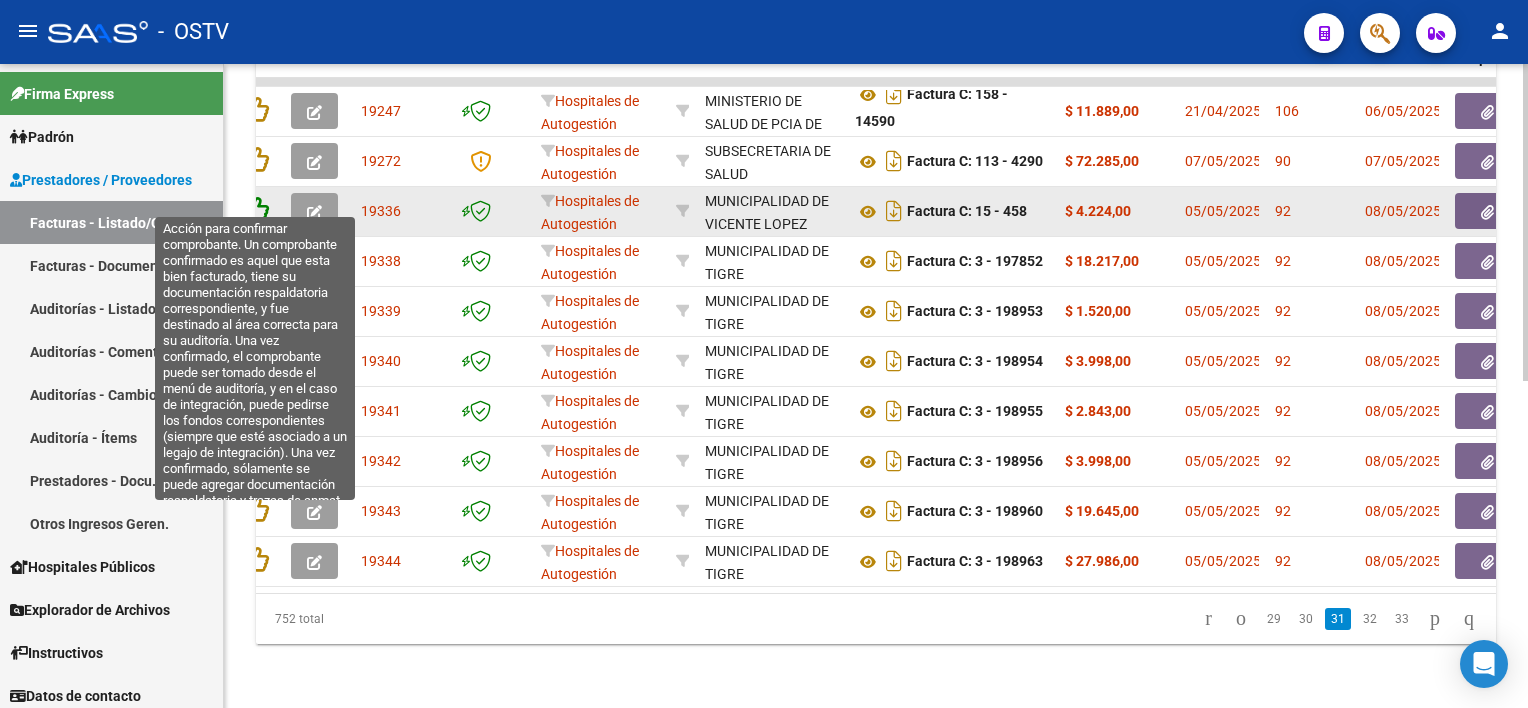 click 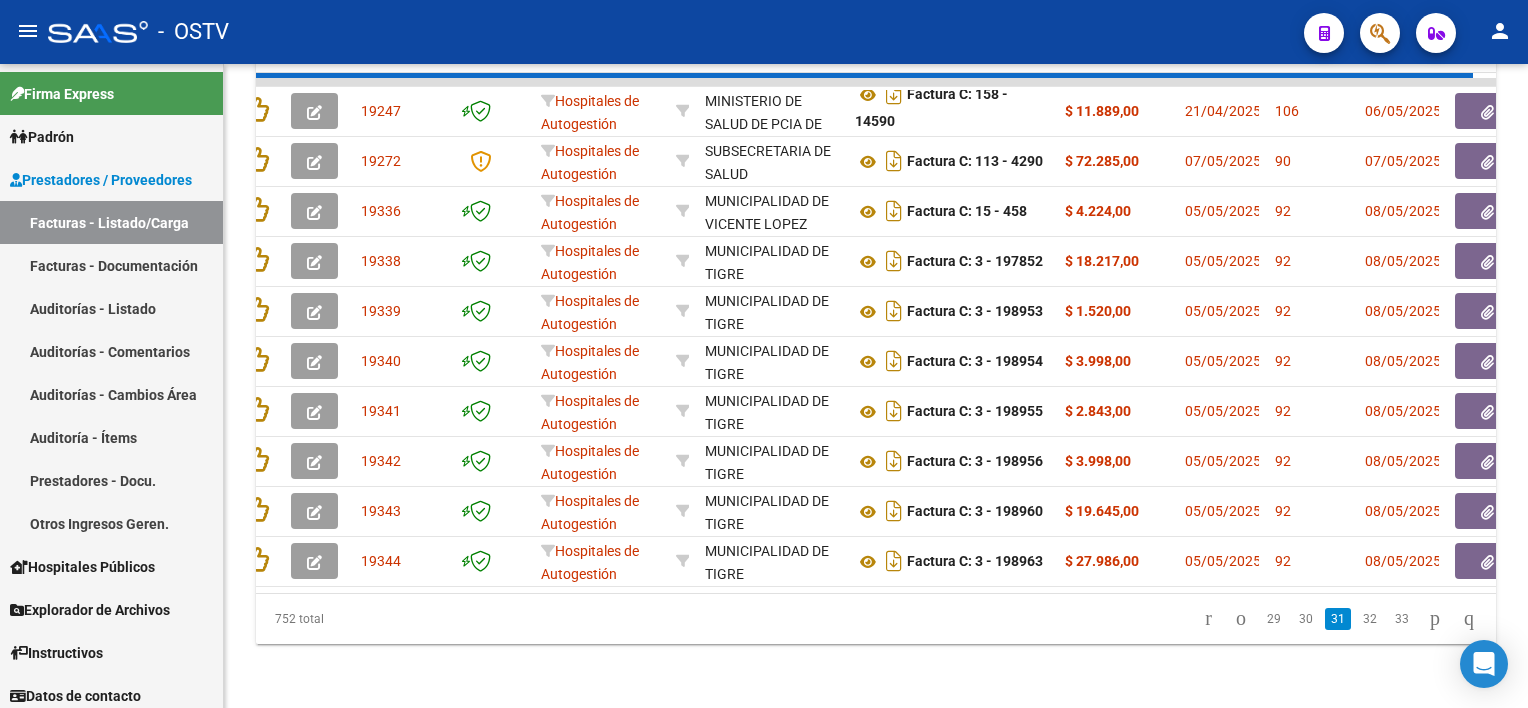 scroll, scrollTop: 665, scrollLeft: 0, axis: vertical 